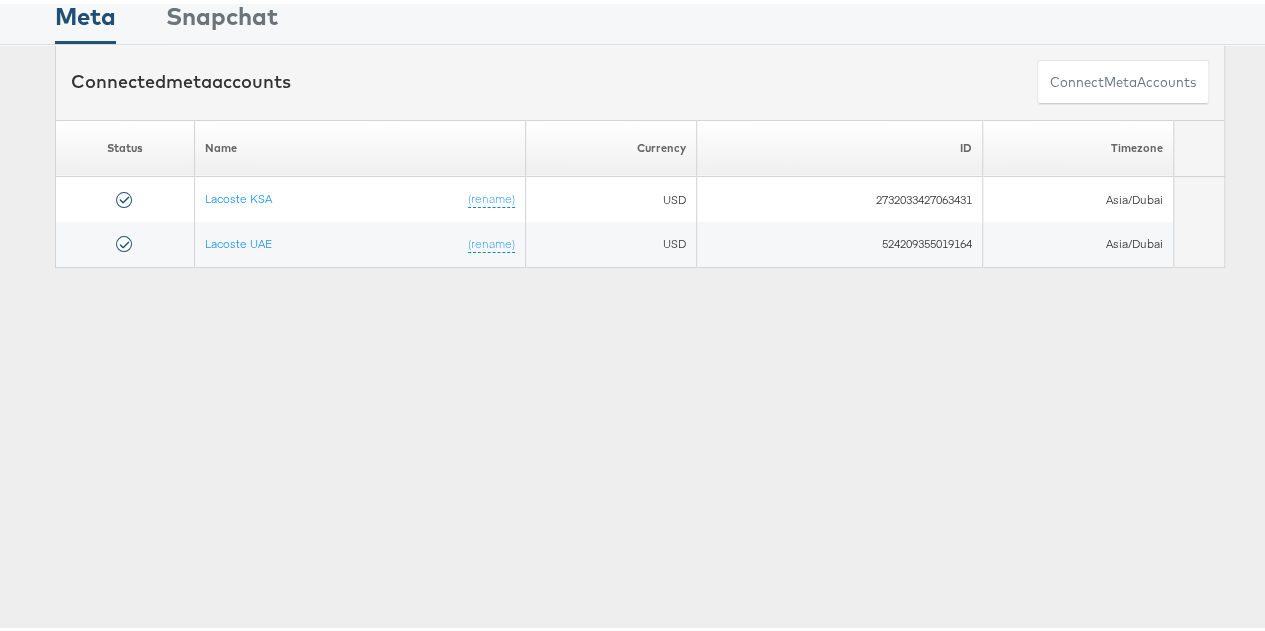 scroll, scrollTop: 0, scrollLeft: 0, axis: both 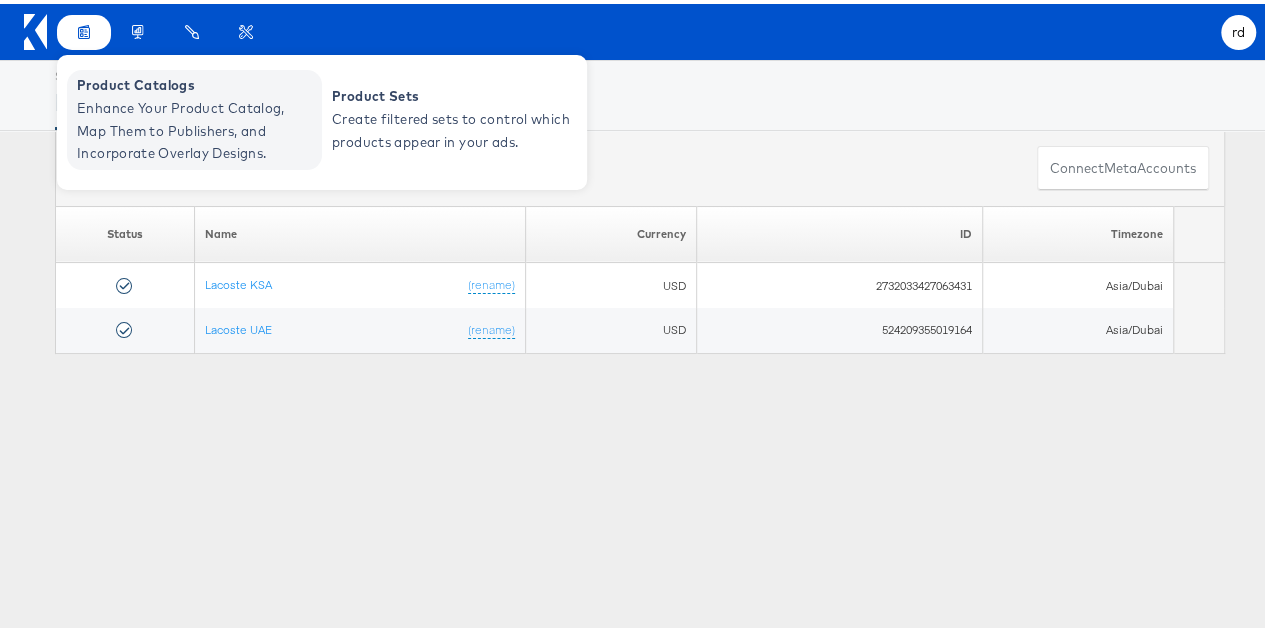 click on "Enhance Your Product Catalog, Map Them to Publishers, and Incorporate Overlay Designs." at bounding box center [197, 127] 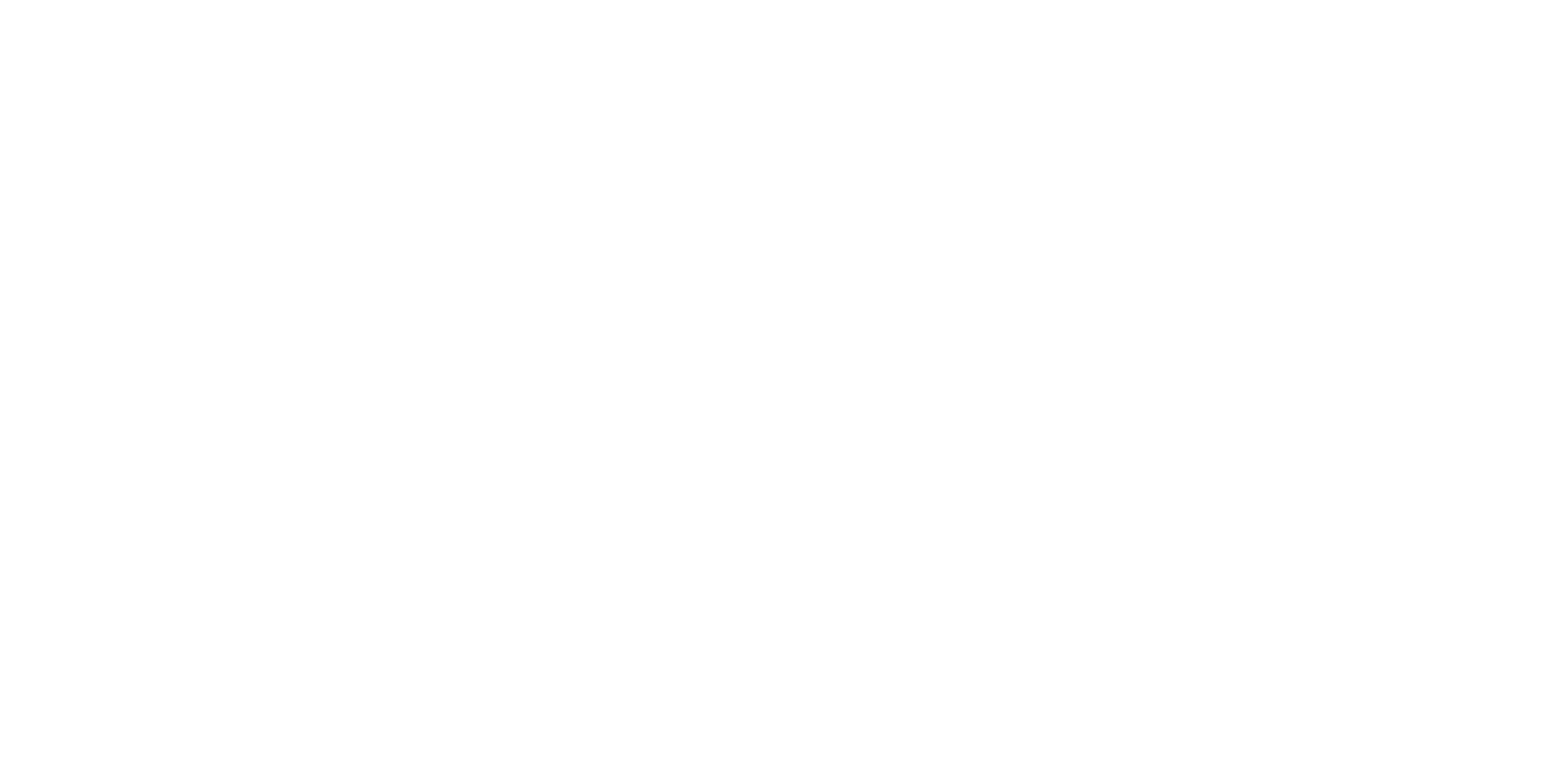scroll, scrollTop: 0, scrollLeft: 0, axis: both 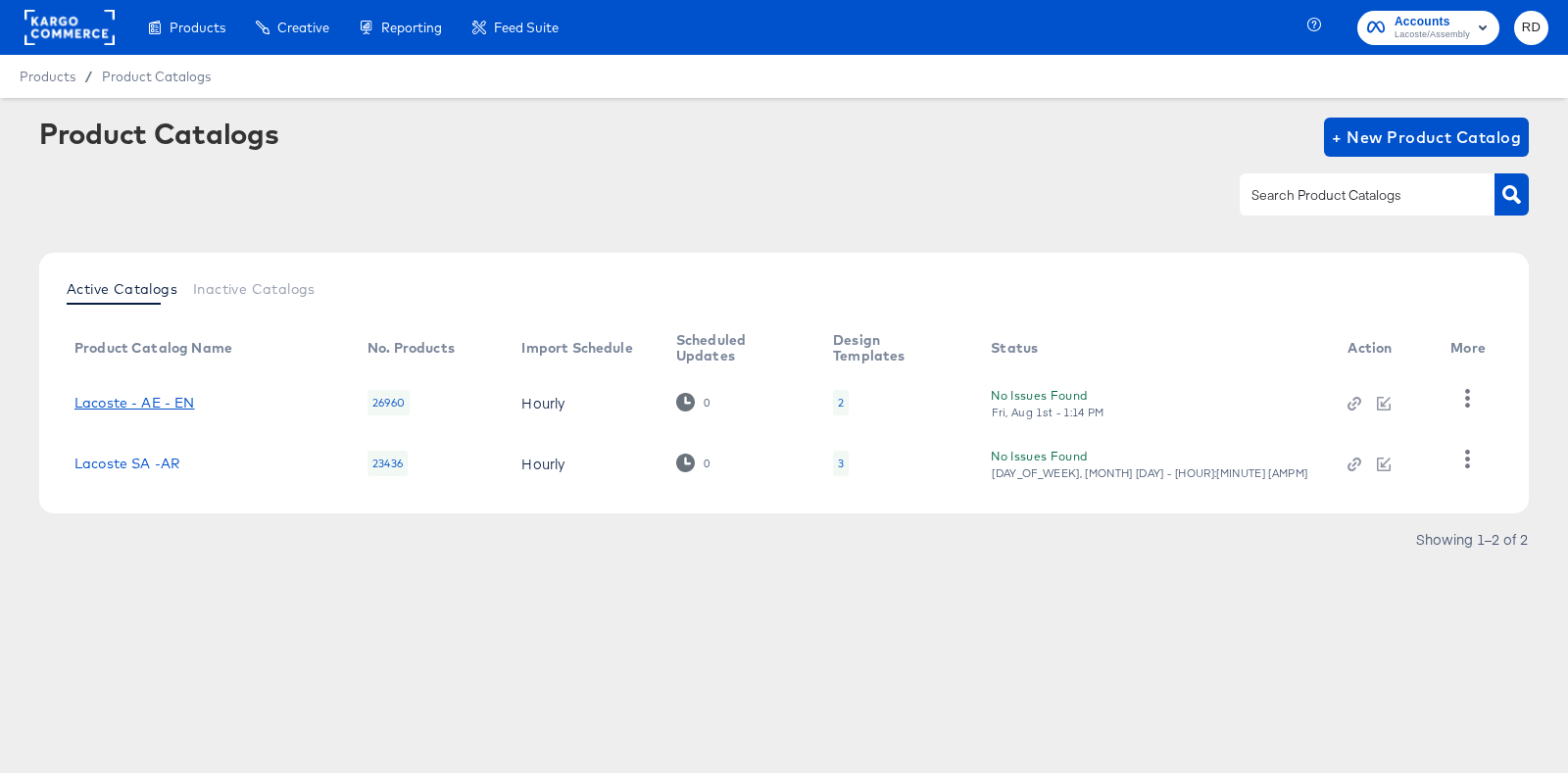 click on "Lacoste - AE - EN" at bounding box center [134, 403] 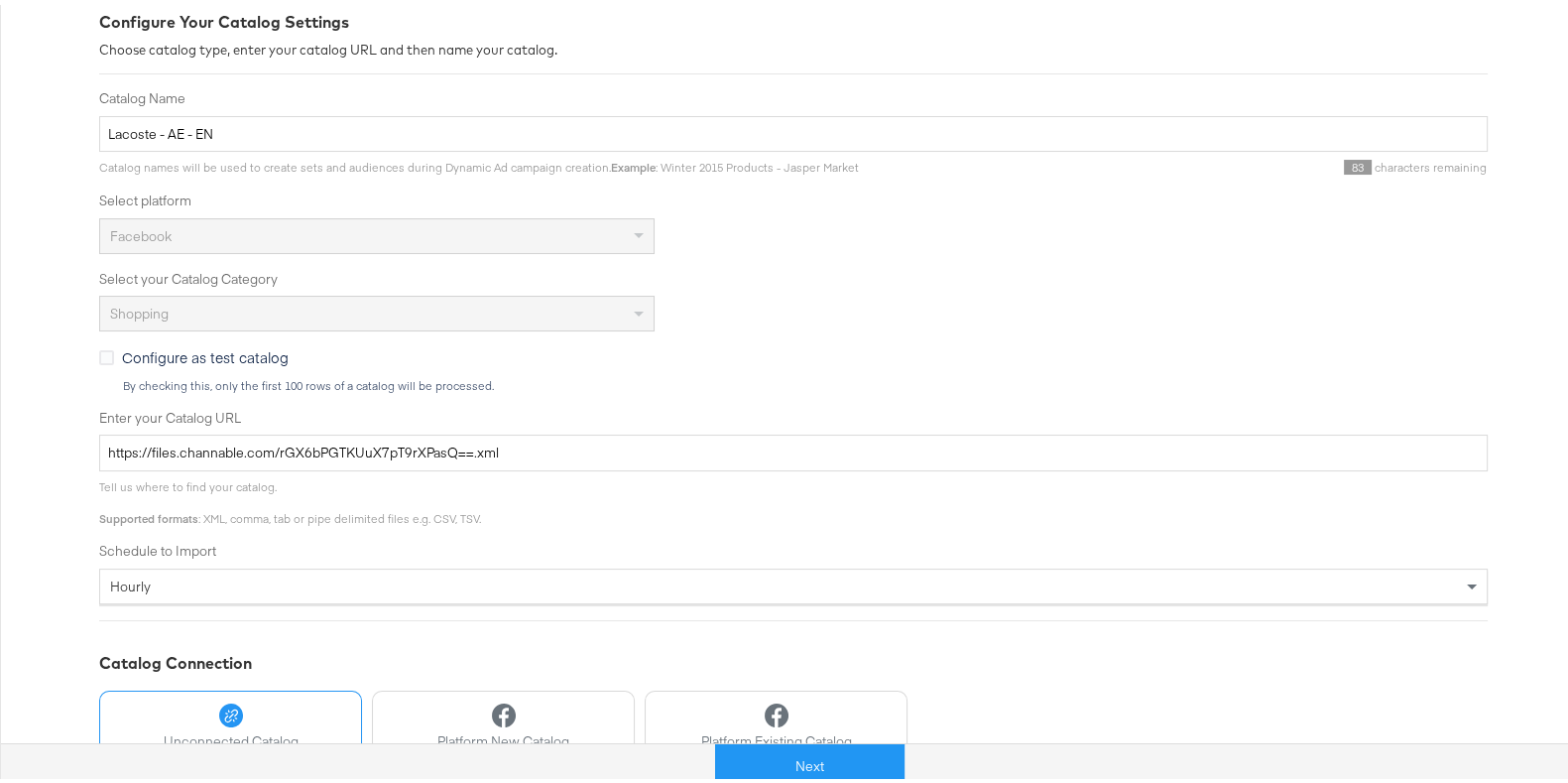 scroll, scrollTop: 310, scrollLeft: 0, axis: vertical 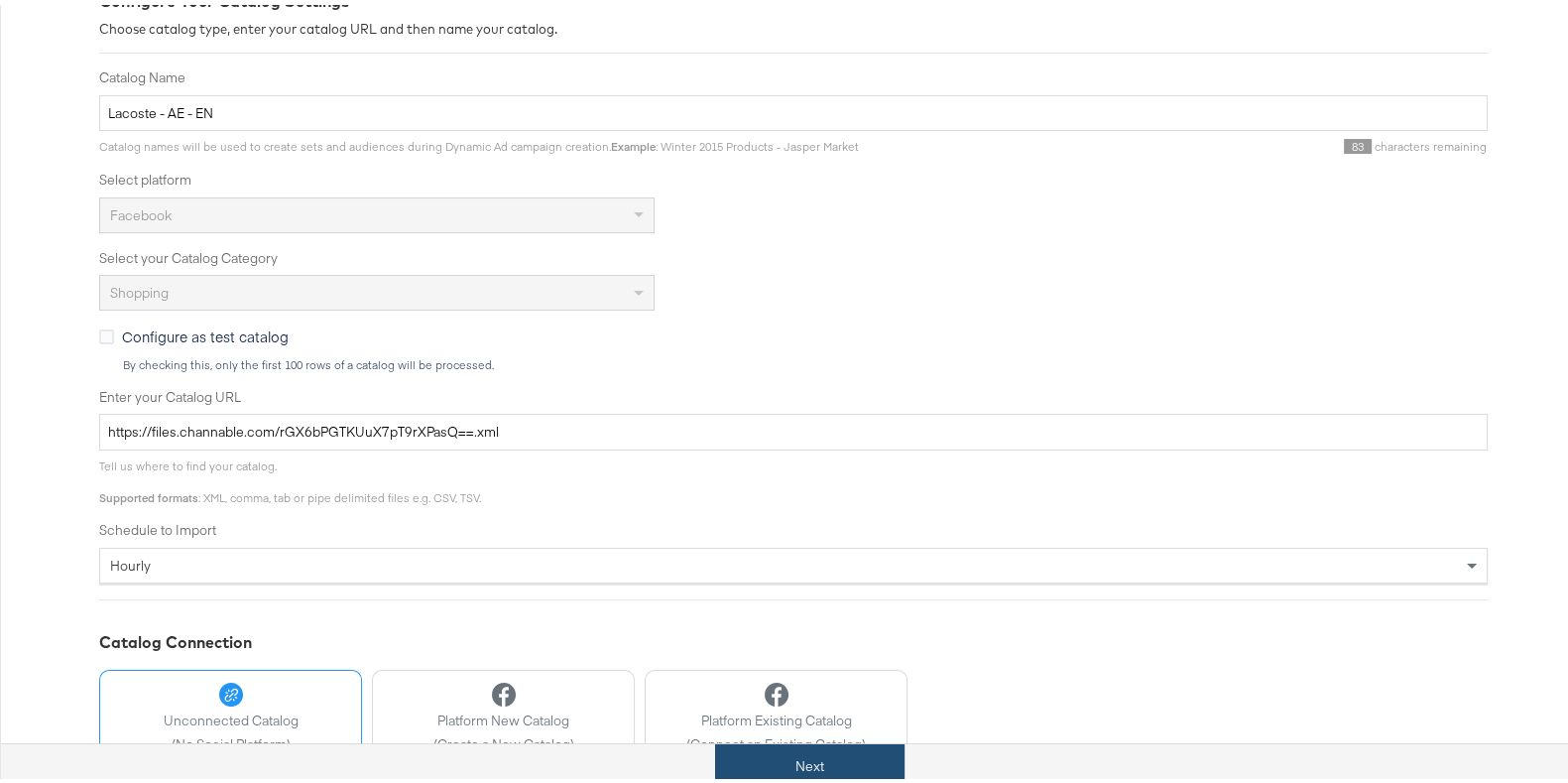click on "Next" at bounding box center [809, 761] 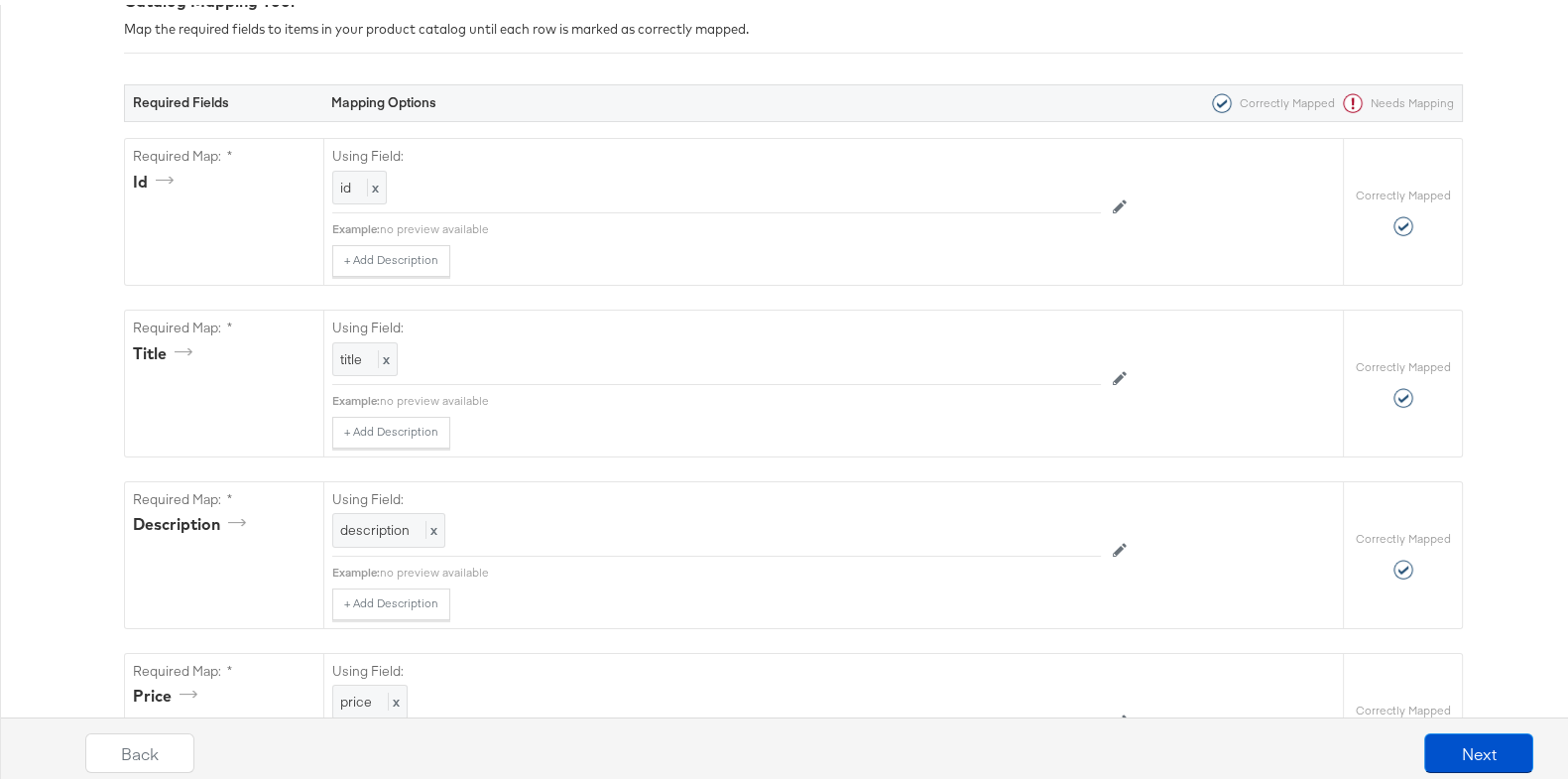 scroll, scrollTop: 0, scrollLeft: 0, axis: both 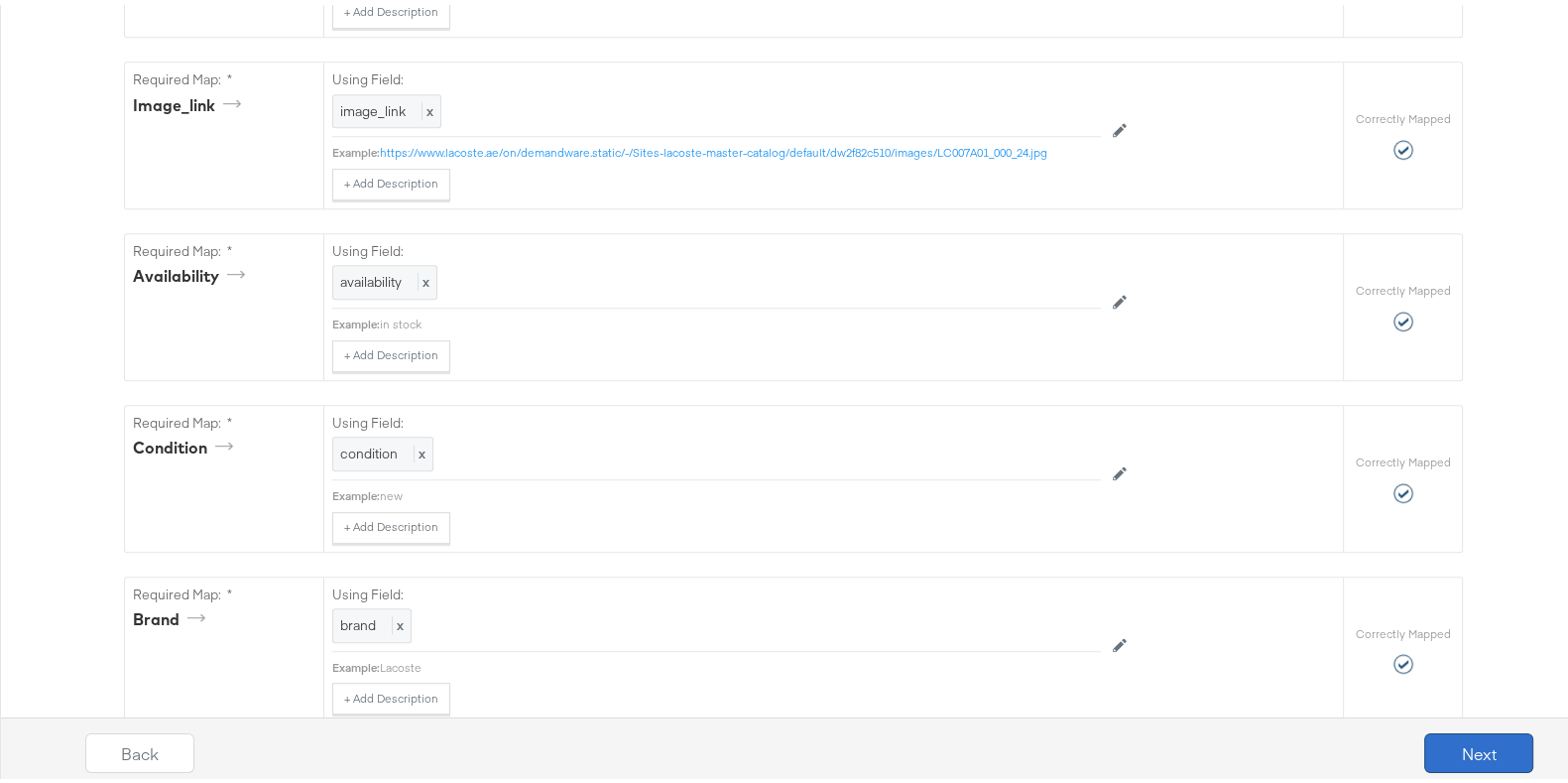 click on "Next" at bounding box center [1479, 748] 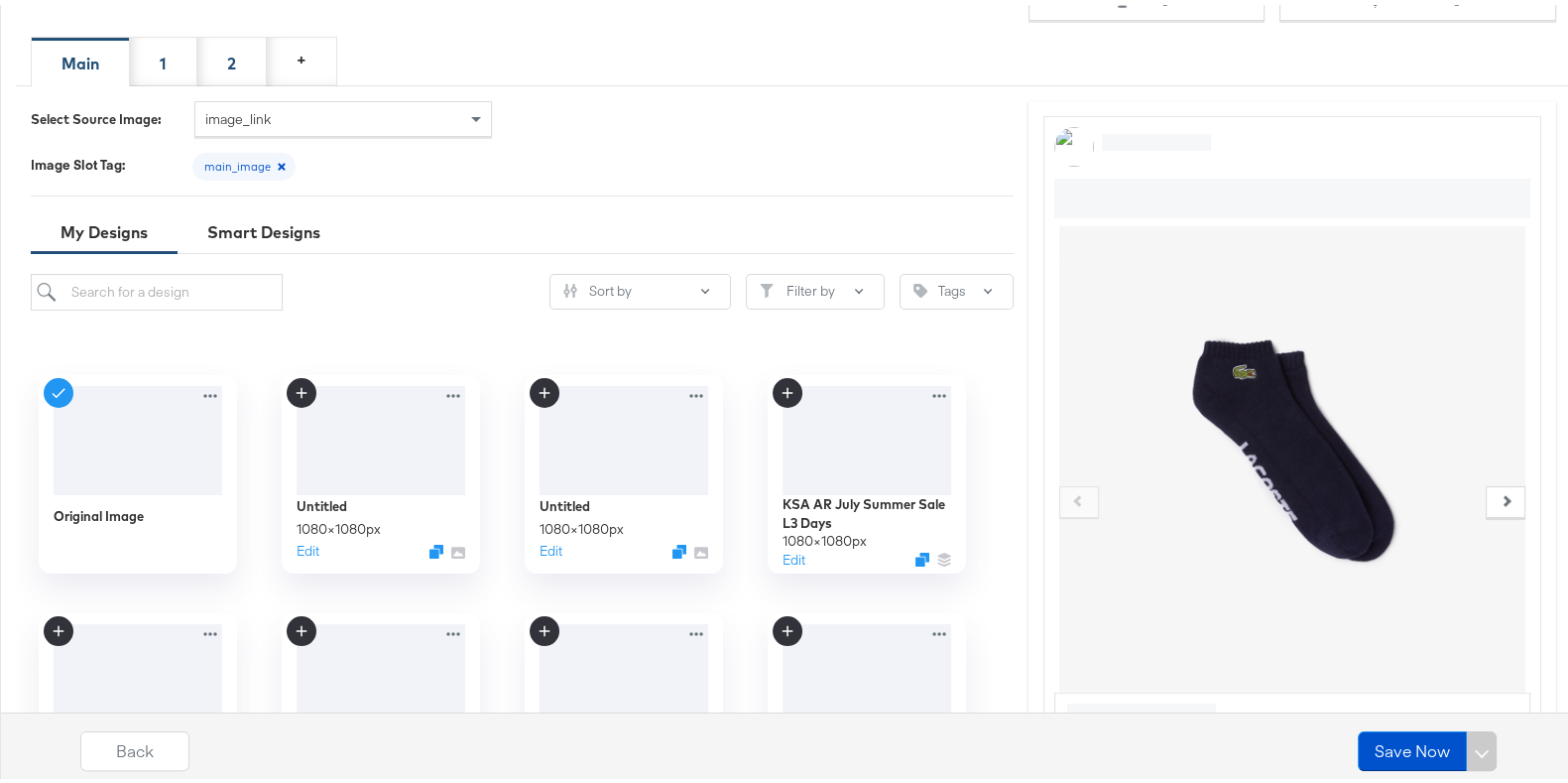 scroll, scrollTop: 429, scrollLeft: 0, axis: vertical 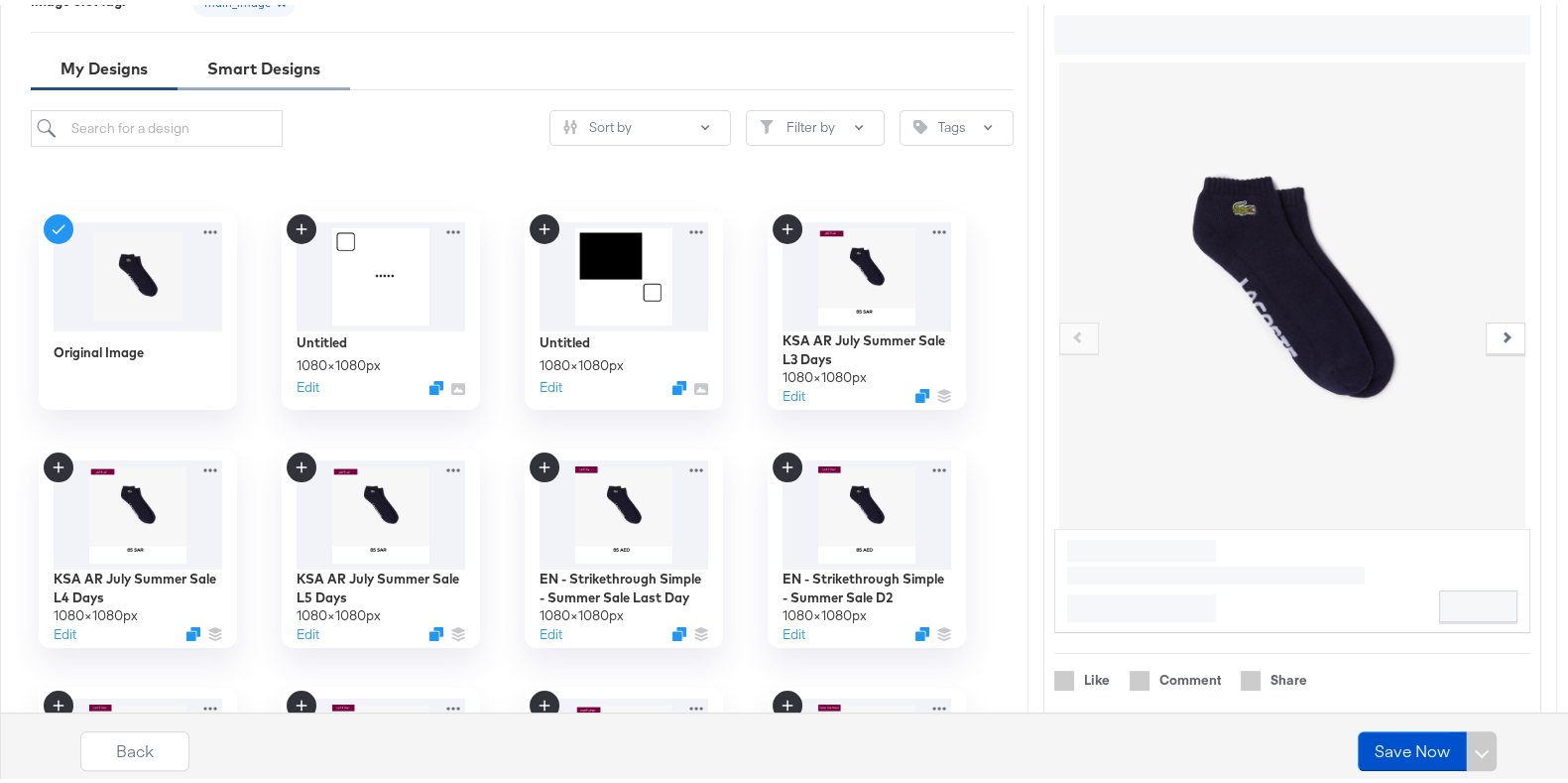 click on "Smart Designs" at bounding box center [264, 64] 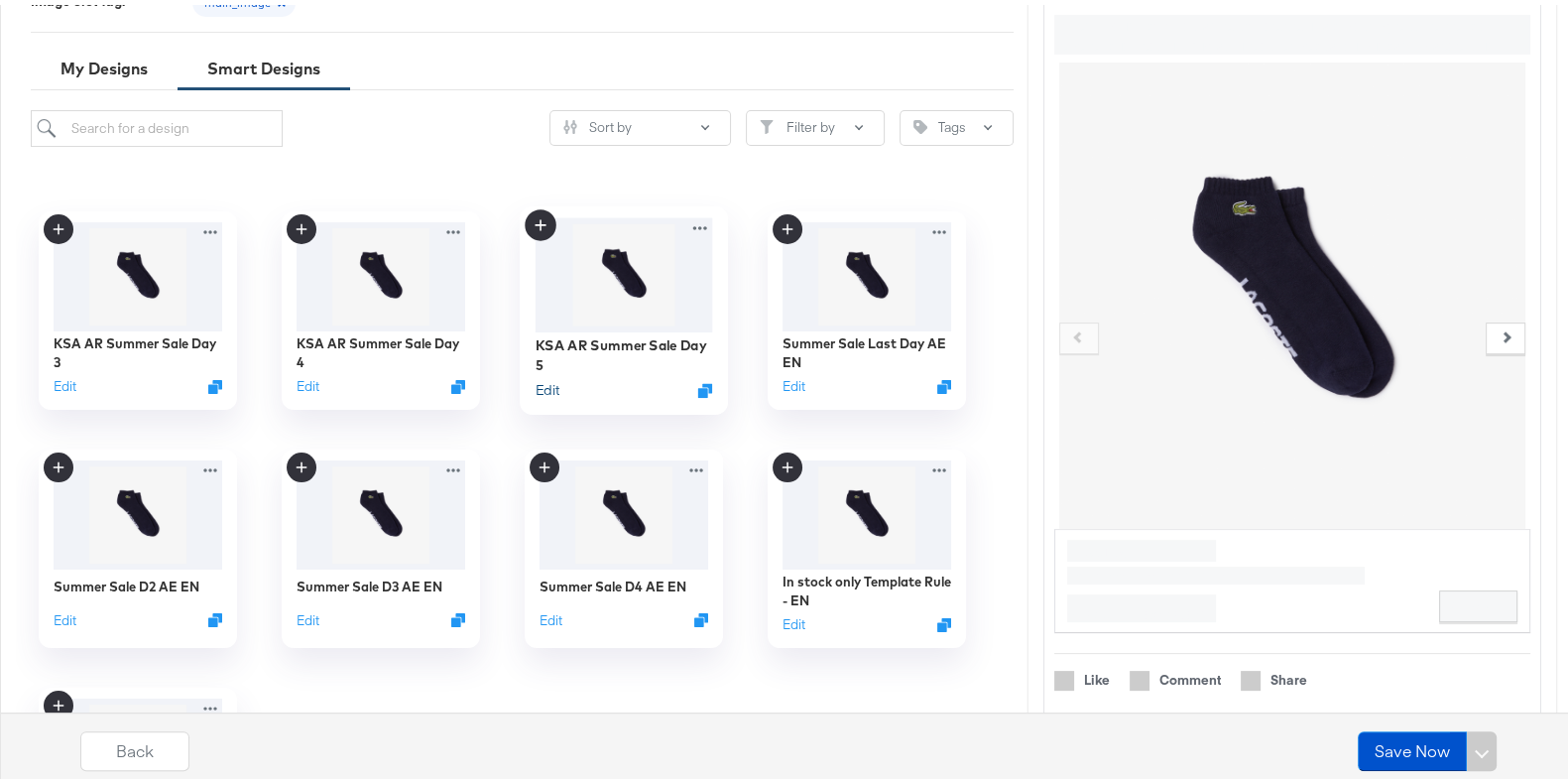 click on "Edit" at bounding box center [546, 385] 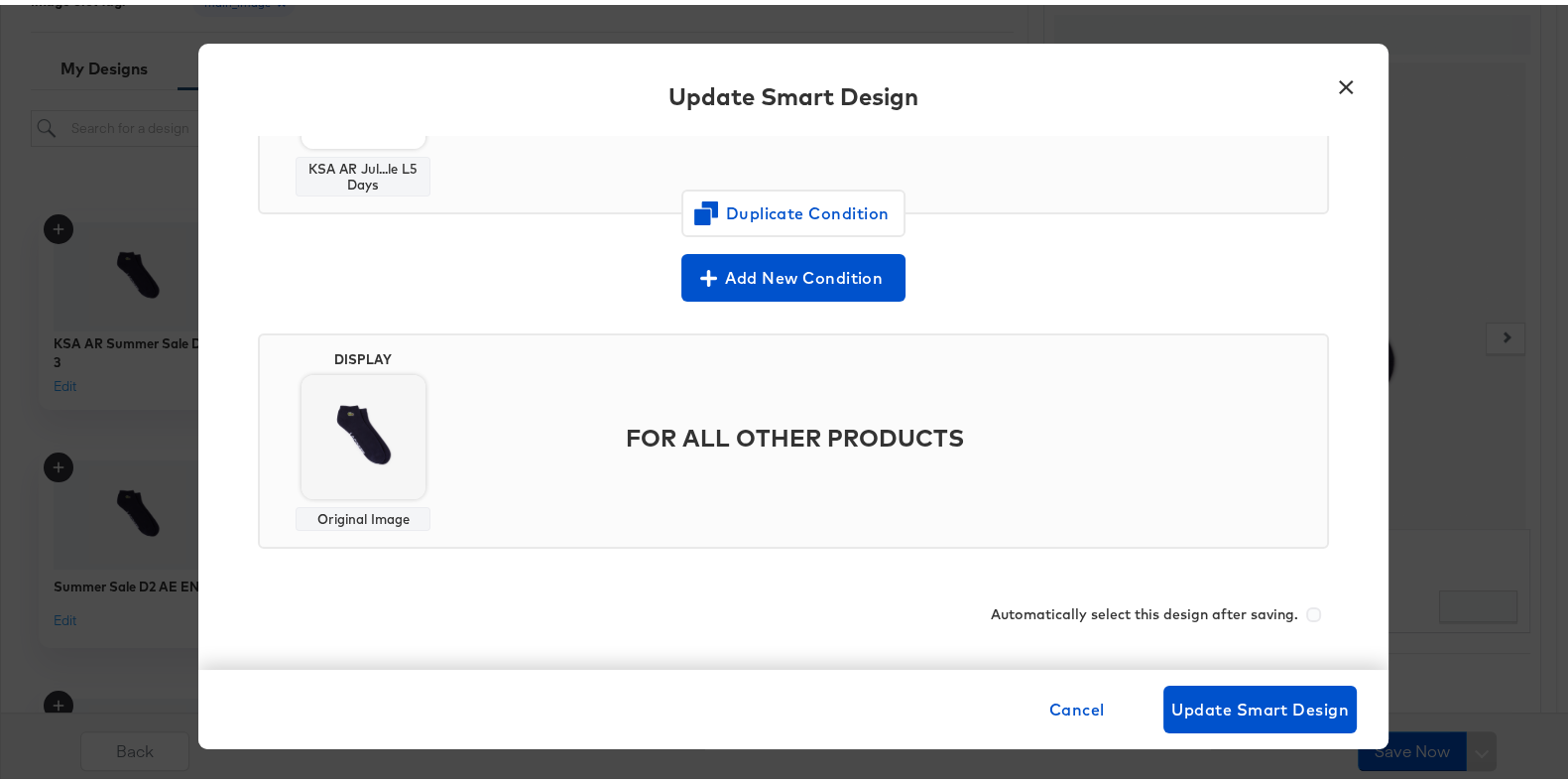 scroll, scrollTop: 0, scrollLeft: 0, axis: both 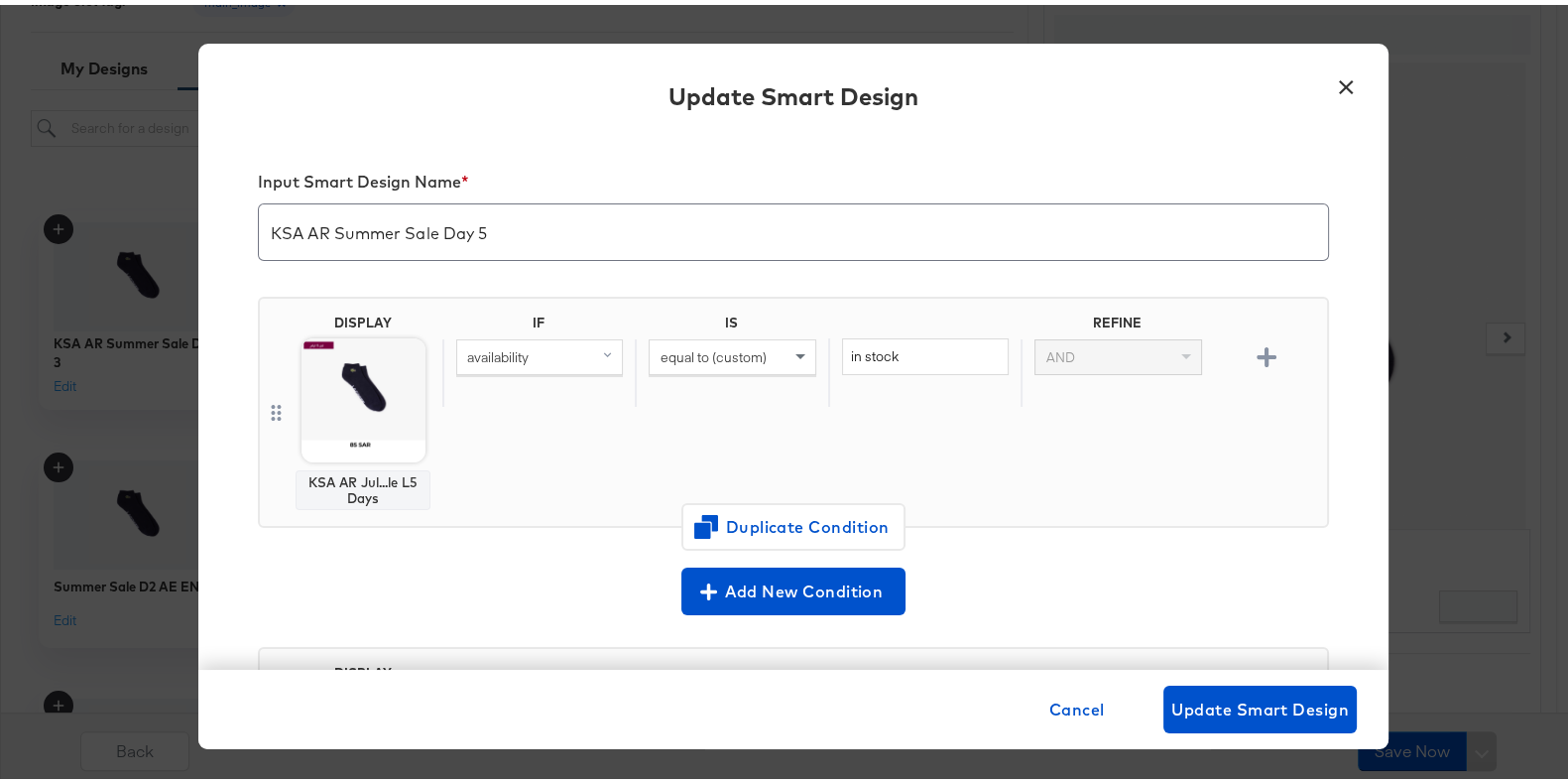 click on "×" at bounding box center (1346, 76) 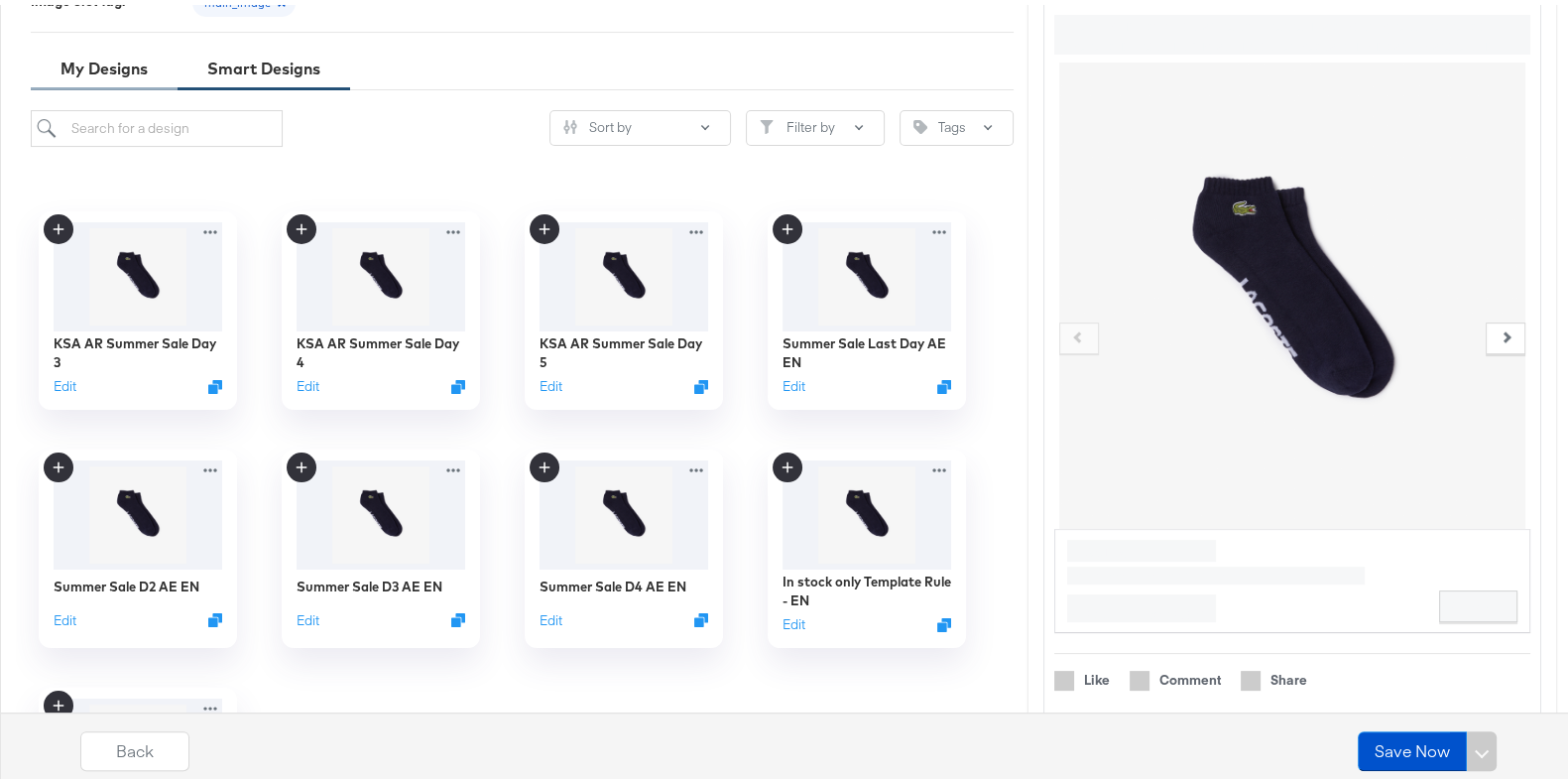 click on "My Designs" at bounding box center (104, 64) 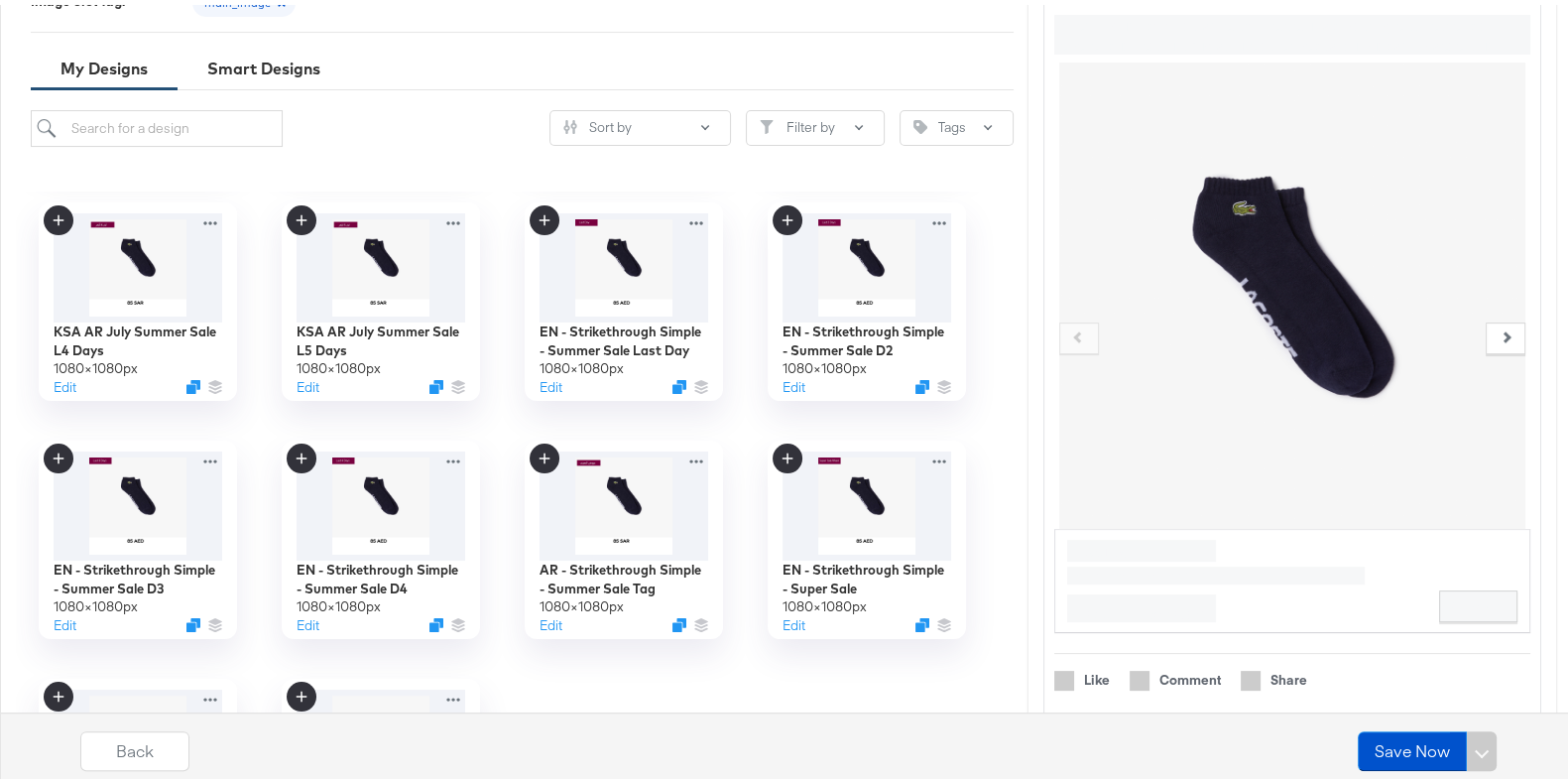 scroll, scrollTop: 249, scrollLeft: 0, axis: vertical 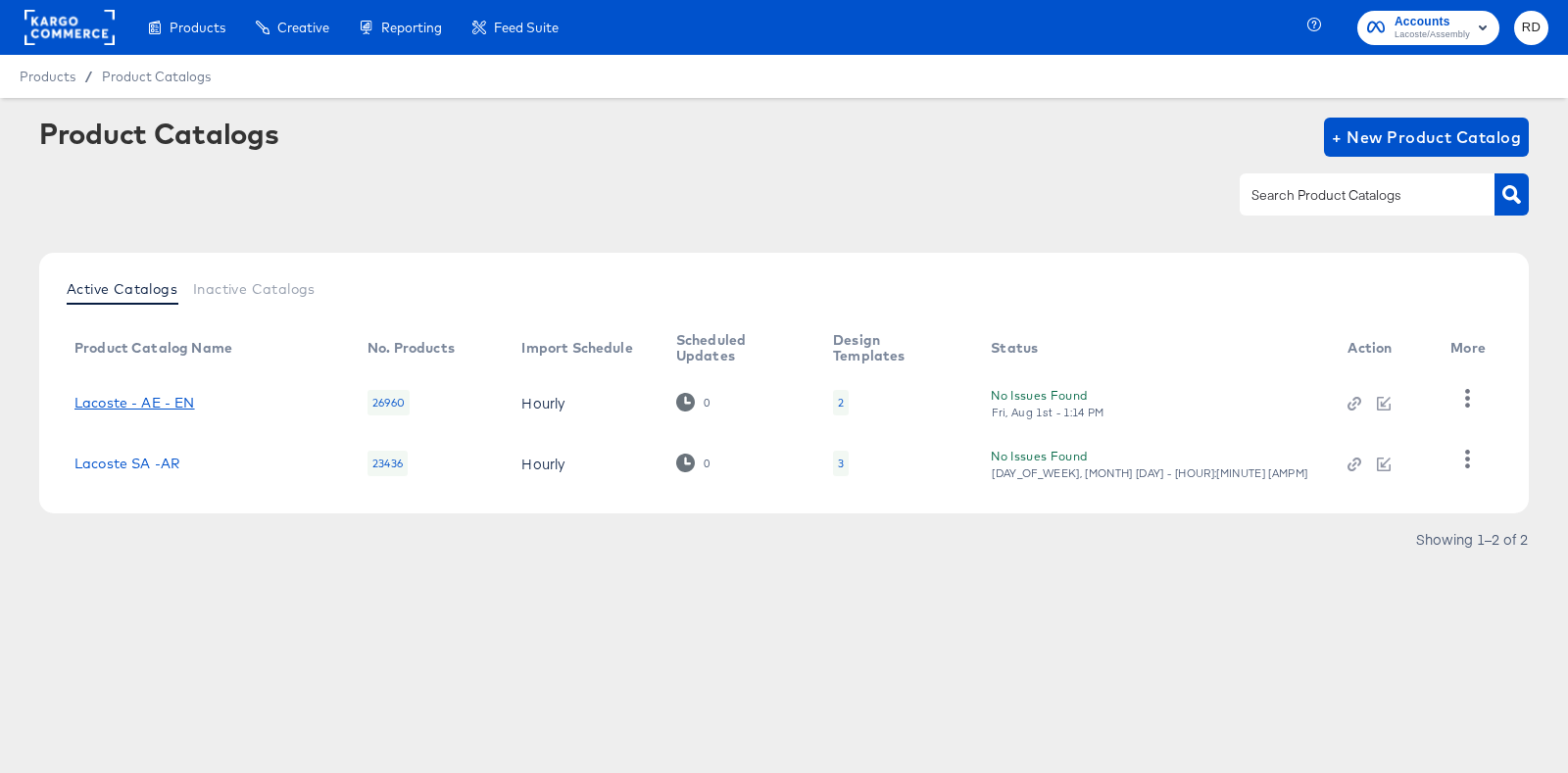click on "Lacoste - AE - EN" at bounding box center (134, 403) 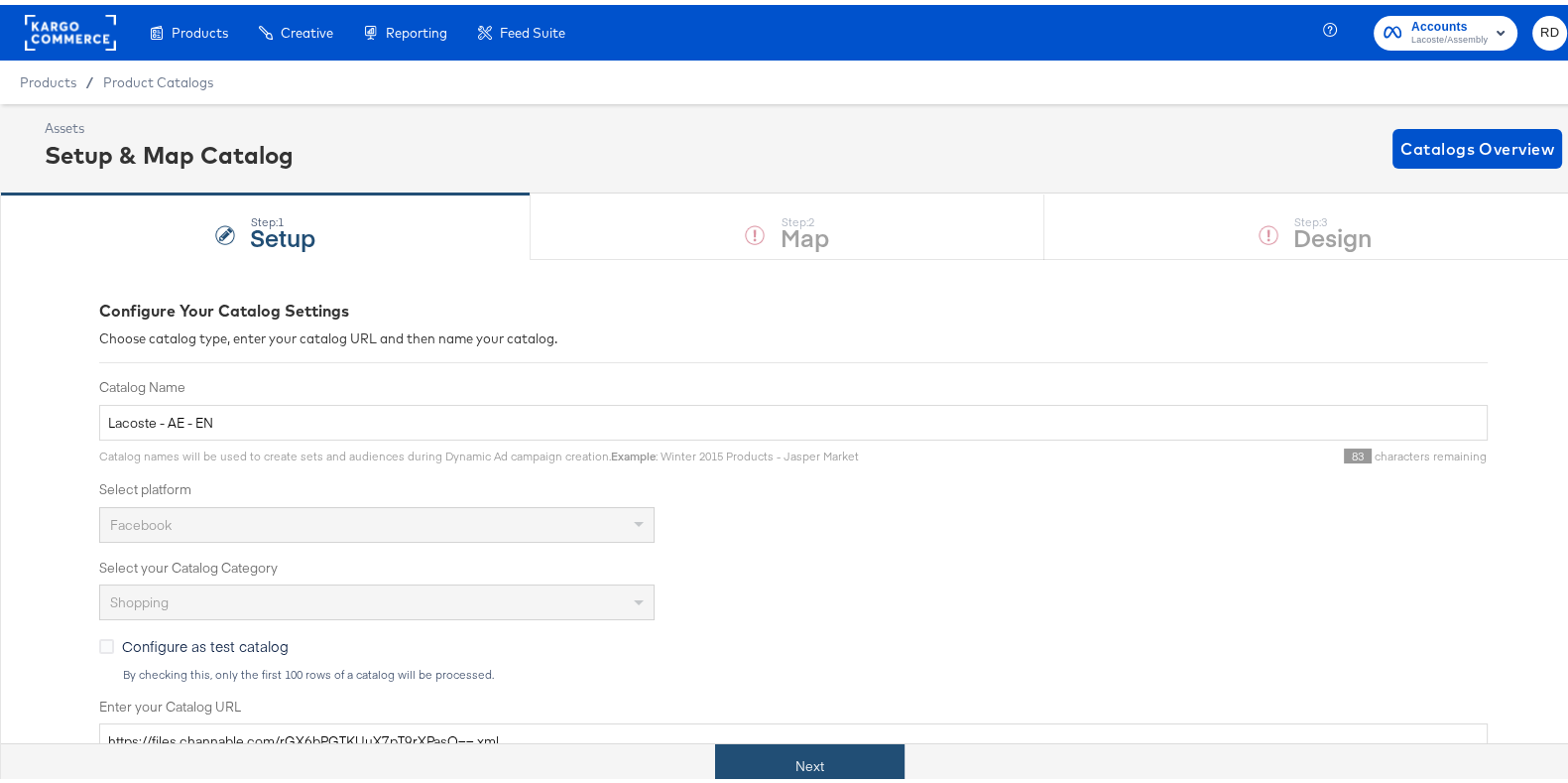 click on "Next" at bounding box center [809, 761] 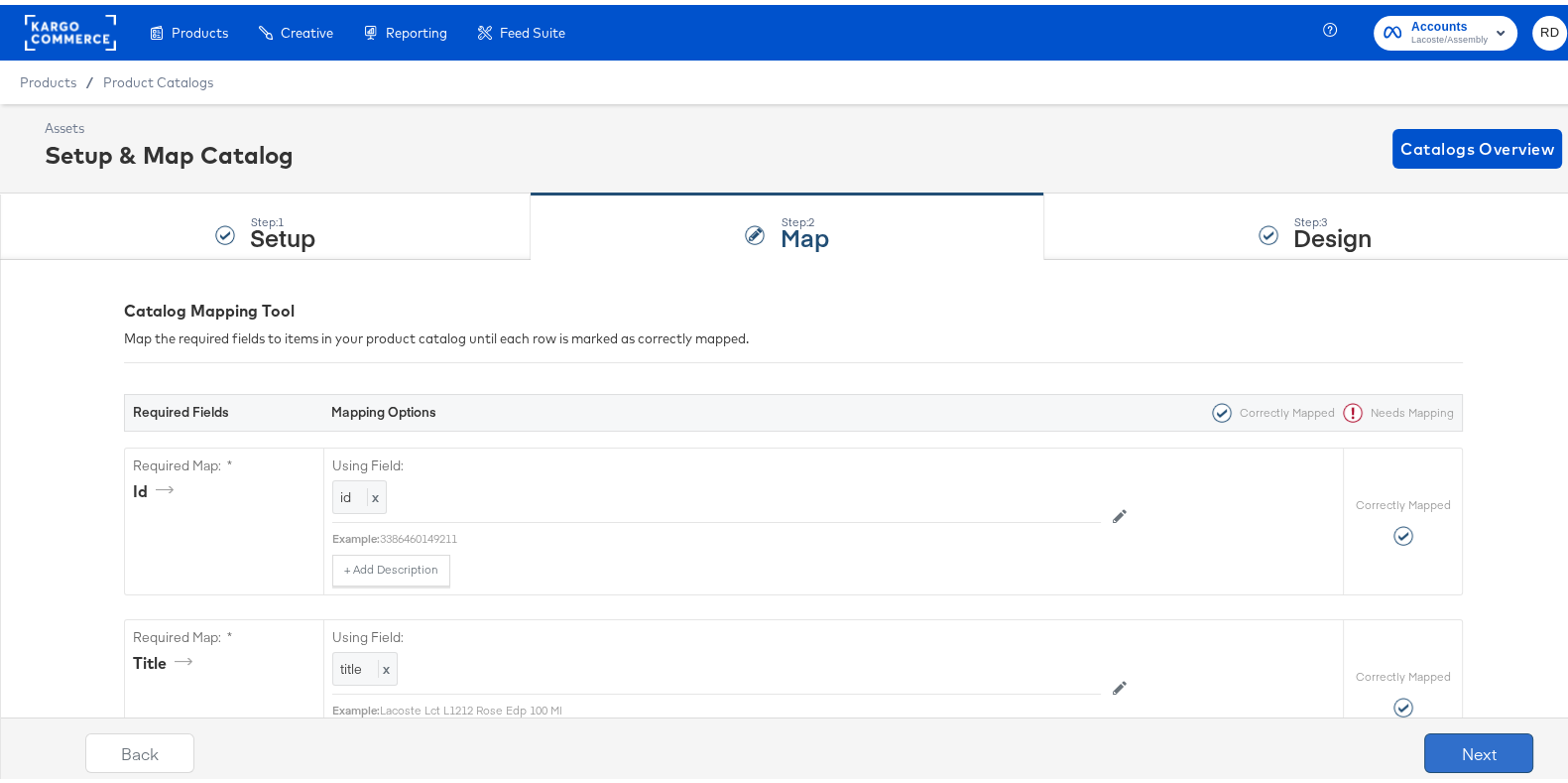 click on "Next" at bounding box center (1479, 748) 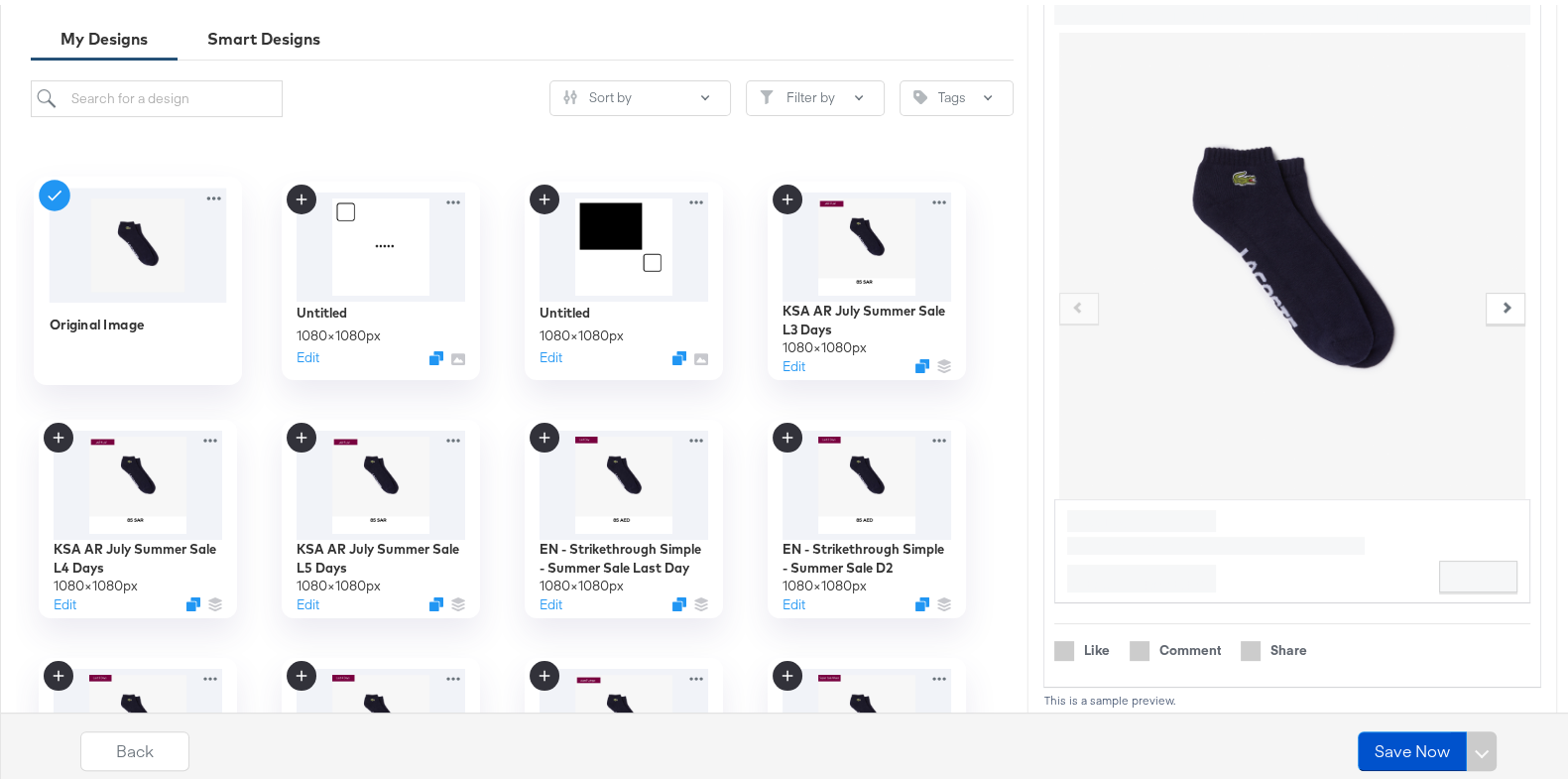 scroll, scrollTop: 386, scrollLeft: 0, axis: vertical 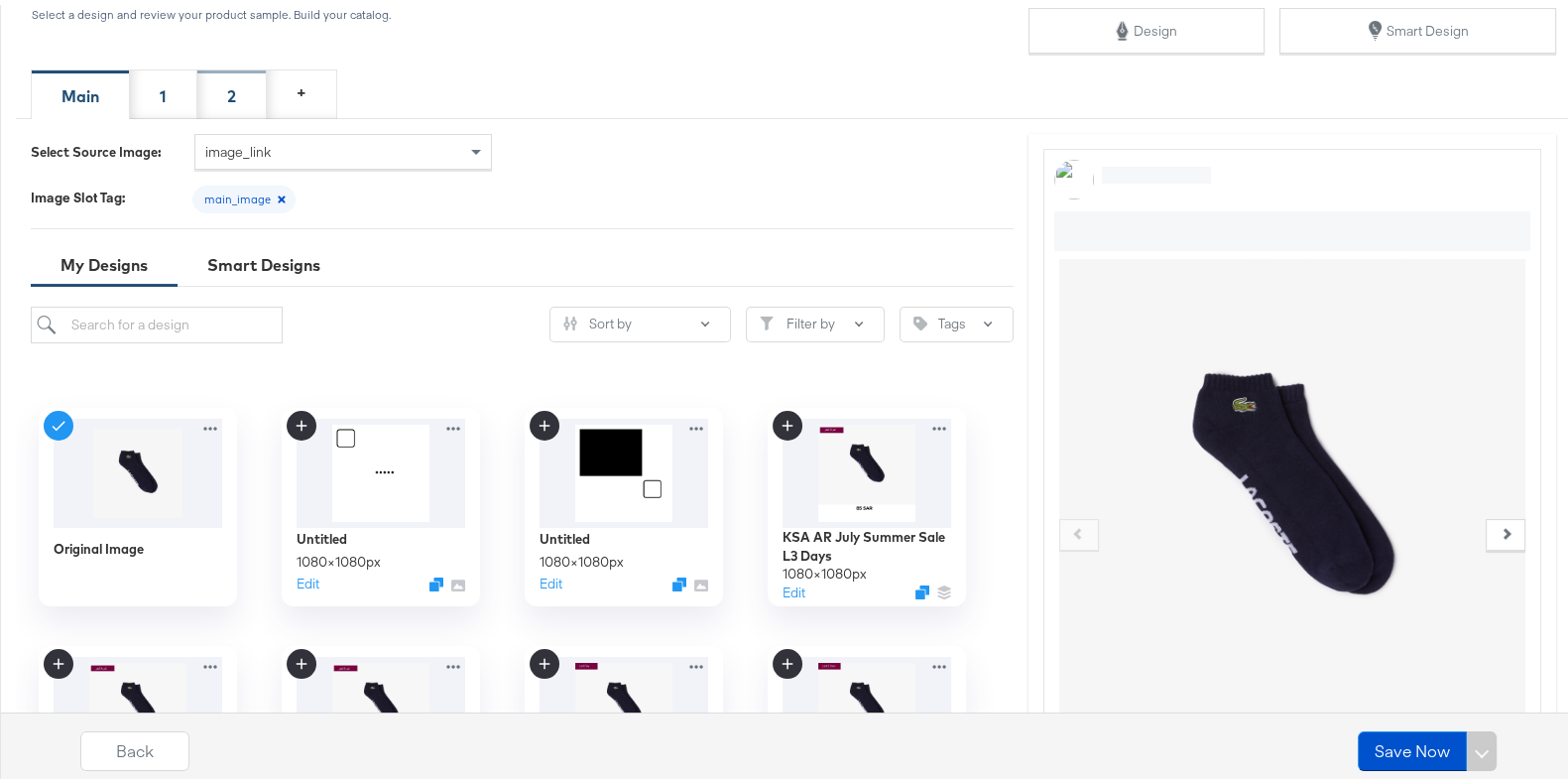 click on "2" at bounding box center (232, 89) 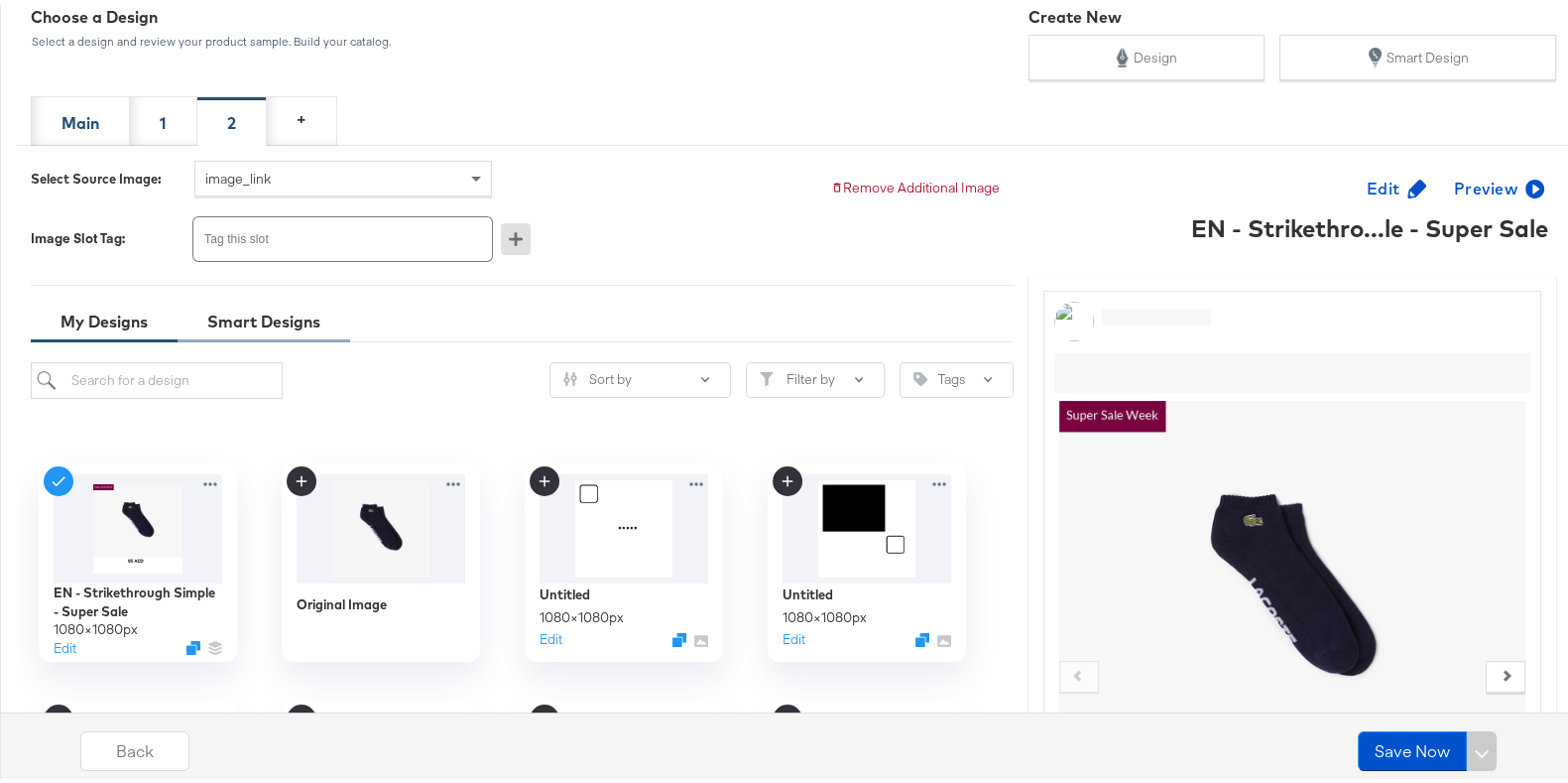 scroll, scrollTop: 357, scrollLeft: 0, axis: vertical 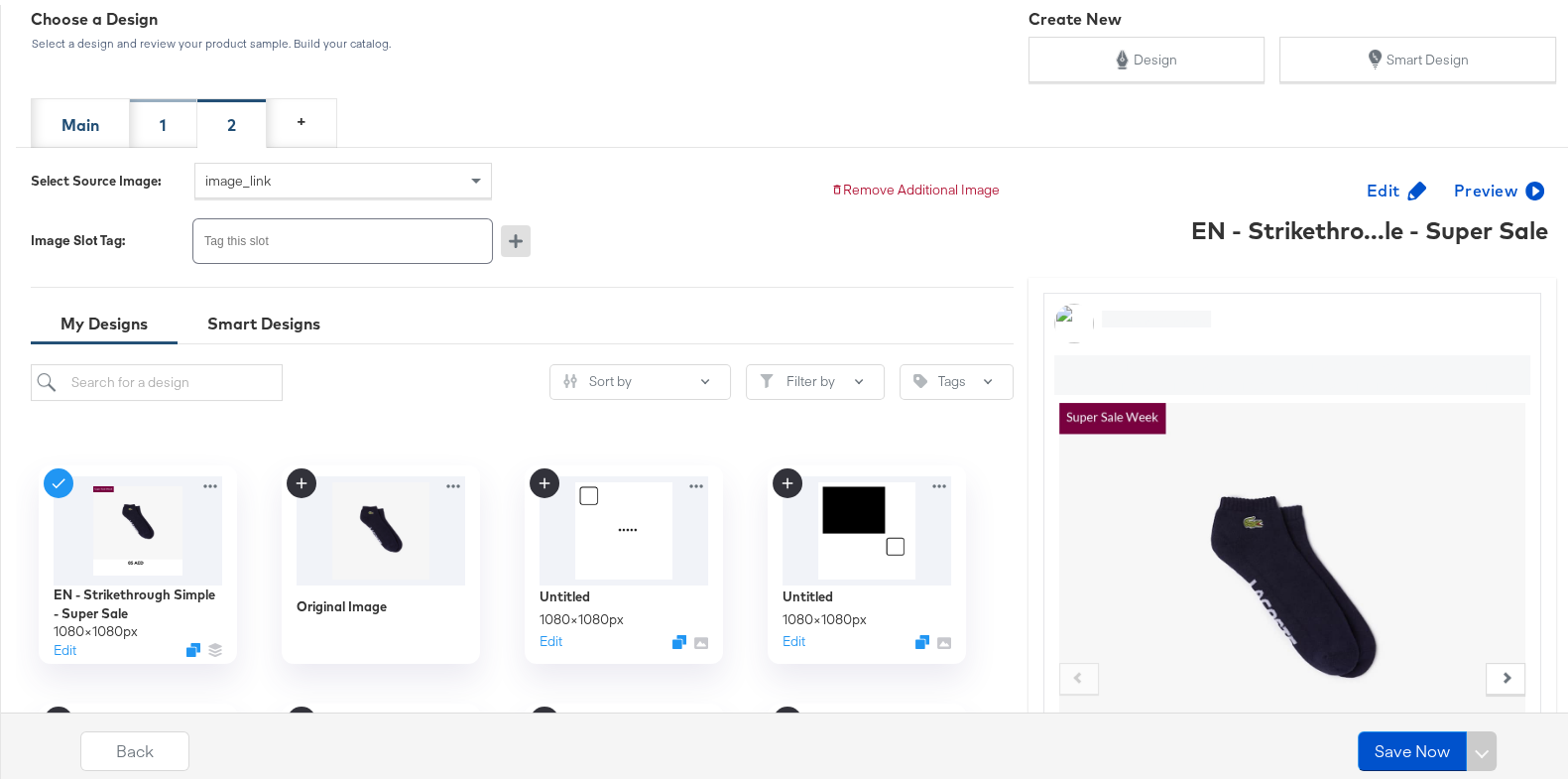 click on "1" at bounding box center [164, 118] 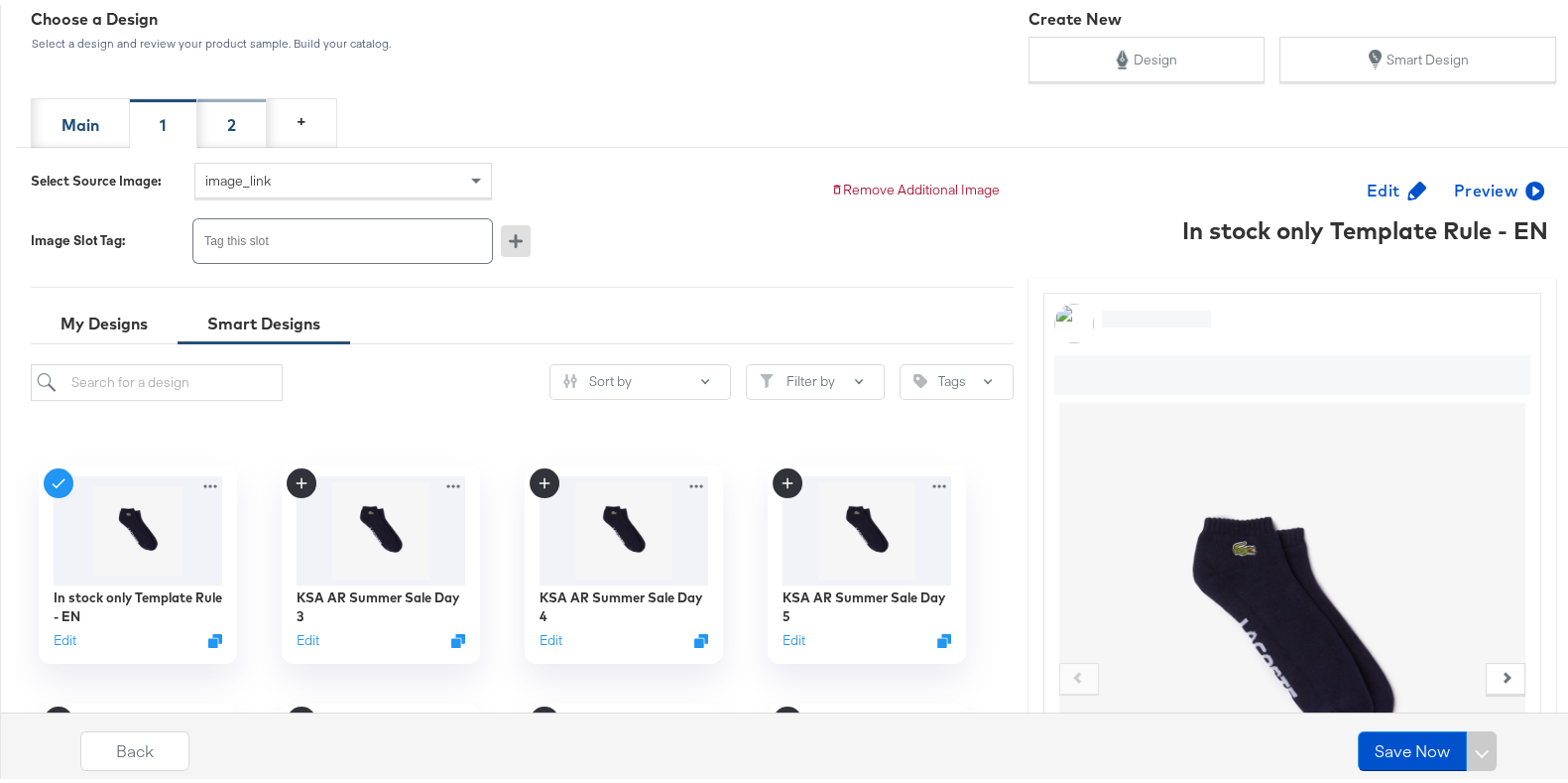 click on "2" at bounding box center (232, 118) 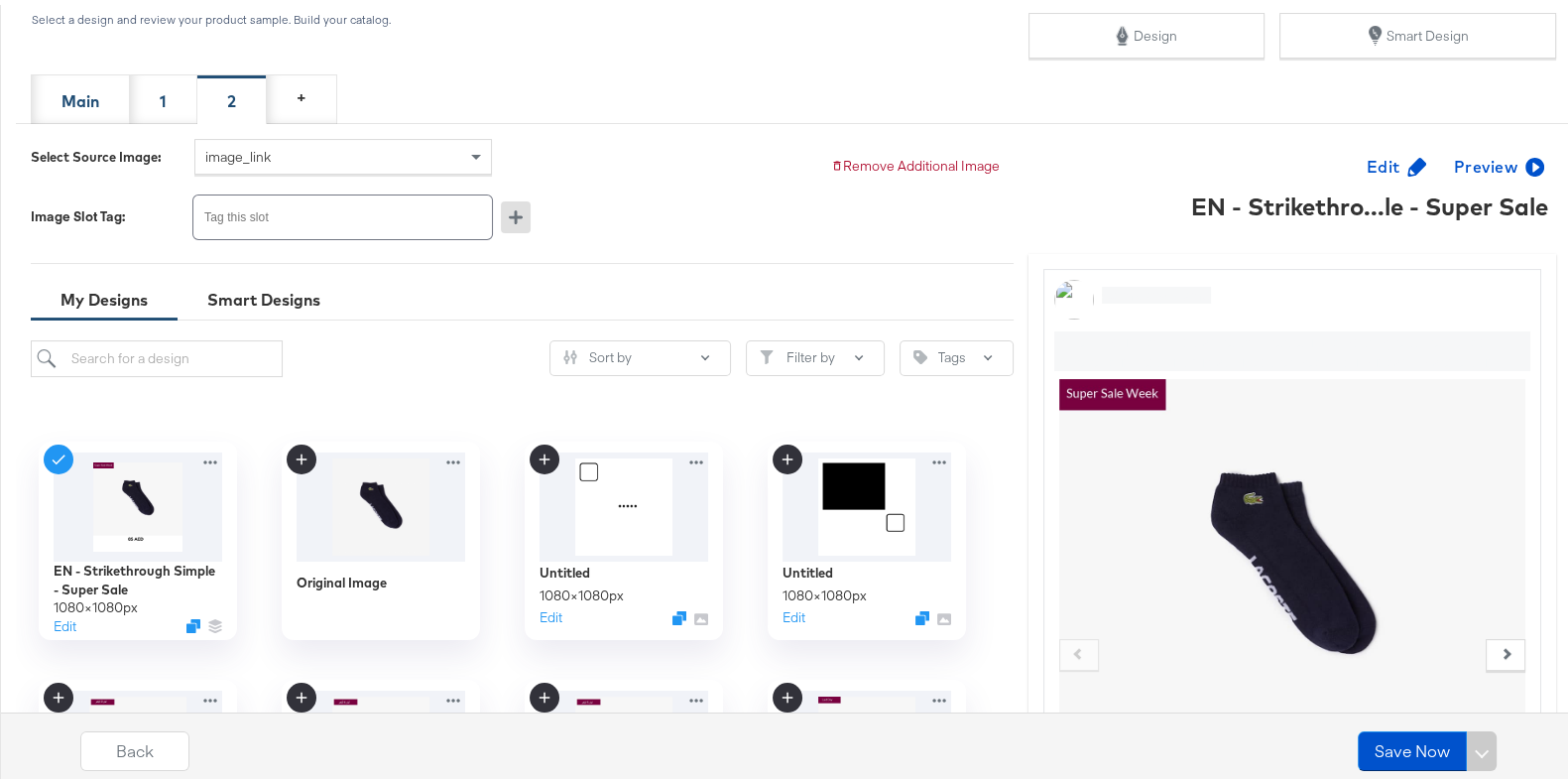 scroll, scrollTop: 374, scrollLeft: 0, axis: vertical 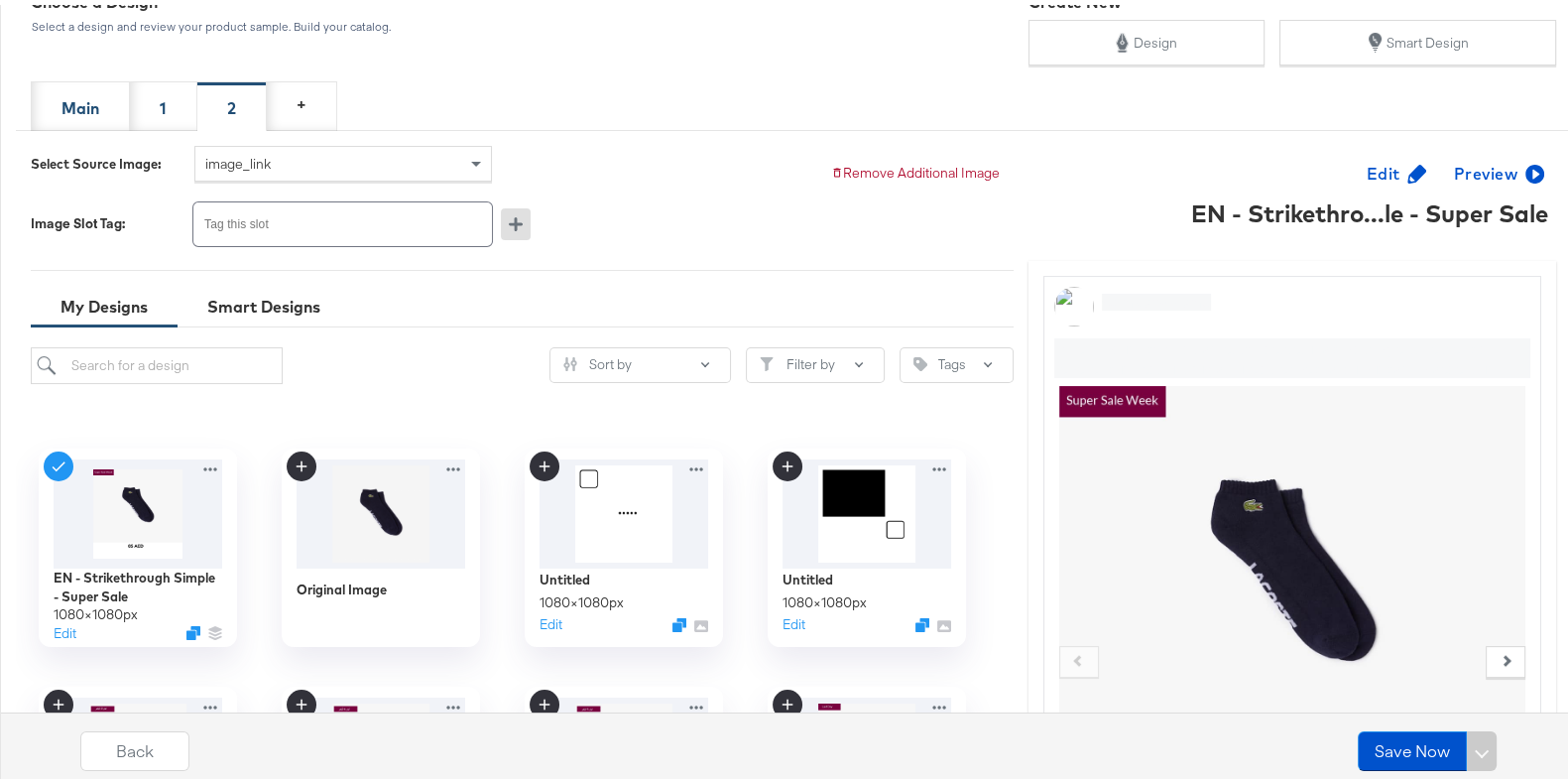 click on "Select Source Image: image_link Image Slot Tag: Tag this slot Remove Additional Image My Designs Smart Designs Sort by Filter by Tags EN - Strikethrough Simple - Super Sale 1080  ×  1080  px Edit Original Image Untitled 1080  ×  1080  px Edit Untitled 1080  ×  1080  px Edit KSA AR July Summer Sale L3 Days 1080  ×  1080  px Edit KSA AR July Summer Sale L4 Days 1080  ×  1080  px Edit KSA AR July Summer Sale L5 Days 1080  ×  1080  px Edit EN - Strikethrough Simple - Summer Sale Last Day 1080  ×  1080  px Edit EN - Strikethrough Simple - Summer Sale D2 1080  ×  1080  px Edit  EN - Strikethrough Simple - Summer Sale D3 1080  ×  1080  px Edit EN - Strikethrough Simple - Summer Sale D4 1080  ×  1080  px Edit AR - Strikethrough Simple - Summer Sale Tag 1080  ×  1080  px Edit AR - Strikethrough Simple 1080  ×  1080  px Edit EN - Strikethrough Simple 1080  ×  1080  px Edit Edit Preview EN - Strikethro...le - Super Sale Company Name Heading News Feed Link Description https://www.example.com/ Shop Now Like" at bounding box center [793, 622] 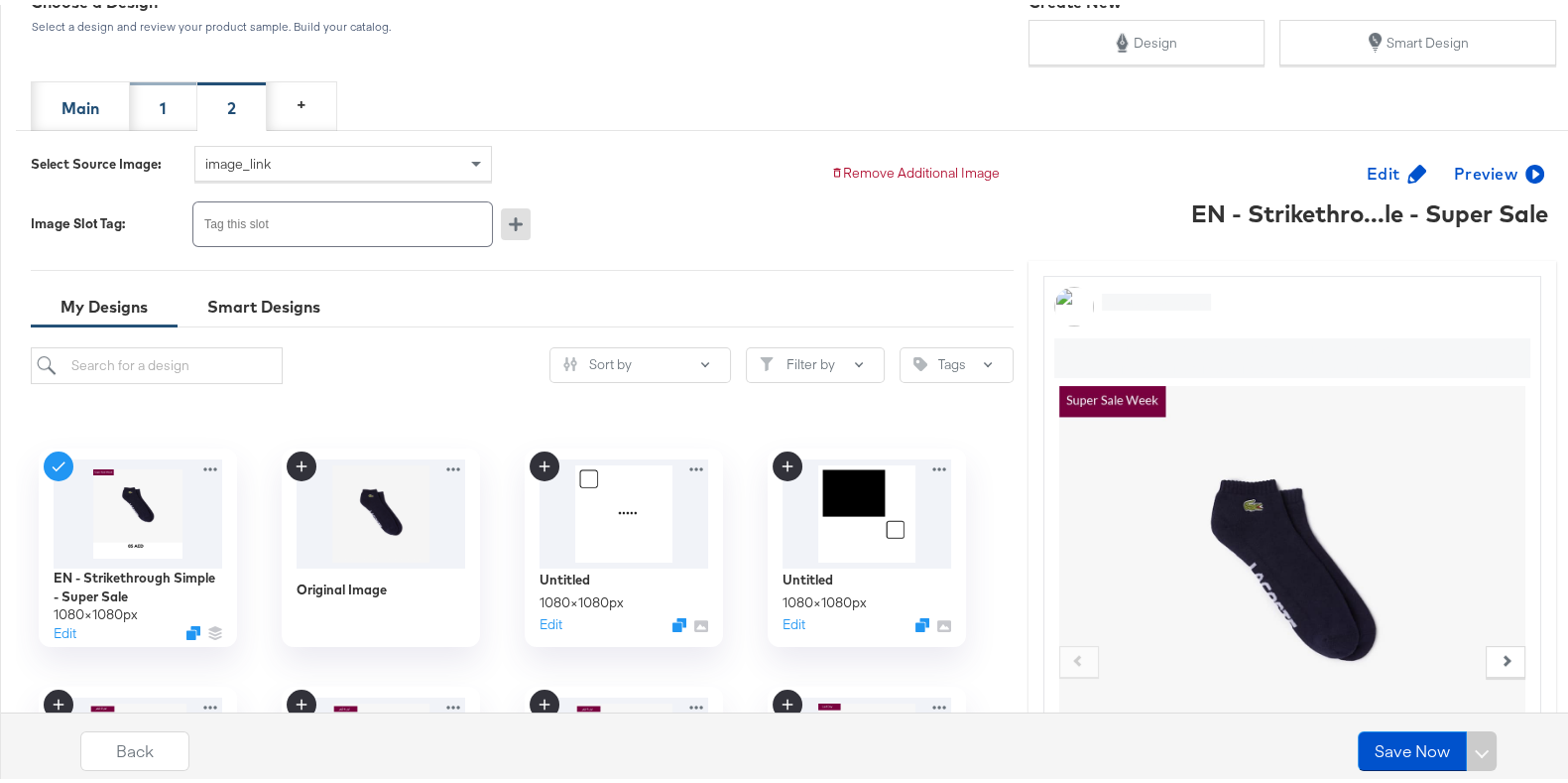 click on "1" at bounding box center (164, 101) 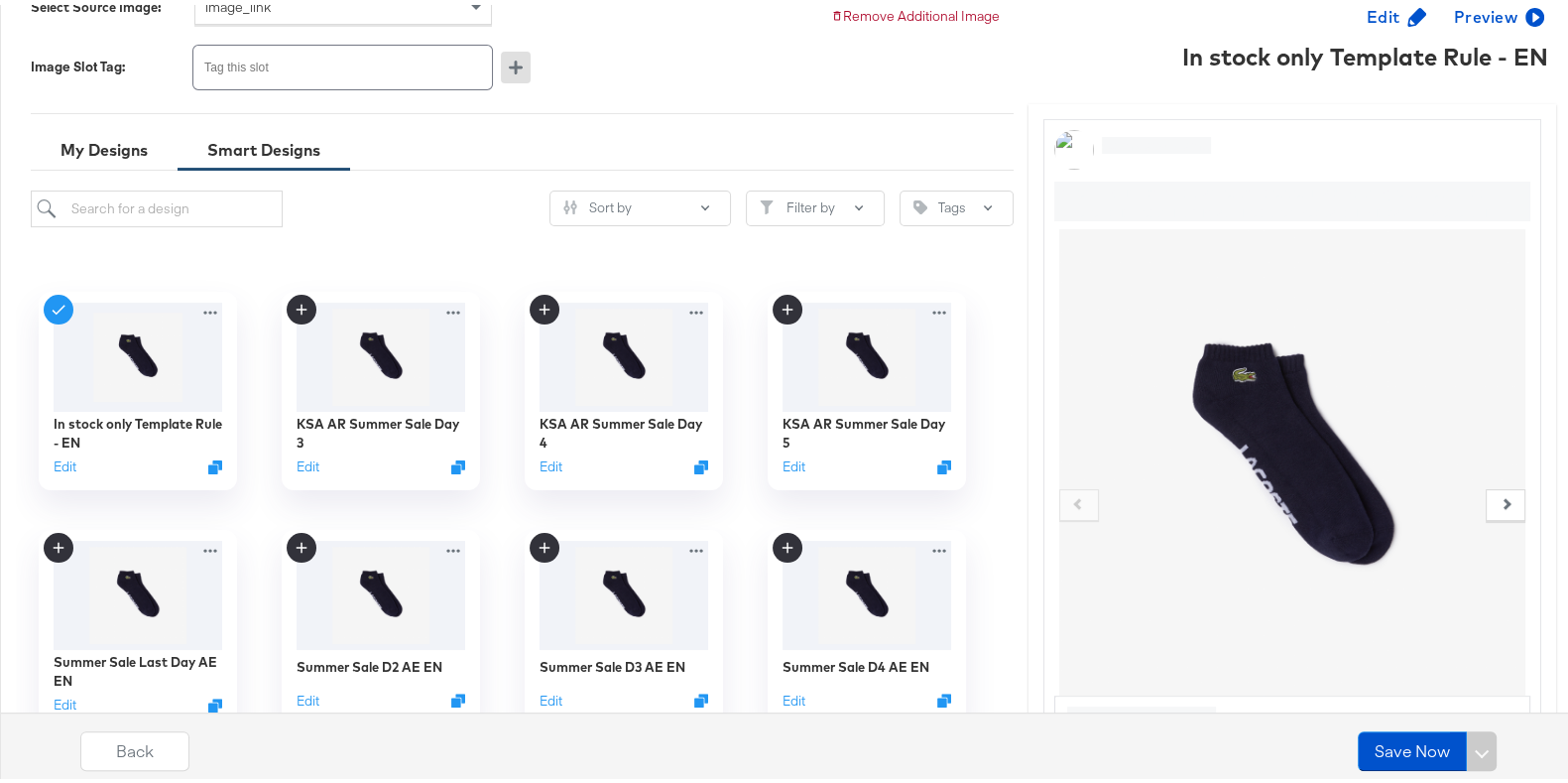 scroll, scrollTop: 526, scrollLeft: 0, axis: vertical 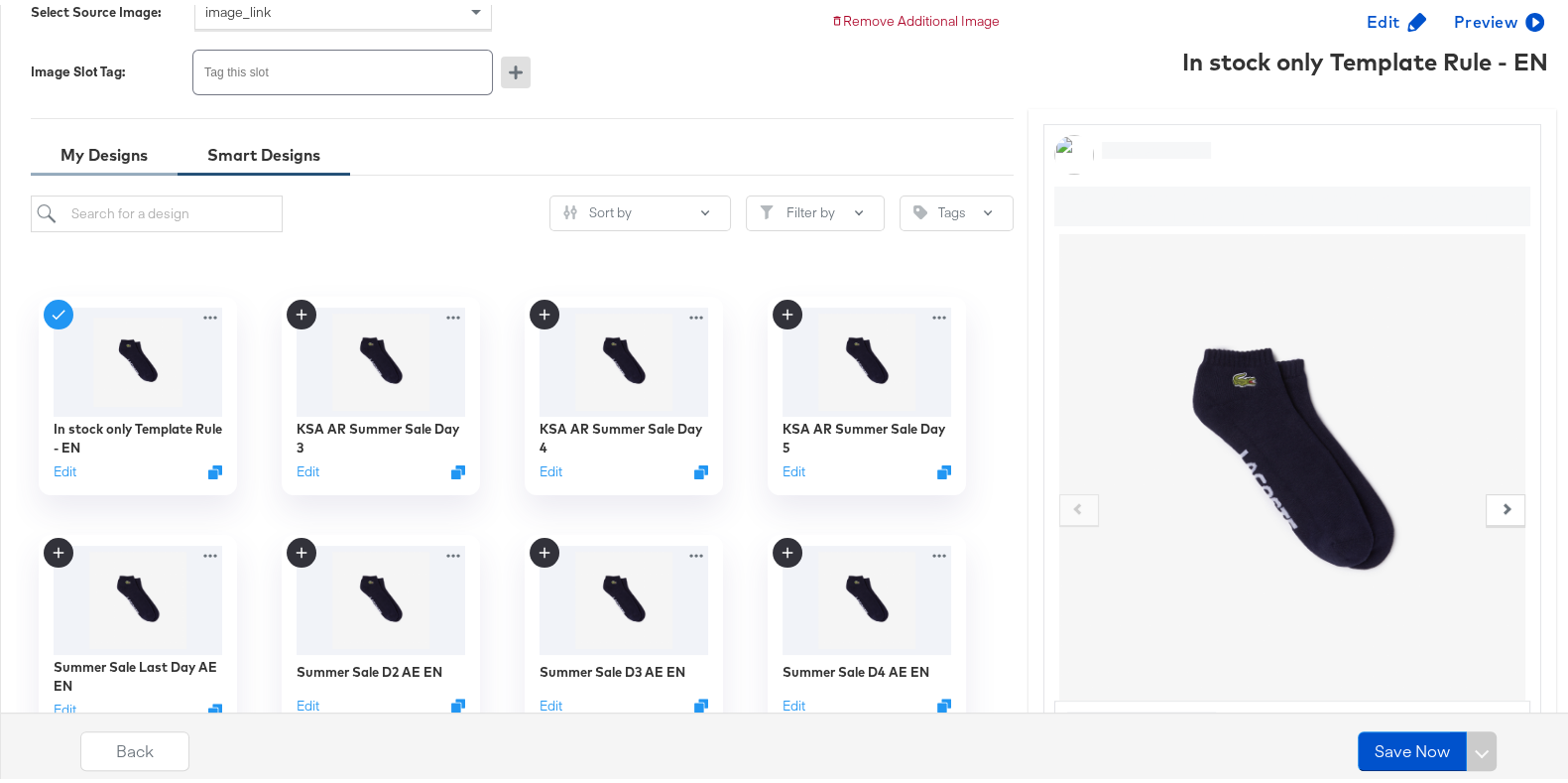 click on "My Designs" at bounding box center (104, 150) 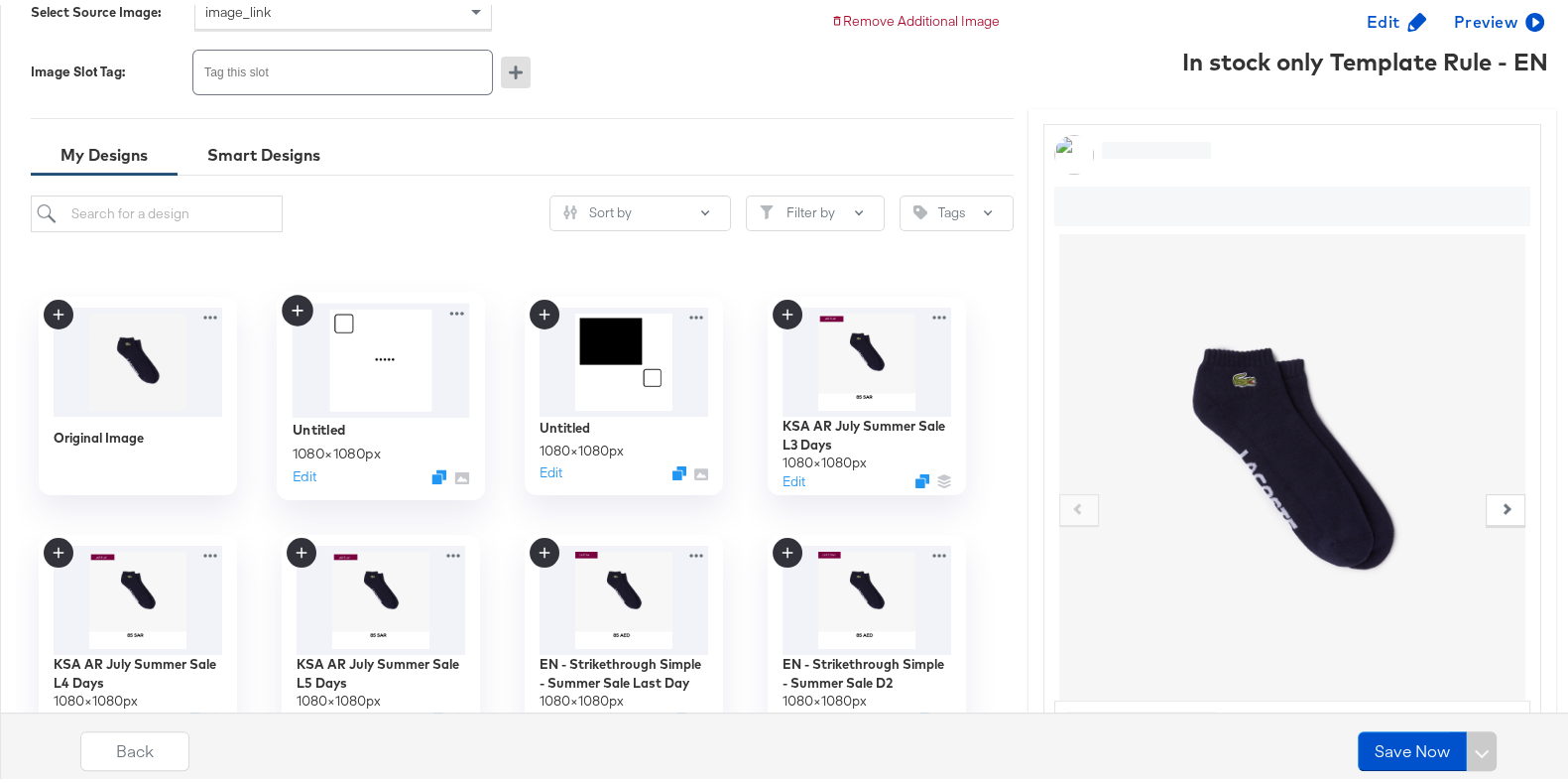 scroll, scrollTop: 160, scrollLeft: 0, axis: vertical 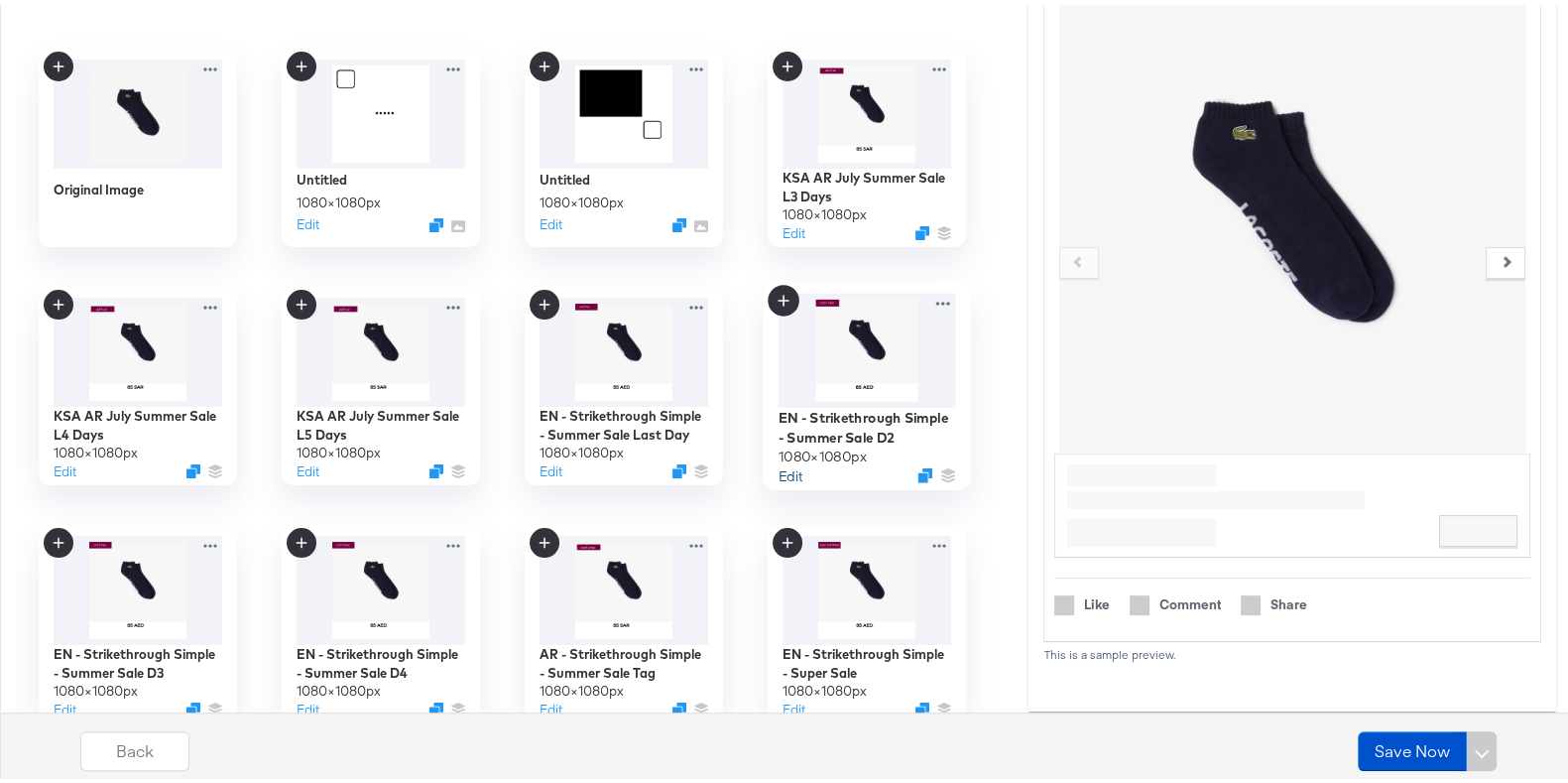 click on "Edit" at bounding box center [789, 470] 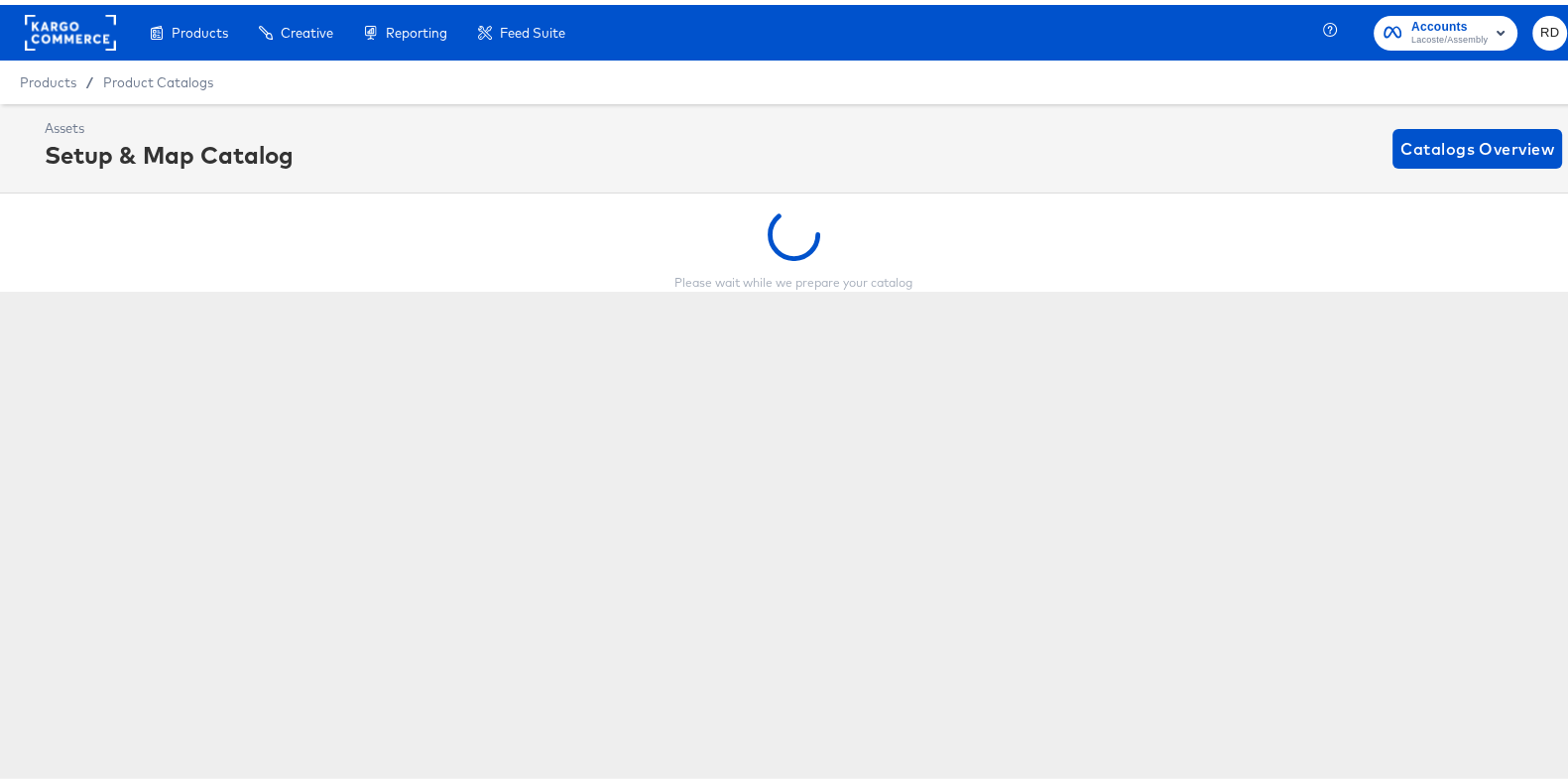scroll, scrollTop: 0, scrollLeft: 0, axis: both 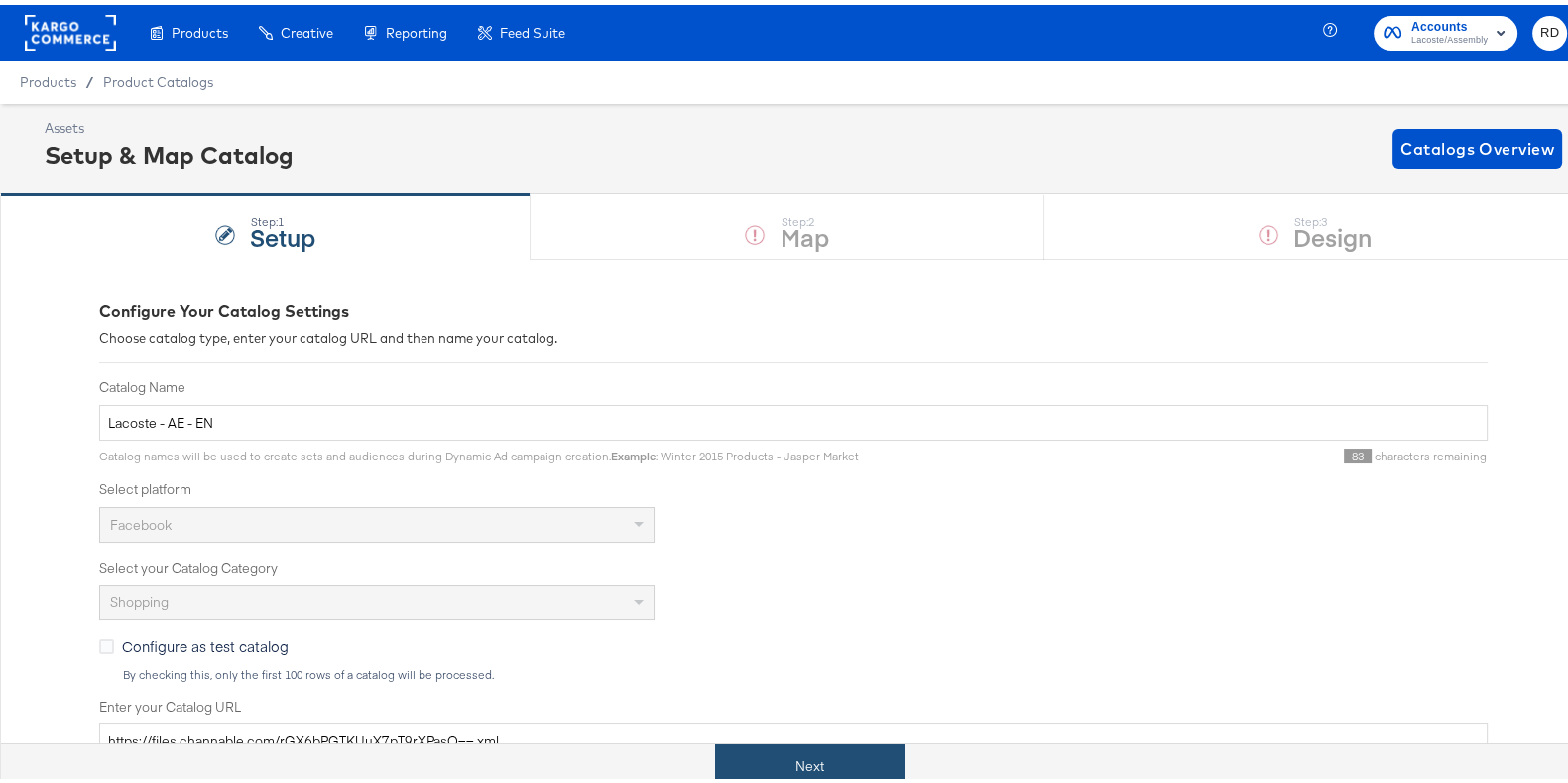 click on "Next" at bounding box center (809, 761) 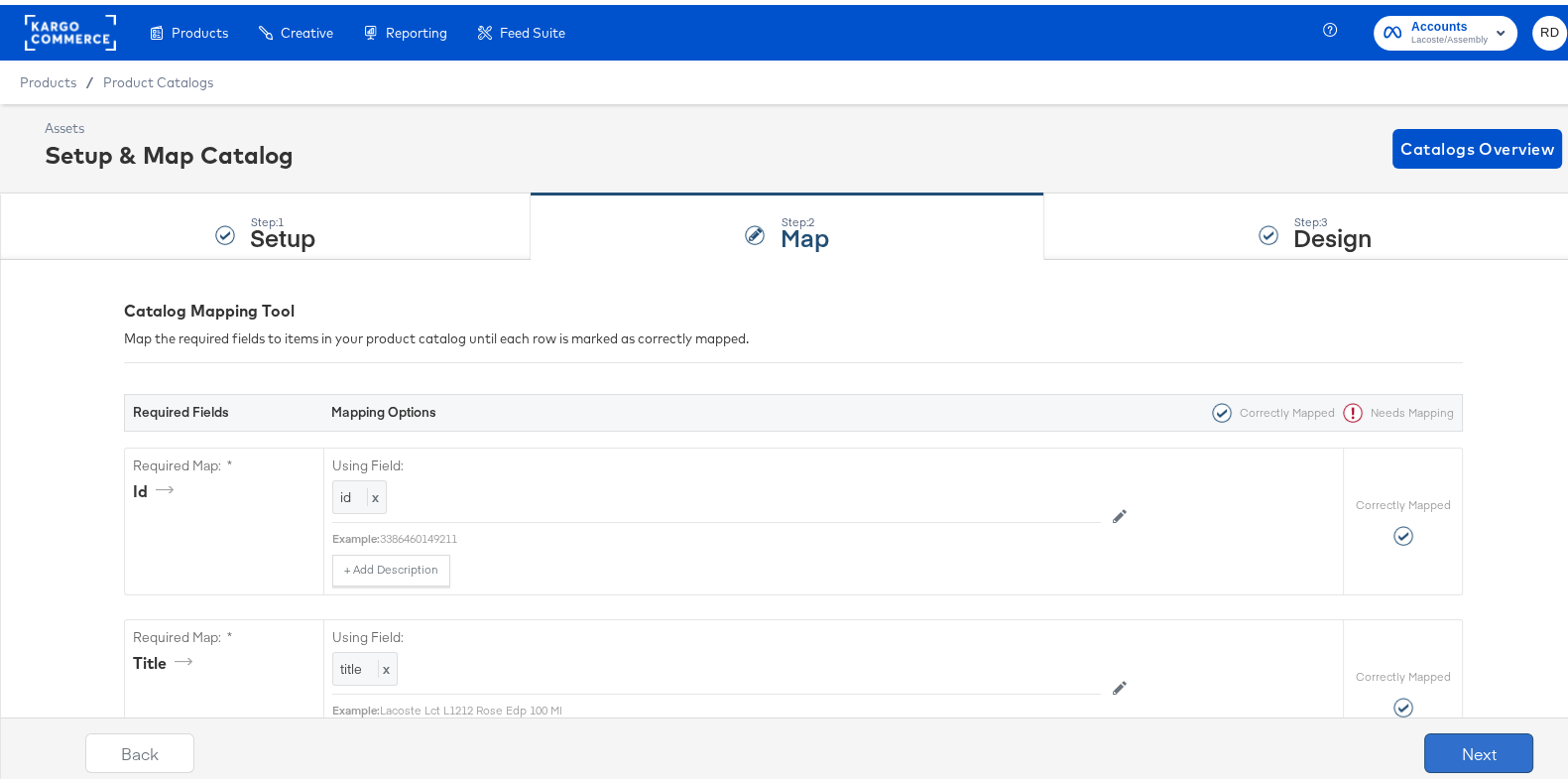 click on "Next" at bounding box center (1479, 748) 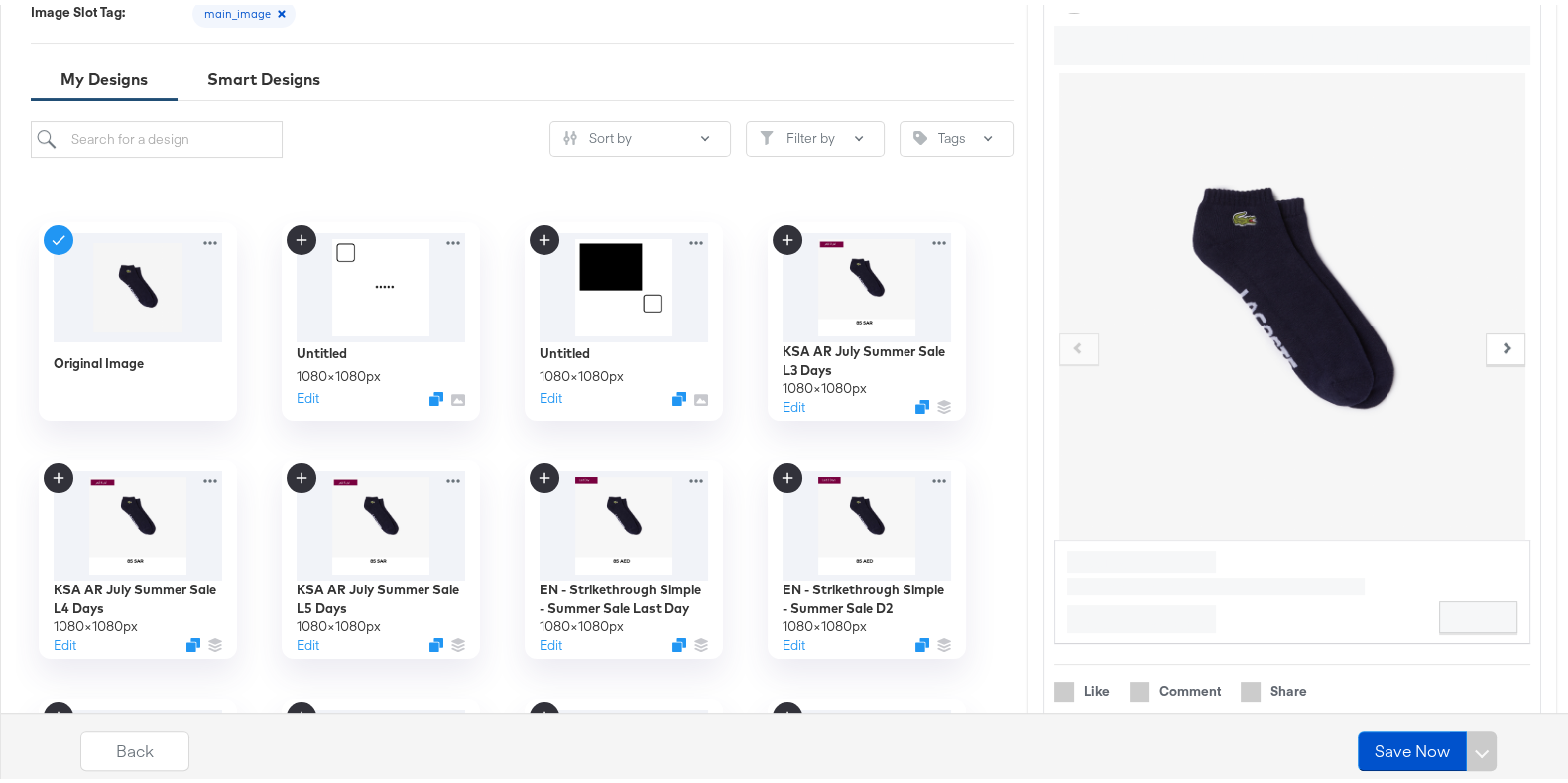 scroll, scrollTop: 573, scrollLeft: 0, axis: vertical 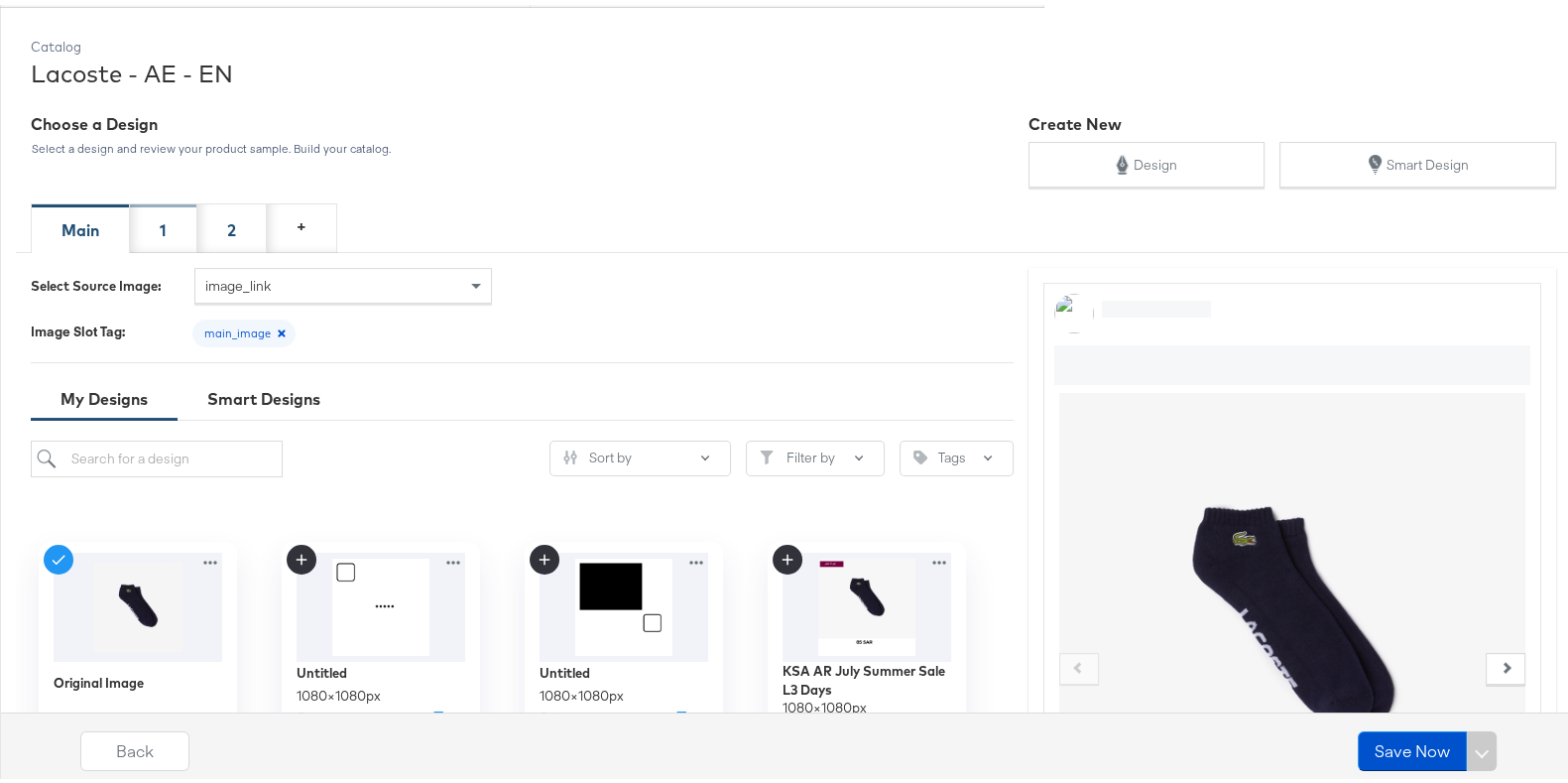 click on "1" at bounding box center [164, 223] 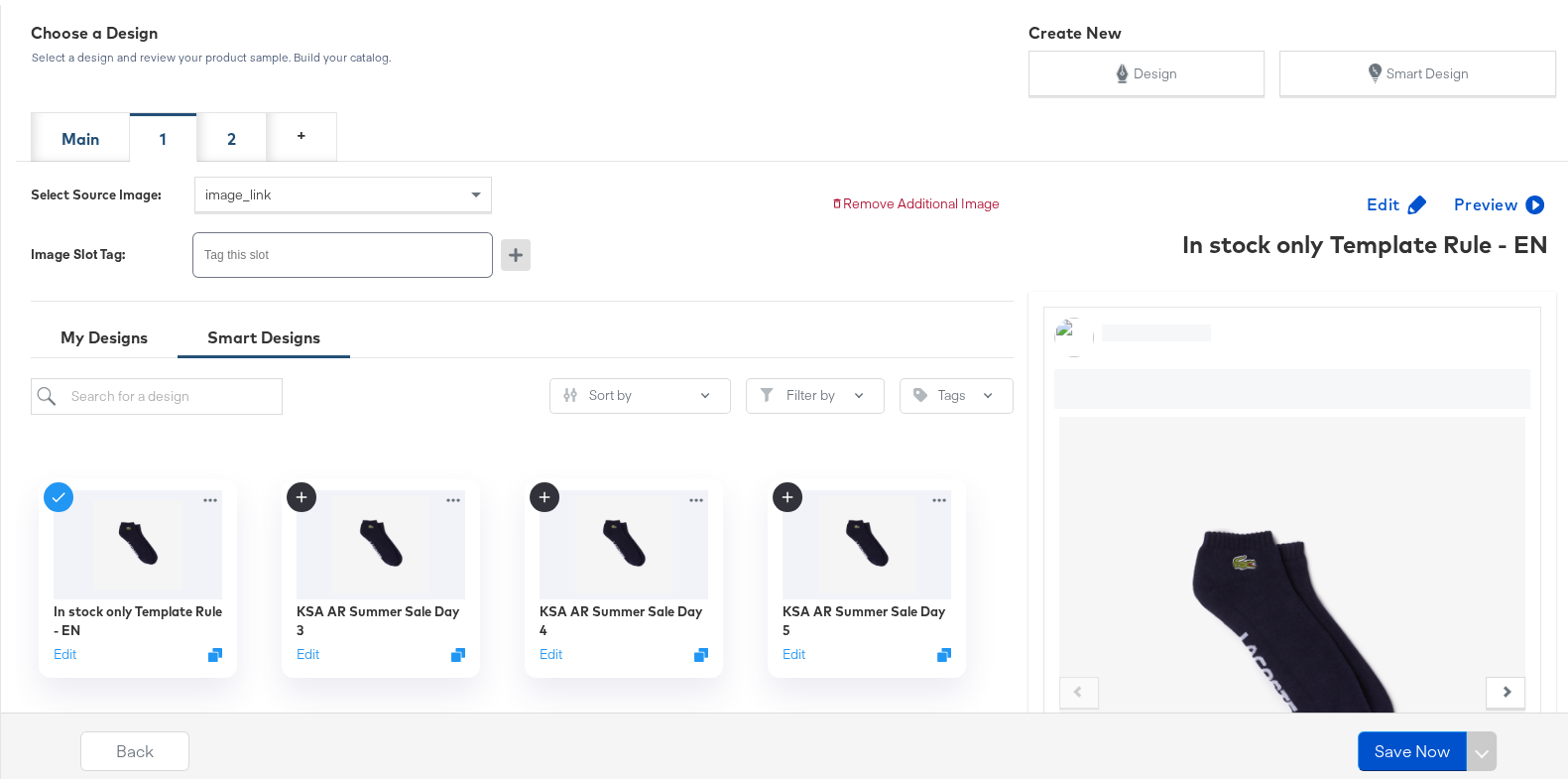 scroll, scrollTop: 329, scrollLeft: 0, axis: vertical 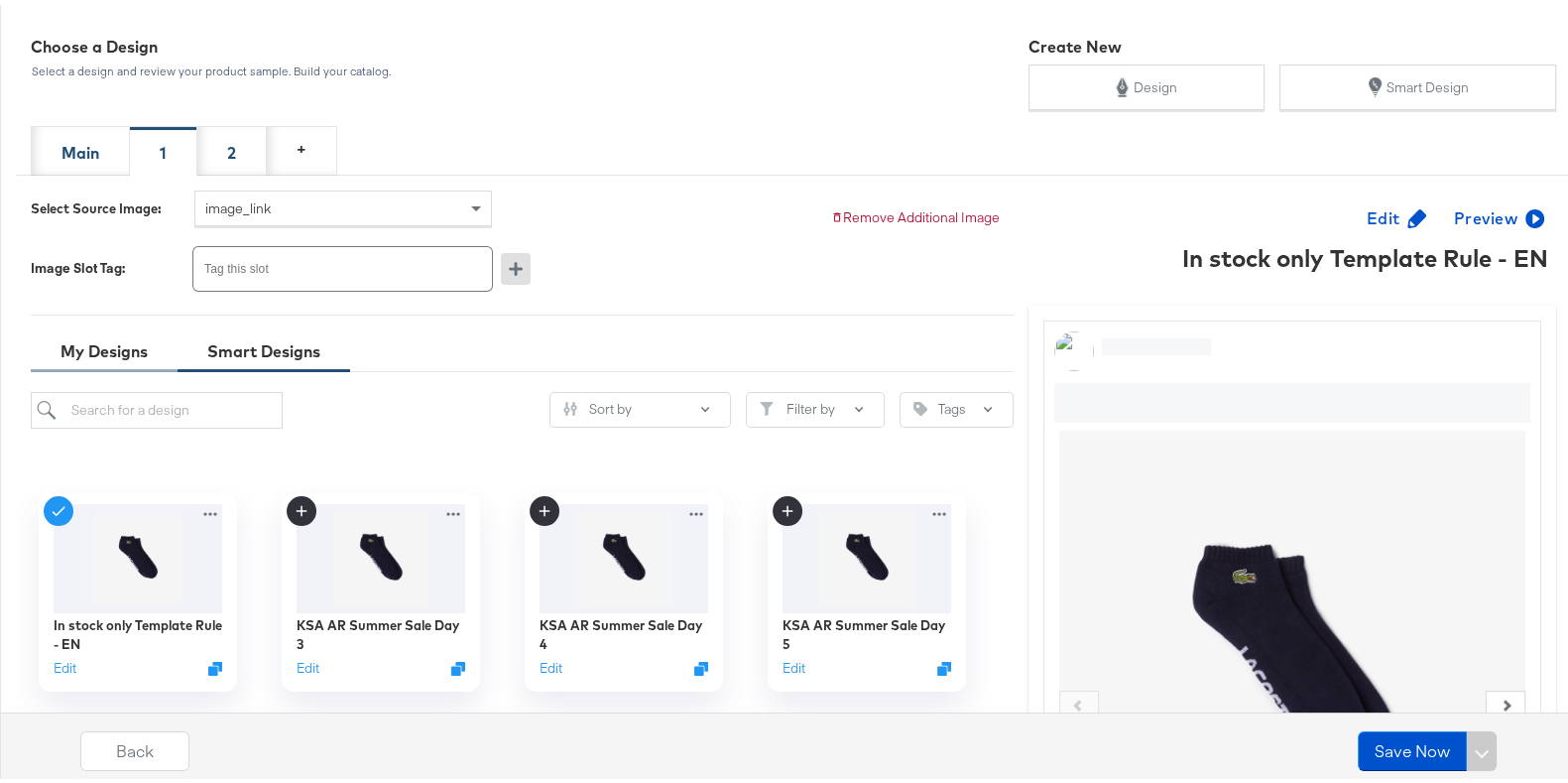 click on "My Designs" at bounding box center (104, 346) 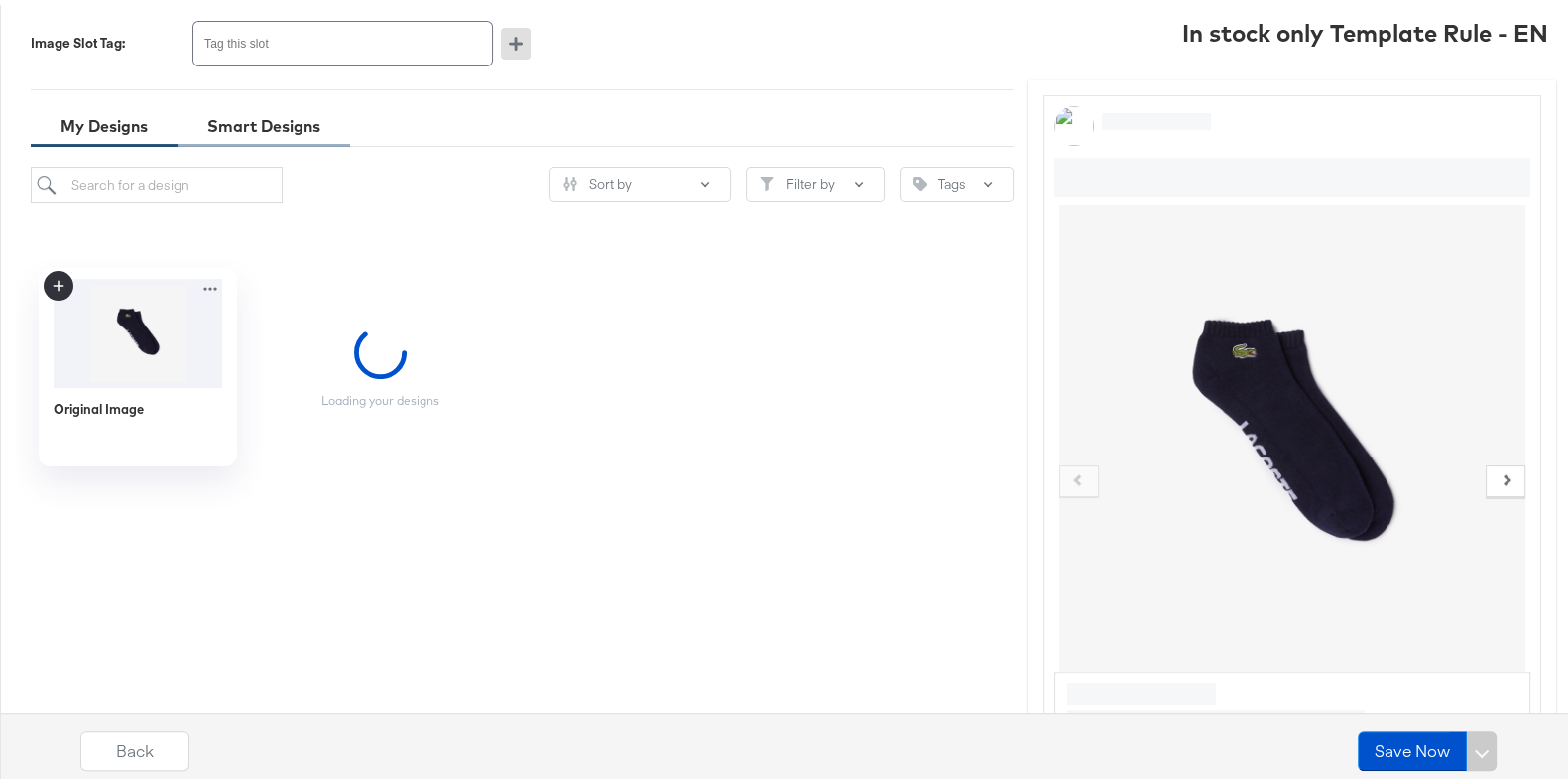 scroll, scrollTop: 578, scrollLeft: 0, axis: vertical 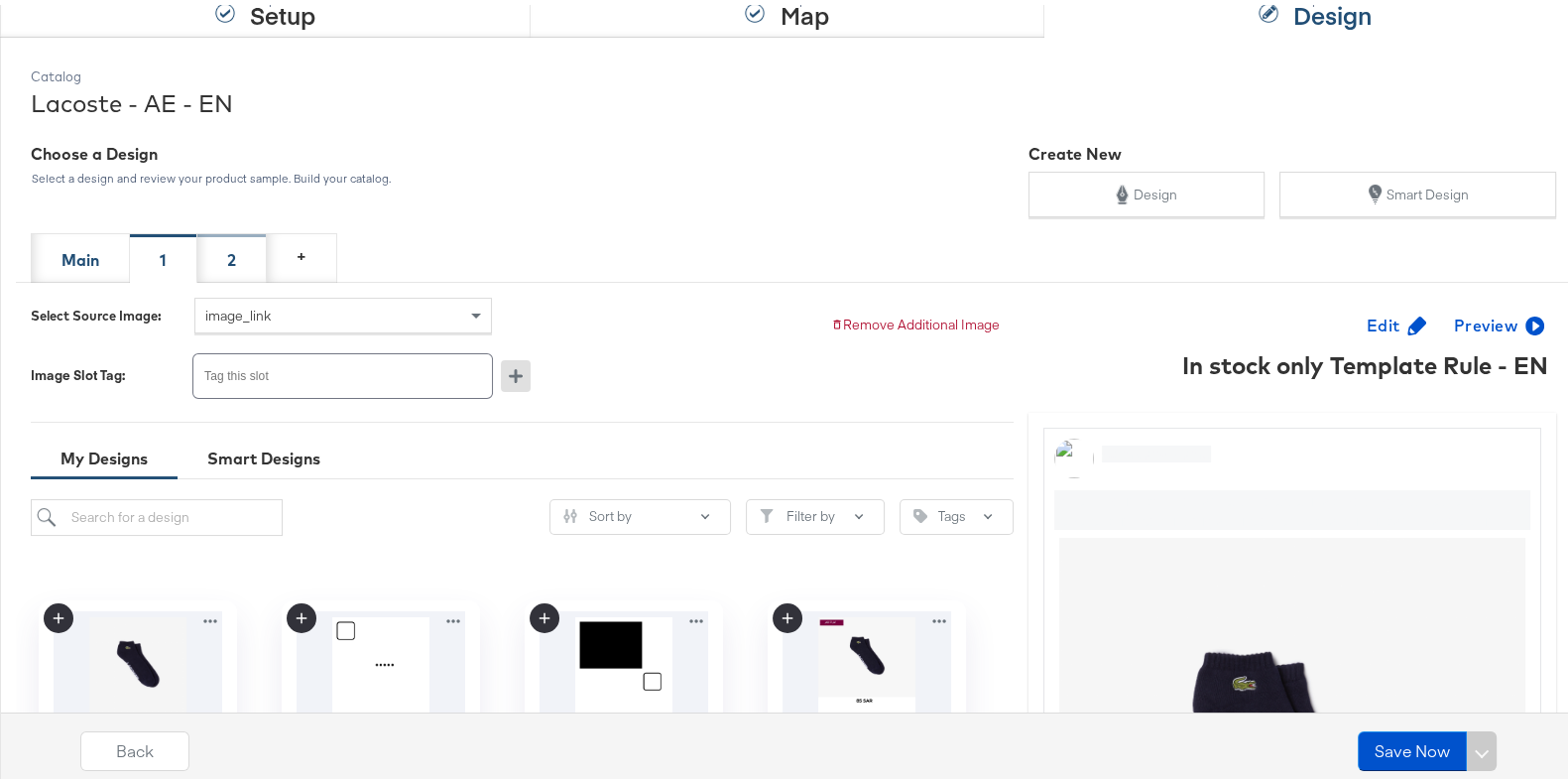 click on "2" at bounding box center [232, 253] 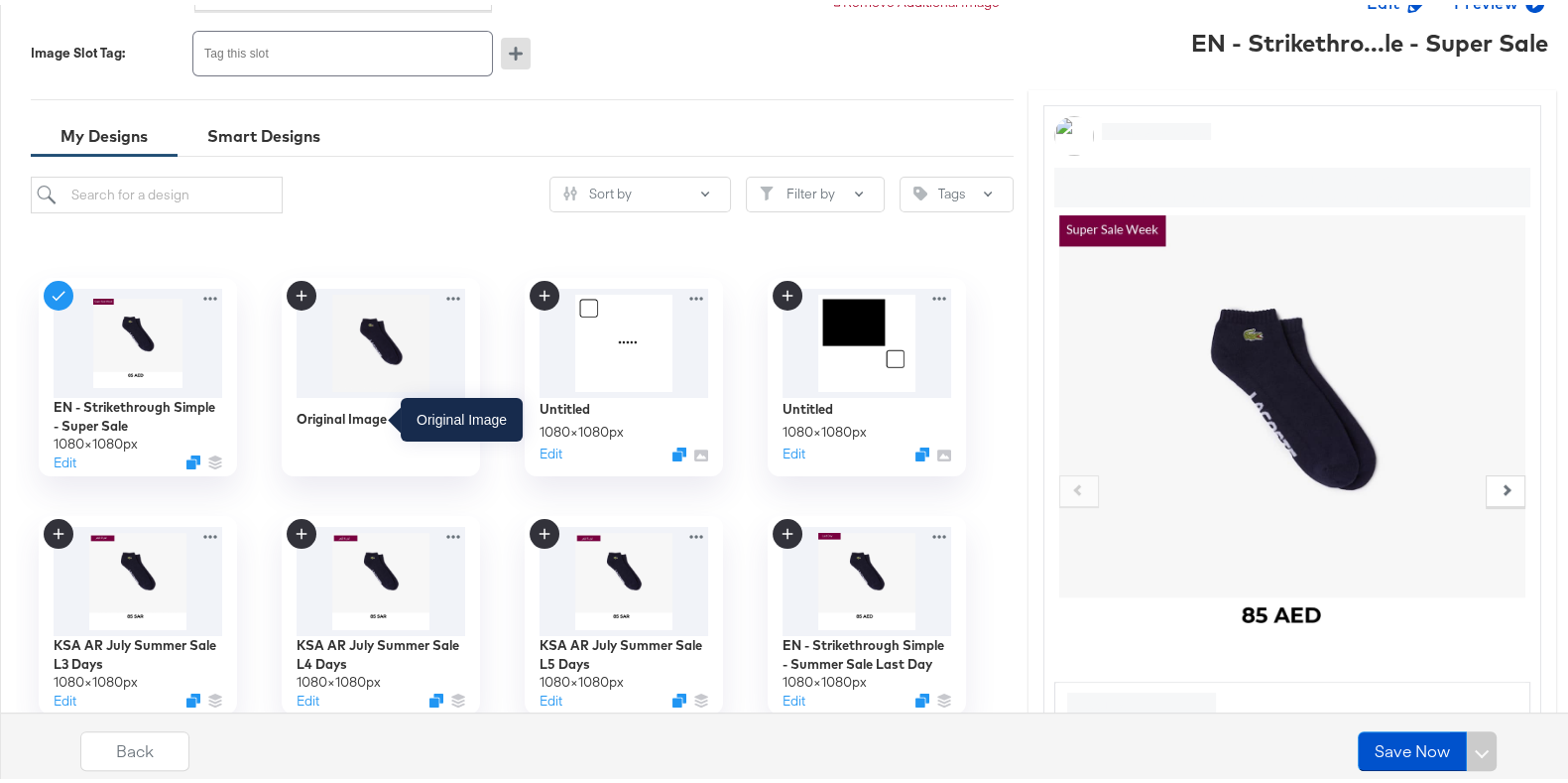 scroll, scrollTop: 546, scrollLeft: 0, axis: vertical 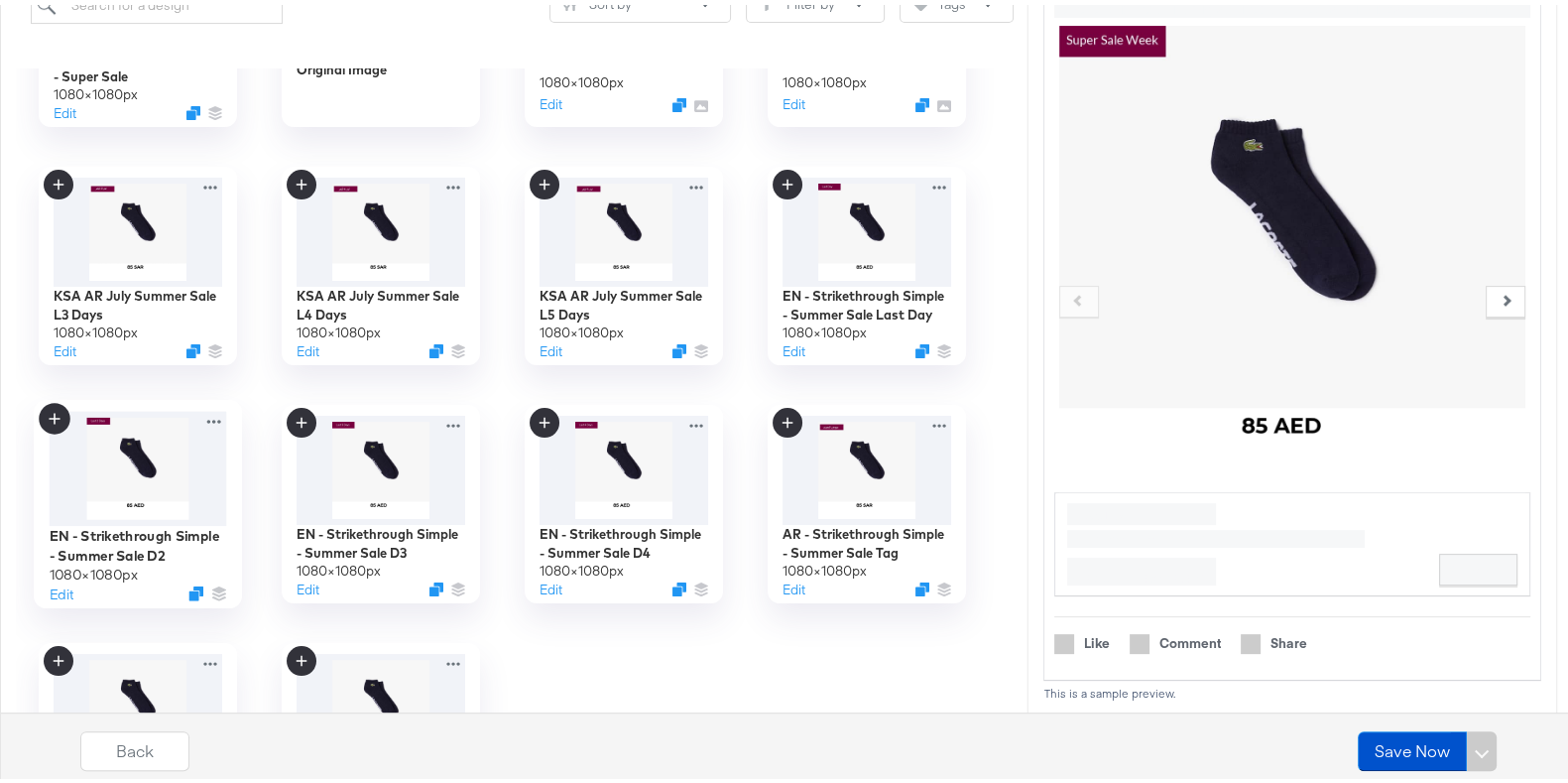click at bounding box center (137, 463) 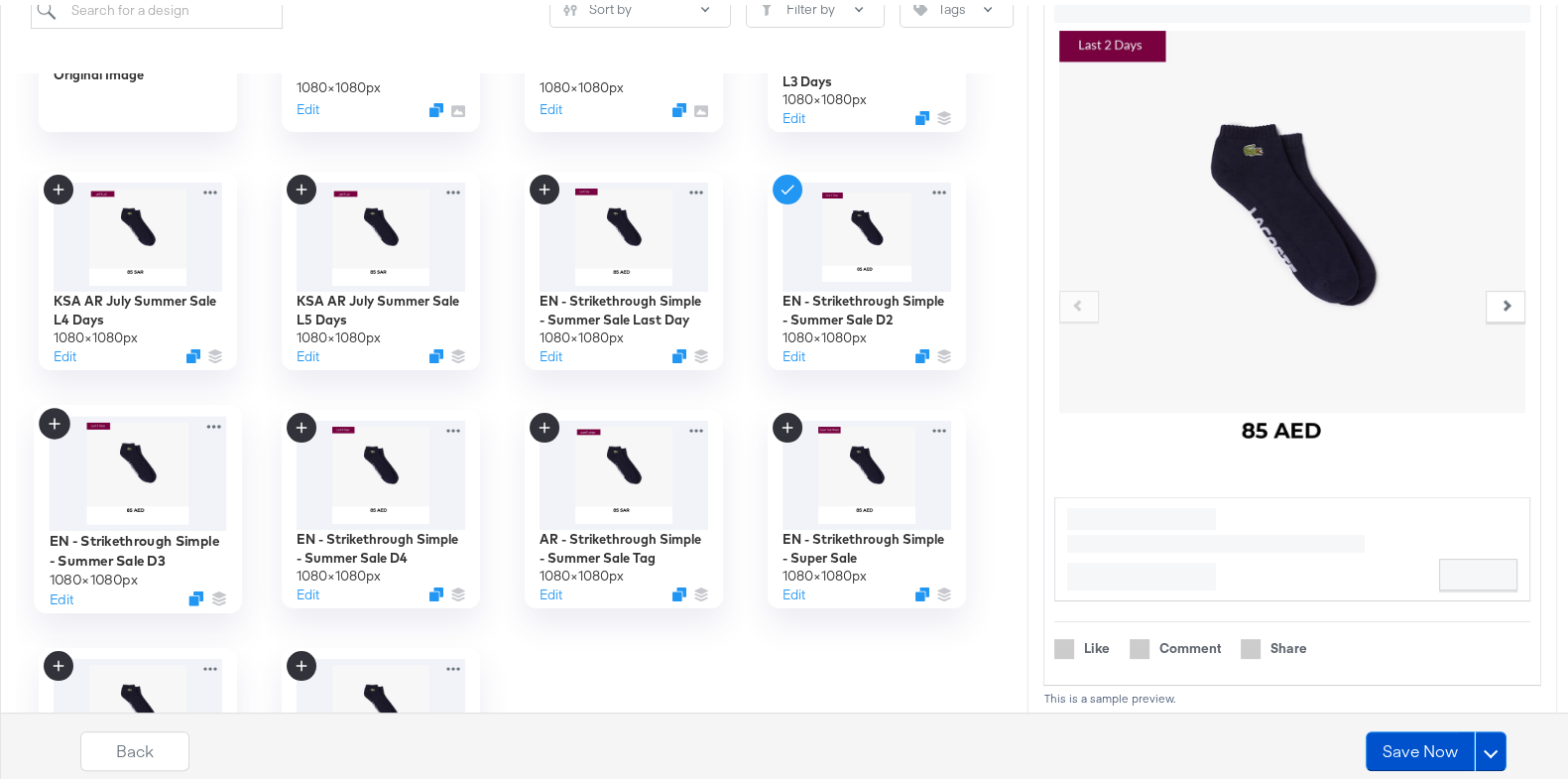 scroll, scrollTop: 731, scrollLeft: 0, axis: vertical 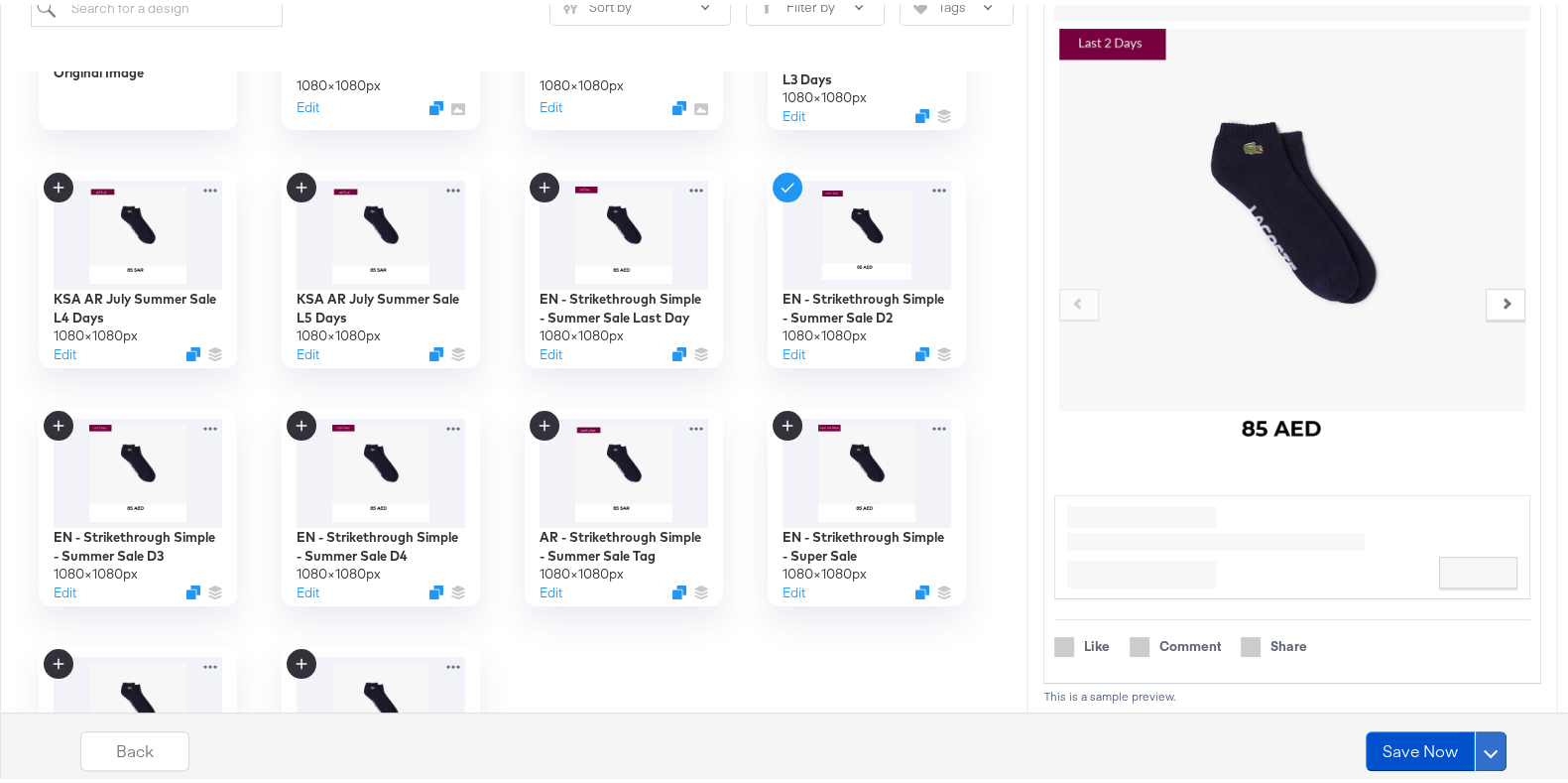 click at bounding box center (1491, 745) 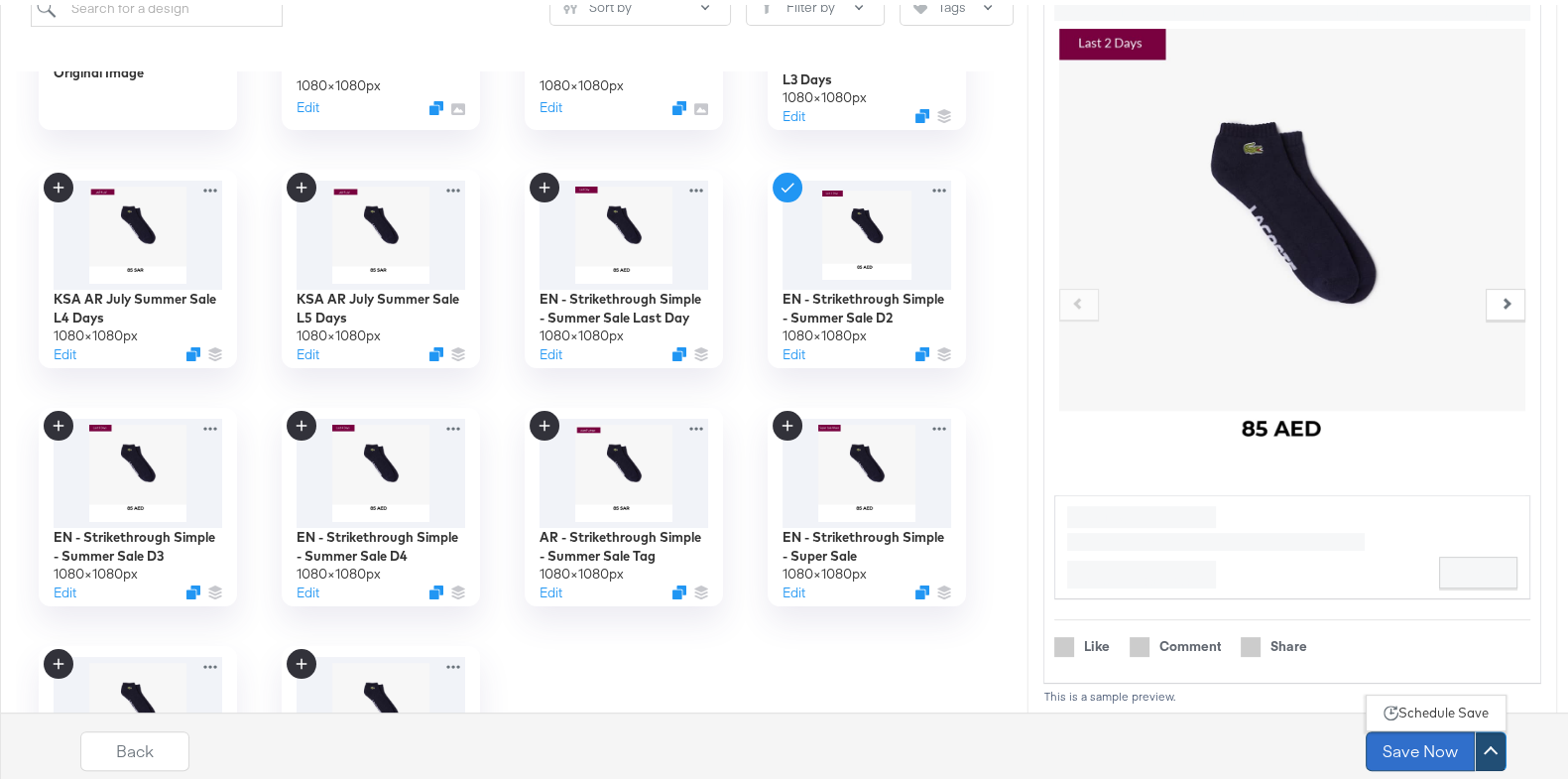 click on "Save Now" at bounding box center (1420, 746) 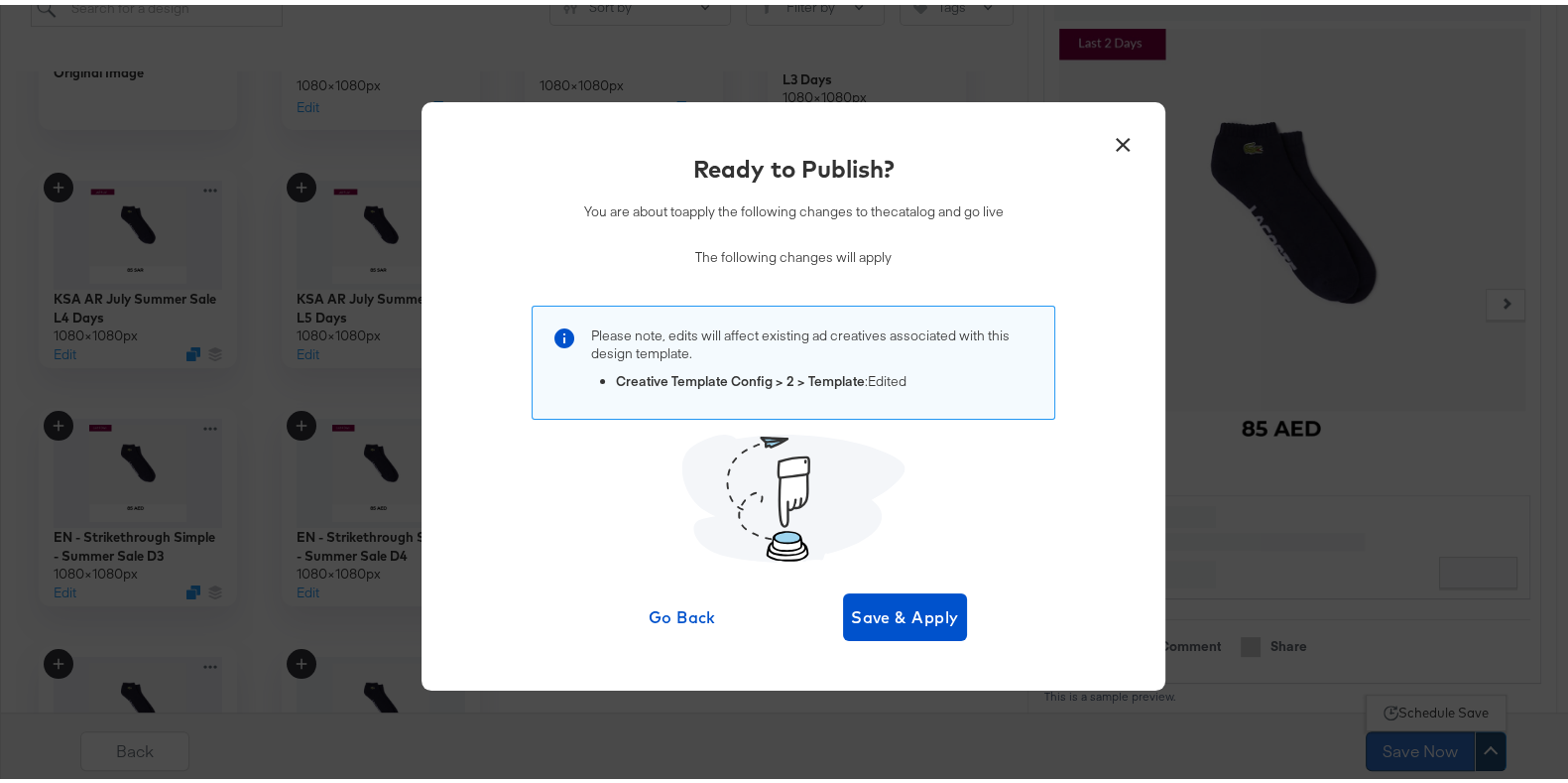 scroll, scrollTop: 0, scrollLeft: 0, axis: both 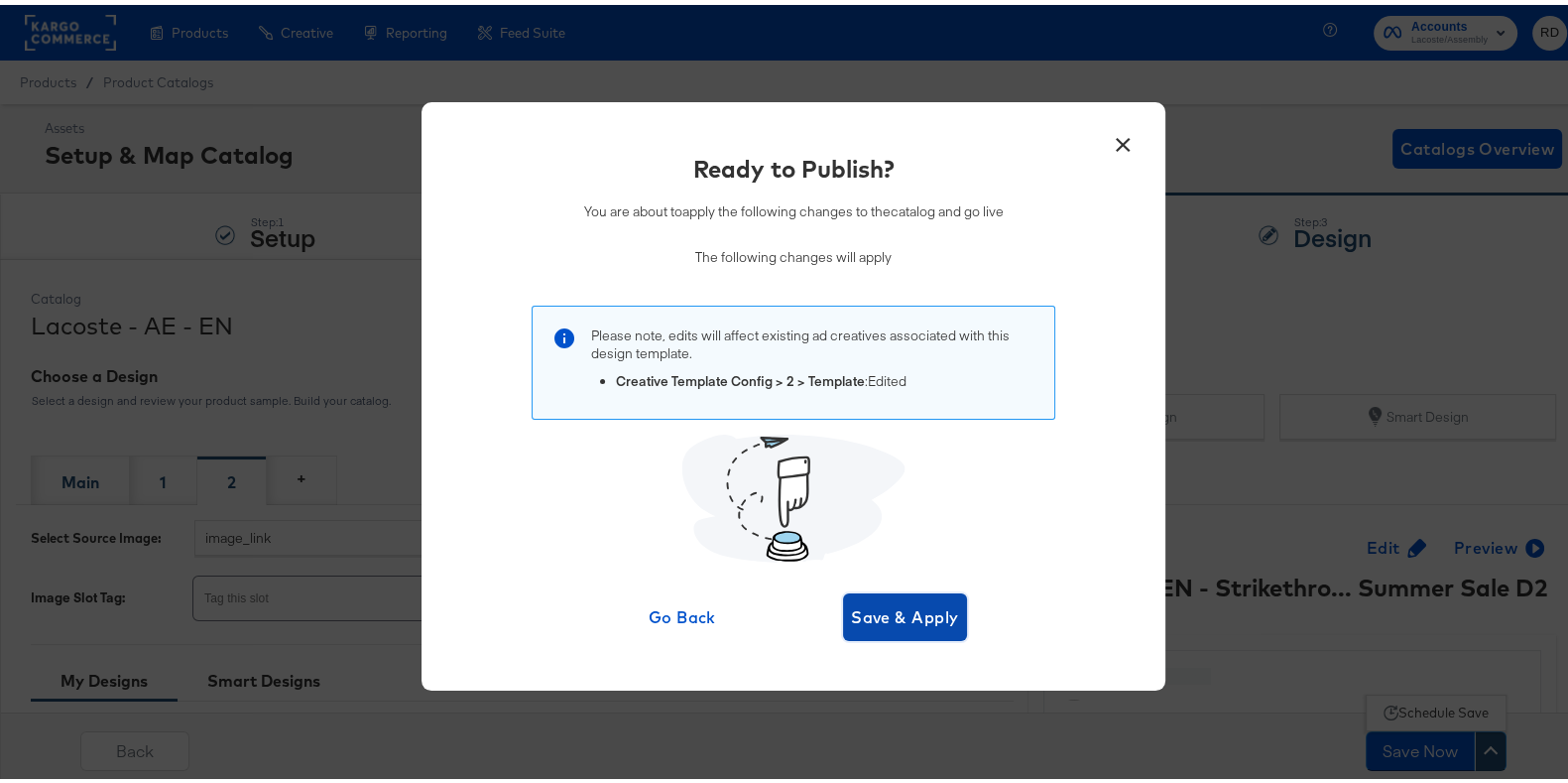 click on "Save & Apply" at bounding box center (905, 612) 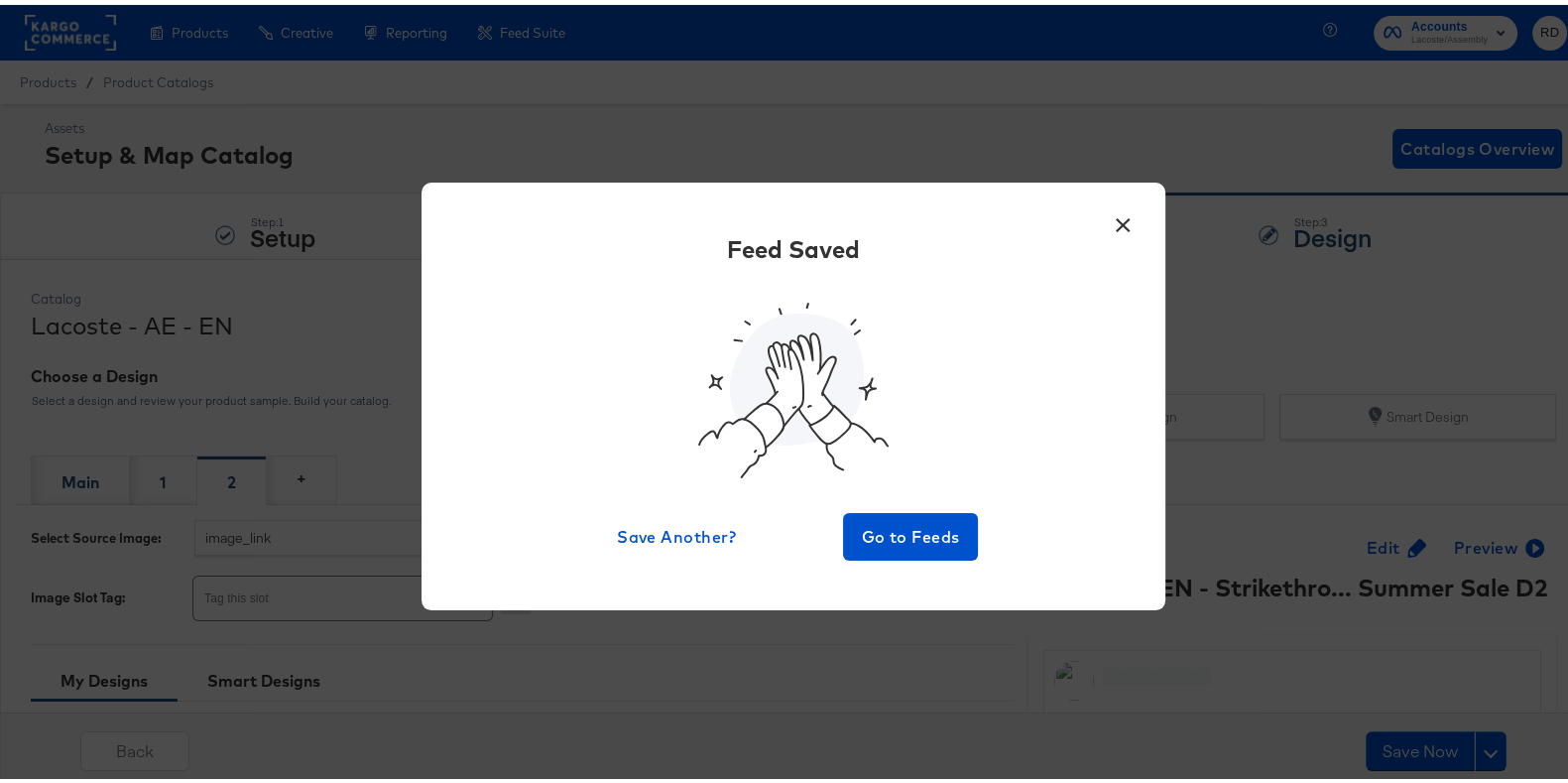 click on "×" at bounding box center [1123, 215] 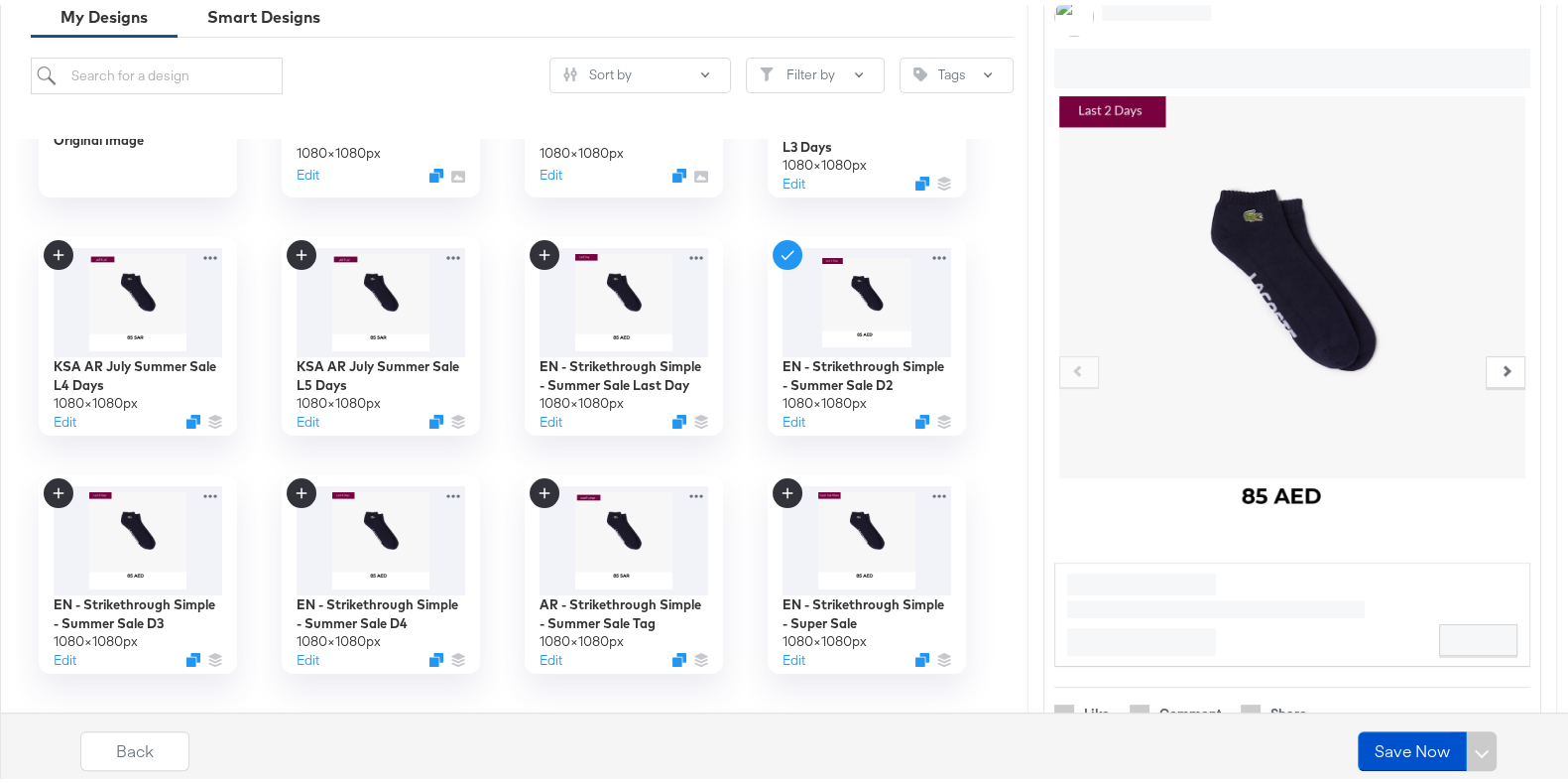 scroll, scrollTop: 621, scrollLeft: 0, axis: vertical 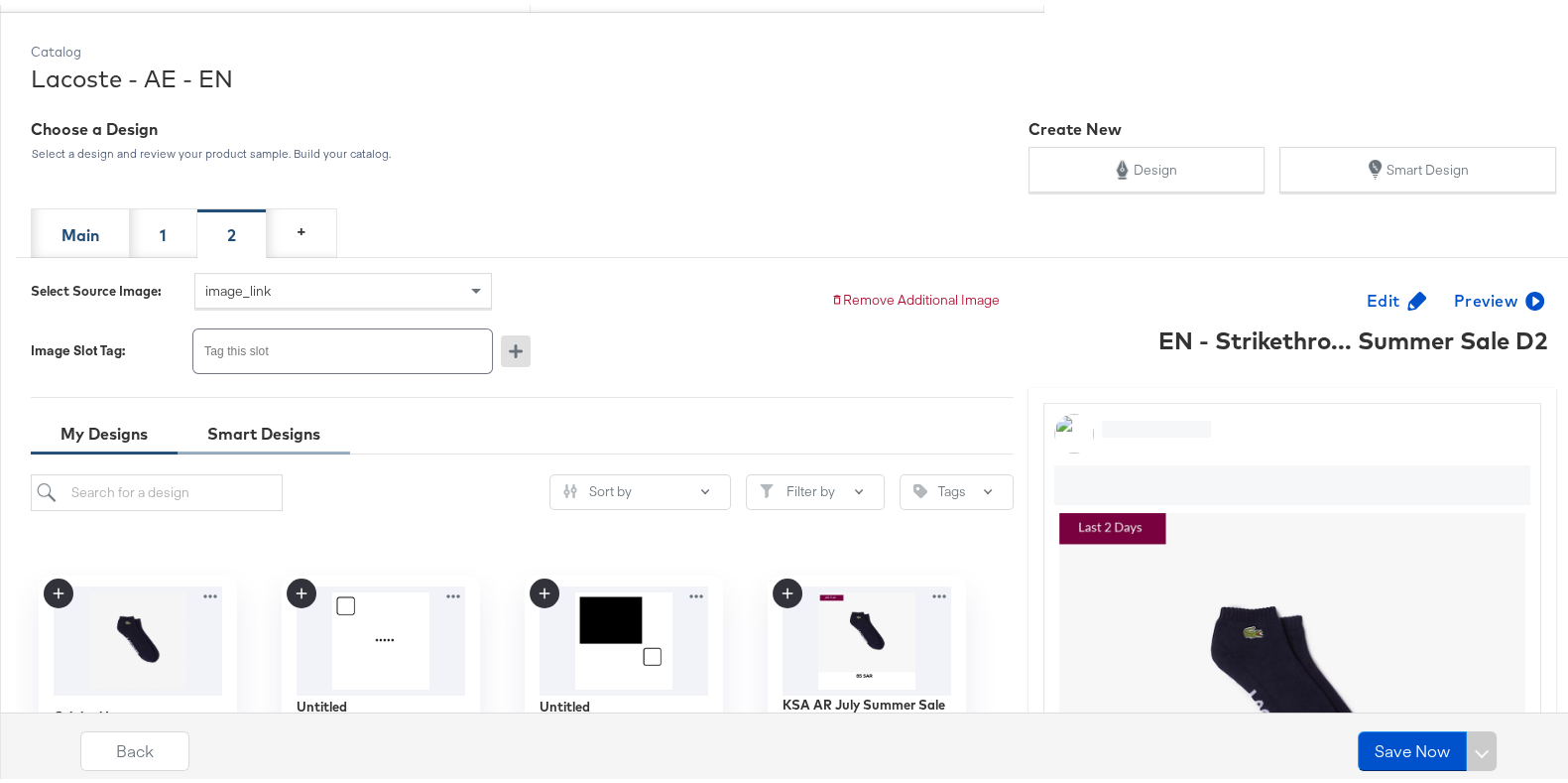 click on "Smart Designs" at bounding box center [264, 429] 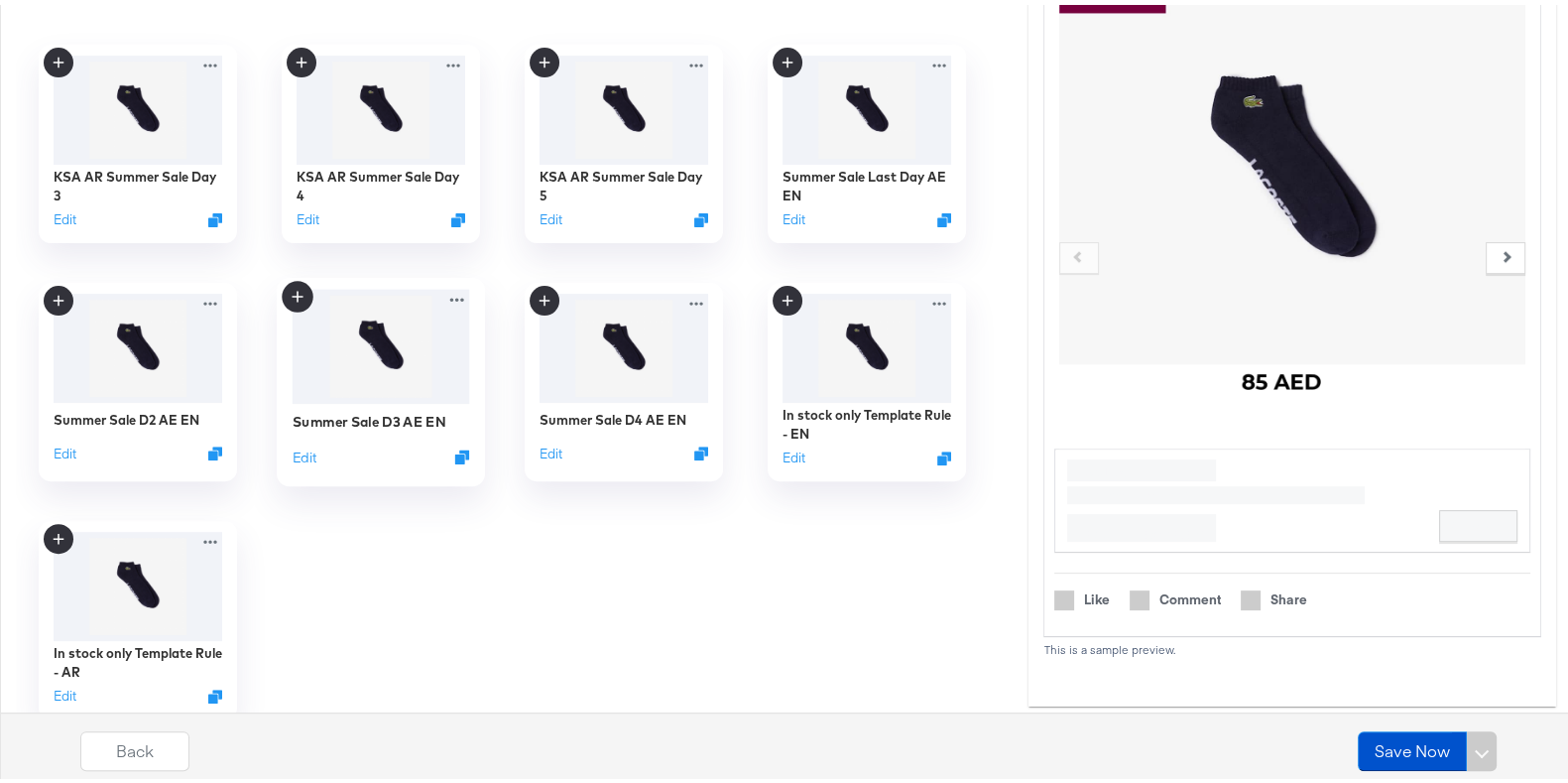 scroll, scrollTop: 780, scrollLeft: 0, axis: vertical 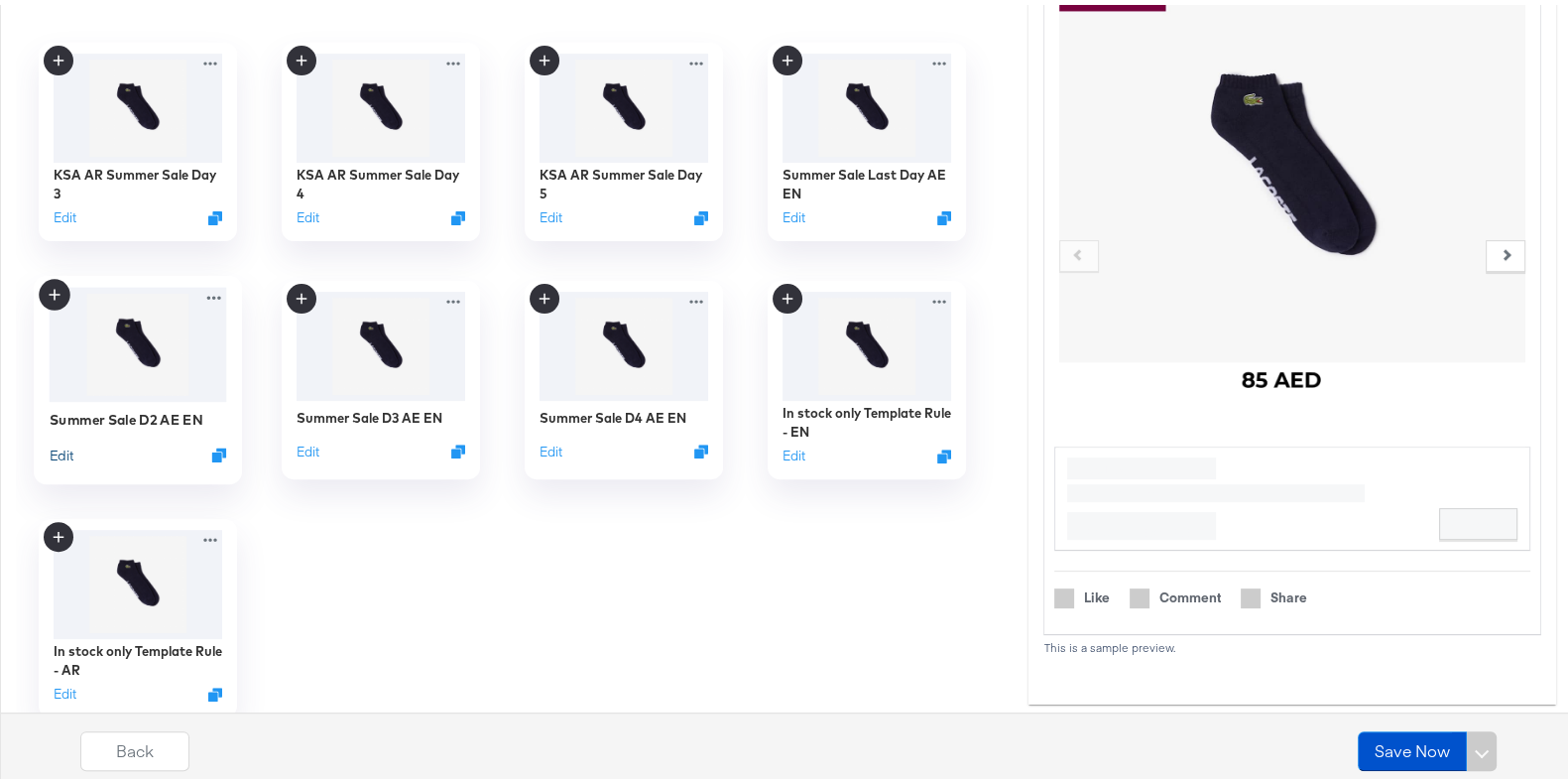 click on "Edit" at bounding box center (60, 450) 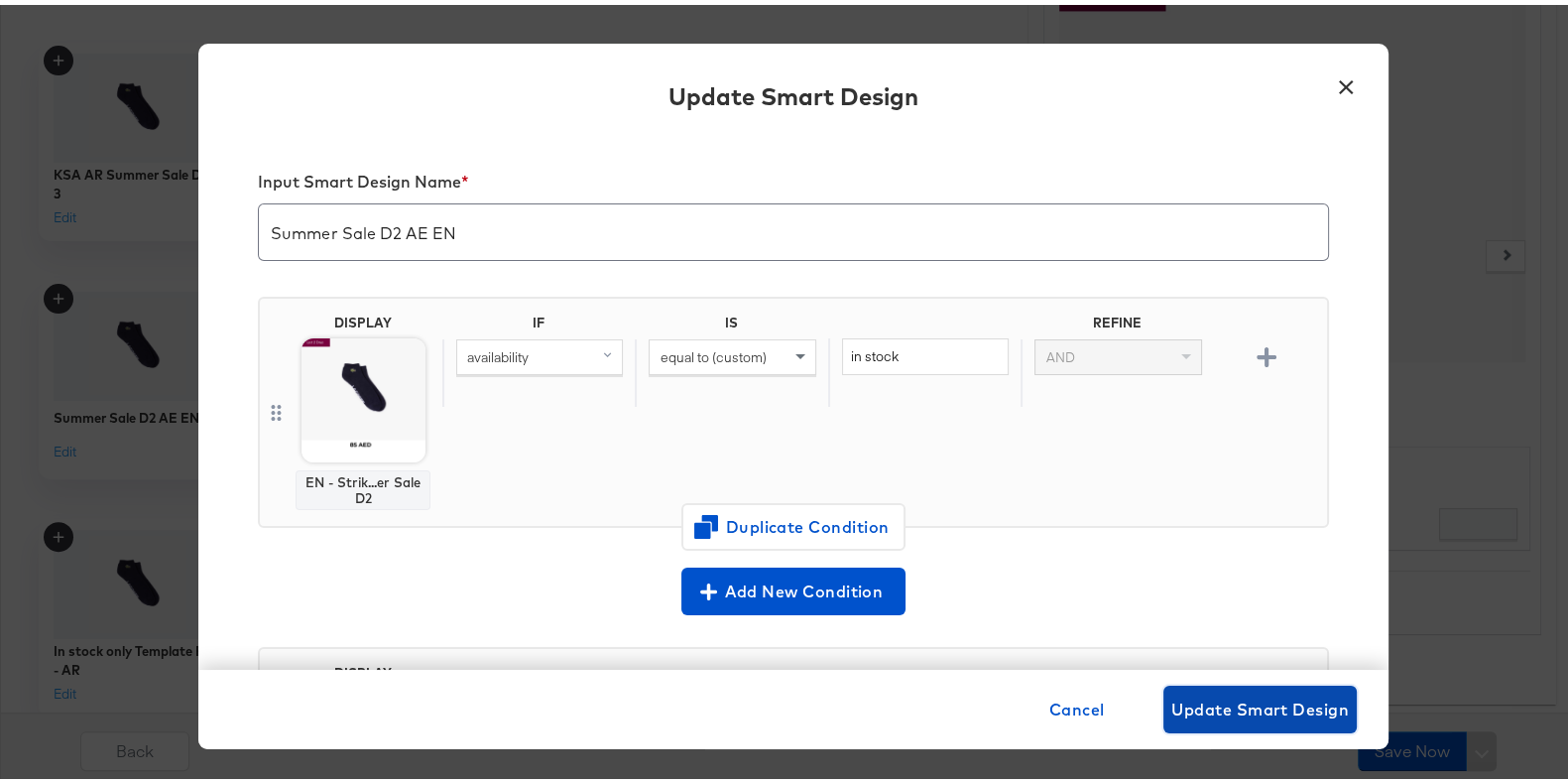click on "Update Smart Design" at bounding box center [1260, 705] 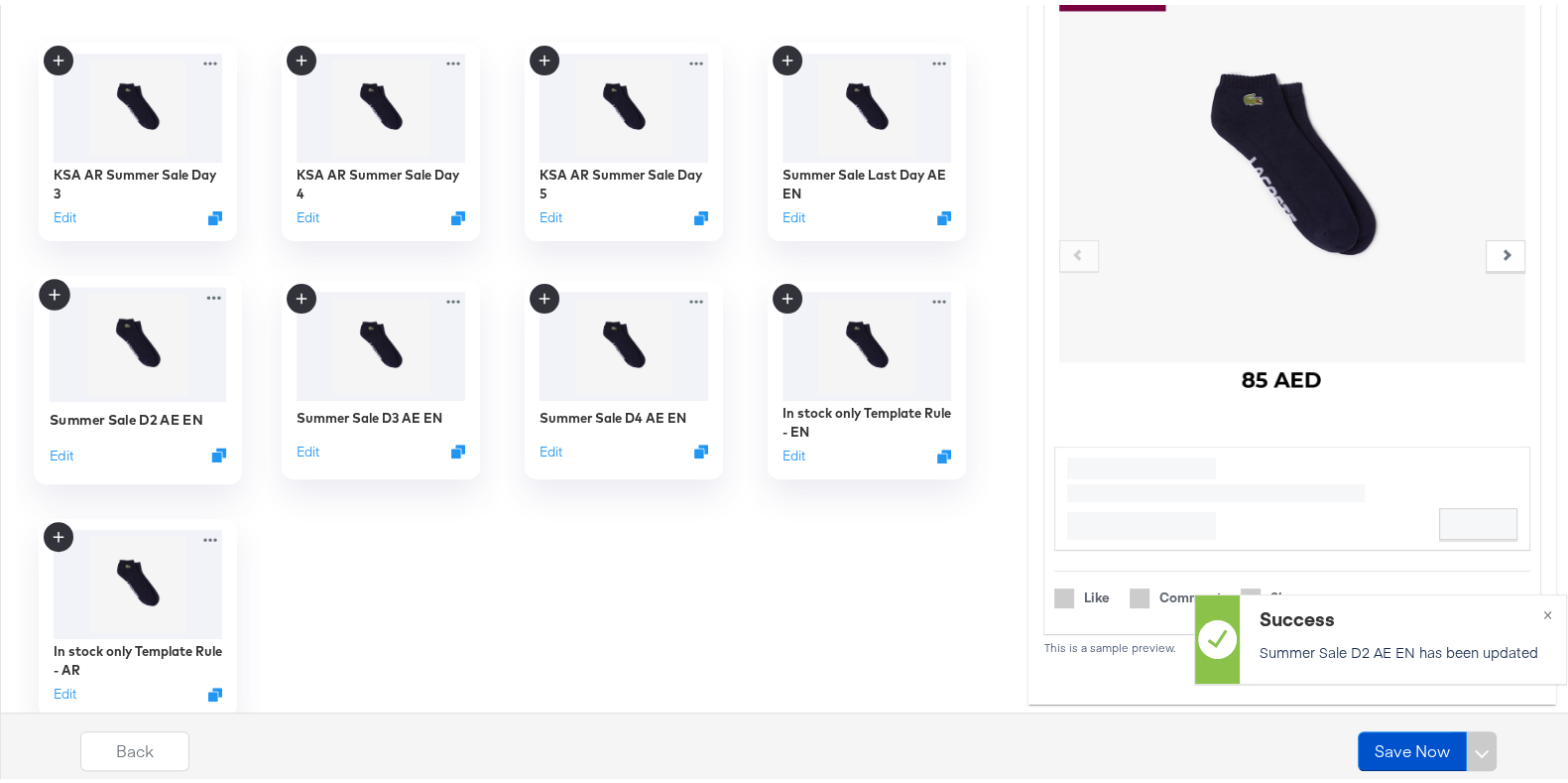 click at bounding box center [137, 339] 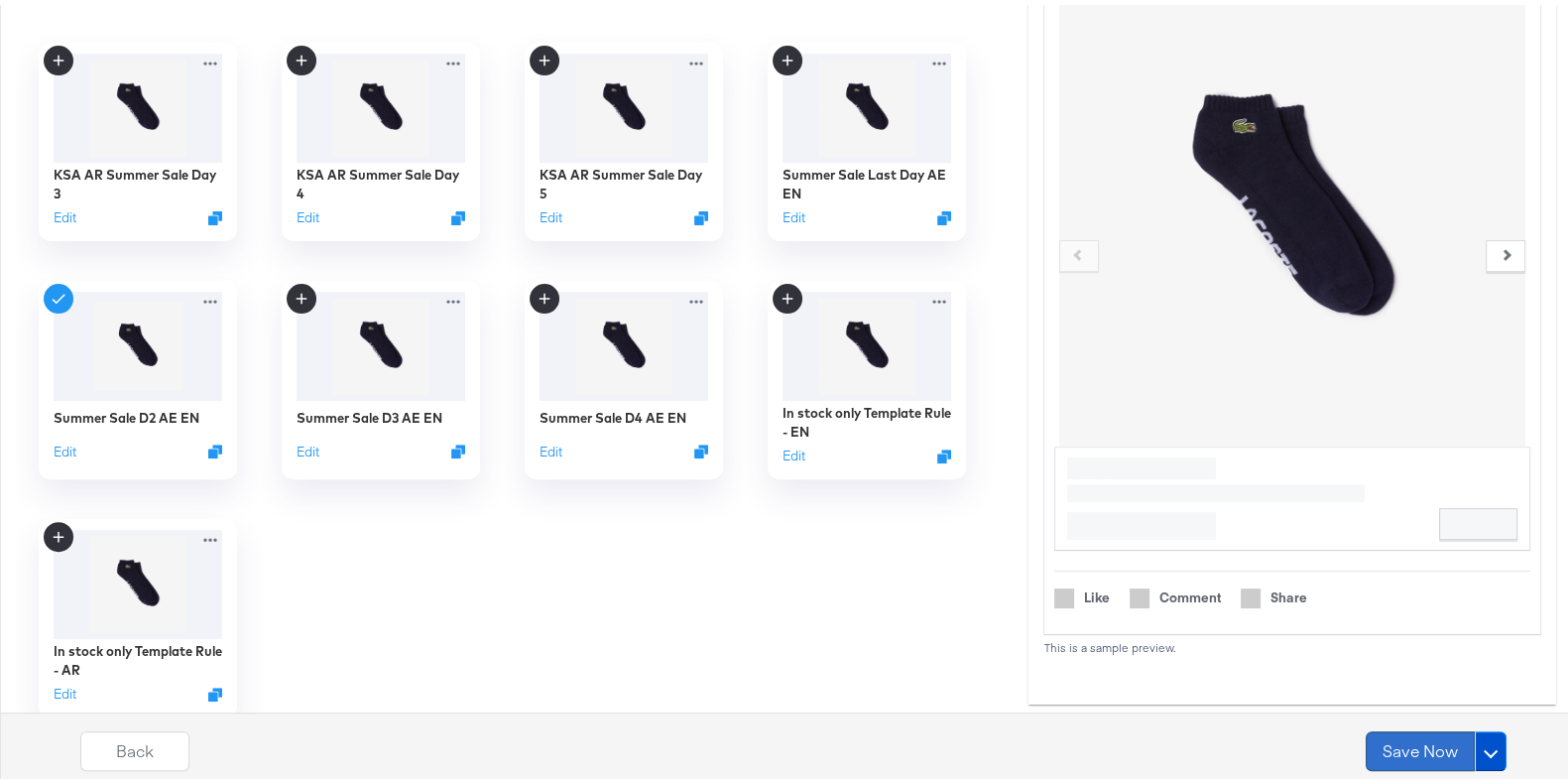 click on "Save Now" at bounding box center [1420, 746] 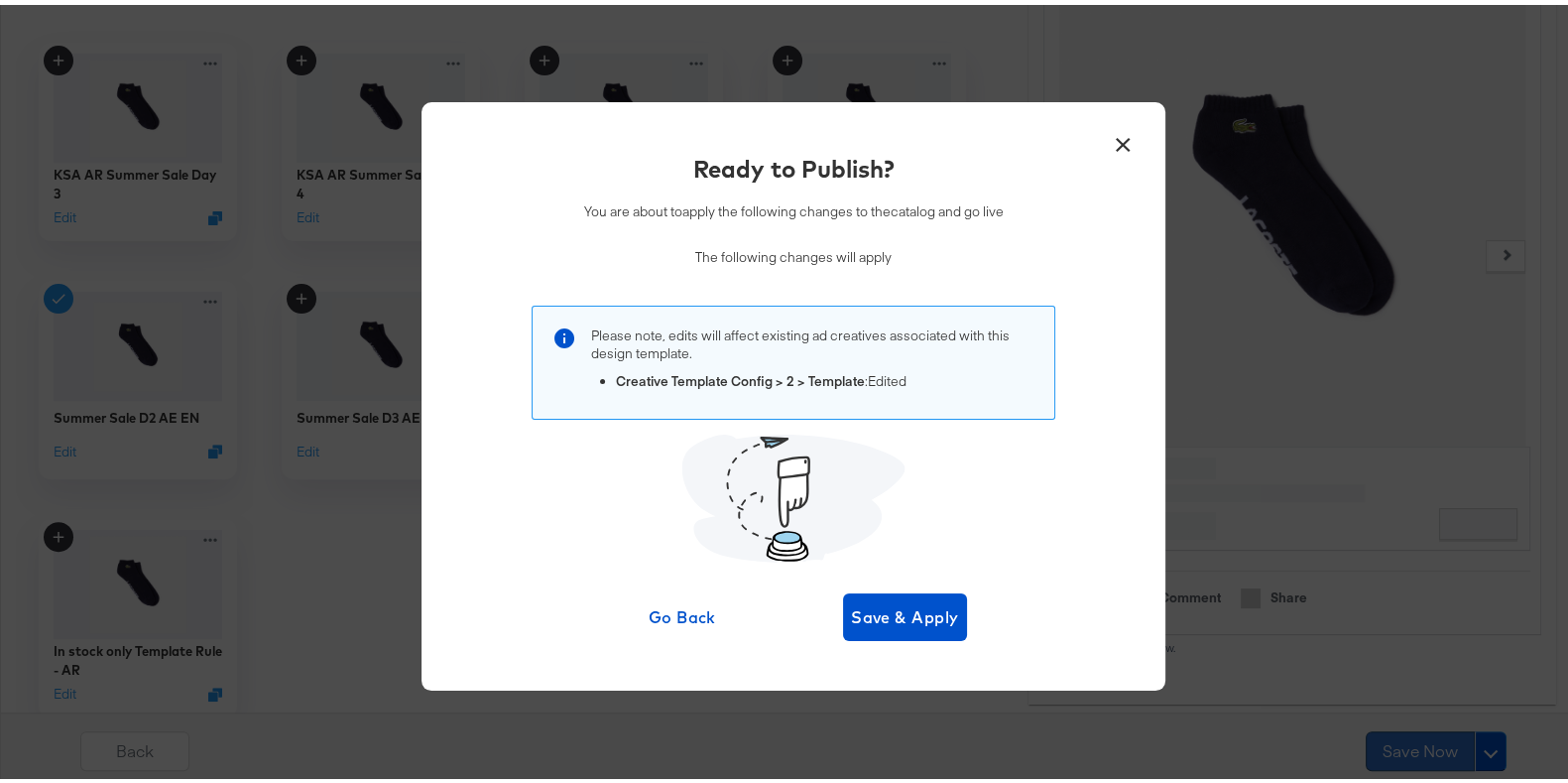 scroll, scrollTop: 0, scrollLeft: 0, axis: both 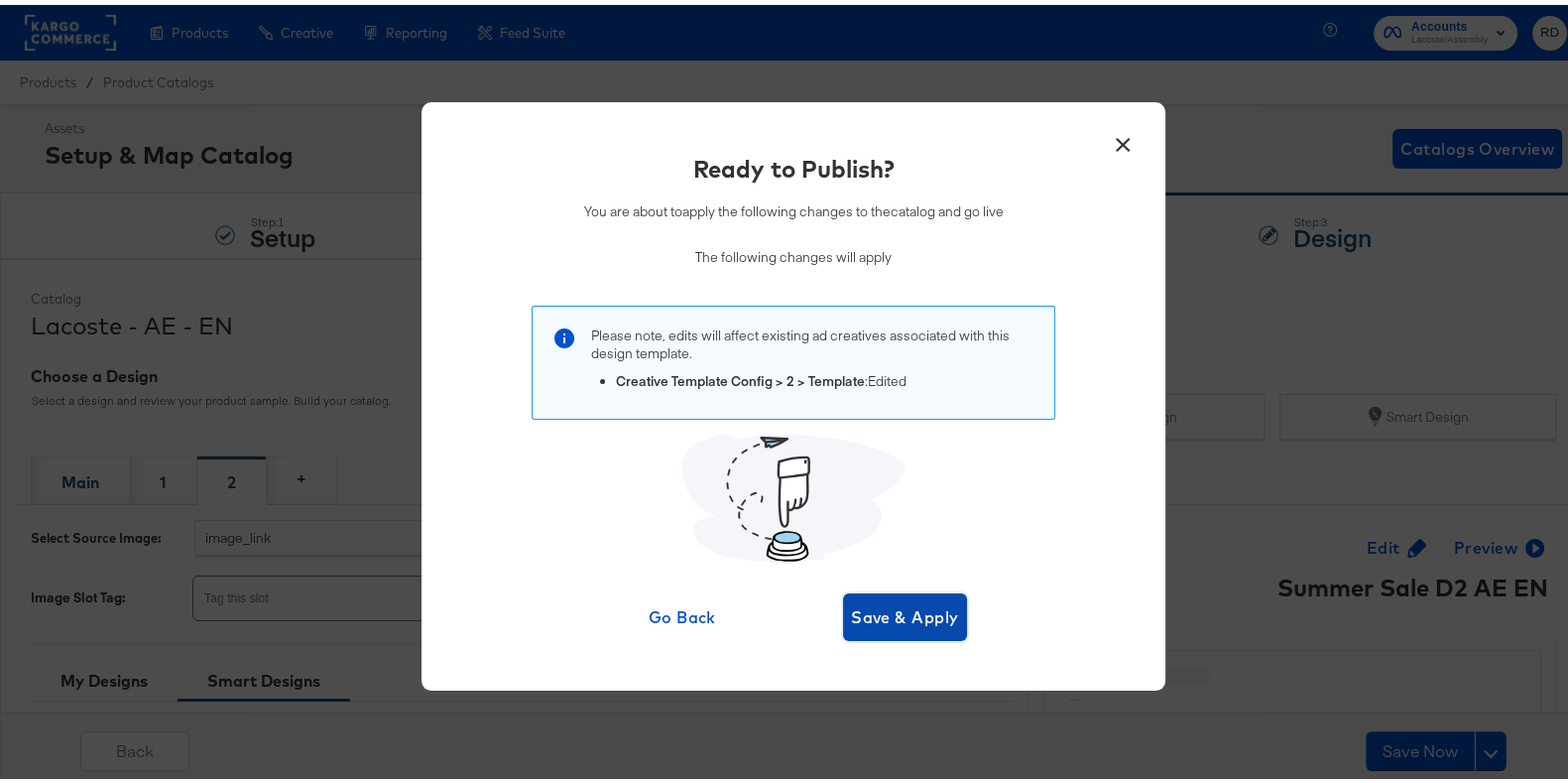 click on "Save & Apply" at bounding box center (905, 612) 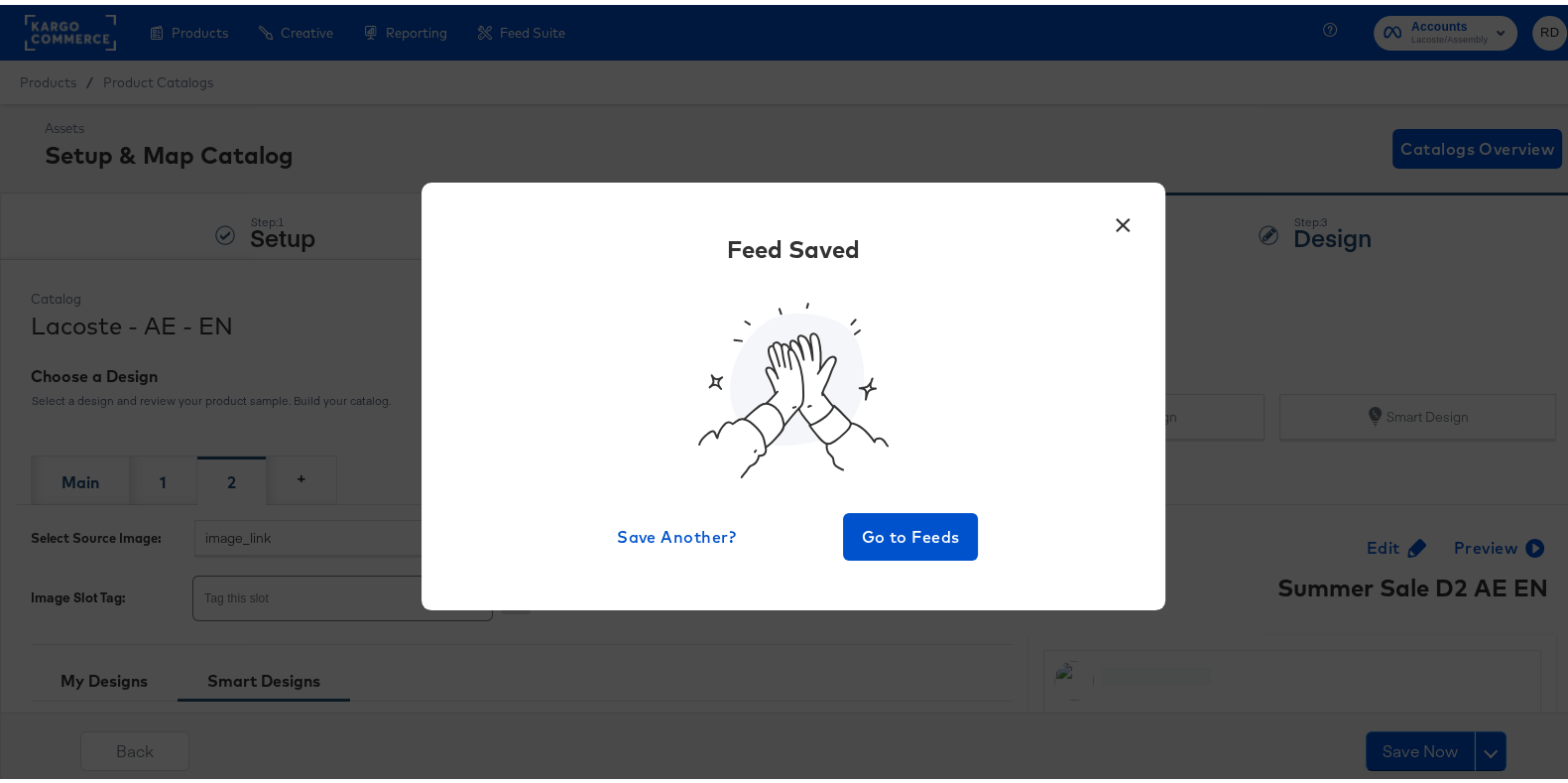 click on "×" at bounding box center (1123, 215) 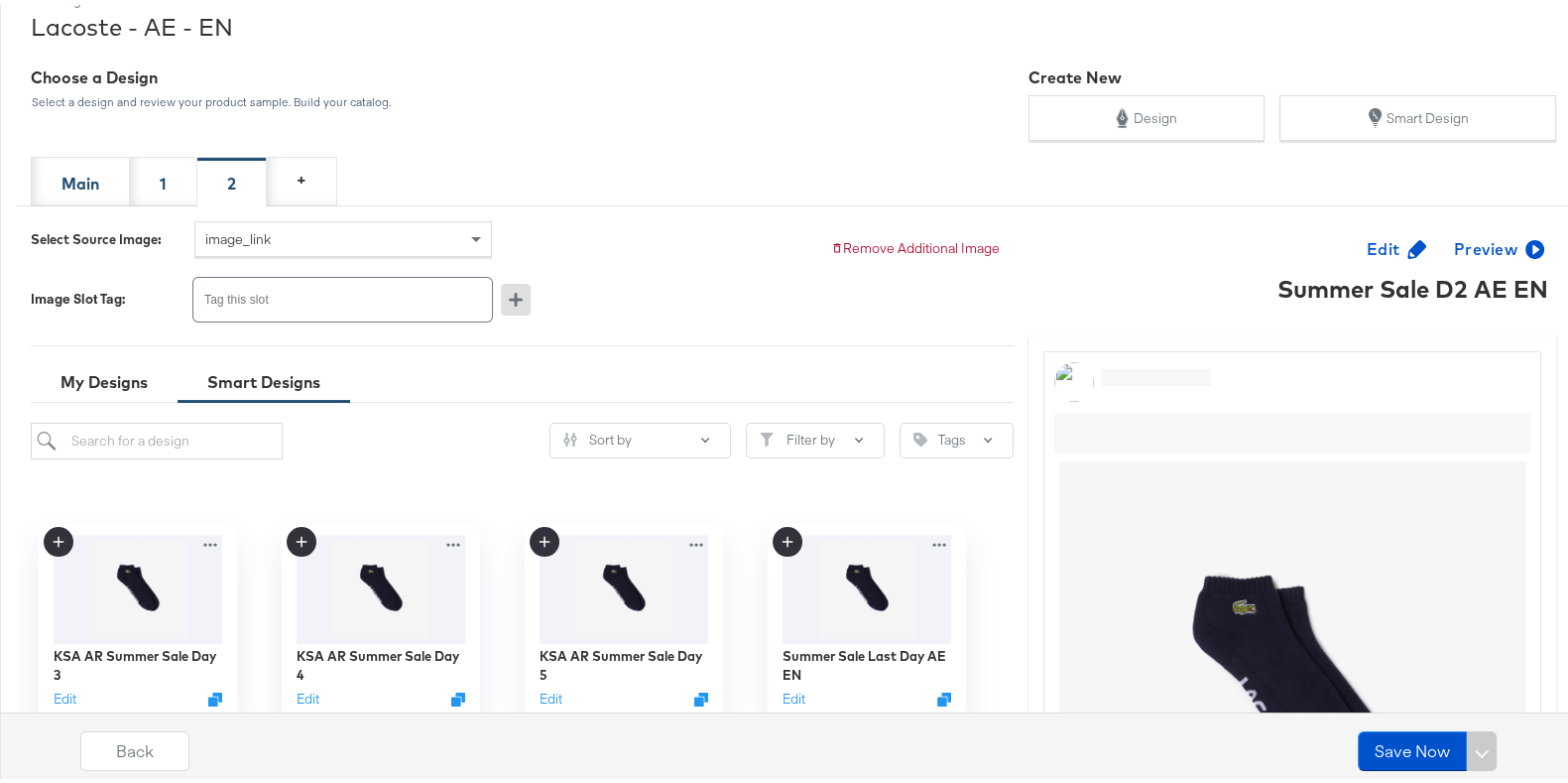 scroll, scrollTop: 297, scrollLeft: 0, axis: vertical 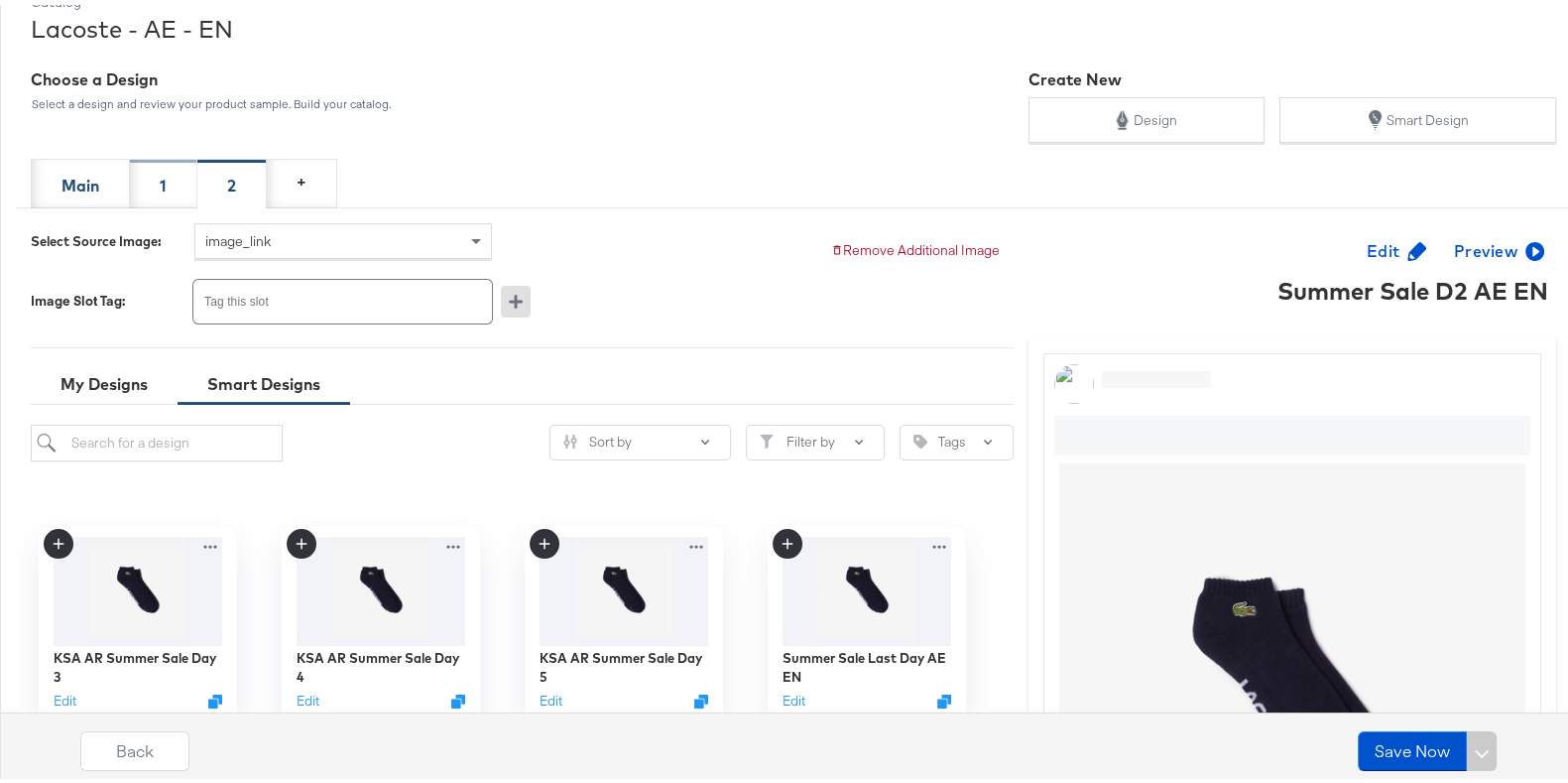 click on "1" at bounding box center [163, 181] 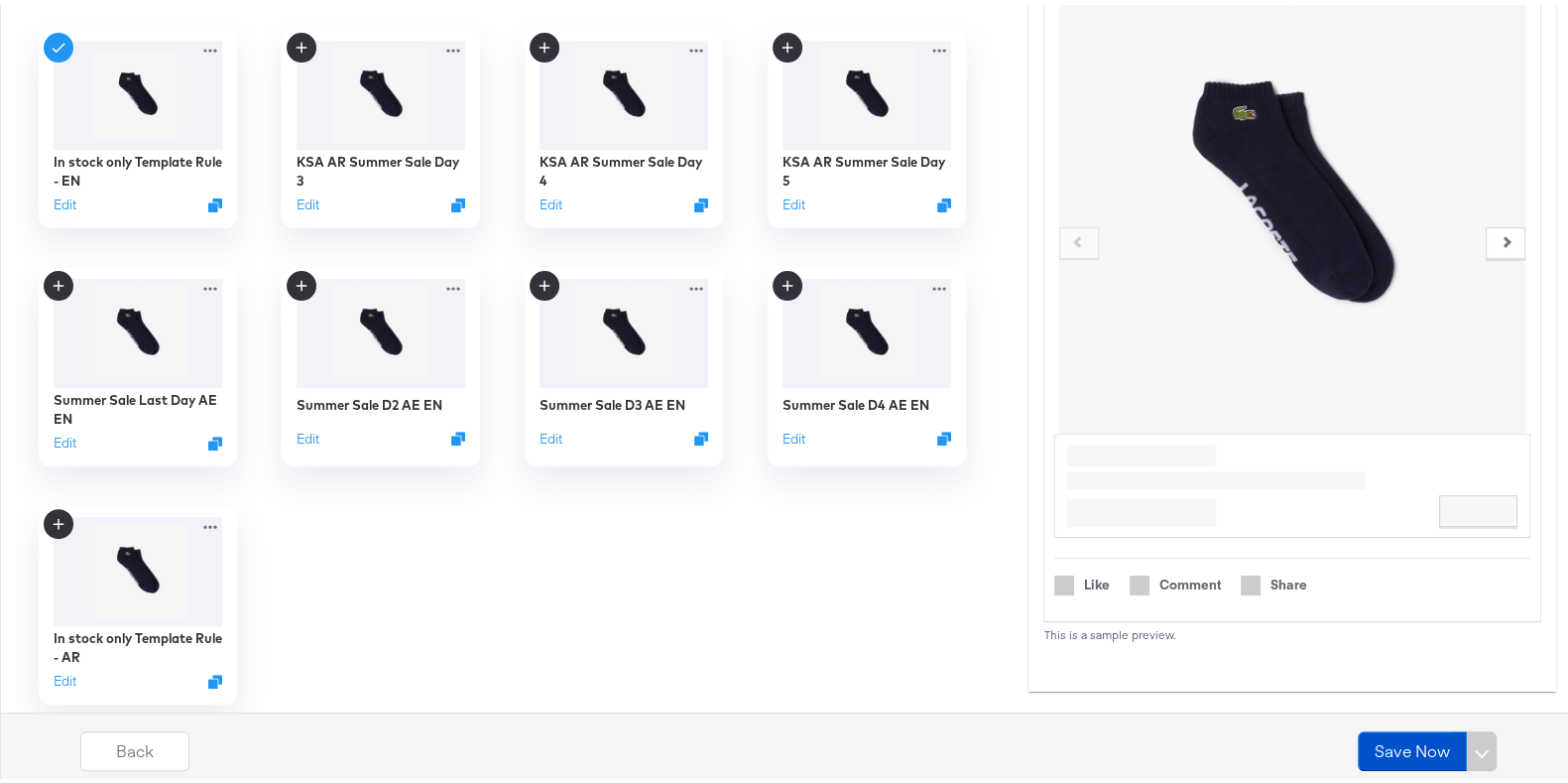 scroll, scrollTop: 796, scrollLeft: 0, axis: vertical 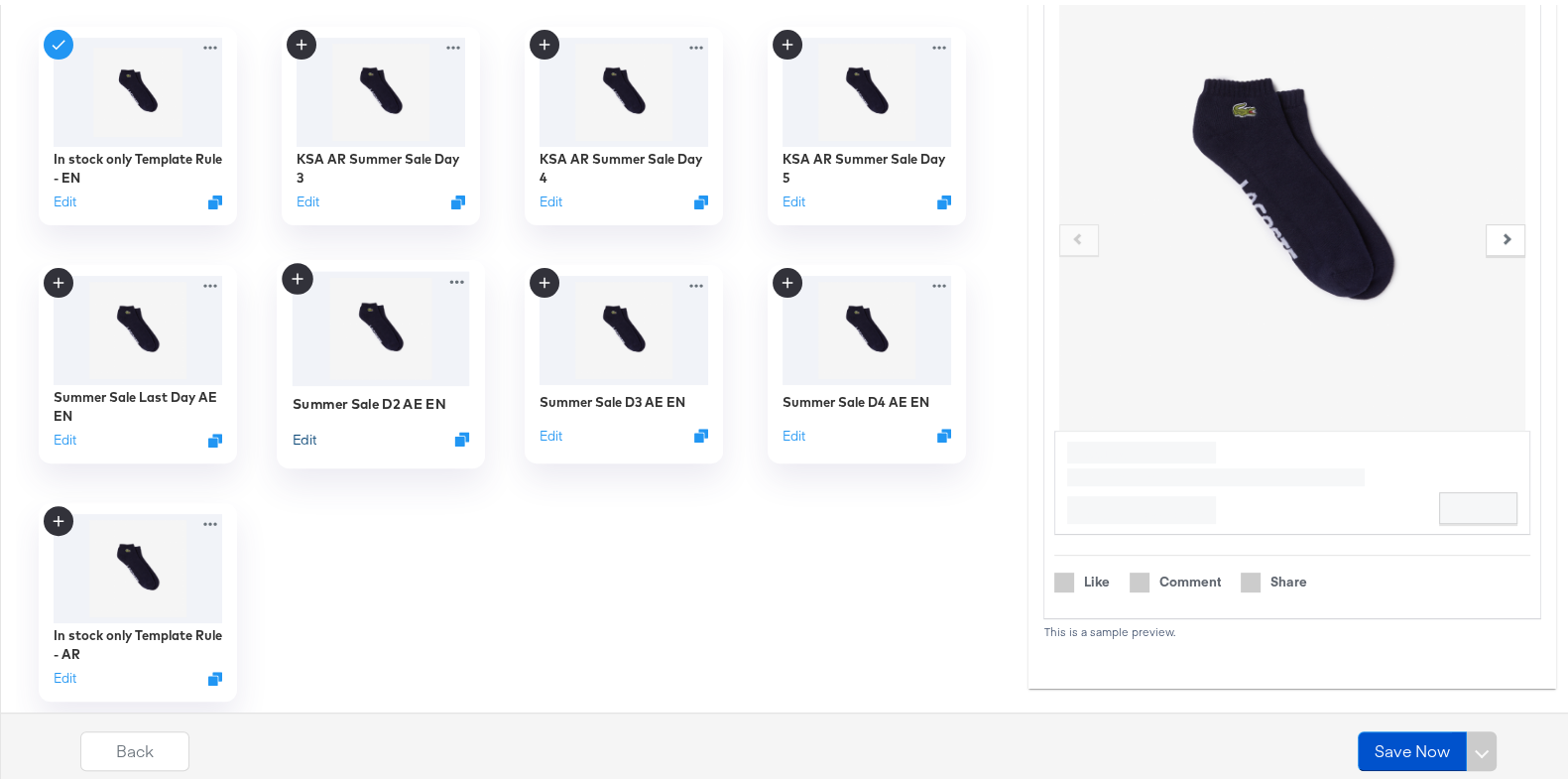 click on "Edit" at bounding box center (303, 434) 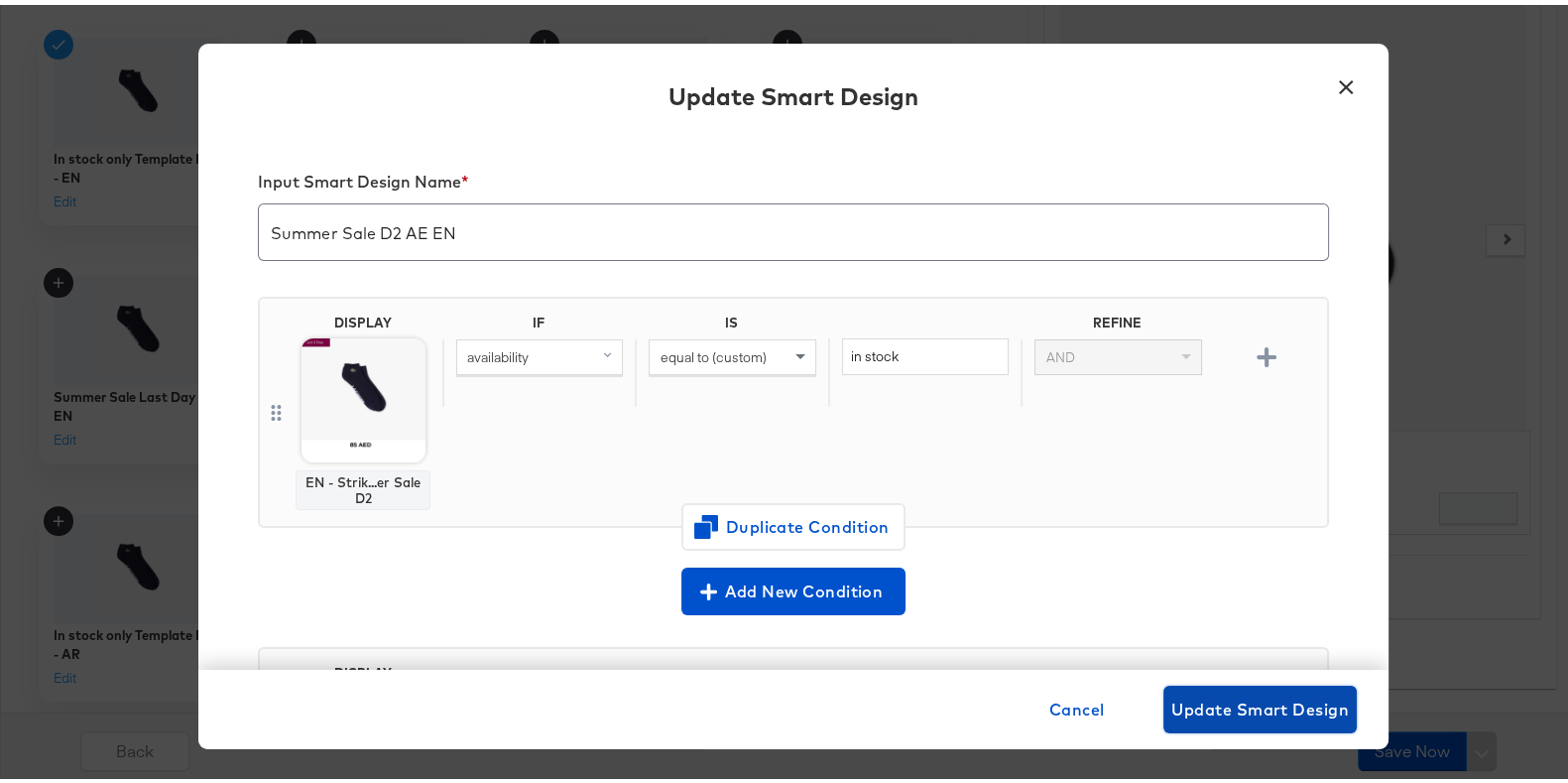 click on "Update Smart Design" at bounding box center (1260, 705) 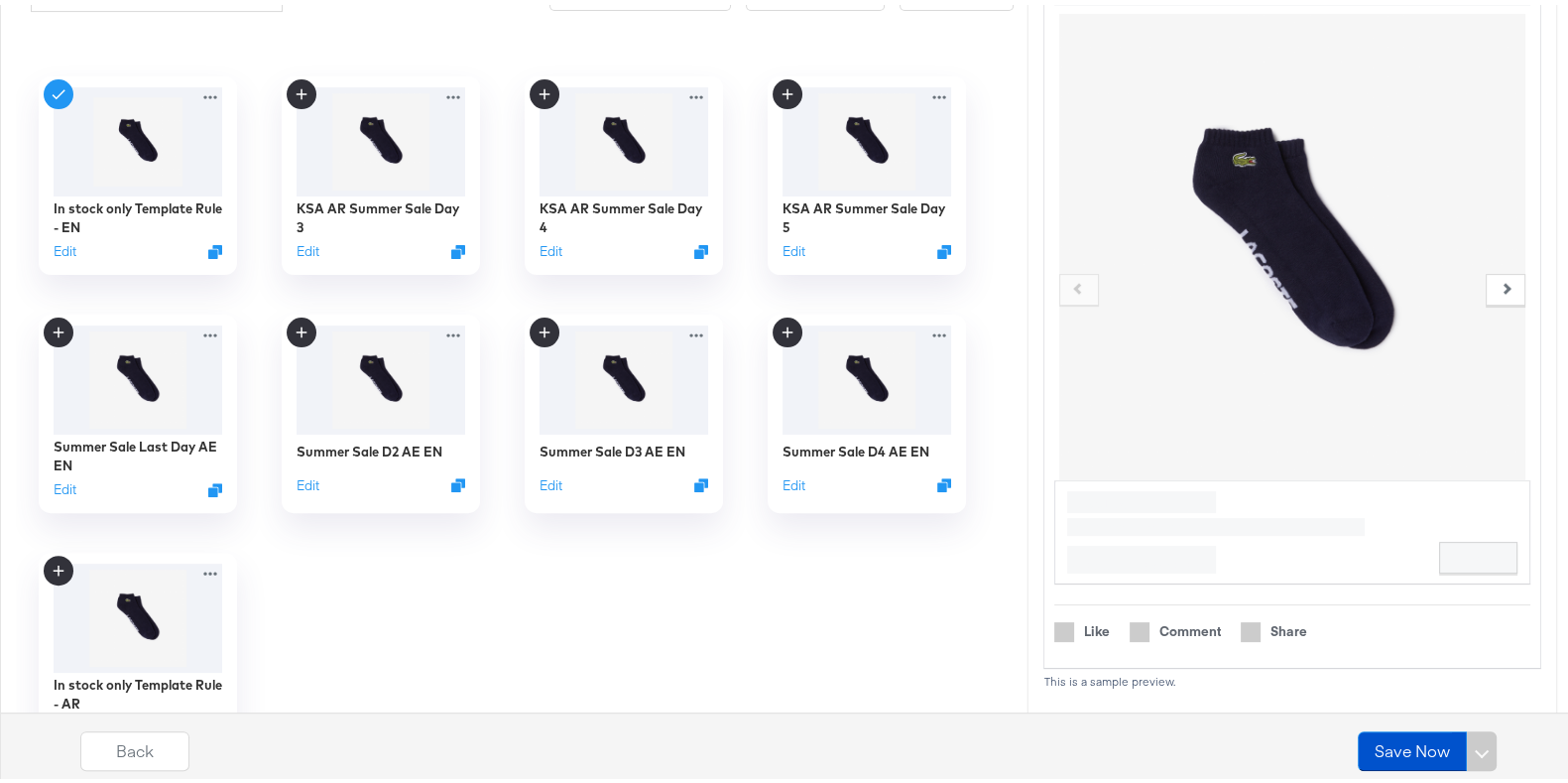 scroll, scrollTop: 744, scrollLeft: 0, axis: vertical 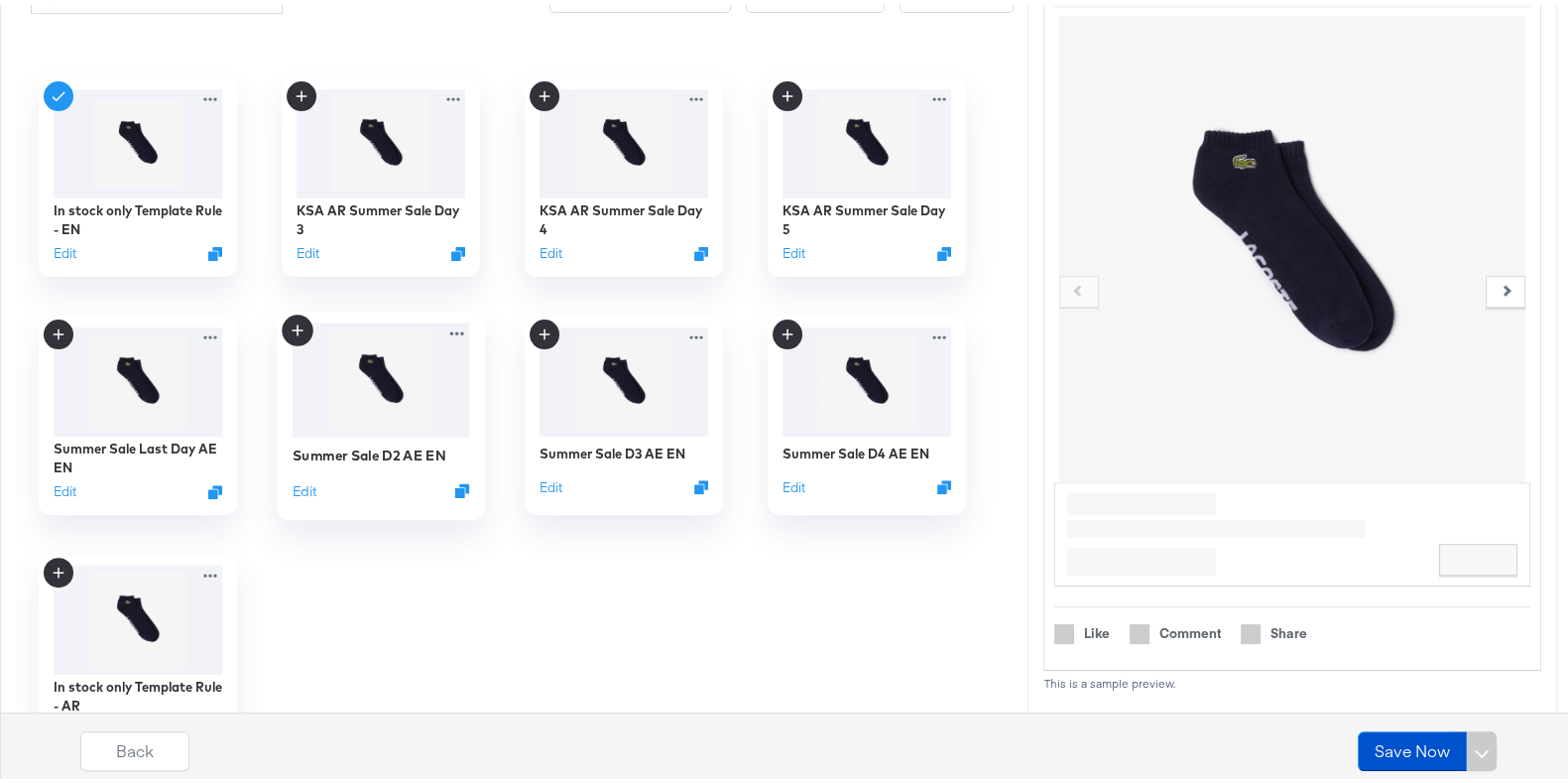 click 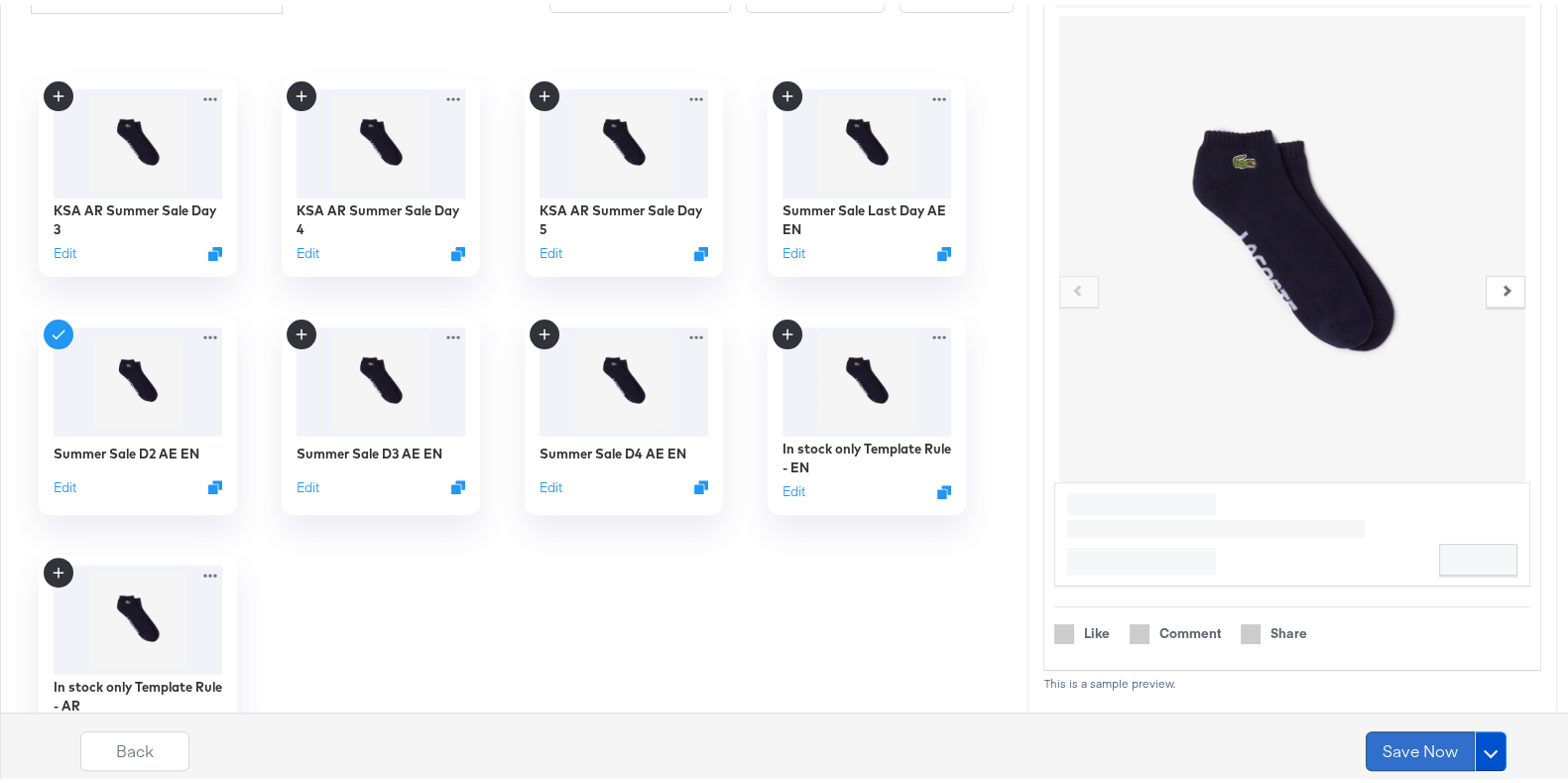 click on "Save Now" at bounding box center (1420, 746) 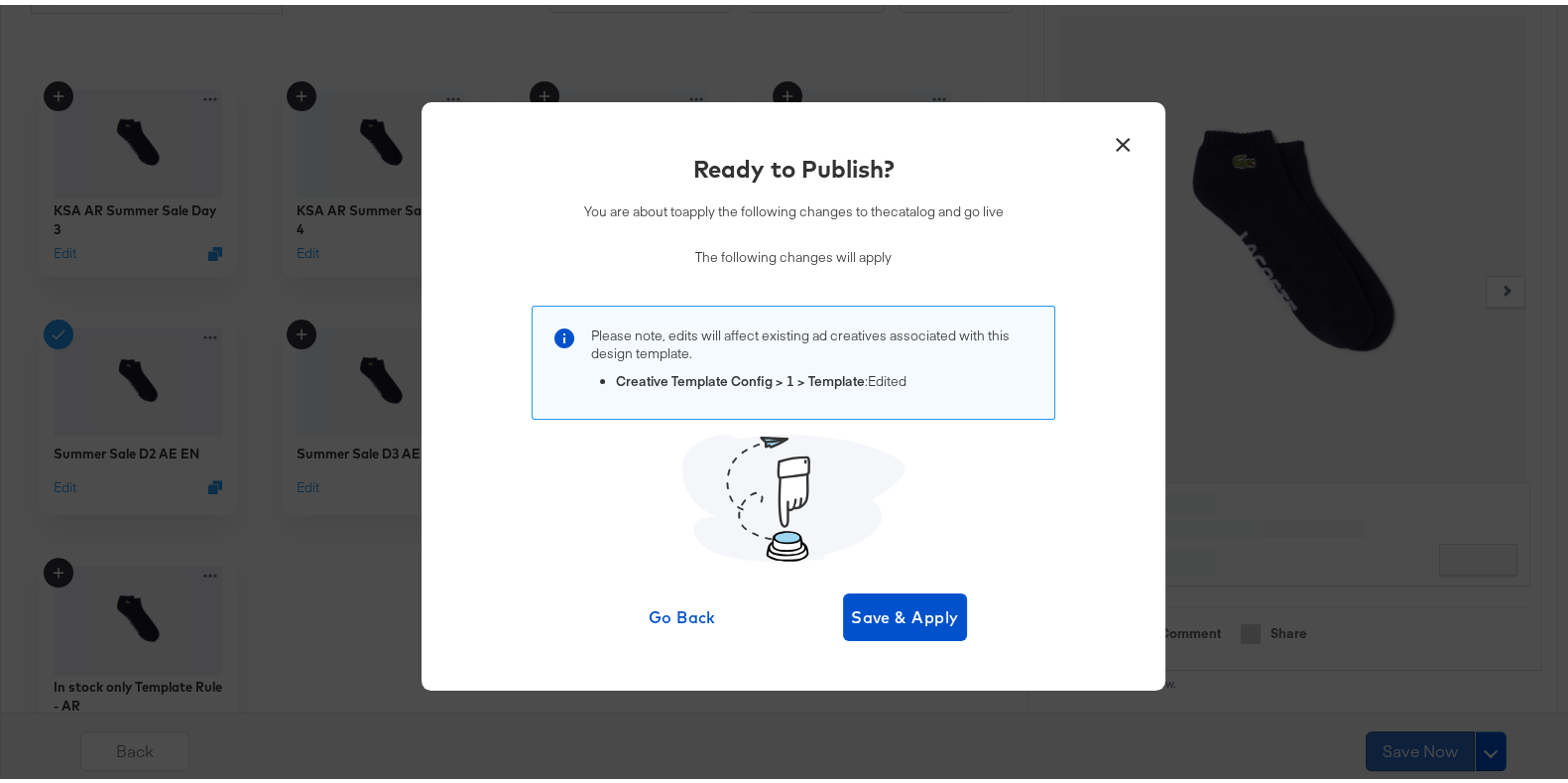 scroll, scrollTop: 0, scrollLeft: 0, axis: both 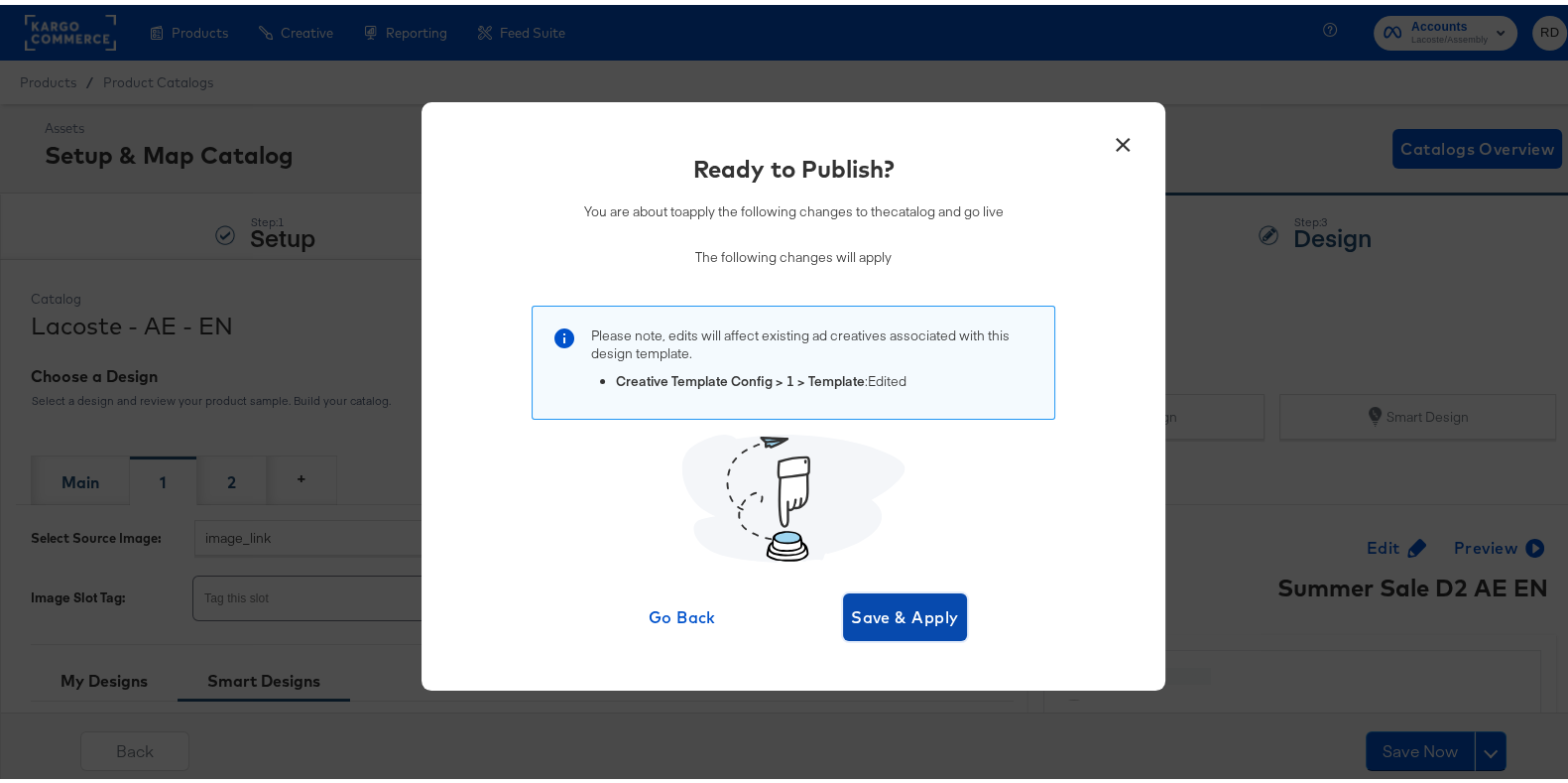 click on "Save & Apply" at bounding box center [905, 612] 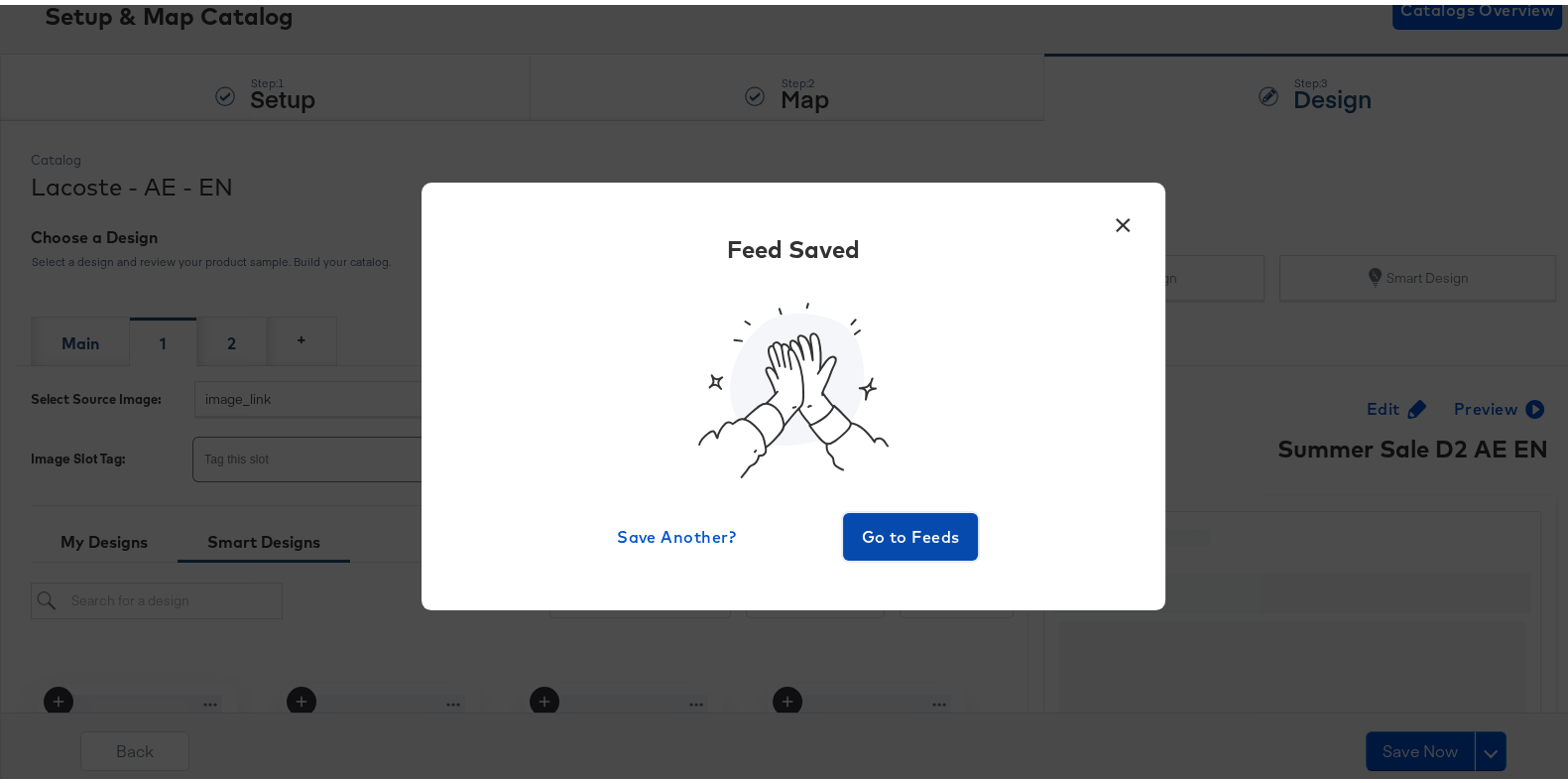 scroll, scrollTop: 153, scrollLeft: 0, axis: vertical 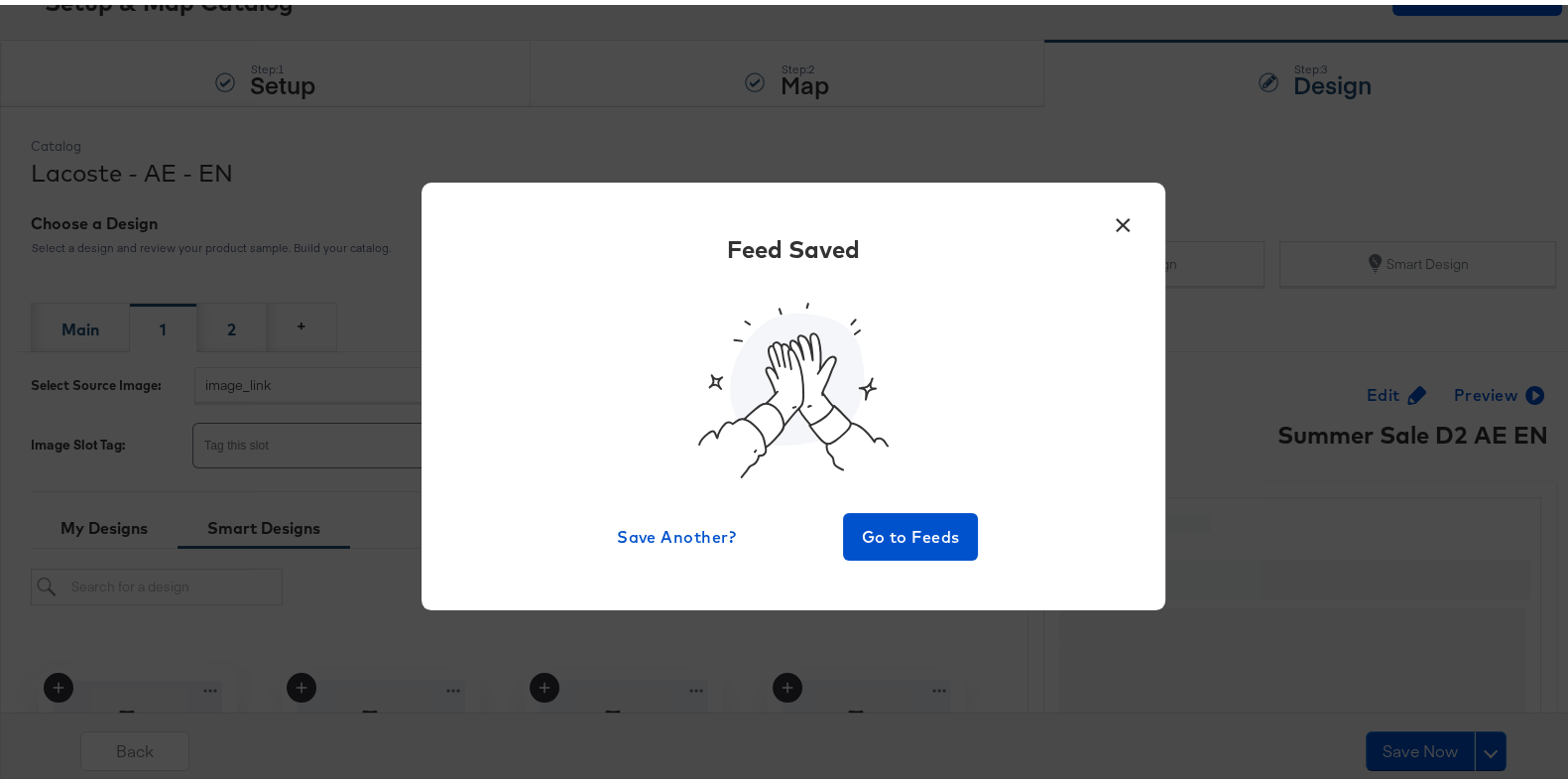 click on "×" at bounding box center (1123, 215) 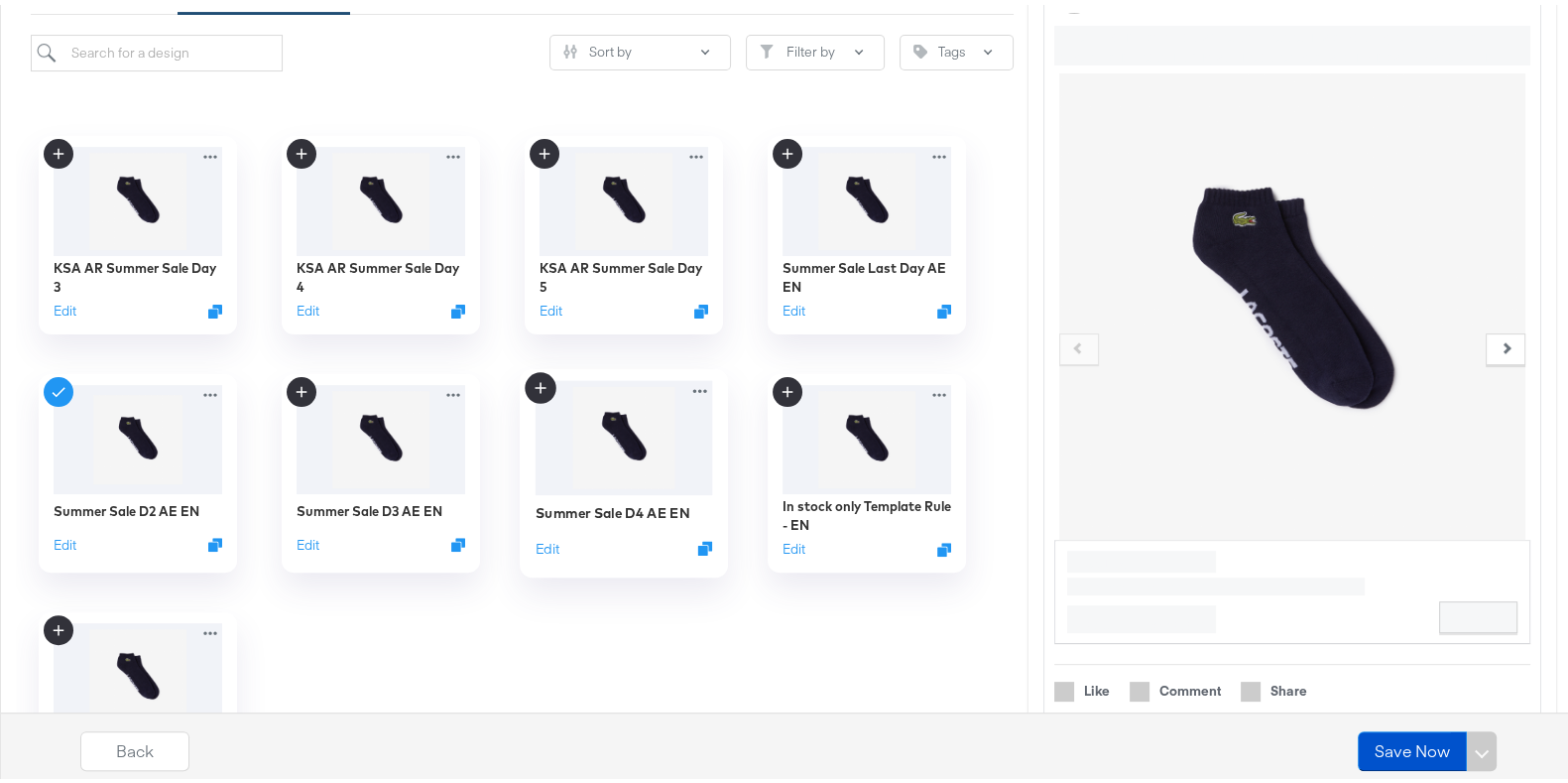 scroll, scrollTop: 689, scrollLeft: 0, axis: vertical 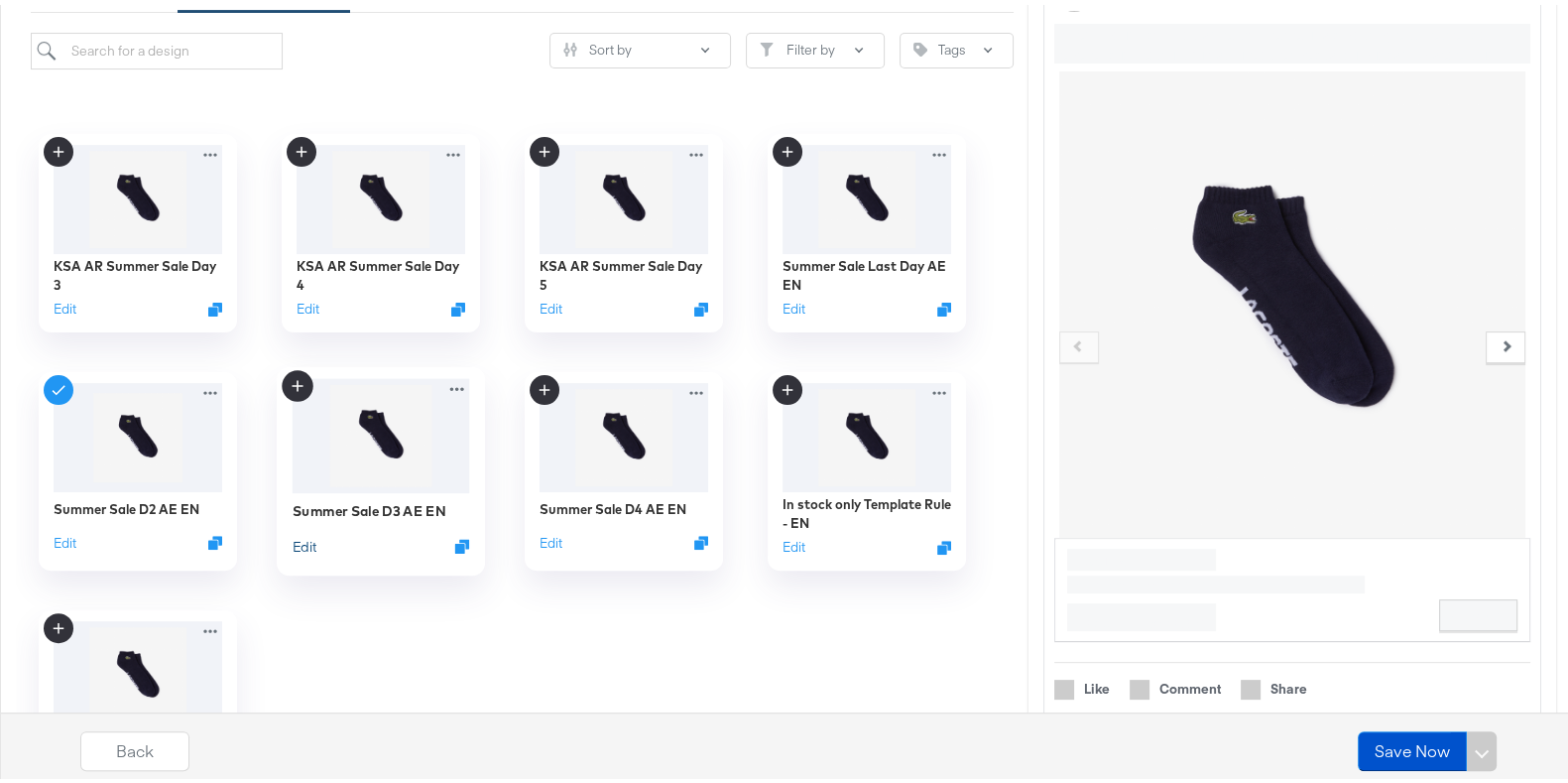 click on "Edit" at bounding box center (303, 541) 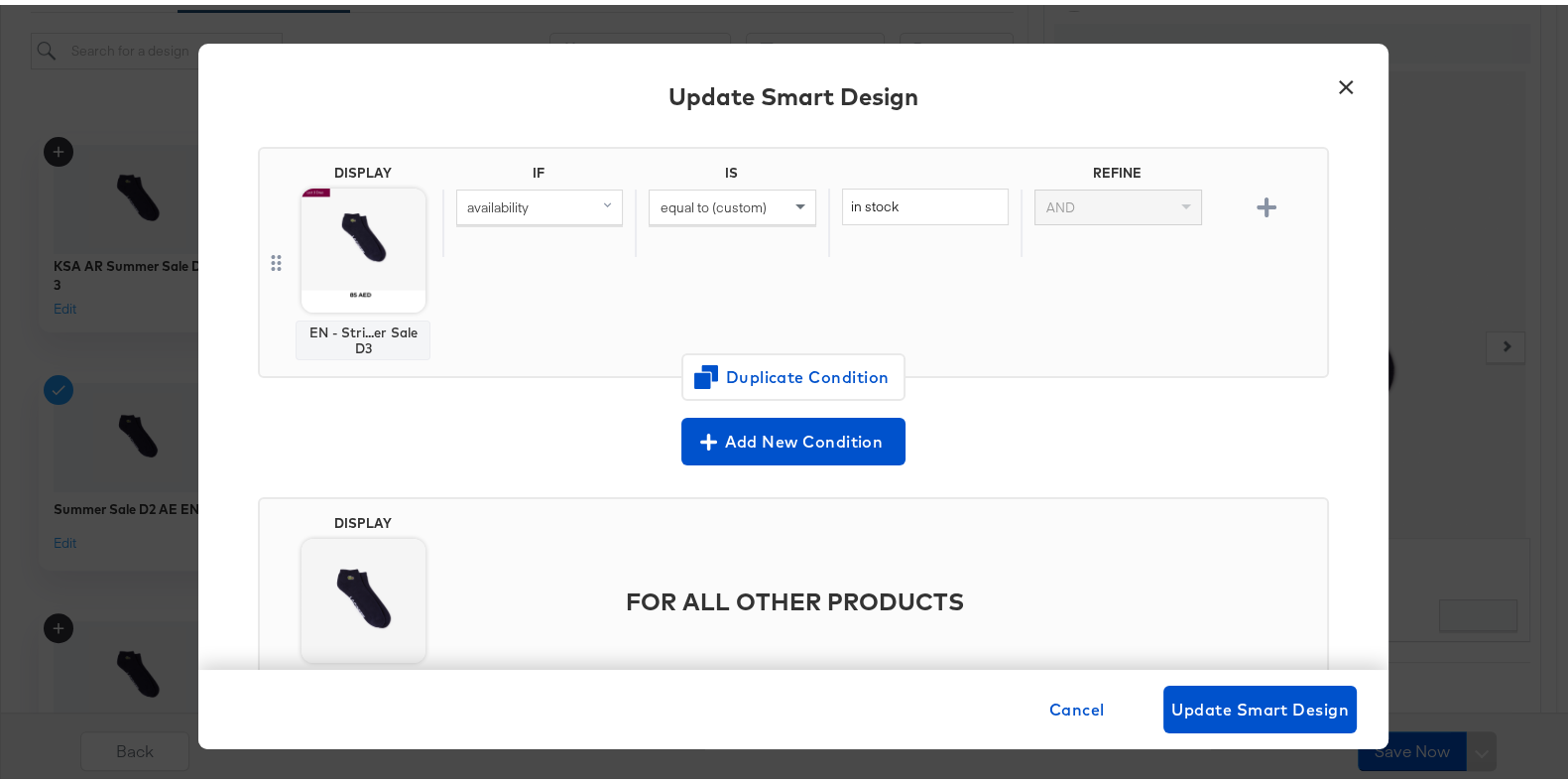 scroll, scrollTop: 146, scrollLeft: 0, axis: vertical 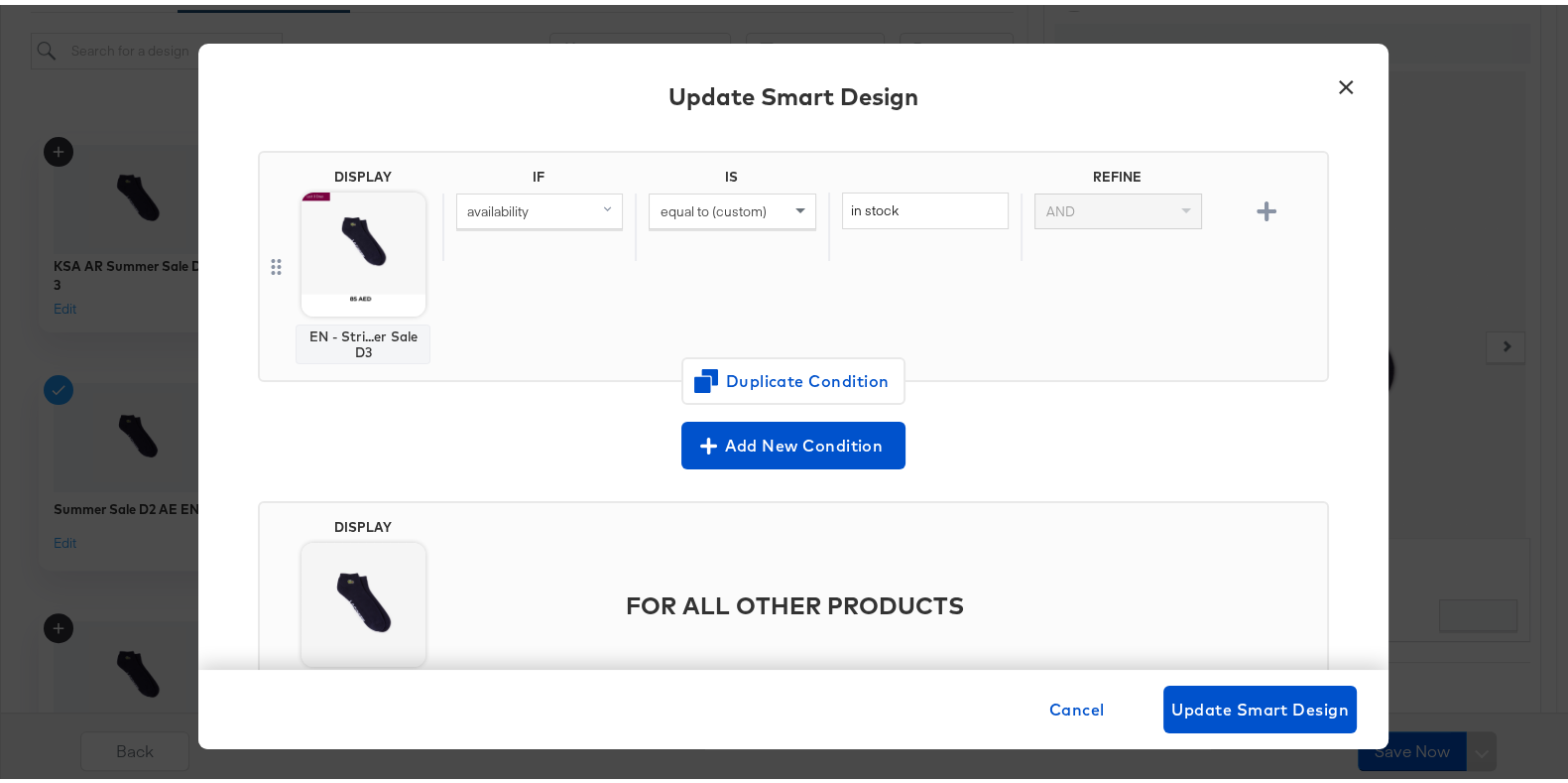 click on "×" at bounding box center [1346, 76] 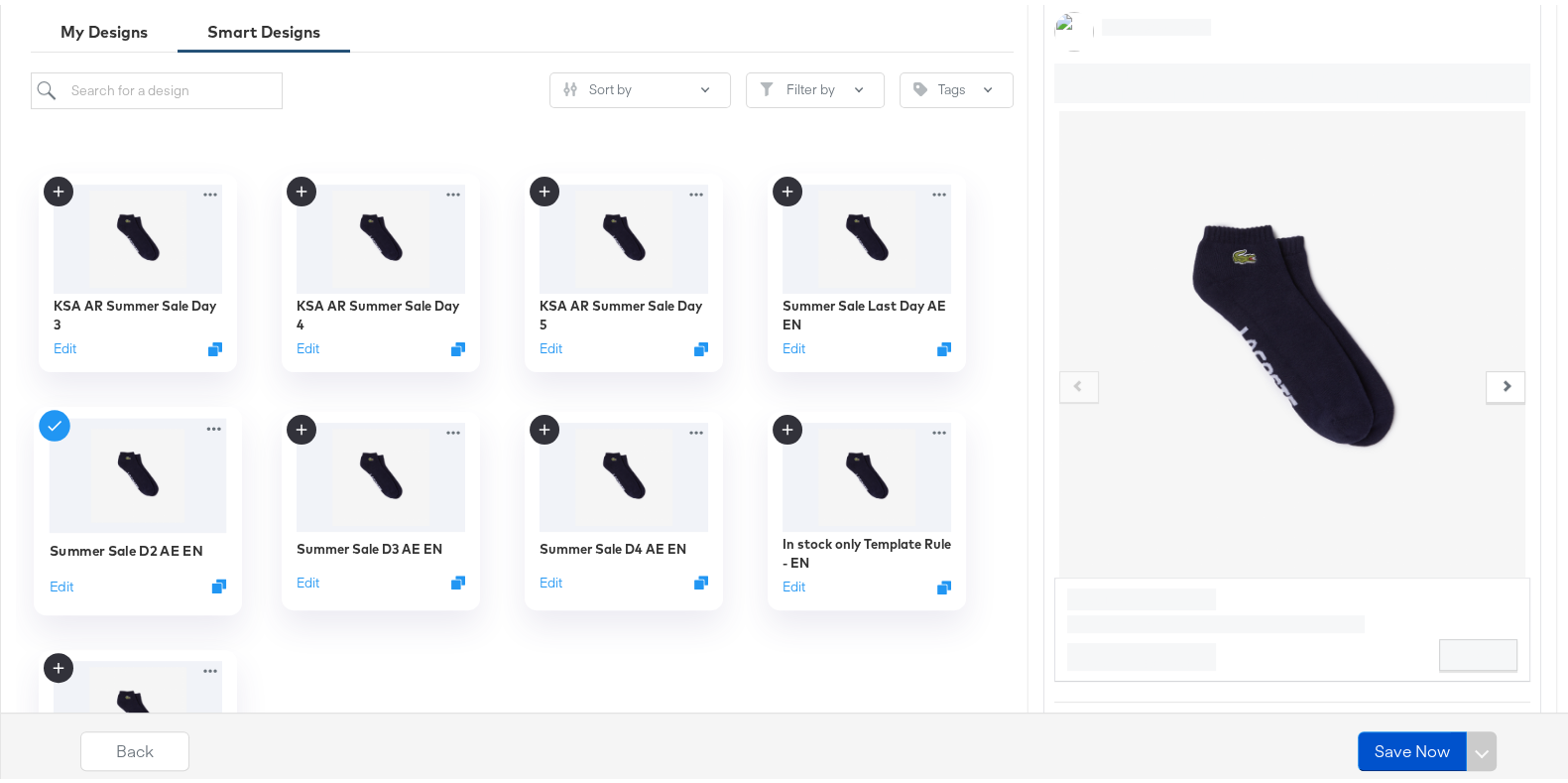 scroll, scrollTop: 650, scrollLeft: 0, axis: vertical 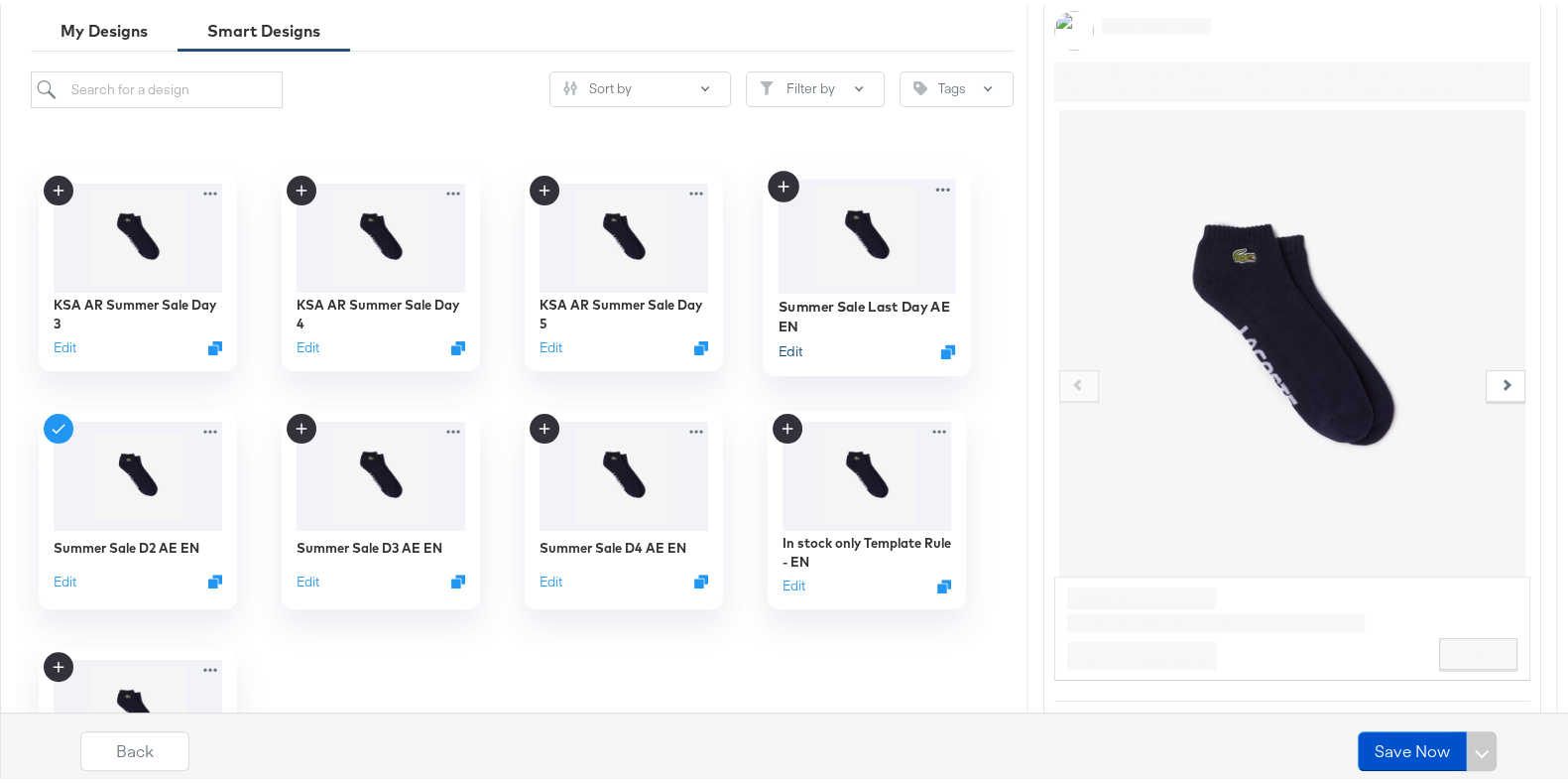 click on "Edit" at bounding box center (789, 346) 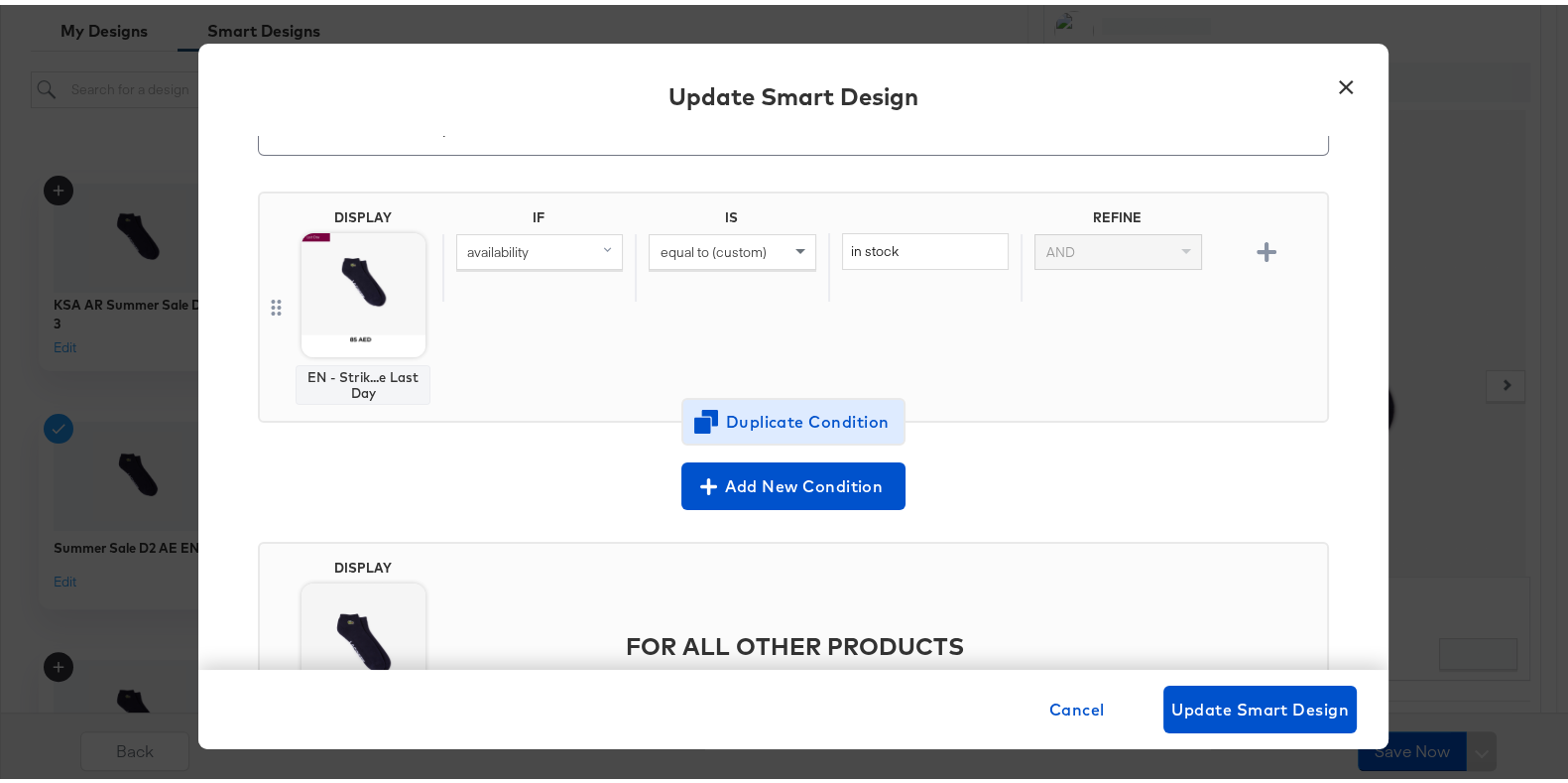 scroll, scrollTop: 106, scrollLeft: 0, axis: vertical 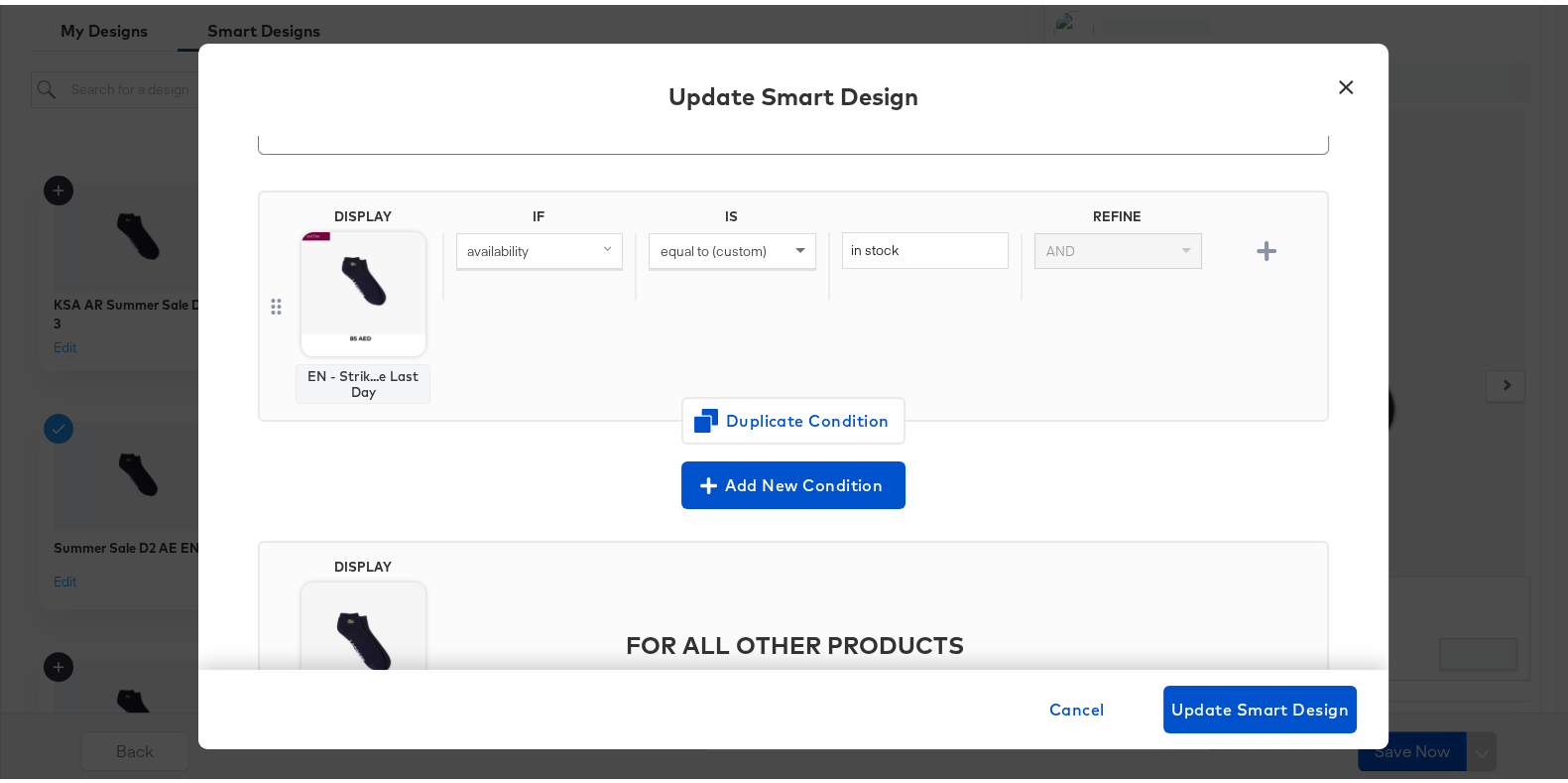 click on "×" at bounding box center (1346, 76) 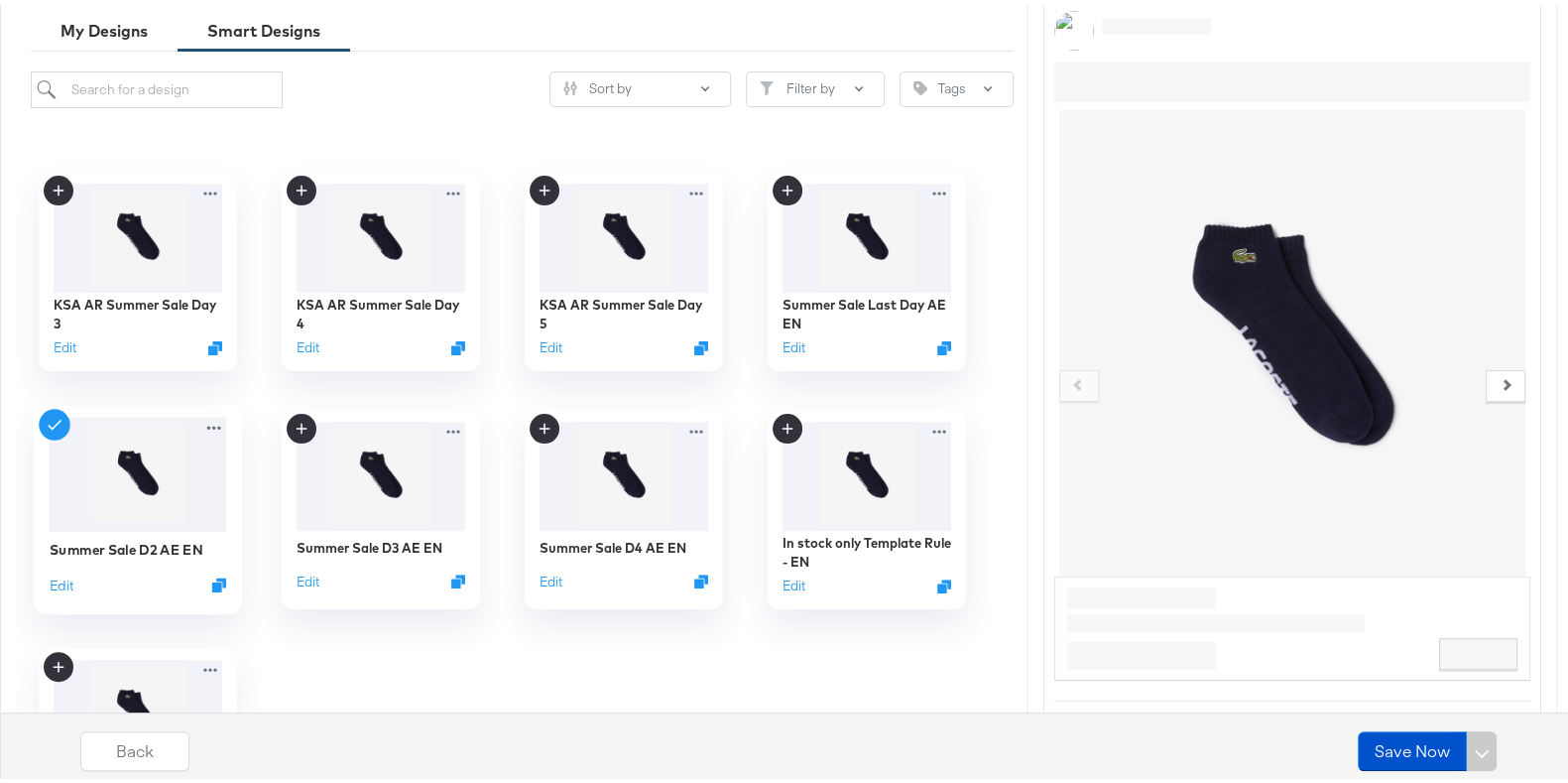 click 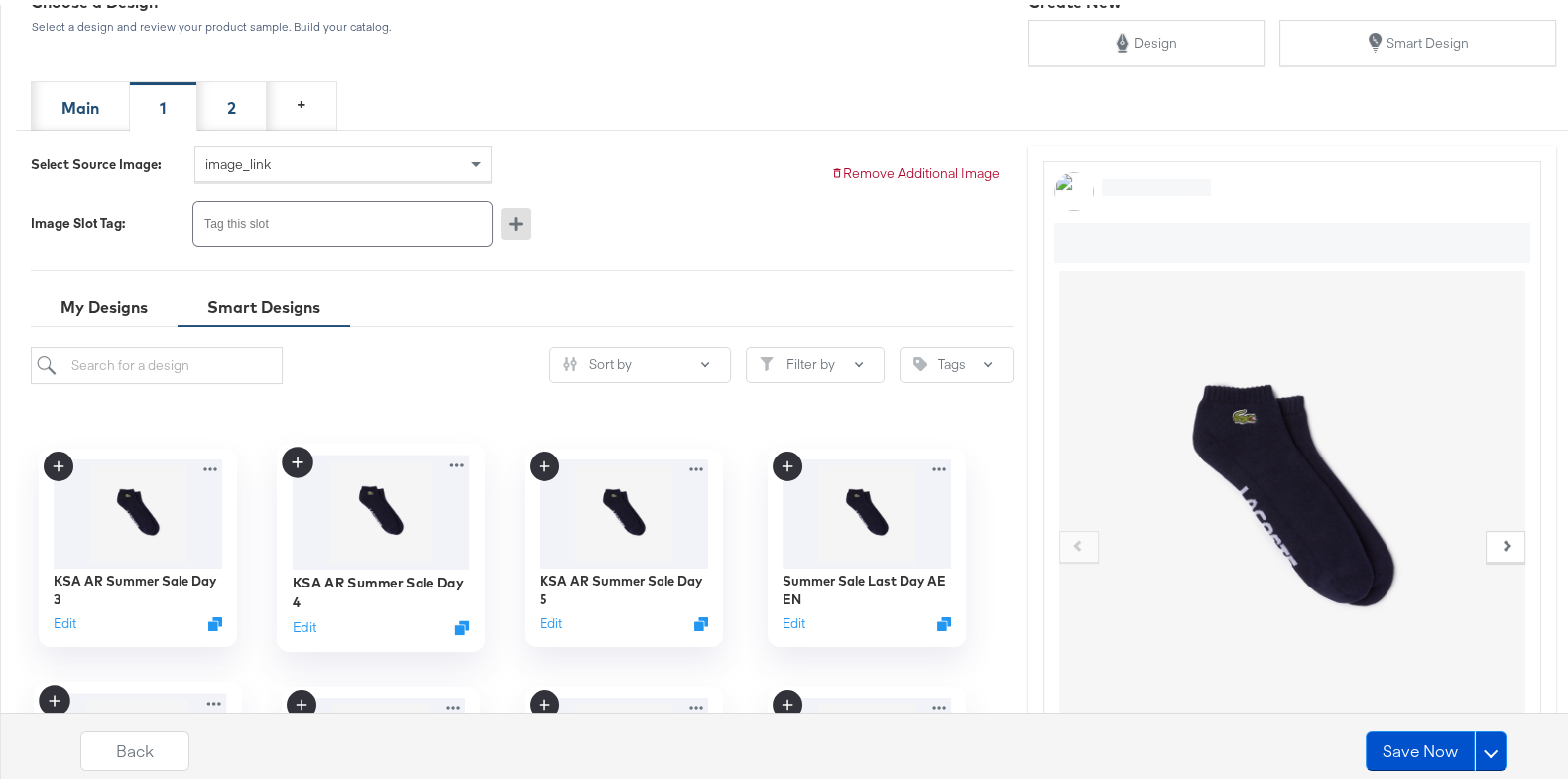 scroll, scrollTop: 343, scrollLeft: 0, axis: vertical 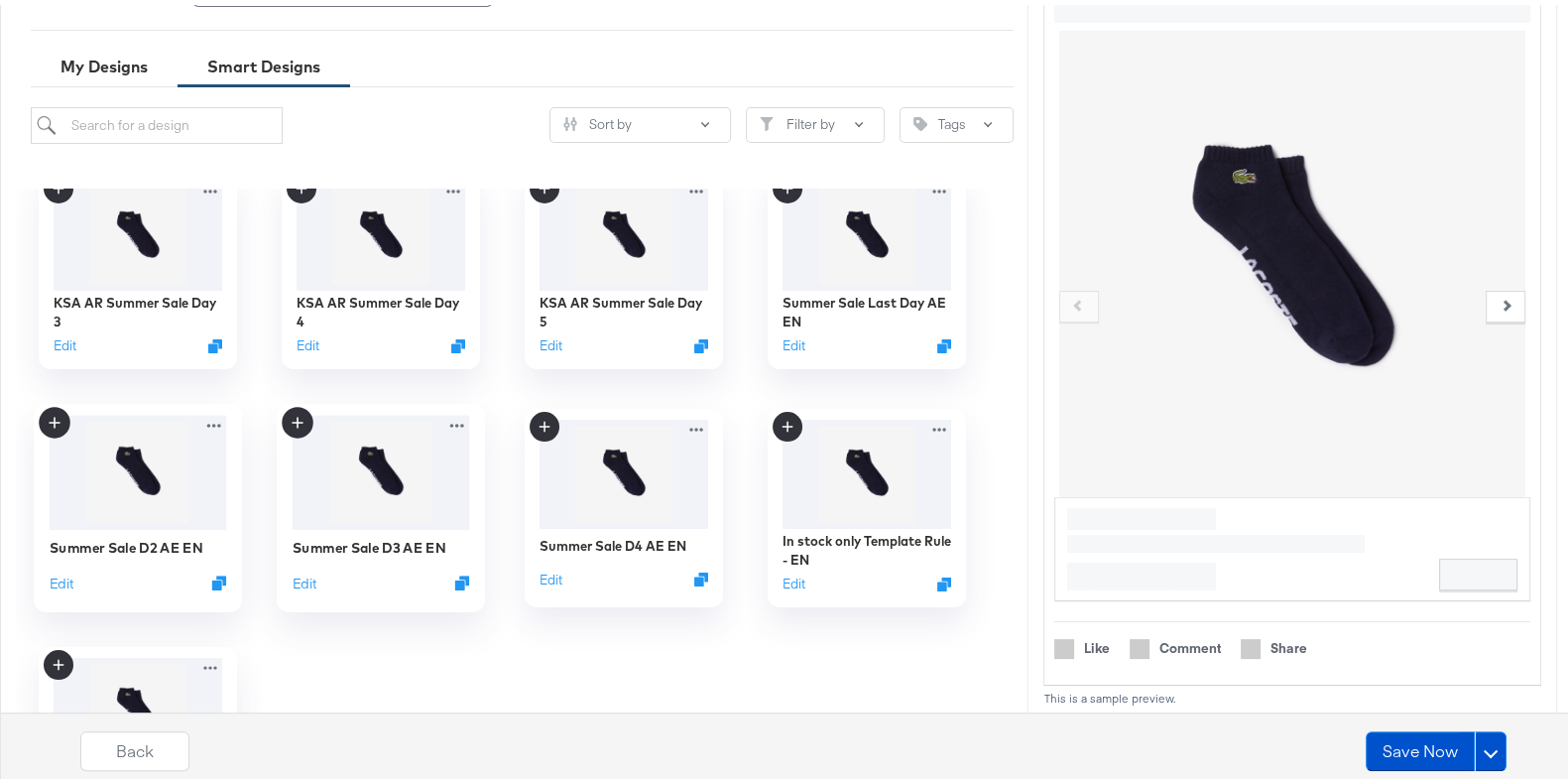 click 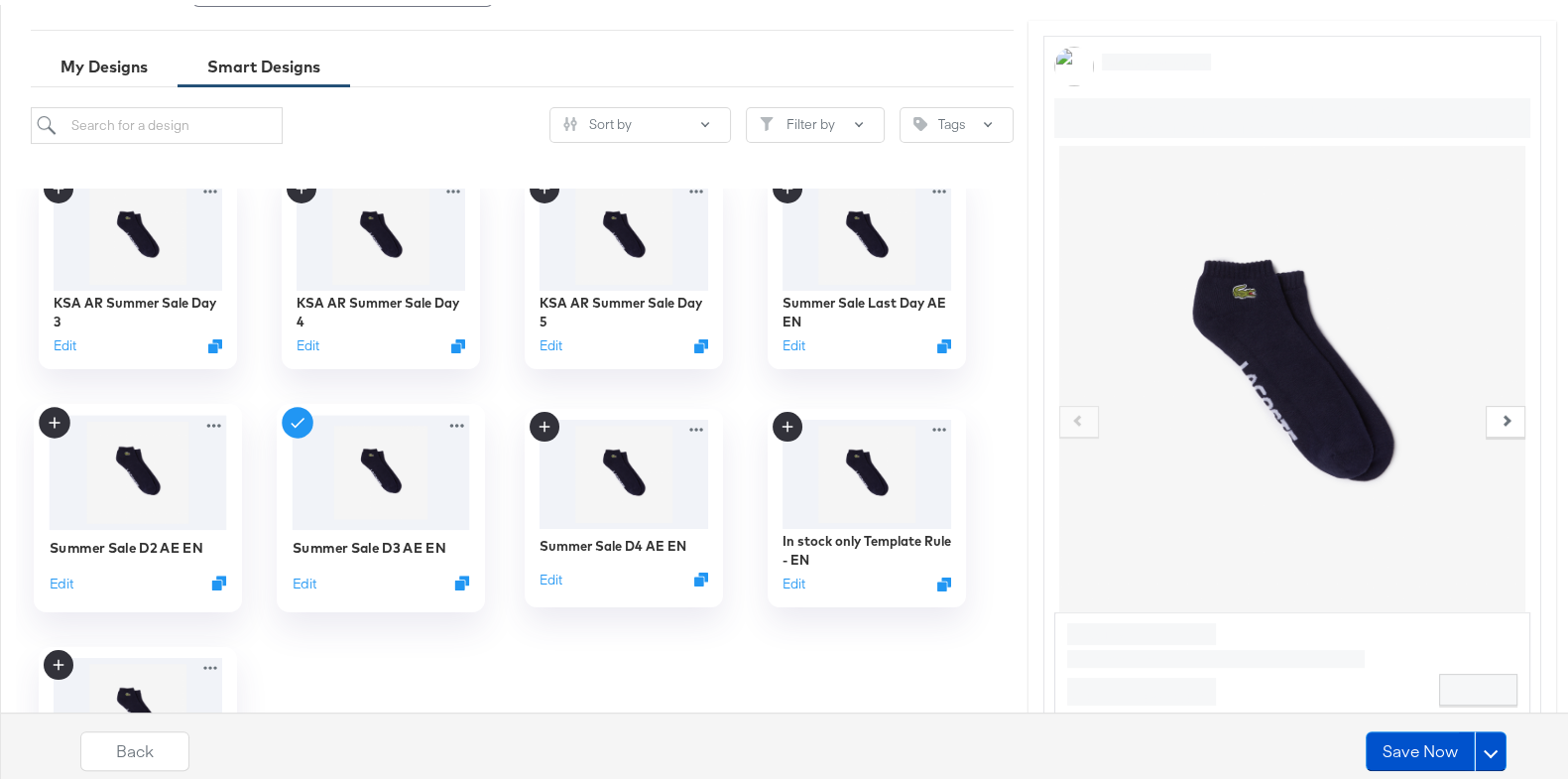 scroll, scrollTop: 0, scrollLeft: 0, axis: both 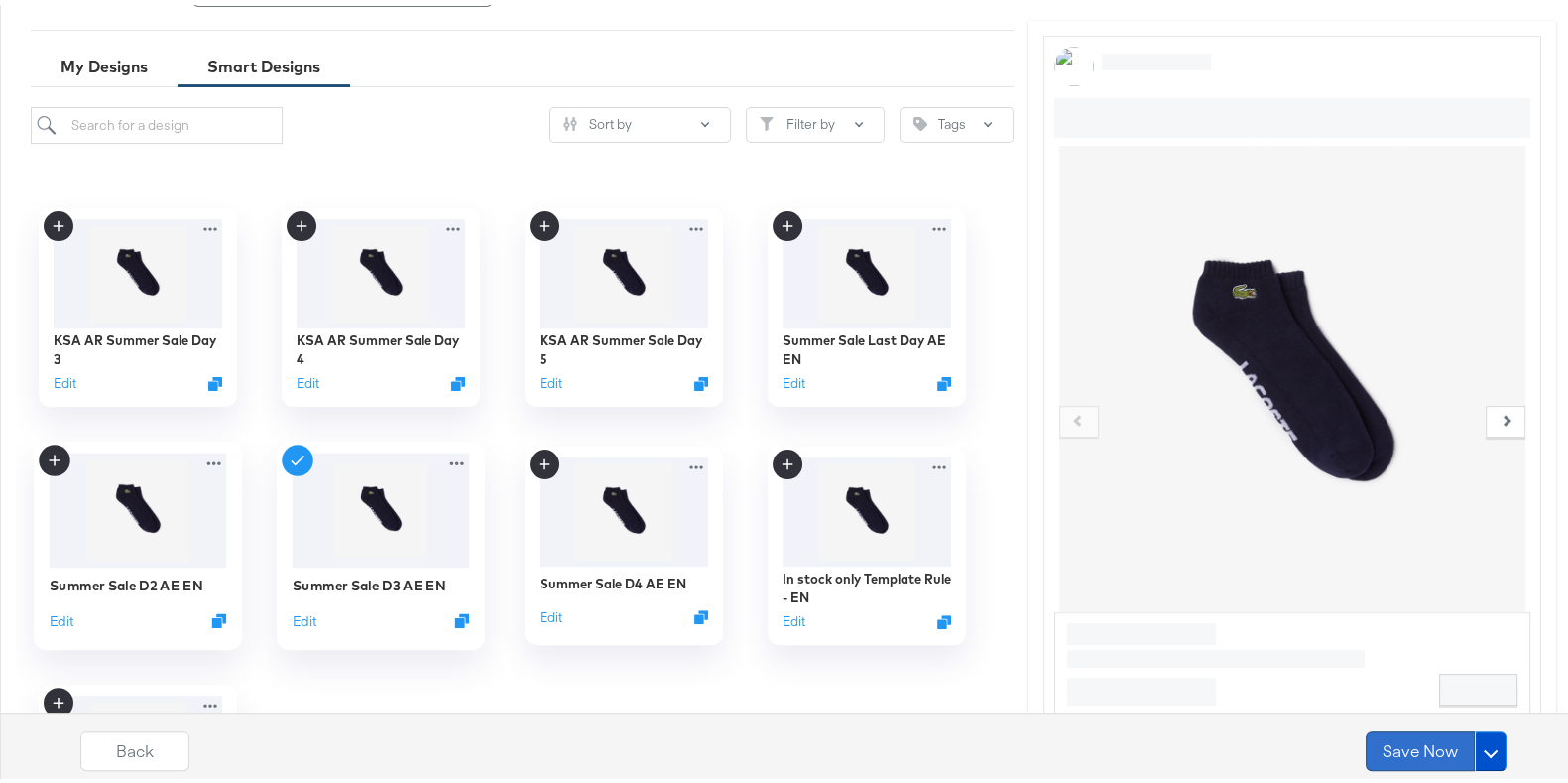 click on "Save Now" at bounding box center (1420, 746) 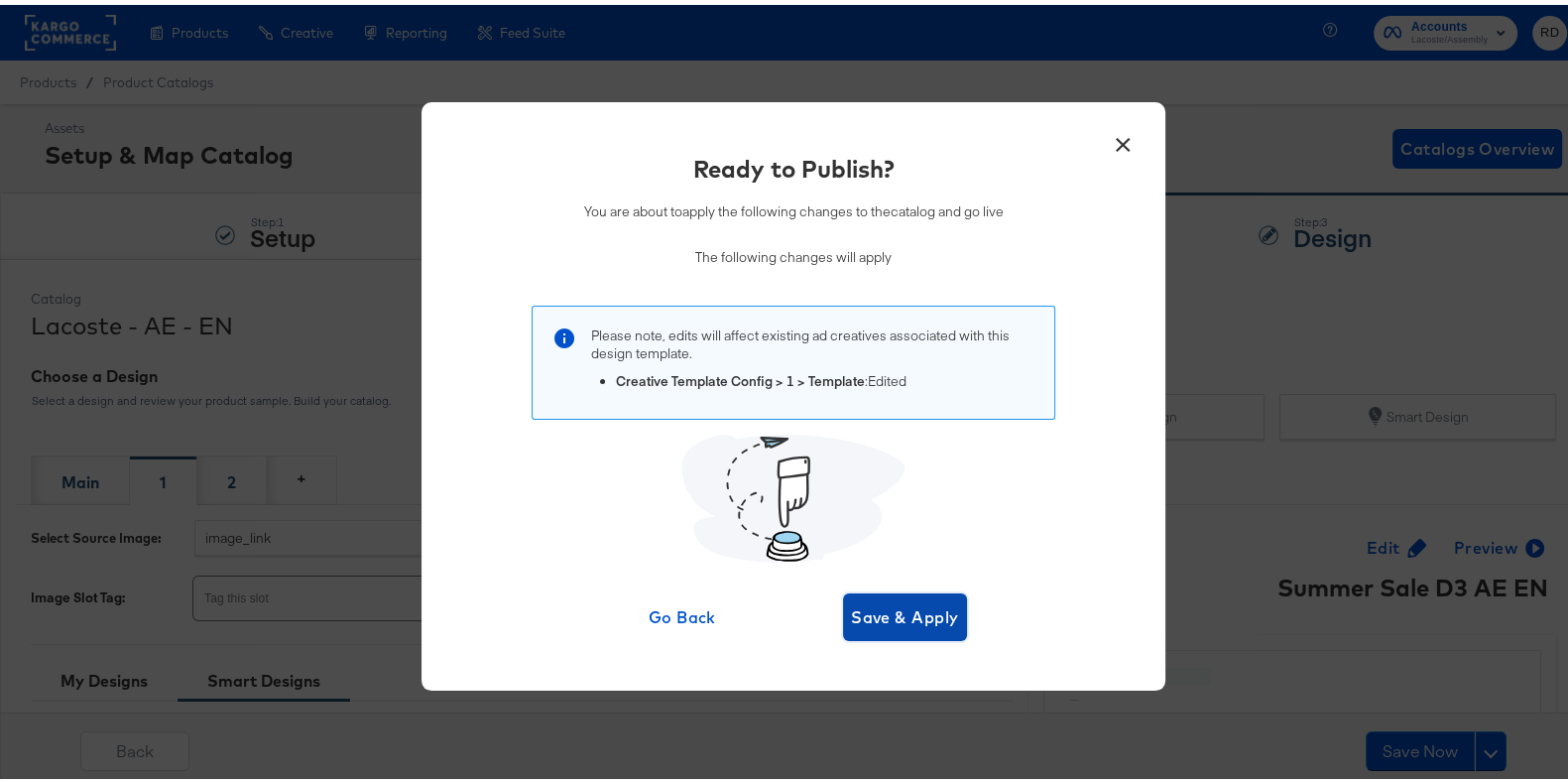 click on "Save & Apply" at bounding box center (905, 612) 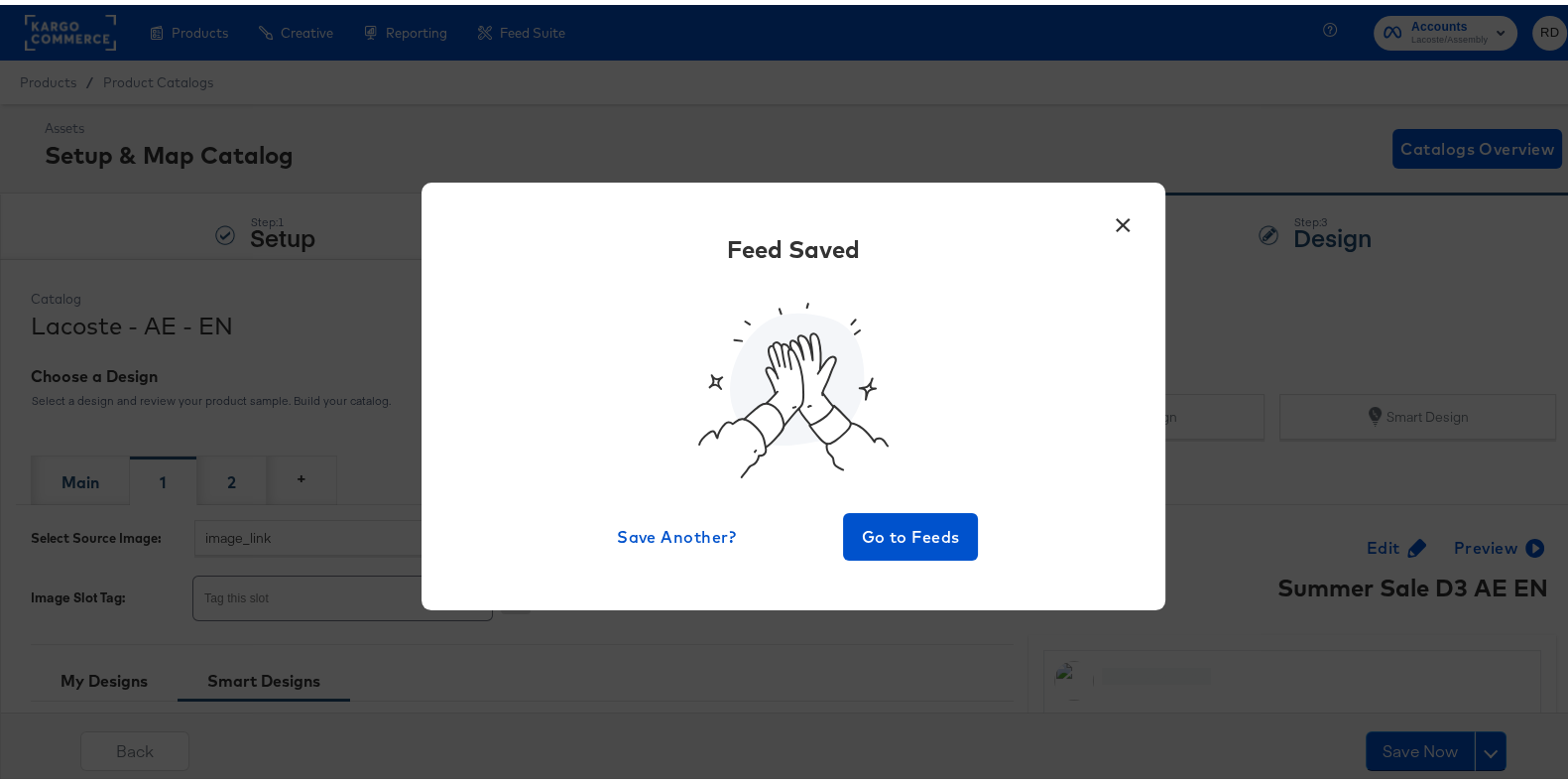 click on "×" at bounding box center (1123, 215) 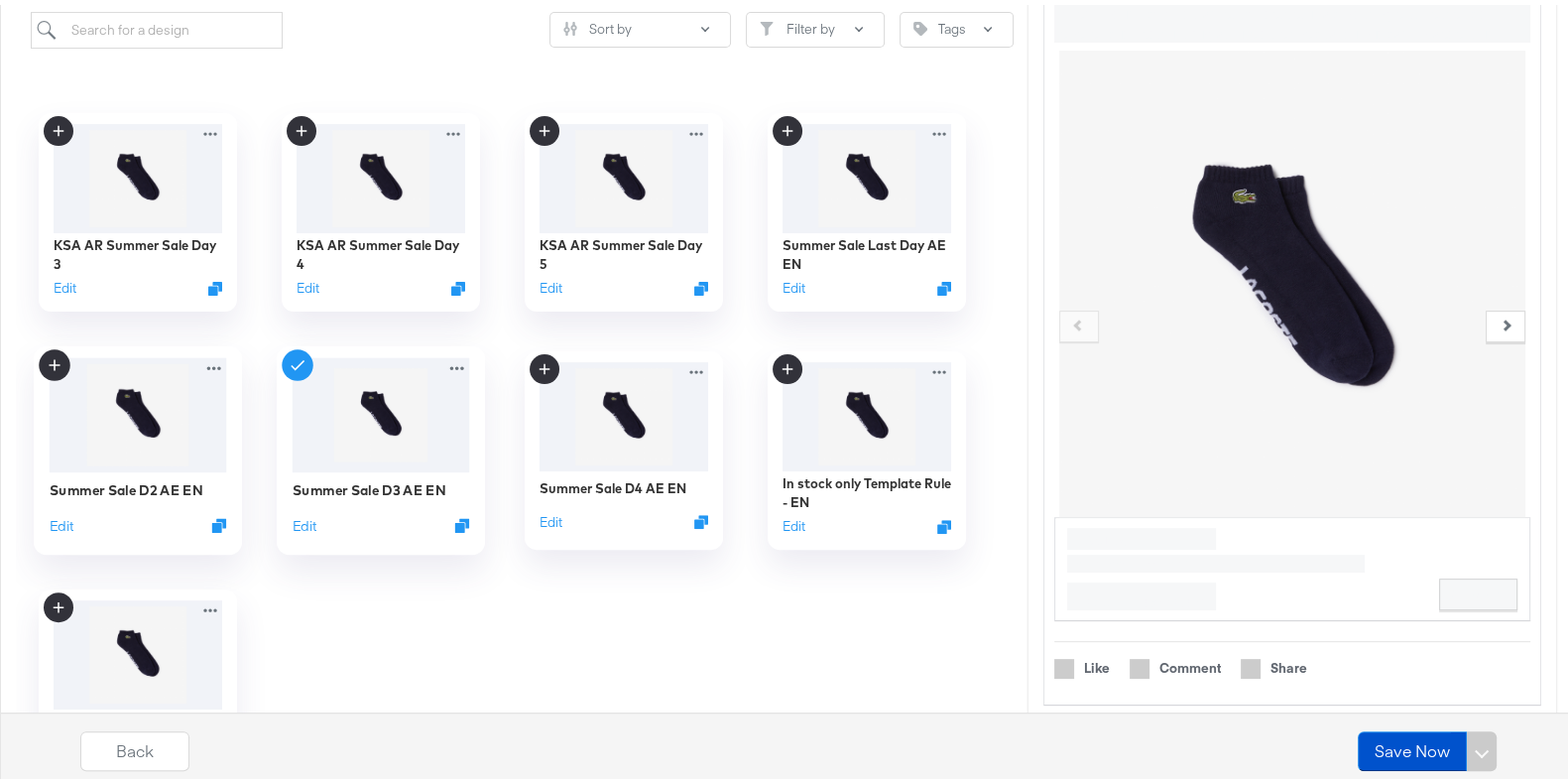 scroll, scrollTop: 720, scrollLeft: 0, axis: vertical 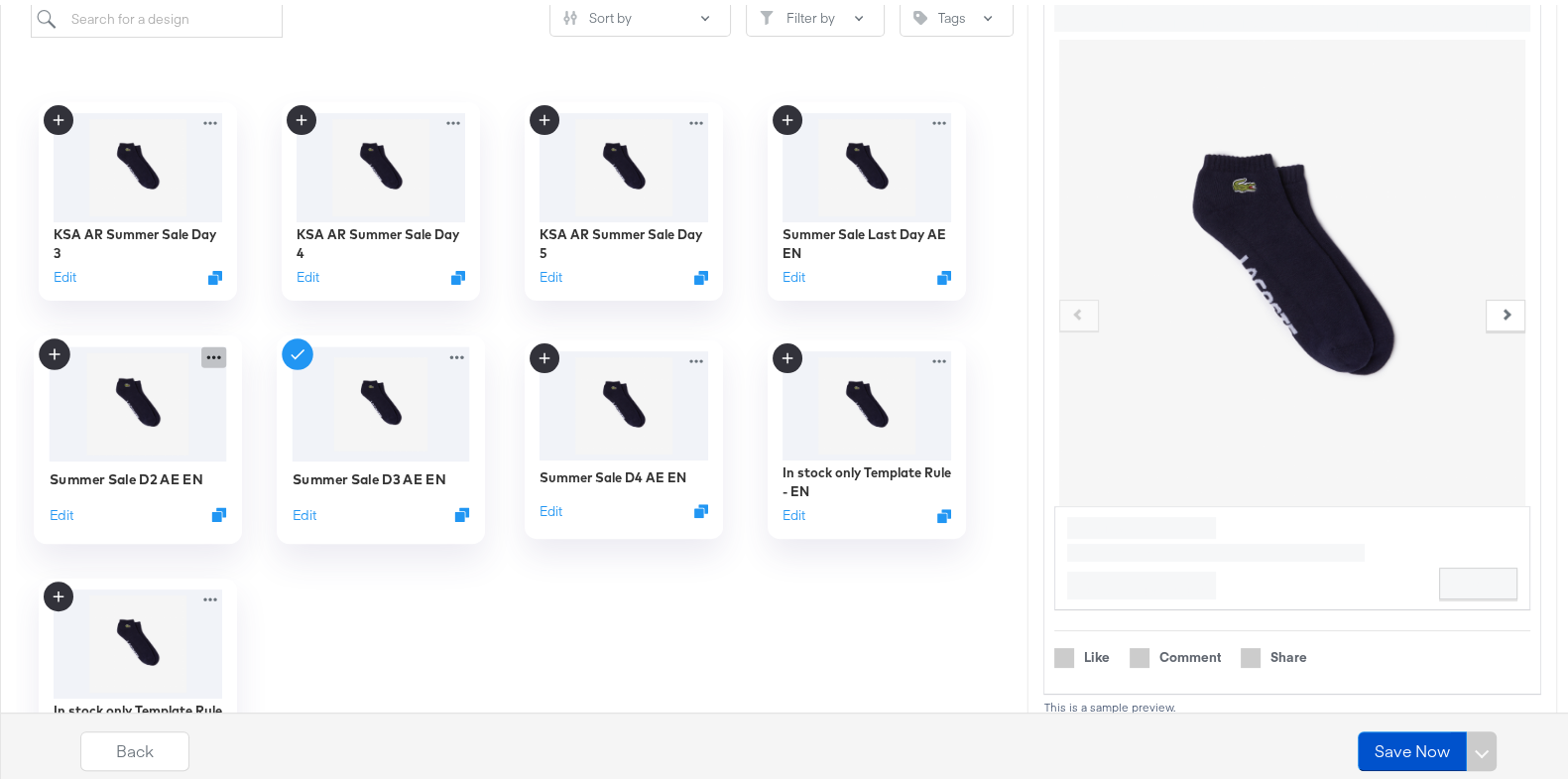 click 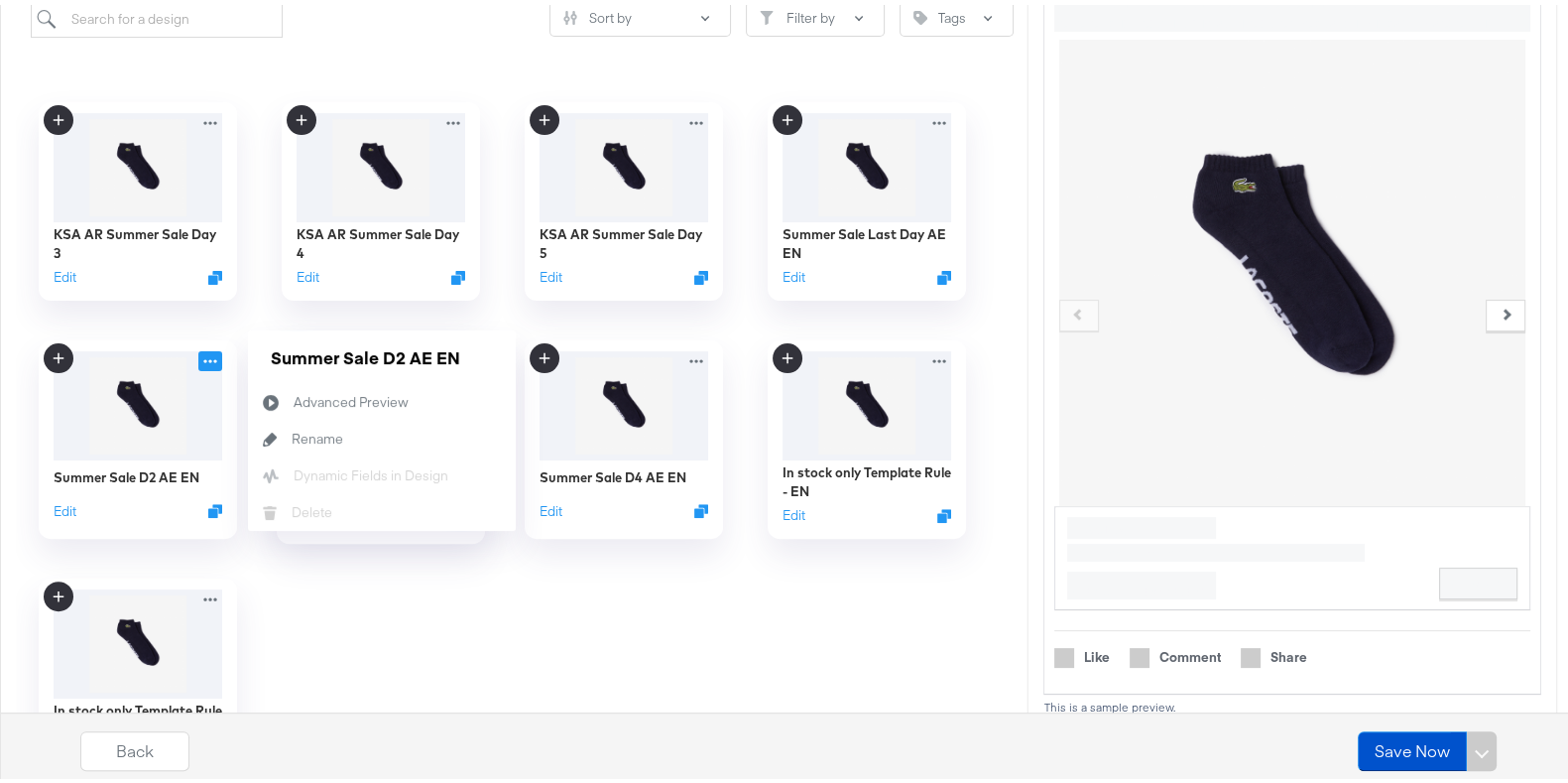 click at bounding box center (380, 673) 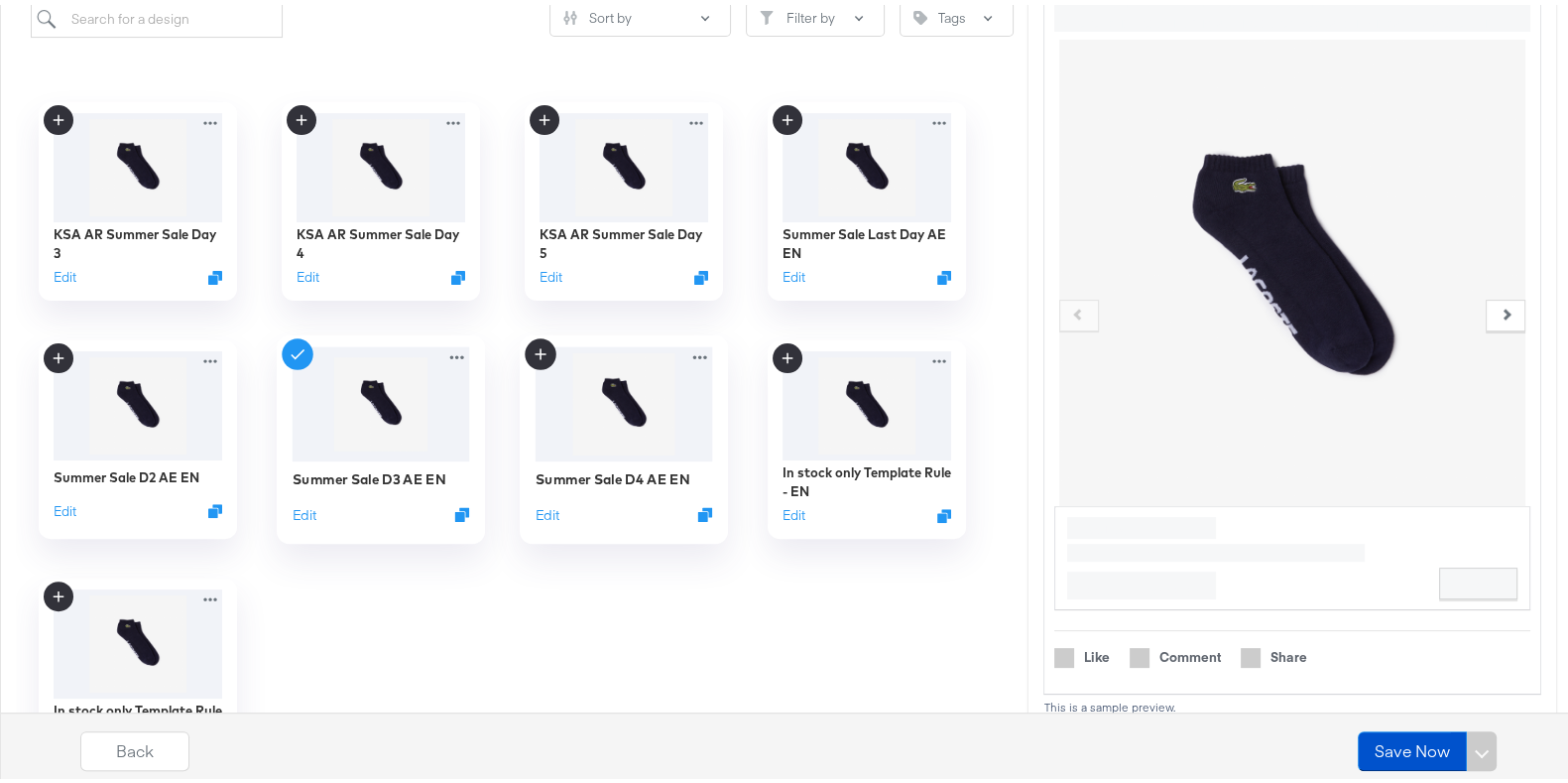 click at bounding box center [623, 399] 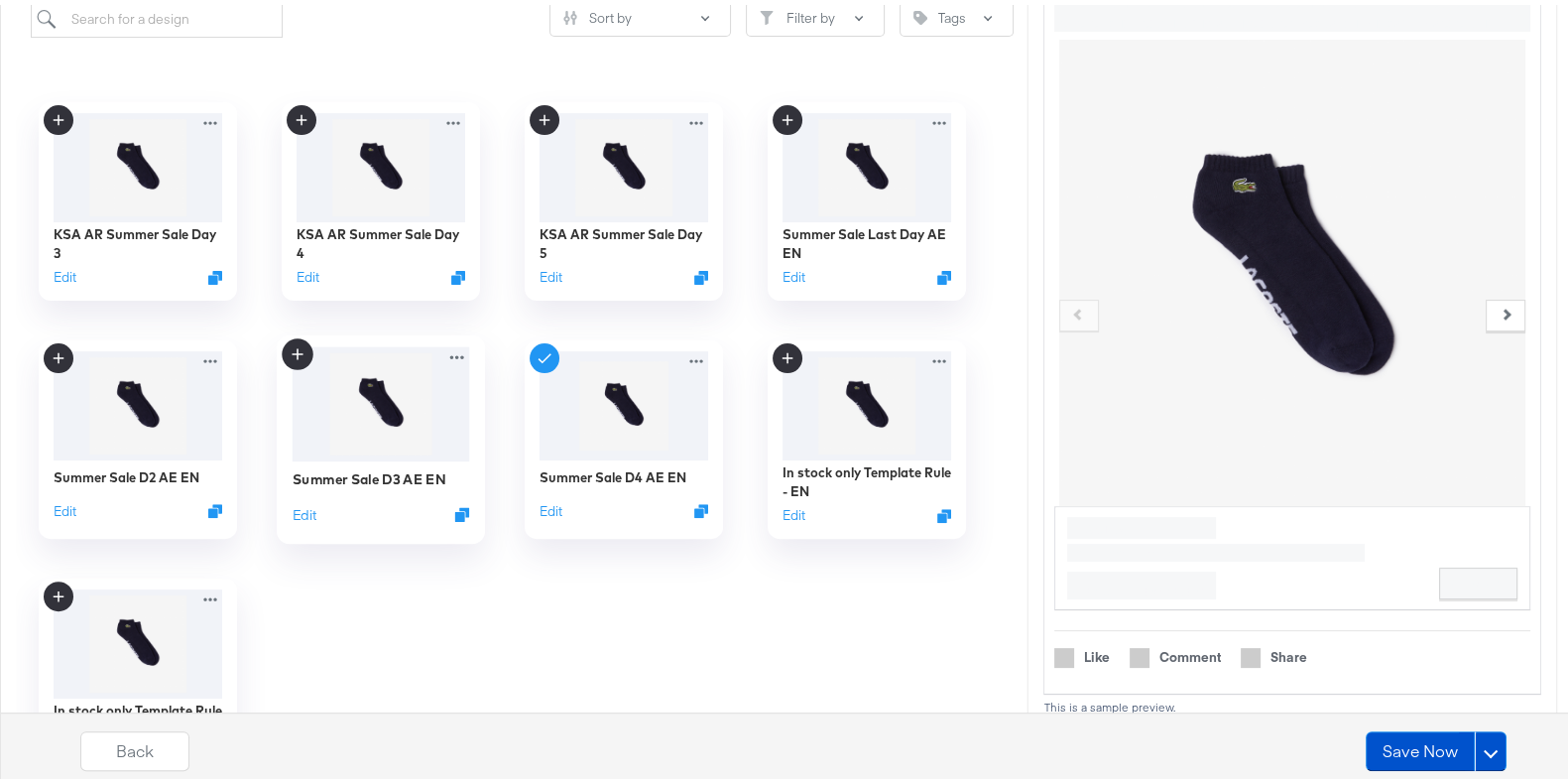click on "Summer Sale D3 AE EN Edit" at bounding box center [380, 435] 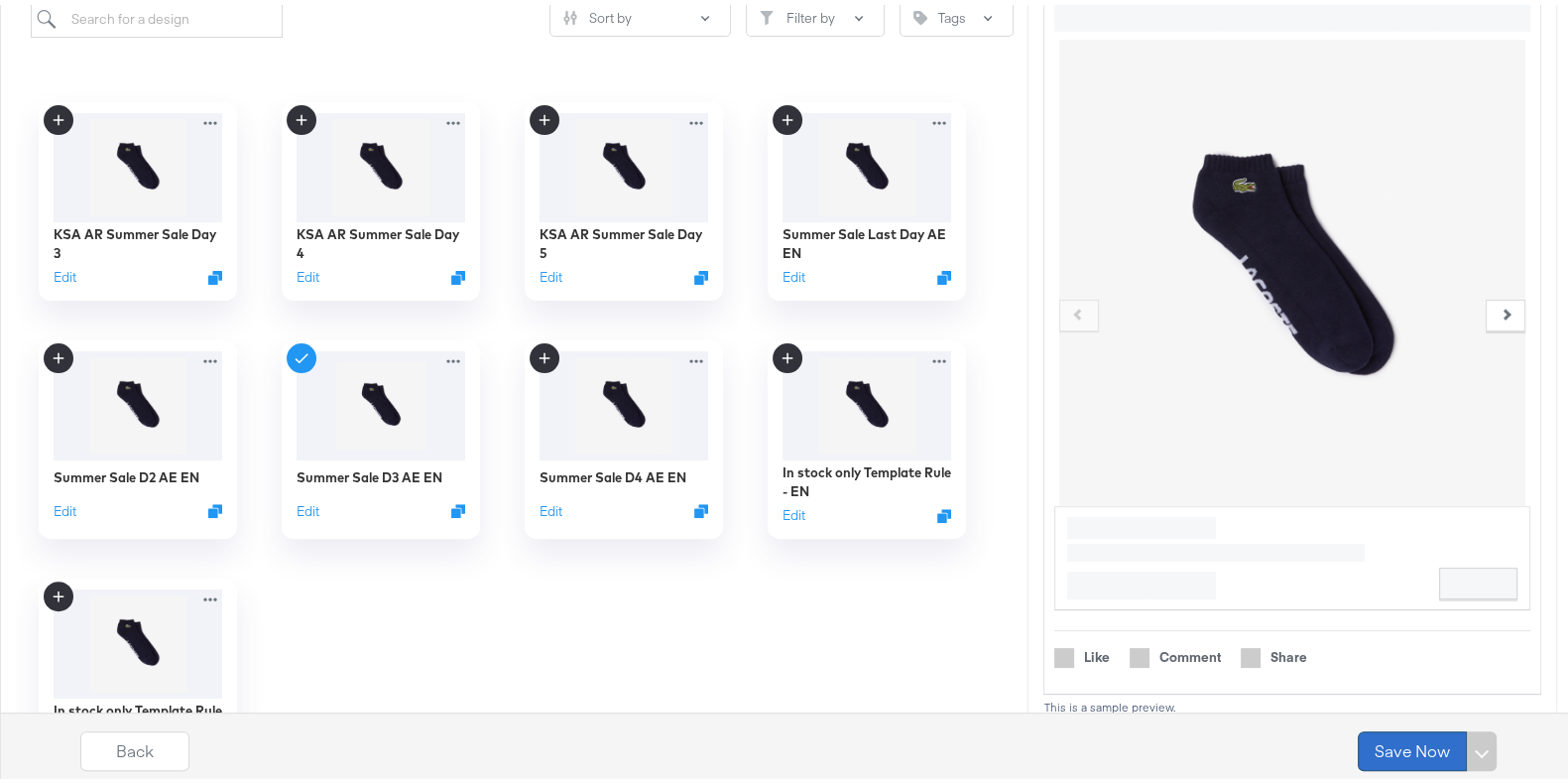 click on "Save Now" at bounding box center [1412, 746] 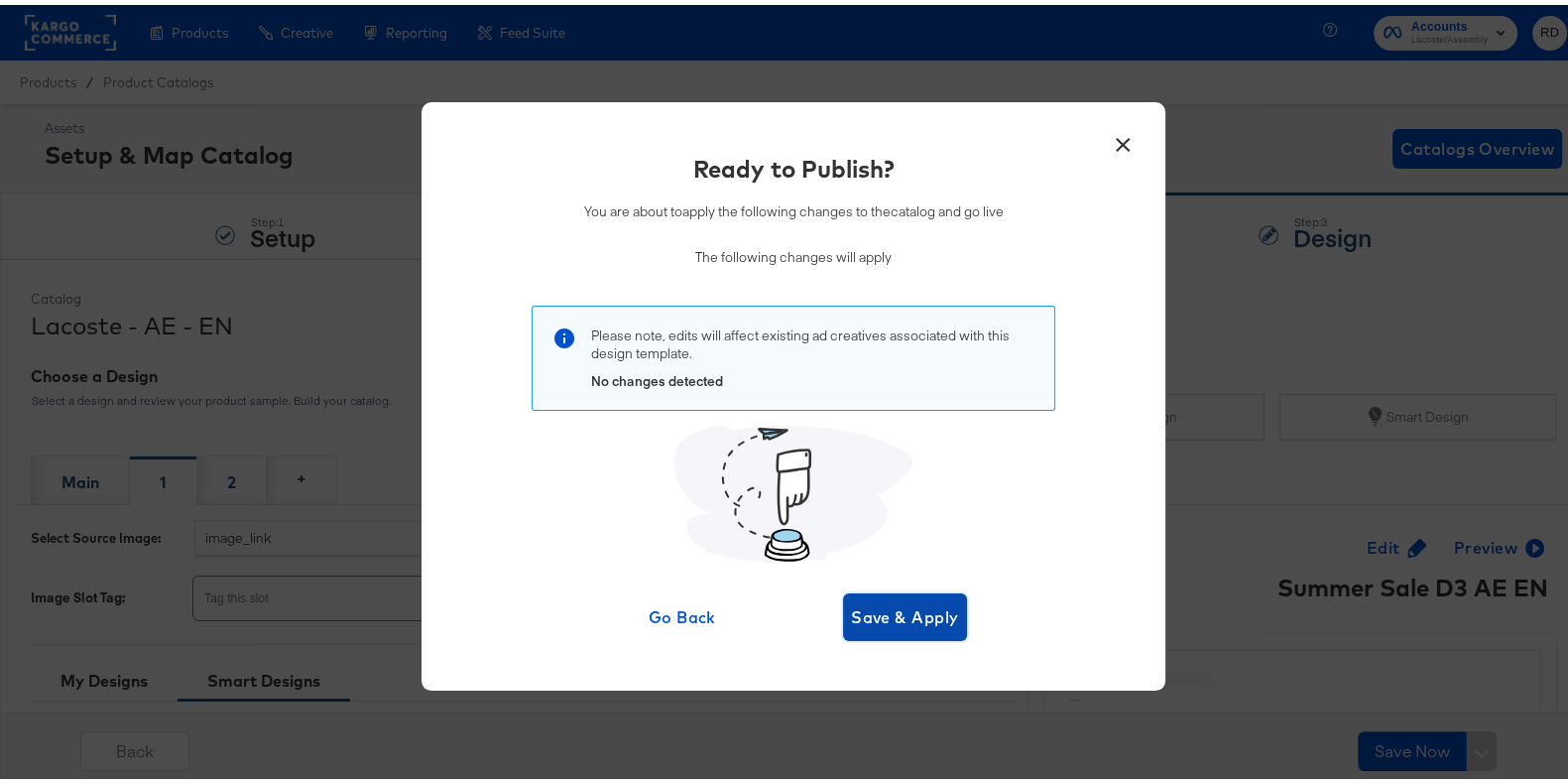 click on "Save & Apply" at bounding box center (905, 612) 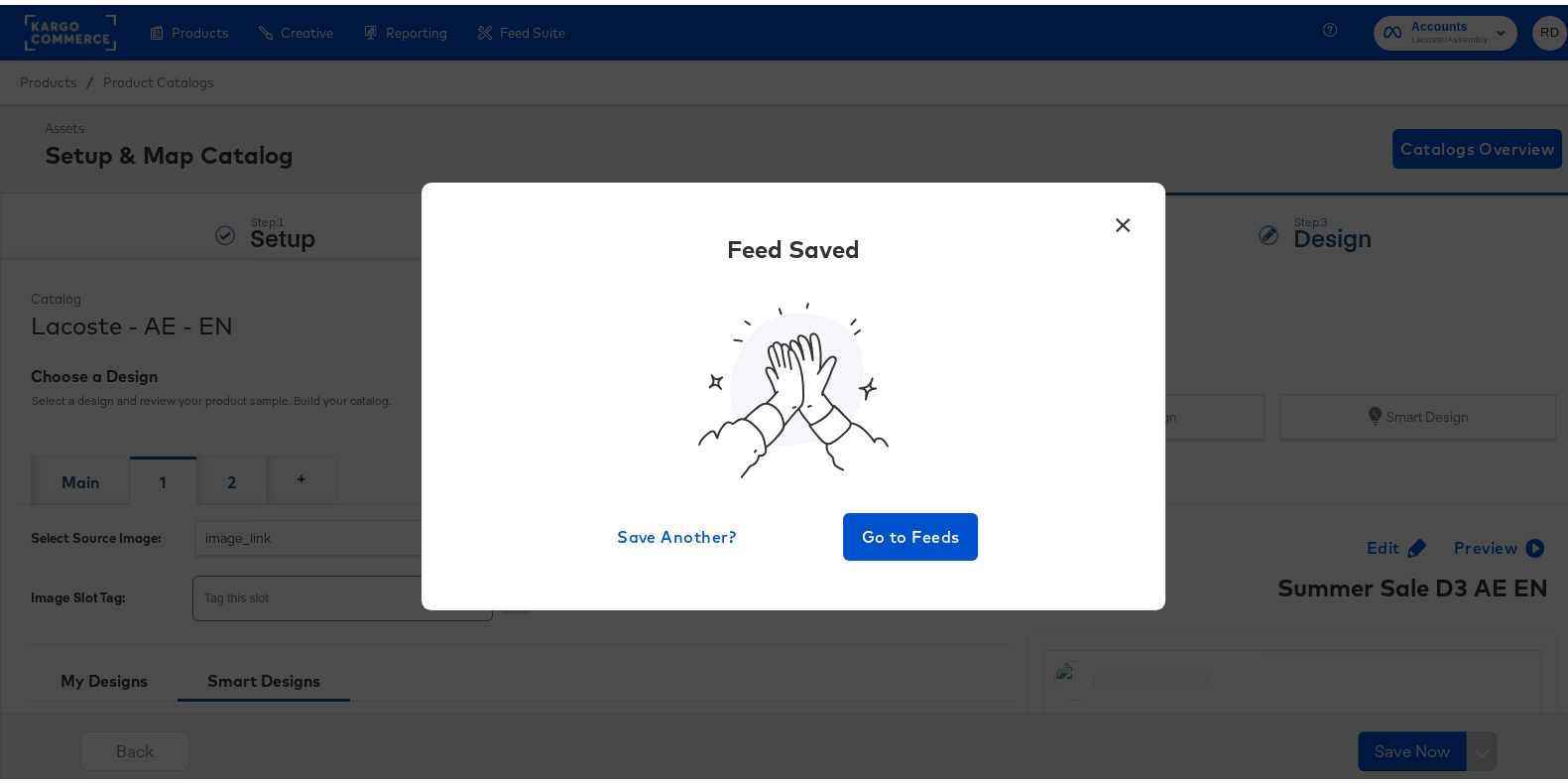 click on "×" at bounding box center [1123, 215] 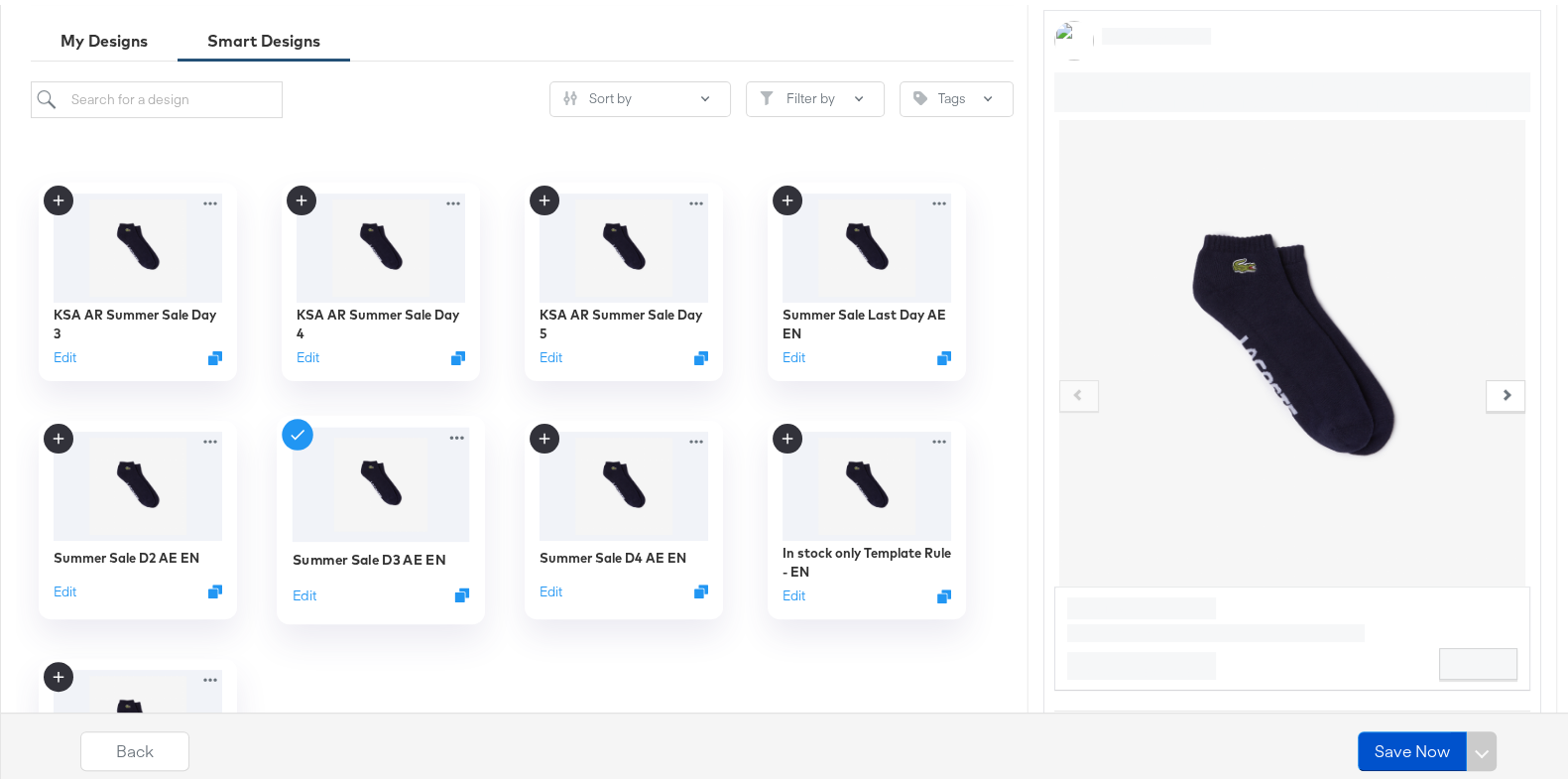 scroll, scrollTop: 635, scrollLeft: 0, axis: vertical 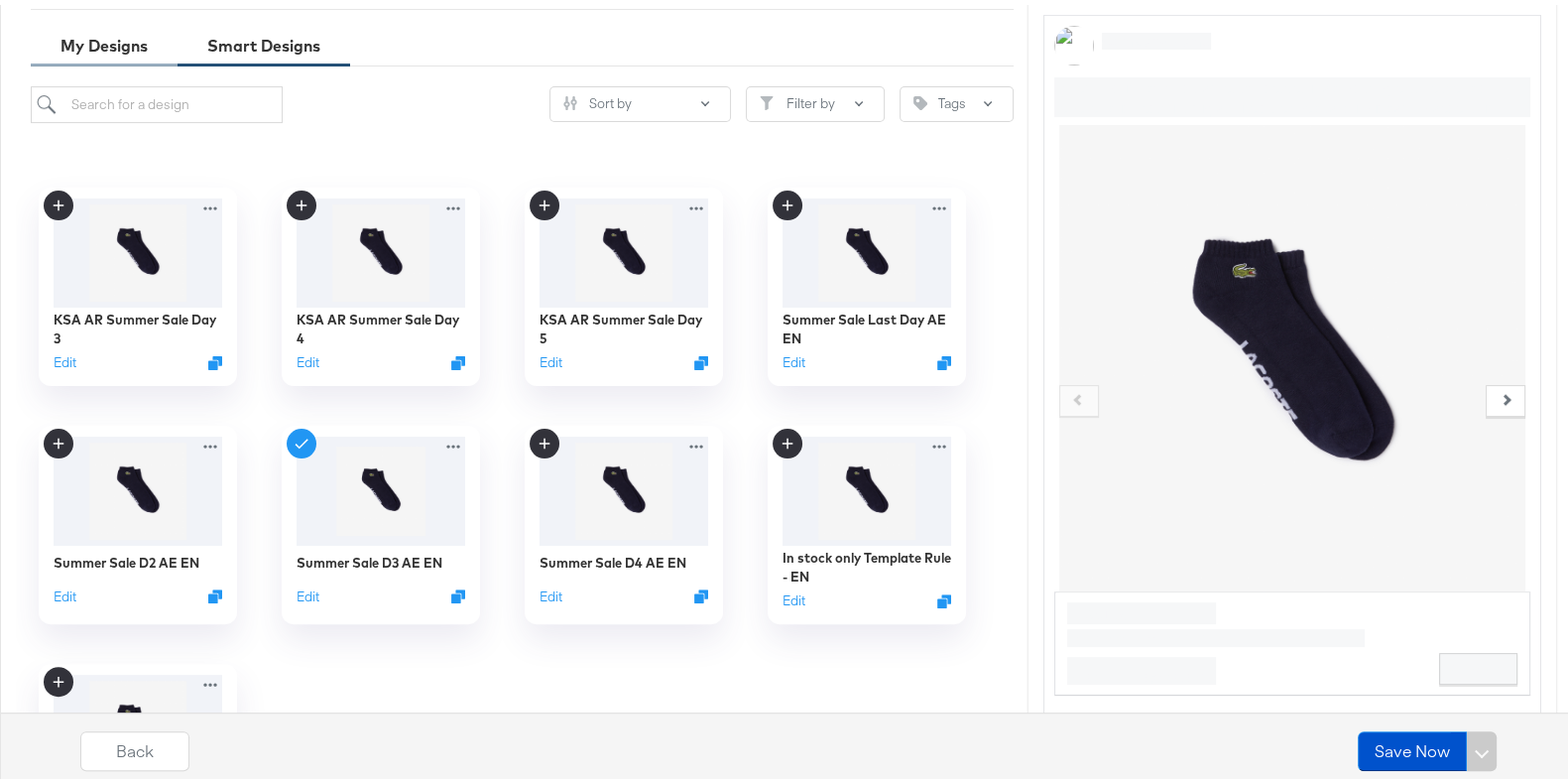click on "My Designs" at bounding box center [104, 41] 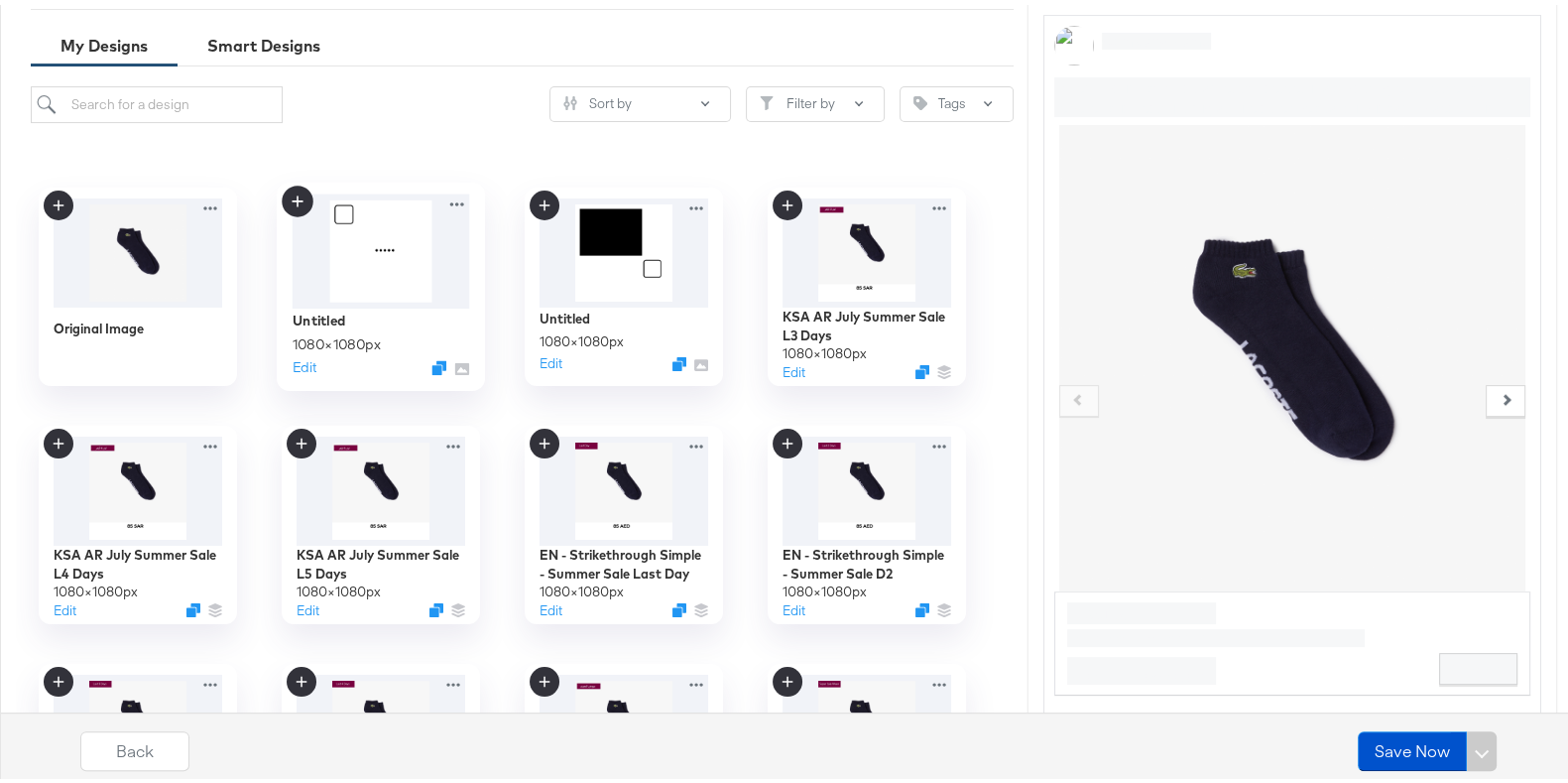 scroll, scrollTop: 160, scrollLeft: 0, axis: vertical 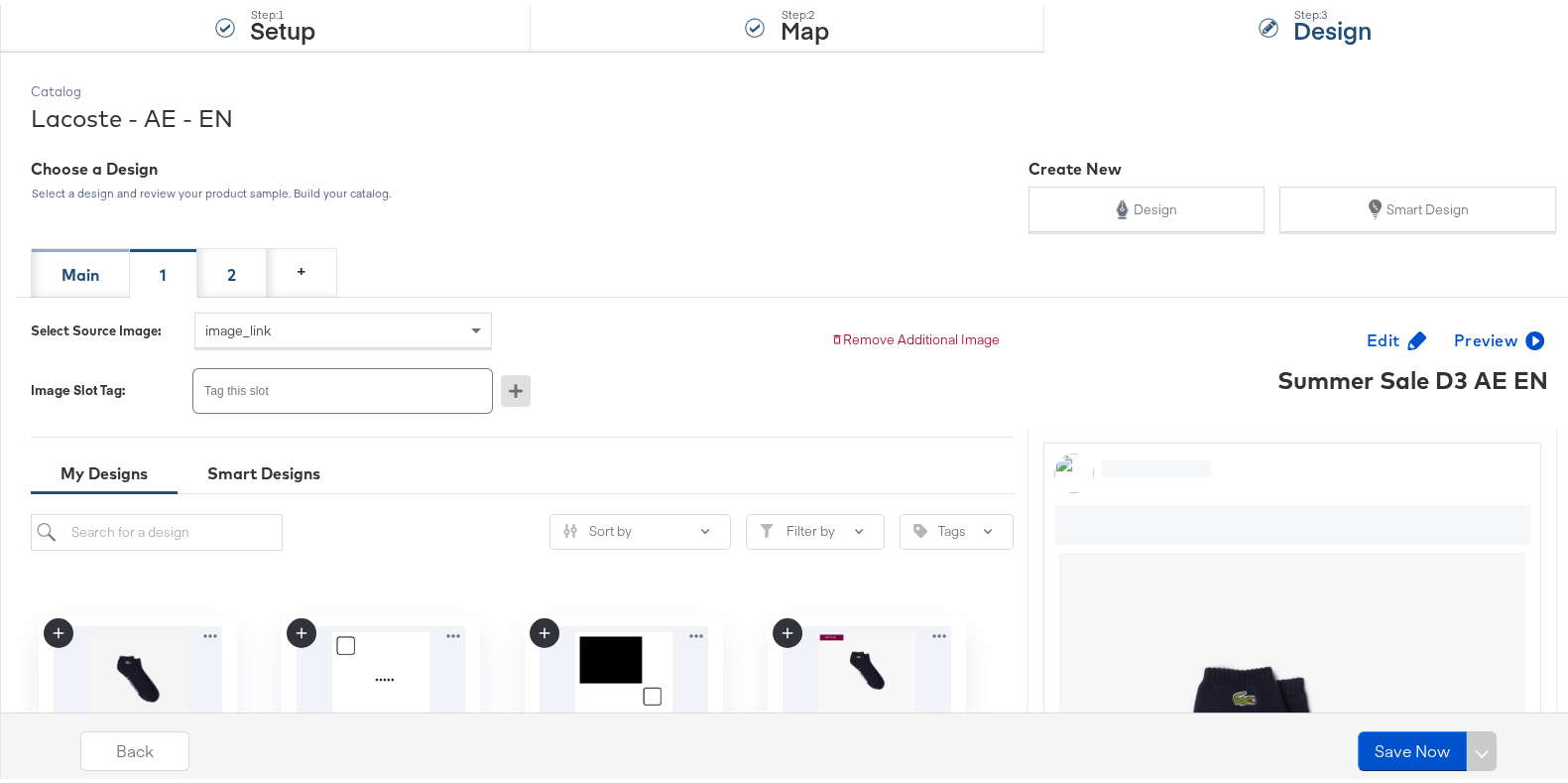 click on "Main" at bounding box center [80, 268] 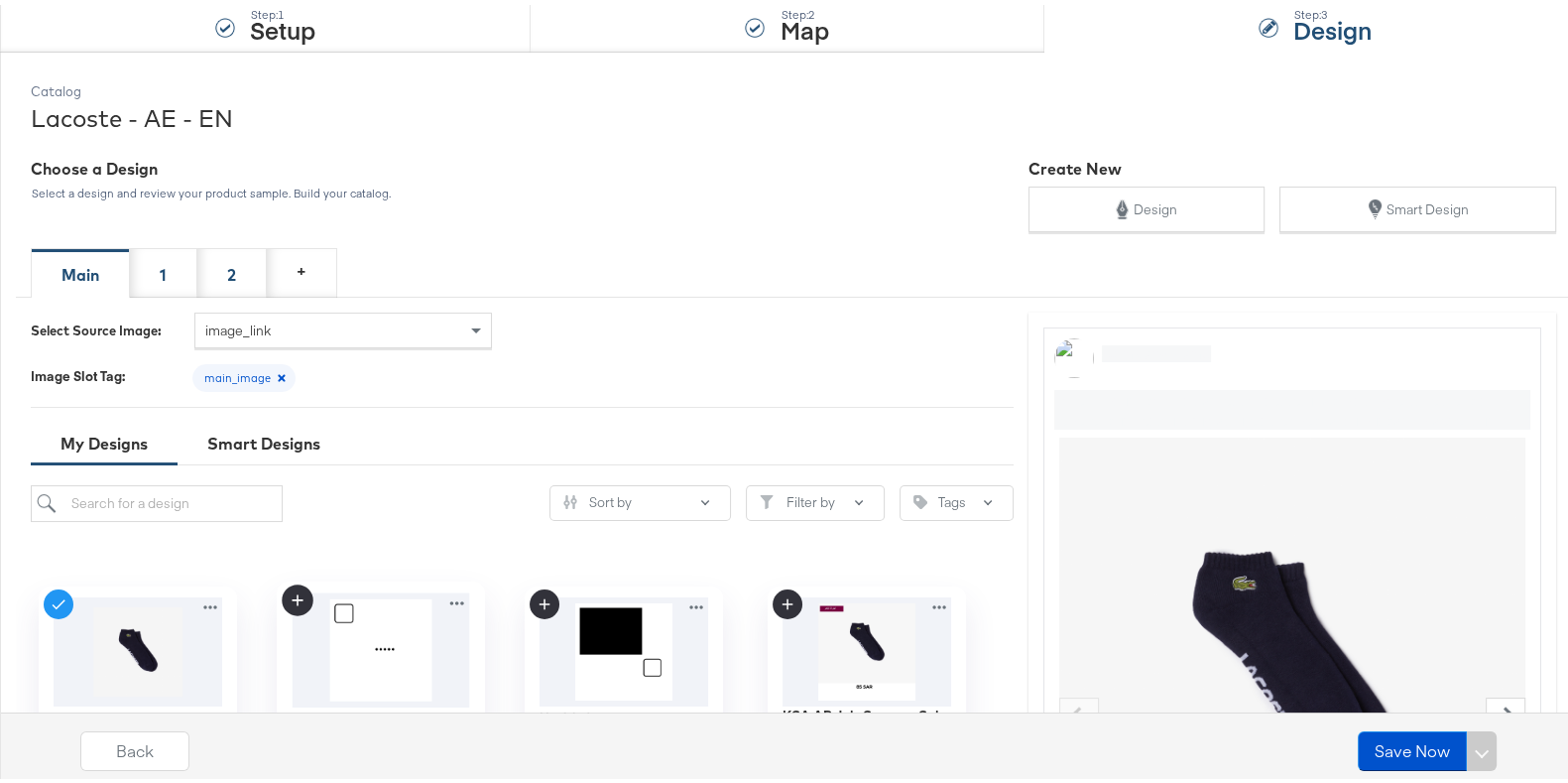 scroll, scrollTop: 276, scrollLeft: 0, axis: vertical 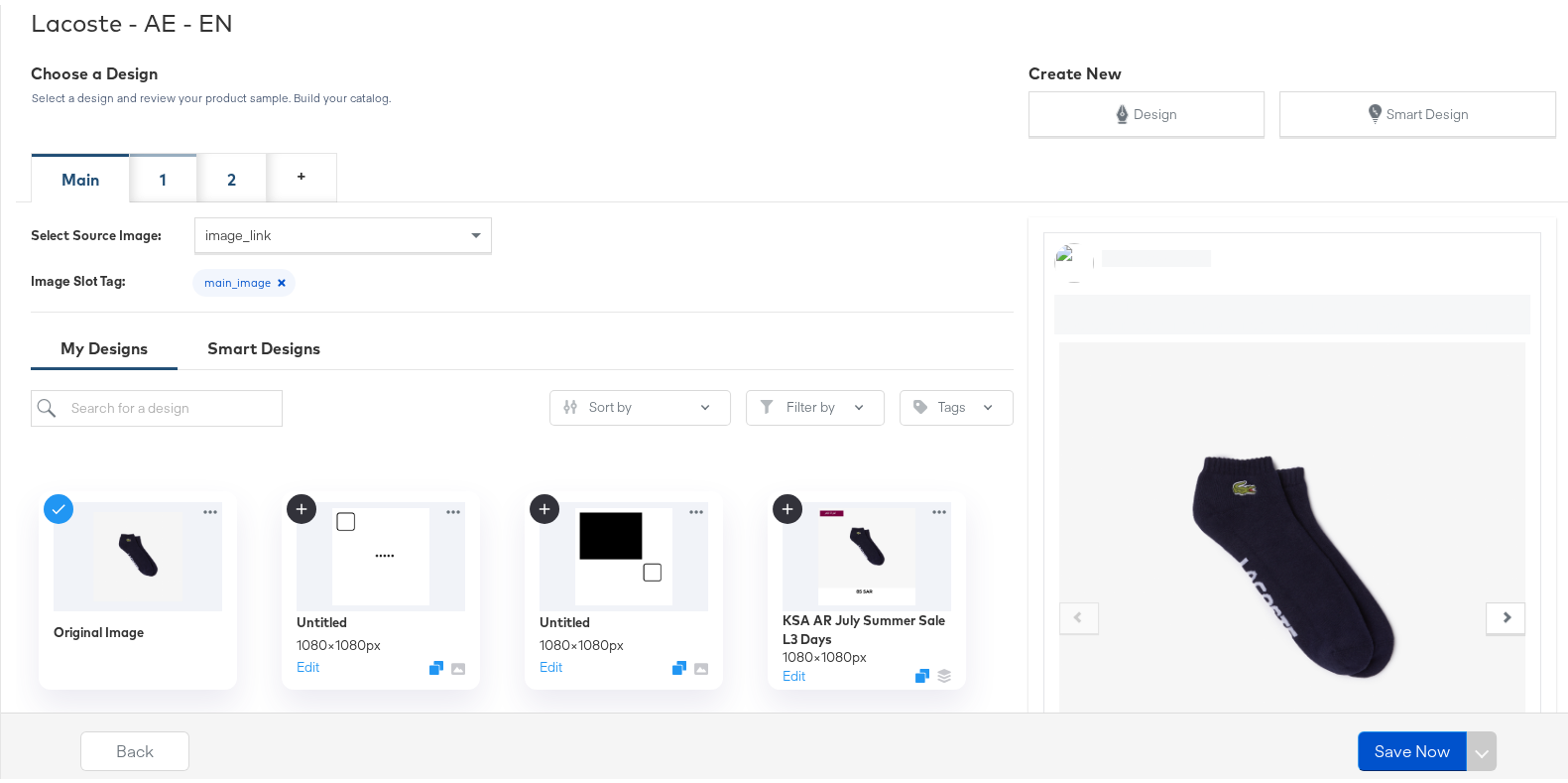 click on "1" at bounding box center (164, 173) 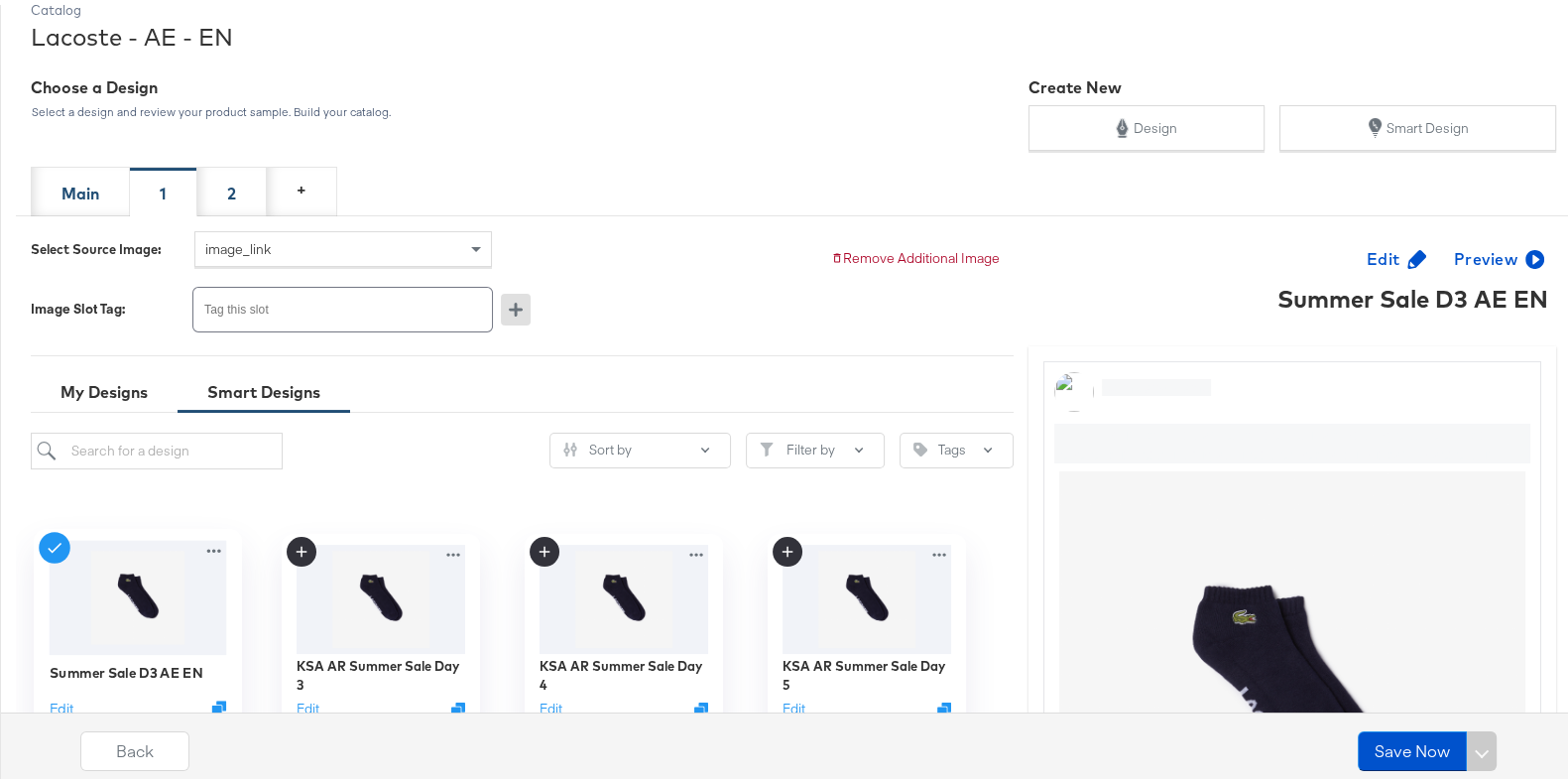 scroll, scrollTop: 280, scrollLeft: 0, axis: vertical 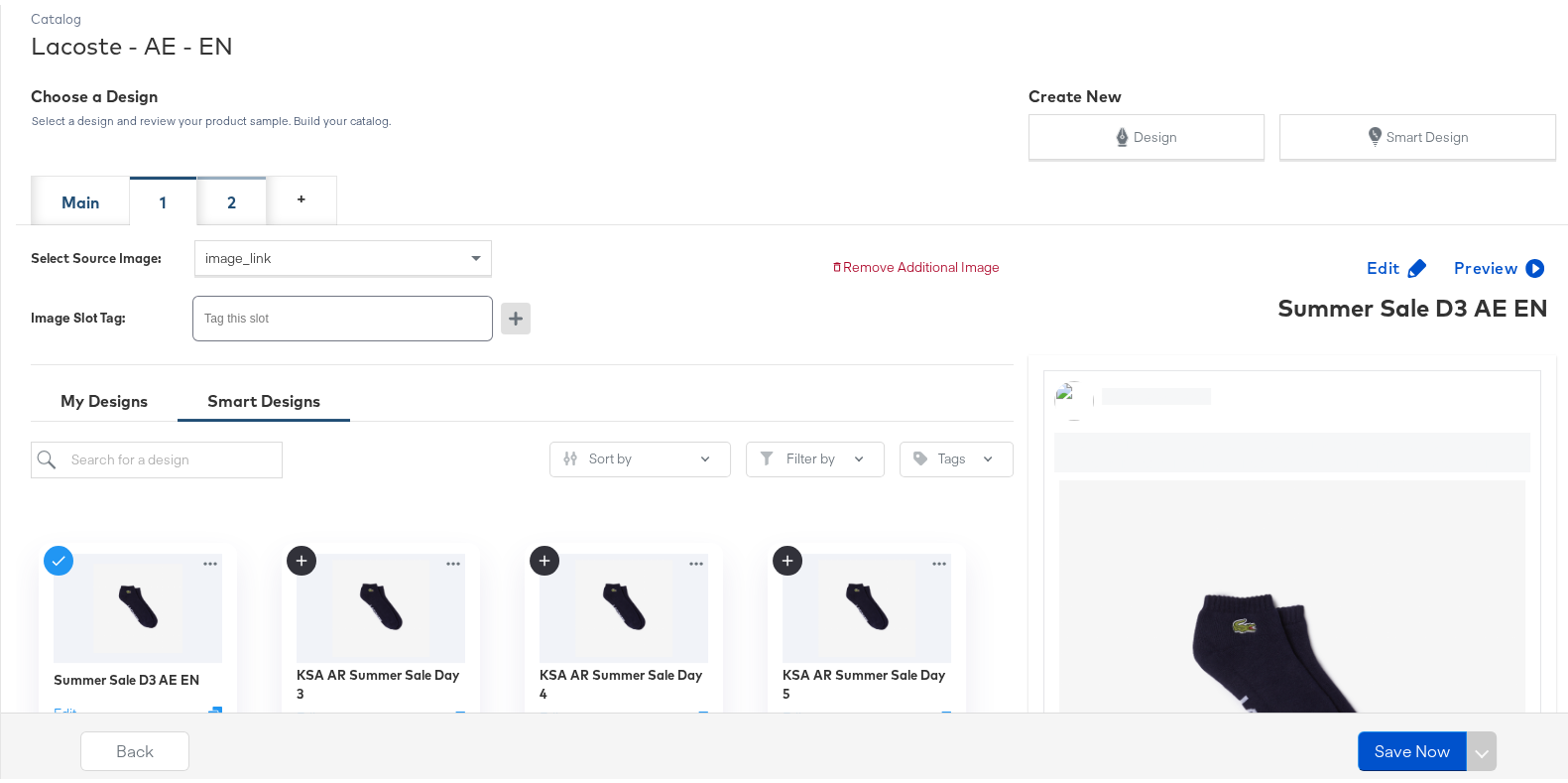click on "2" at bounding box center [232, 196] 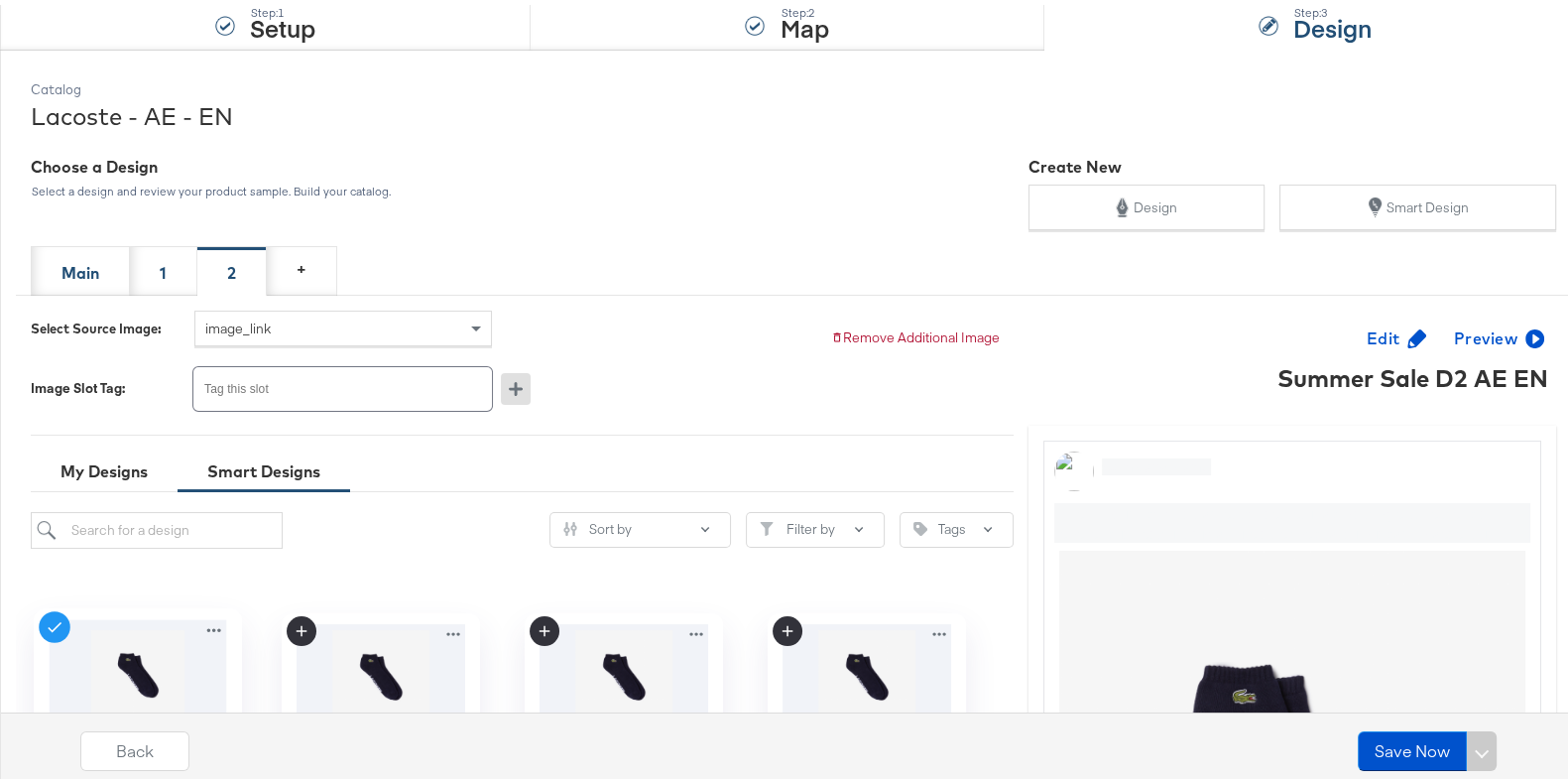 scroll, scrollTop: 217, scrollLeft: 0, axis: vertical 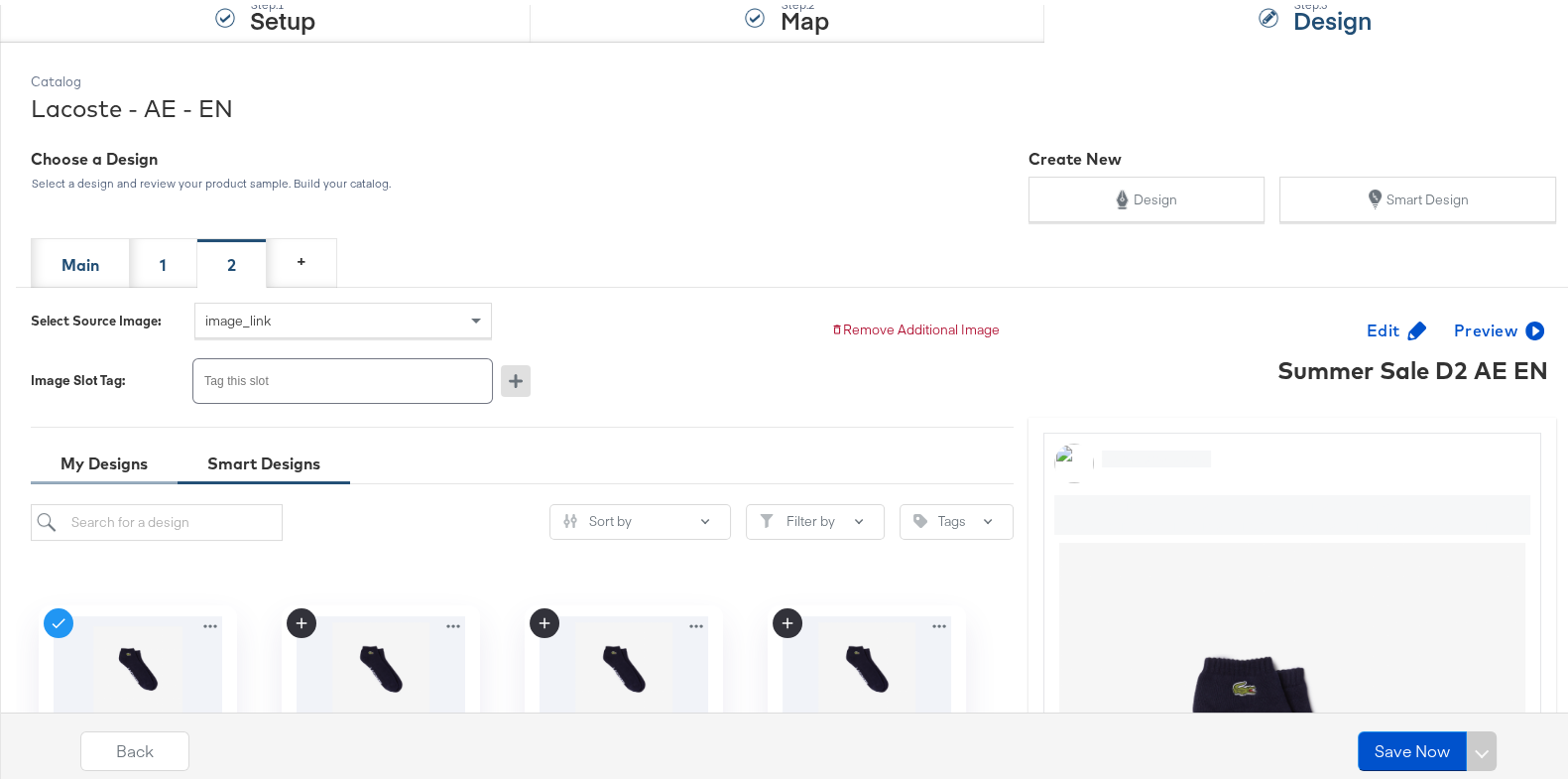 click on "My Designs" at bounding box center [104, 458] 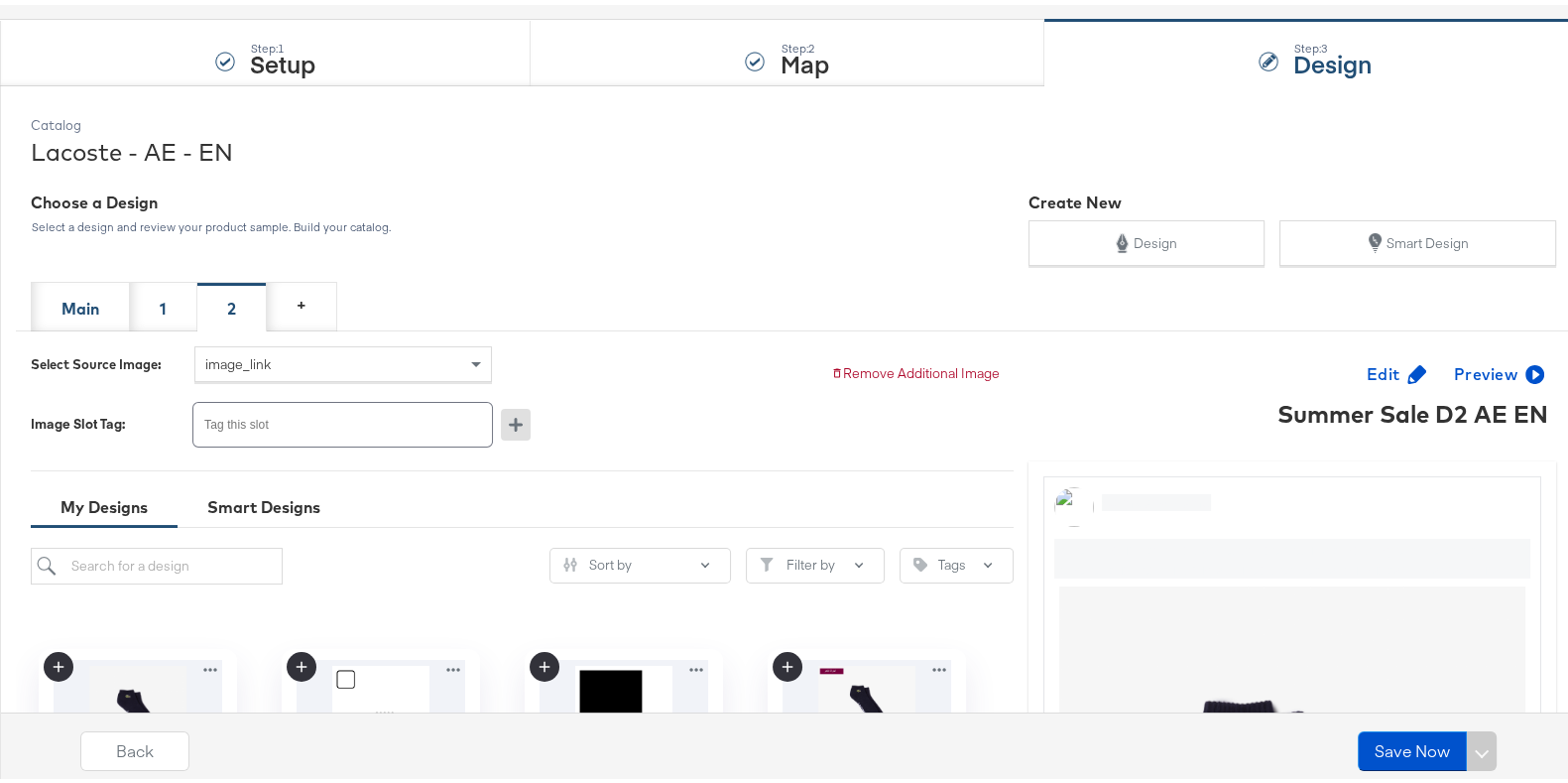 scroll, scrollTop: 669, scrollLeft: 0, axis: vertical 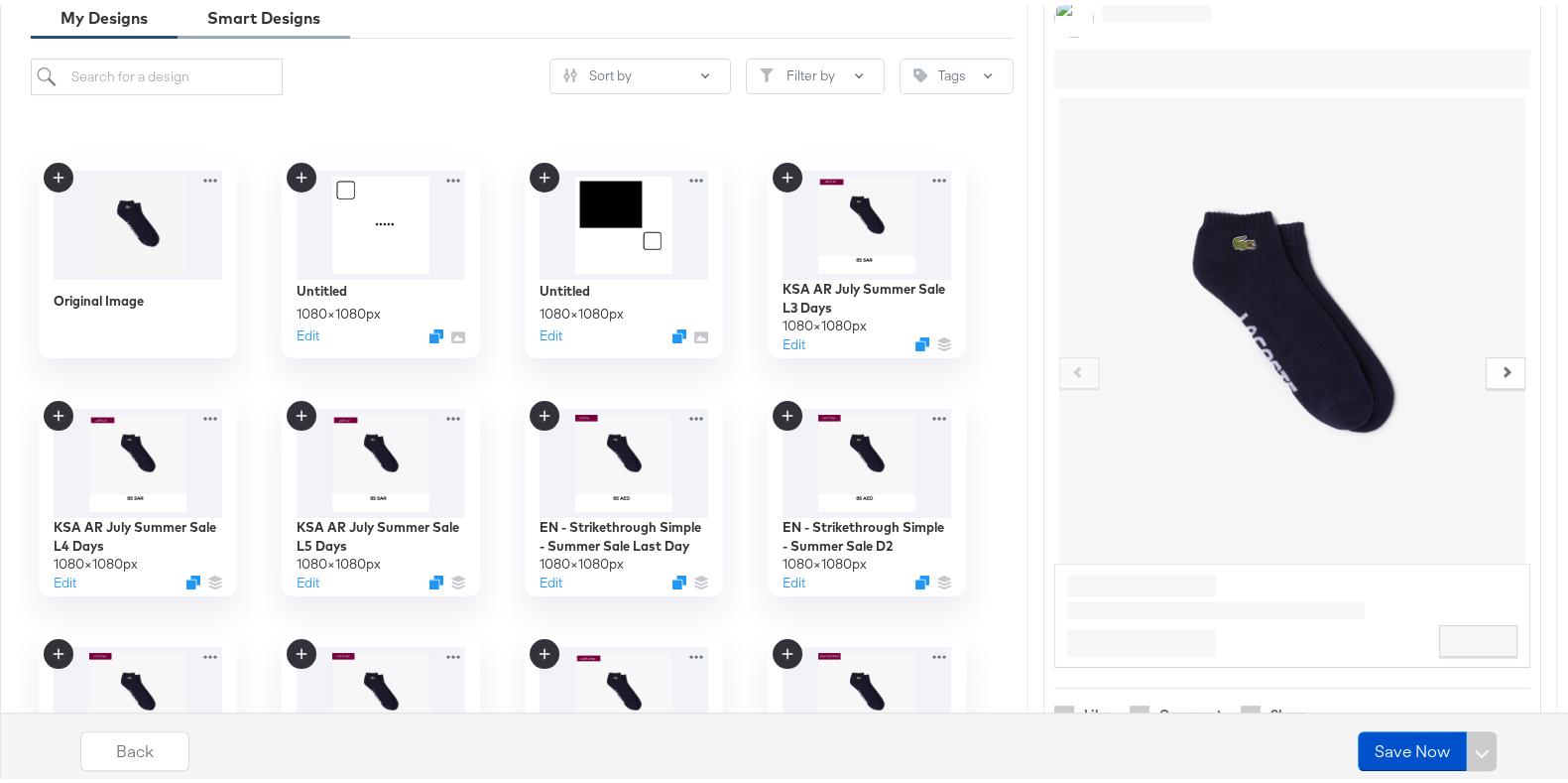 click on "Smart Designs" at bounding box center (264, 13) 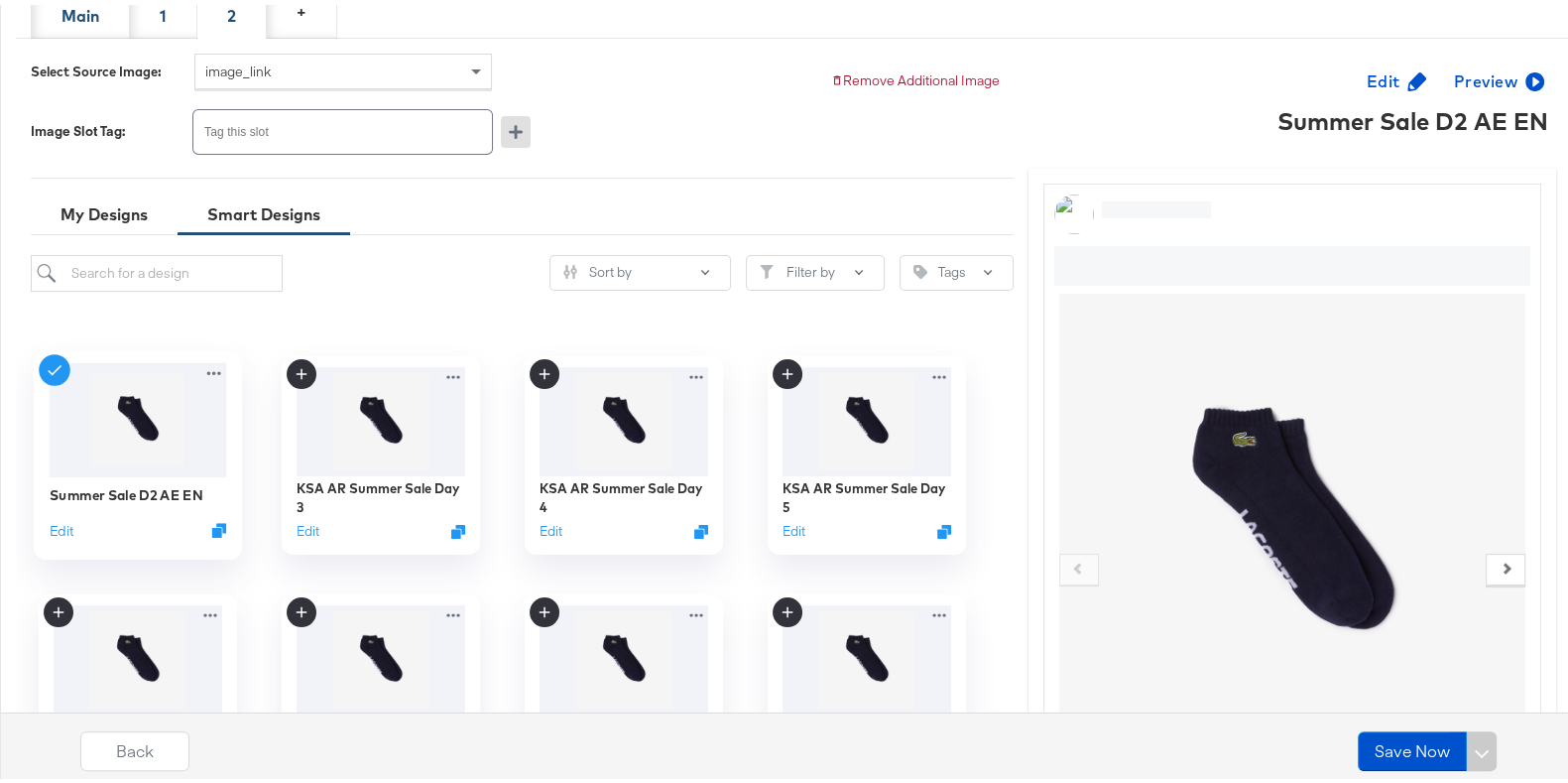 scroll, scrollTop: 464, scrollLeft: 0, axis: vertical 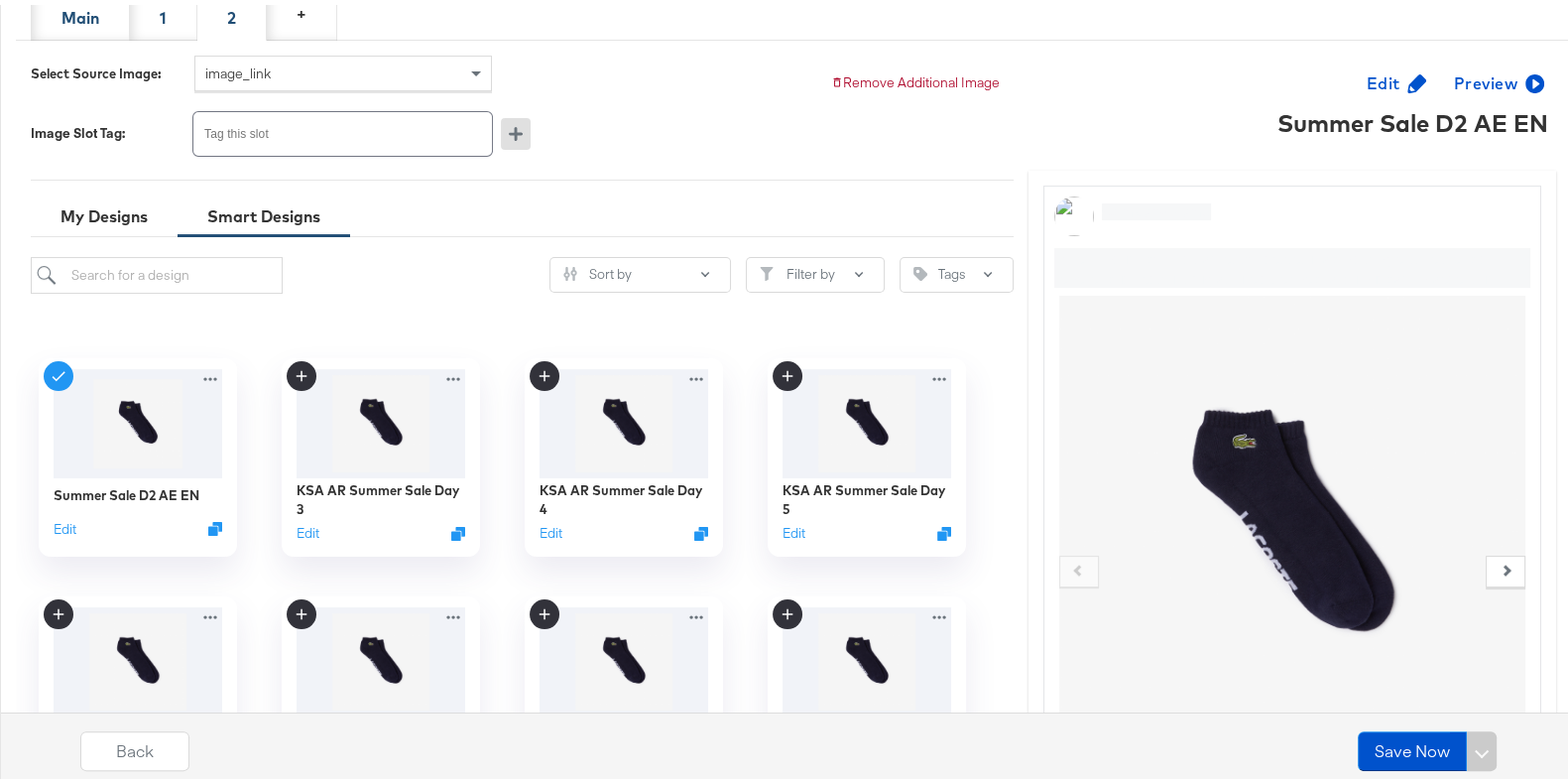 click on "1" at bounding box center [163, 13] 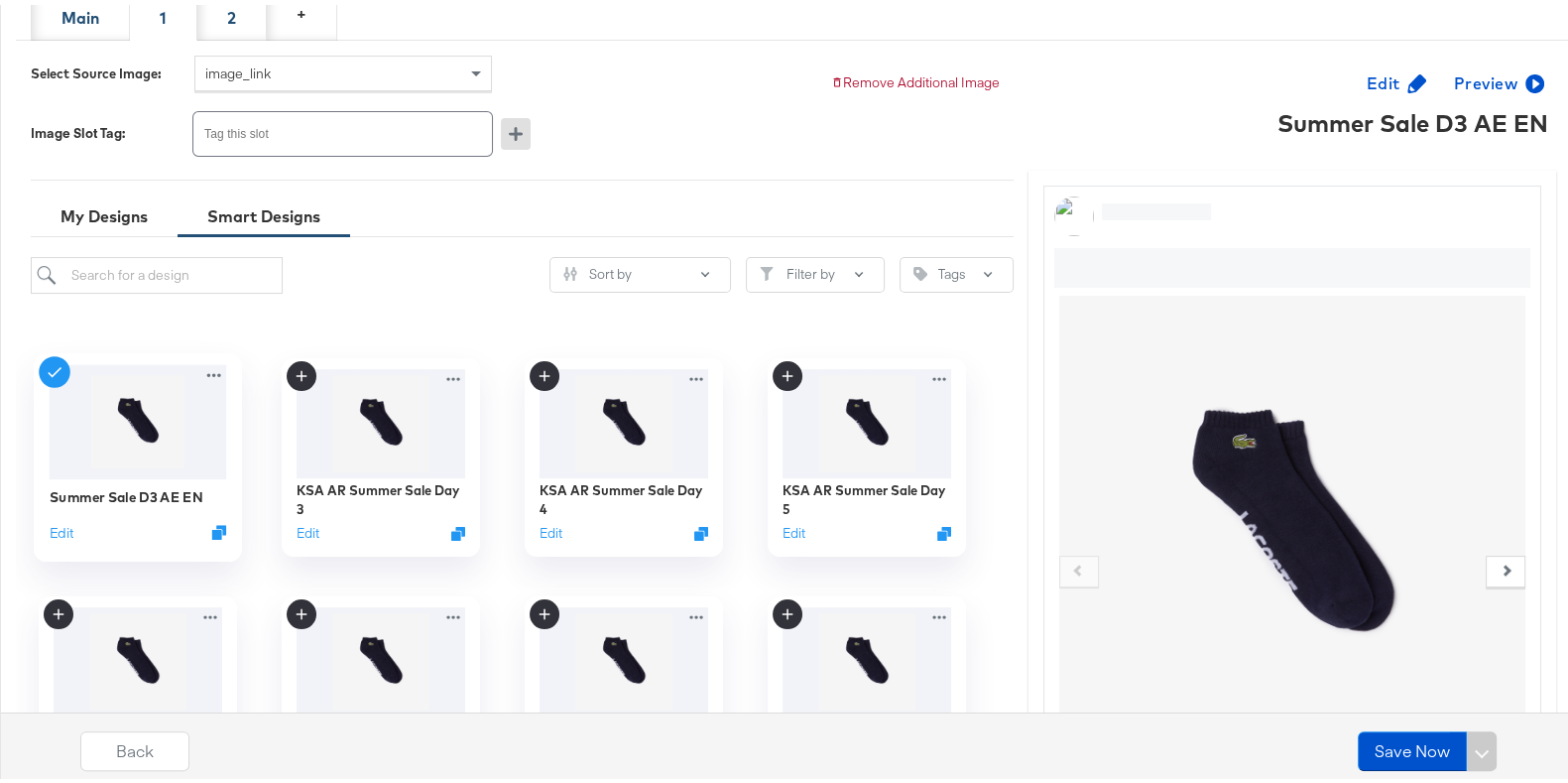 scroll, scrollTop: 507, scrollLeft: 0, axis: vertical 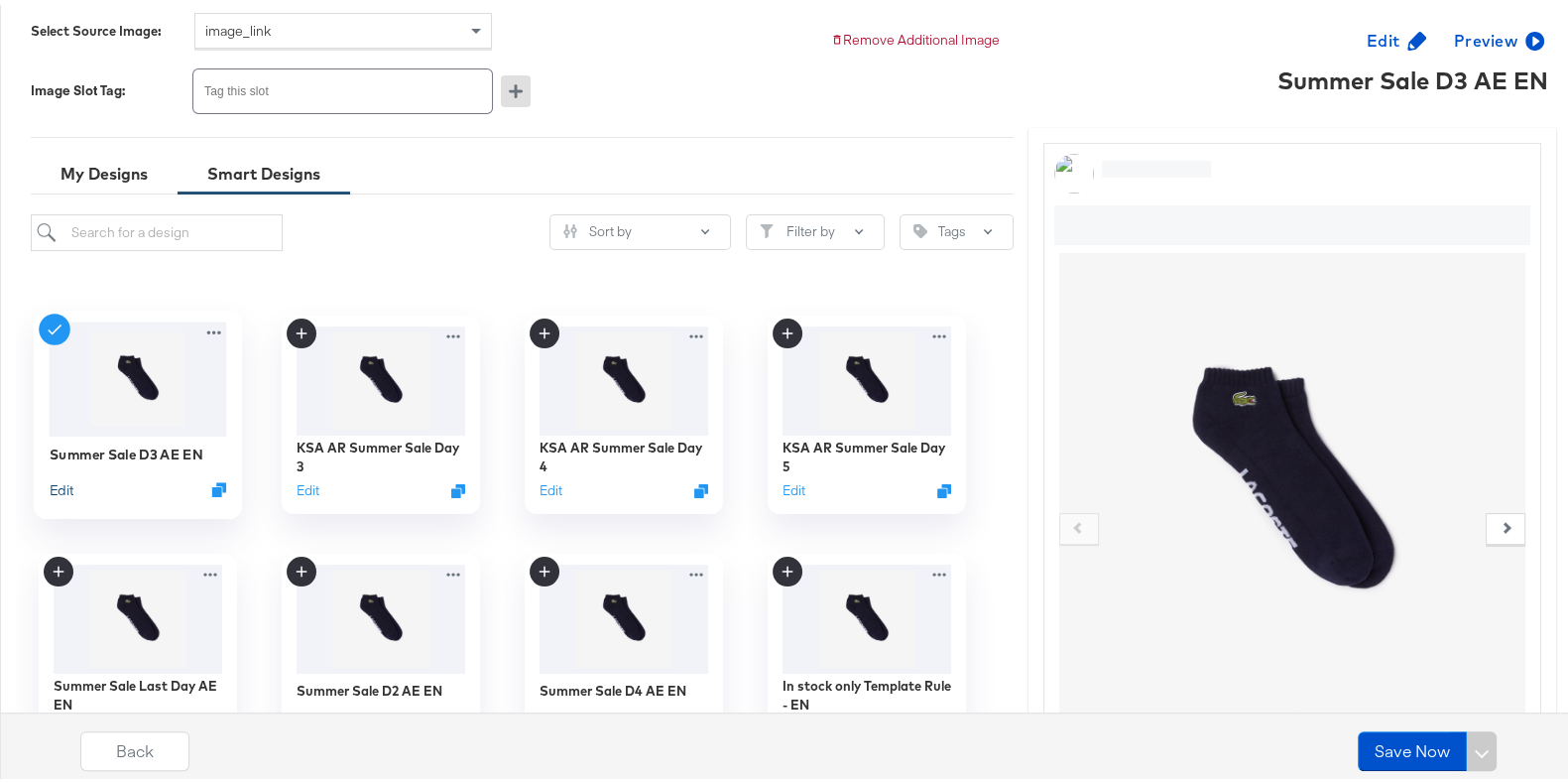 click on "Edit" at bounding box center (60, 484) 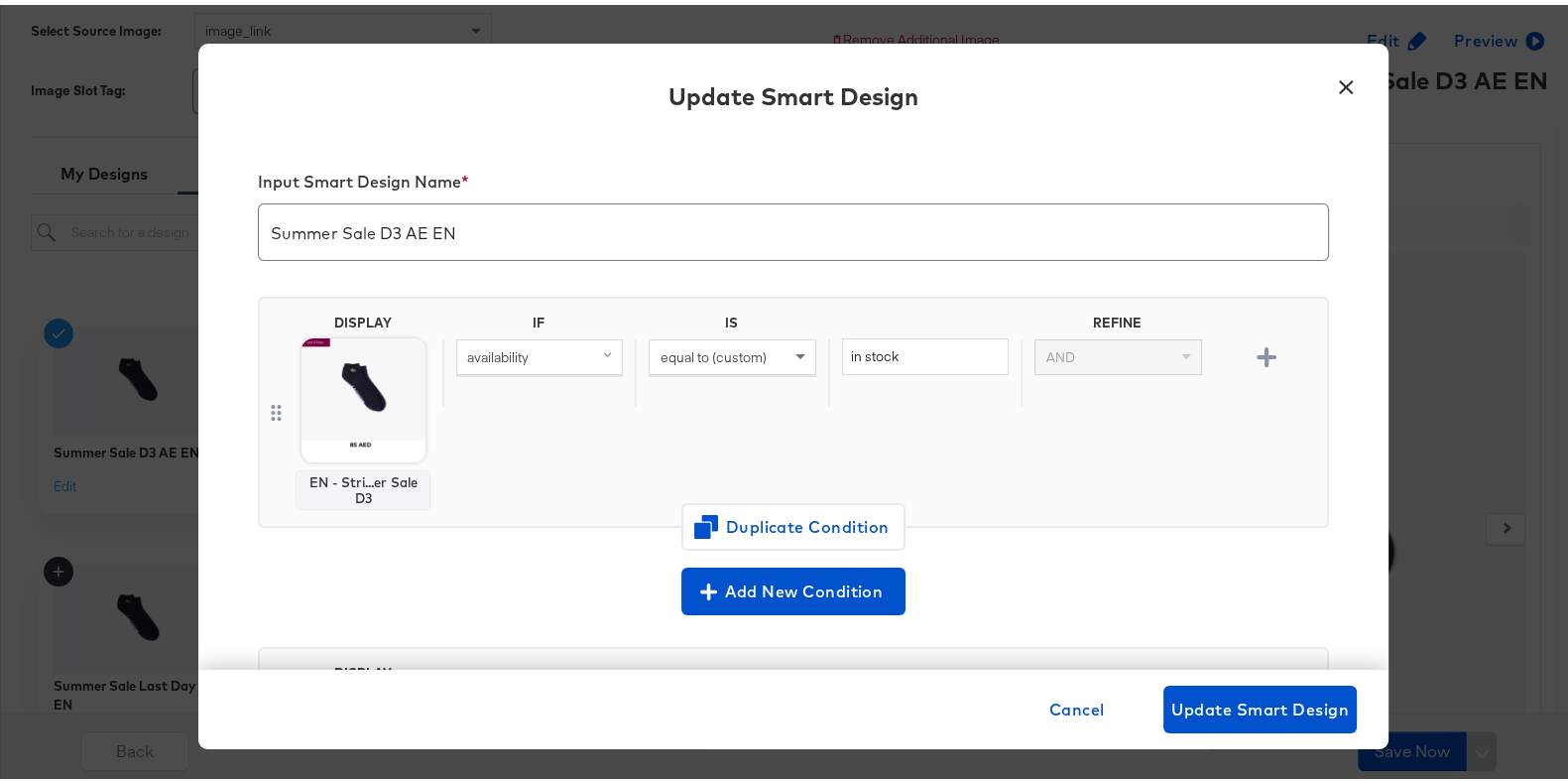 click on "×" at bounding box center (1346, 76) 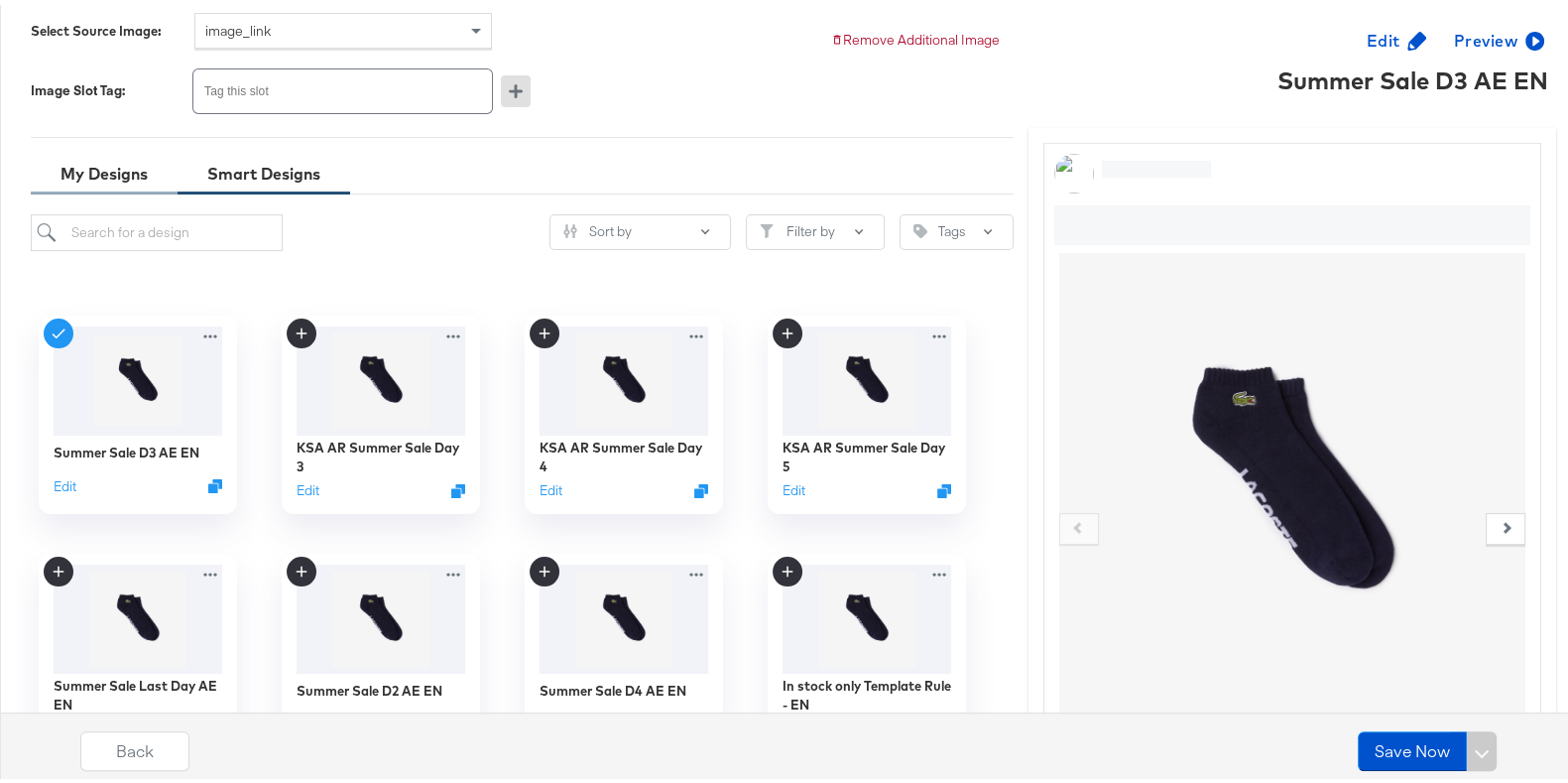 click on "My Designs" at bounding box center (104, 169) 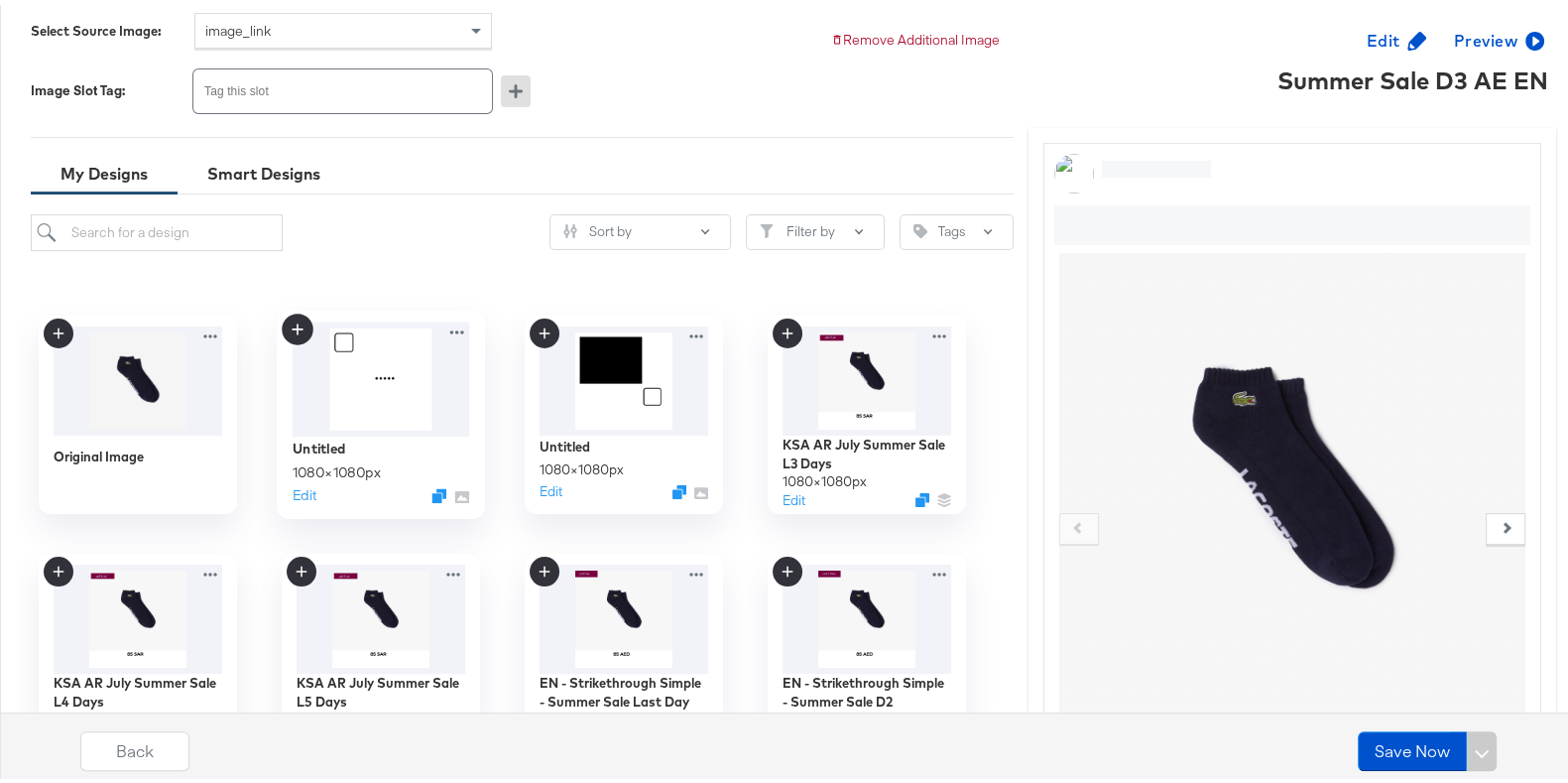 scroll, scrollTop: 160, scrollLeft: 0, axis: vertical 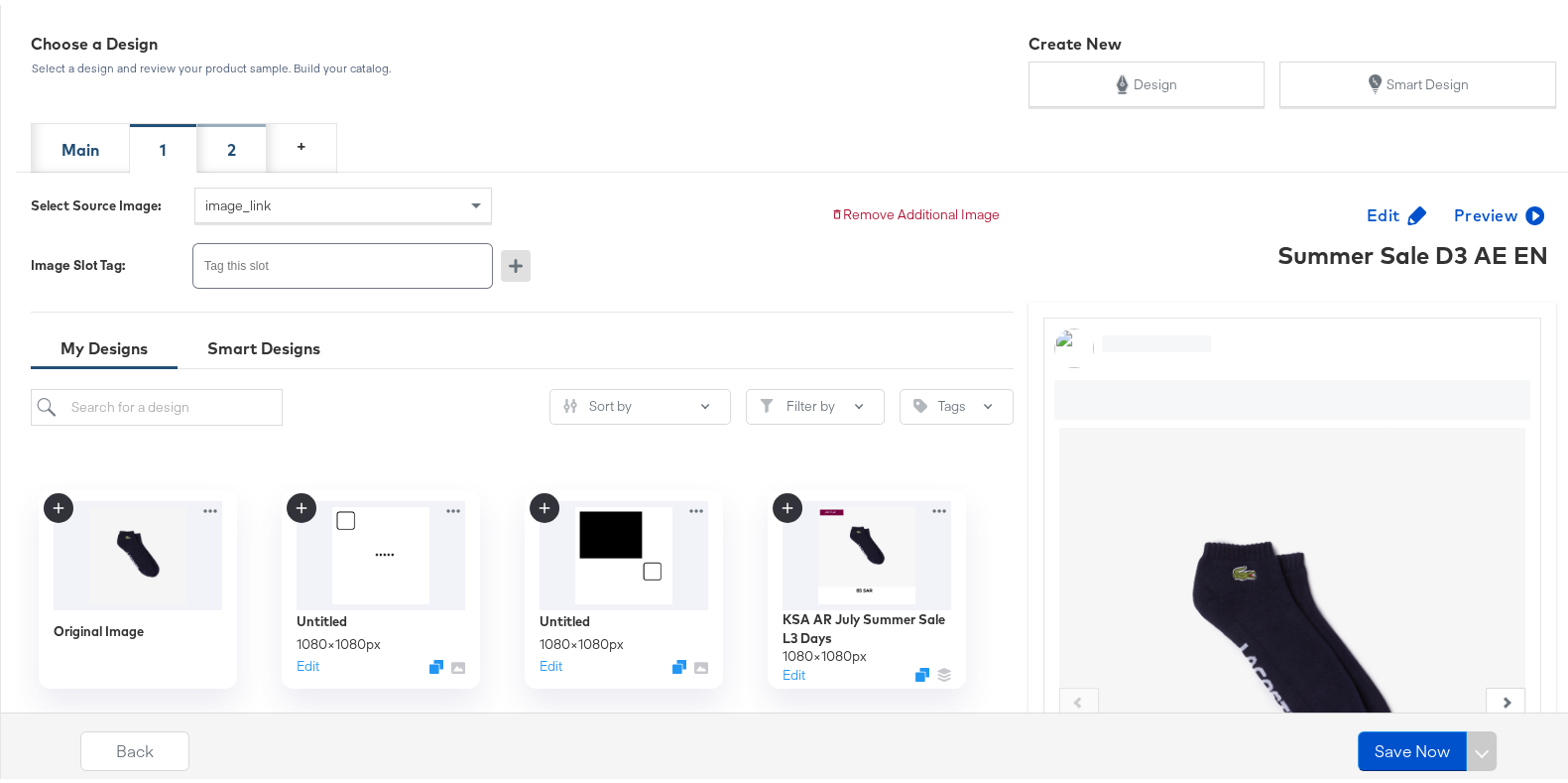 click on "2" at bounding box center (232, 143) 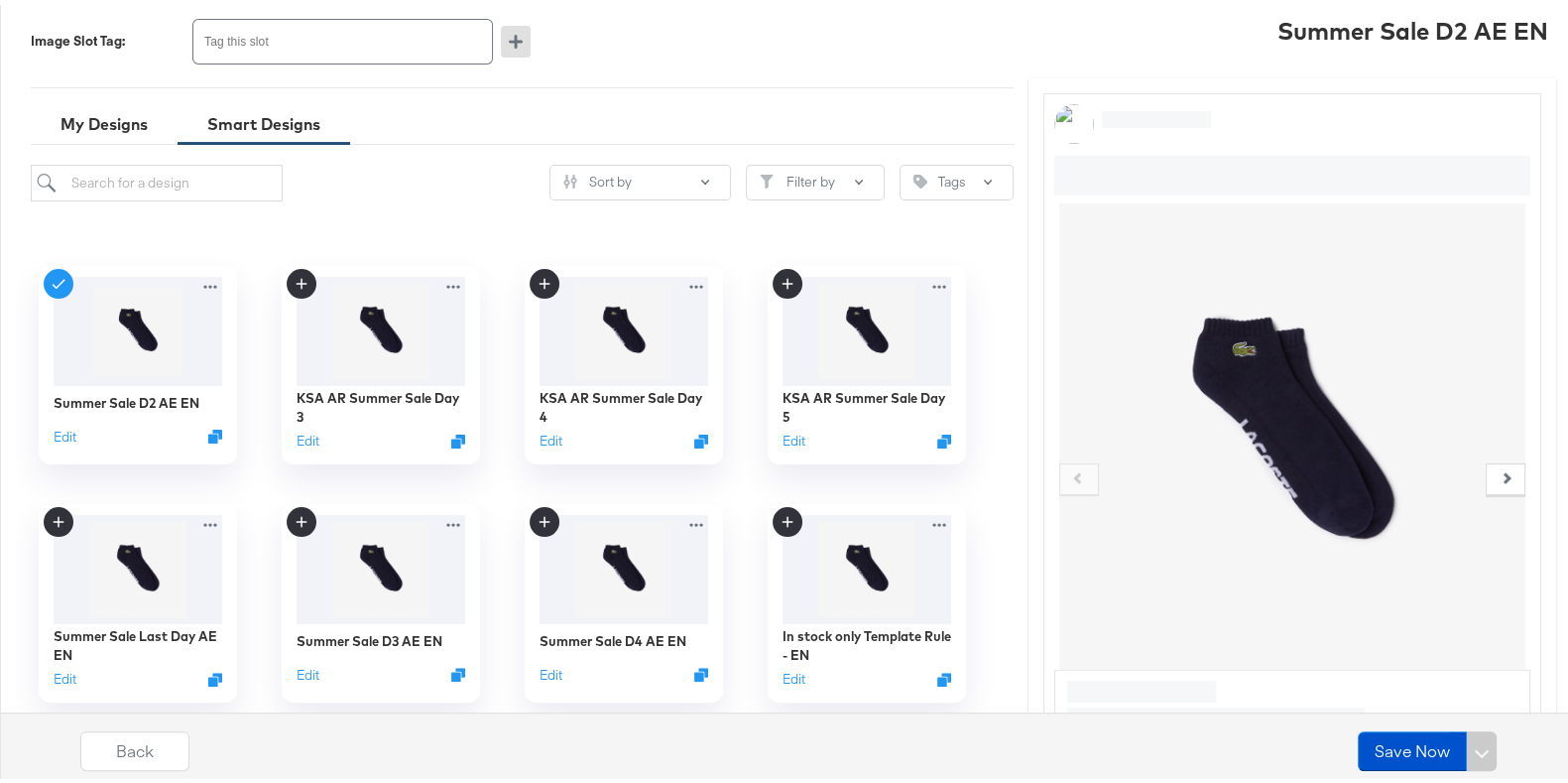 scroll, scrollTop: 559, scrollLeft: 0, axis: vertical 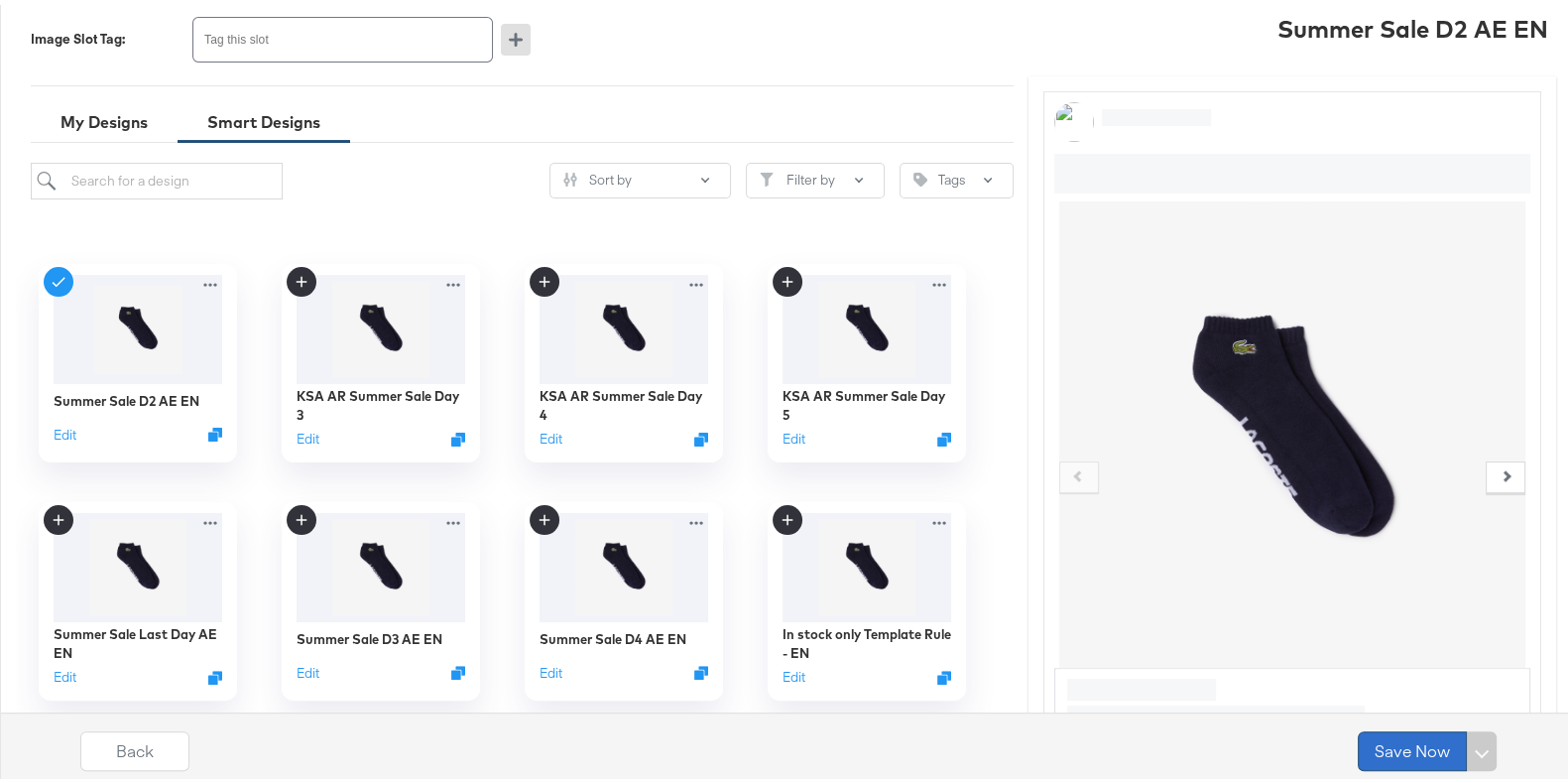 click on "Save Now" at bounding box center [1412, 746] 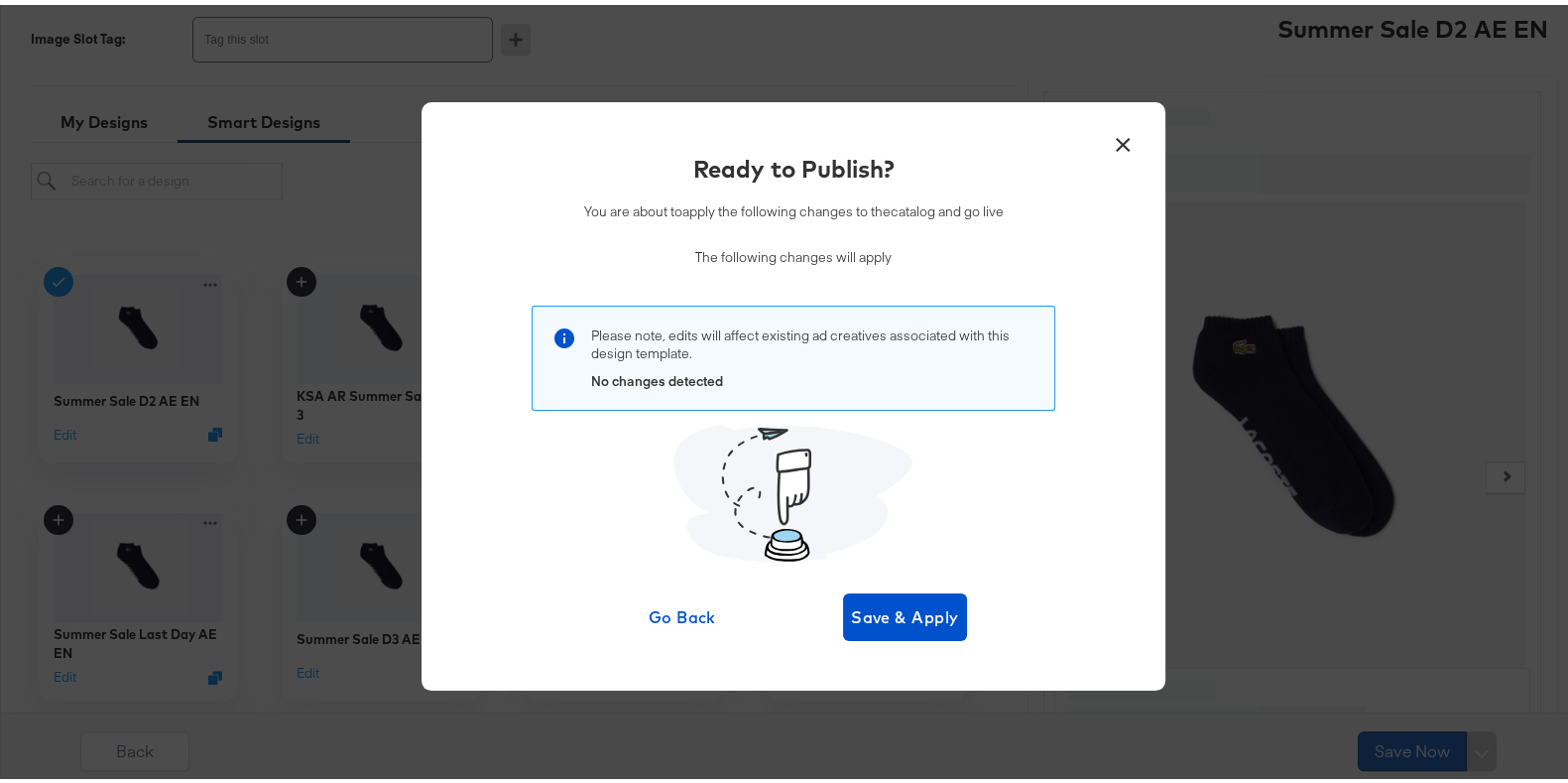 scroll, scrollTop: 0, scrollLeft: 0, axis: both 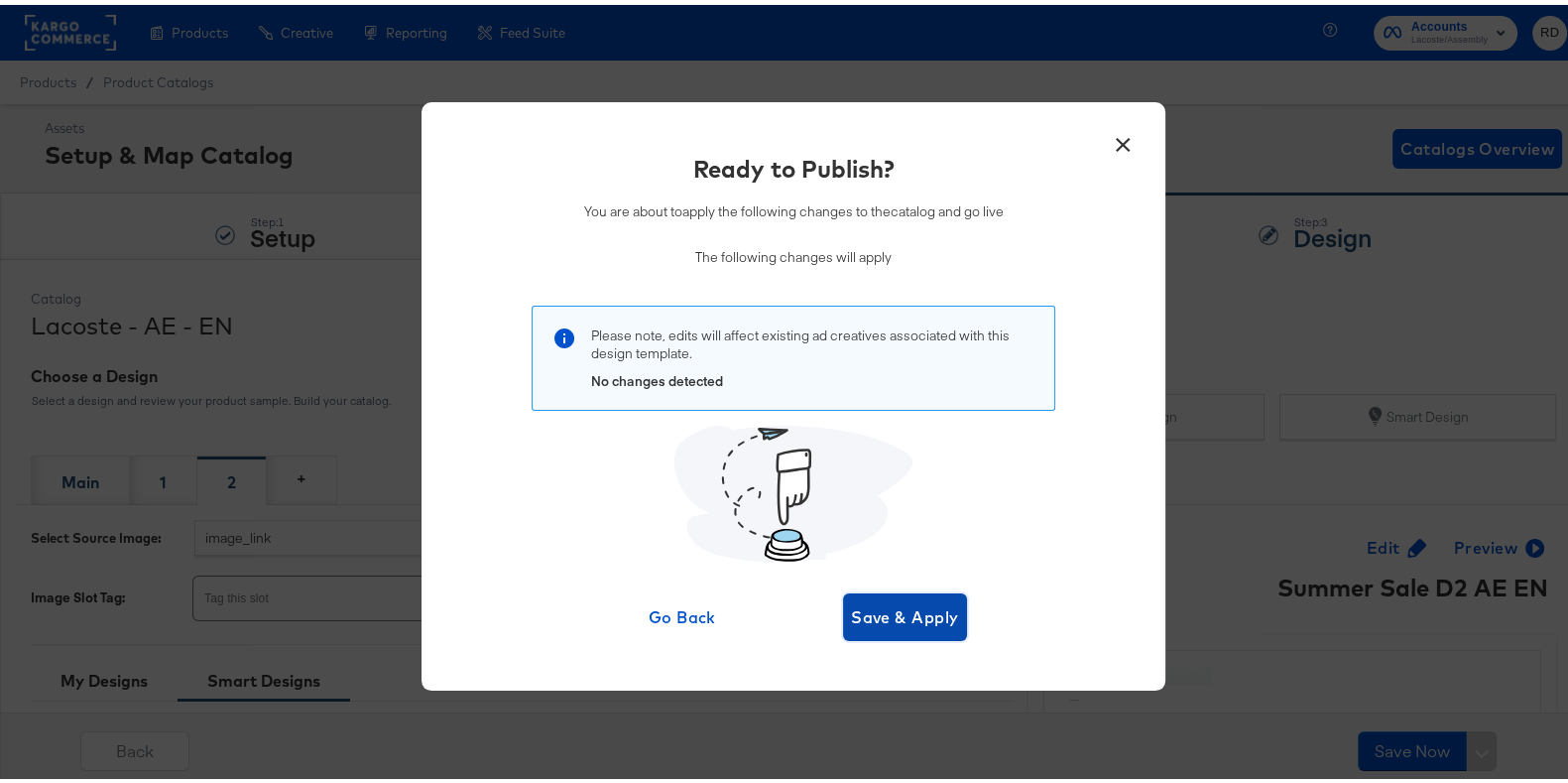 click on "Save & Apply" at bounding box center (905, 612) 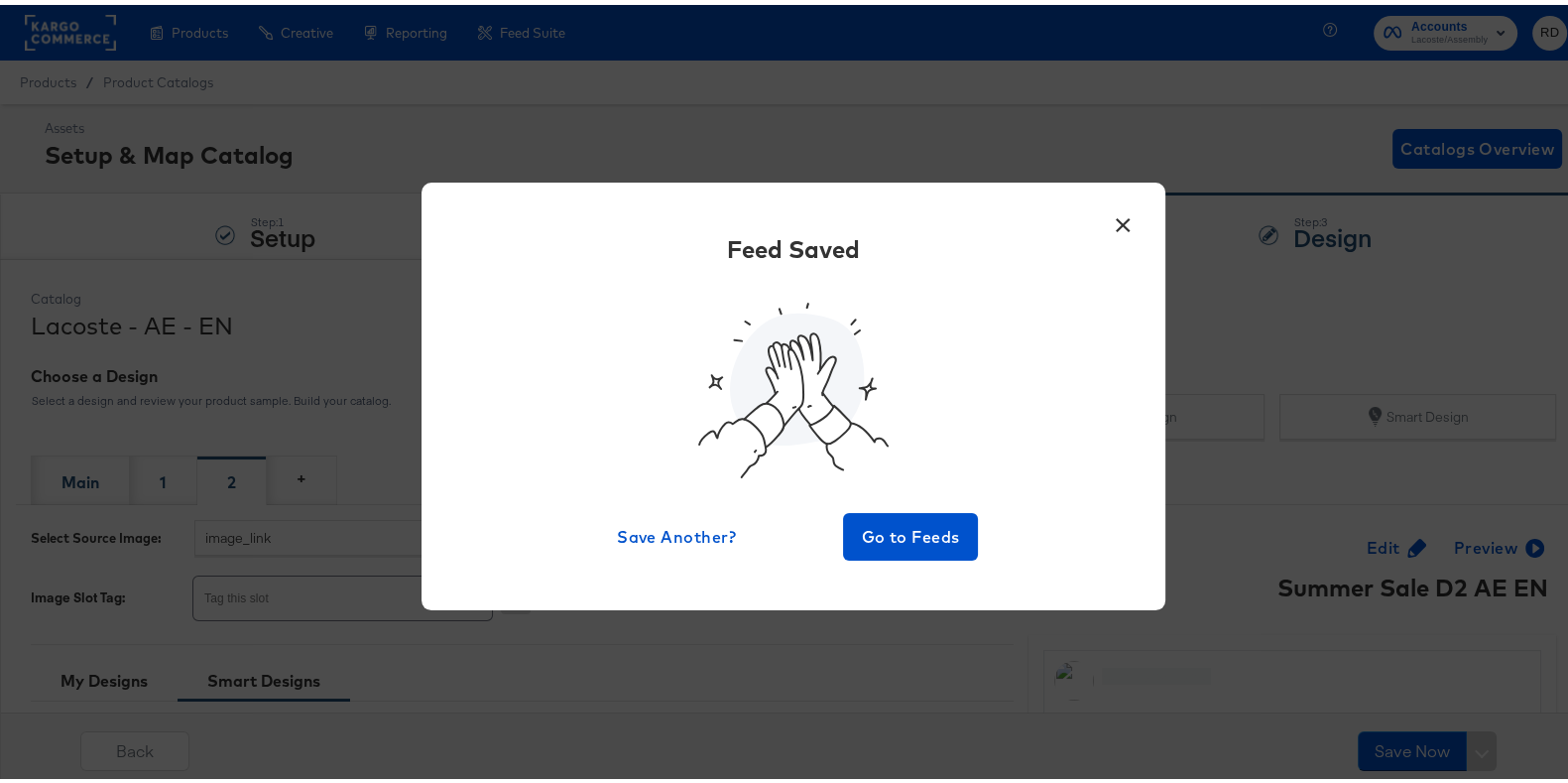 click on "×" at bounding box center (1123, 215) 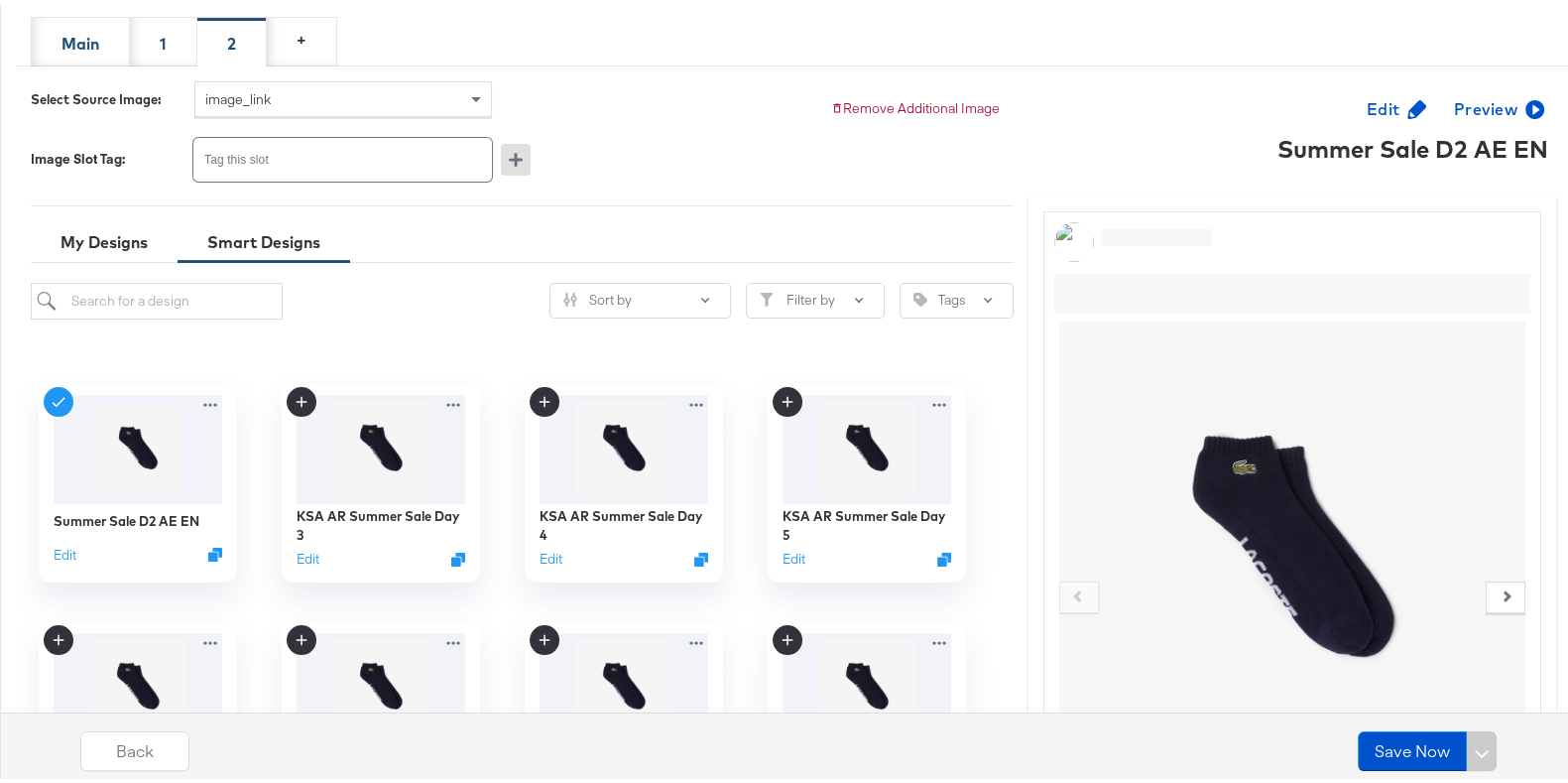 scroll, scrollTop: 438, scrollLeft: 0, axis: vertical 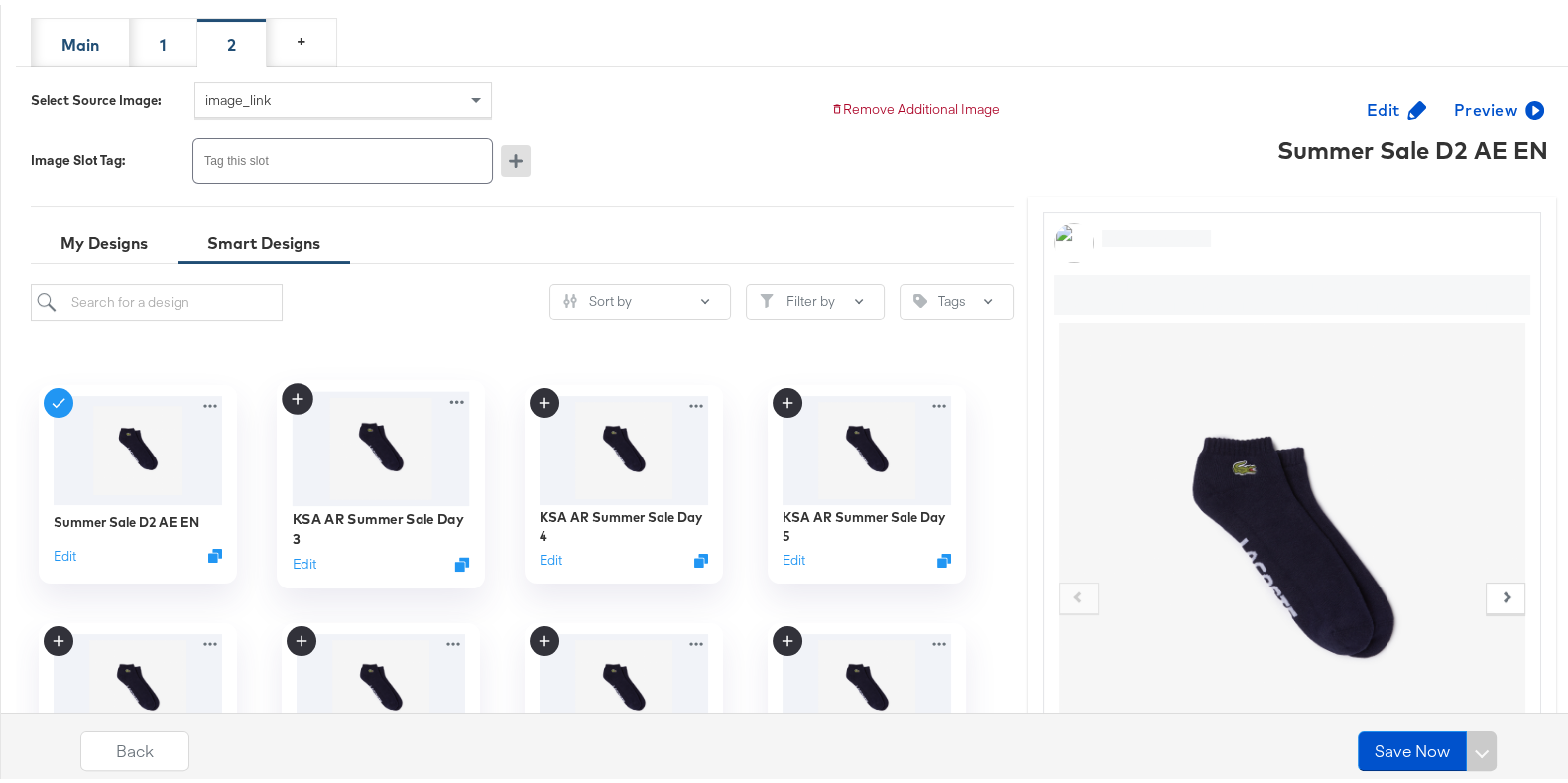 click at bounding box center [380, 444] 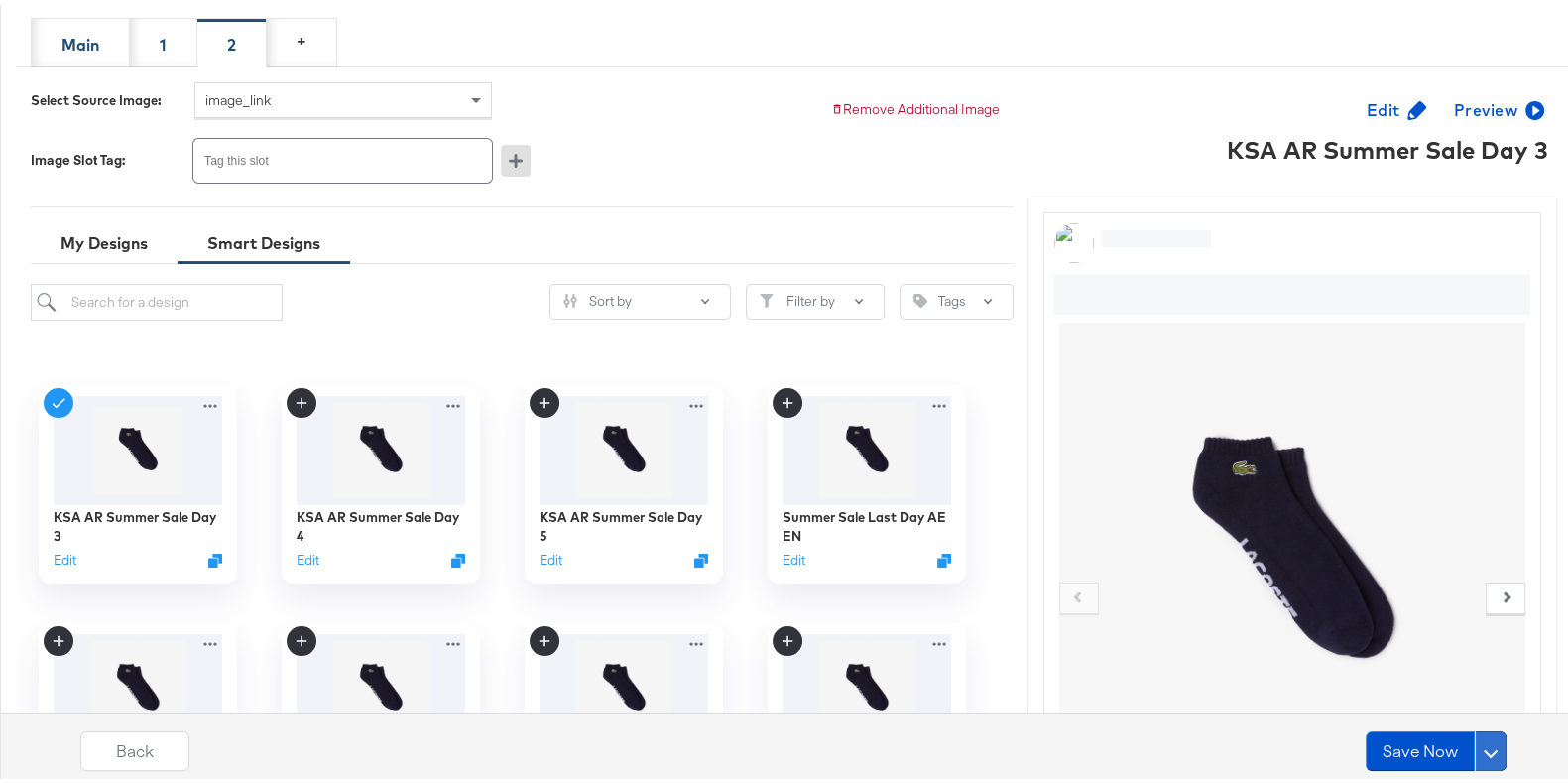 click at bounding box center [1491, 745] 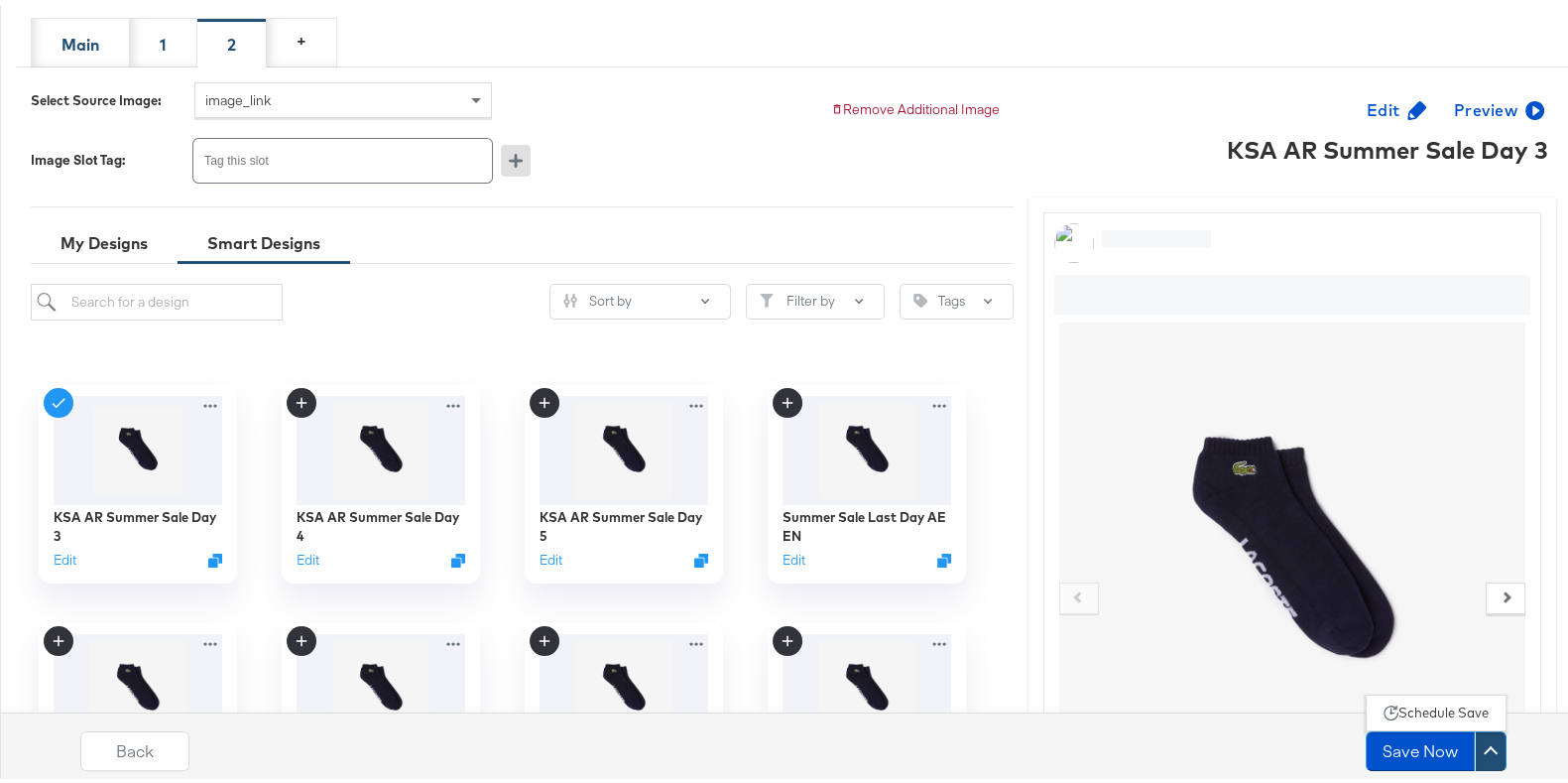 click on "Schedule Save" at bounding box center (1443, 708) 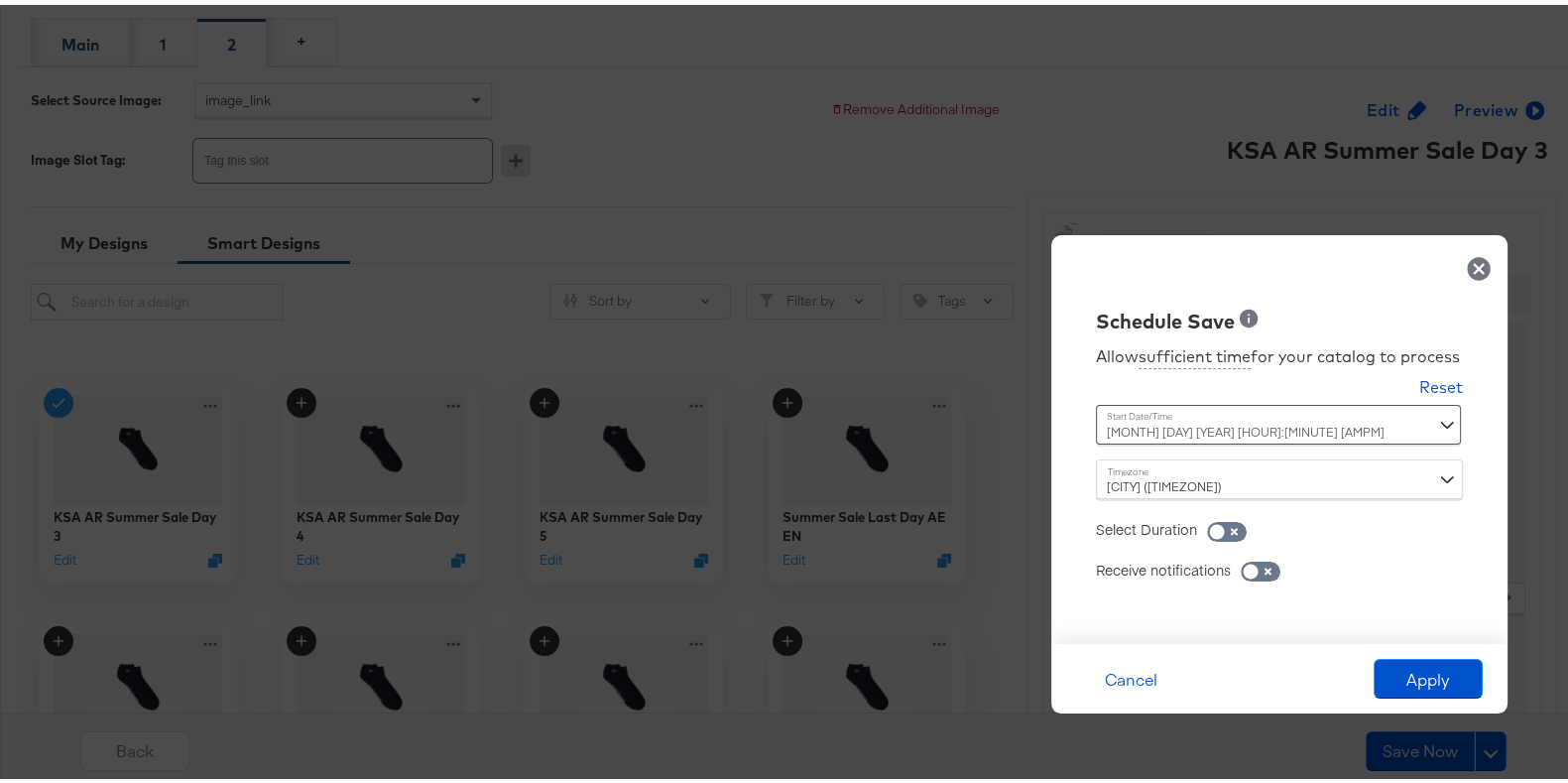 click 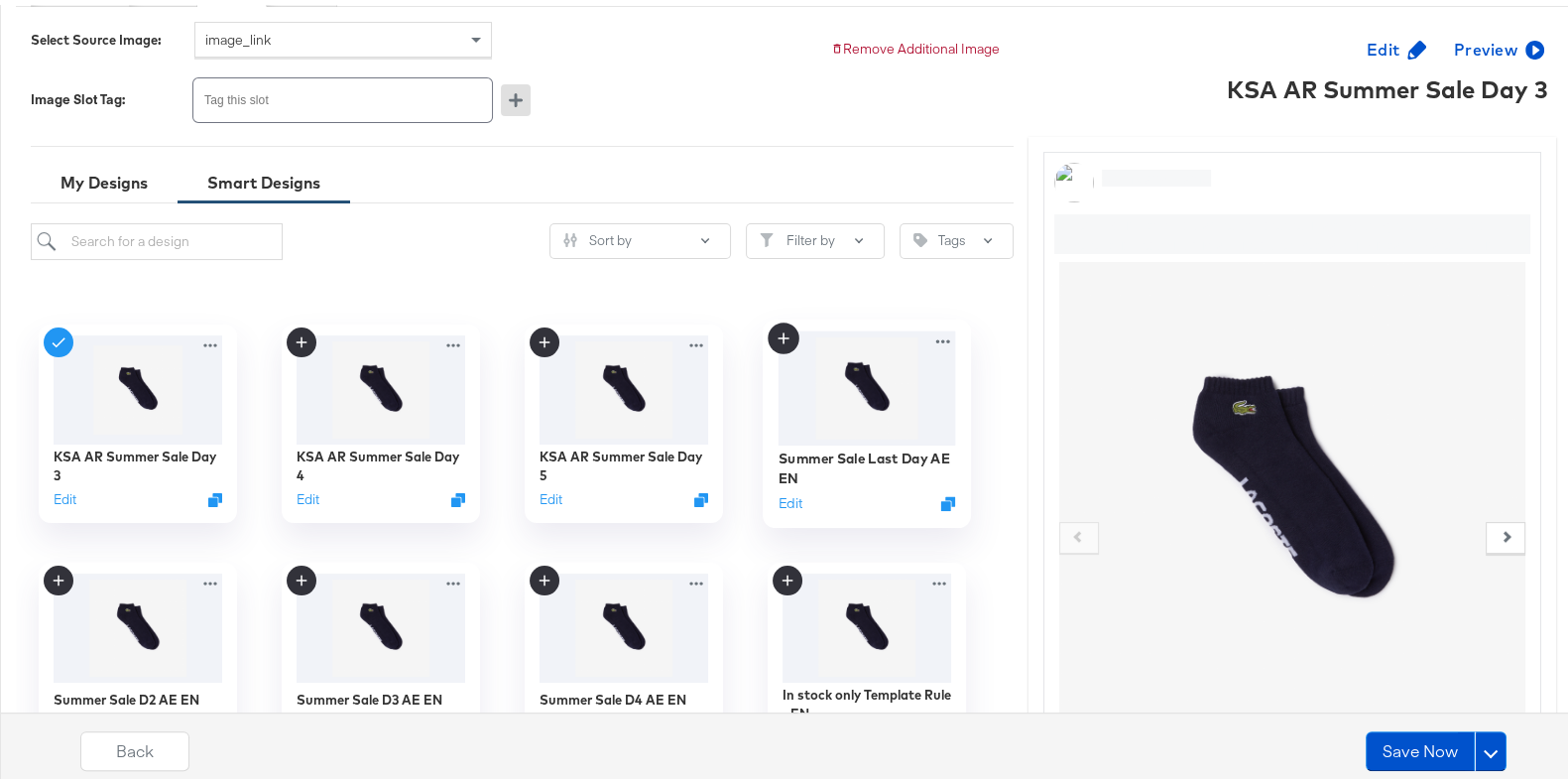 scroll, scrollTop: 500, scrollLeft: 0, axis: vertical 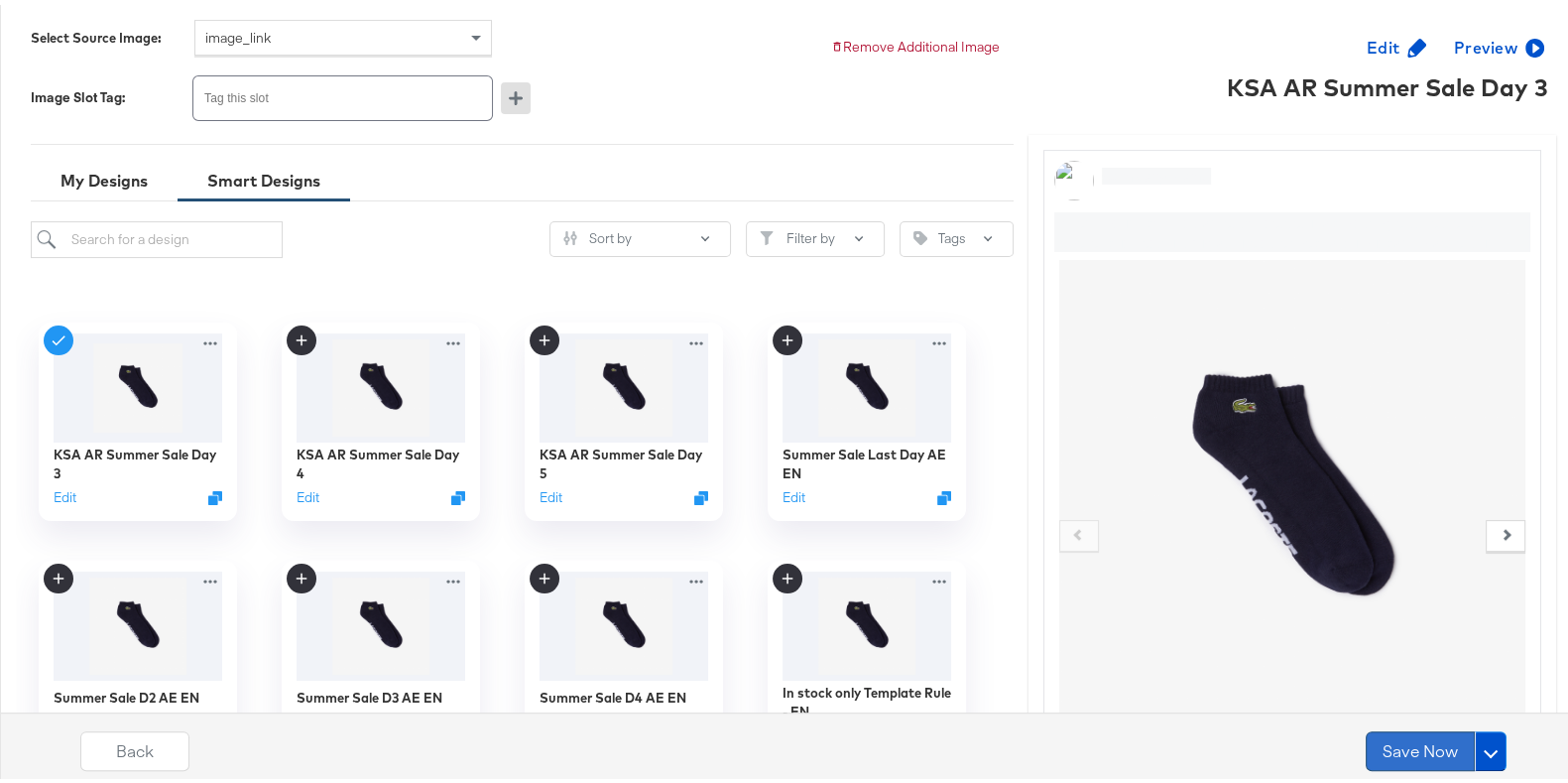 click on "Save Now" at bounding box center [1420, 746] 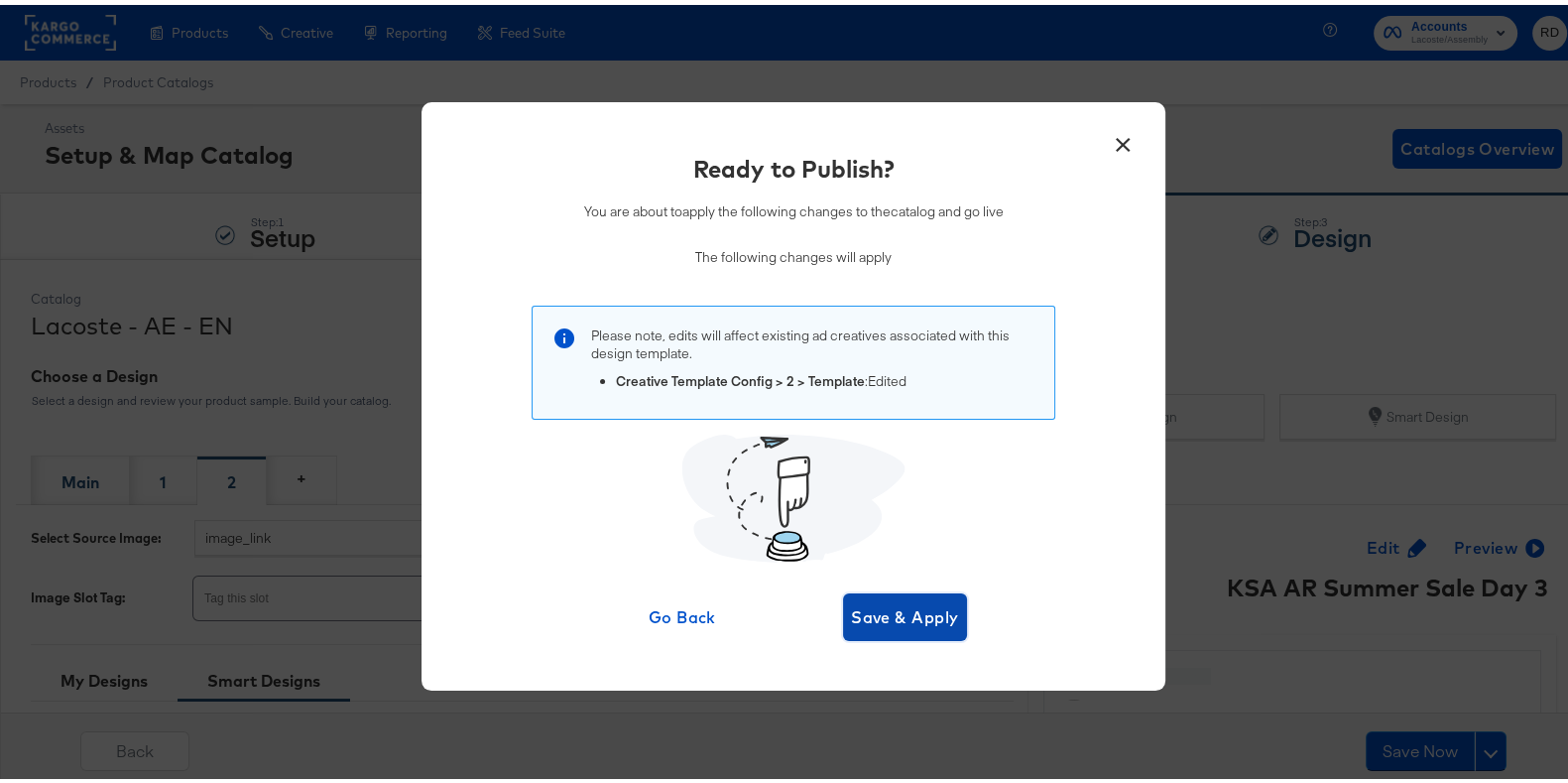 click on "Save & Apply" at bounding box center [905, 612] 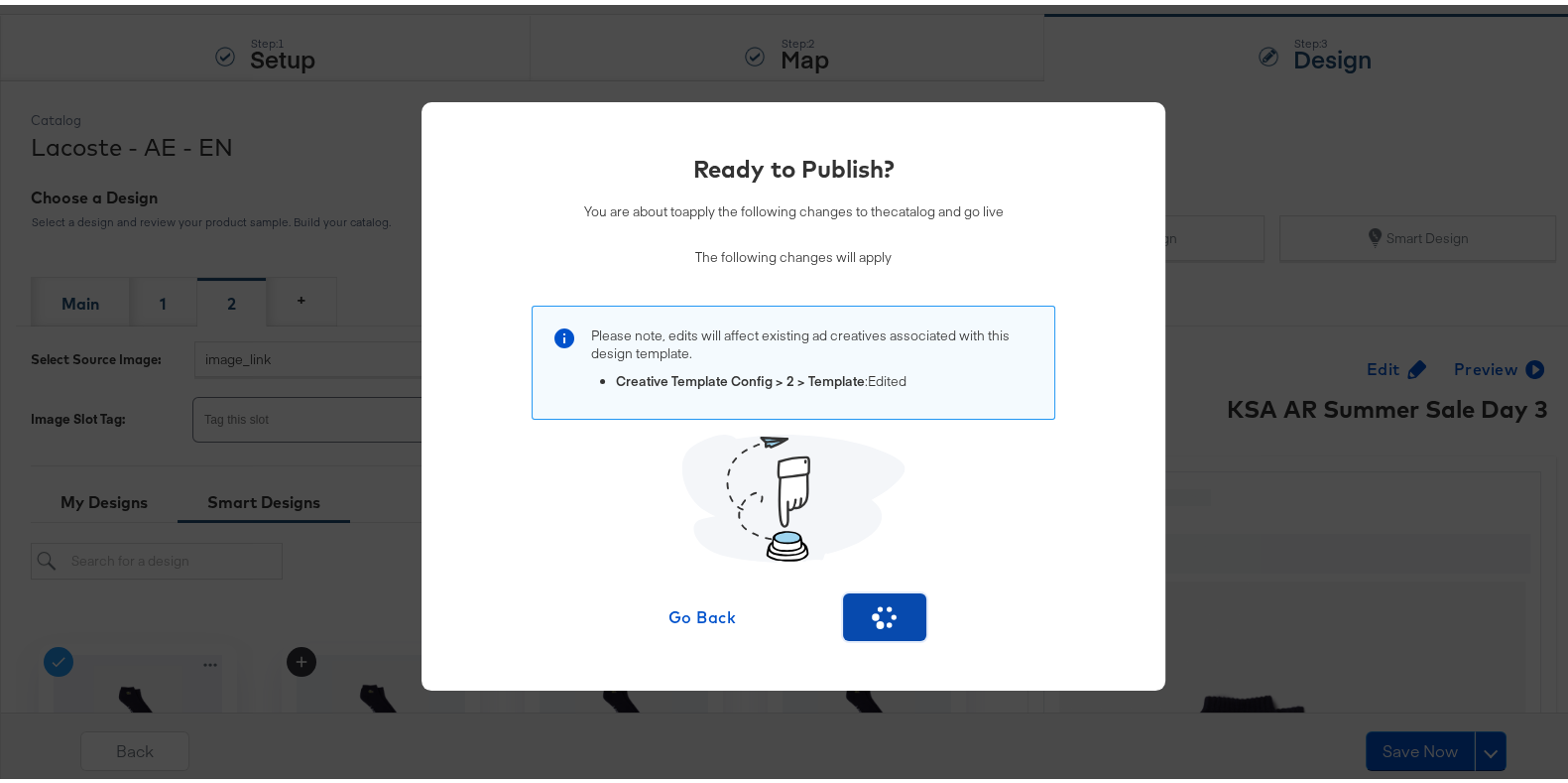 scroll, scrollTop: 180, scrollLeft: 0, axis: vertical 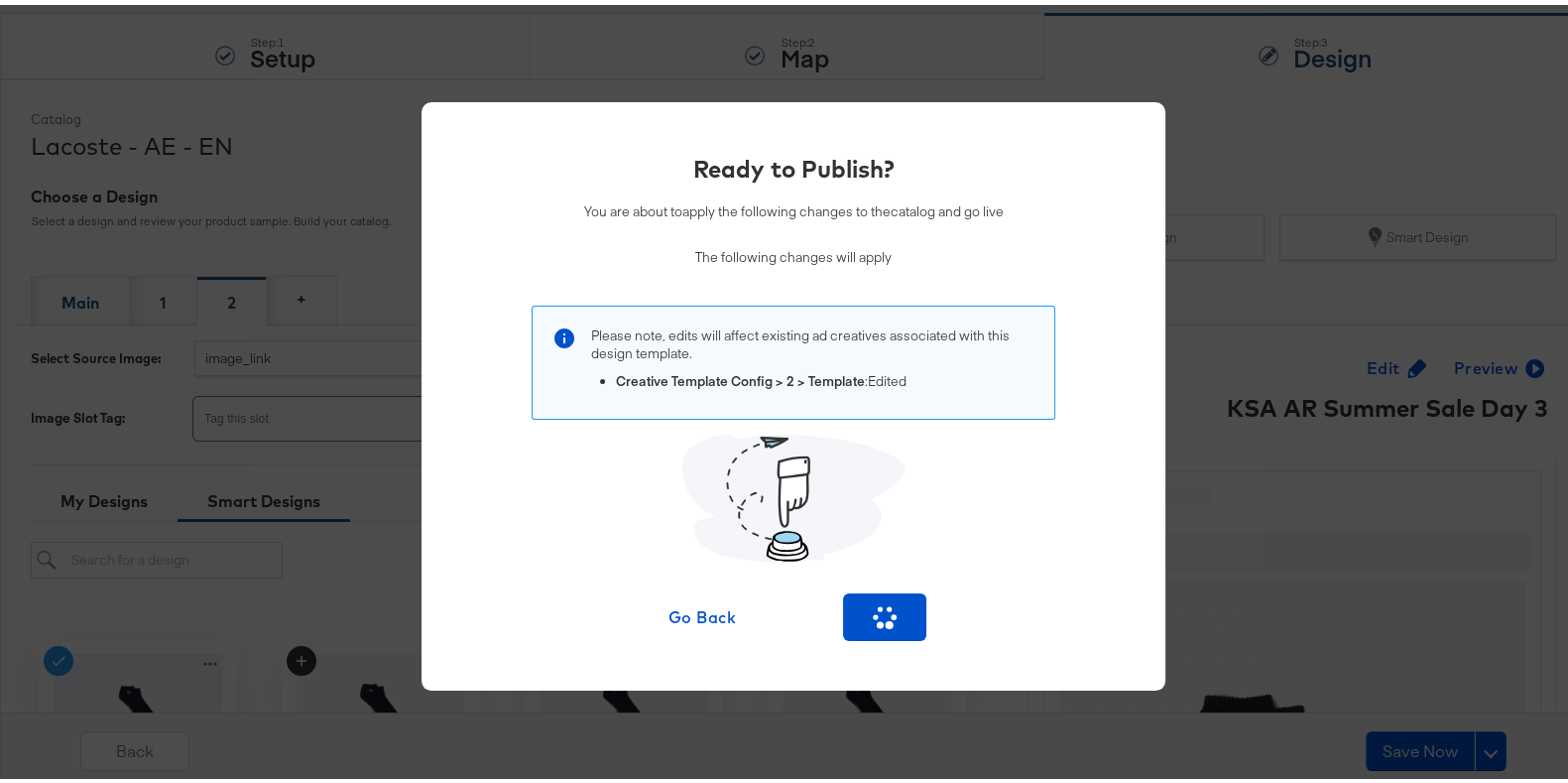 click on "Please note, edits will affect existing ad creatives associated with this design template . Creative Template Config > 2 > Template :  Edited" at bounding box center (793, 430) 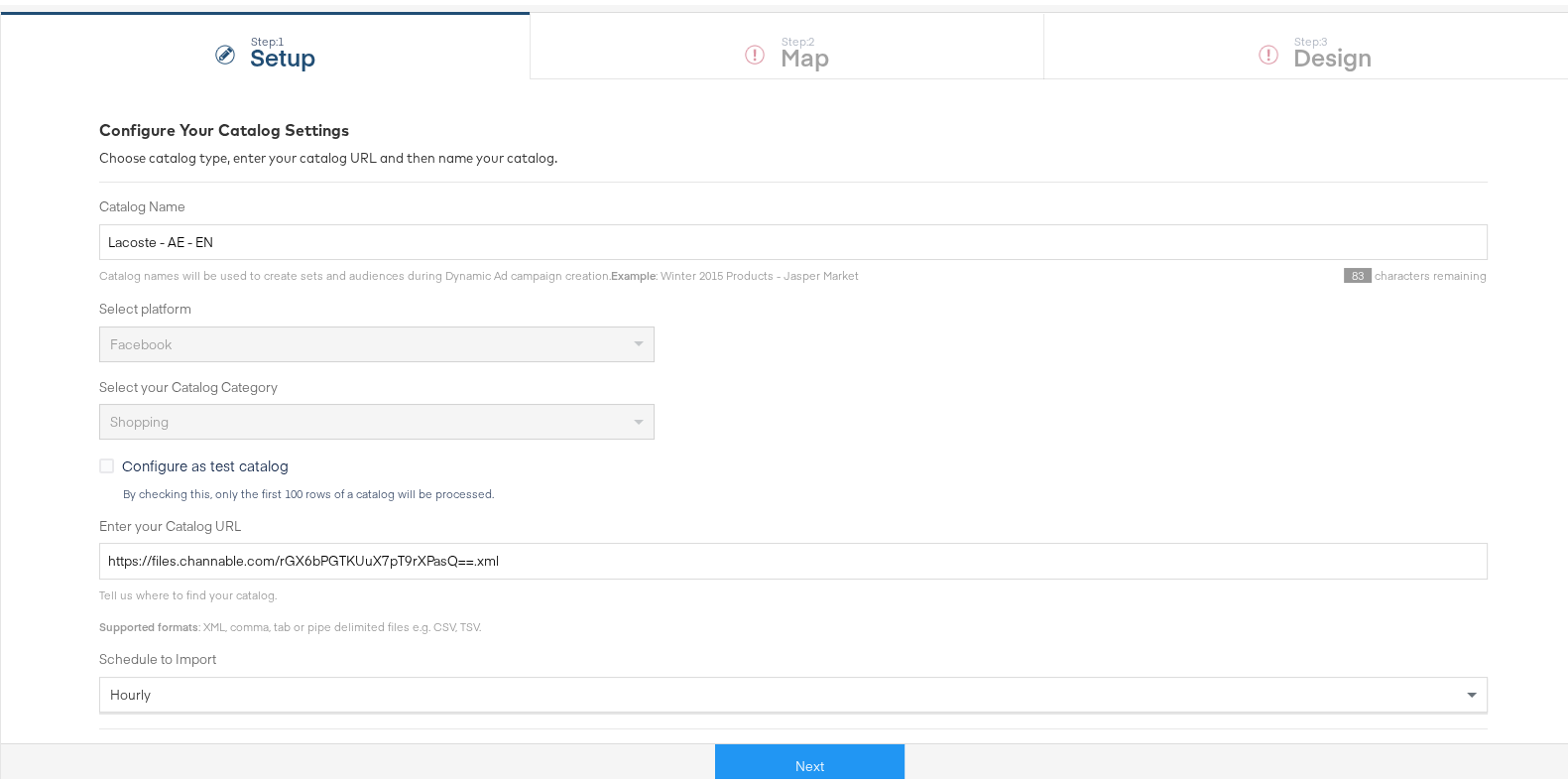 scroll, scrollTop: 0, scrollLeft: 0, axis: both 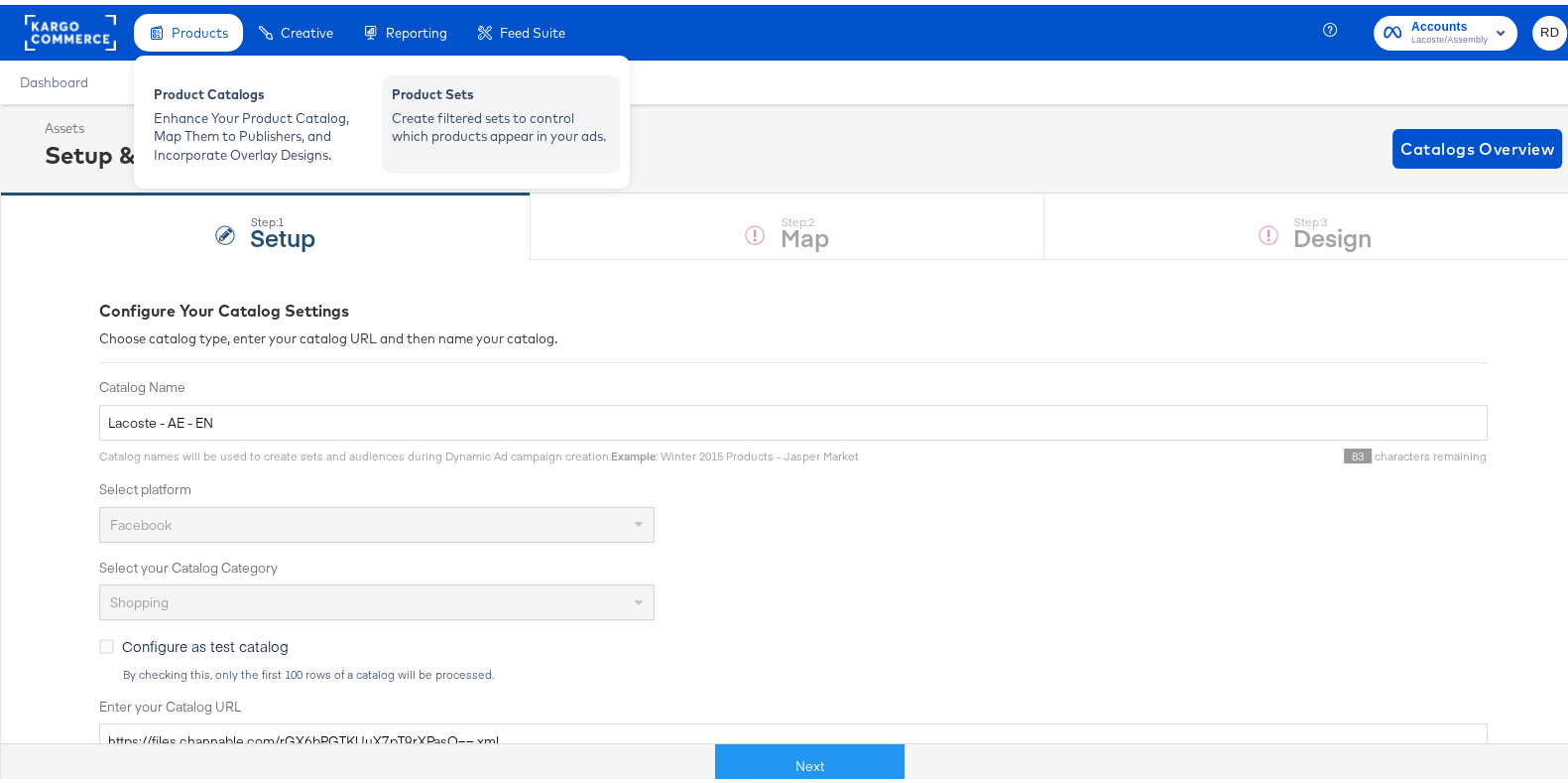 click on "Product Sets" at bounding box center [501, 92] 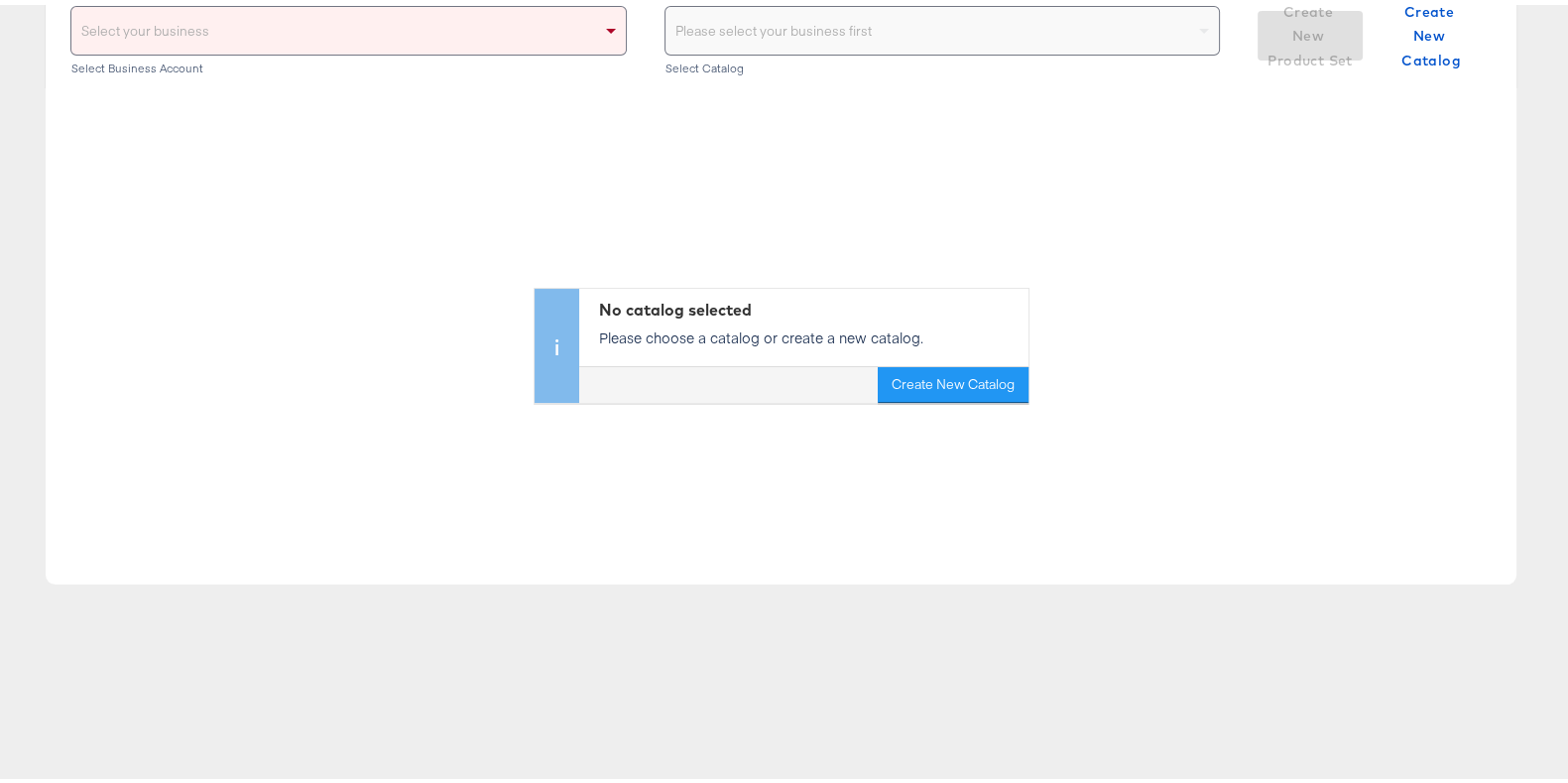scroll, scrollTop: 0, scrollLeft: 0, axis: both 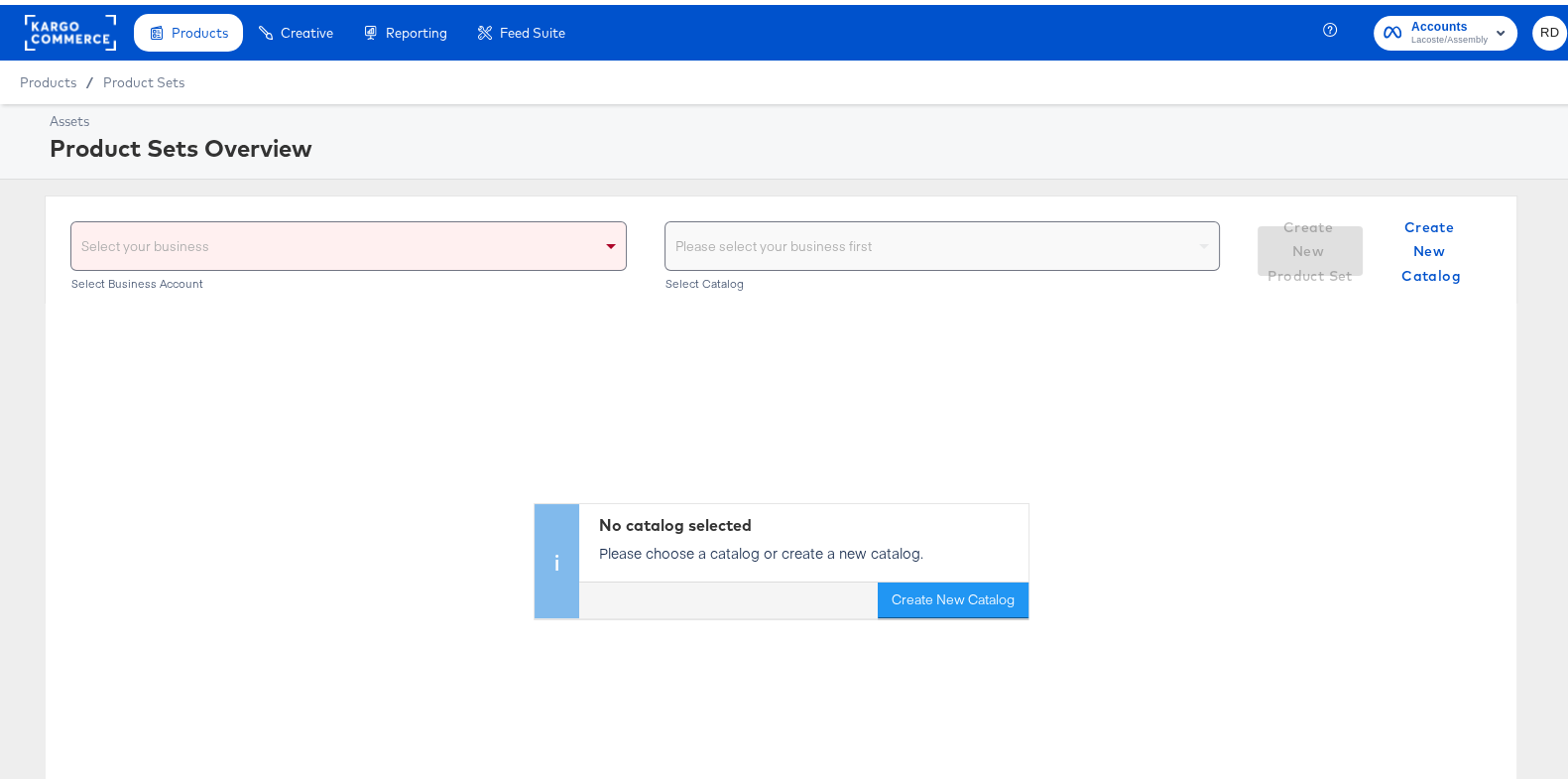 click 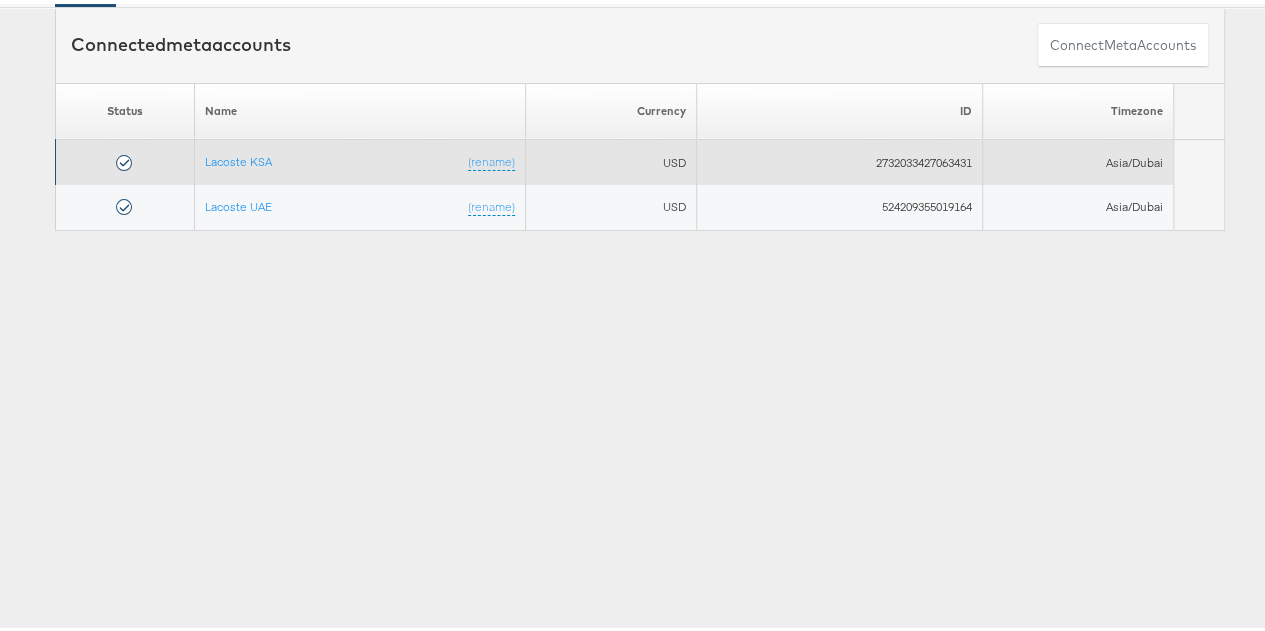 scroll, scrollTop: 122, scrollLeft: 0, axis: vertical 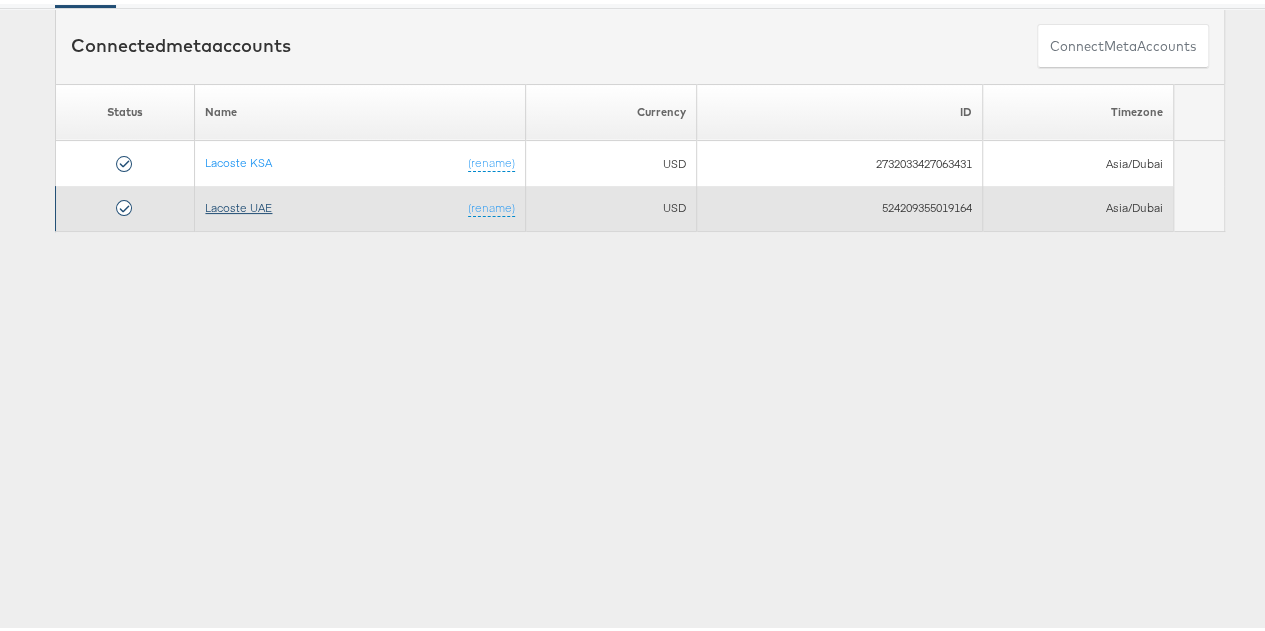 click on "Lacoste UAE" at bounding box center (238, 203) 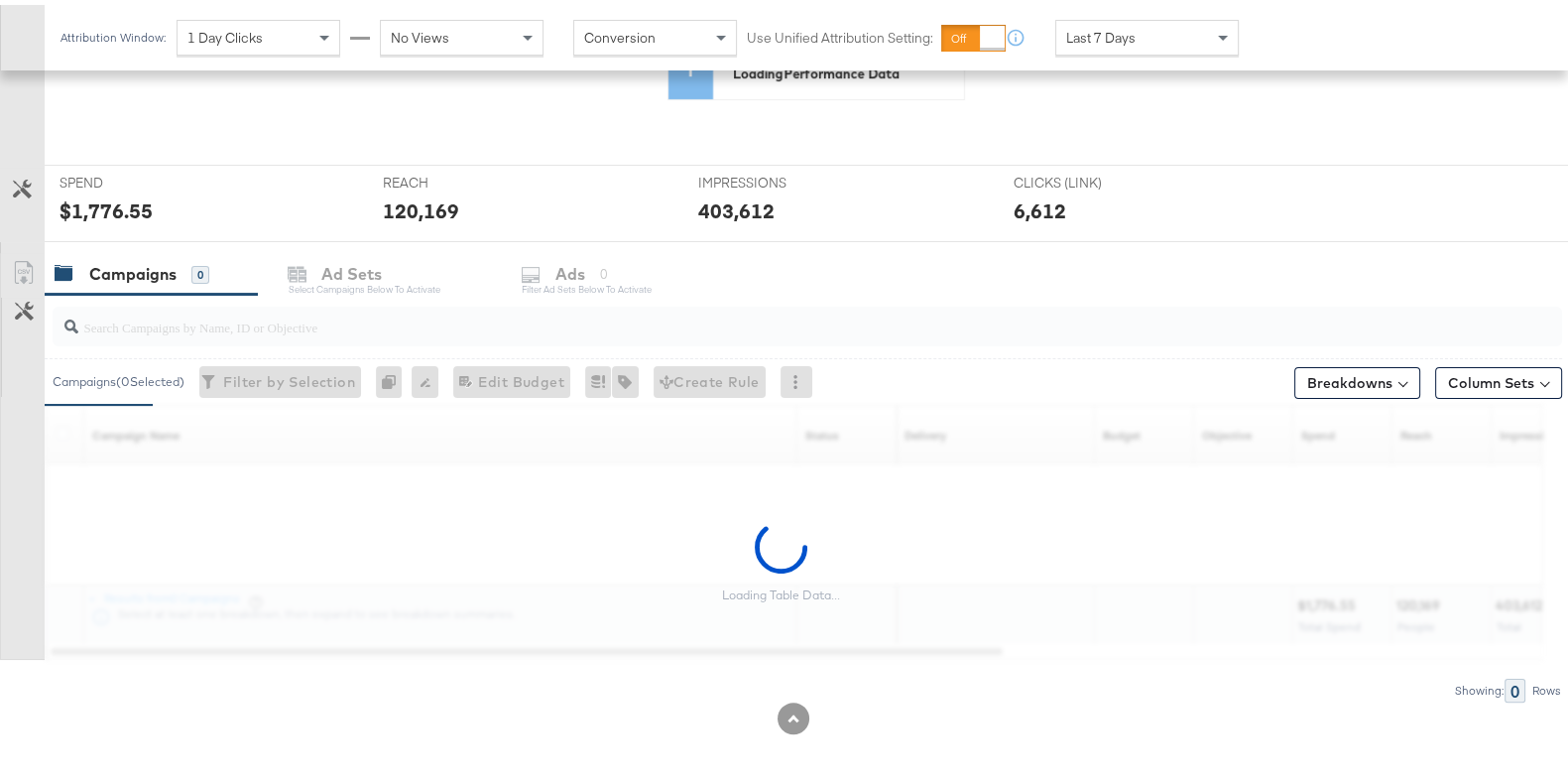 scroll, scrollTop: 660, scrollLeft: 0, axis: vertical 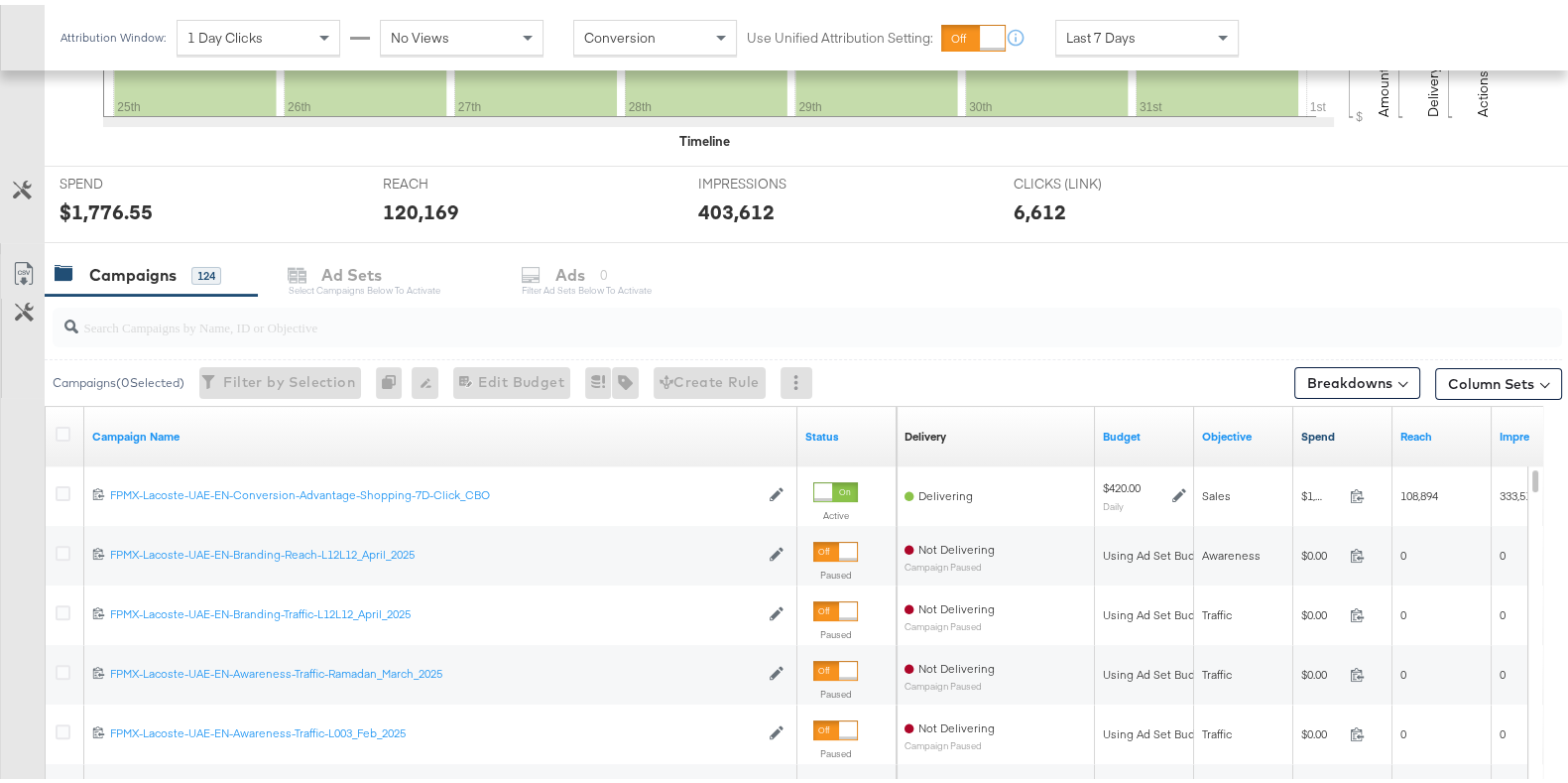 click on "Spend" at bounding box center (1343, 432) 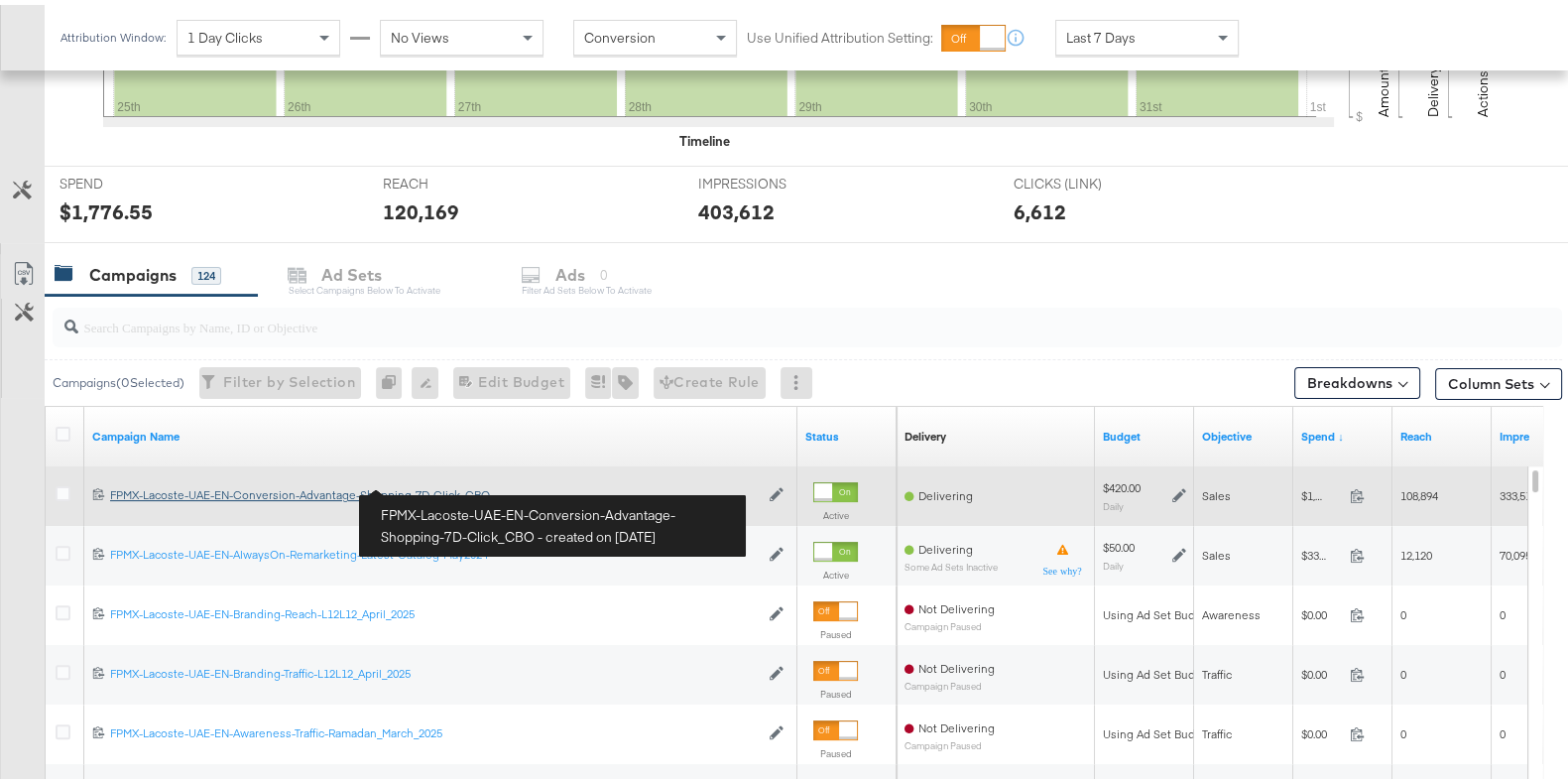 click on "FPMX-Lacoste-UAE-EN-Conversion-Advantage-Shopping-7D-Click_CBO FPMX-Lacoste-UAE-EN-Conversion-Advantage-Shopping-7D-Click_CBO" at bounding box center [434, 490] 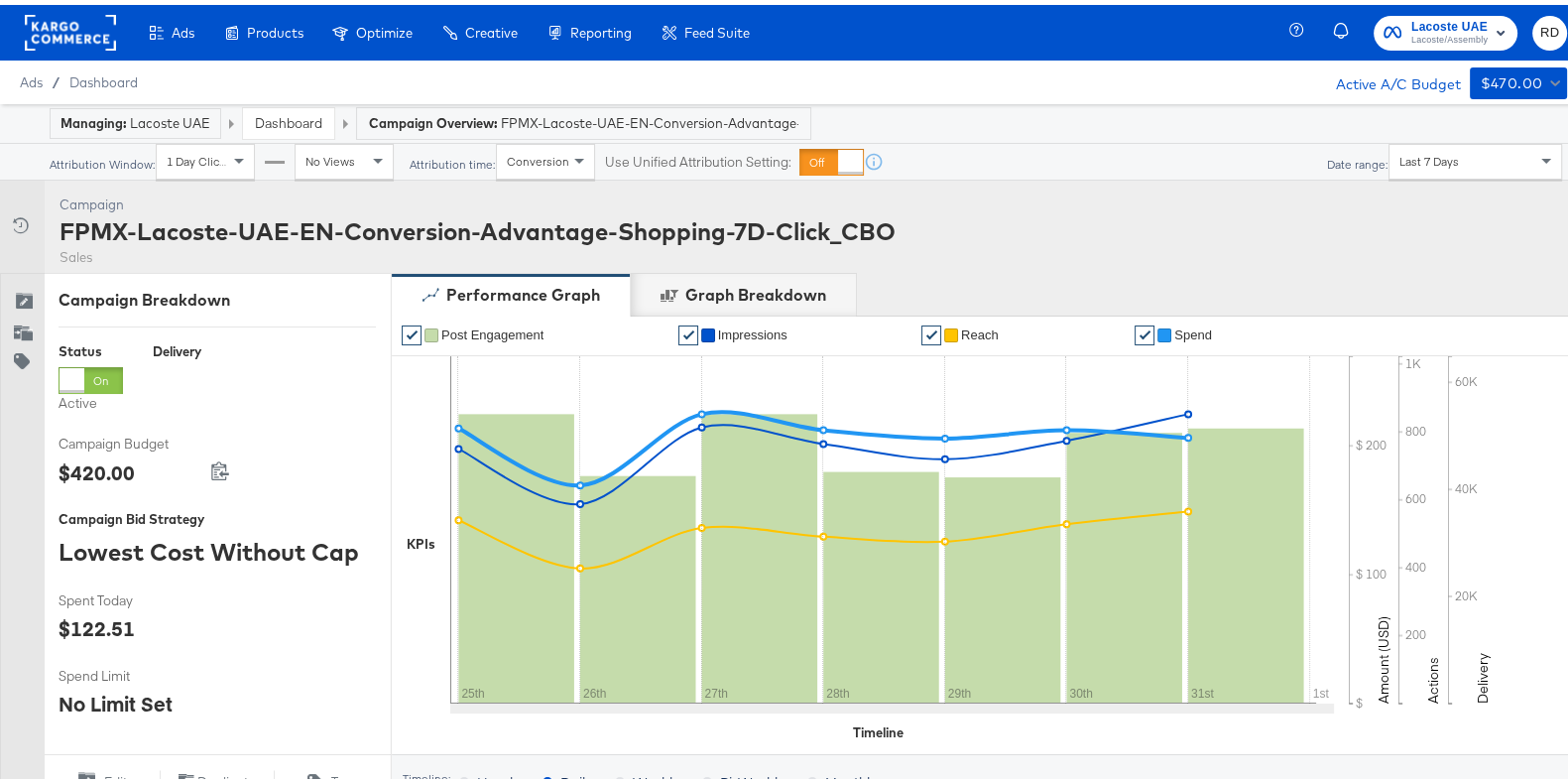 scroll, scrollTop: 689, scrollLeft: 0, axis: vertical 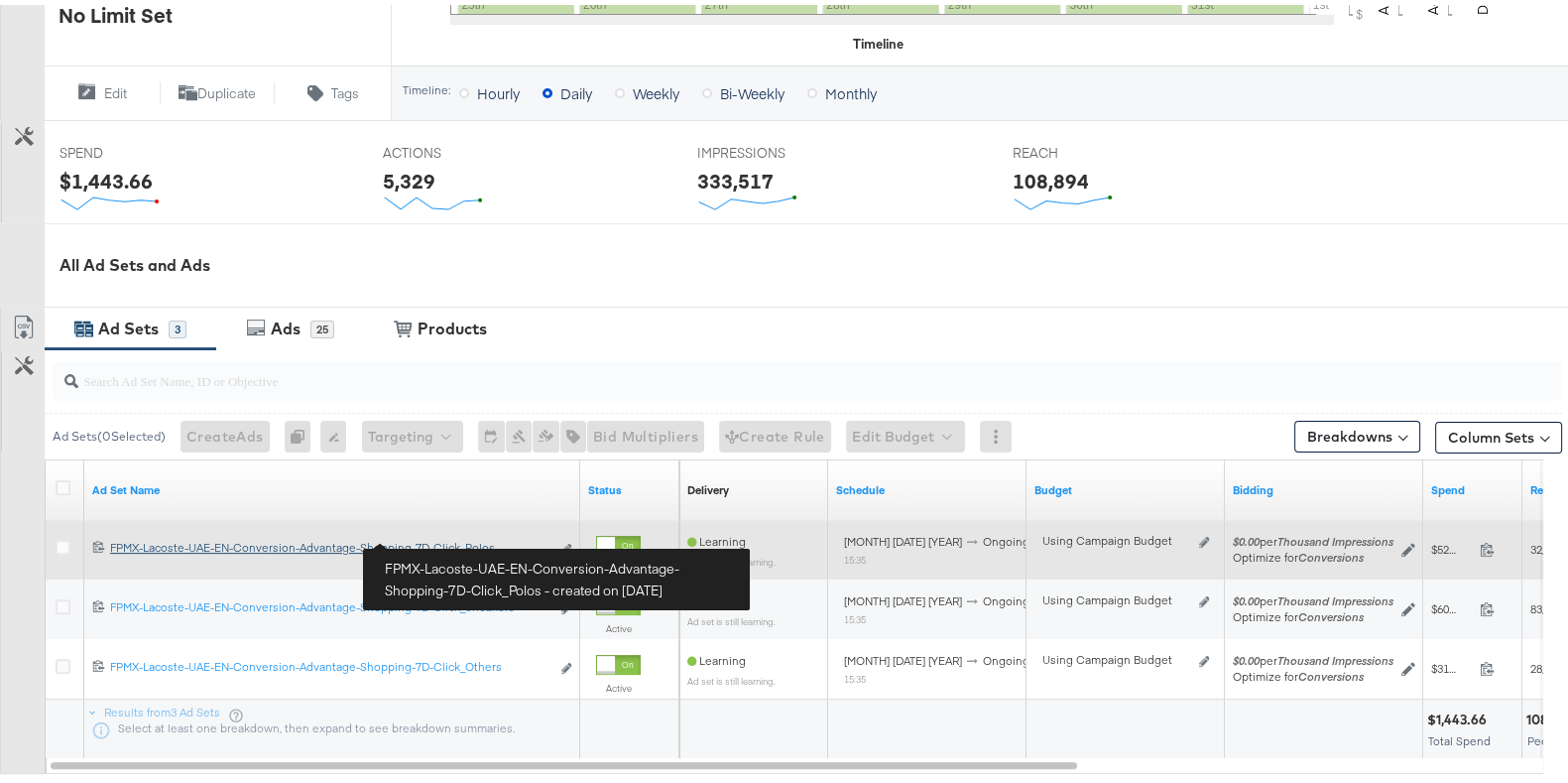 click on "FPMX-Lacoste-UAE-EN-Conversion-Advantage-Shopping-7D-Click_Polos FPMX-Lacoste-UAE-EN-Conversion-Advantage-Shopping-7D-Click_Polos" at bounding box center [329, 543] 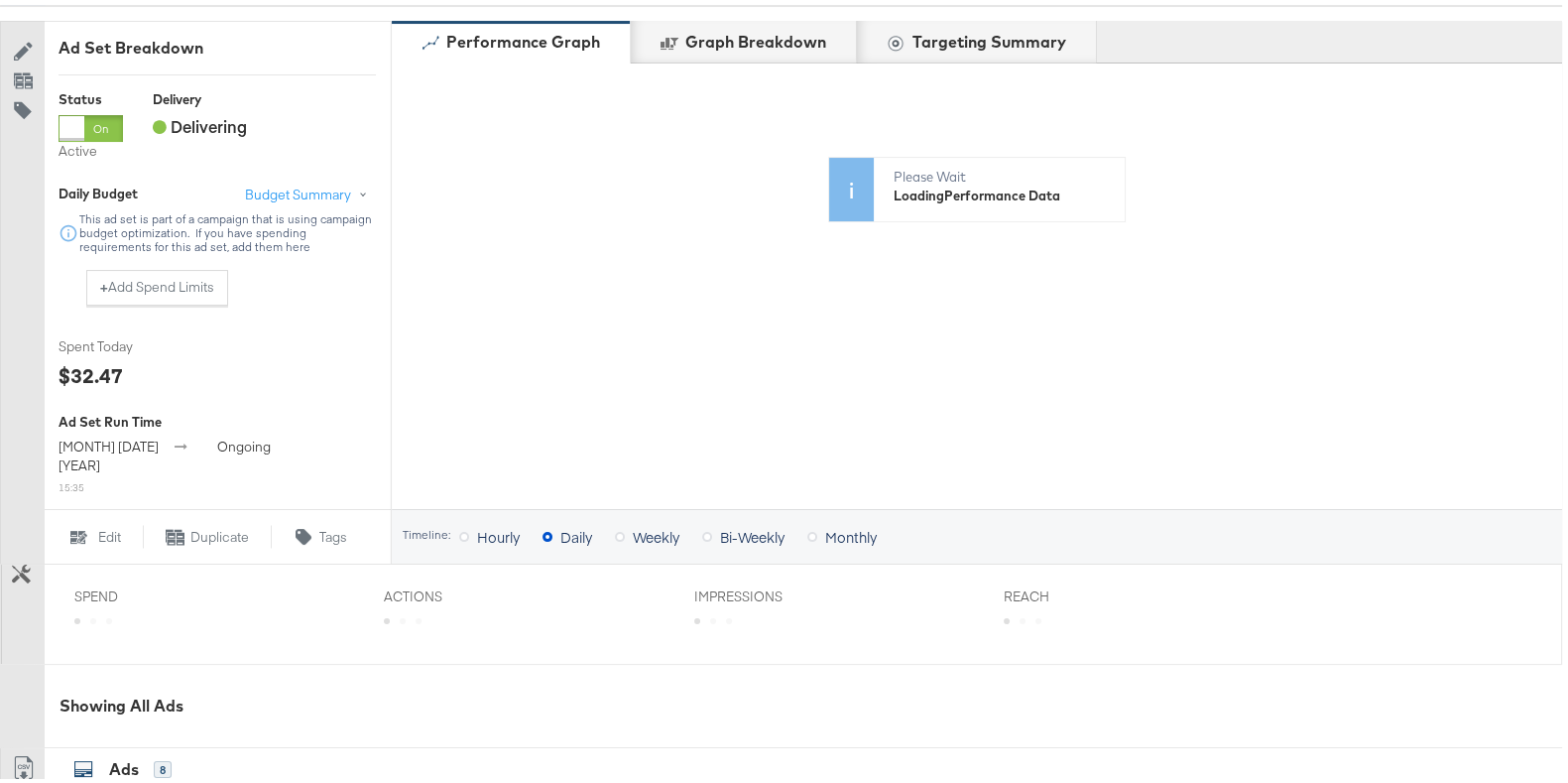 scroll, scrollTop: 862, scrollLeft: 0, axis: vertical 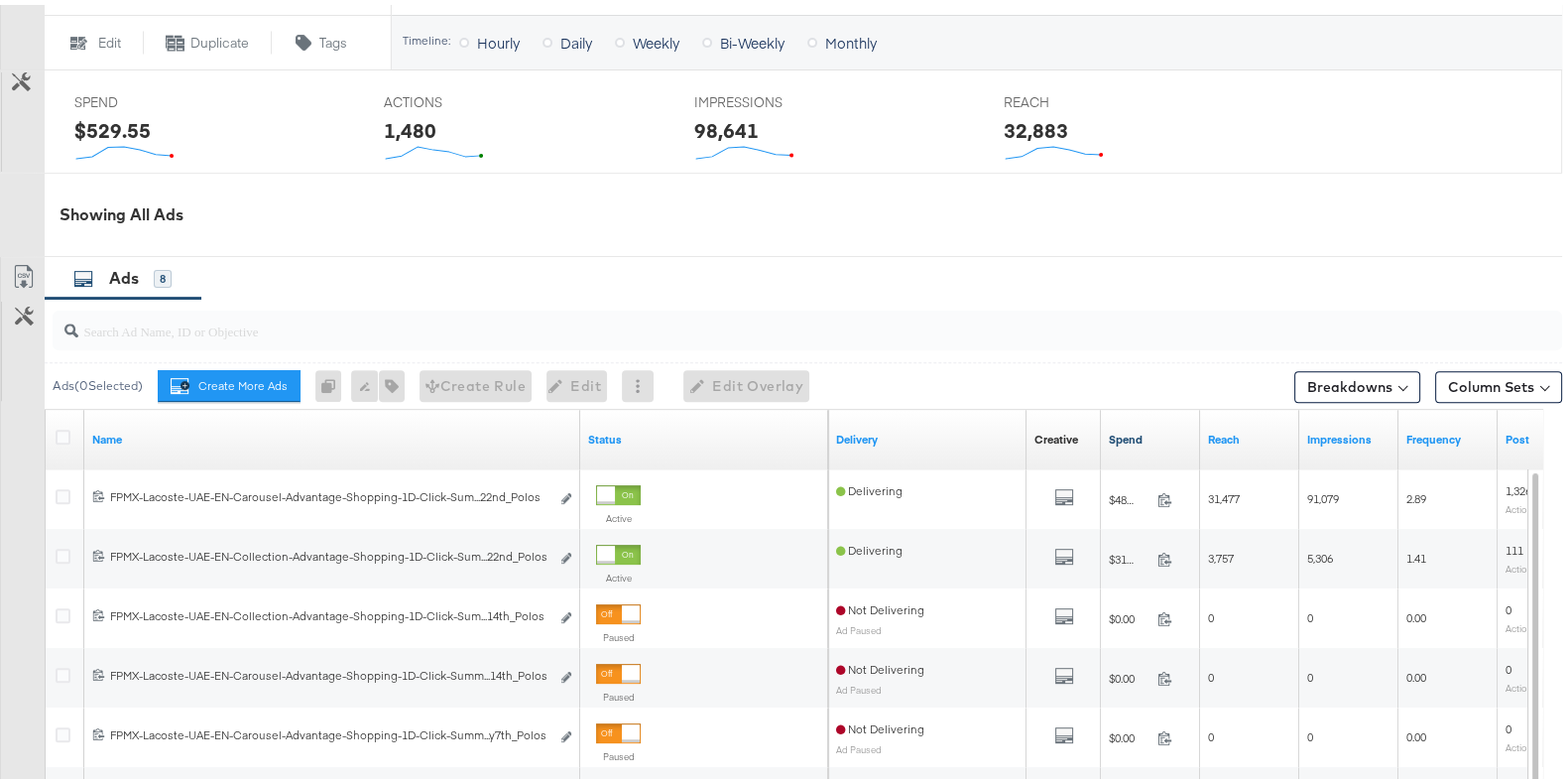 click on "Spend" at bounding box center (1150, 435) 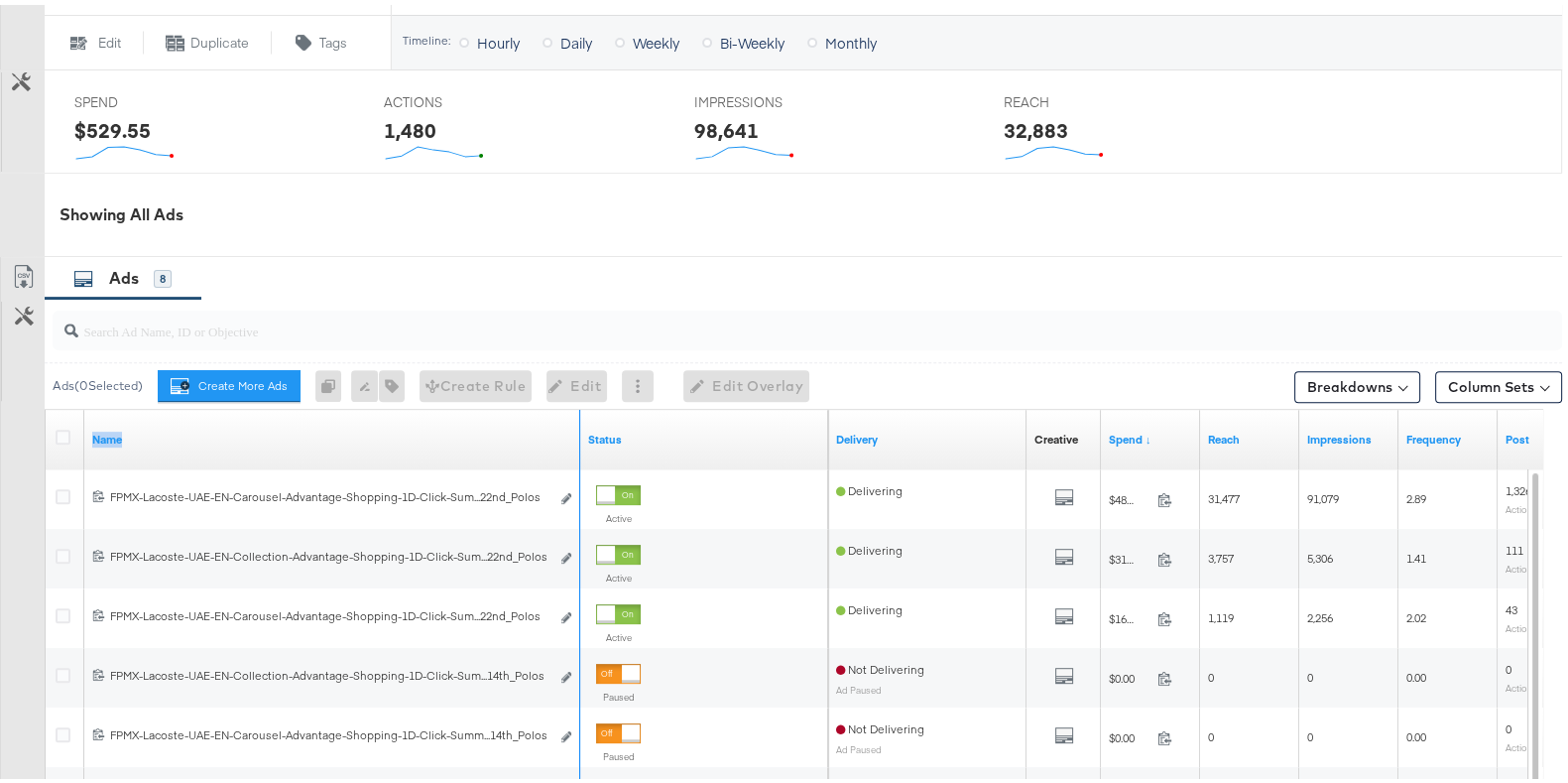 drag, startPoint x: 575, startPoint y: 419, endPoint x: 565, endPoint y: 407, distance: 15.6205 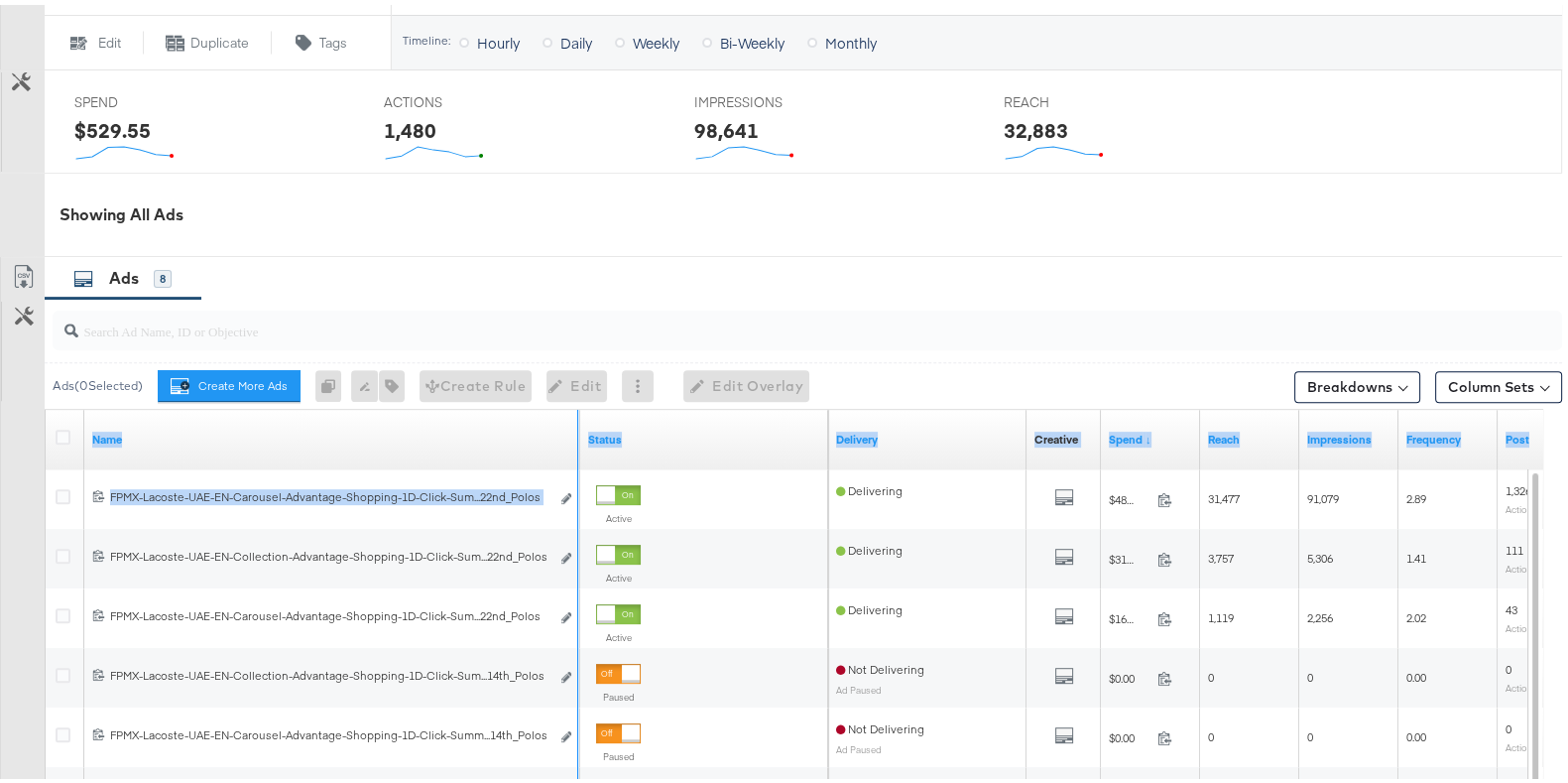 drag, startPoint x: 577, startPoint y: 417, endPoint x: 567, endPoint y: 449, distance: 33.526109 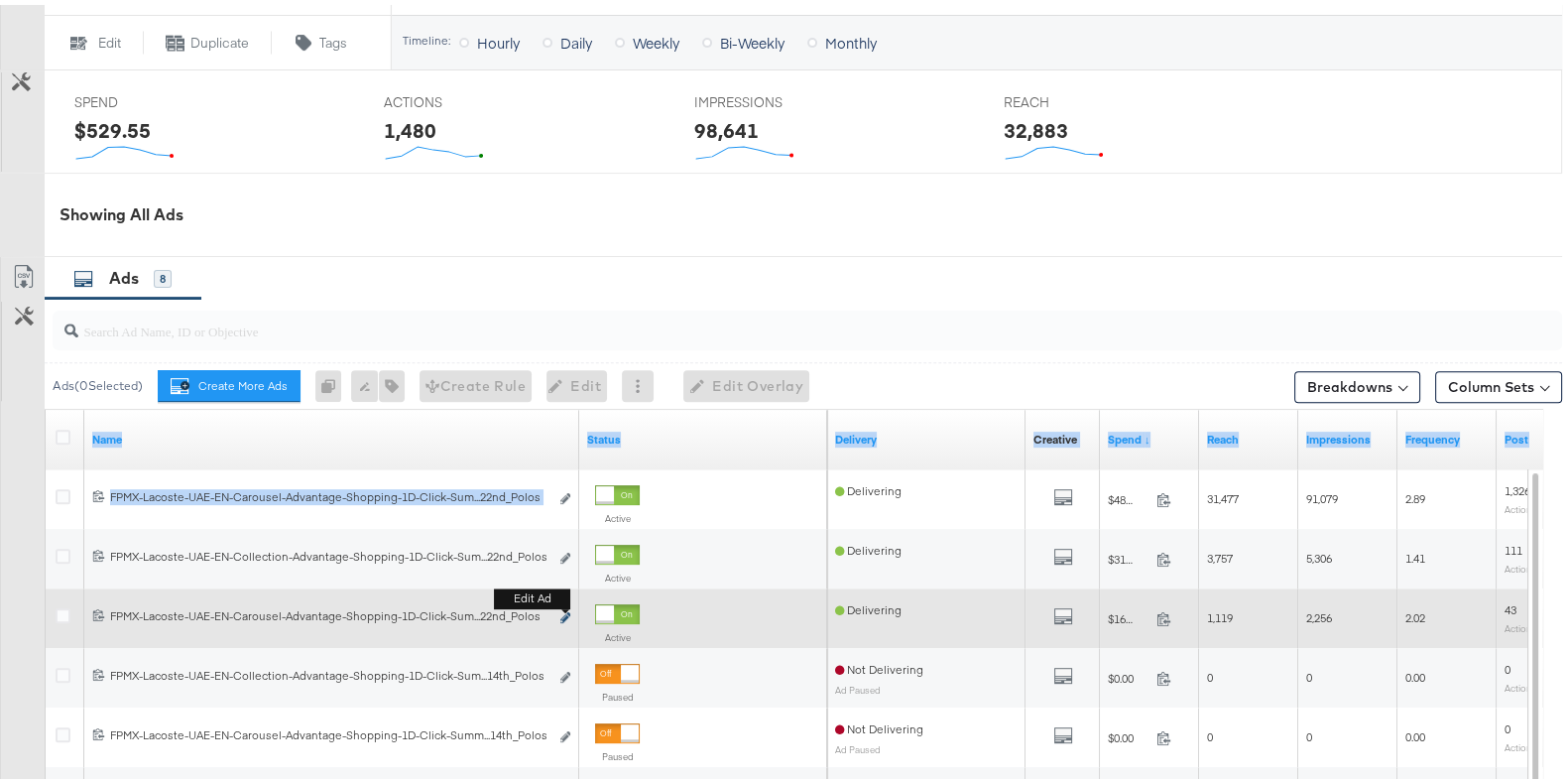 click at bounding box center [565, 612] 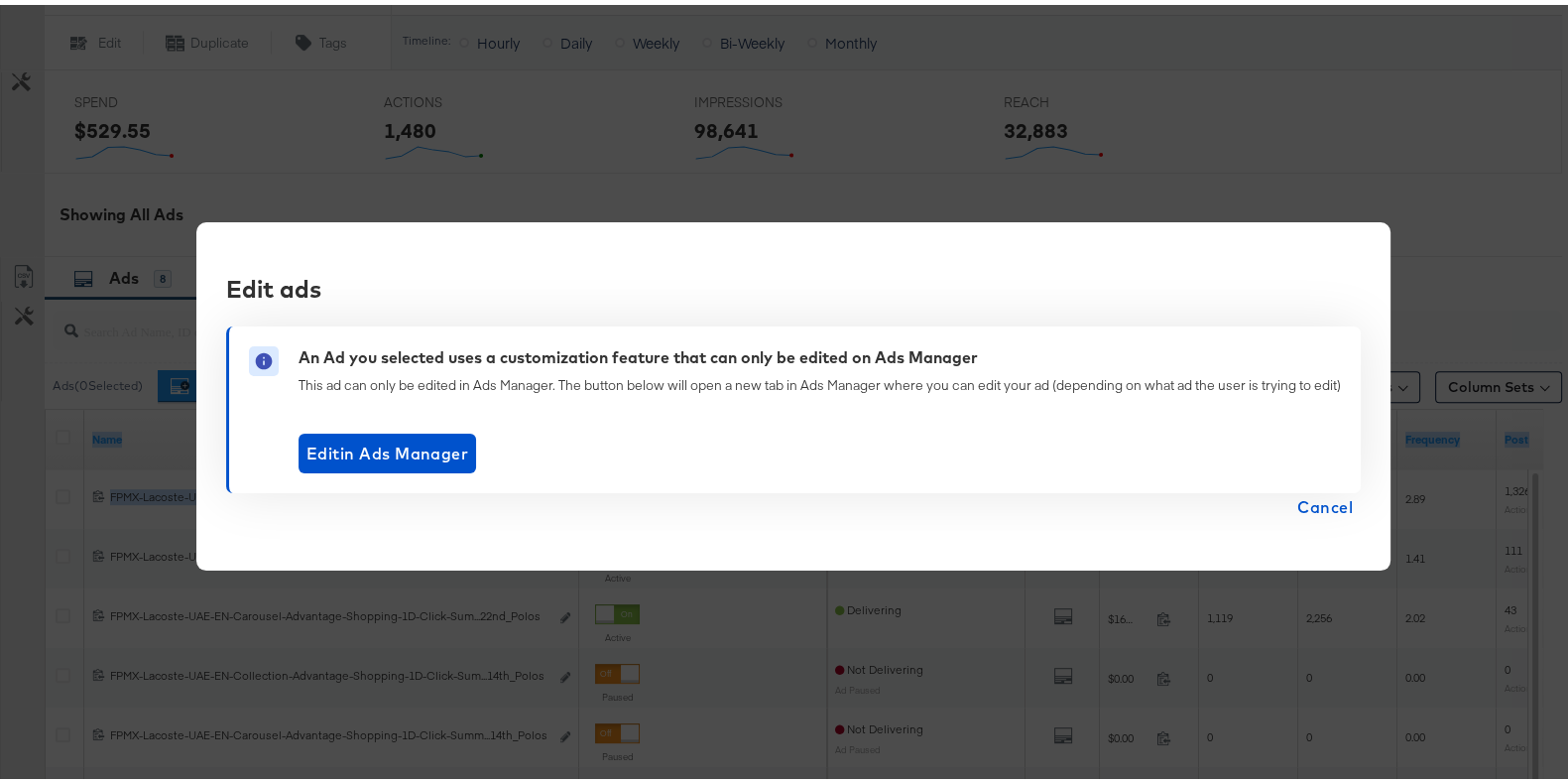 click on "Cancel" at bounding box center [1325, 502] 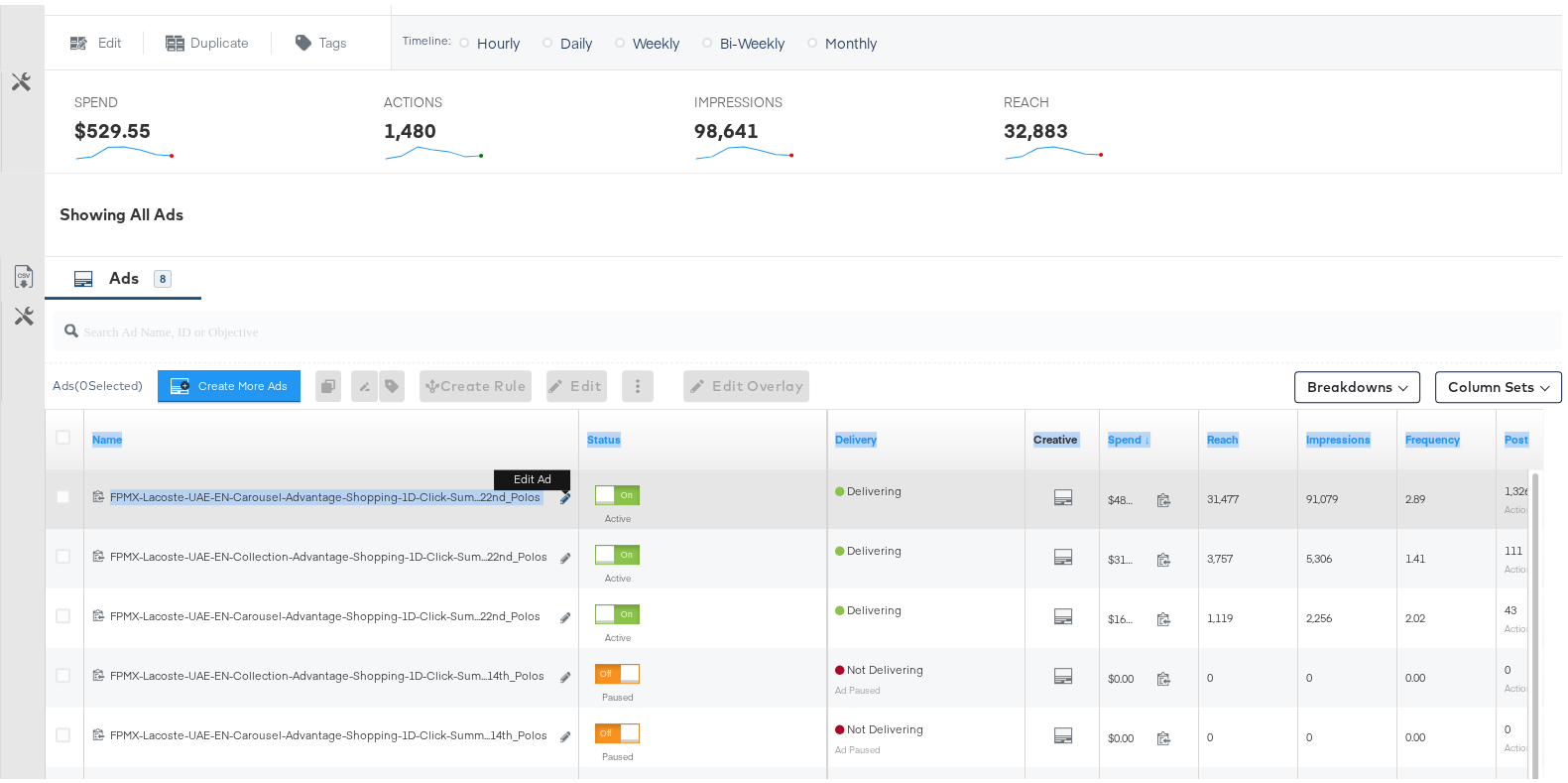 click at bounding box center [565, 493] 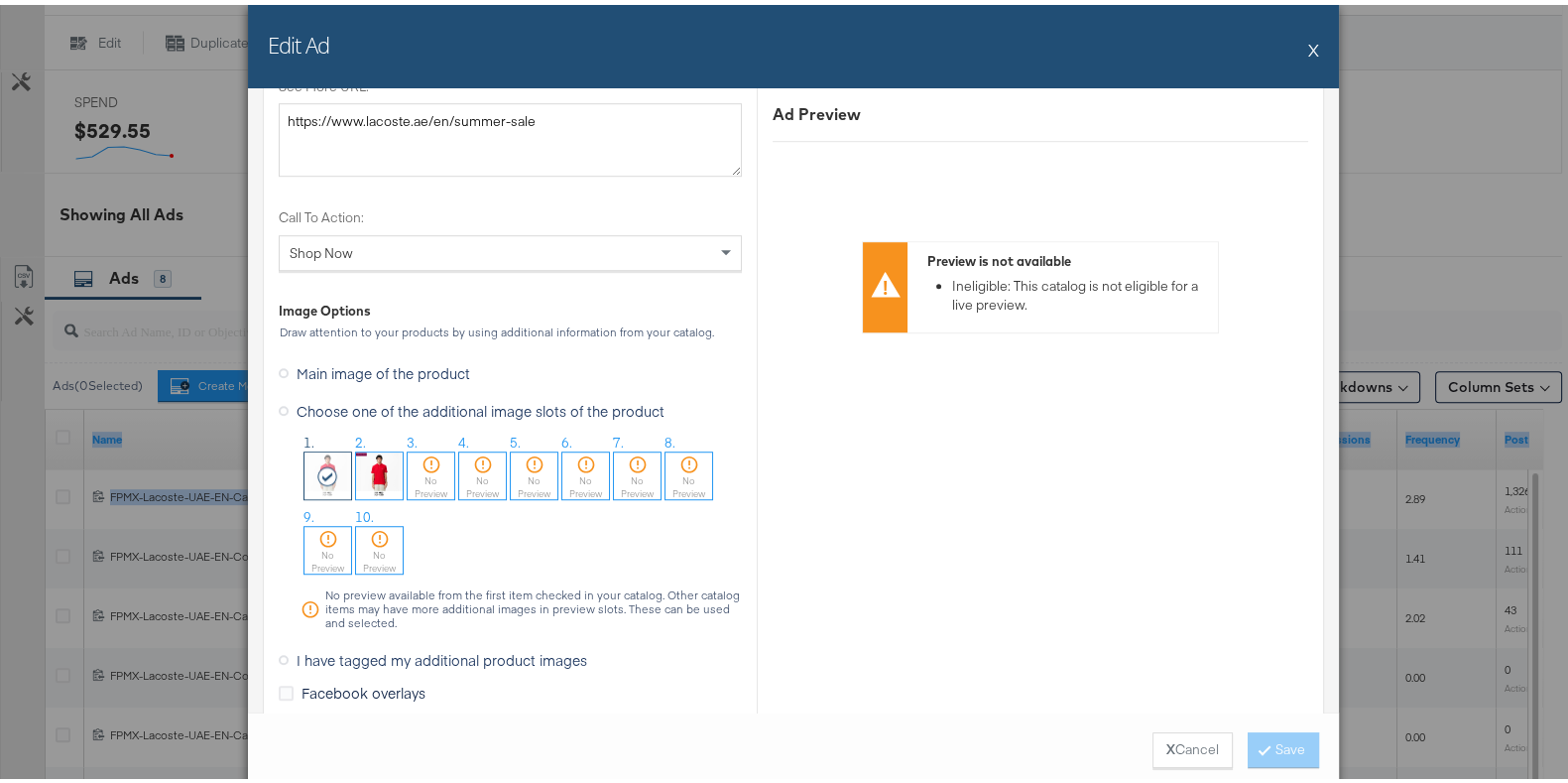 scroll, scrollTop: 1810, scrollLeft: 0, axis: vertical 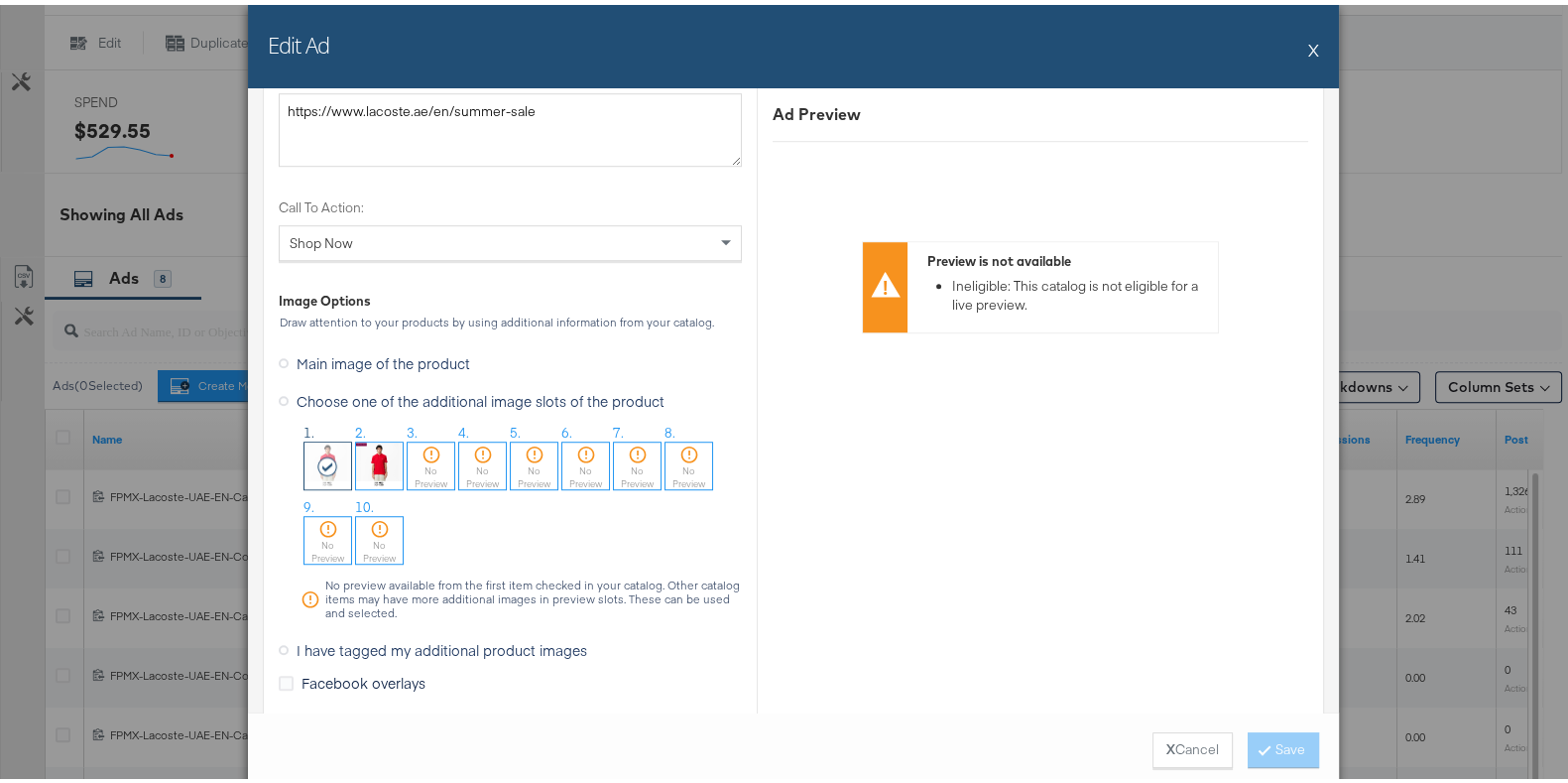 click at bounding box center (328, 461) 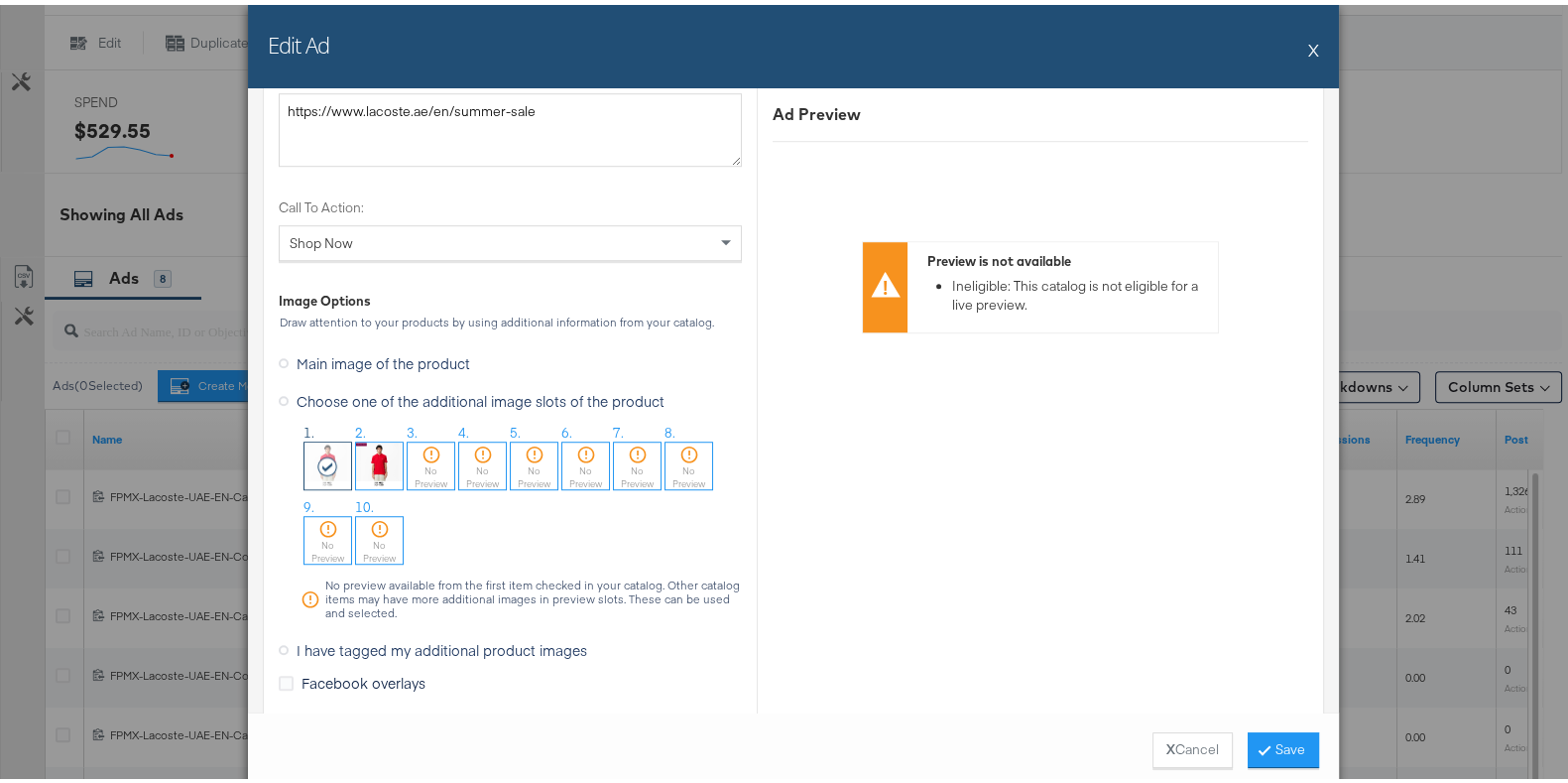 drag, startPoint x: 1293, startPoint y: 37, endPoint x: 766, endPoint y: -18, distance: 529.8622 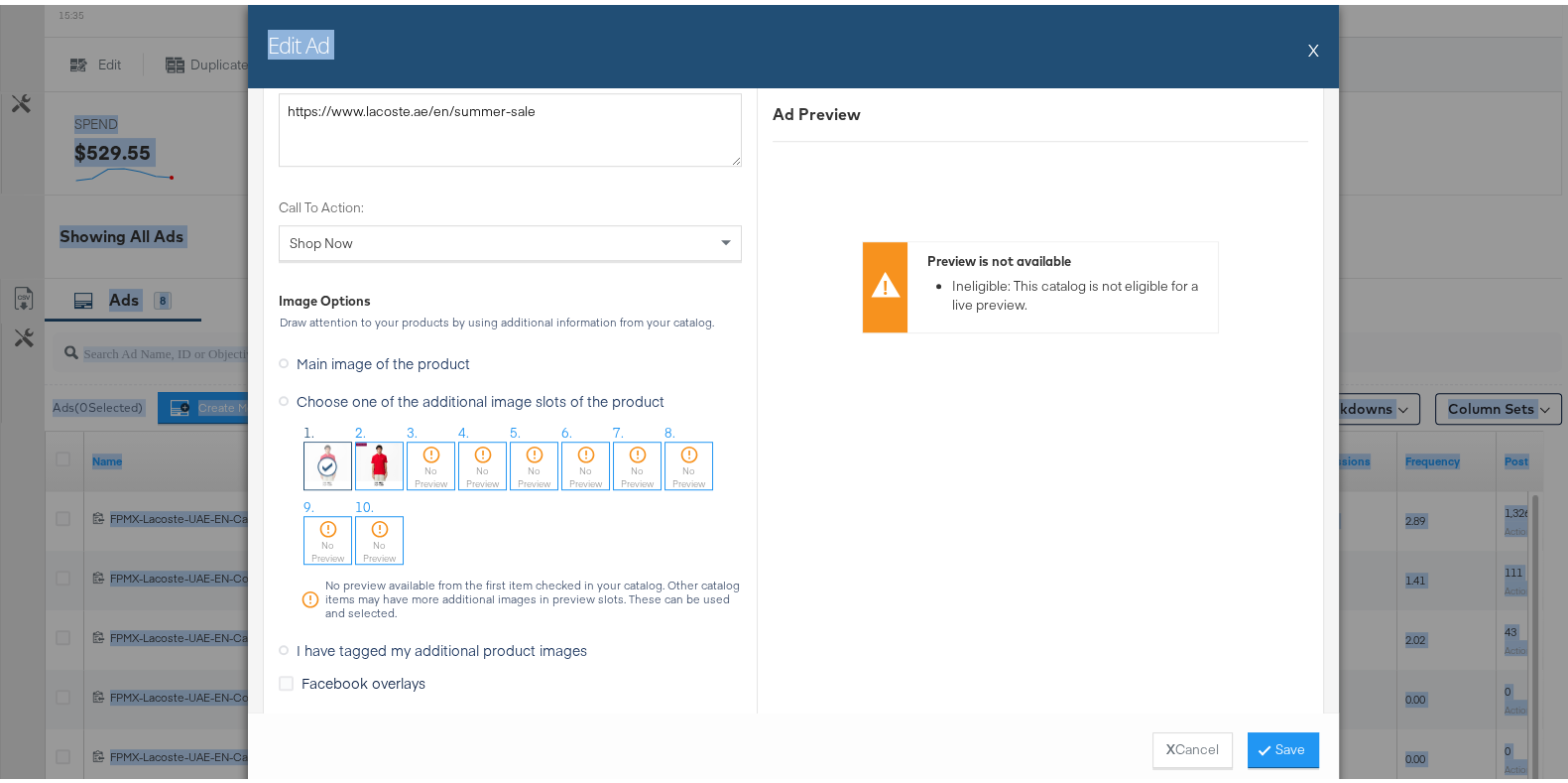 click on "Edit Ad X Ad Name FPMX-Lacoste-UAE-EN-Carousel-Advantage-Shopping-1D-Click-Summer_Sale_V3_Sale_extended_July22nd_Polos Give your ad a name that is descriptive and meaningful Creative Options Identity Choose the pages, images and links that appear in your ads. Select Your Pages Facebook Page: Lacoste (Default) Instagram Account: lacoste Images/Videos and Links Manually choose image, videos and links Fill template dynamically from a product set Use a product set Ad creative will be automatically filled from a catalog and product set of your choice. Use this option to send people who click on a product in your ad directly to that product's specific web page. Forwardpmx - MENA Select Business Account Lacoste | Channable | AE - EN Select Catalog Select a Product Set: In Sale Polos Summer Sale June'25 614  items + Create New Product Set Product set must have at least  8  products listed. Text and Creative Options Enter the text for your ad and customize your ad. Text: Dynamic Options Format Dynamic Card Headline: X" at bounding box center [793, 391] 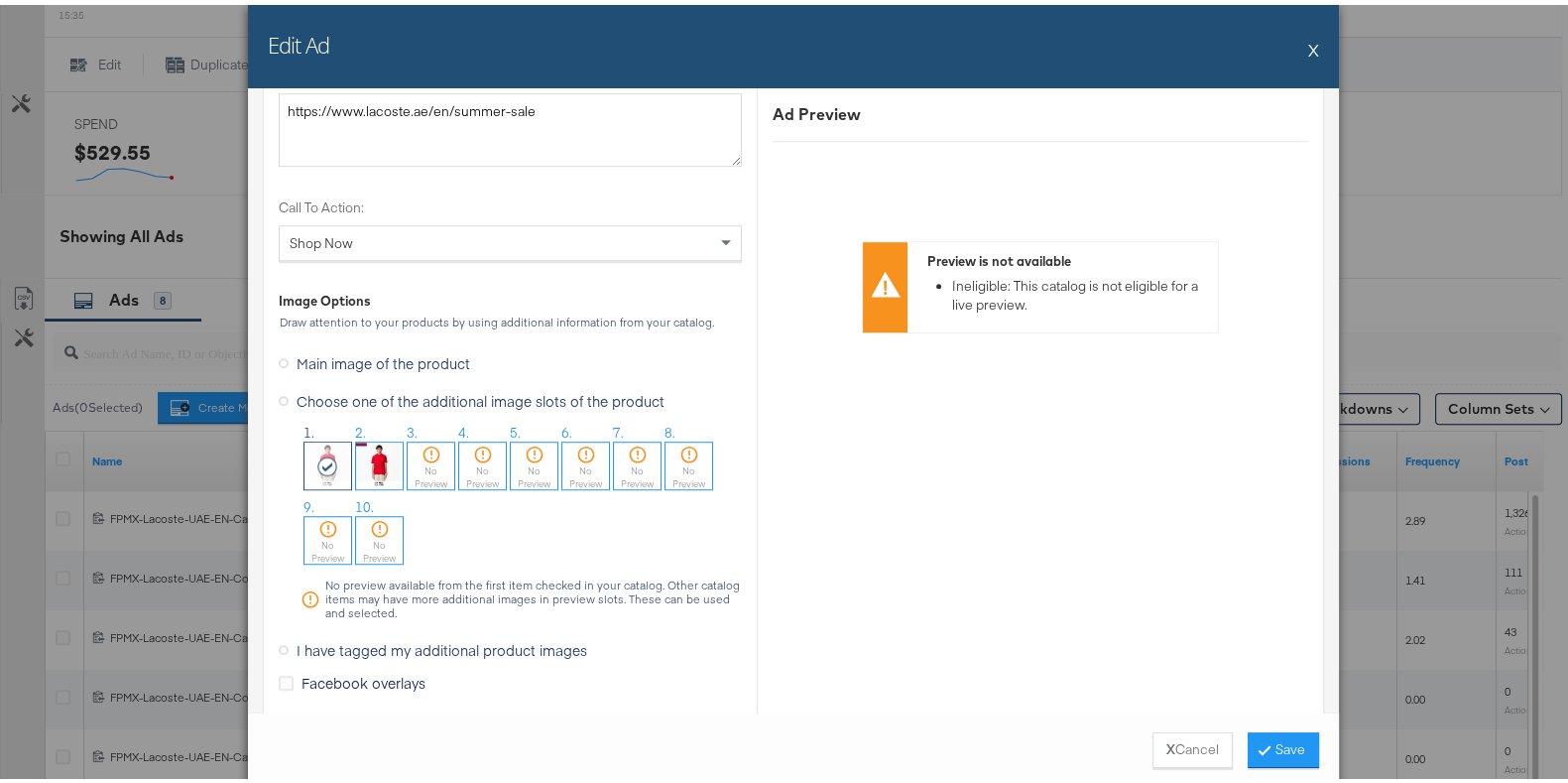 click on "X" at bounding box center (1313, 45) 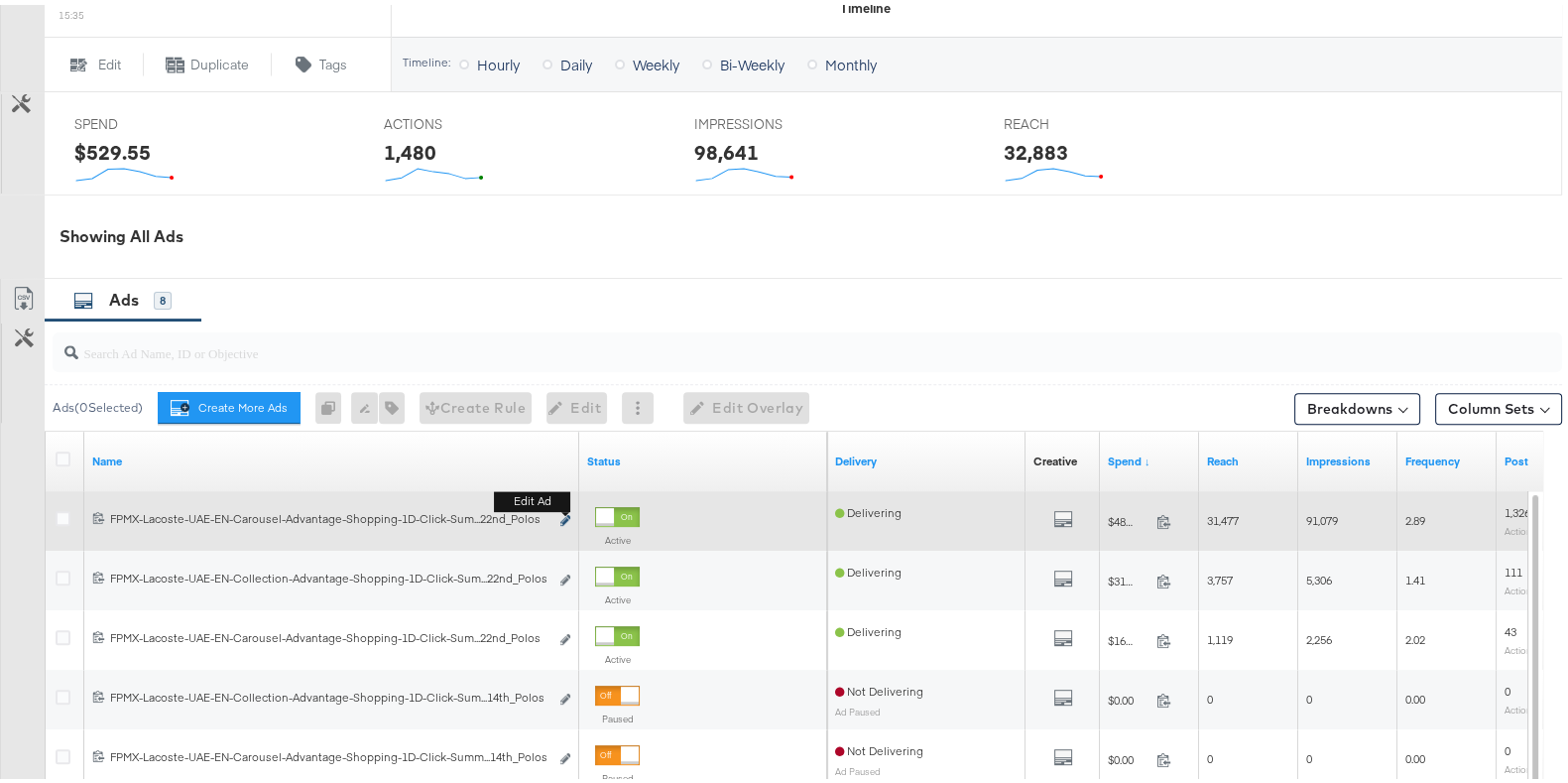 click at bounding box center (565, 515) 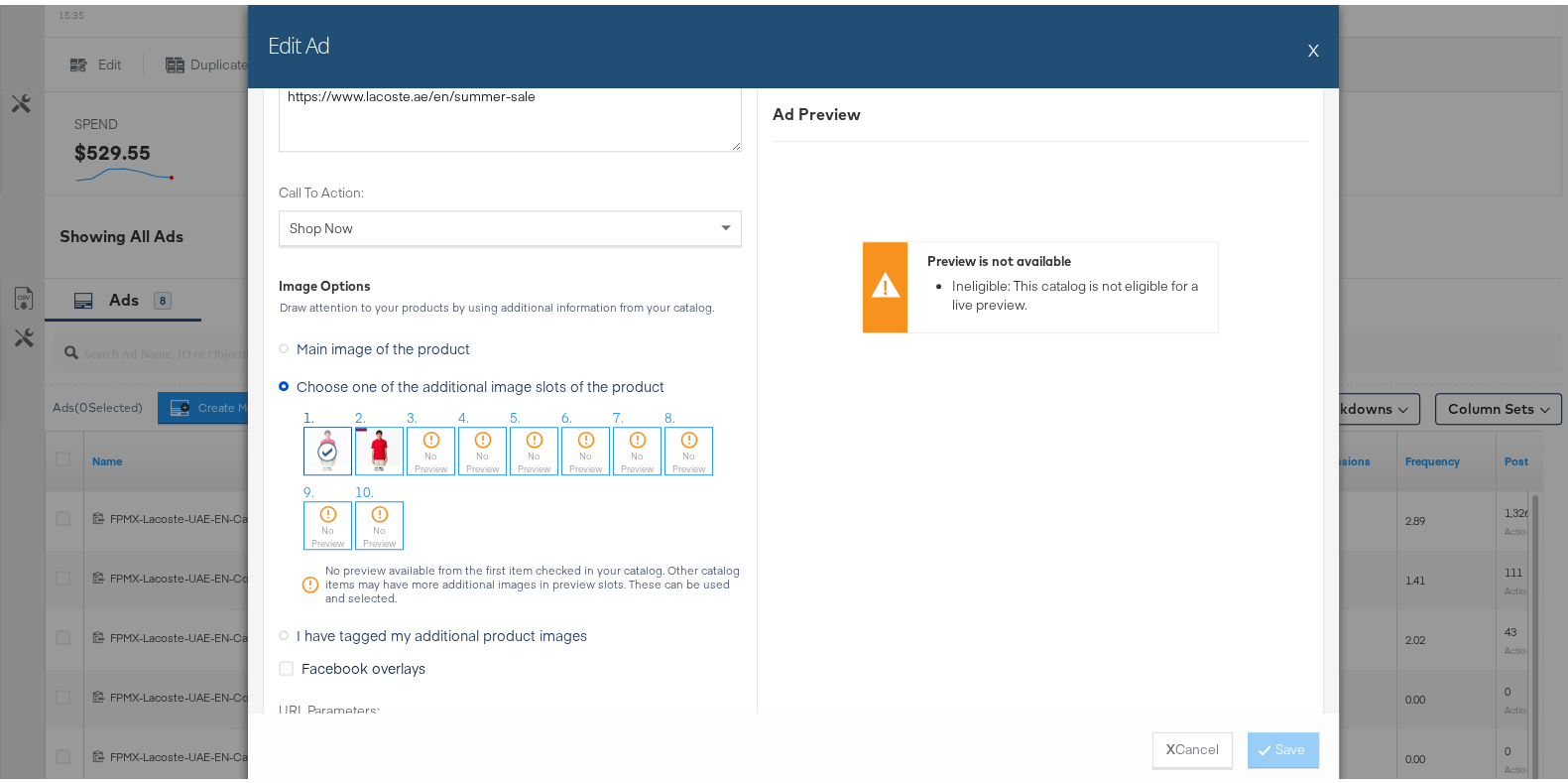scroll, scrollTop: 1827, scrollLeft: 0, axis: vertical 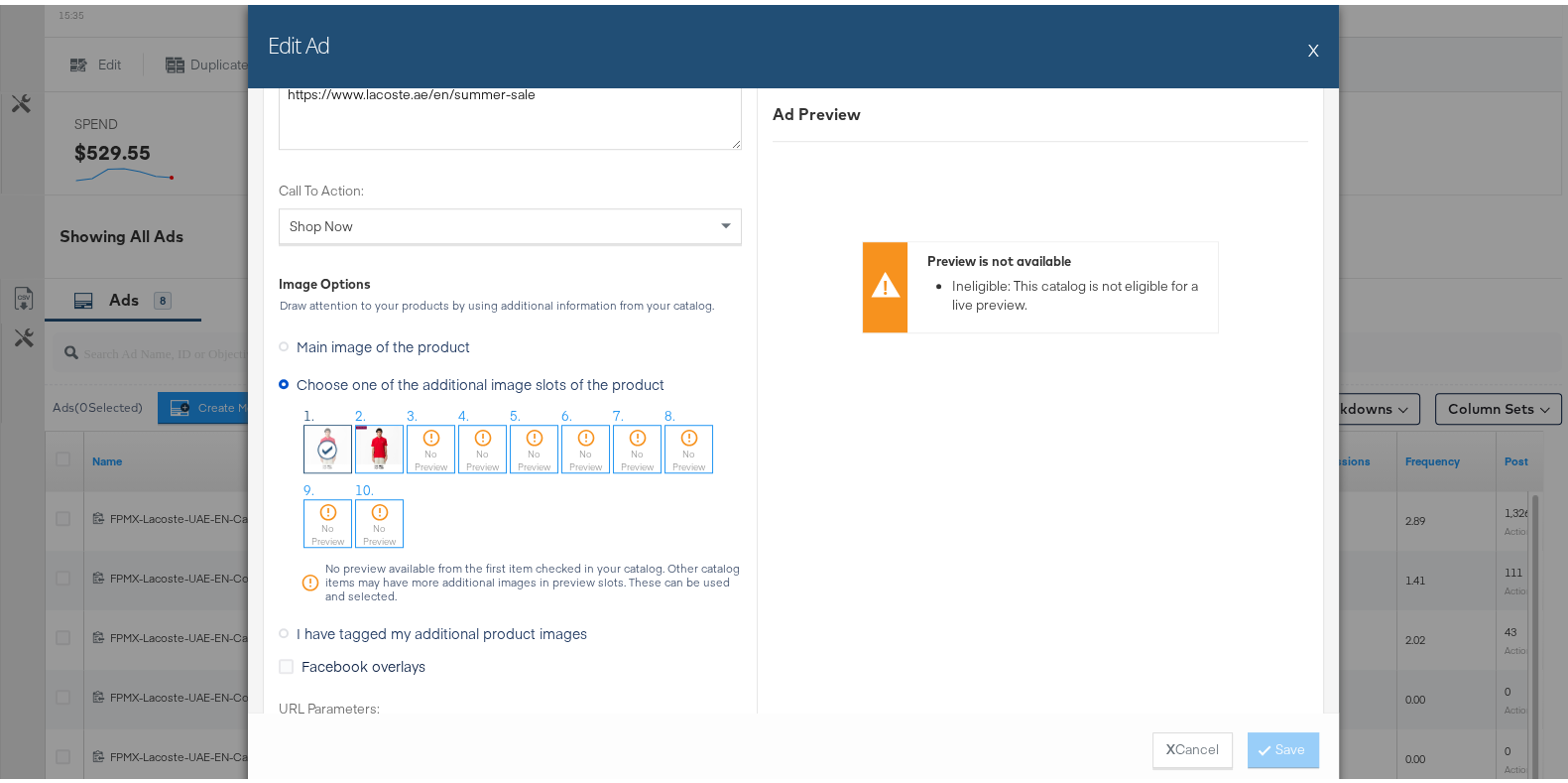 click at bounding box center [379, 444] 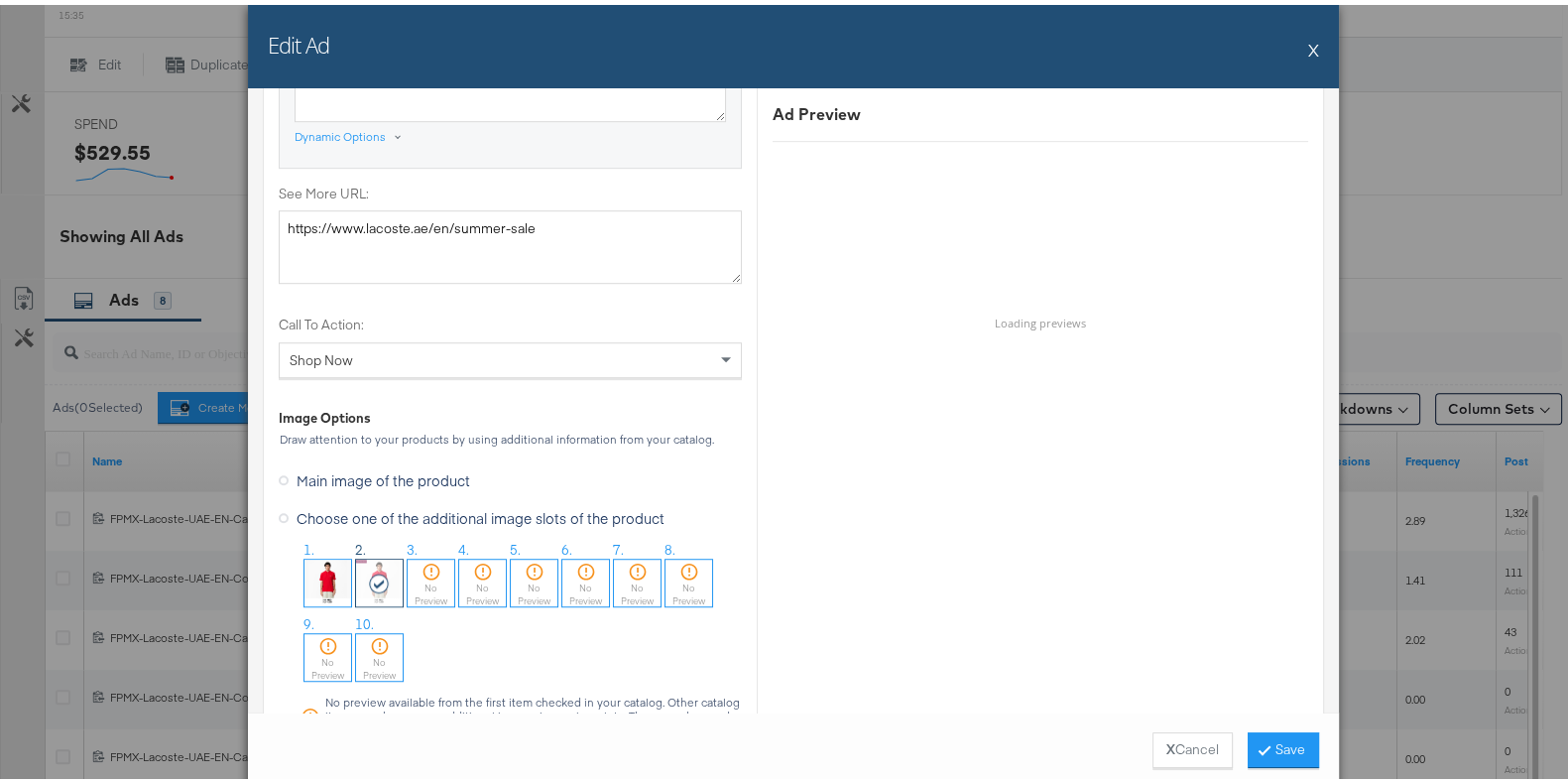 scroll, scrollTop: 1689, scrollLeft: 0, axis: vertical 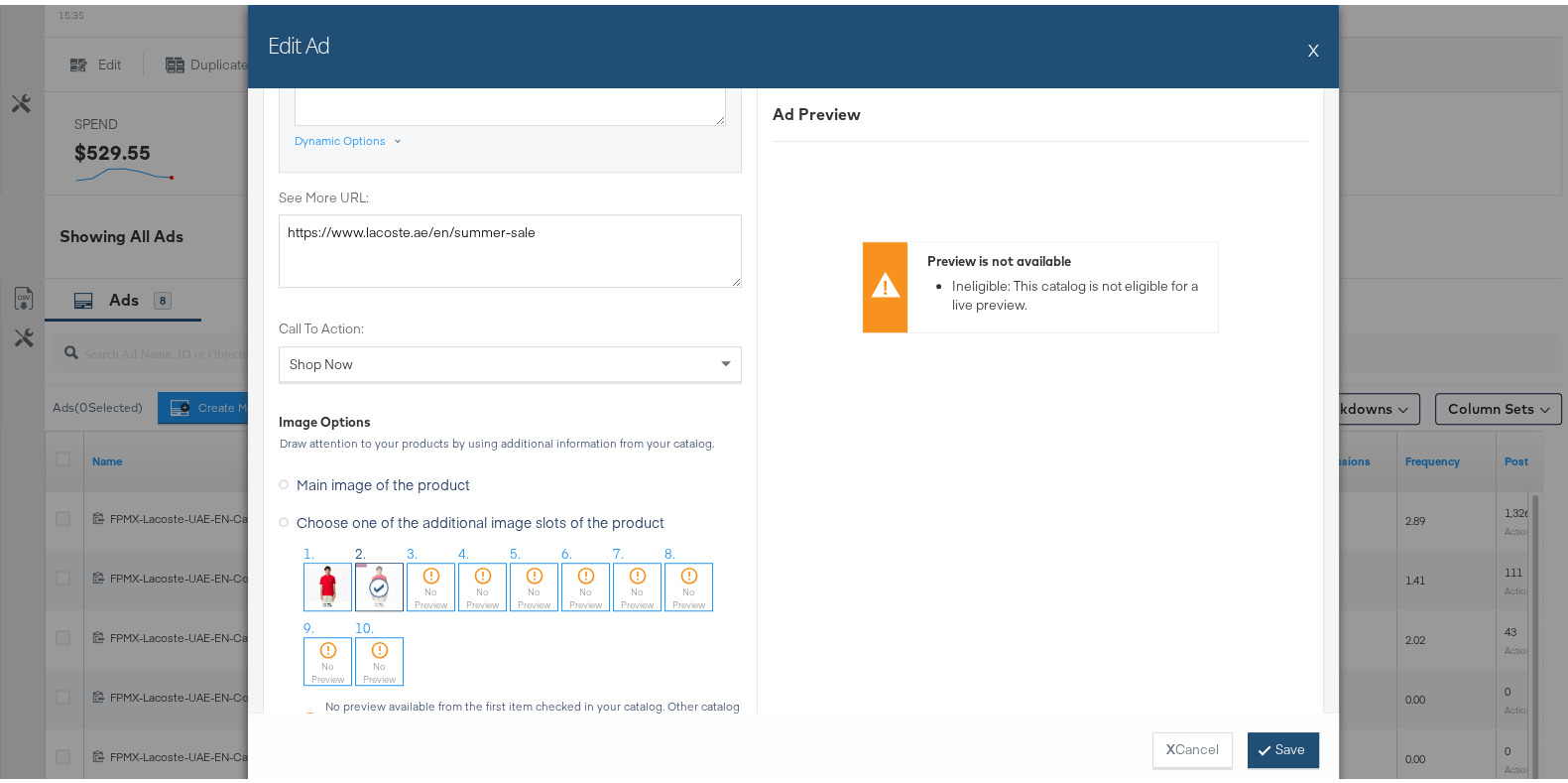 click on "Save" at bounding box center (1283, 745) 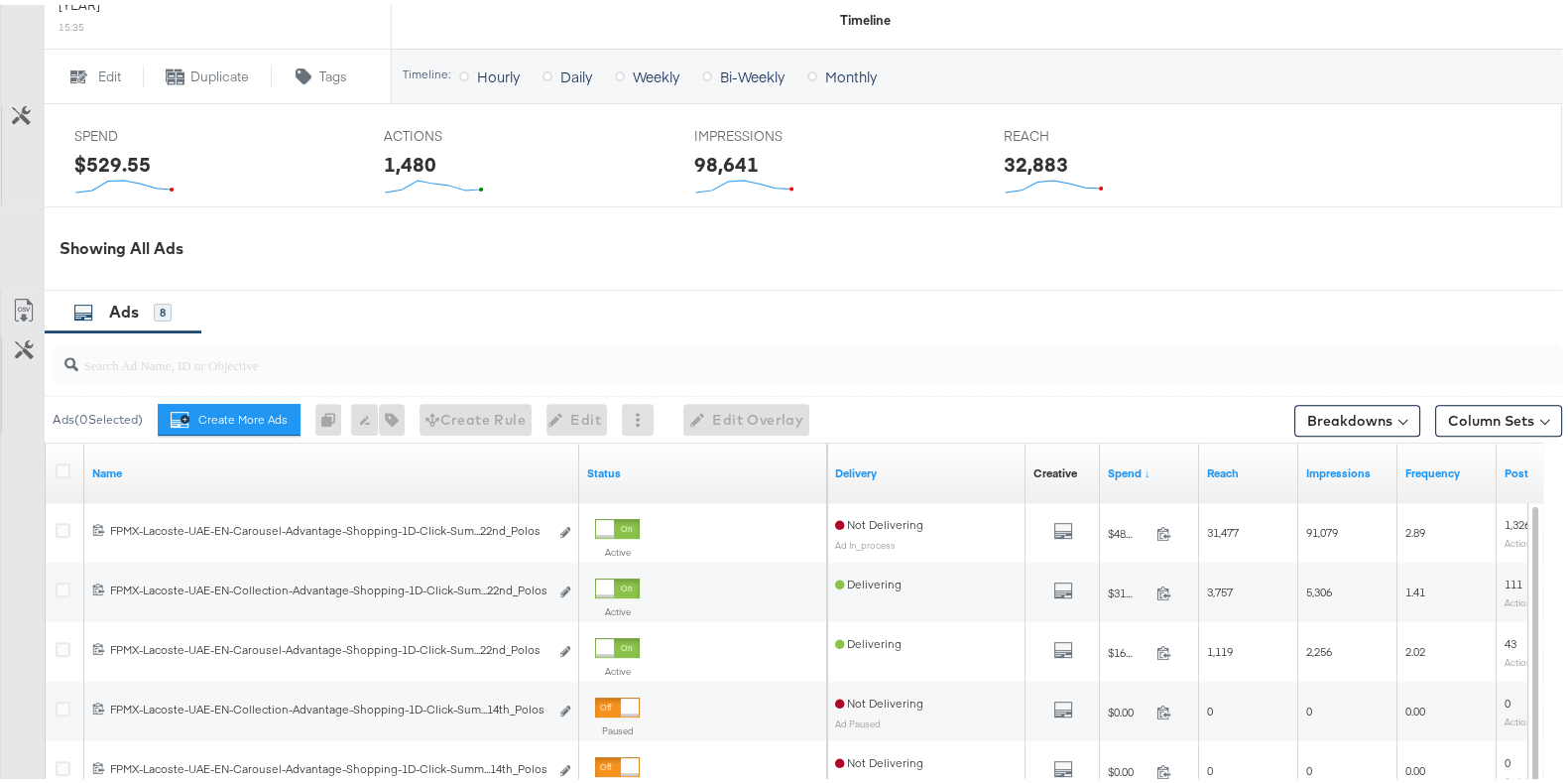 scroll, scrollTop: 992, scrollLeft: 0, axis: vertical 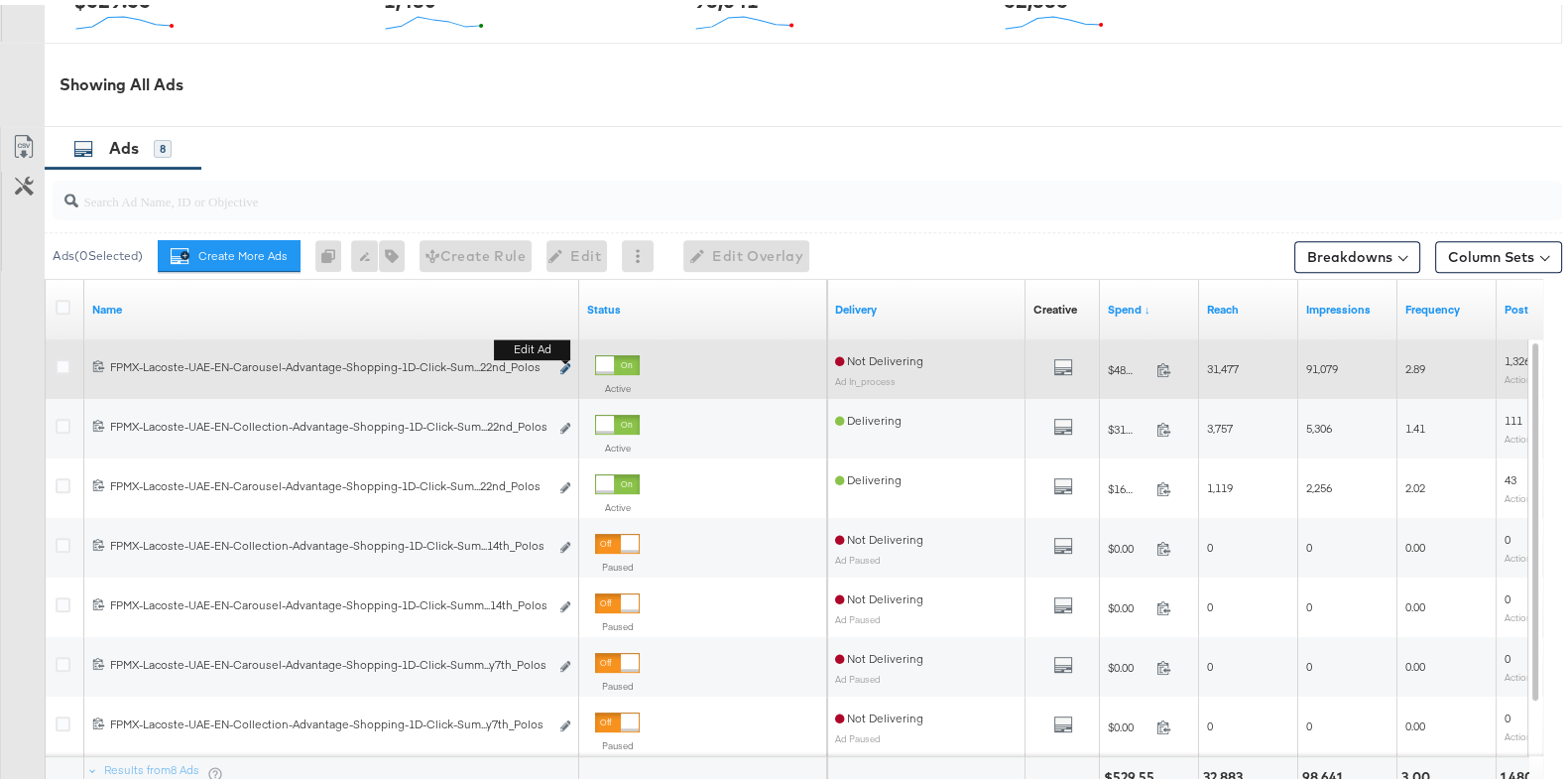 click at bounding box center [565, 363] 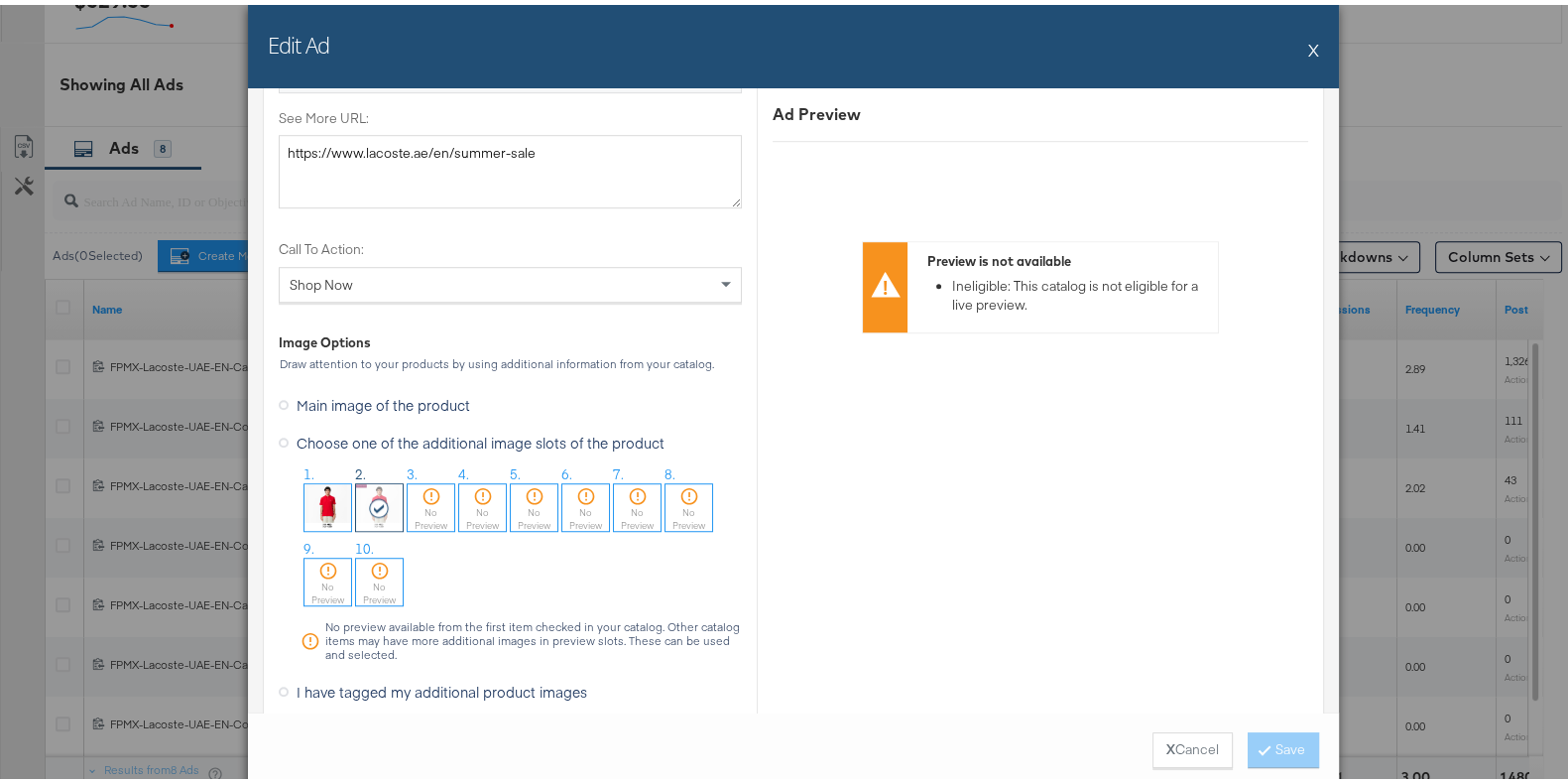 scroll, scrollTop: 1770, scrollLeft: 0, axis: vertical 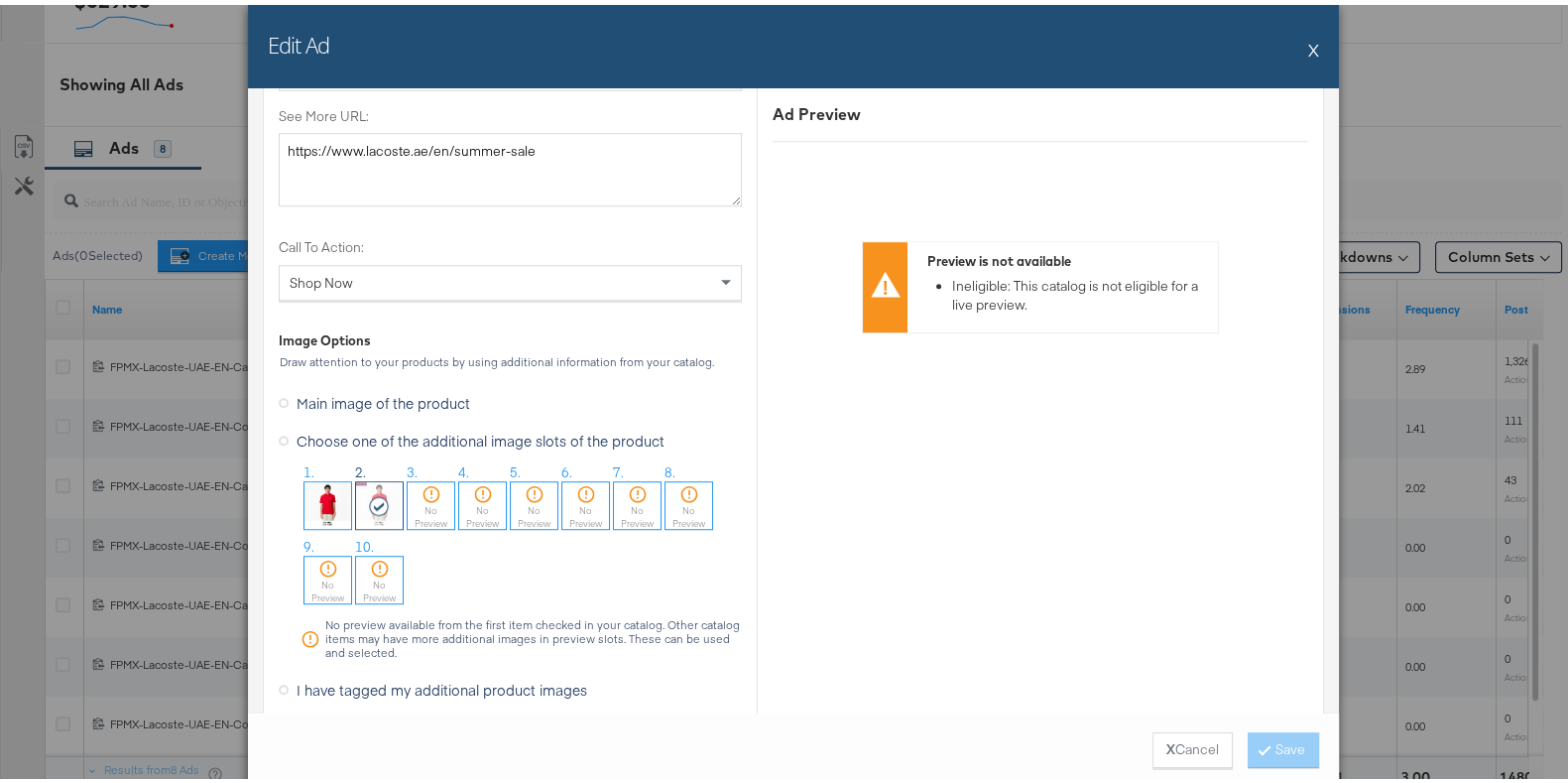click at bounding box center [327, 500] 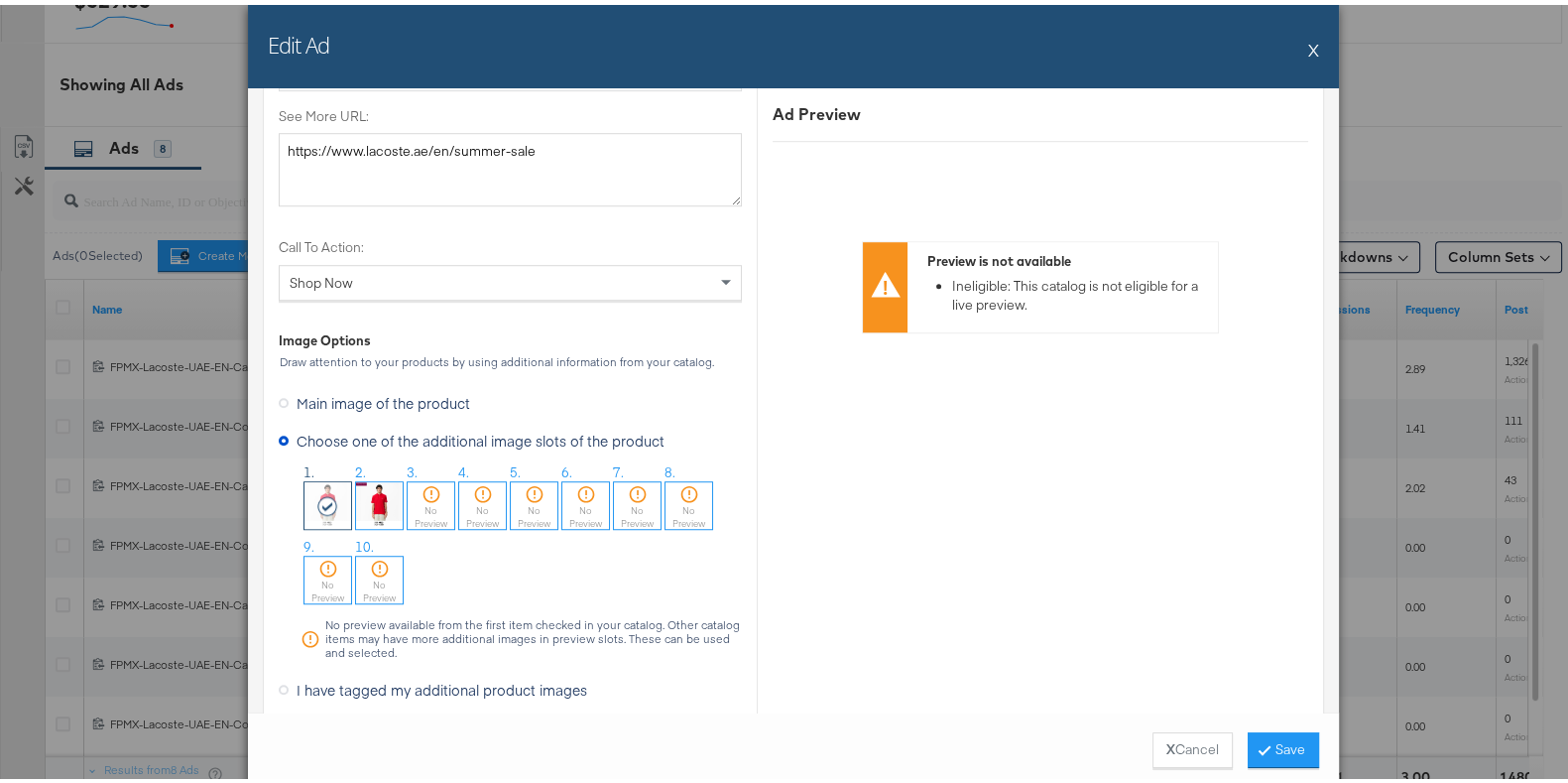 click at bounding box center (379, 500) 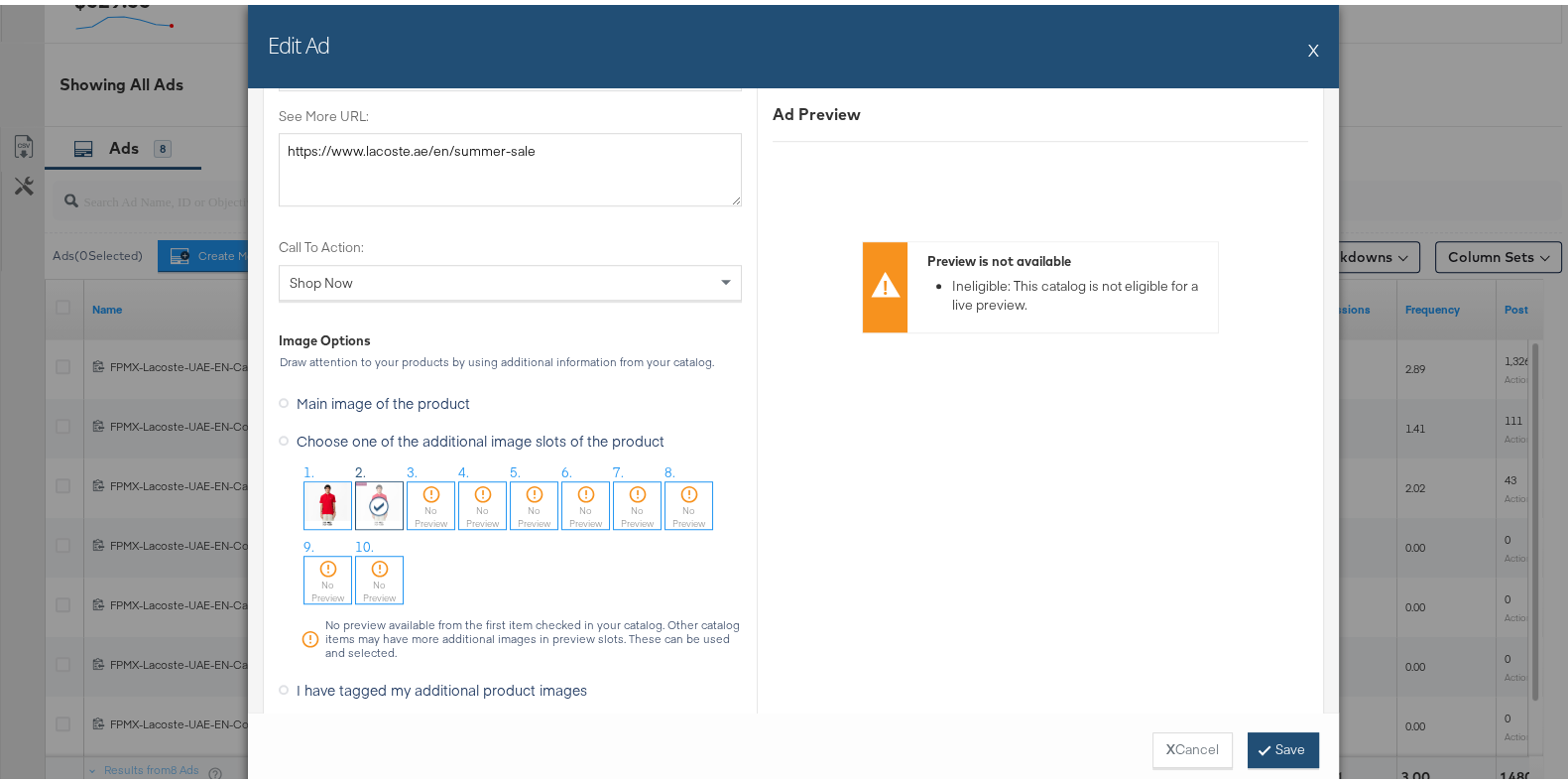 click on "Save" at bounding box center [1283, 745] 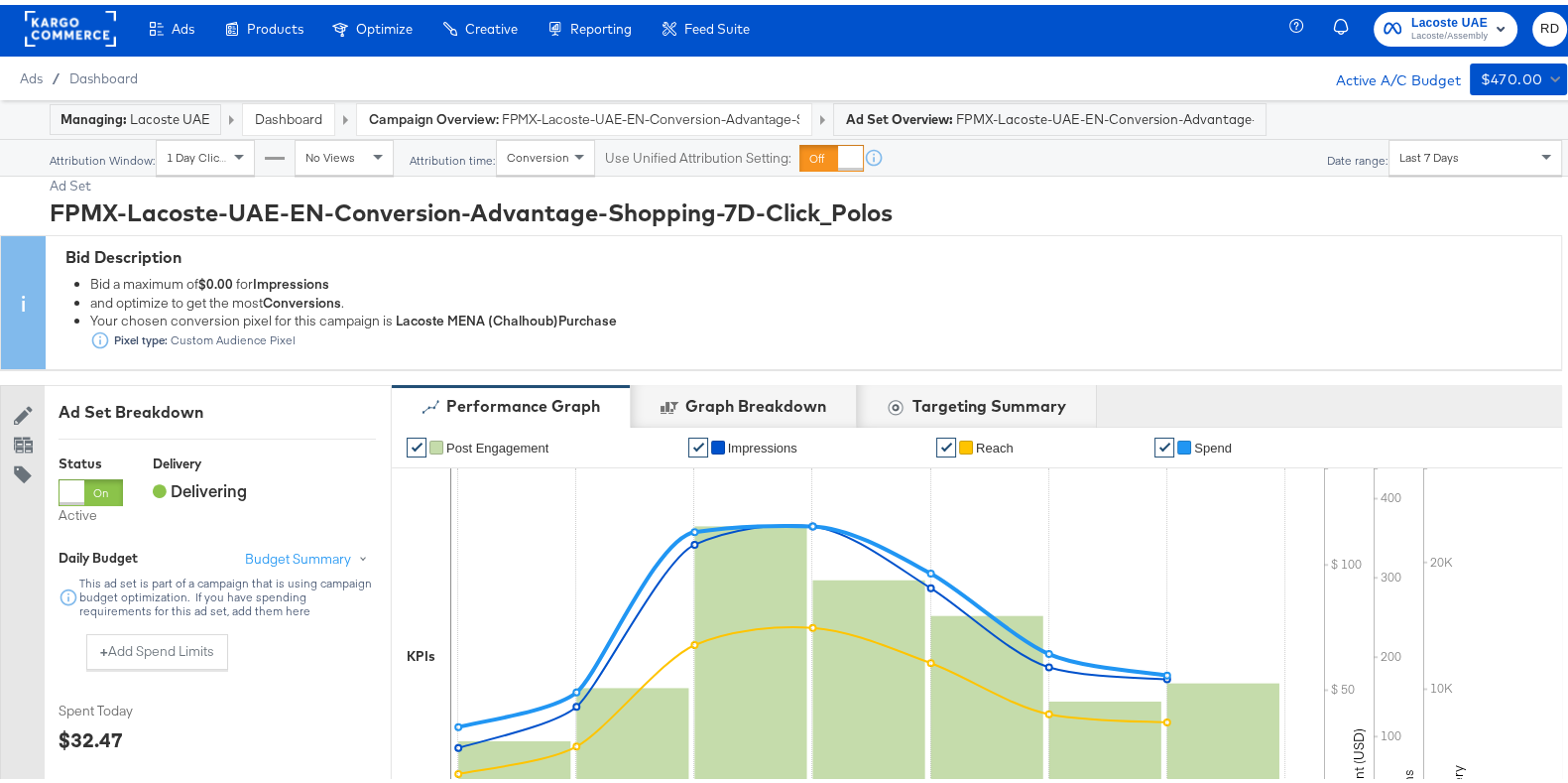 scroll, scrollTop: 0, scrollLeft: 0, axis: both 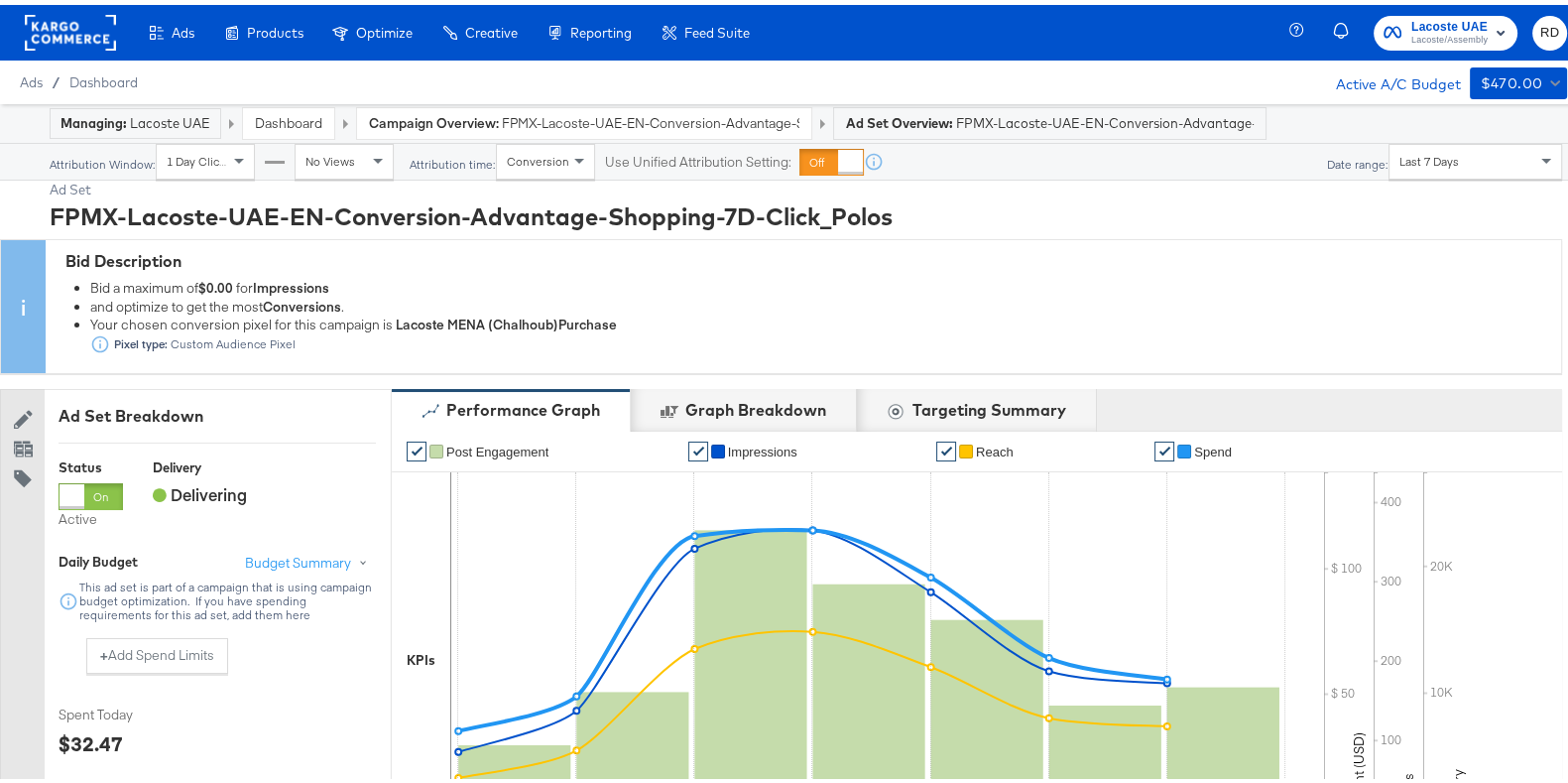 click on "FPMX-Lacoste-UAE-EN-Conversion-Advantage-Shopping-7D-Click_CBO" at bounding box center (651, 118) 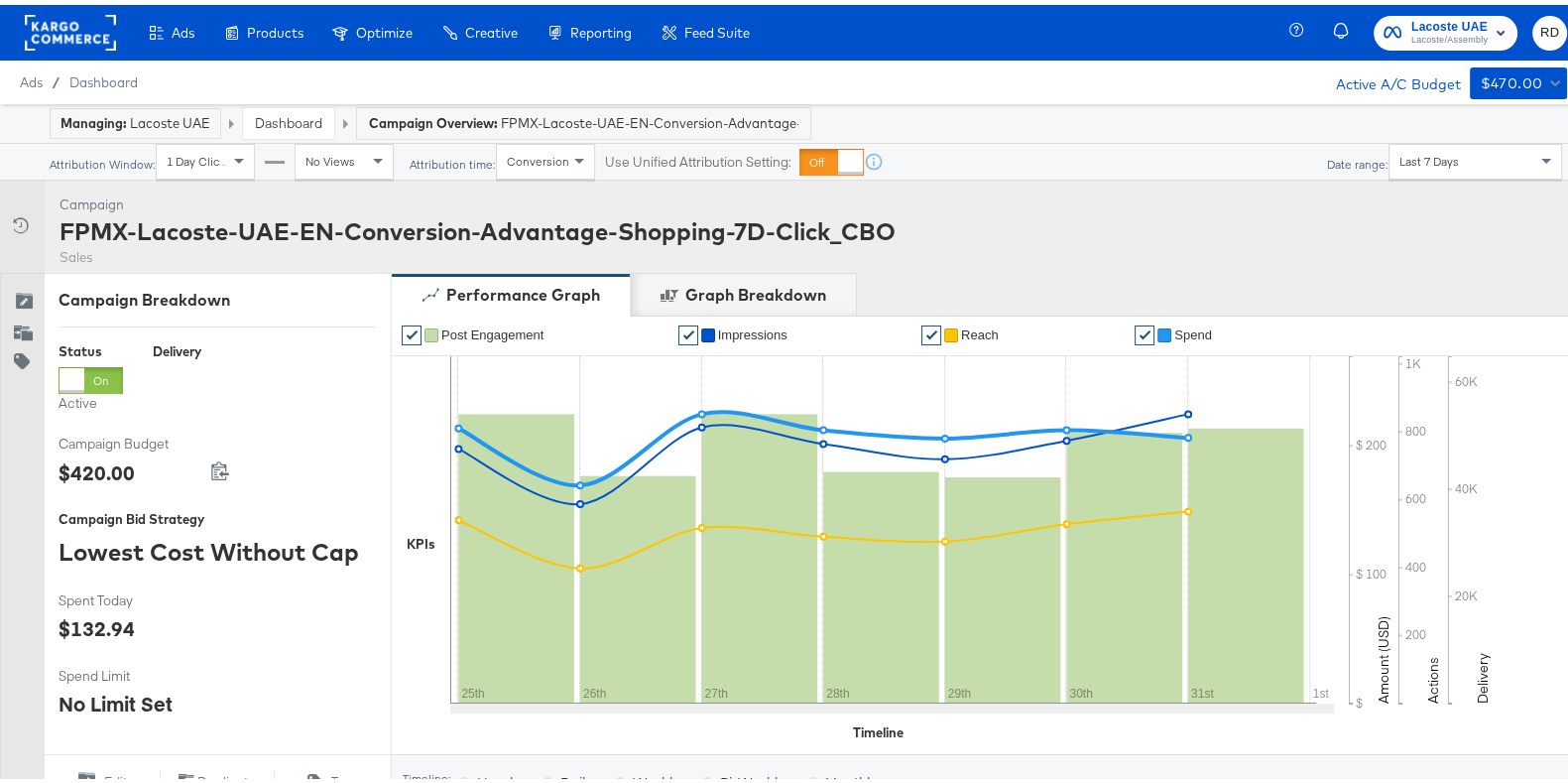 scroll, scrollTop: 800, scrollLeft: 0, axis: vertical 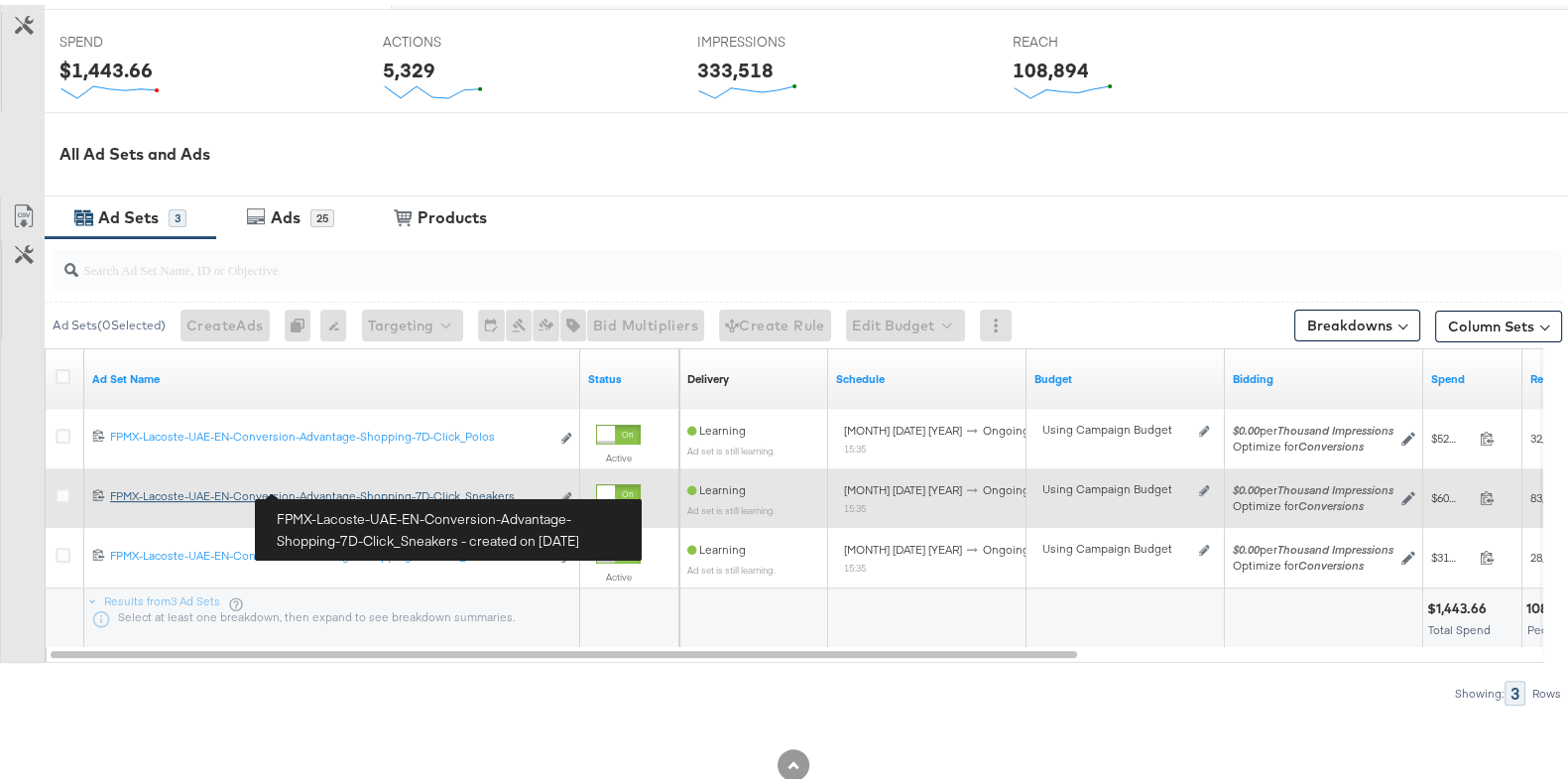 click on "FPMX-Lacoste-UAE-EN-Conversion-Advantage-Shopping-7D-Click_Sneakers FPMX-Lacoste-UAE-EN-Conversion-Advantage-Shopping-7D-Click_Sneakers" at bounding box center (329, 491) 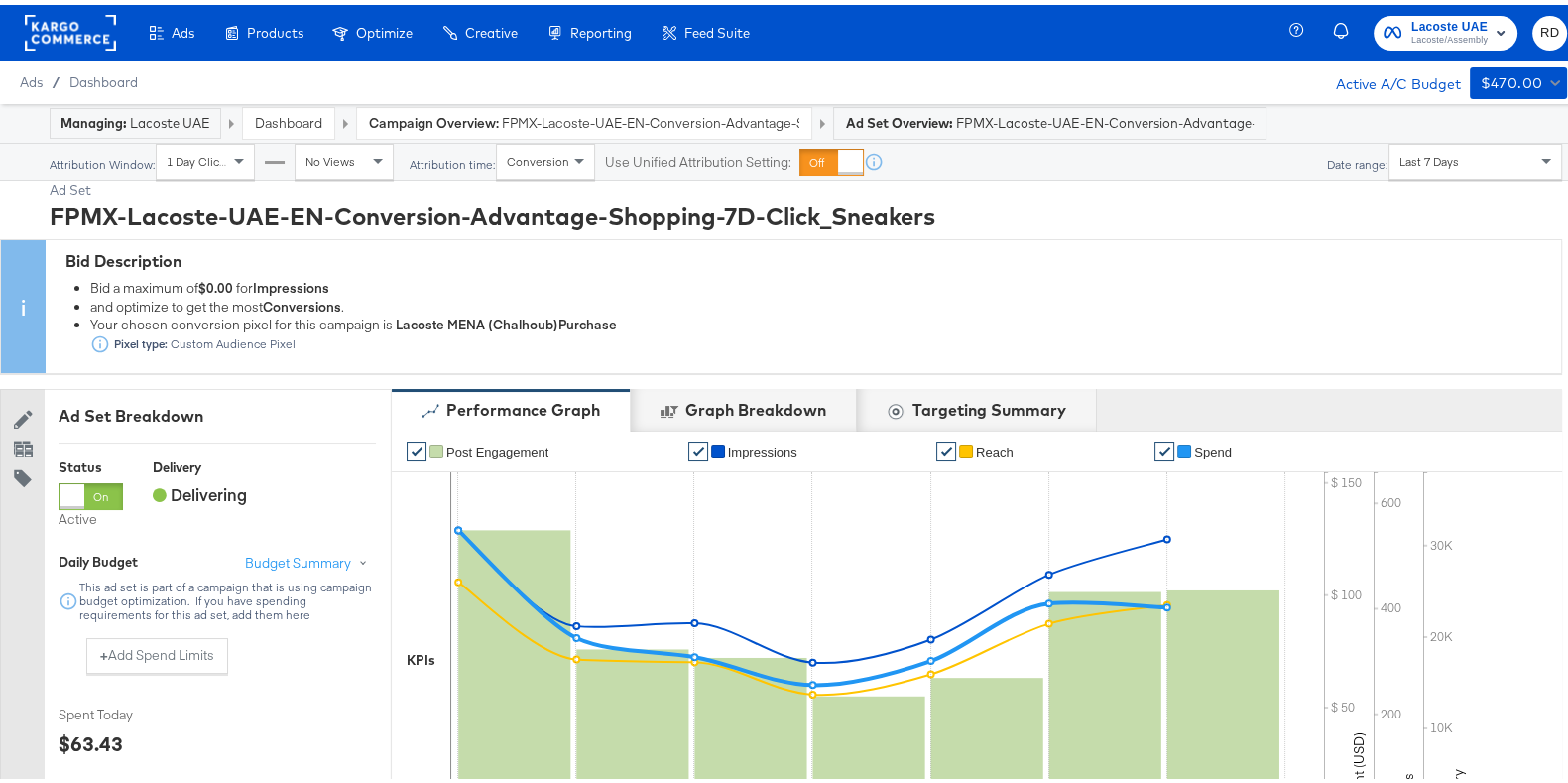 scroll, scrollTop: 869, scrollLeft: 0, axis: vertical 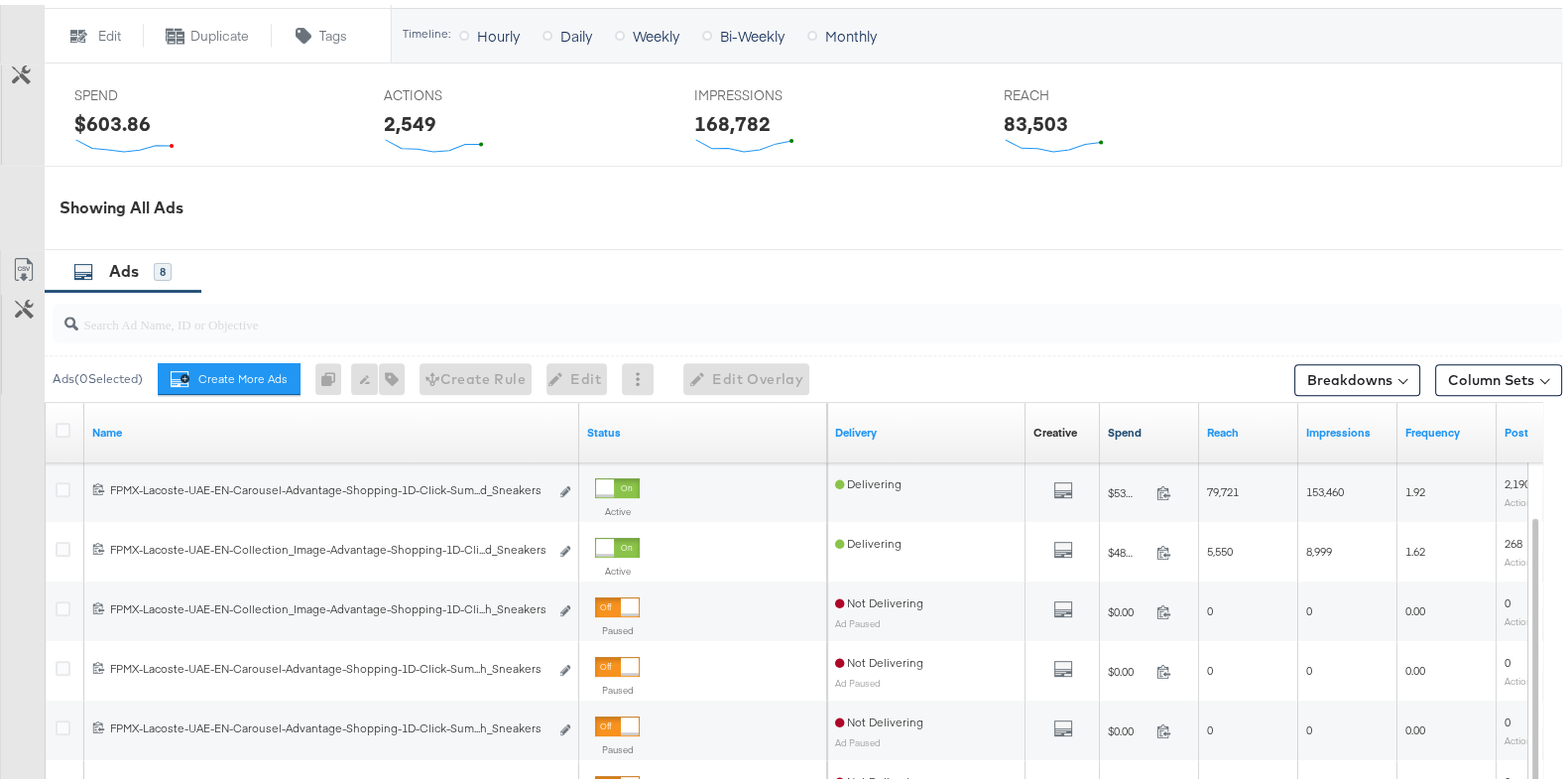 click on "Spend" at bounding box center [1149, 428] 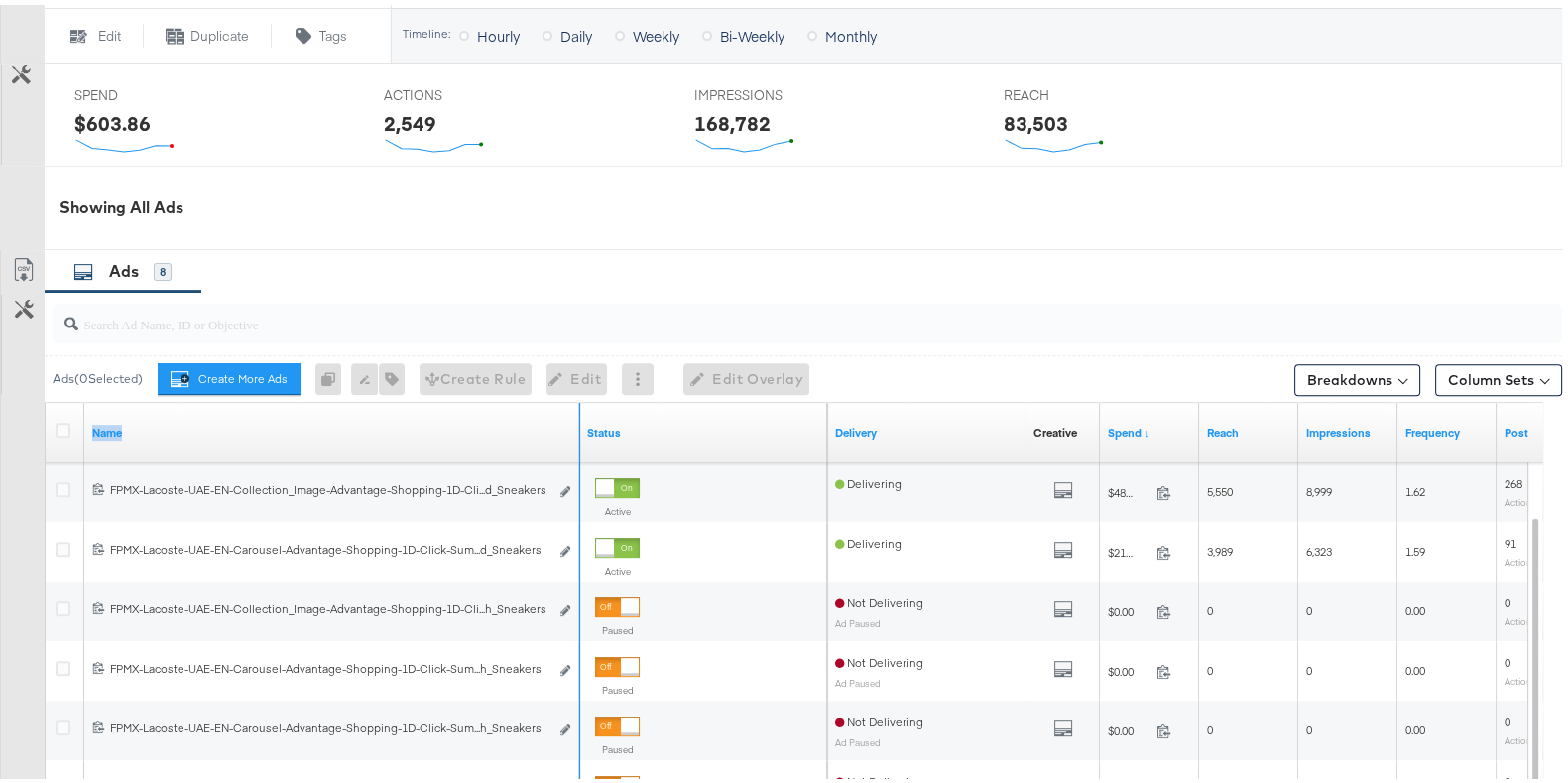 drag, startPoint x: 573, startPoint y: 418, endPoint x: 651, endPoint y: 404, distance: 79.24645 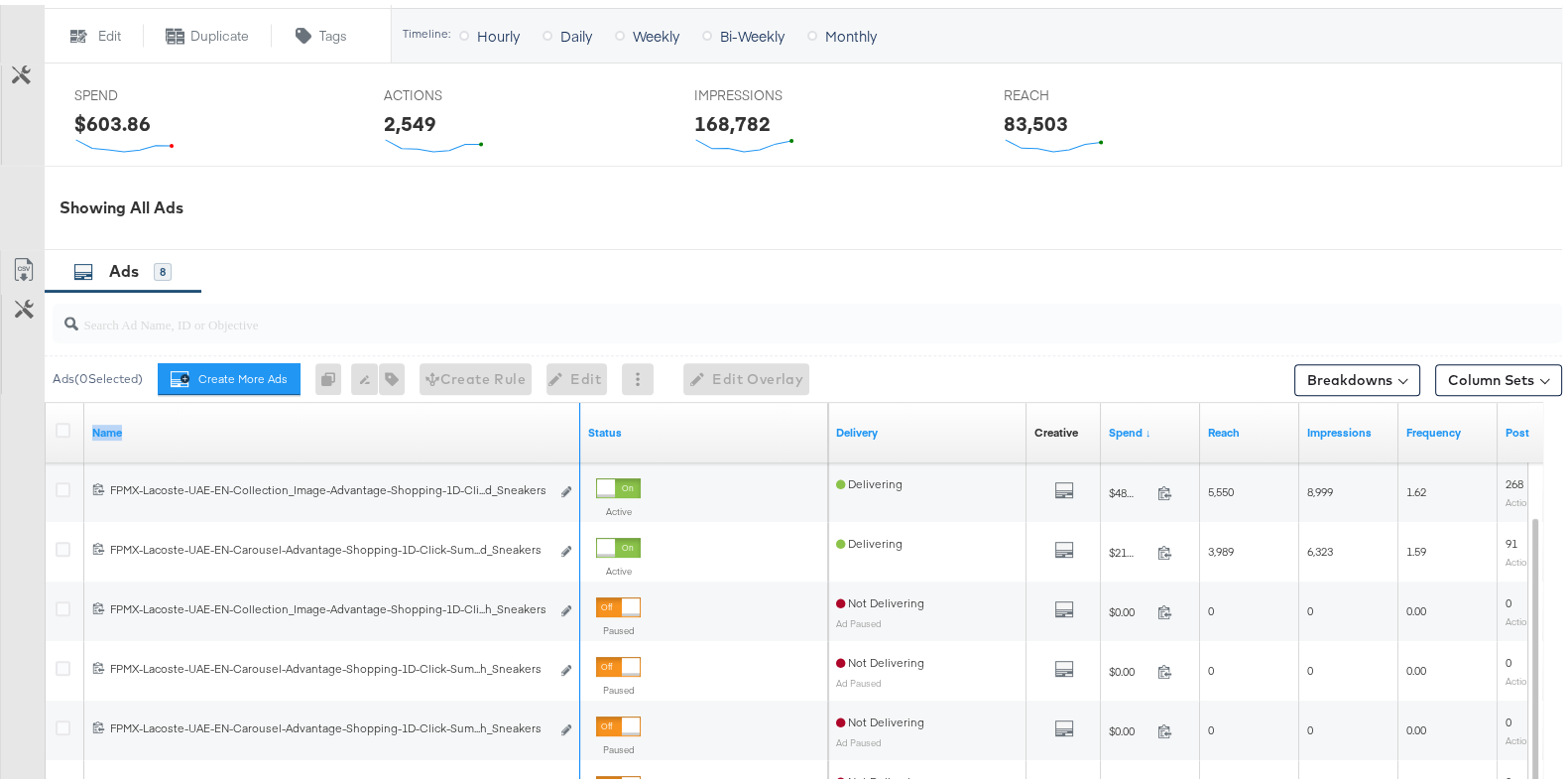 drag, startPoint x: 577, startPoint y: 412, endPoint x: 682, endPoint y: 404, distance: 105.30432 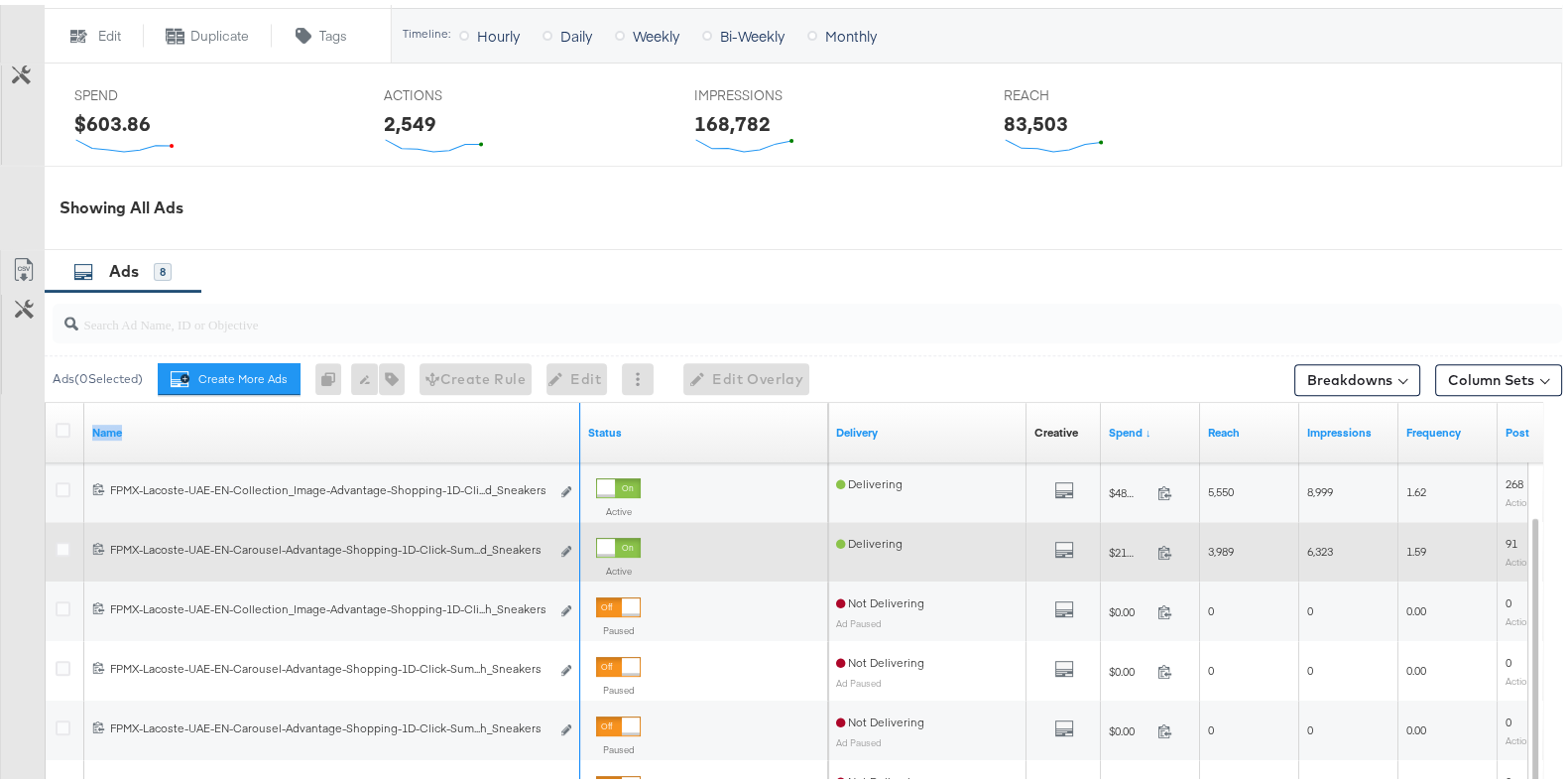 drag, startPoint x: 574, startPoint y: 397, endPoint x: 863, endPoint y: 537, distance: 321.12459 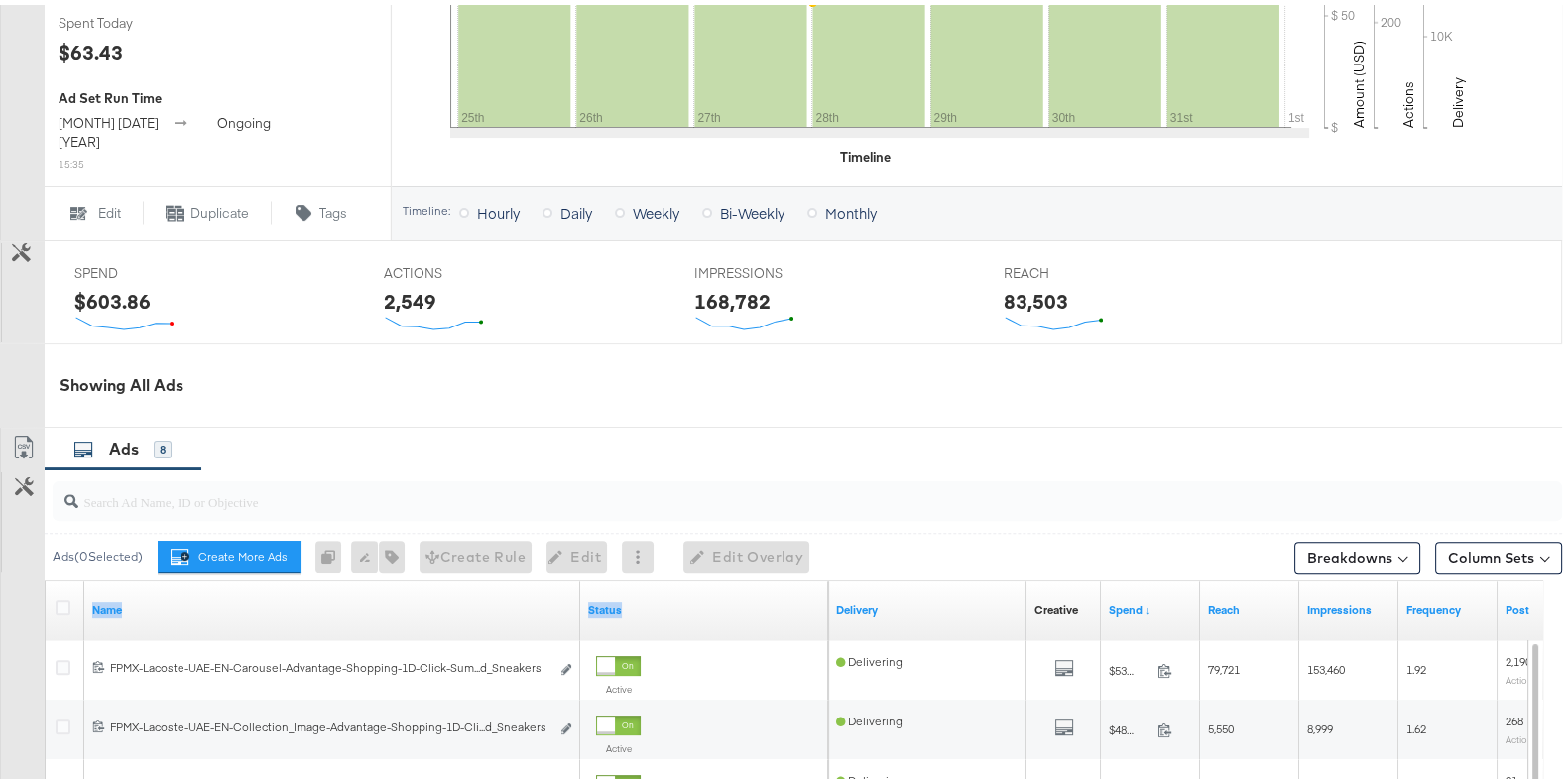 scroll, scrollTop: 682, scrollLeft: 0, axis: vertical 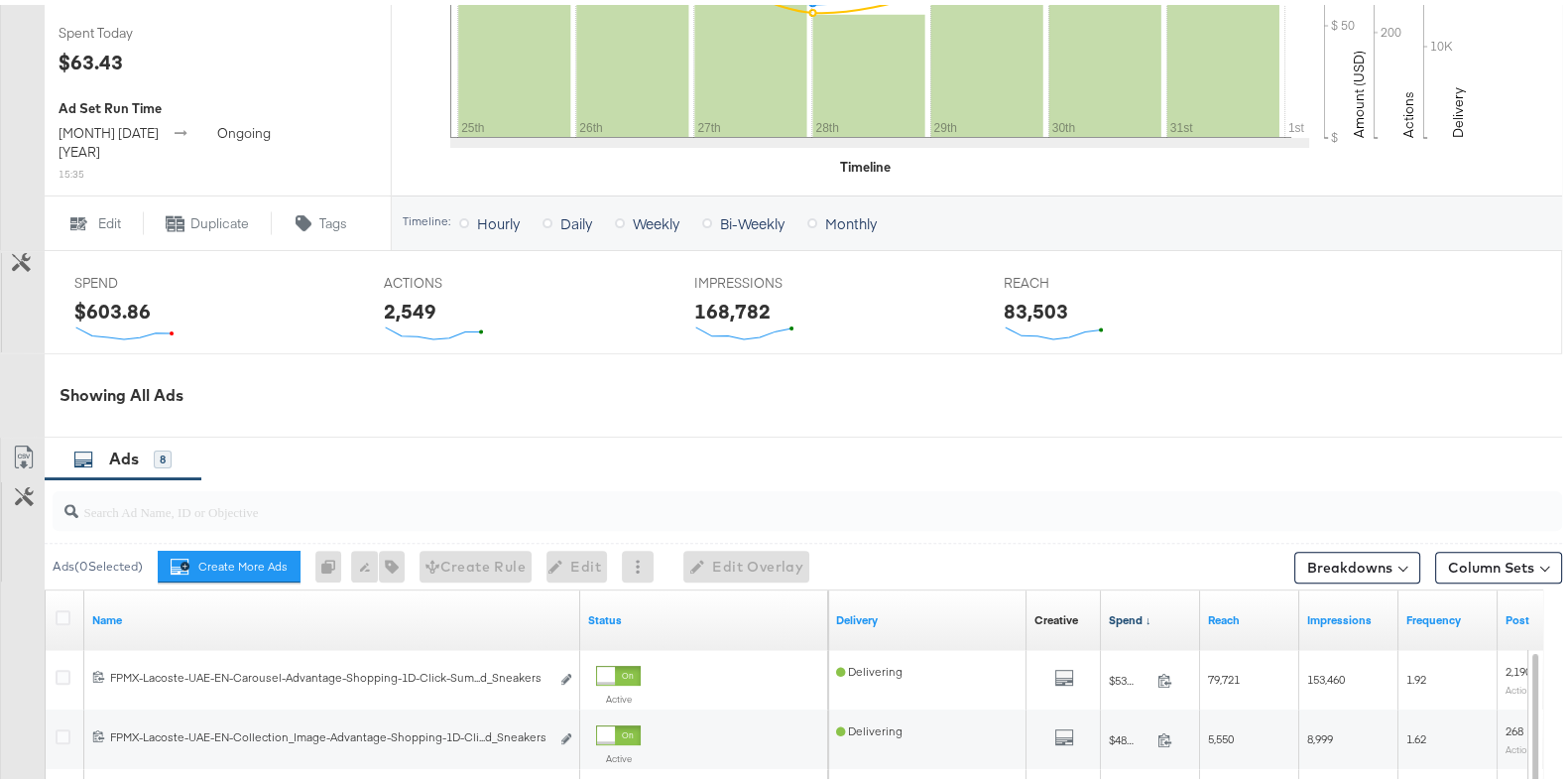 click on "Spend   ↓" at bounding box center [1150, 615] 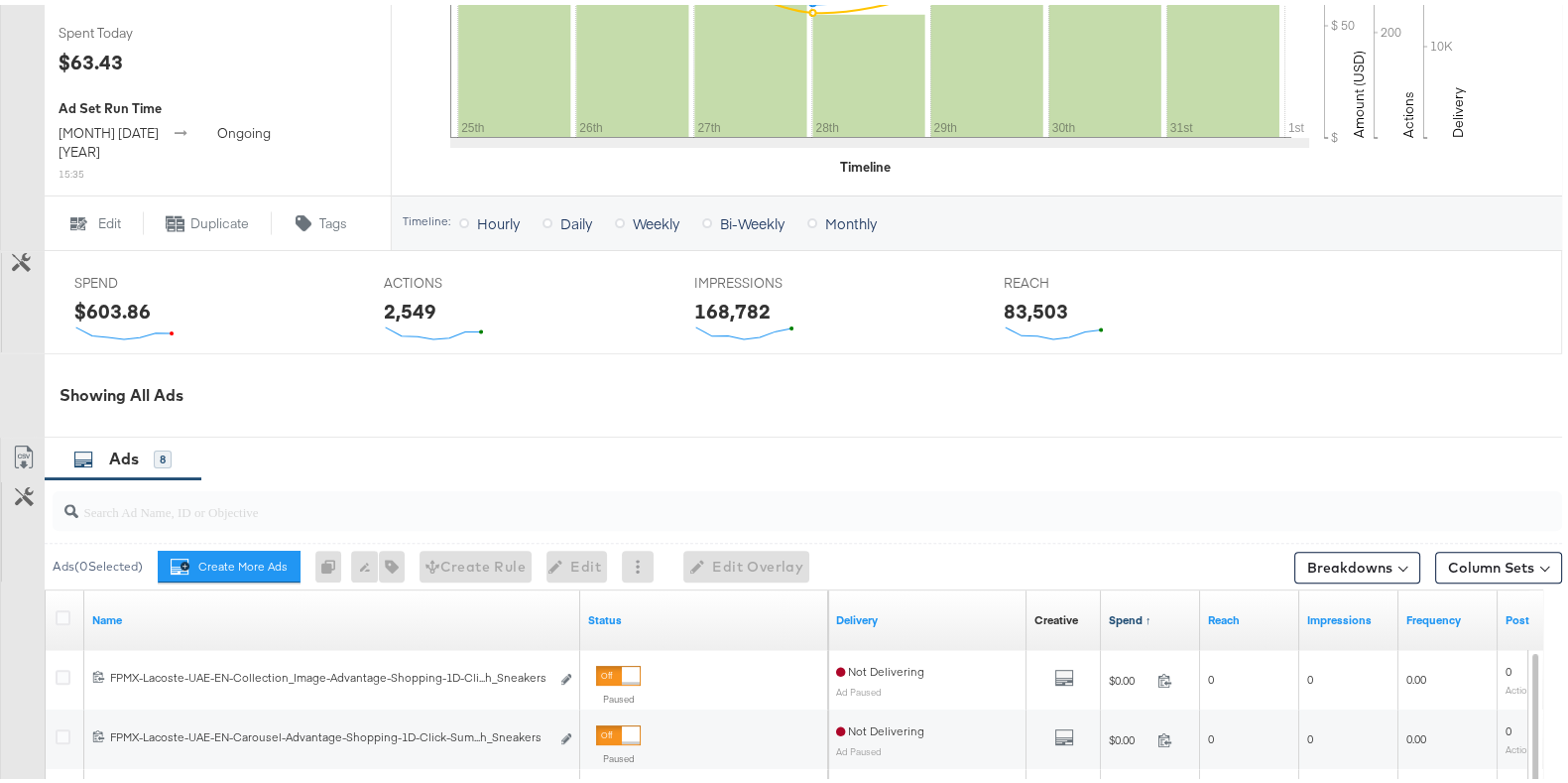 click on "Spend   ↑" at bounding box center (1150, 615) 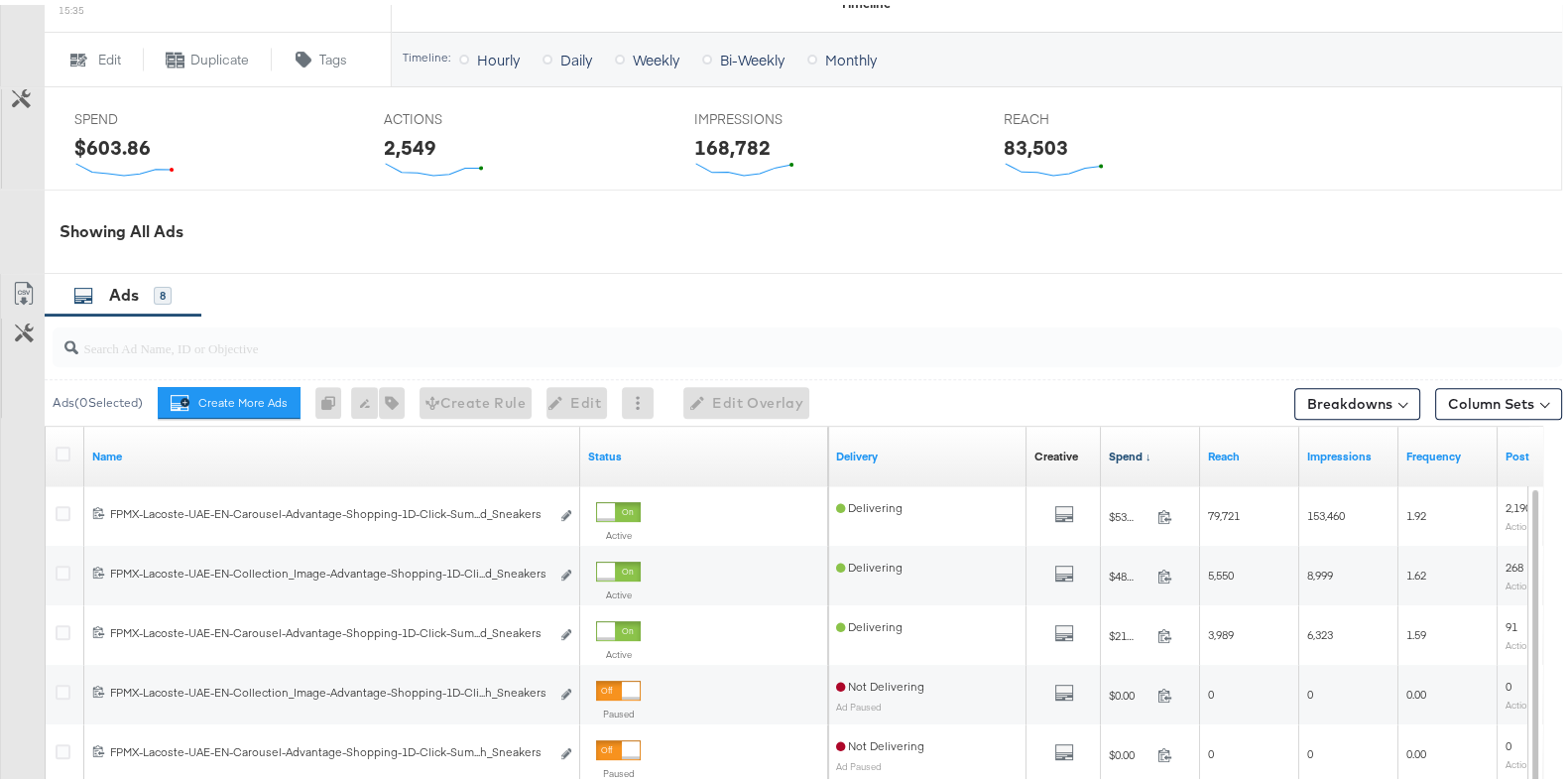 scroll, scrollTop: 818, scrollLeft: 0, axis: vertical 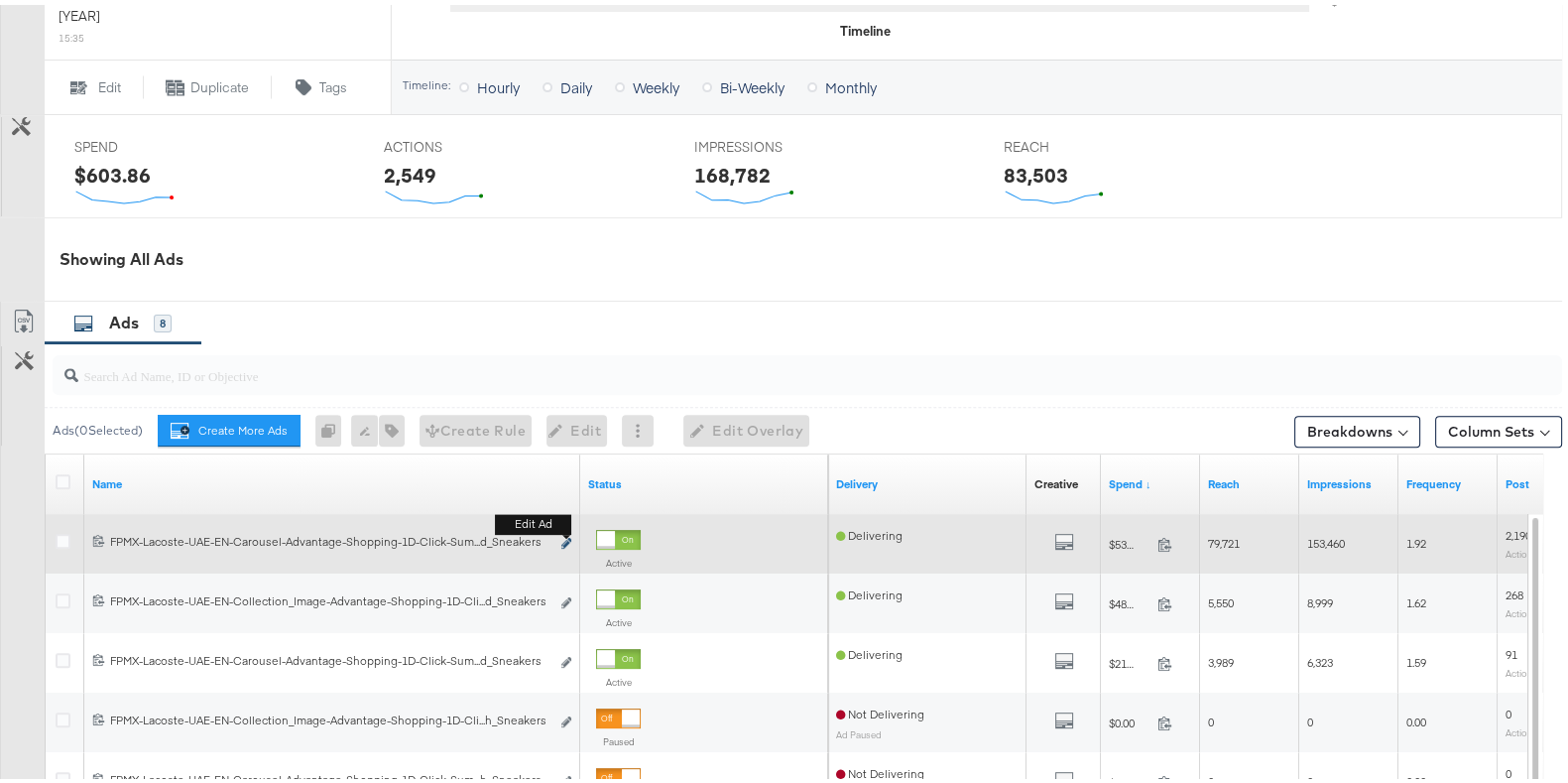 click at bounding box center [566, 538] 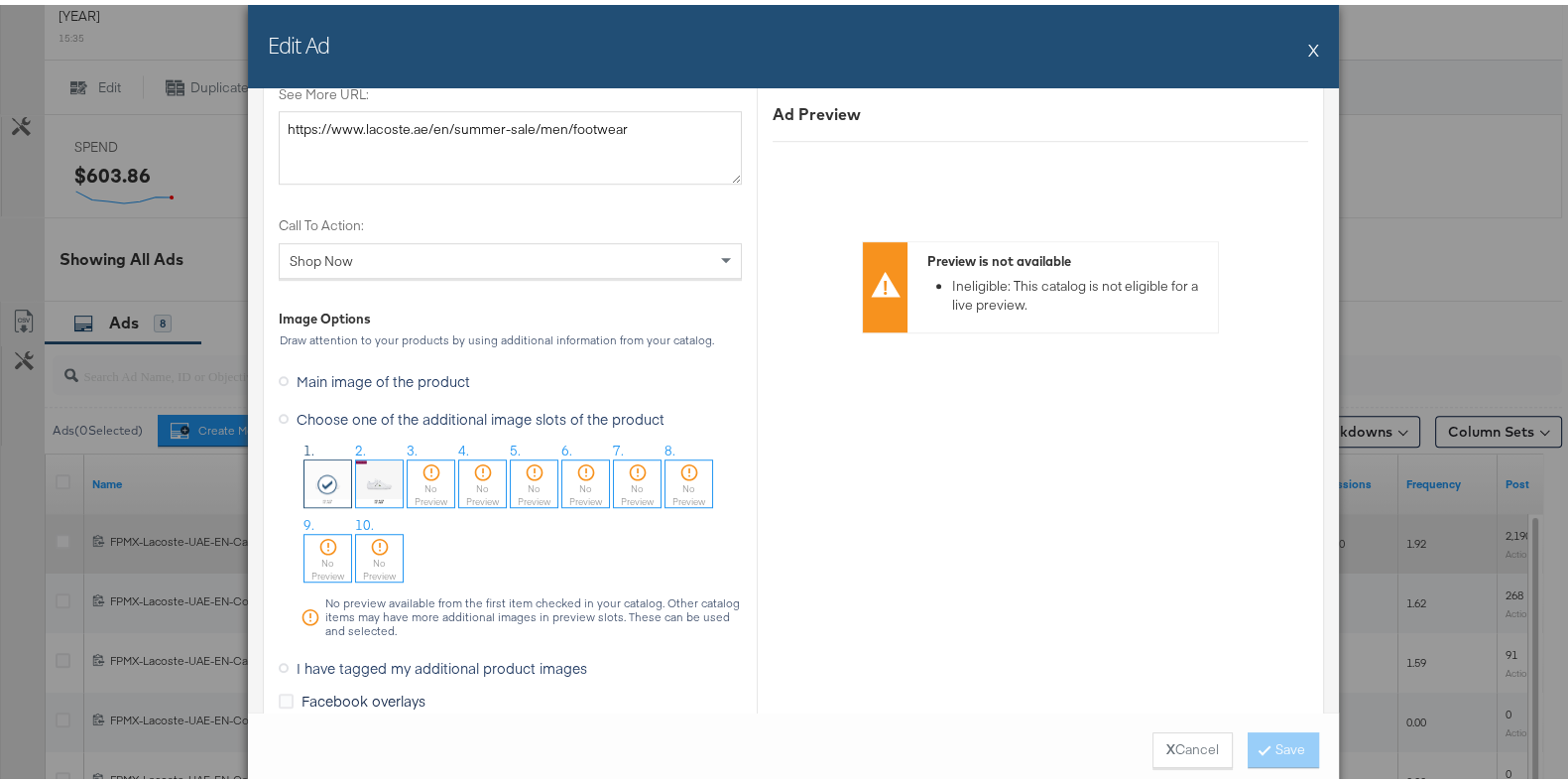 scroll, scrollTop: 1795, scrollLeft: 0, axis: vertical 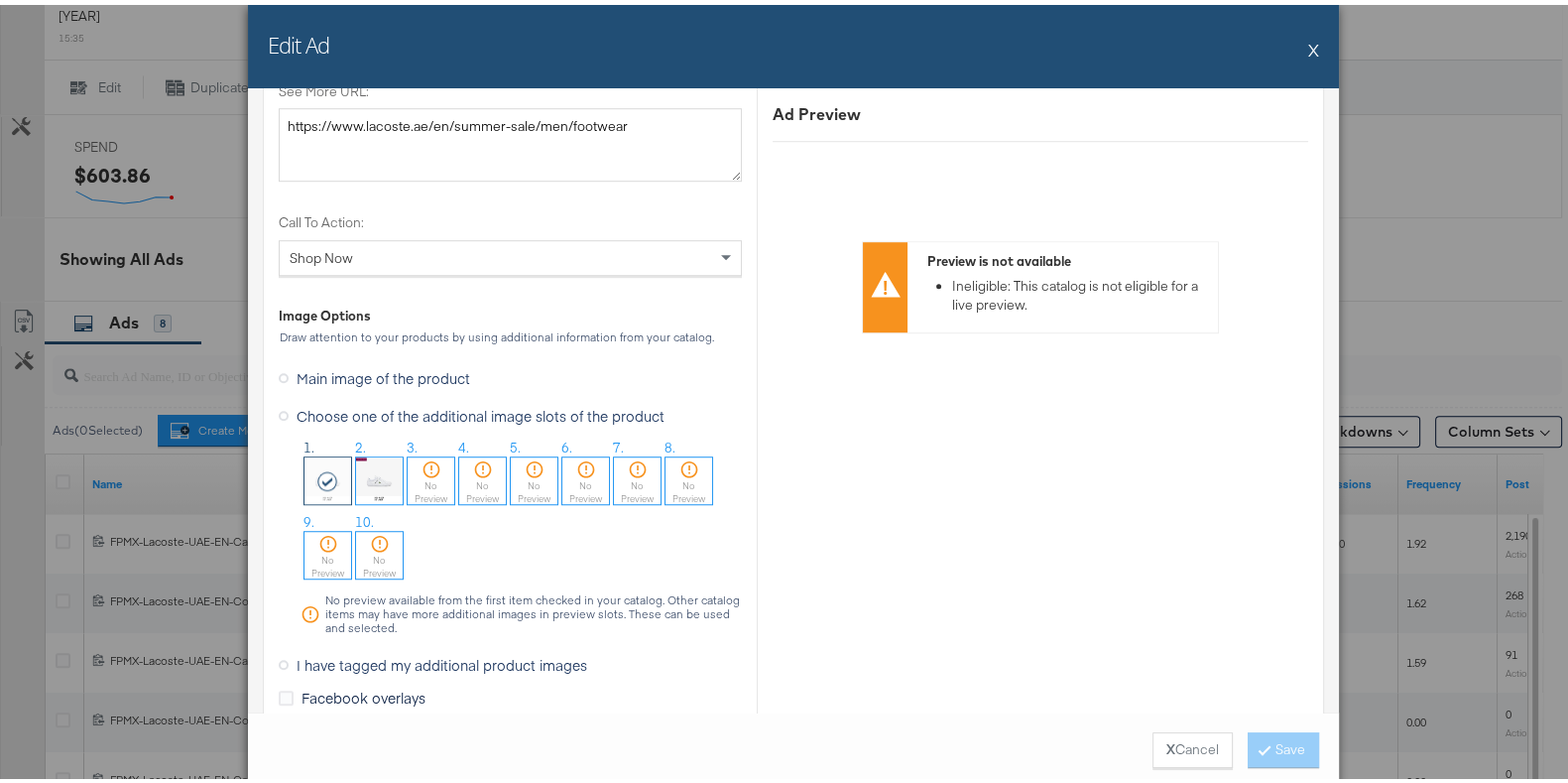 click at bounding box center (379, 475) 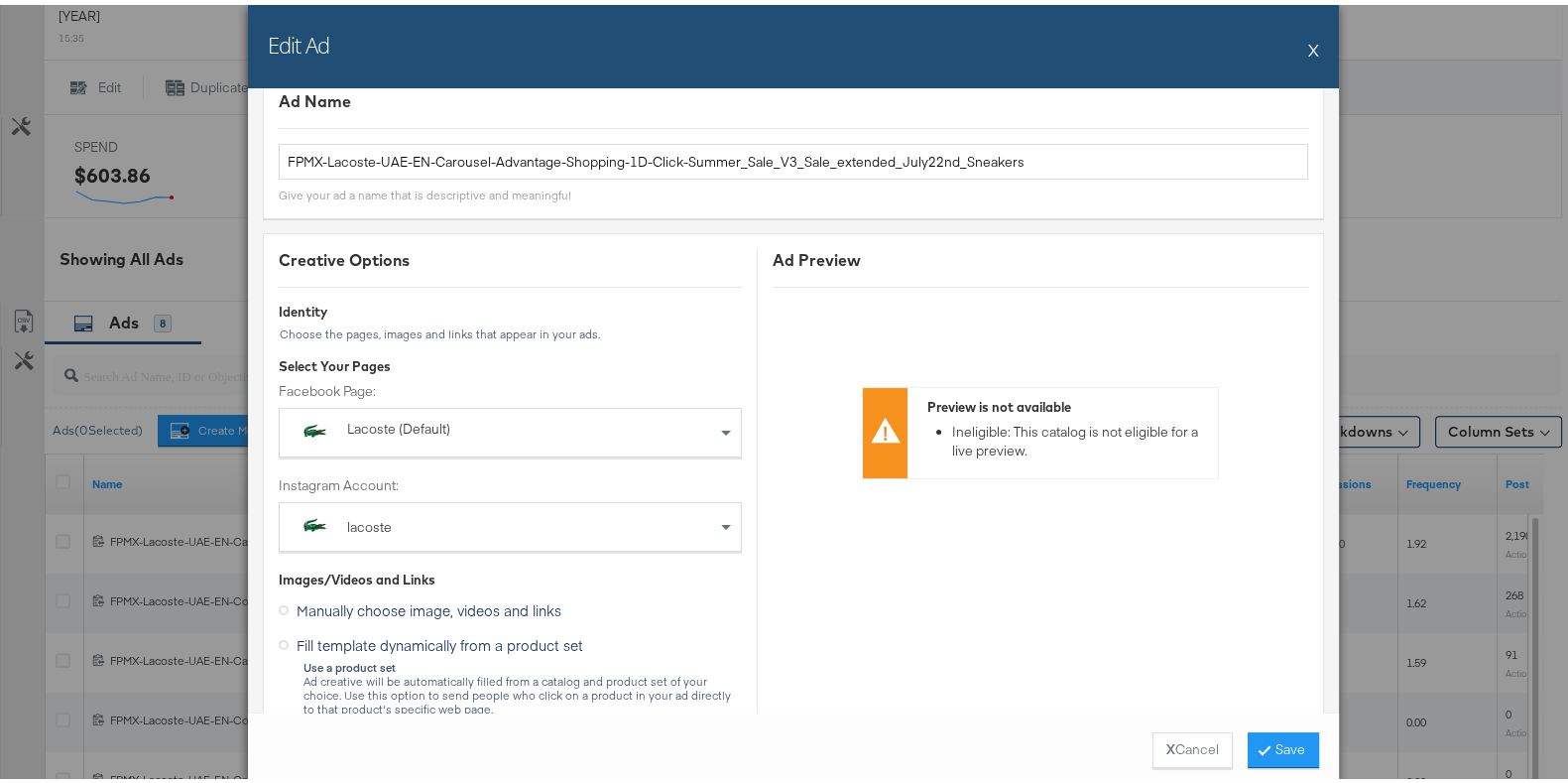 scroll, scrollTop: 0, scrollLeft: 0, axis: both 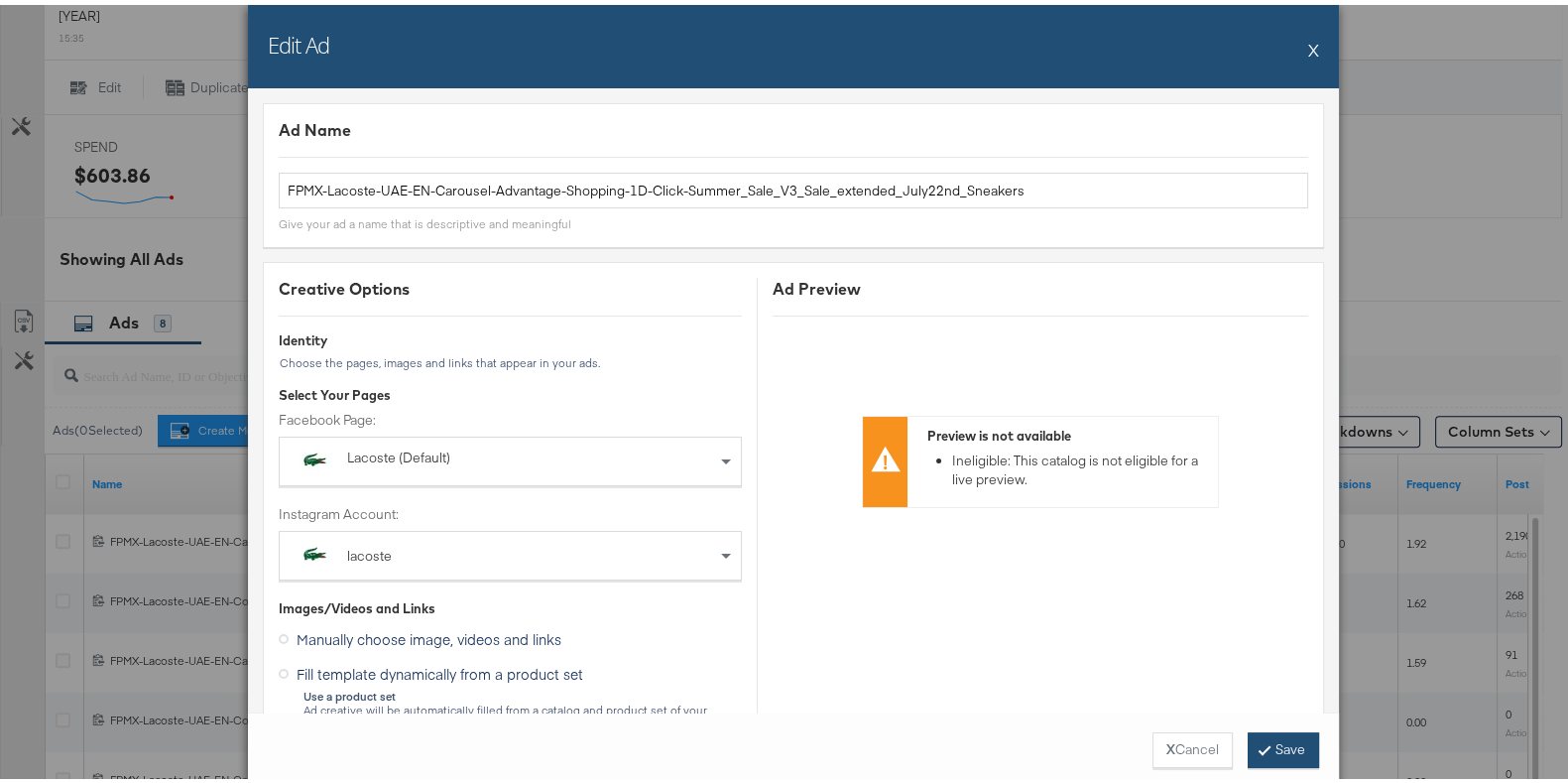 click at bounding box center [1265, 744] 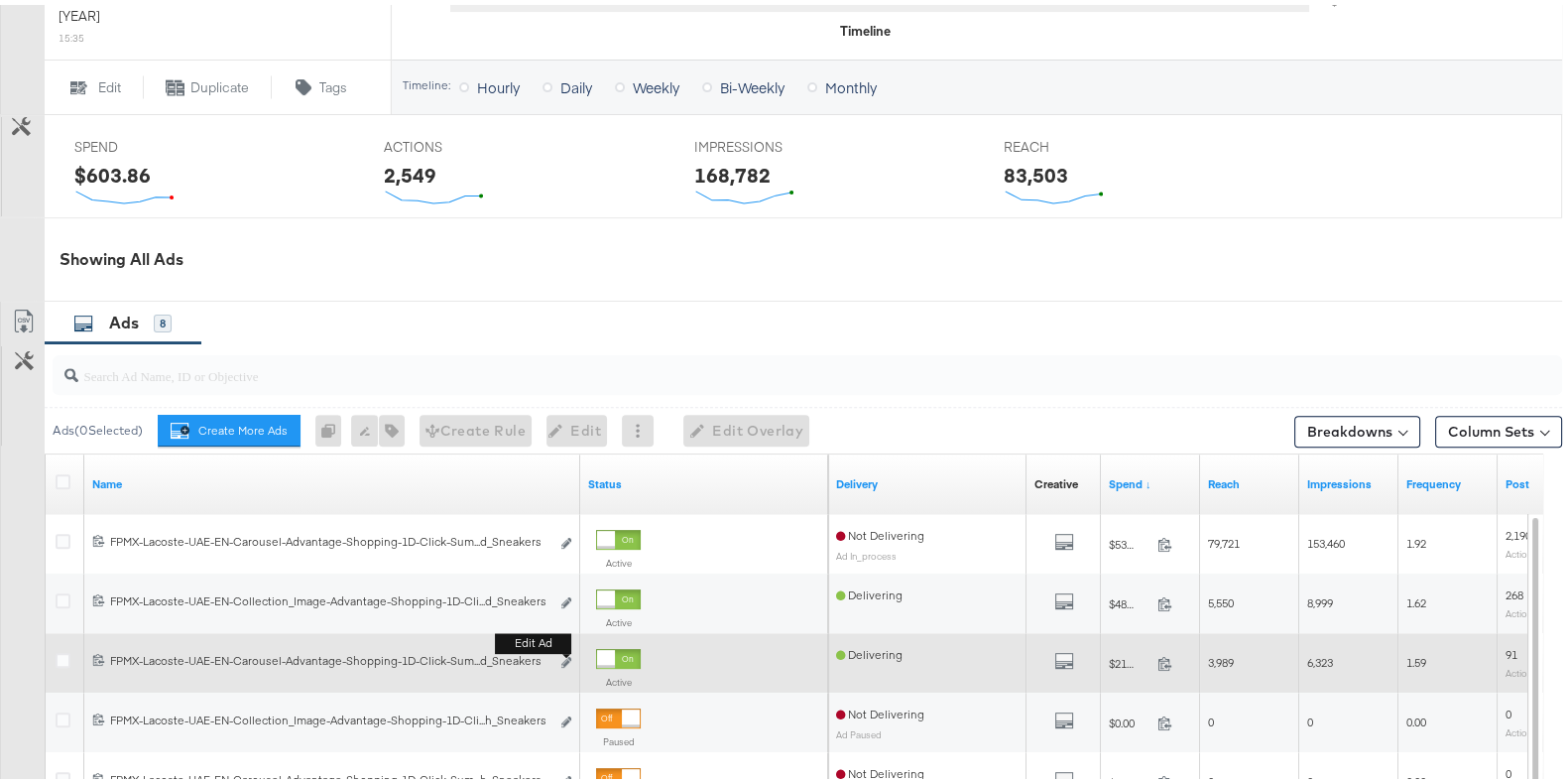 click on "Edit ad" at bounding box center (566, 658) 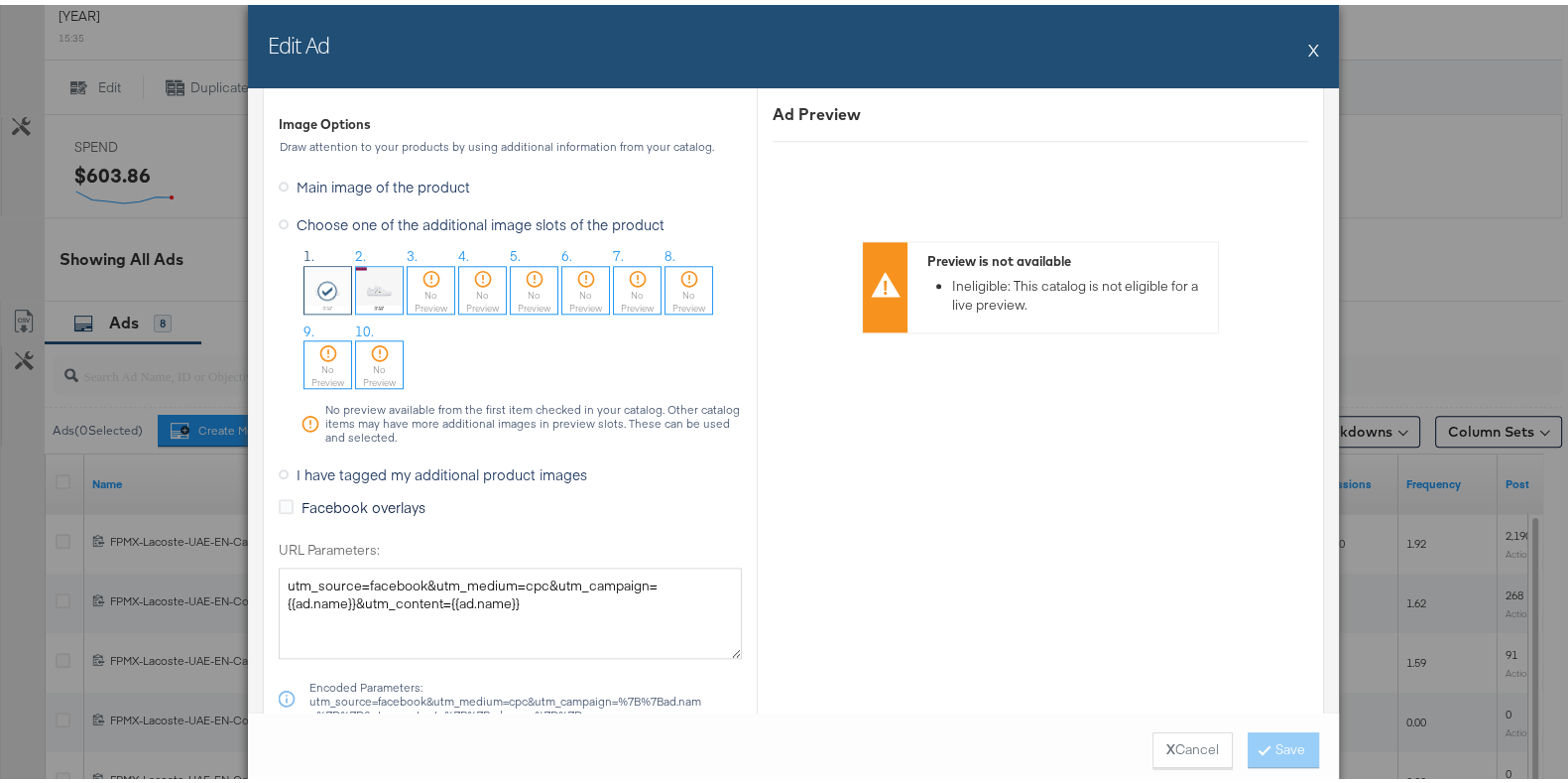 scroll, scrollTop: 2552, scrollLeft: 0, axis: vertical 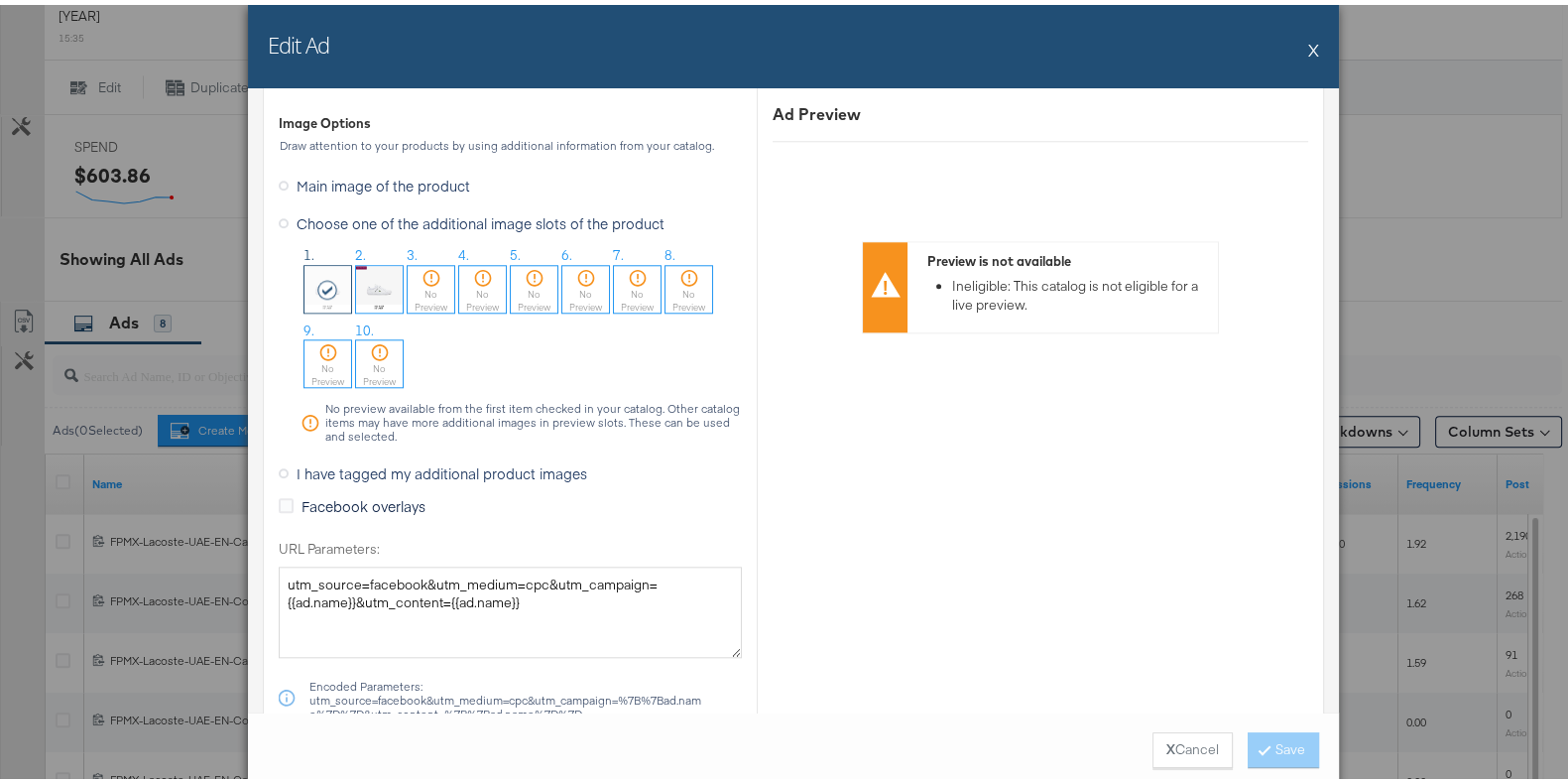 click at bounding box center (379, 284) 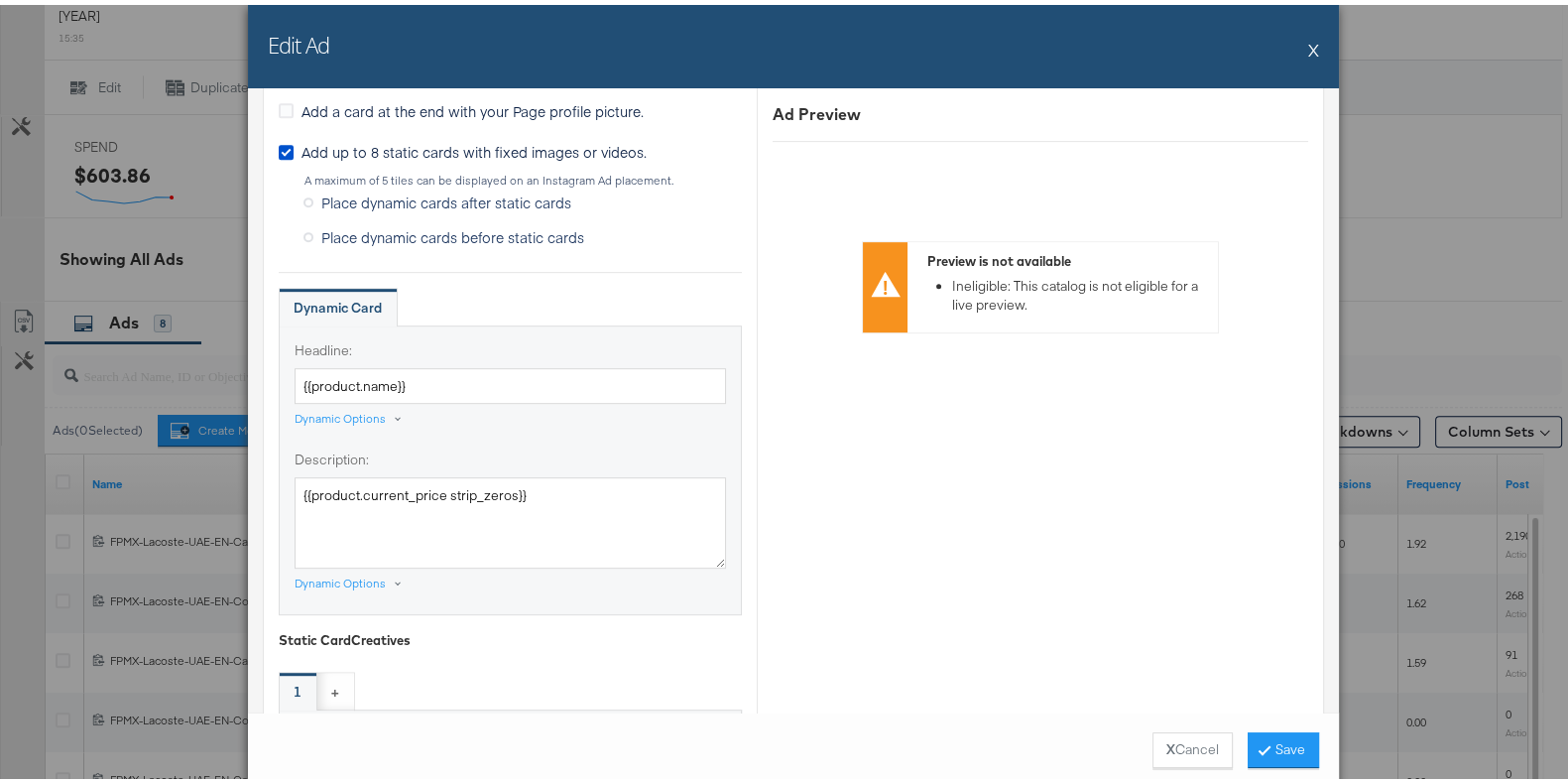 scroll, scrollTop: 1252, scrollLeft: 0, axis: vertical 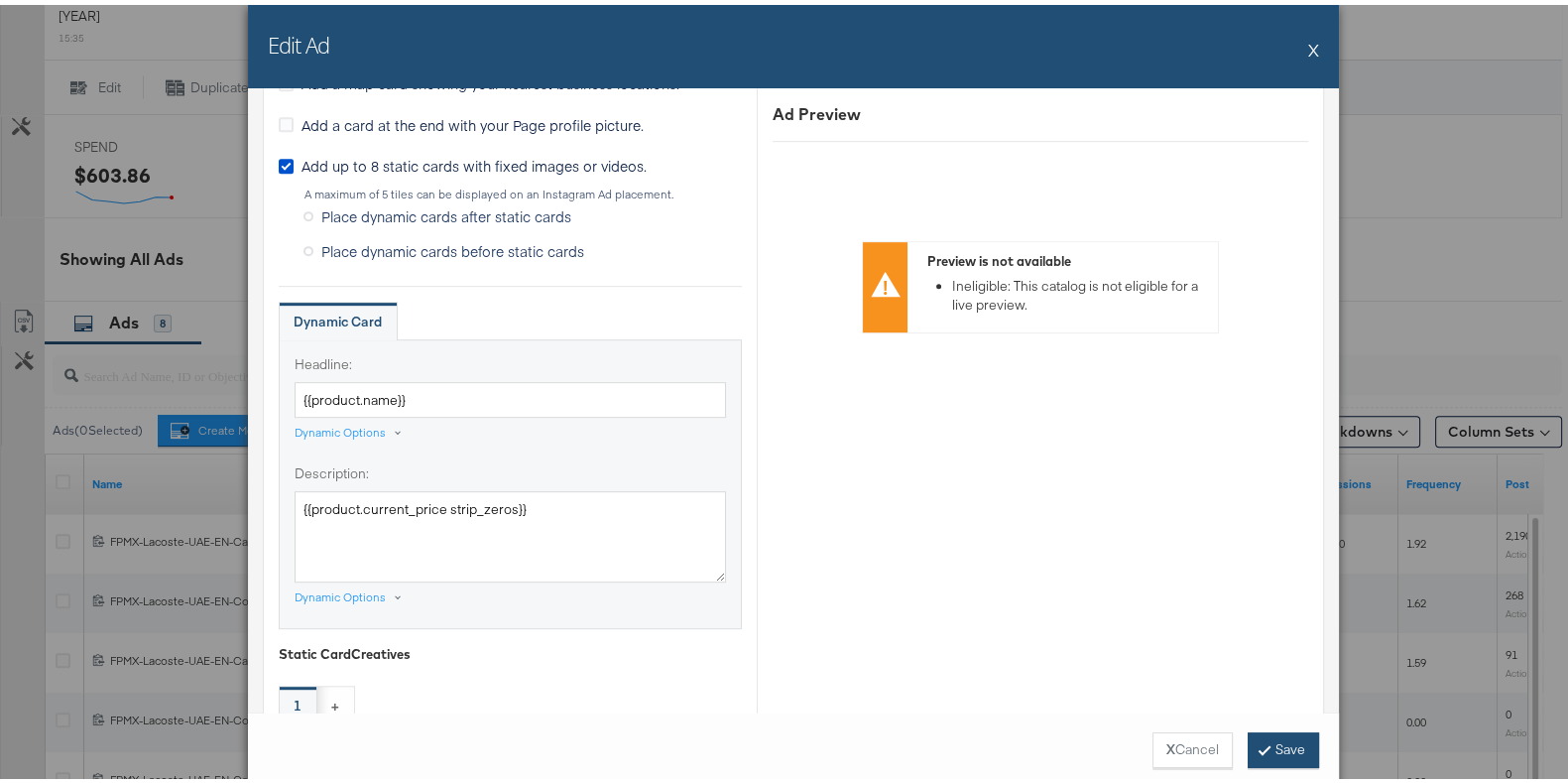 click on "Save" at bounding box center (1283, 745) 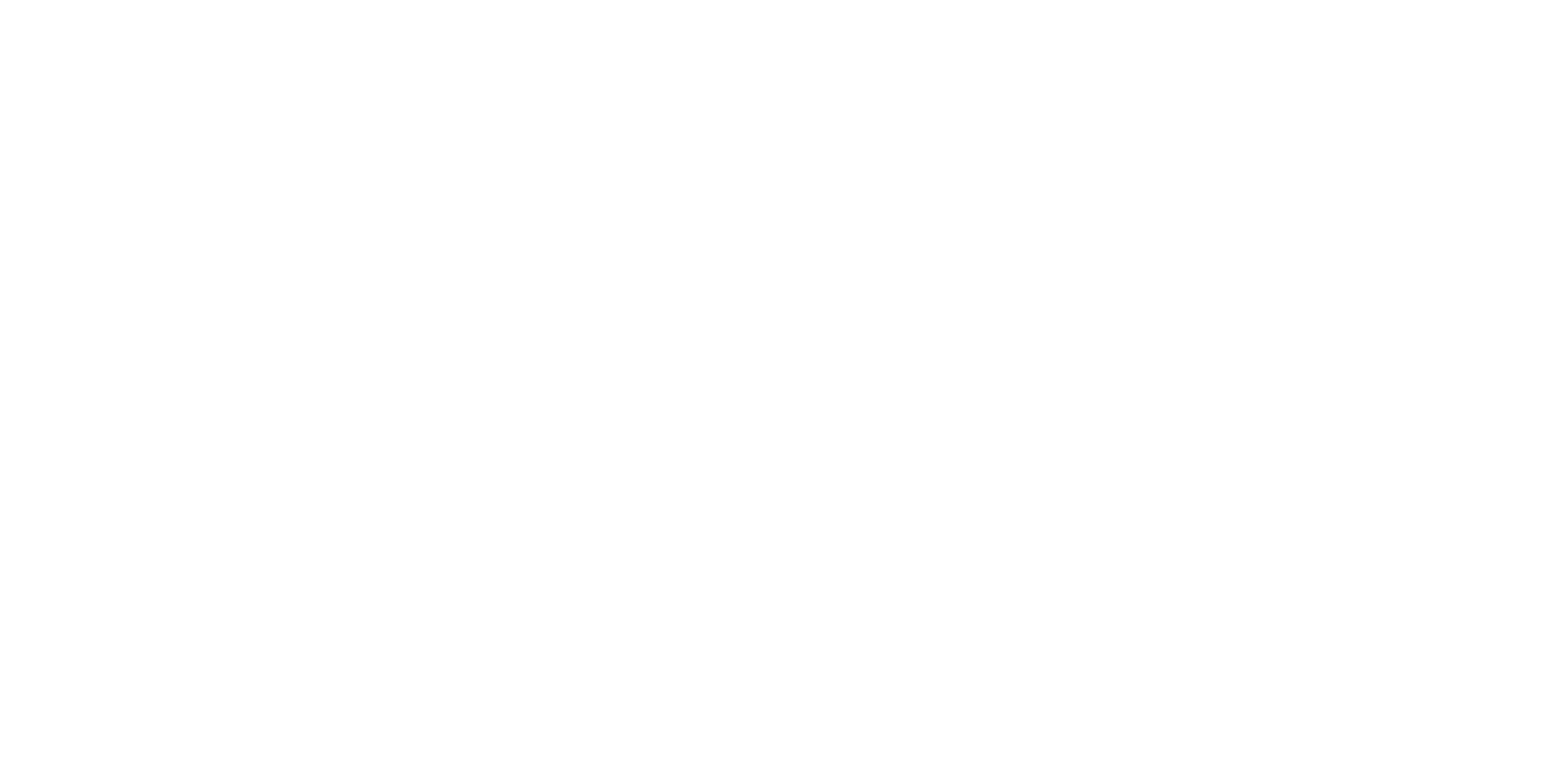 scroll, scrollTop: 0, scrollLeft: 0, axis: both 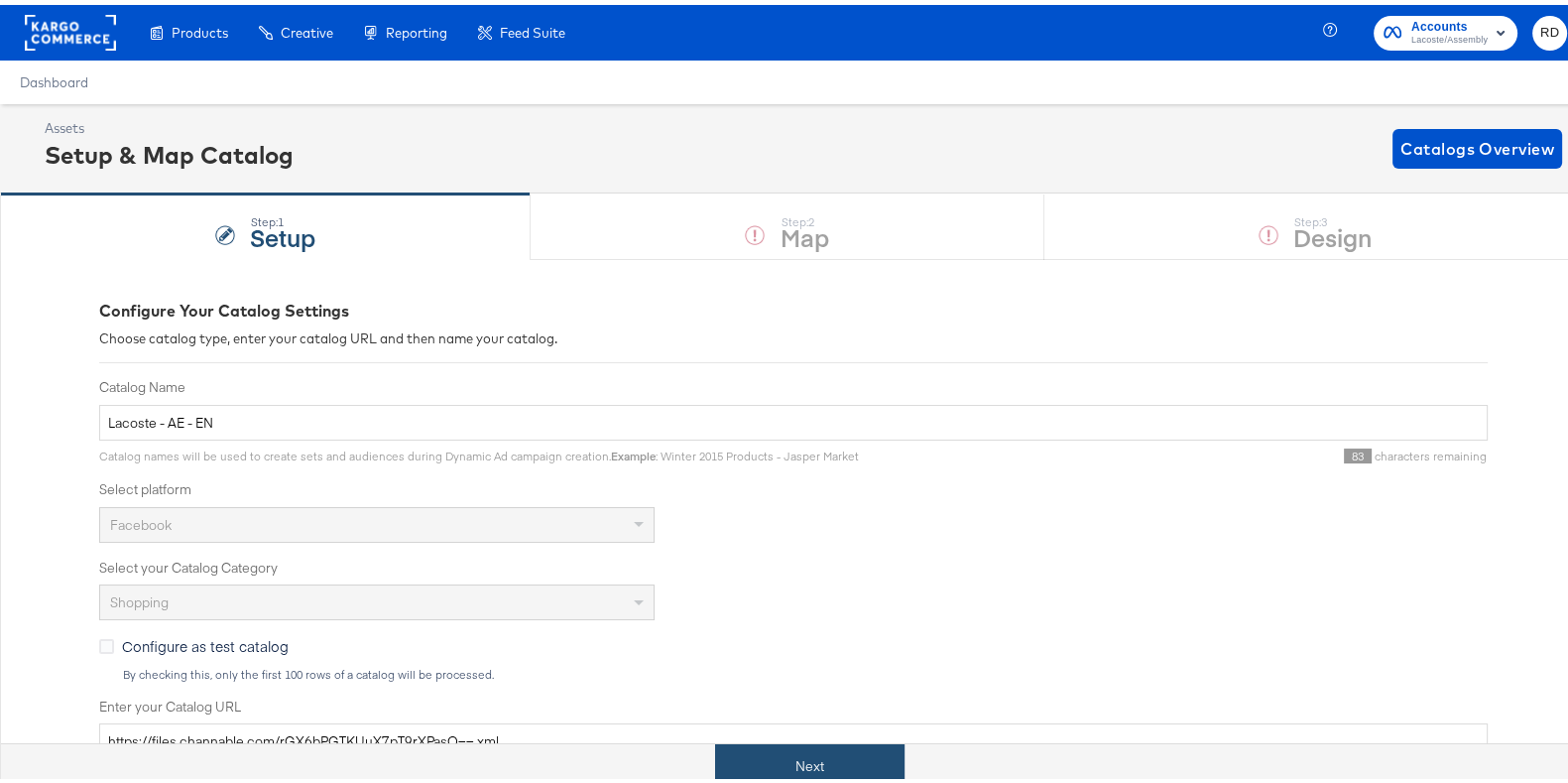 click on "Next" at bounding box center (809, 761) 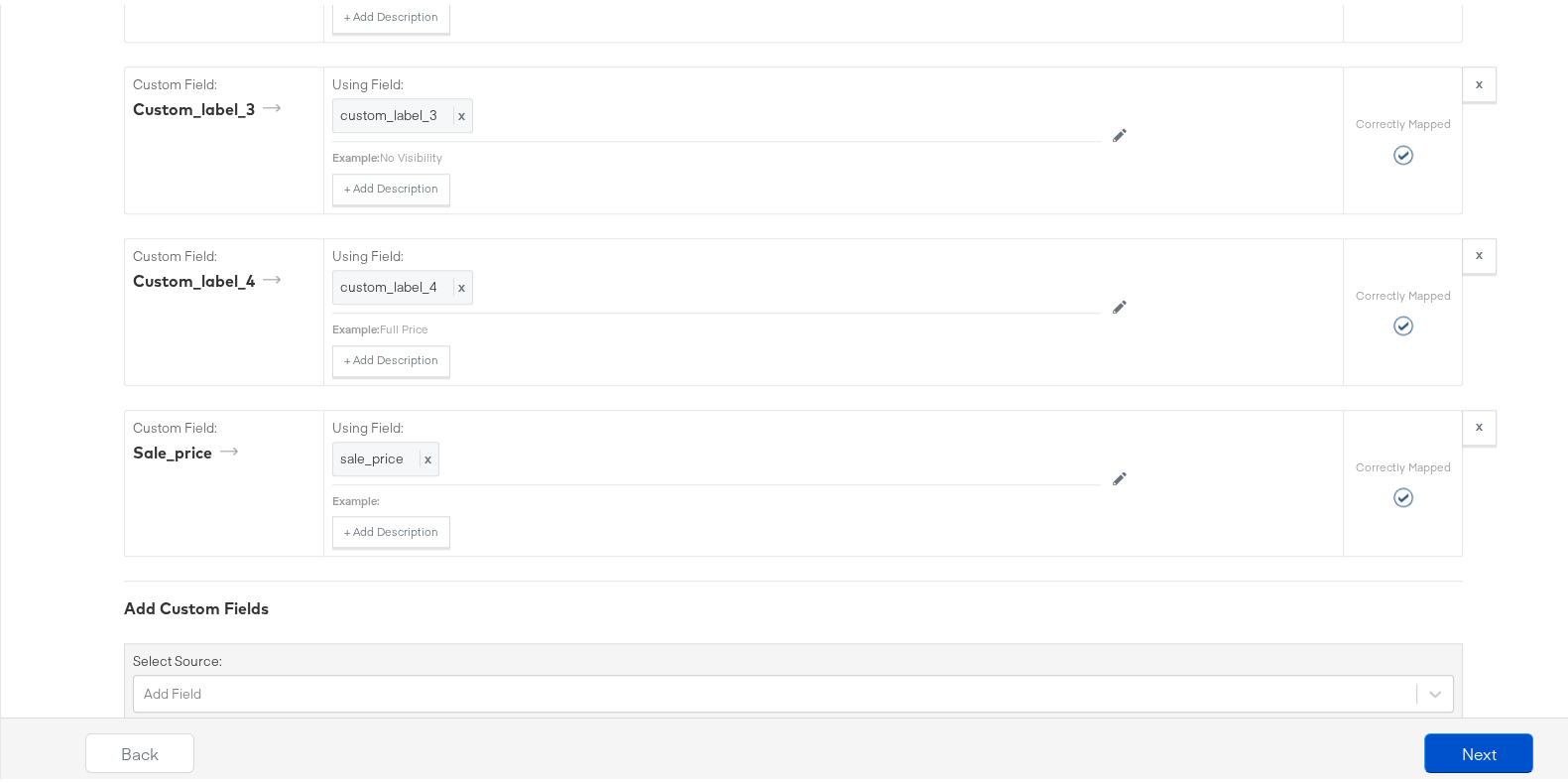 scroll, scrollTop: 2520, scrollLeft: 0, axis: vertical 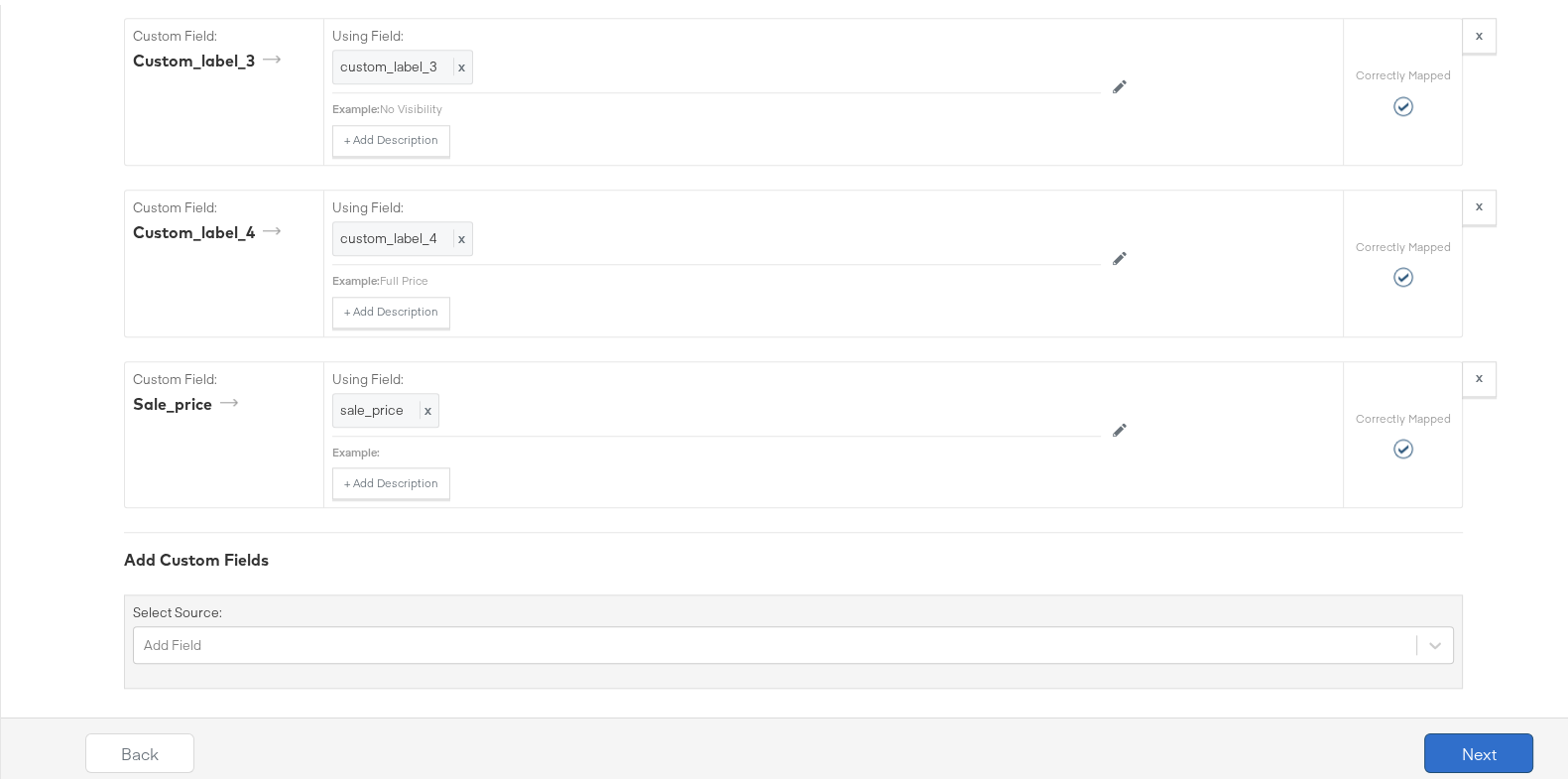 click on "Next" at bounding box center (1479, 748) 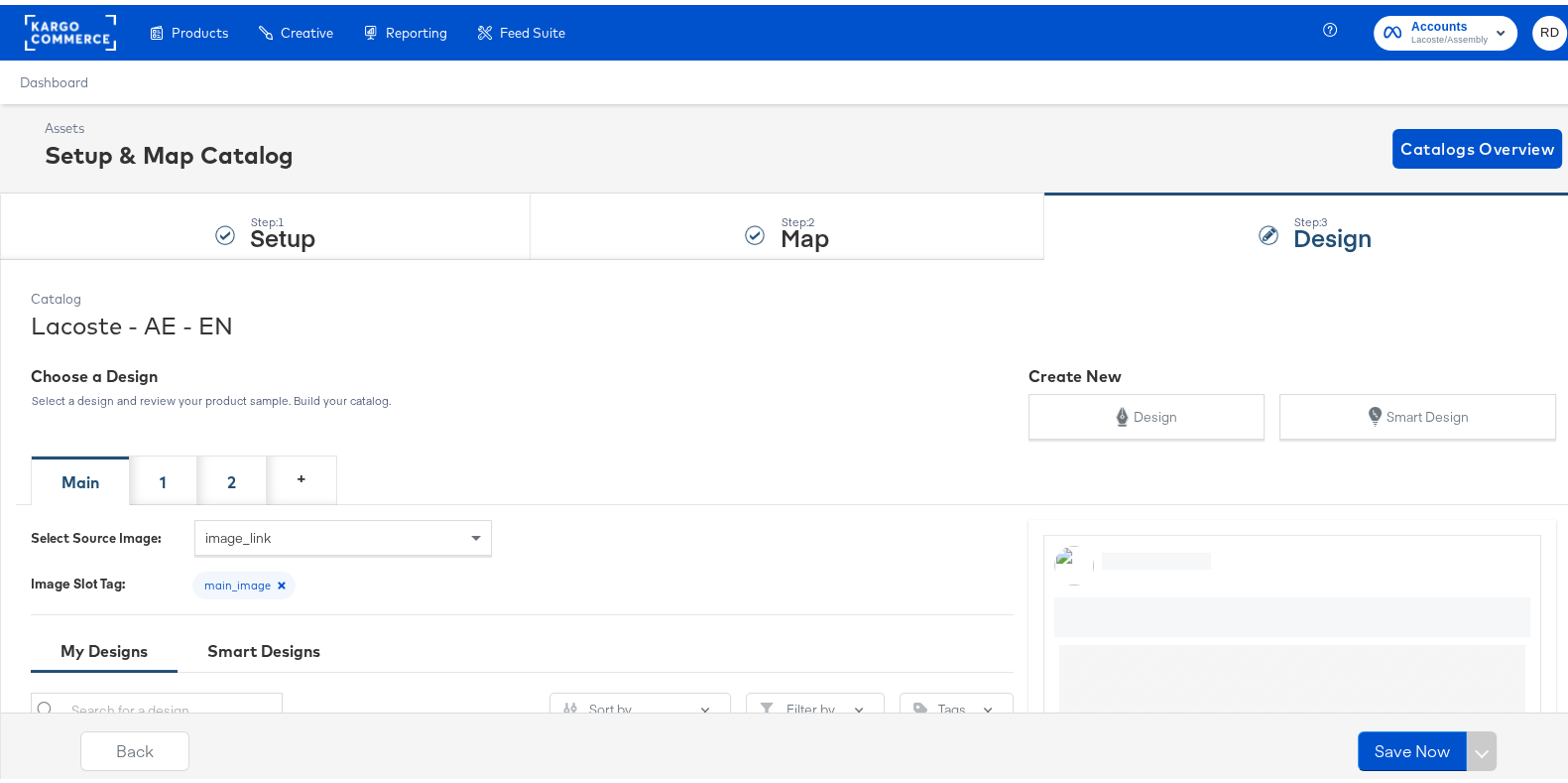 scroll, scrollTop: 453, scrollLeft: 0, axis: vertical 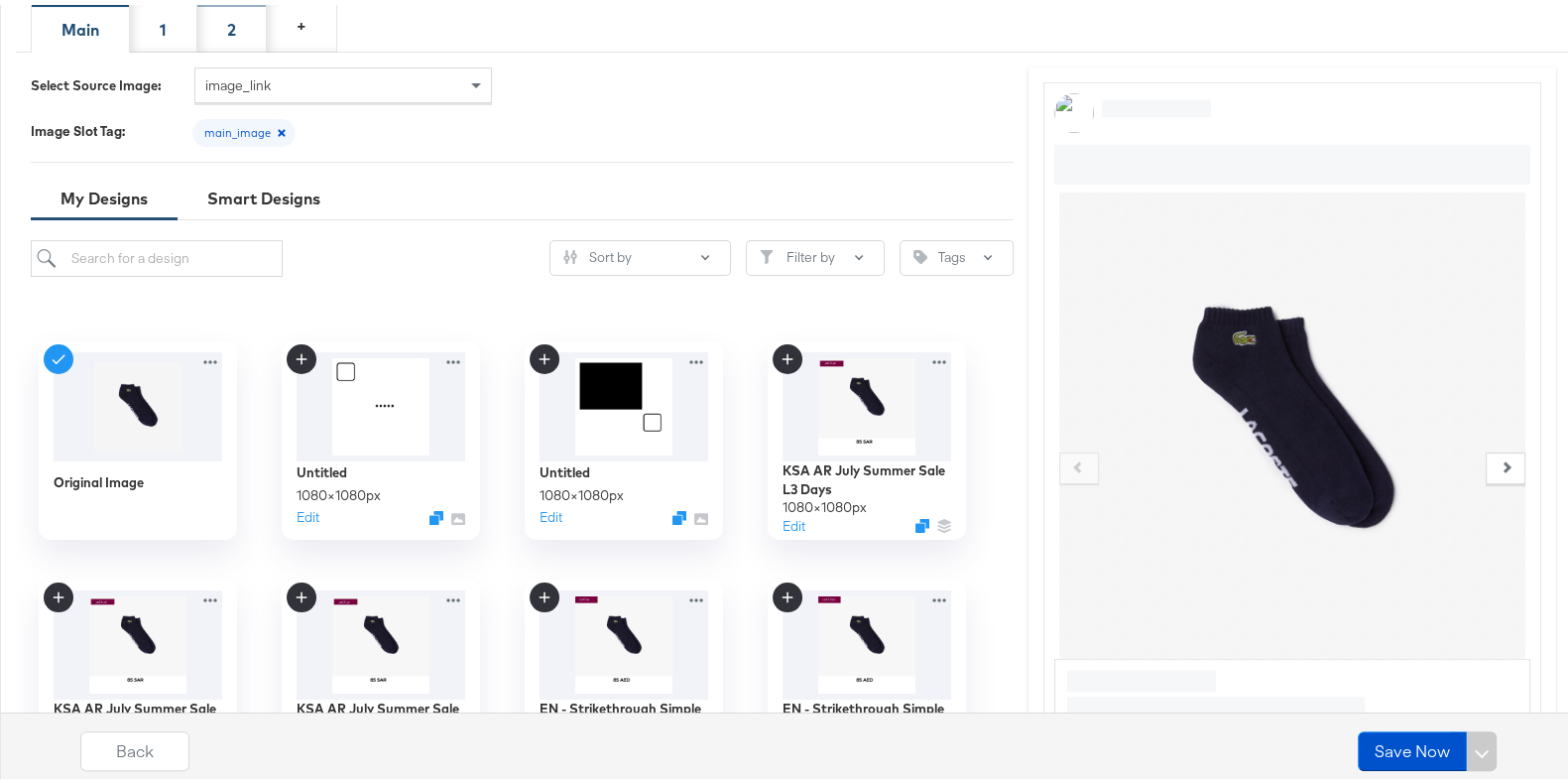 click on "2" at bounding box center (231, 25) 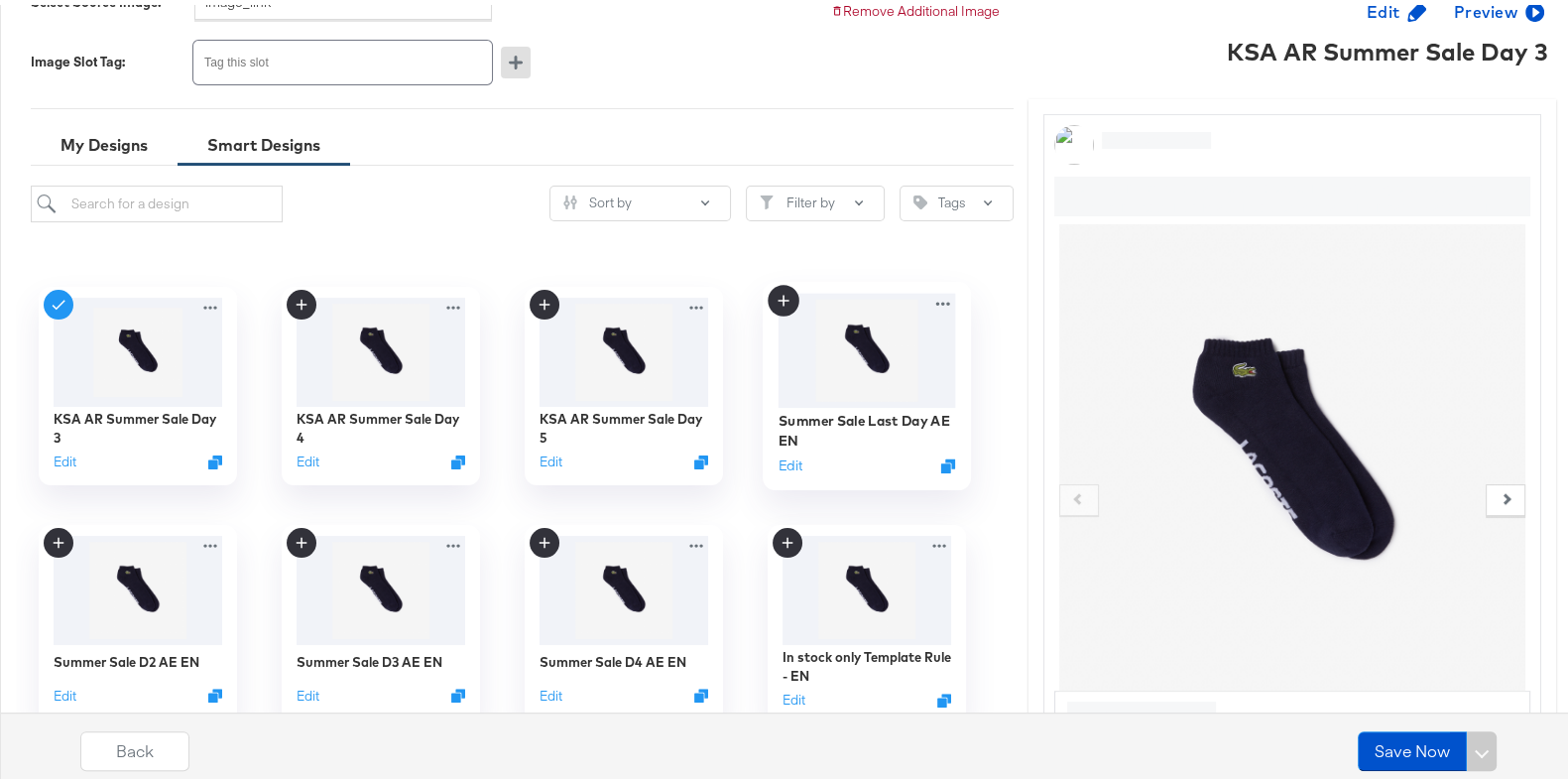 scroll, scrollTop: 541, scrollLeft: 0, axis: vertical 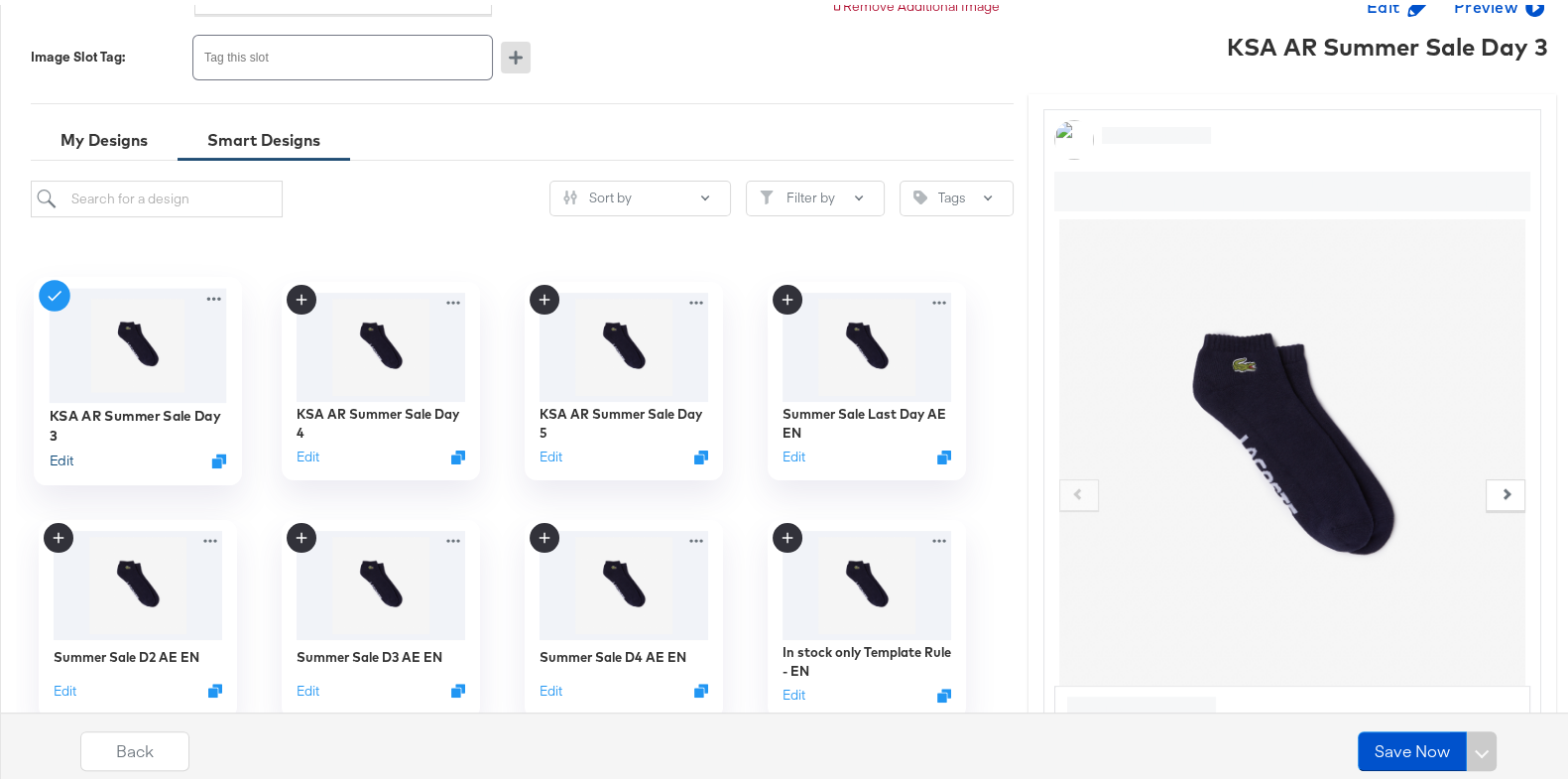 click on "Edit" at bounding box center (60, 456) 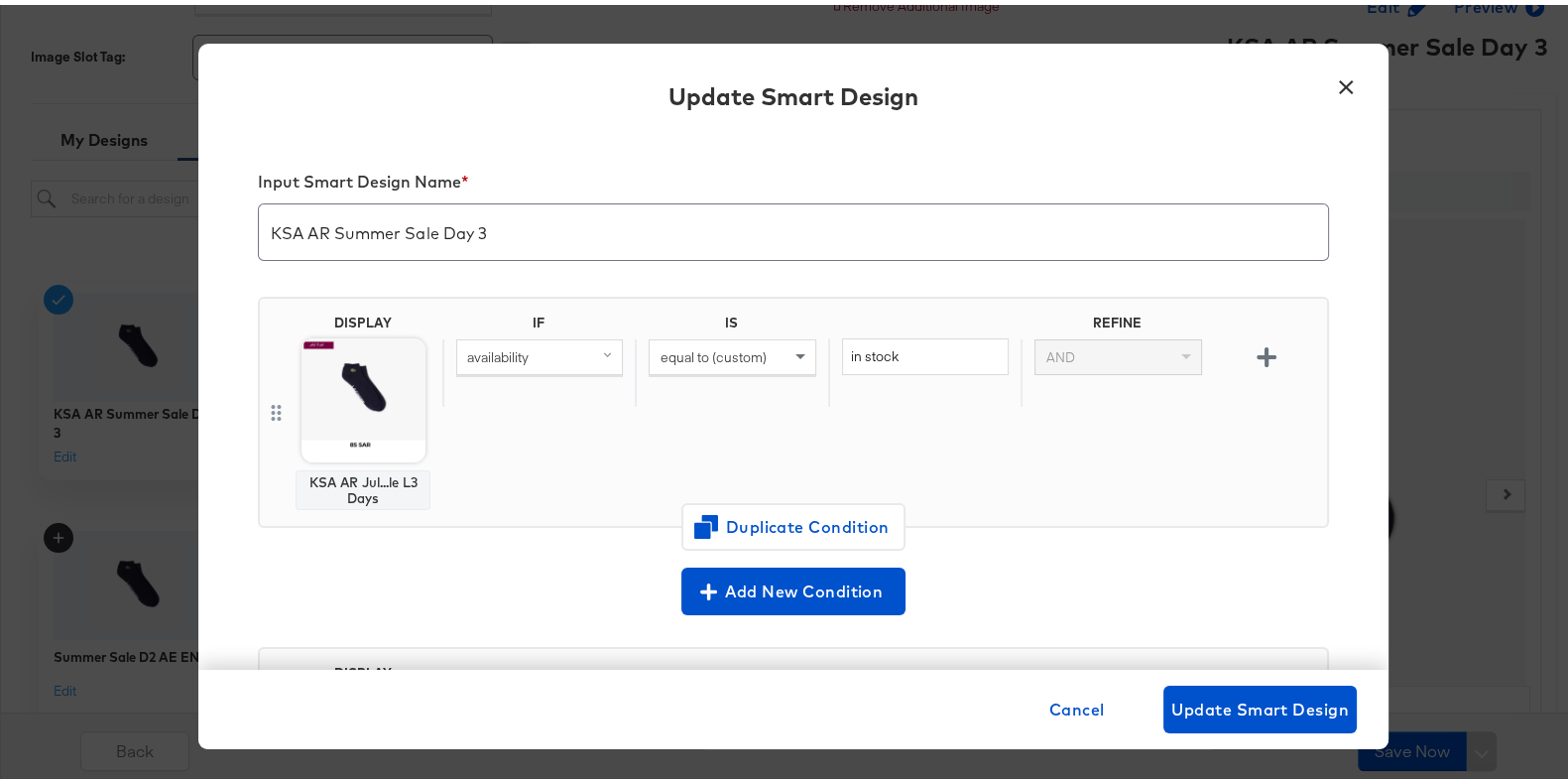 click on "× Update Smart Design Input Smart Design Name  * KSA AR Summer Sale Day 3 DISPLAY KSA AR Jul...le L3 Days IF IS   REFINE   availability equal to (custom) in stock AND Duplicate Condition Add New Condition DISPLAY Original Image FOR ALL OTHER PRODUCTS Automatically select this design after saving. Cancel Update Smart Design" at bounding box center [793, 391] 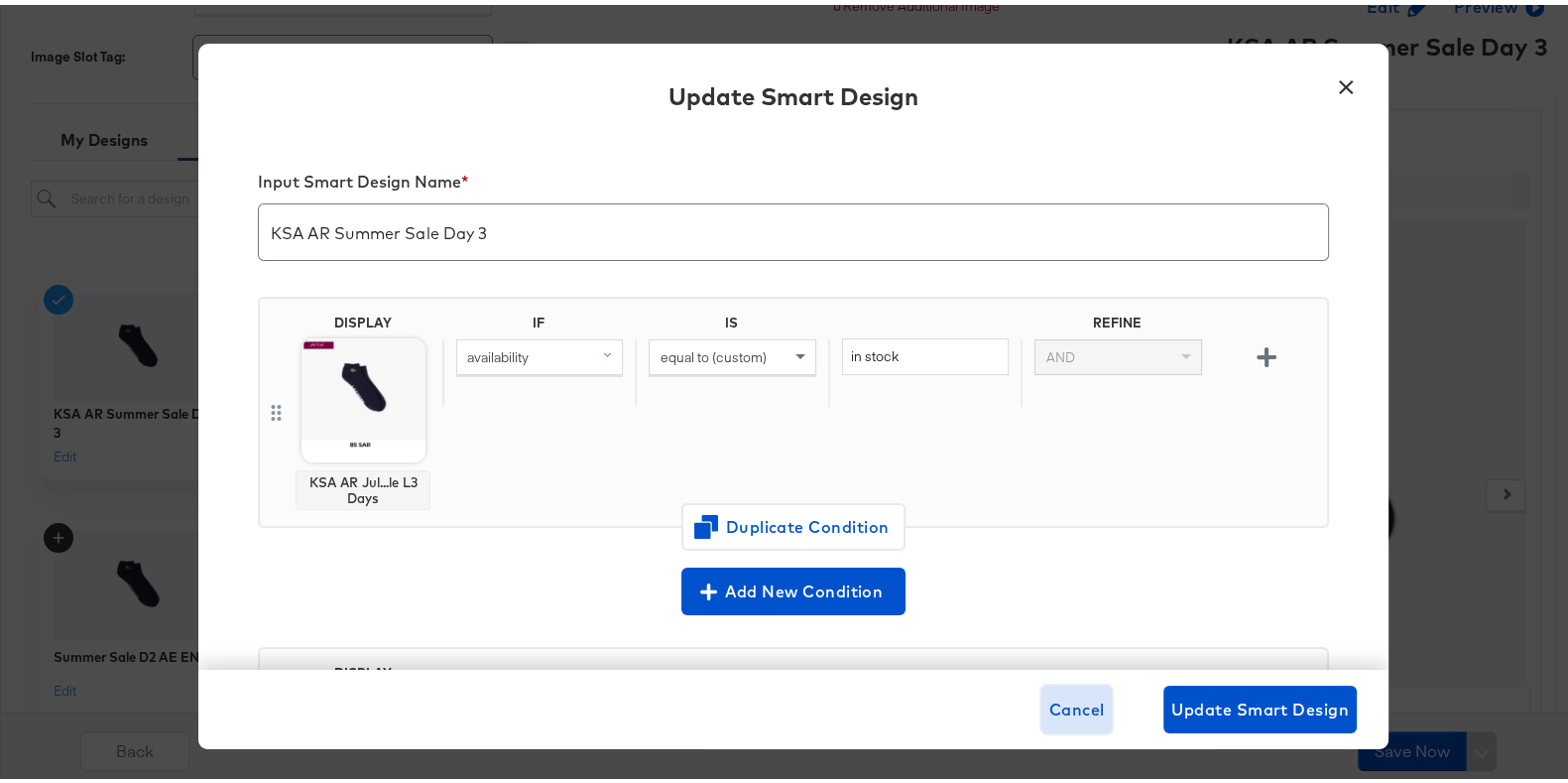 click on "Cancel" at bounding box center (1077, 705) 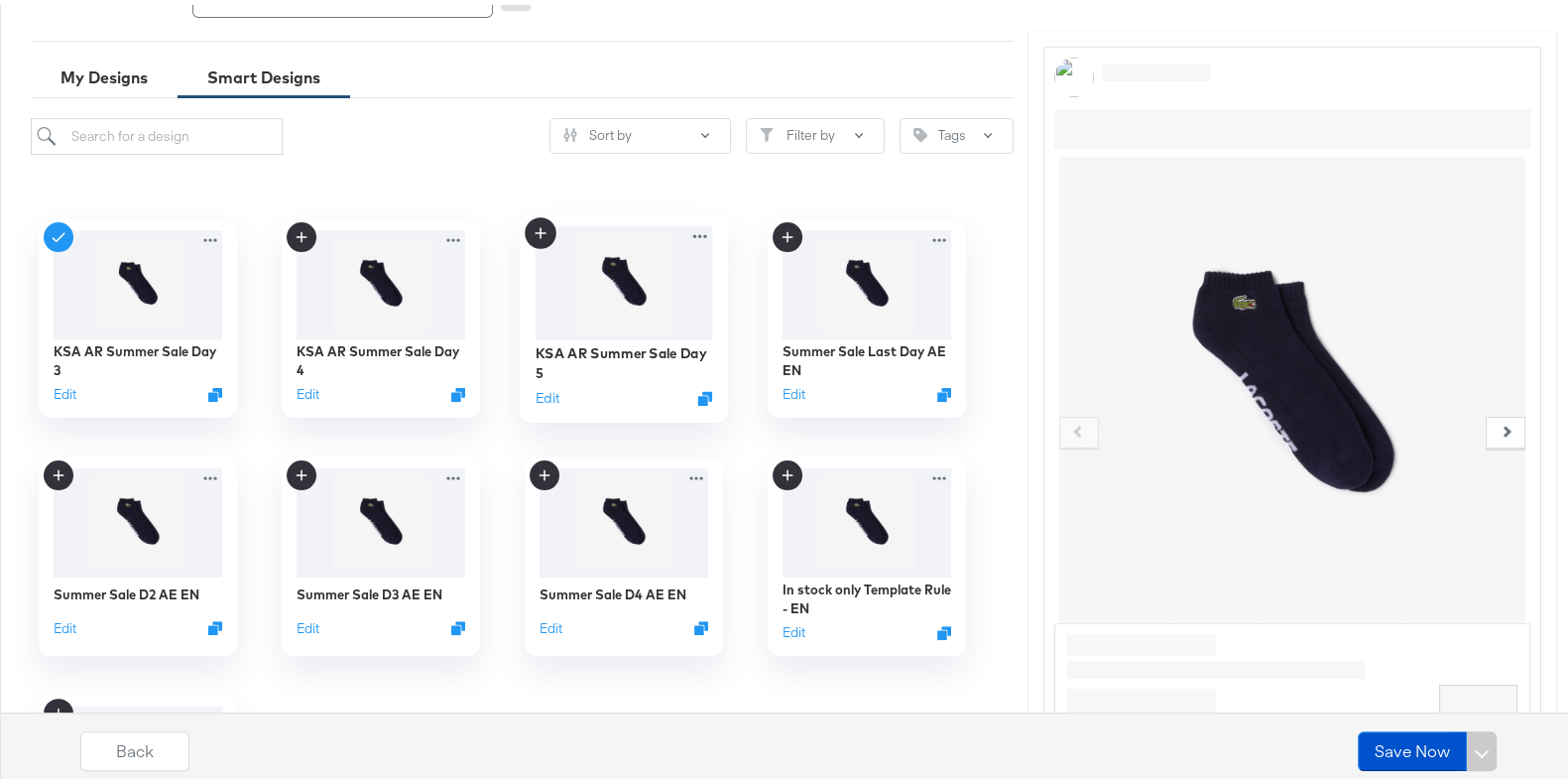 scroll, scrollTop: 709, scrollLeft: 0, axis: vertical 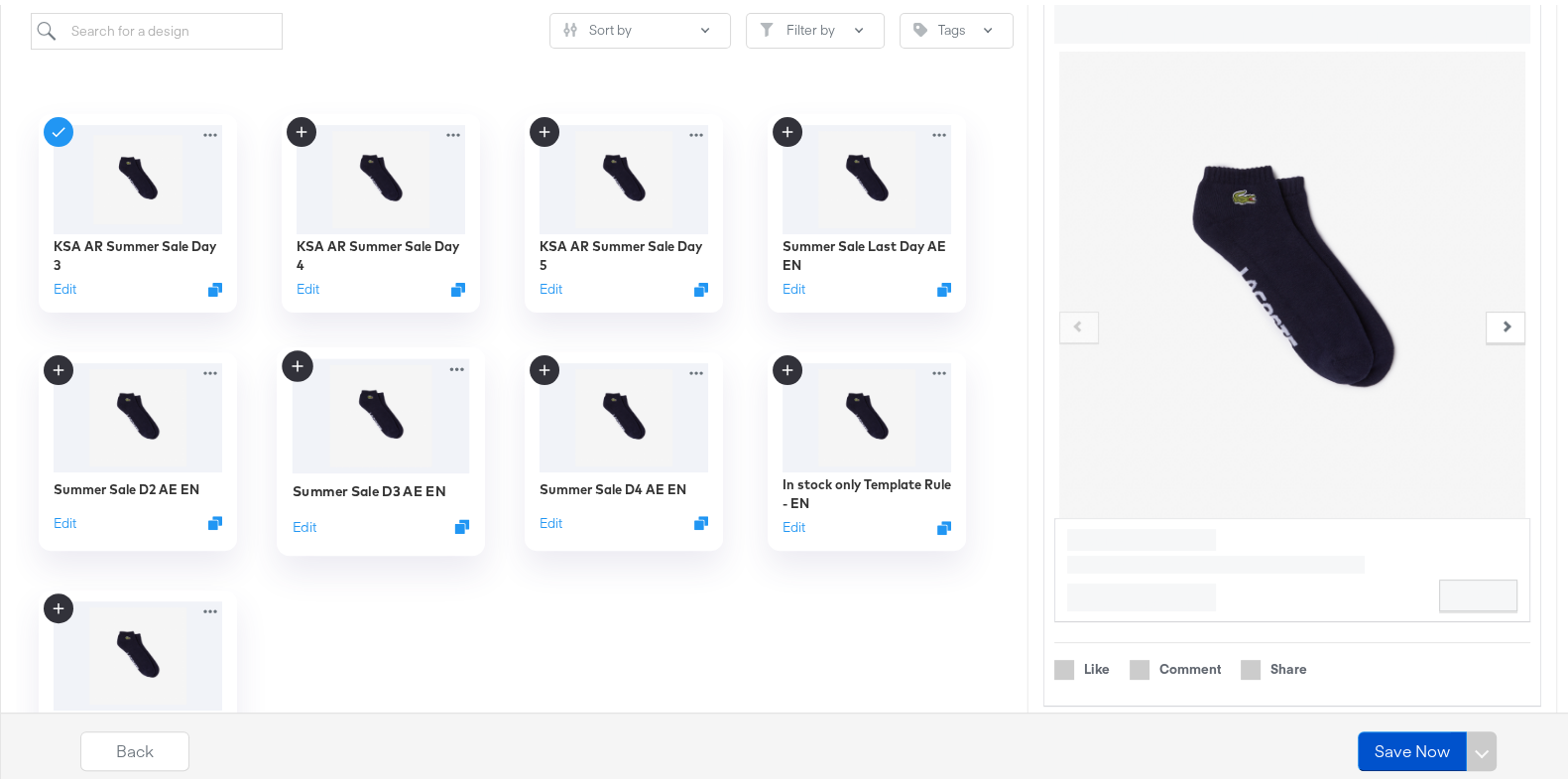 click at bounding box center (380, 411) 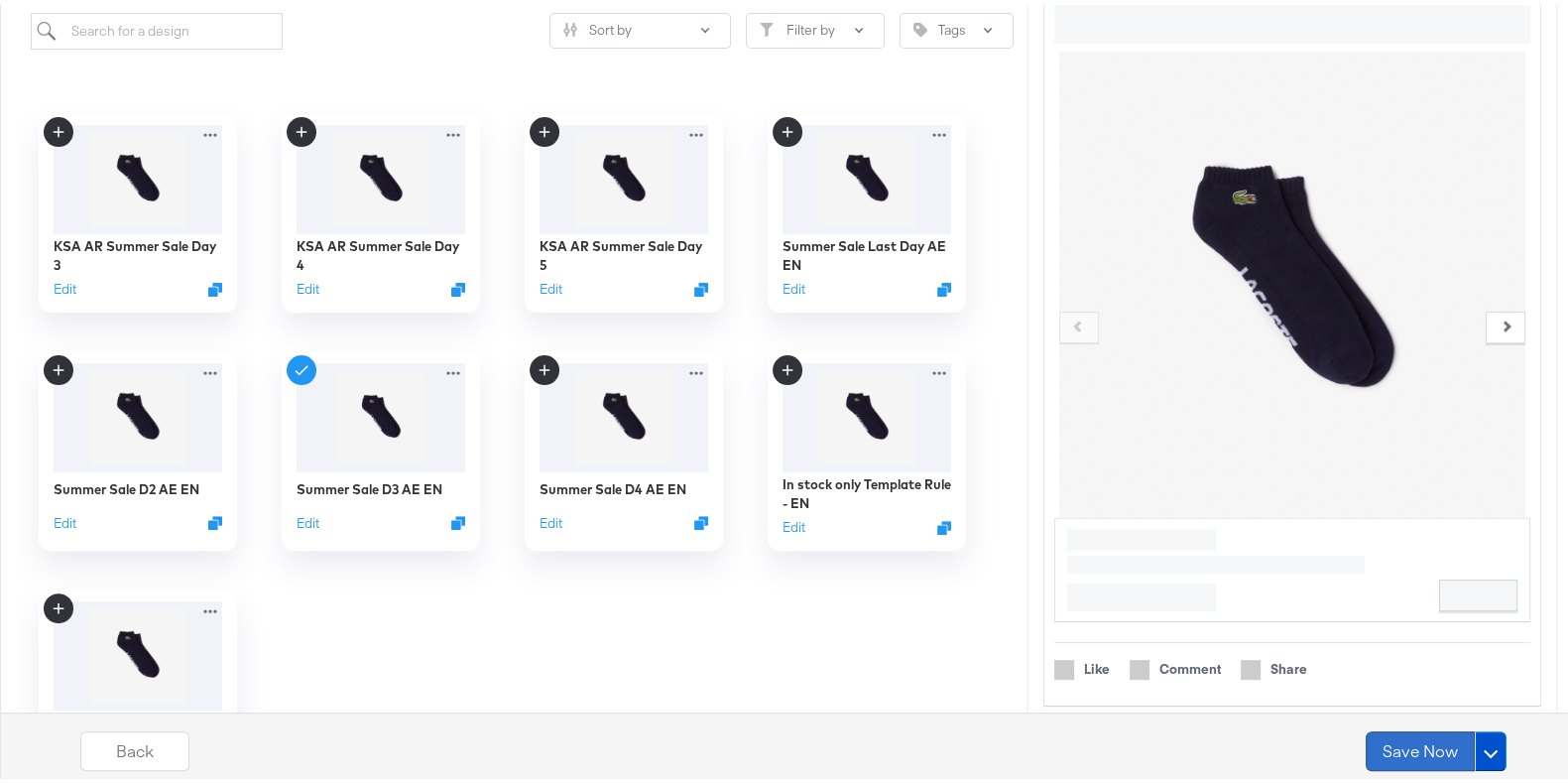 click on "Save Now" at bounding box center [1420, 746] 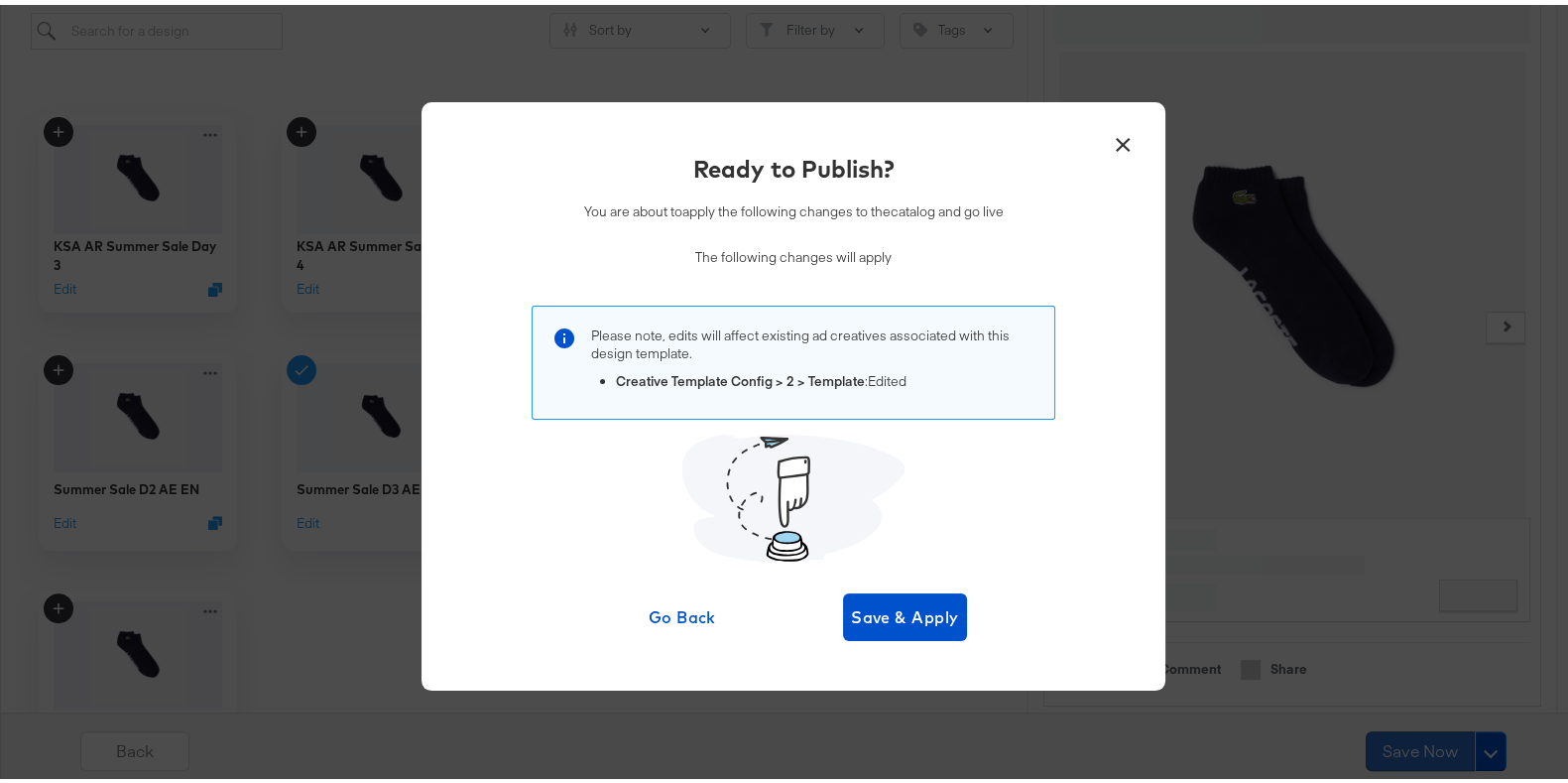 scroll, scrollTop: 0, scrollLeft: 0, axis: both 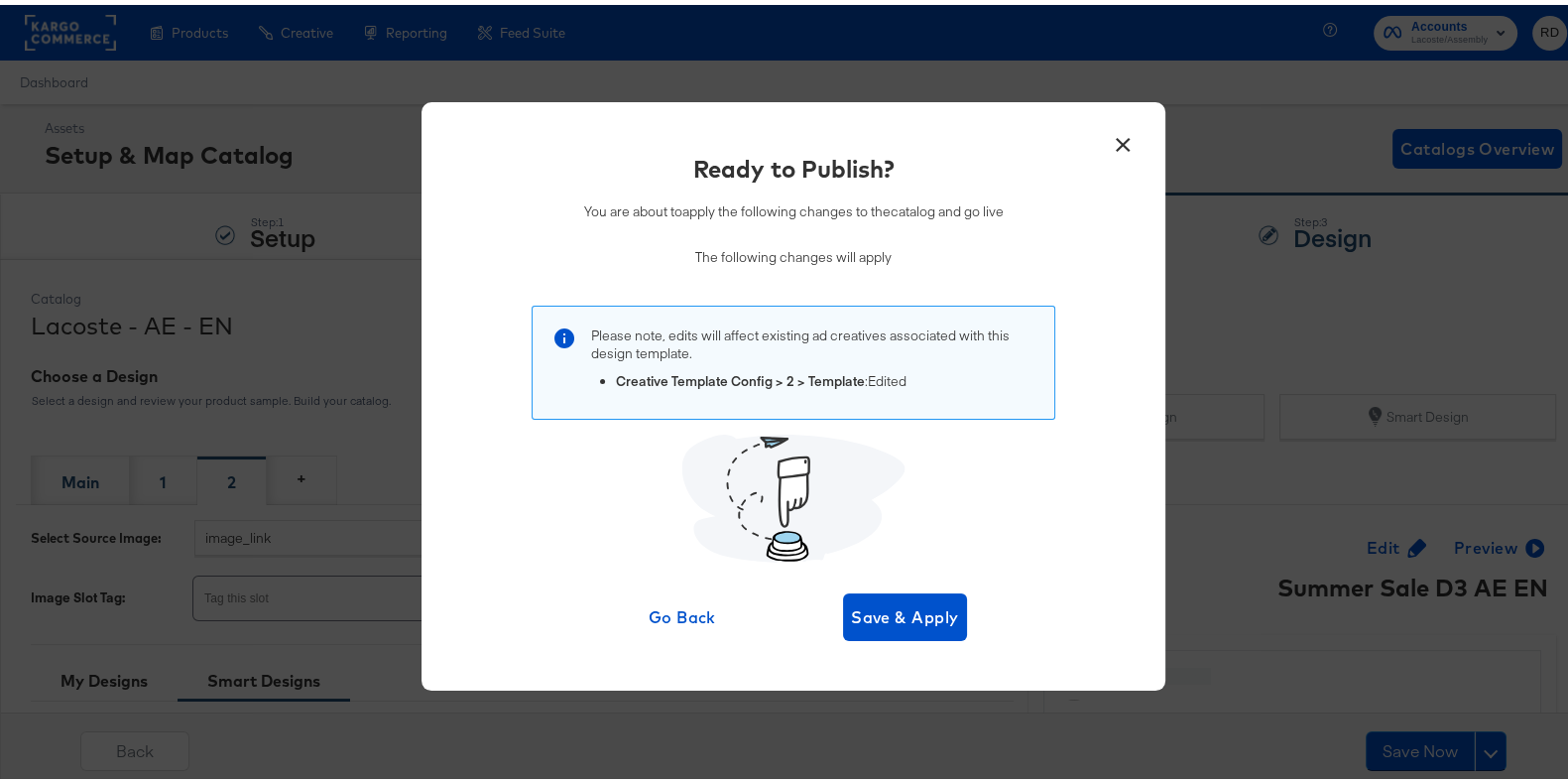 click on "×" at bounding box center (1123, 135) 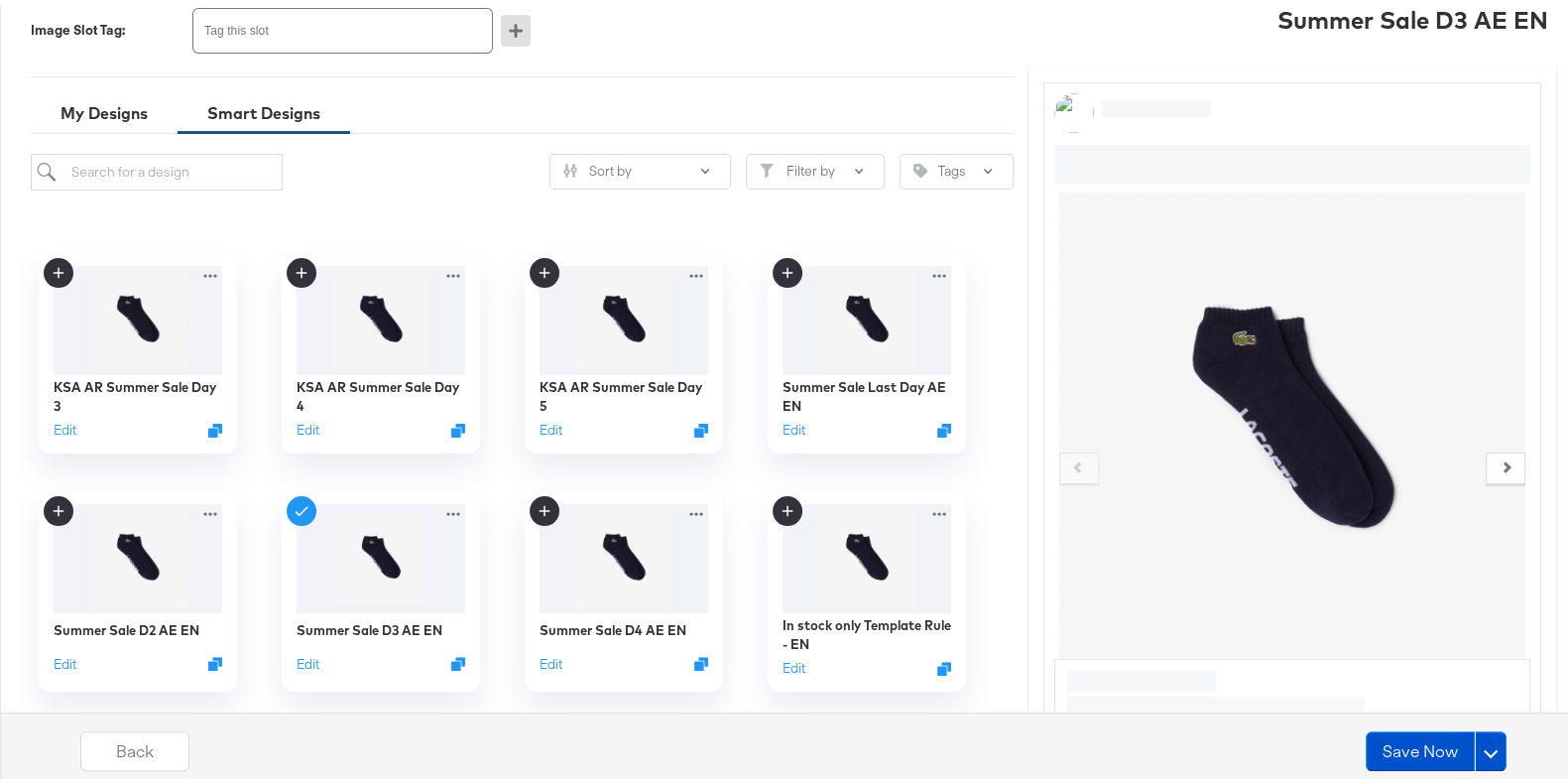 scroll, scrollTop: 793, scrollLeft: 0, axis: vertical 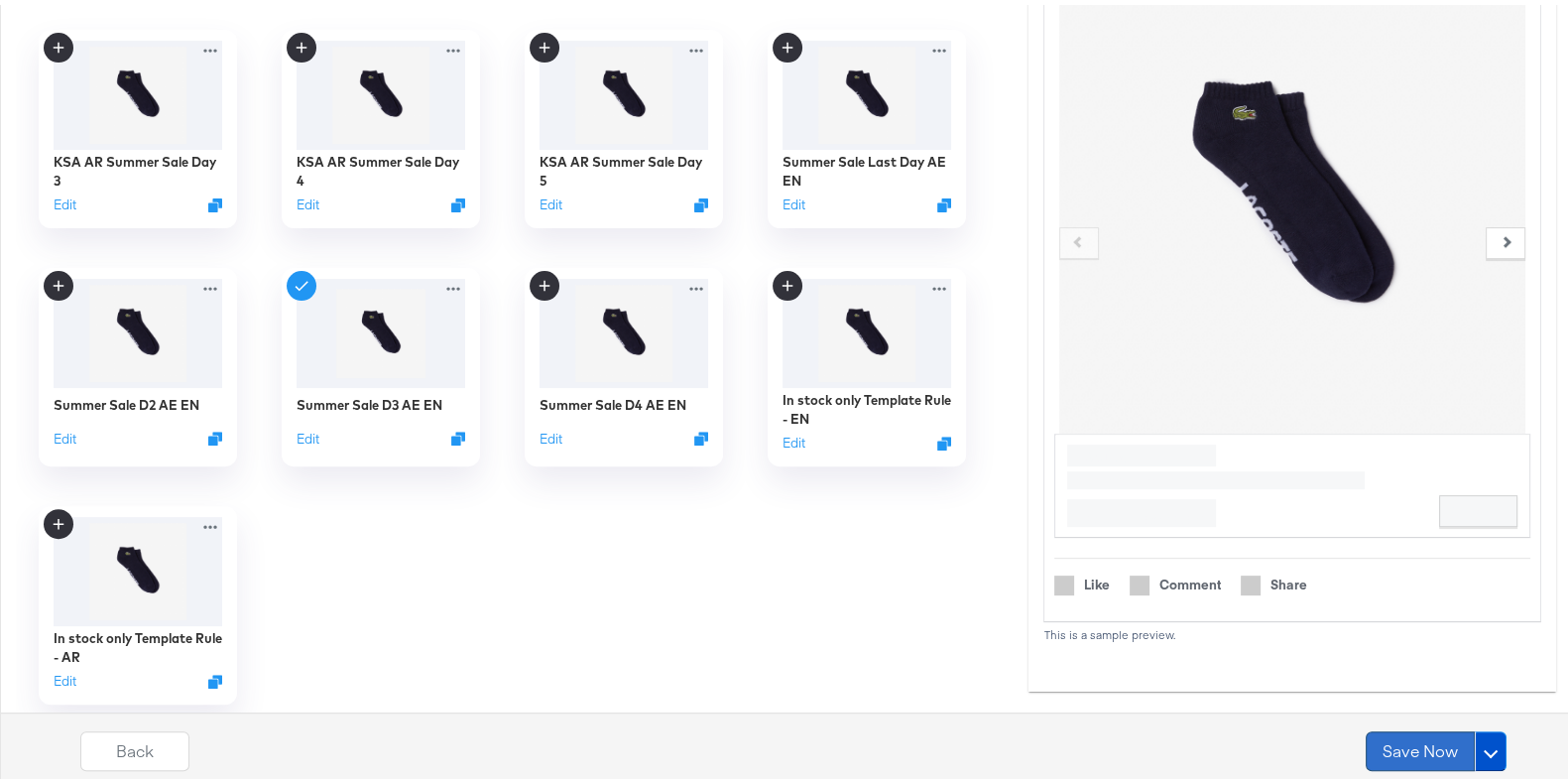 click on "Save Now" at bounding box center [1420, 746] 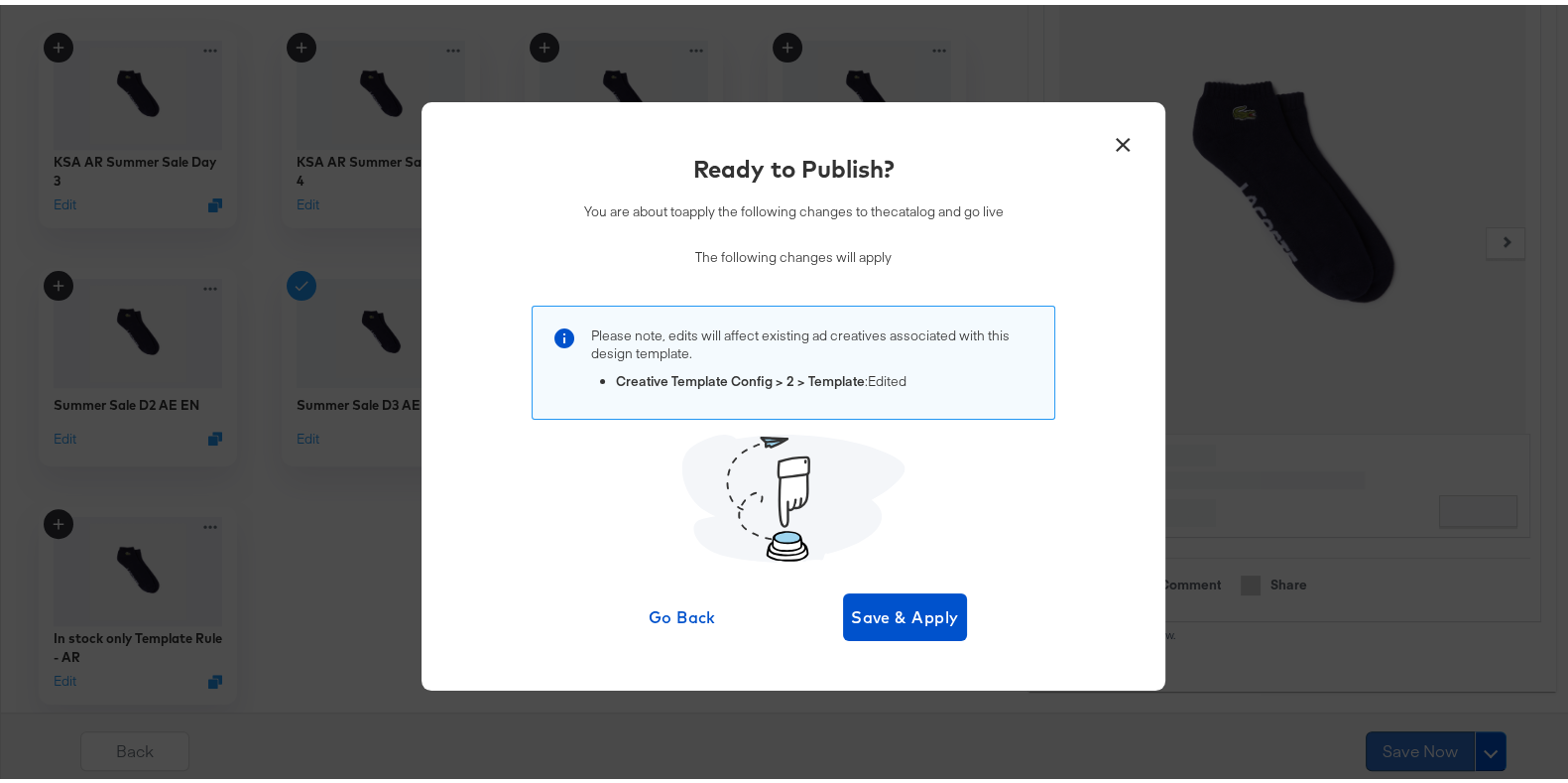 scroll, scrollTop: 0, scrollLeft: 0, axis: both 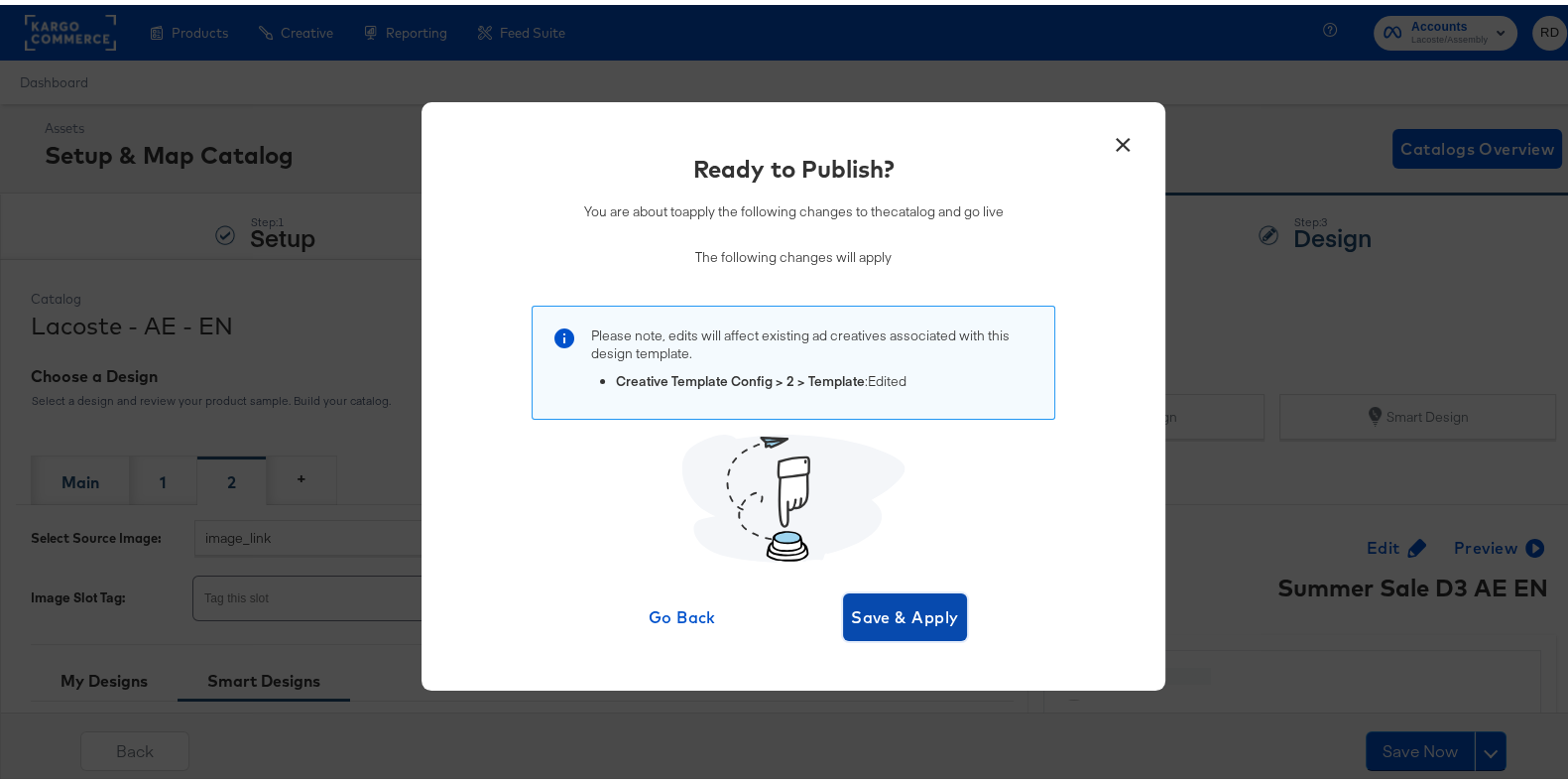 click on "Save & Apply" at bounding box center [905, 612] 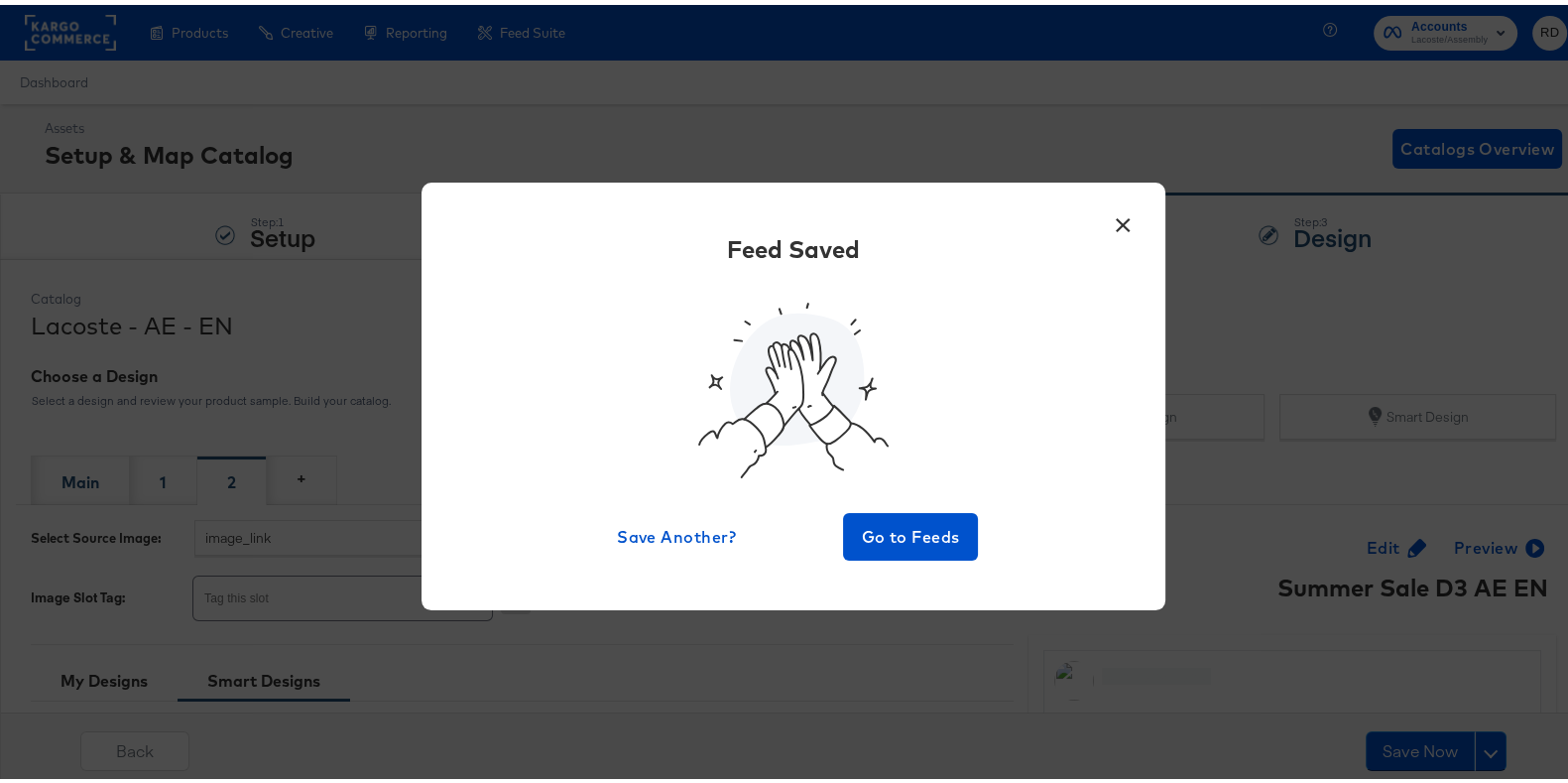 click on "×" at bounding box center (1123, 215) 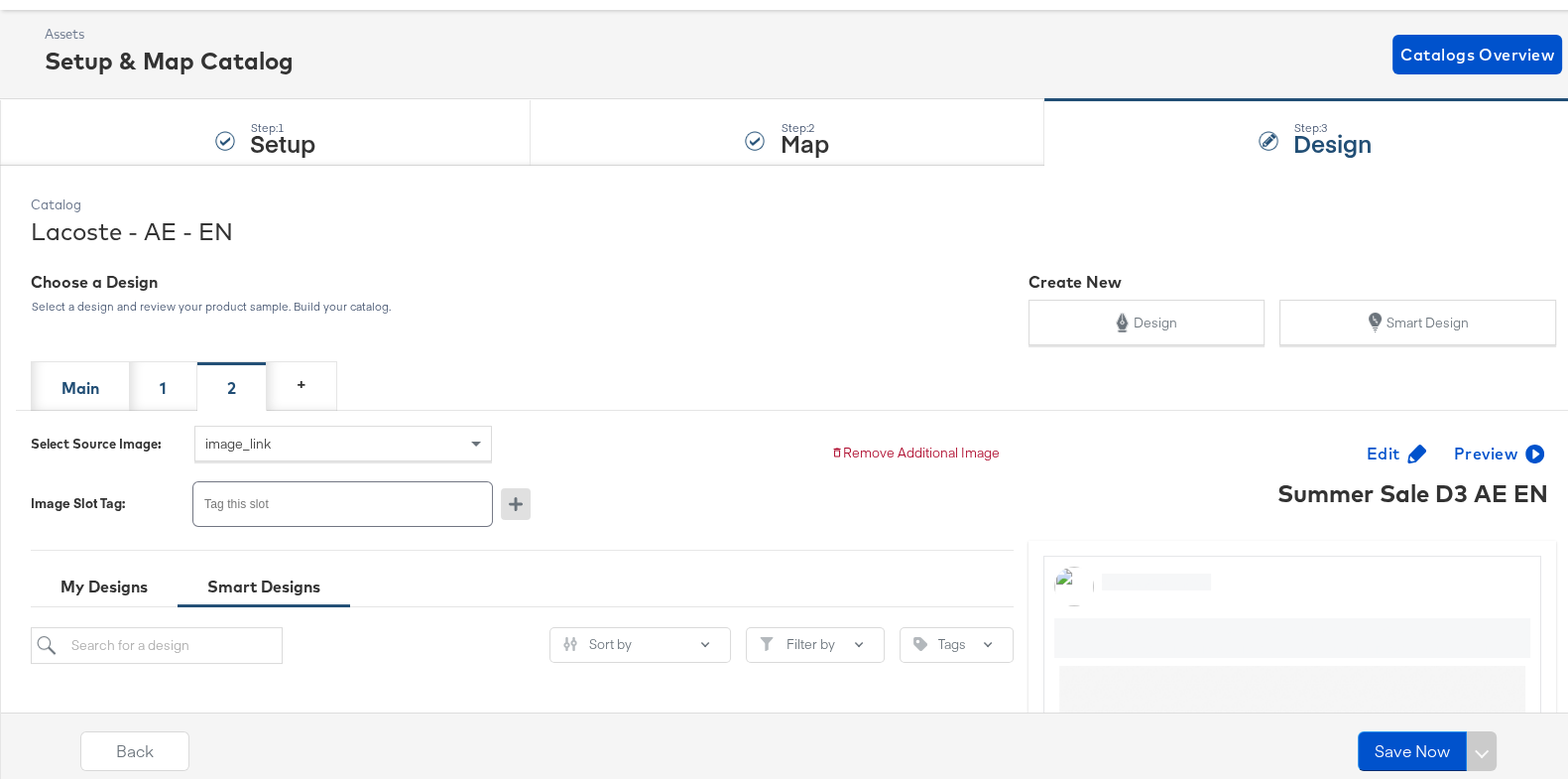 scroll, scrollTop: 91, scrollLeft: 0, axis: vertical 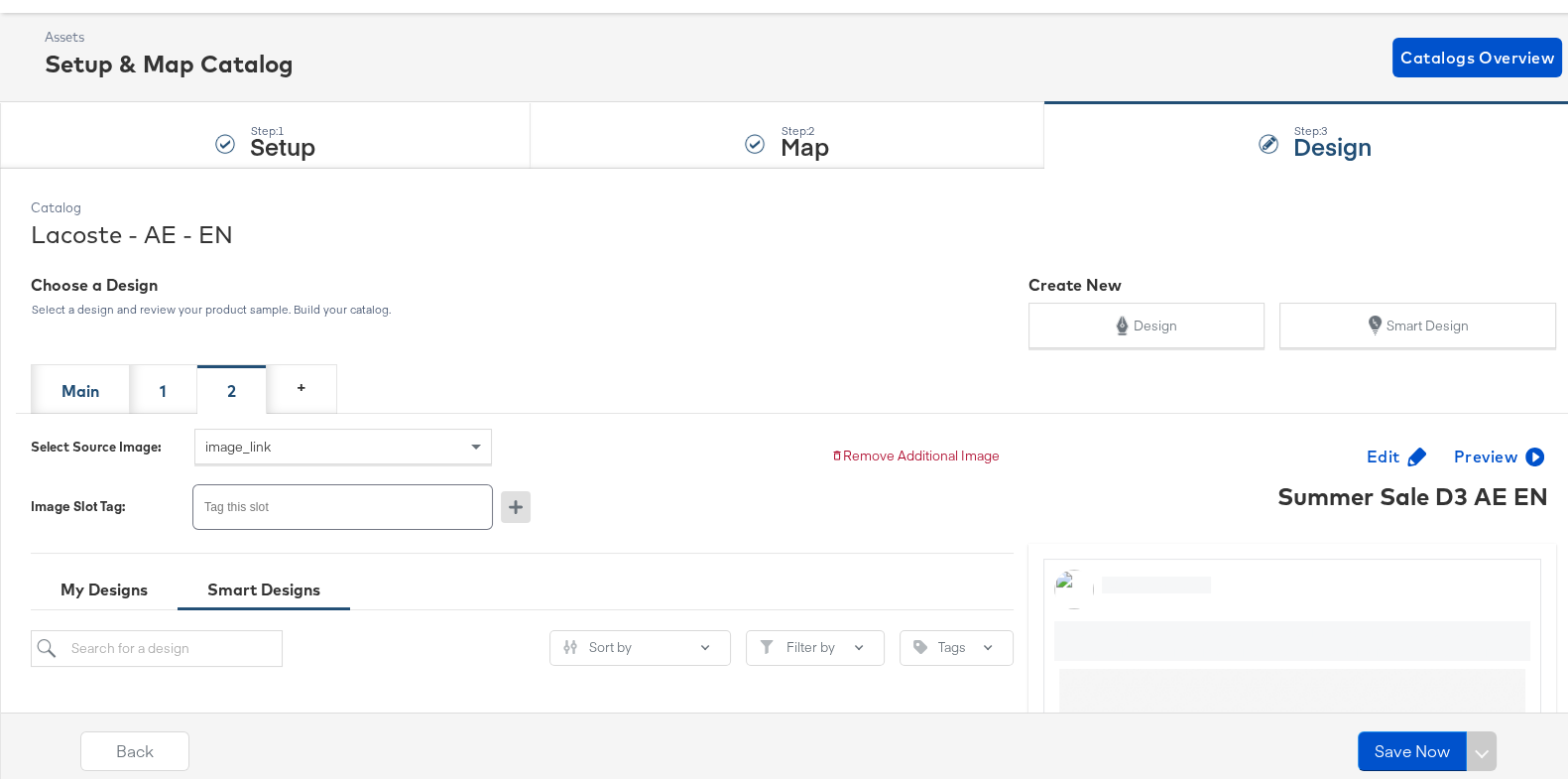 click on "Lacoste - AE - EN" at bounding box center (793, 229) 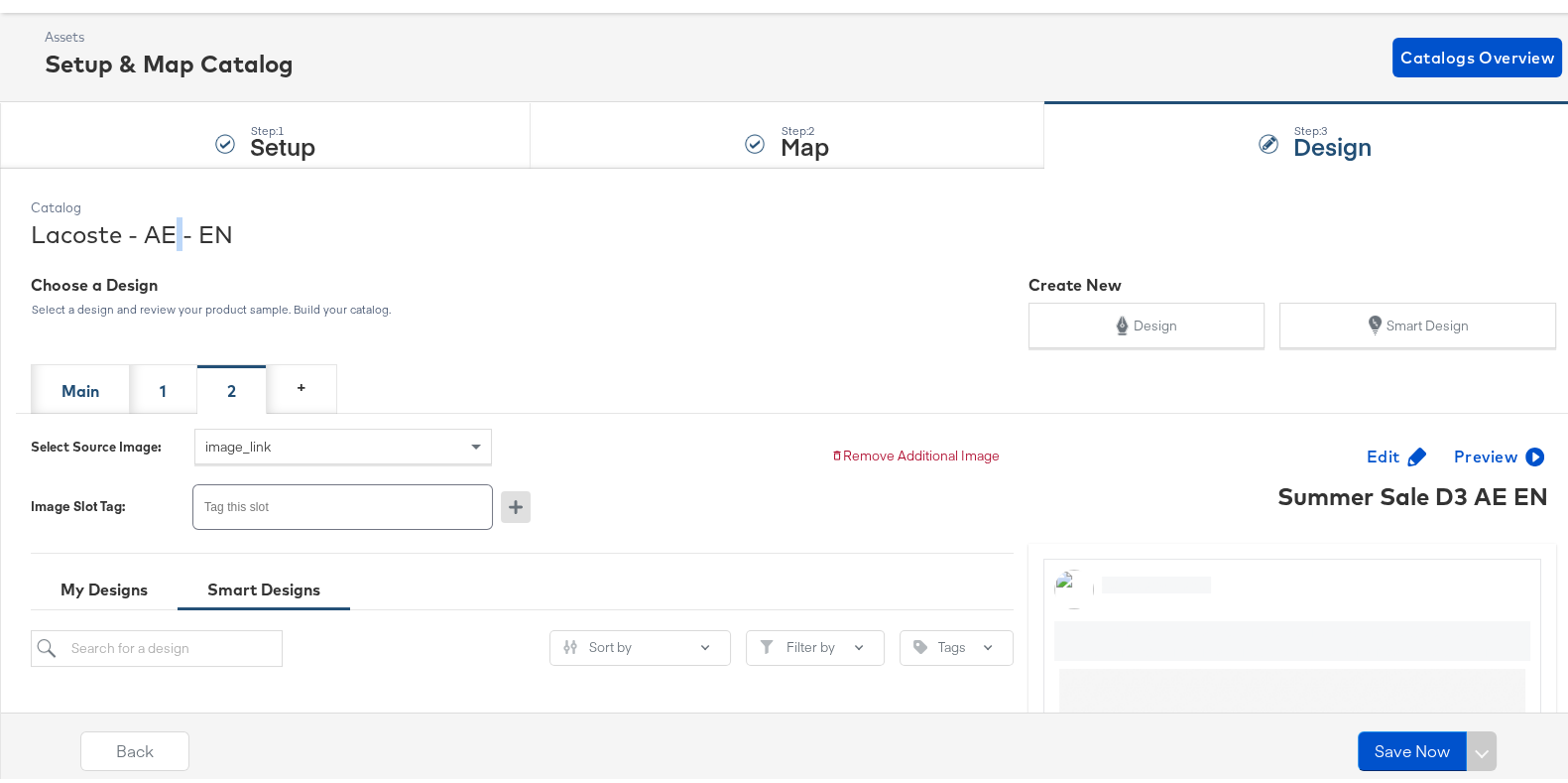 click on "Lacoste - AE - EN" at bounding box center (793, 229) 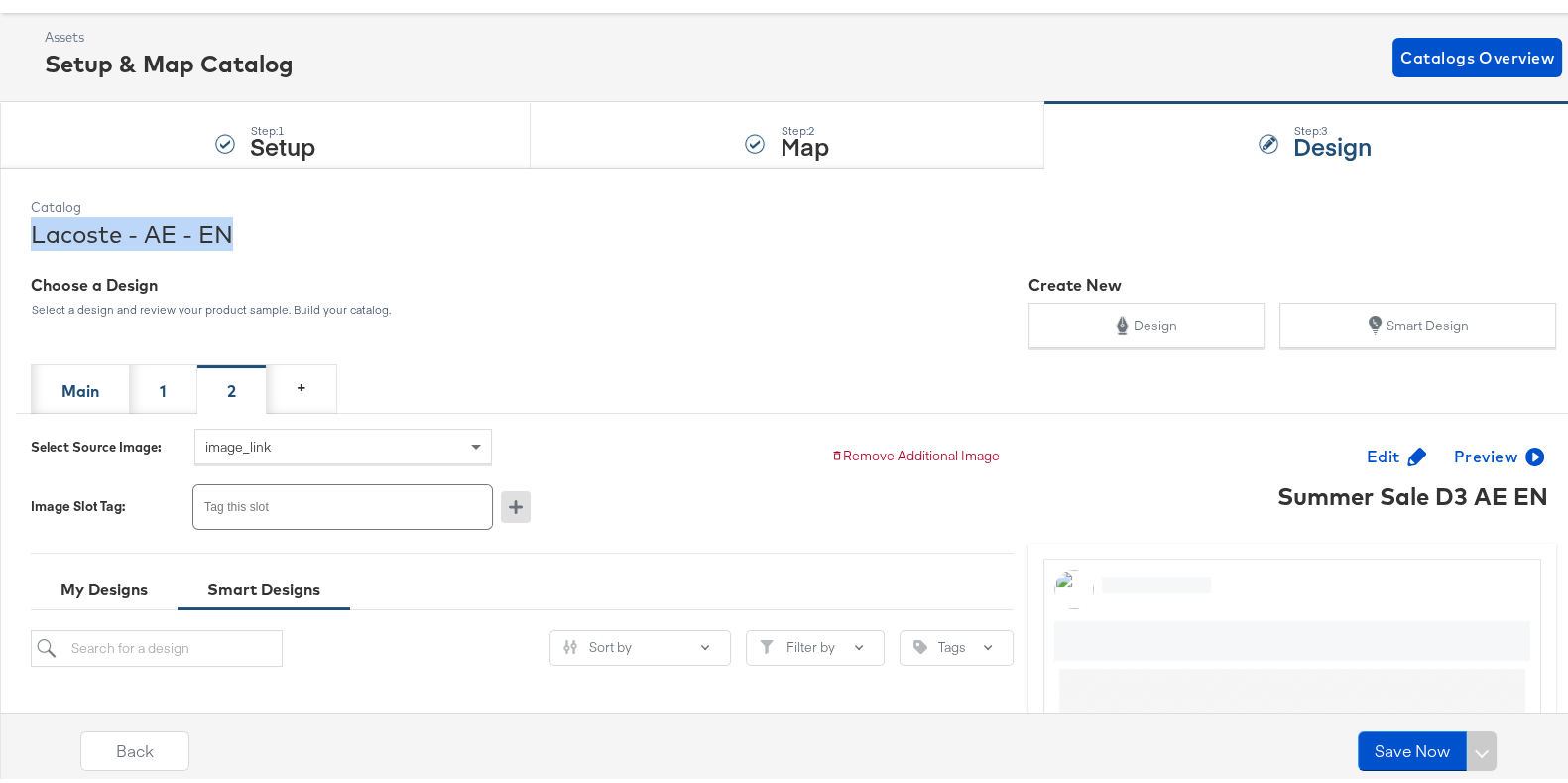click on "Lacoste - AE - EN" at bounding box center (793, 229) 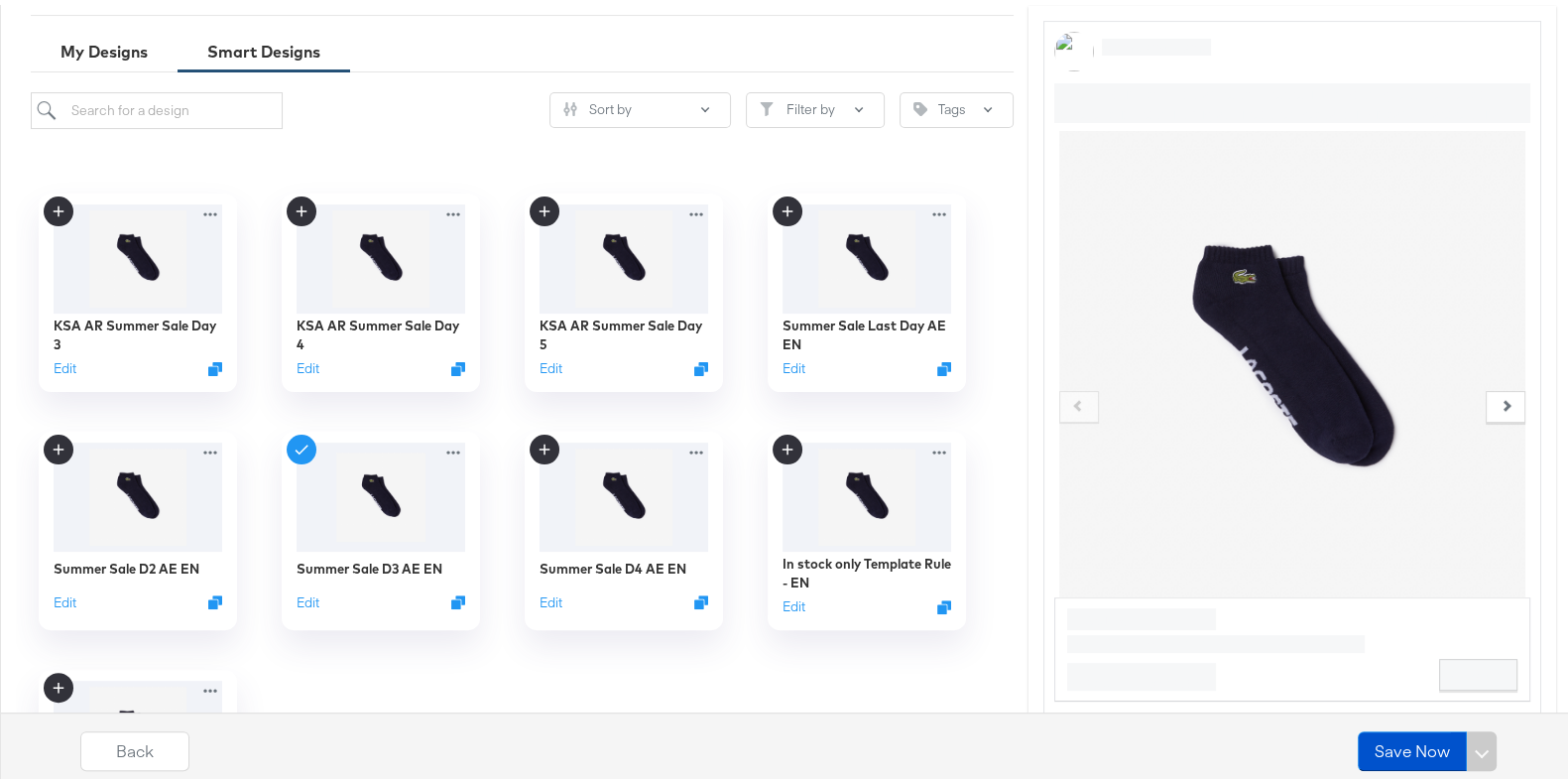 scroll, scrollTop: 572, scrollLeft: 0, axis: vertical 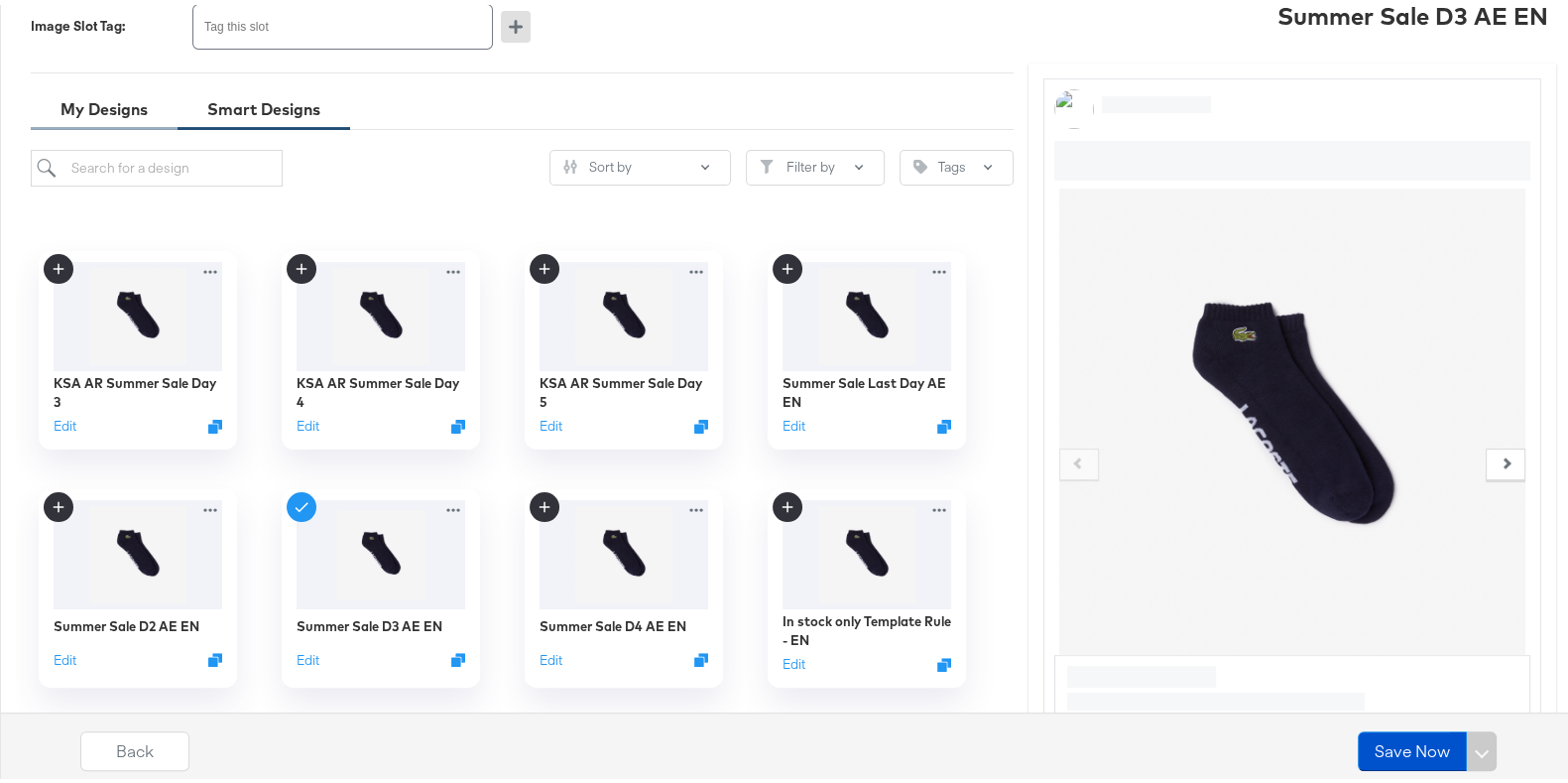 click on "My Designs" at bounding box center [104, 104] 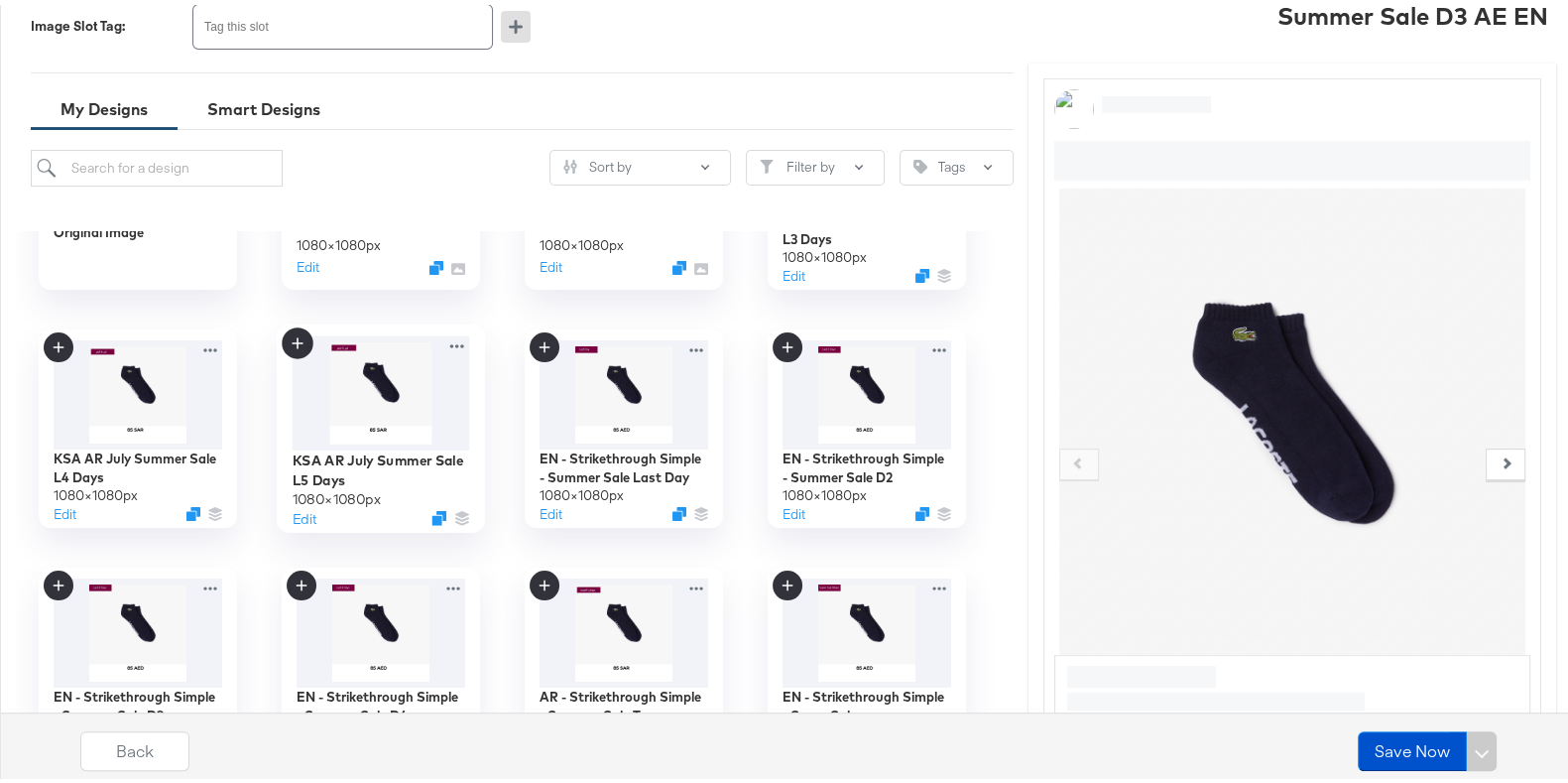 scroll, scrollTop: 160, scrollLeft: 0, axis: vertical 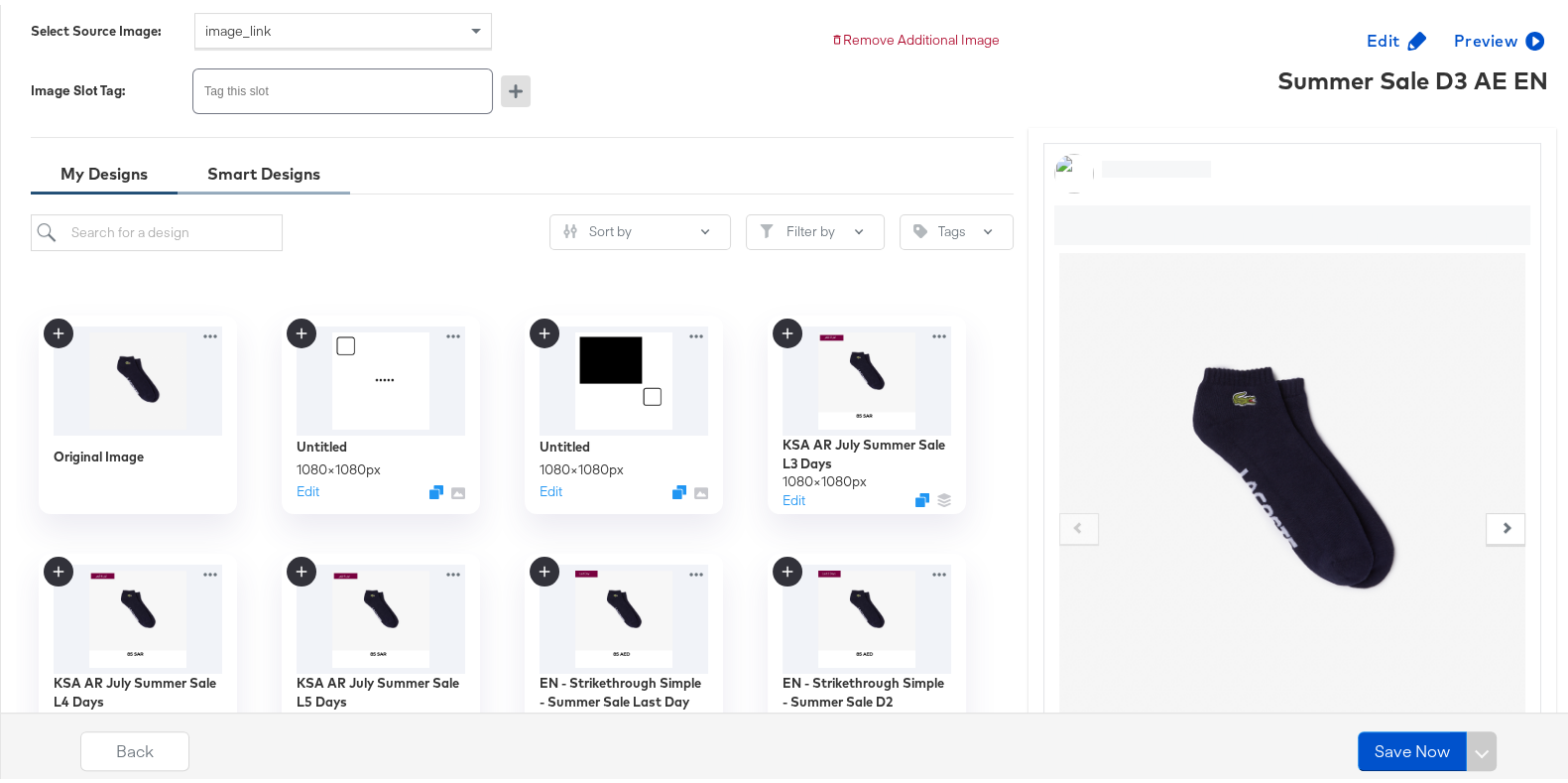 click on "Smart Designs" at bounding box center (264, 169) 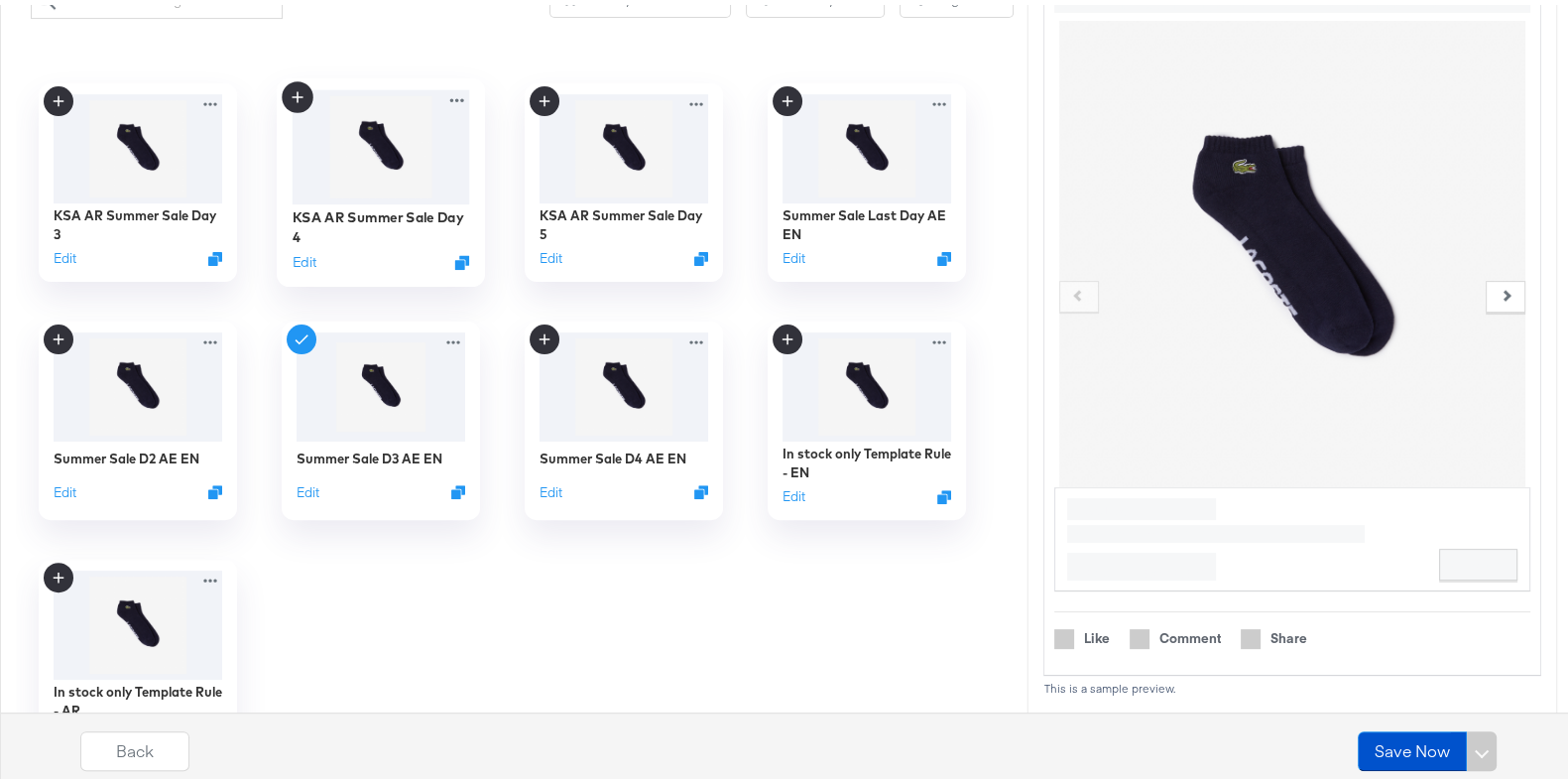 scroll, scrollTop: 740, scrollLeft: 0, axis: vertical 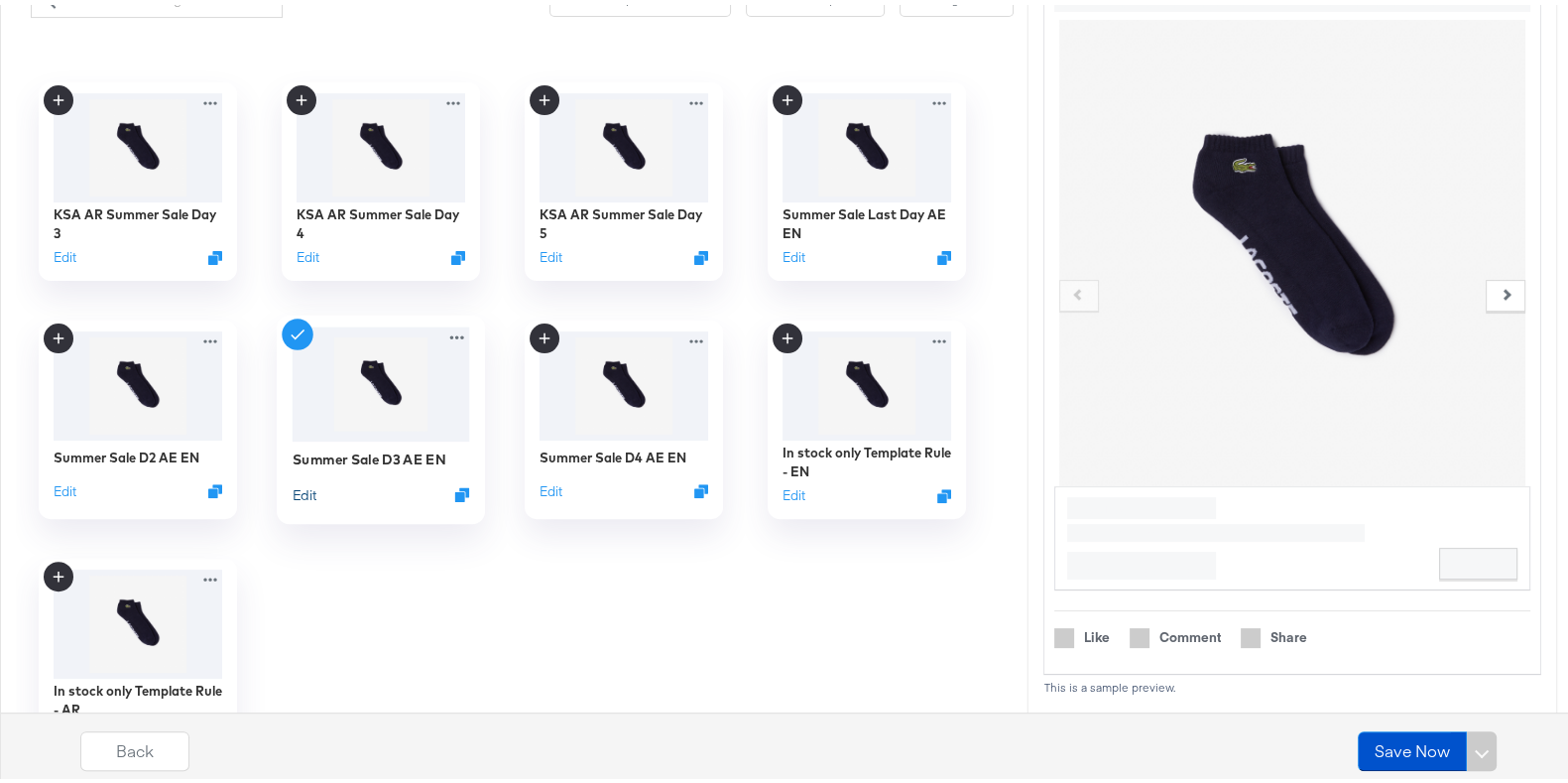 click on "Edit" at bounding box center [303, 489] 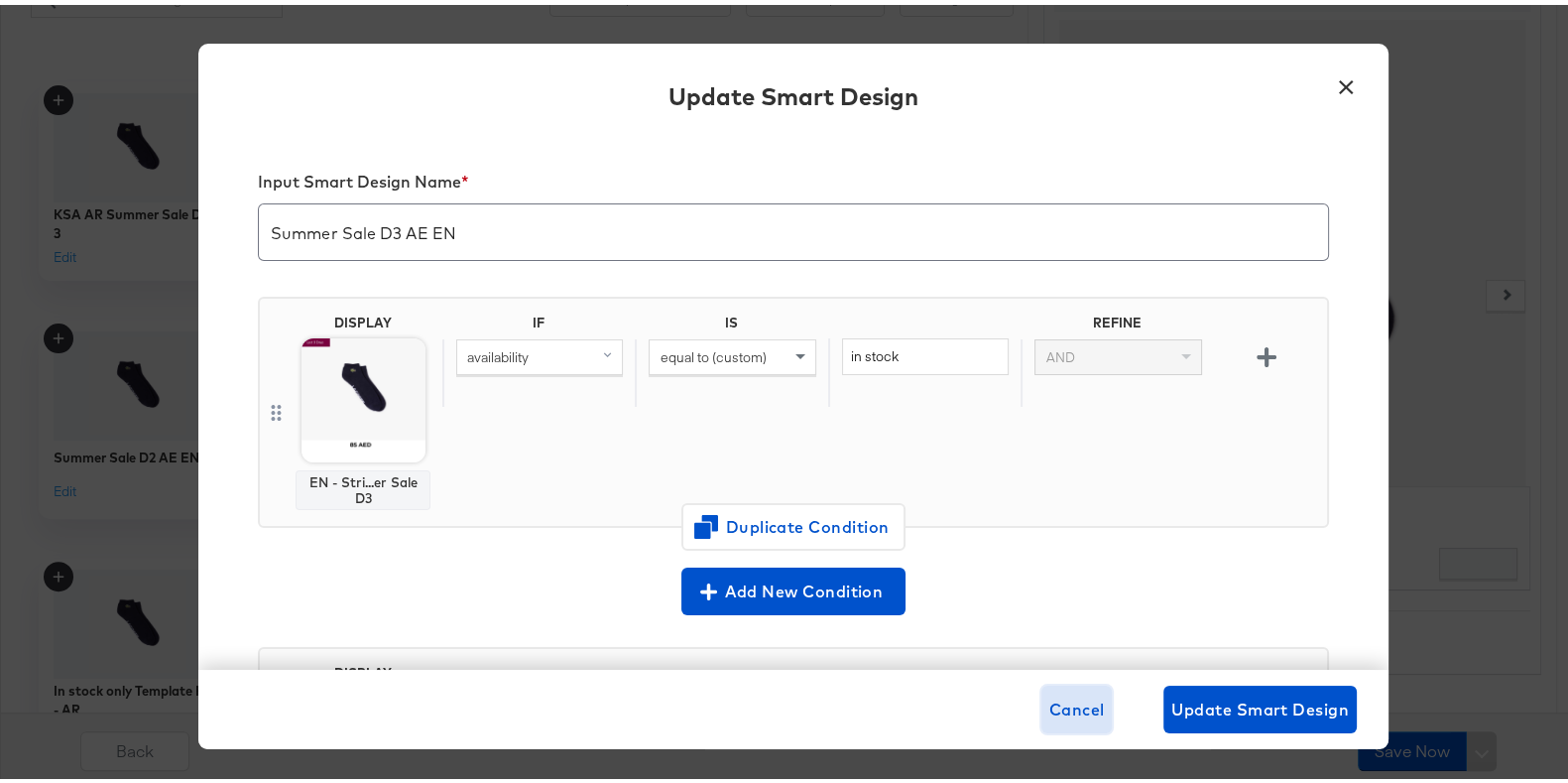 click on "Cancel" at bounding box center (1077, 705) 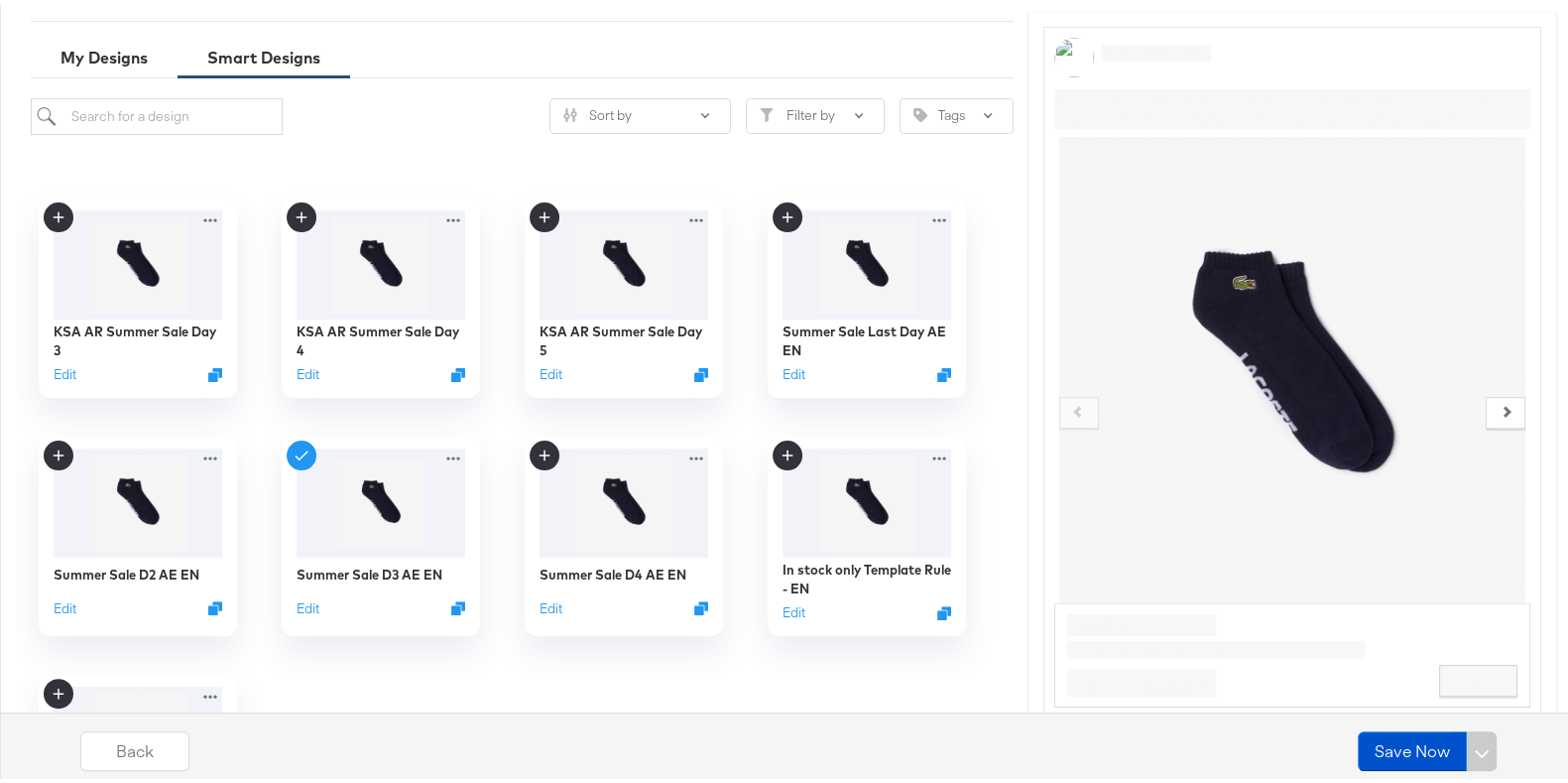 scroll, scrollTop: 858, scrollLeft: 0, axis: vertical 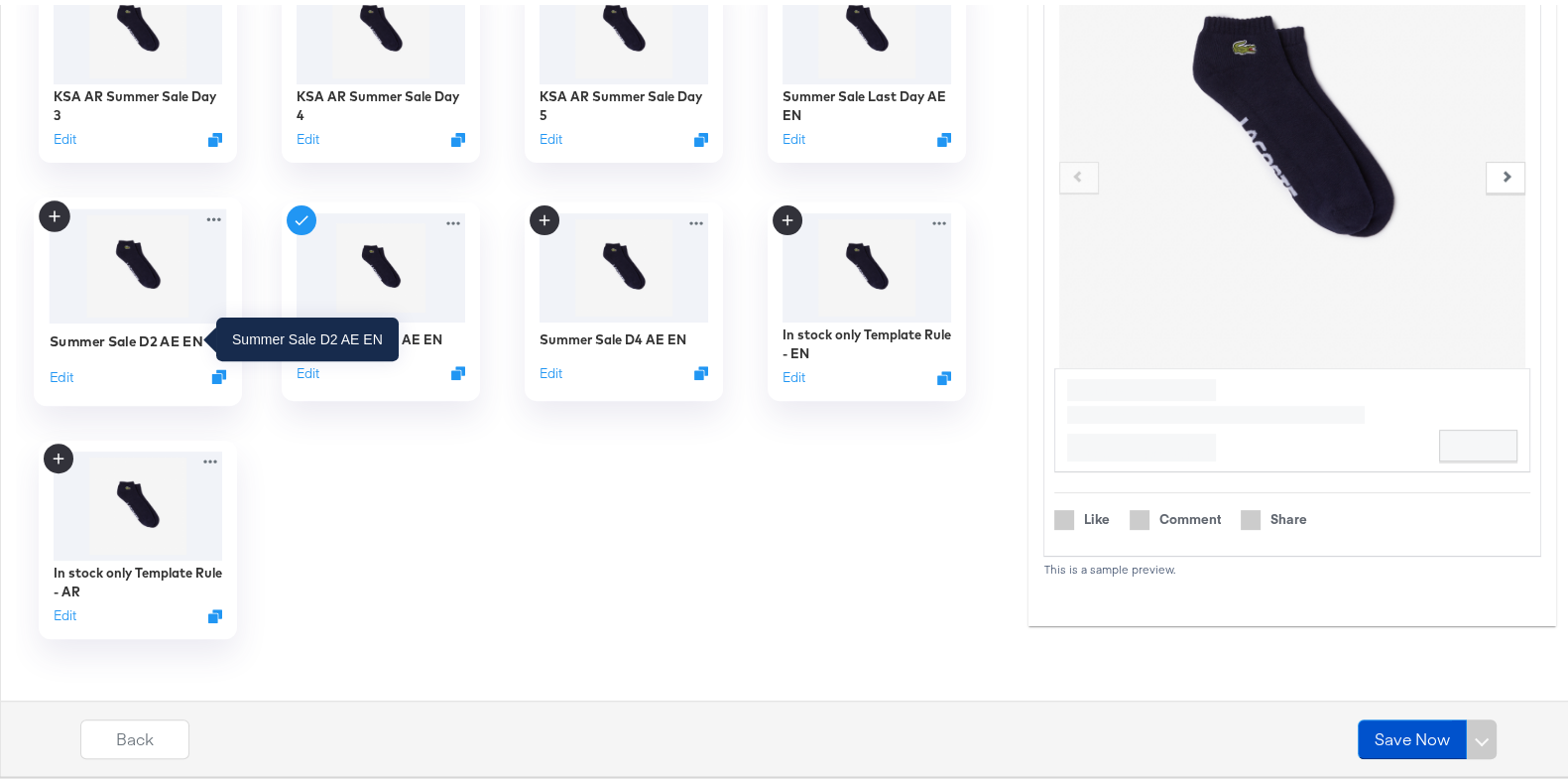 click on "Summer Sale D2 AE EN" at bounding box center [125, 335] 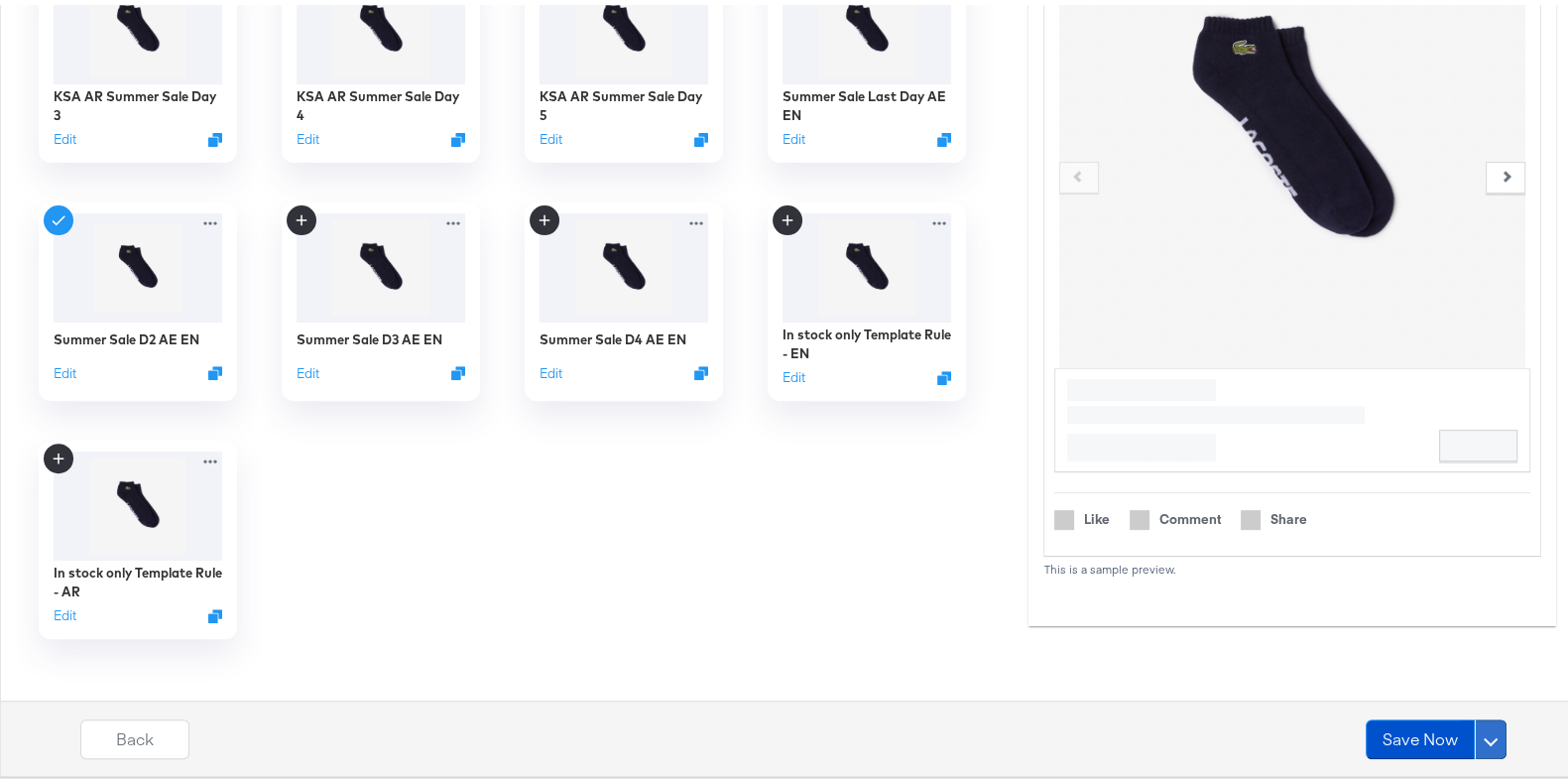 click at bounding box center (1491, 734) 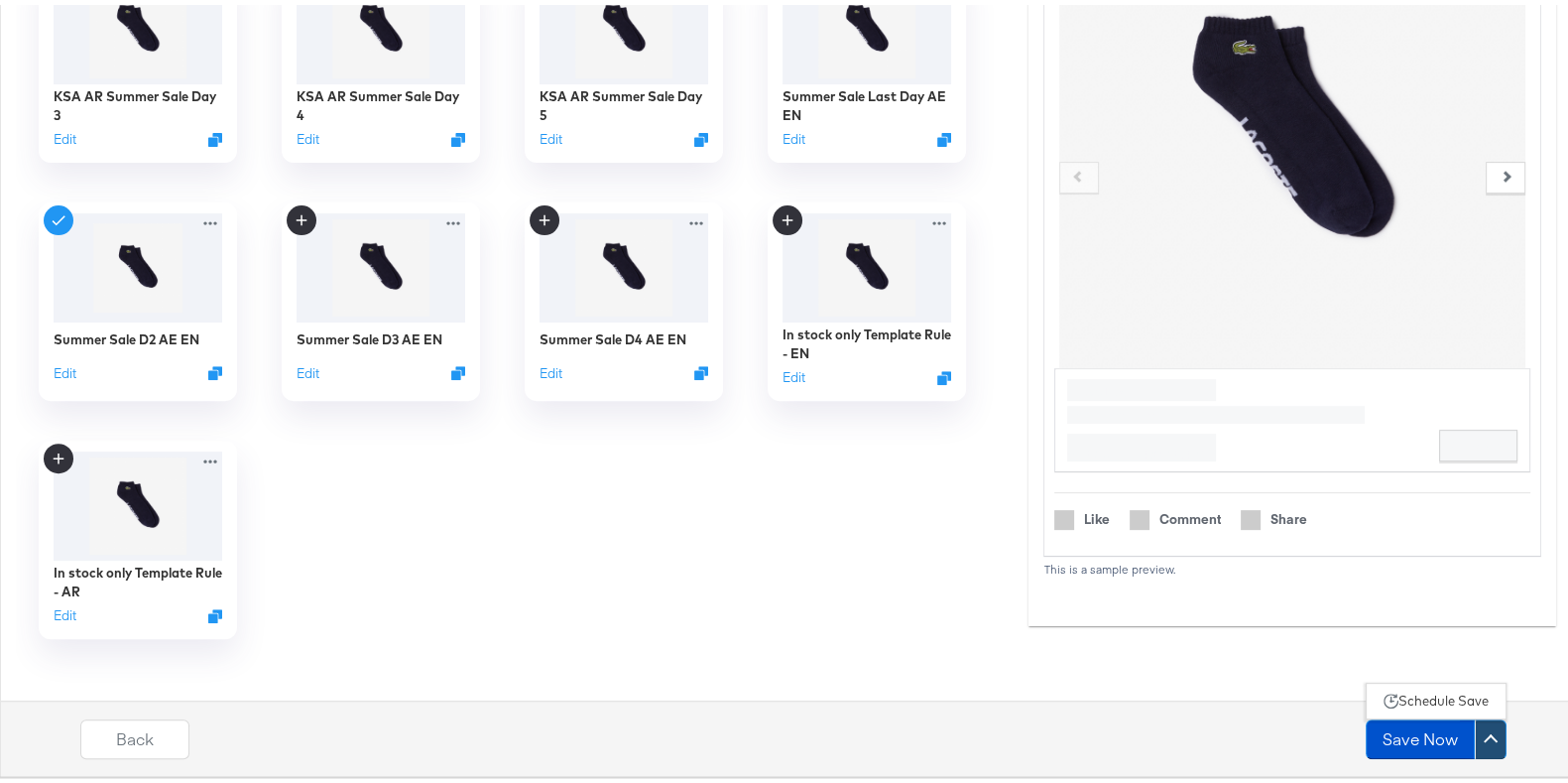 click on "Schedule Save" at bounding box center [1443, 696] 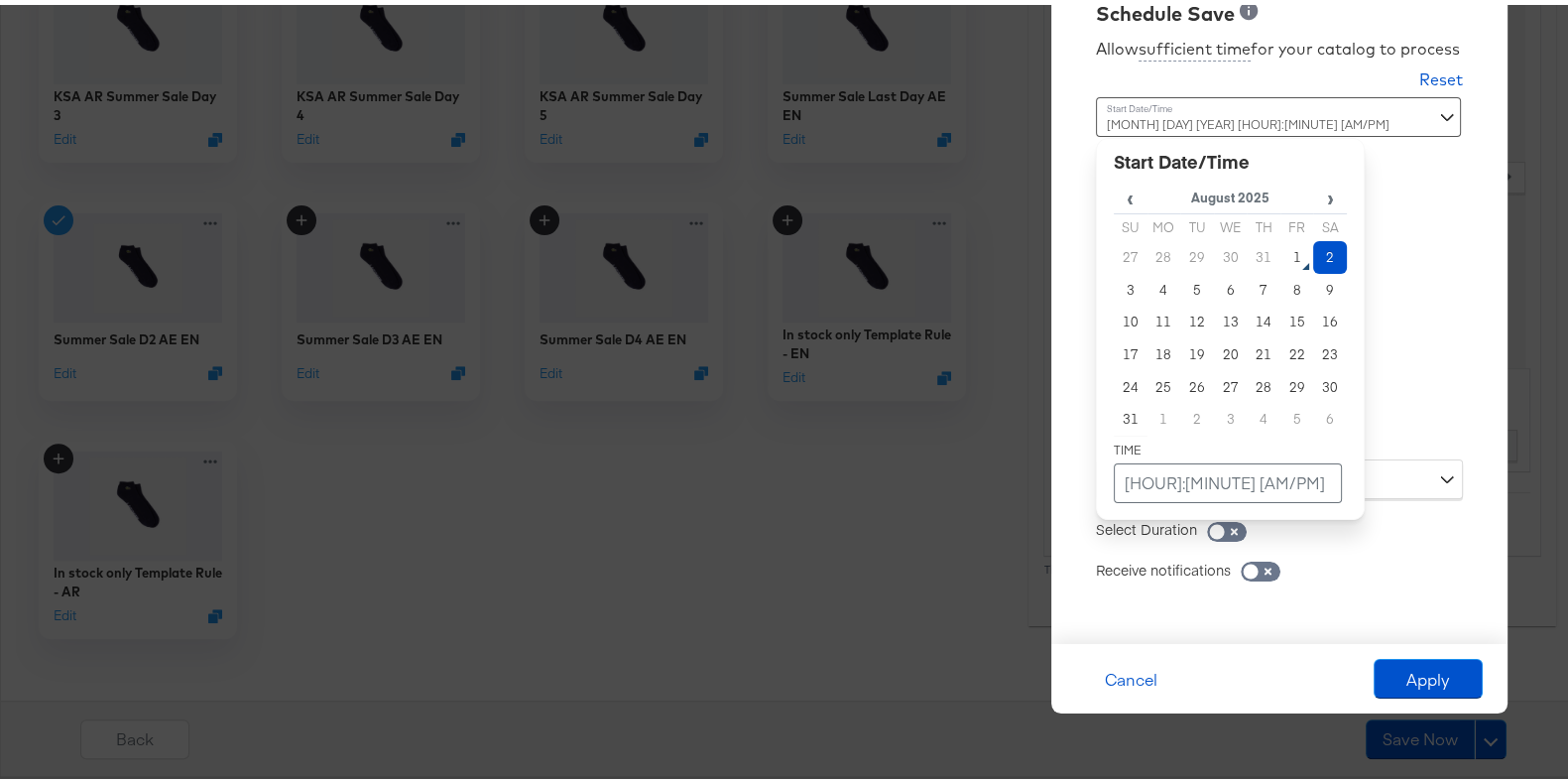 click on "[MONTH] [DAY] [YEAR] [HOUR]:[MINUTE] [AM/PM] ‹ [MONTH] [YEAR] › Su Mo Tu We Th Fr Sa 27 28 29 30 31 1 2 3 4 5 6 7 8 9 10 11 12 13 14 15 16 17 18 19 20 21 22 23 24 25 26 27 28 29 30 31 1 2 3 4 5 6 [HOUR]:[MINUTE] [AM/PM]" at bounding box center (1230, 266) 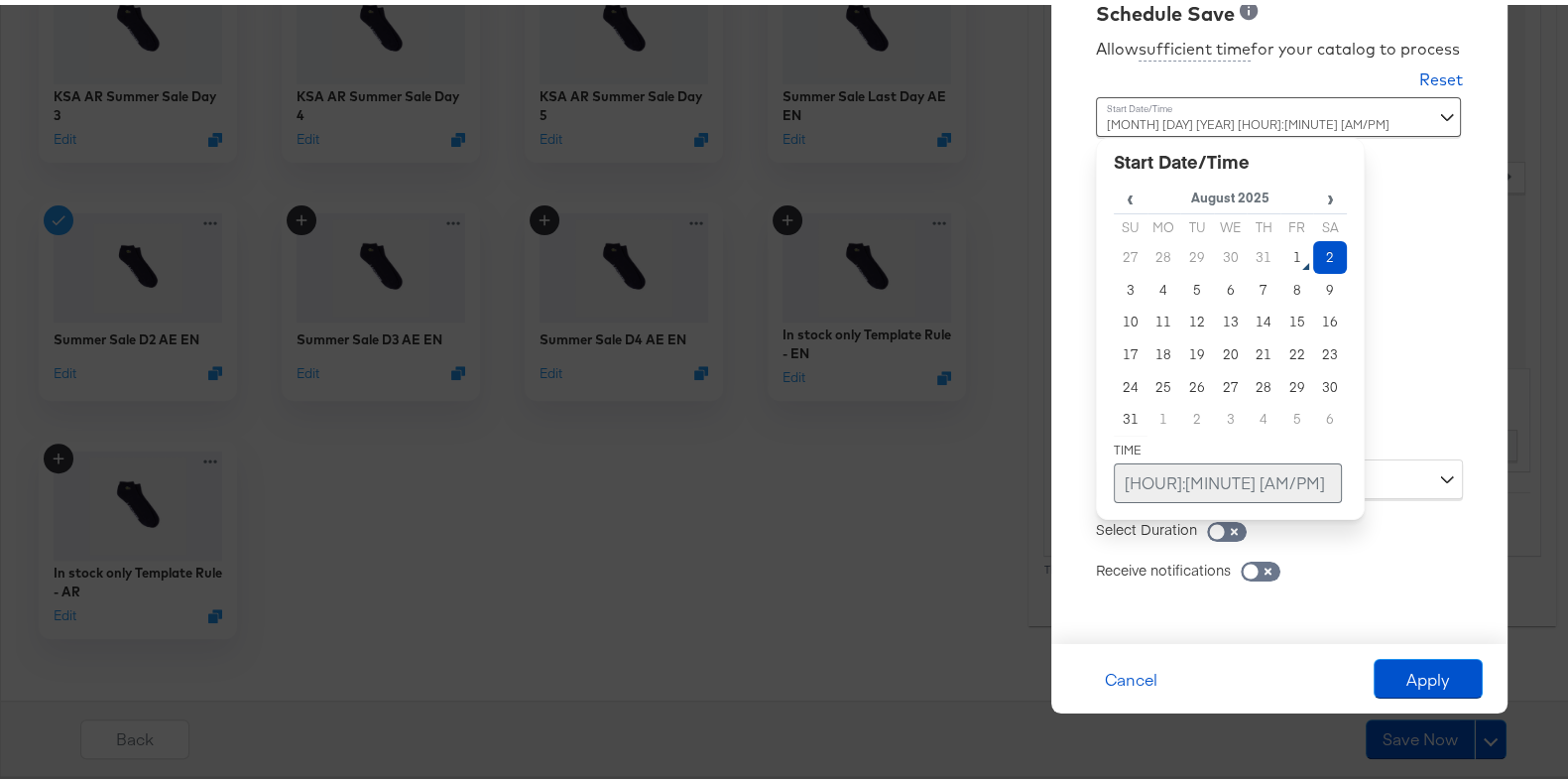 click on "[HOUR]:[MINUTE] [AM/PM]" at bounding box center [1228, 478] 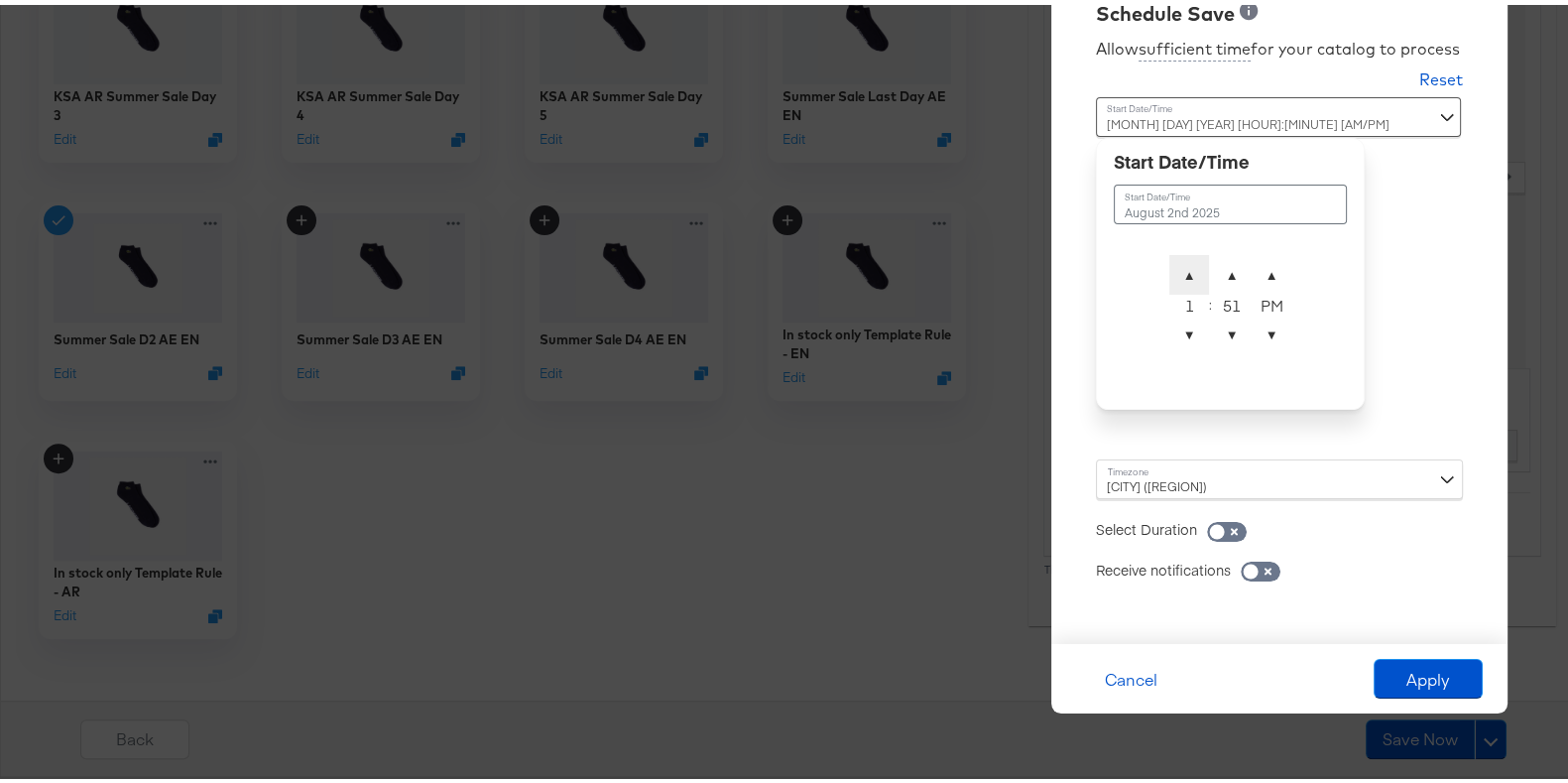 click on "▲" at bounding box center (1189, 270) 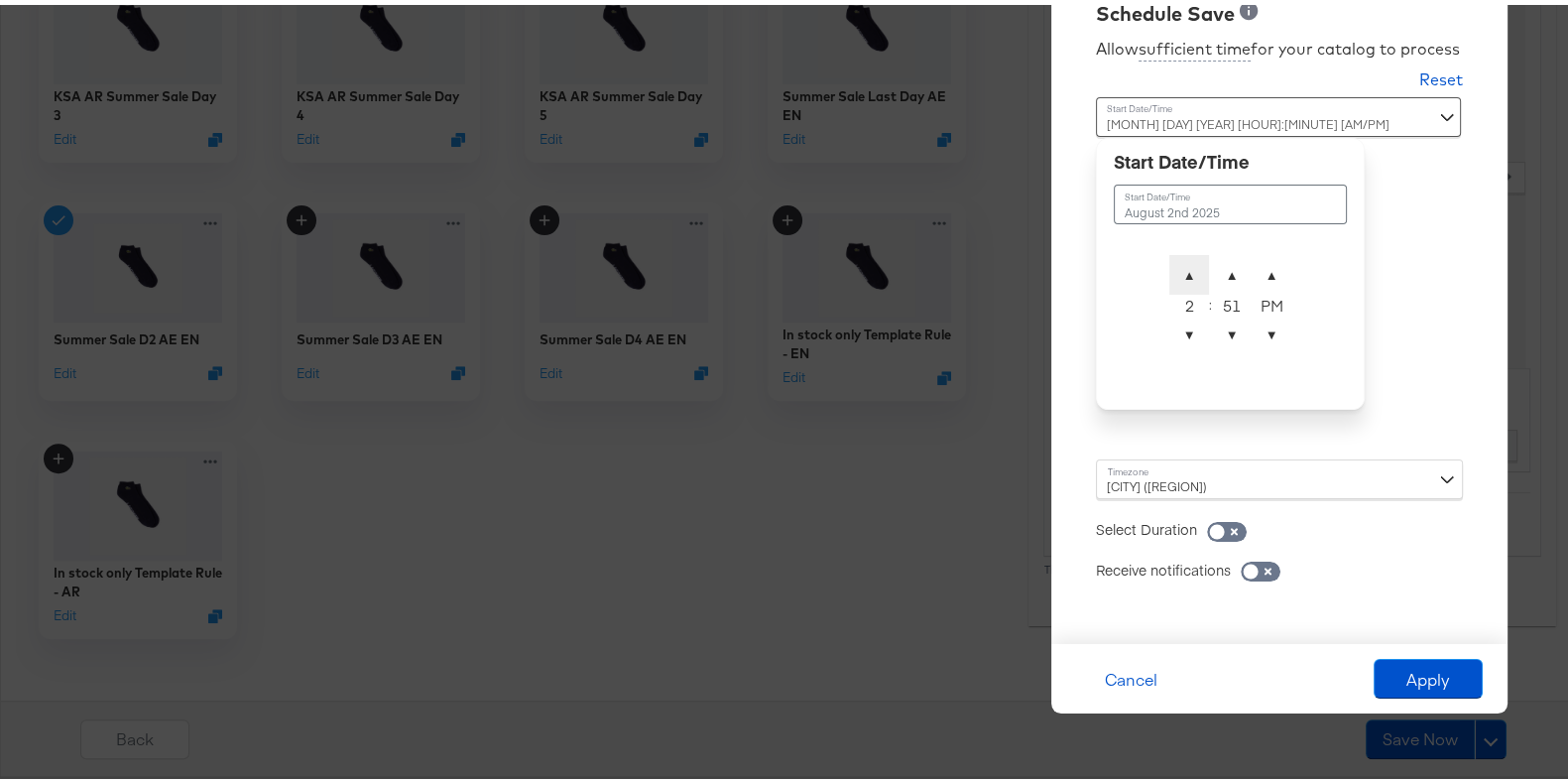 click on "▲" at bounding box center [1189, 270] 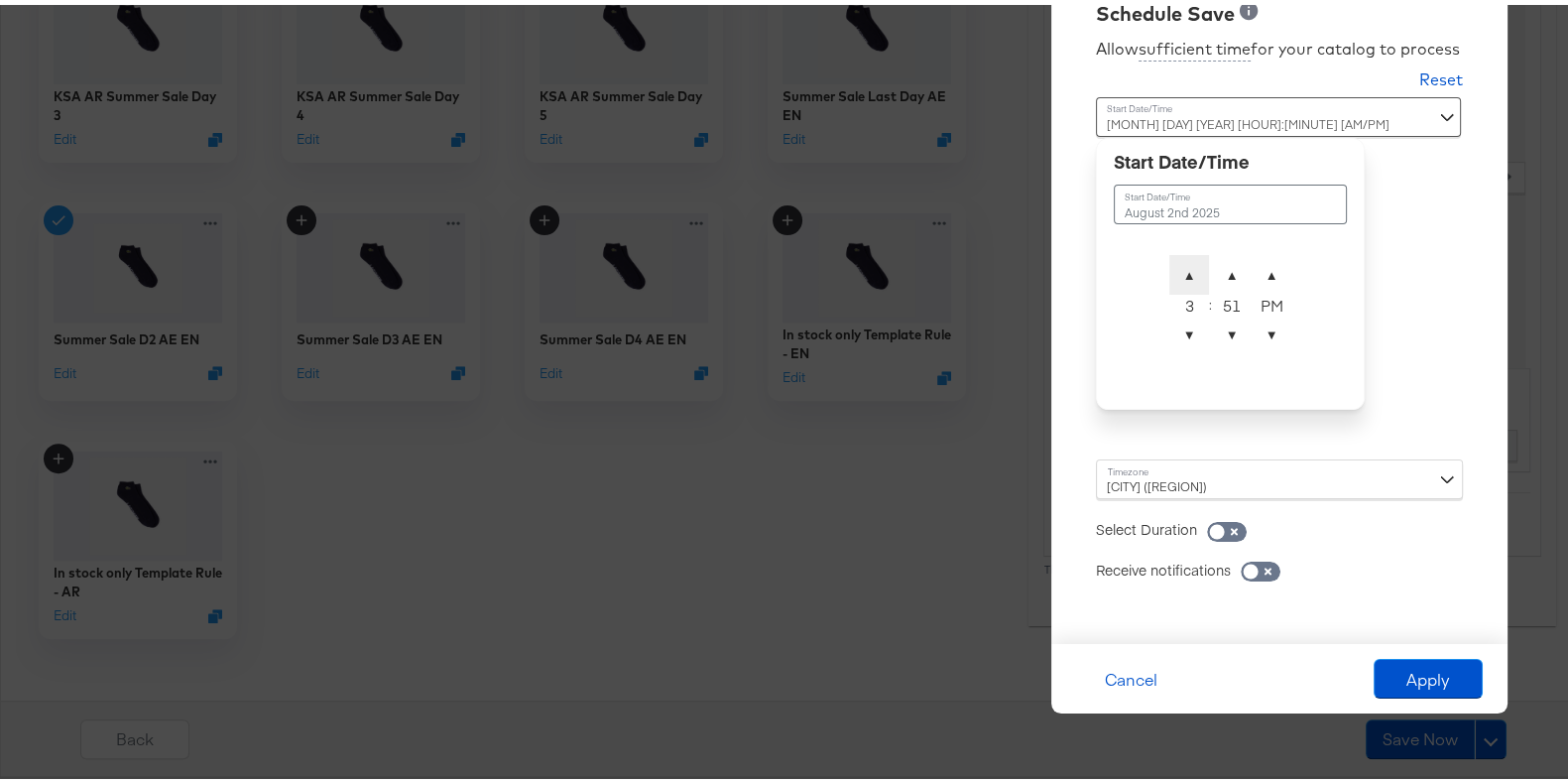 click on "▲" at bounding box center (1189, 270) 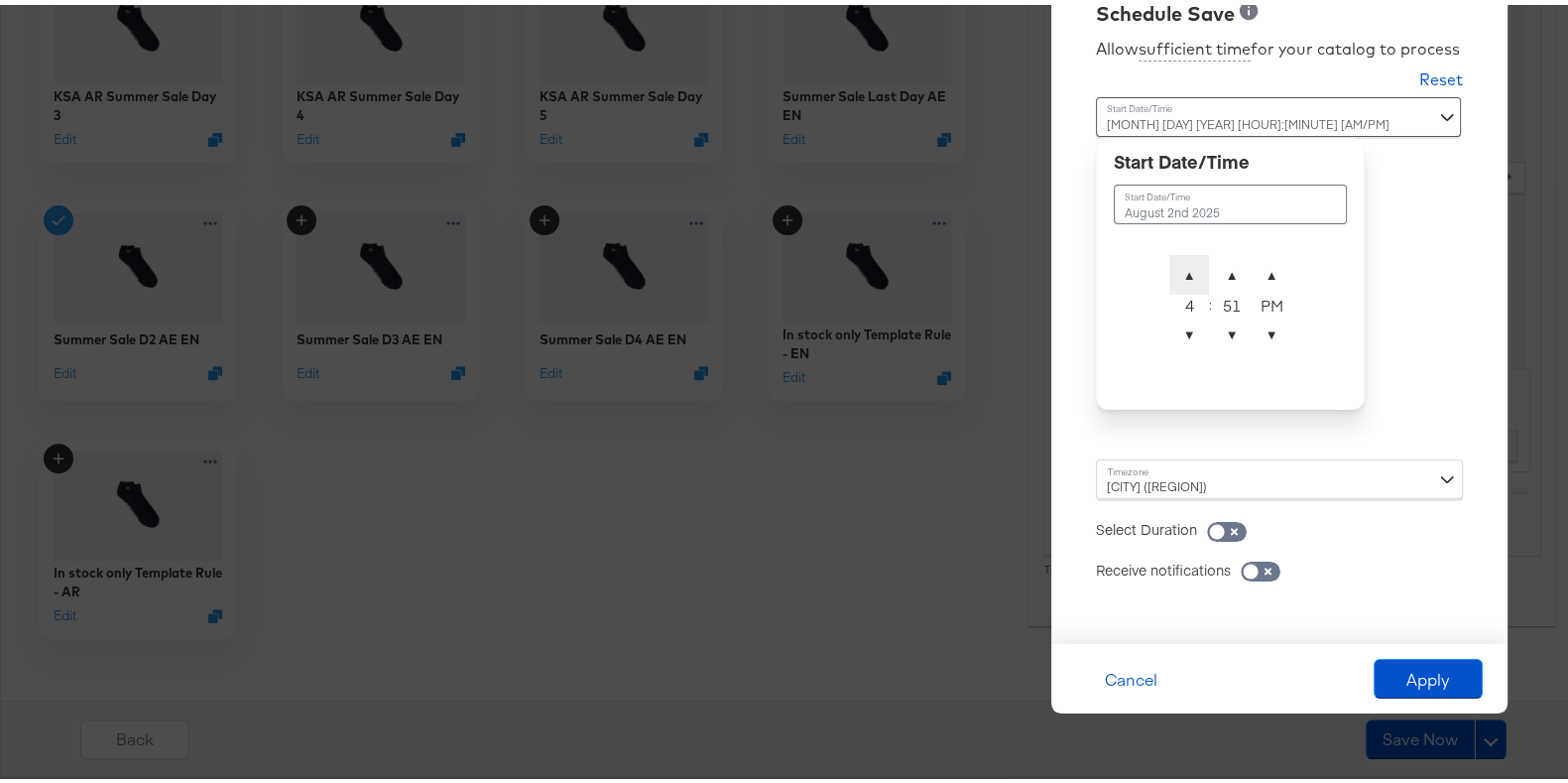 click on "▲" at bounding box center (1189, 270) 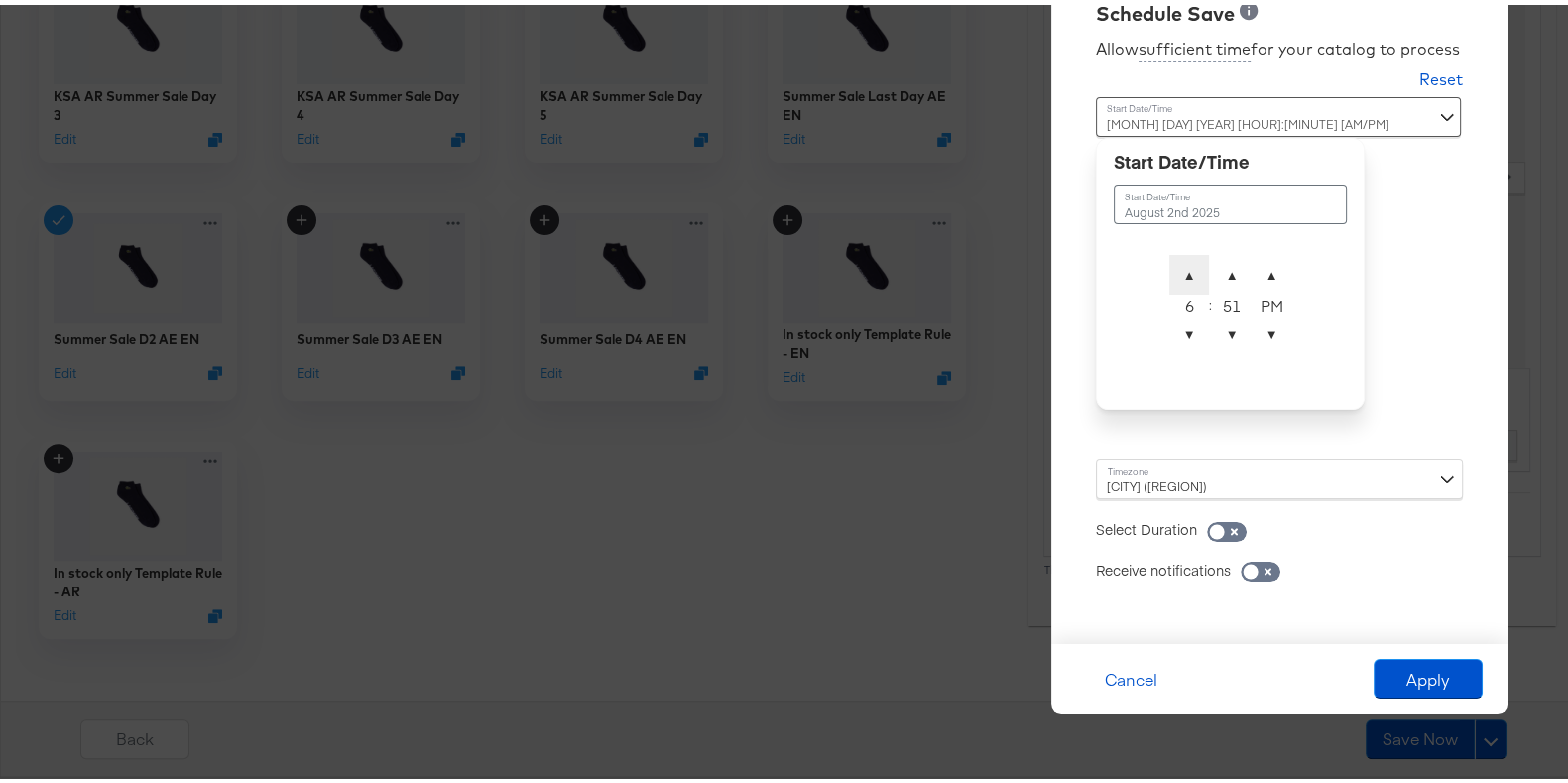 click on "▲" at bounding box center (1189, 270) 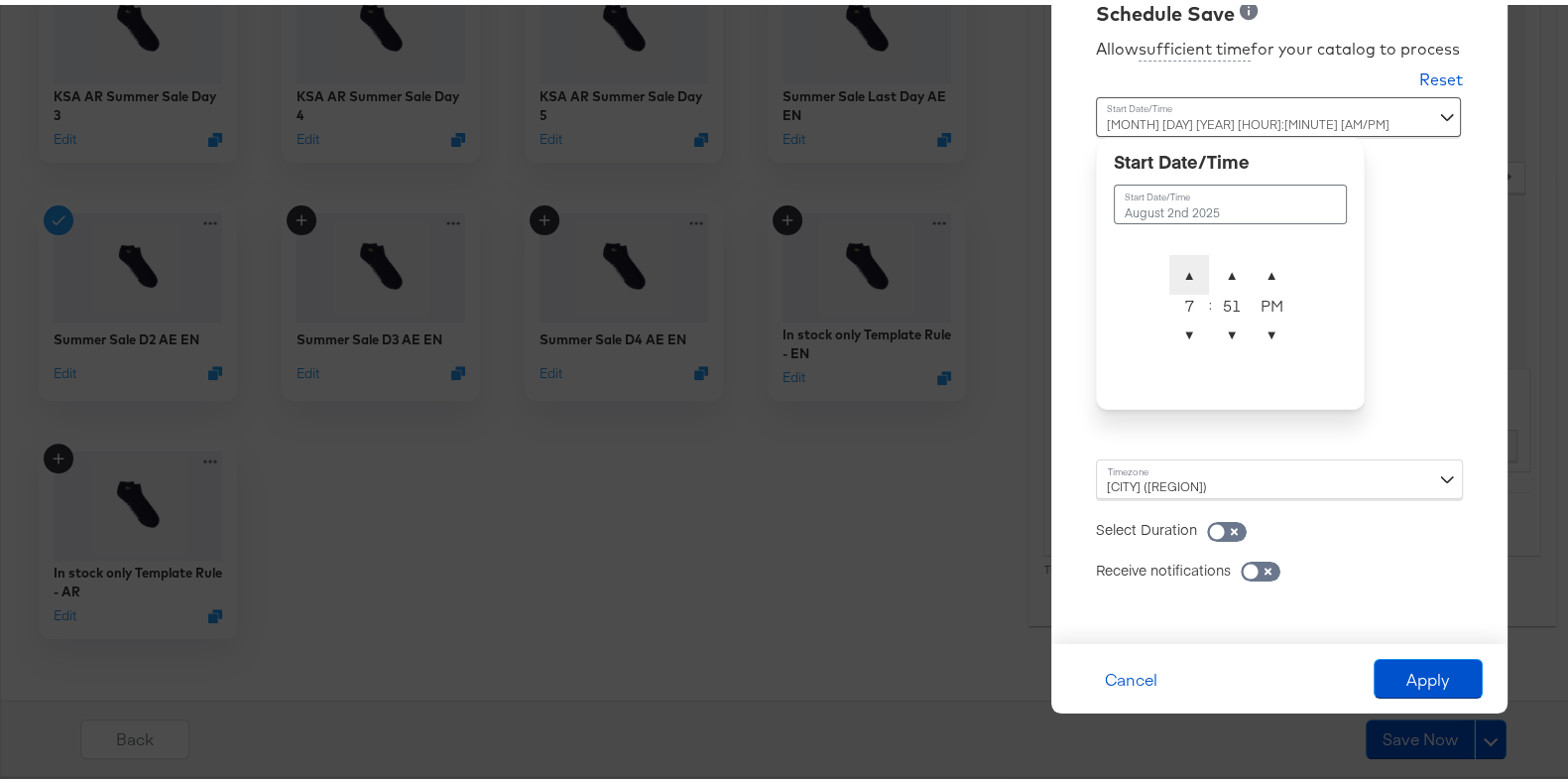 click on "▲" at bounding box center [1189, 270] 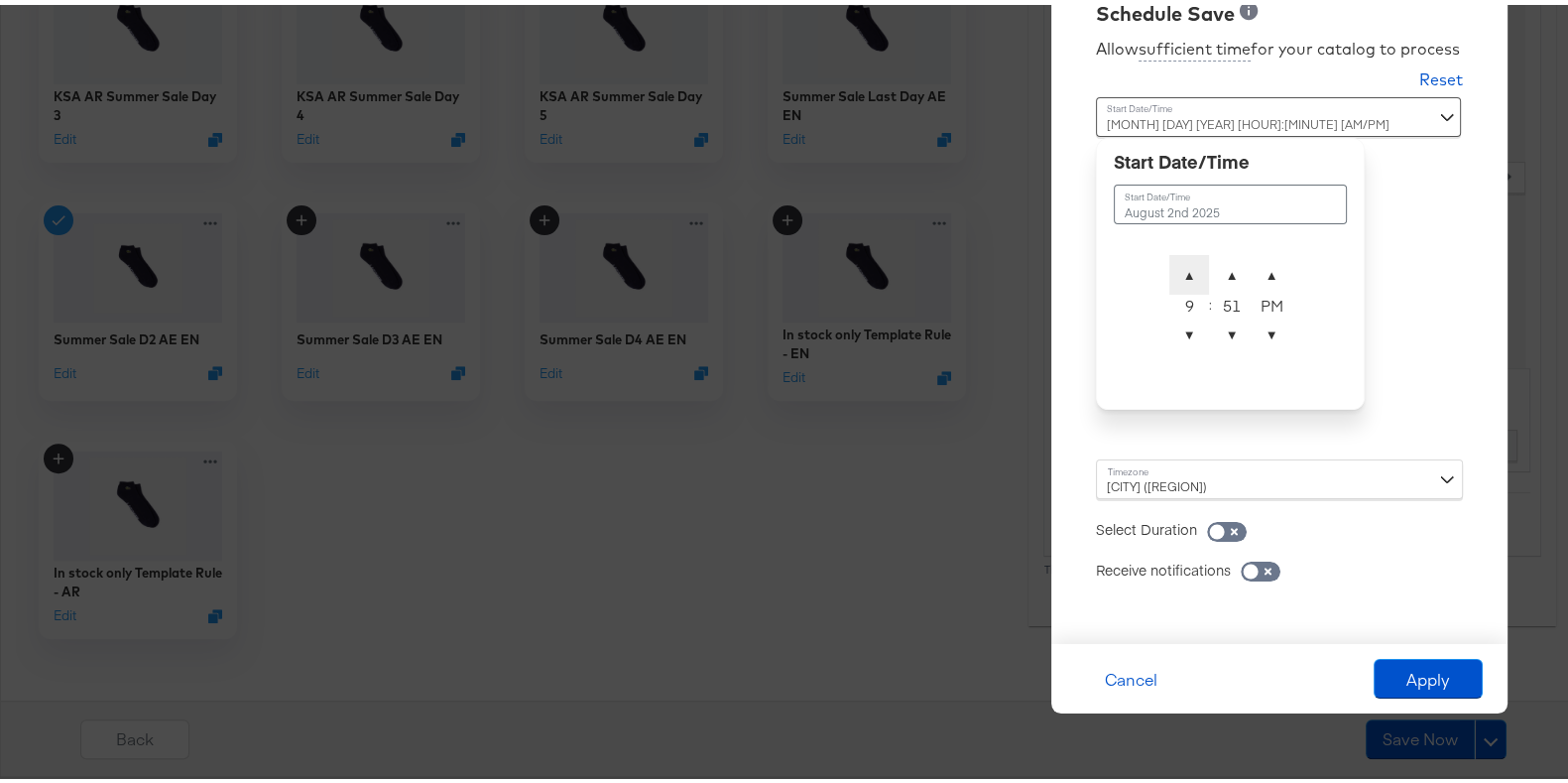 click on "▲" at bounding box center [1189, 270] 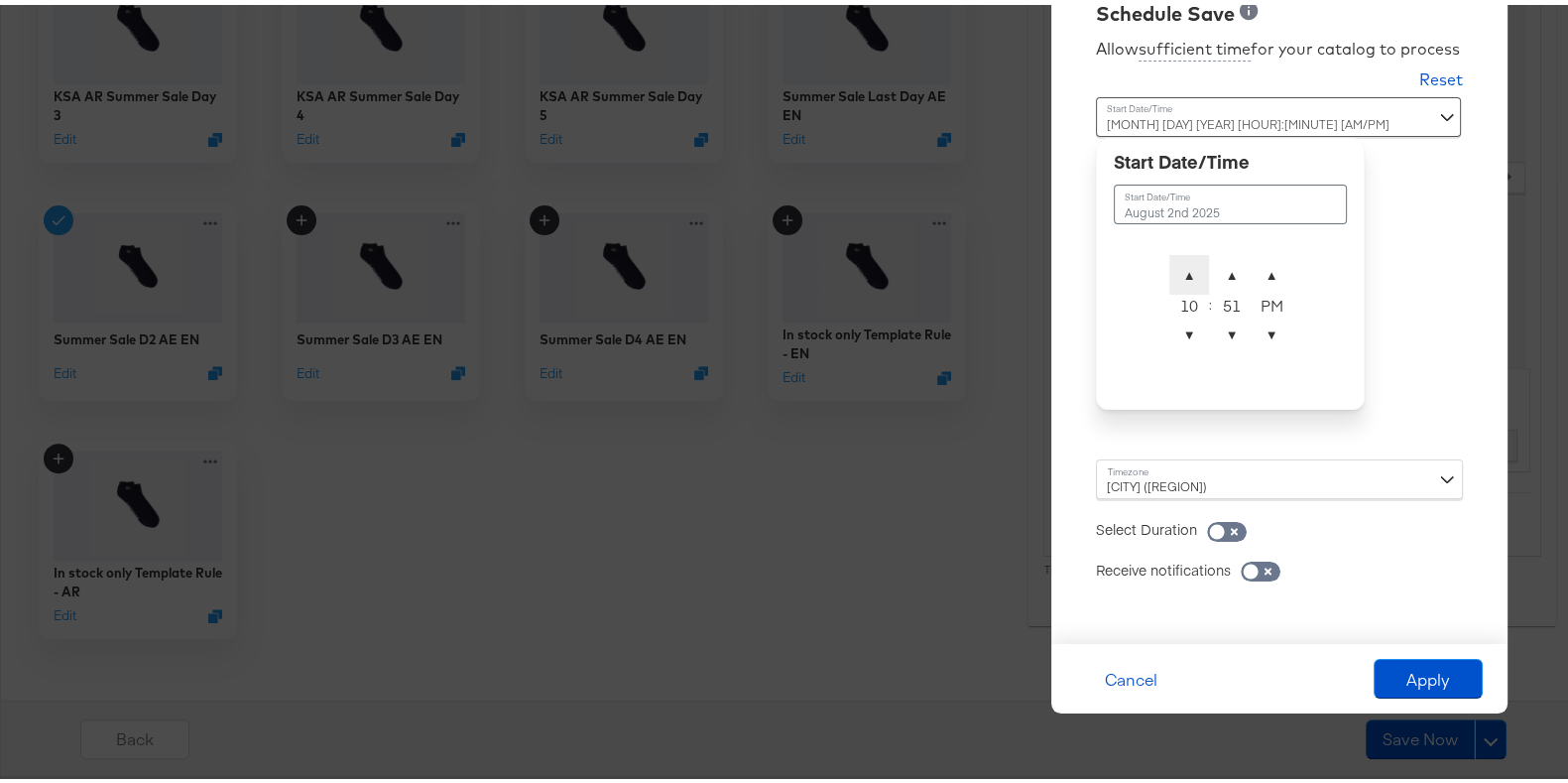 click on "▲" at bounding box center (1189, 270) 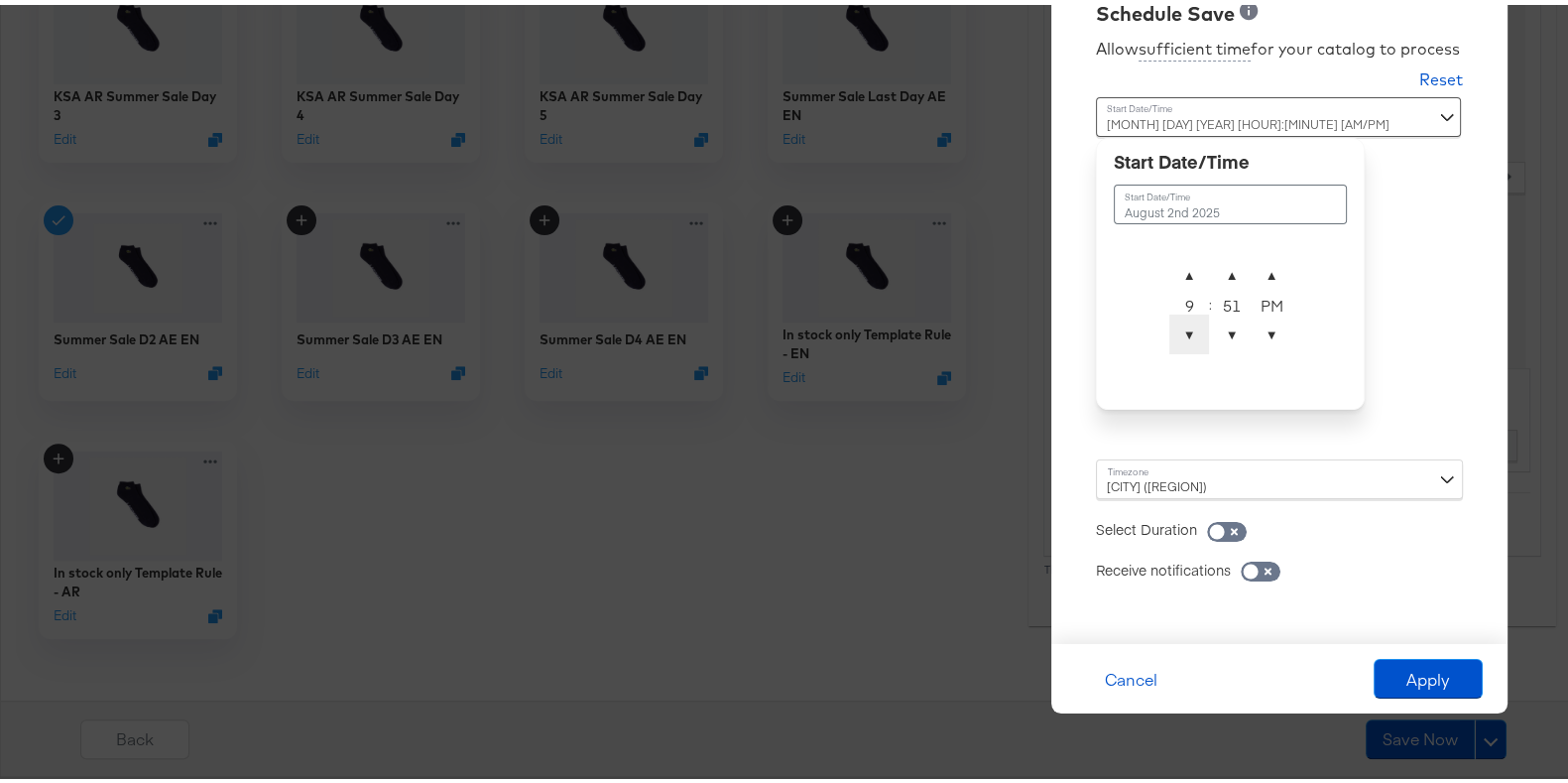 click on "▼" at bounding box center (1189, 329) 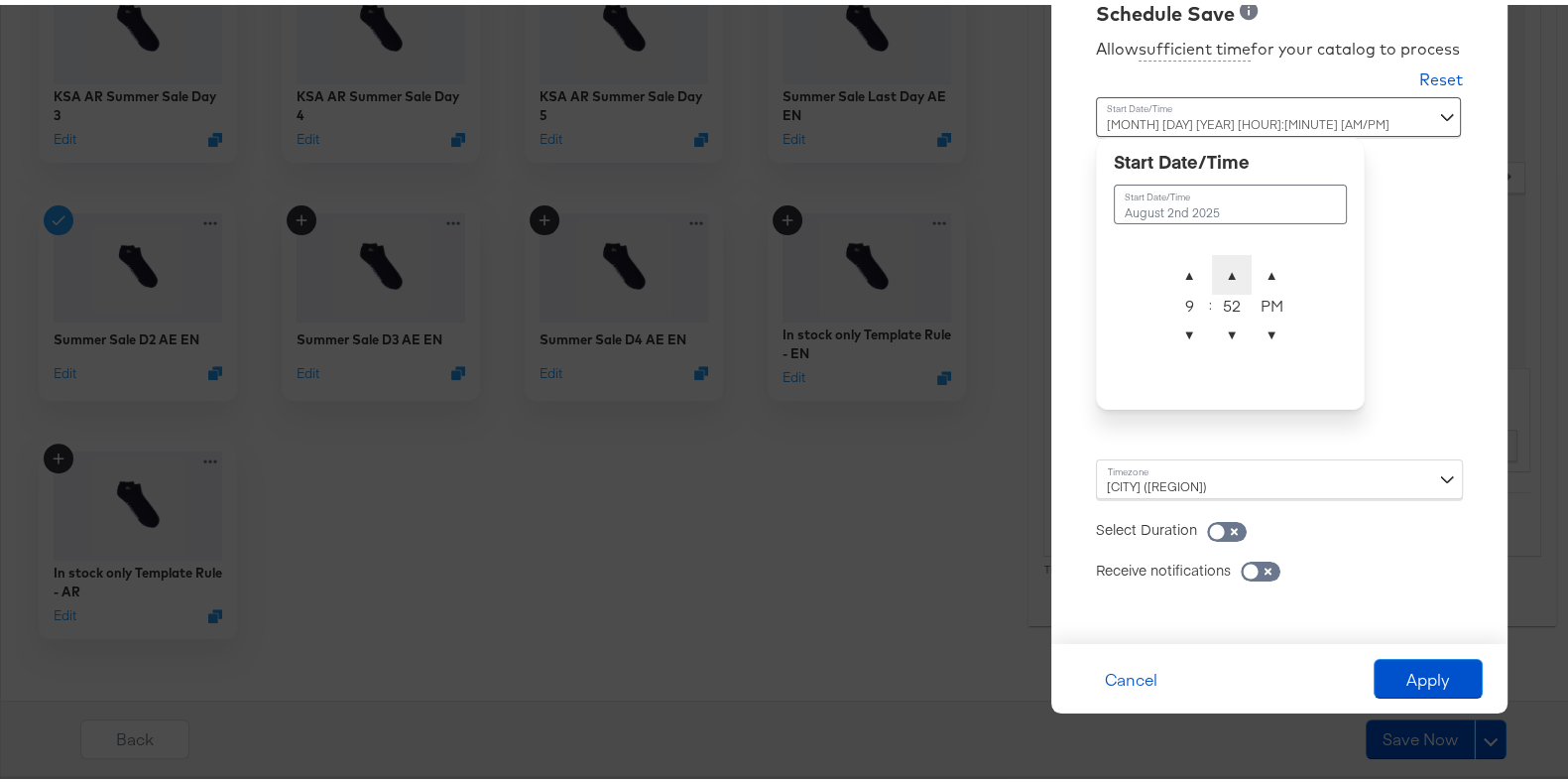 click on "▲" at bounding box center (1232, 270) 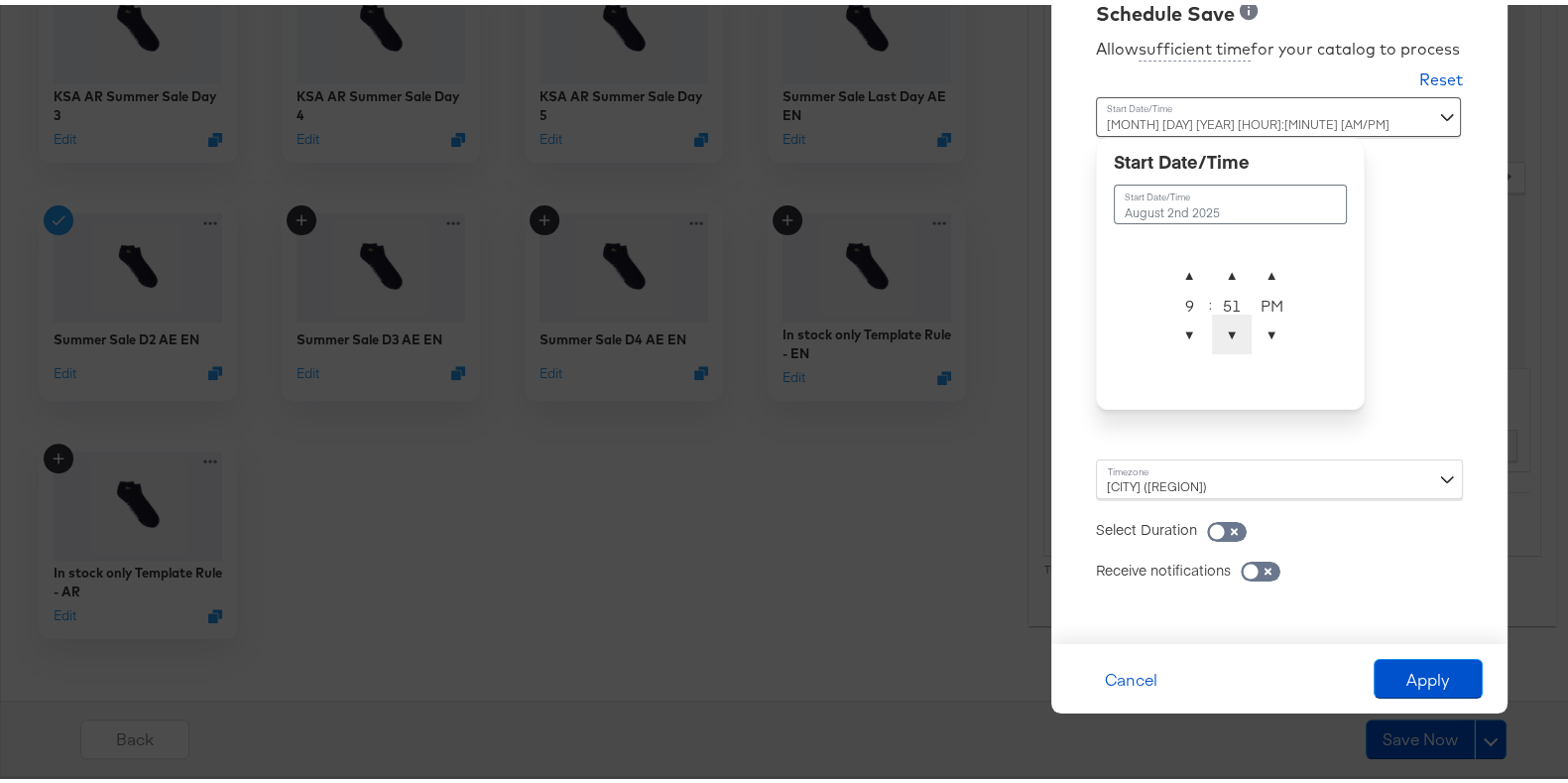 click on "▼" at bounding box center [1232, 329] 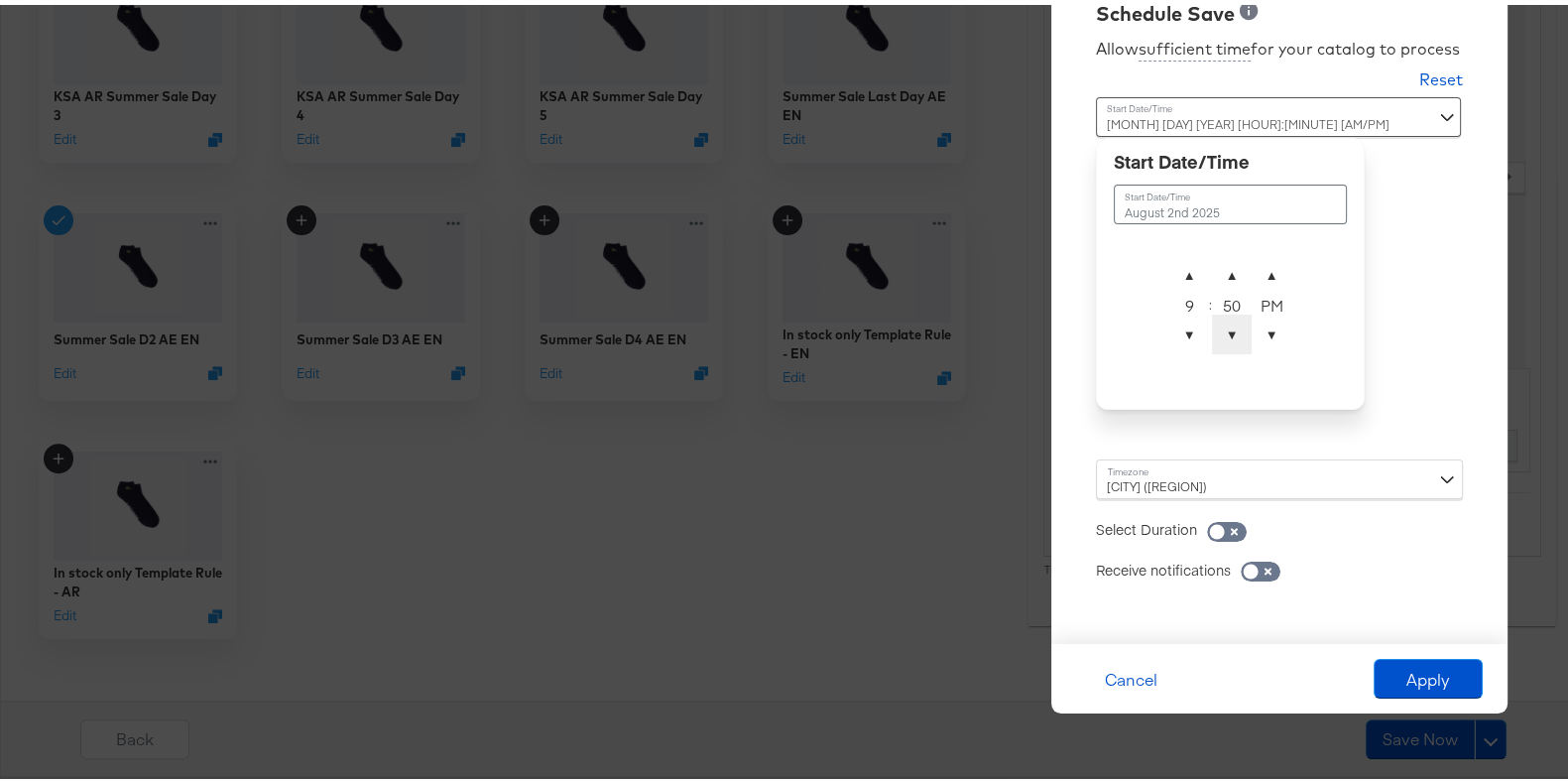 click on "▼" at bounding box center (1232, 329) 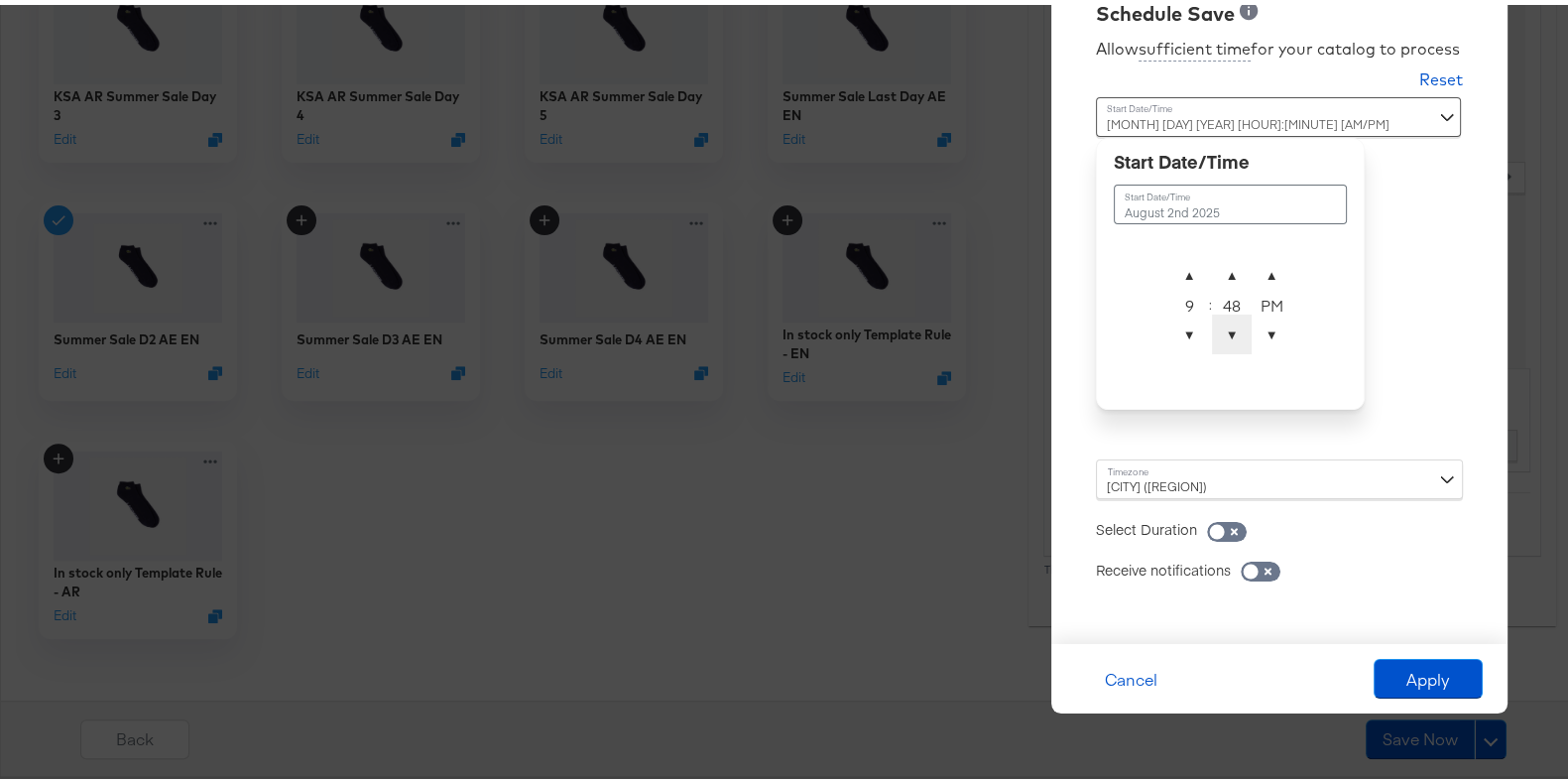 click on "▼" at bounding box center [1232, 329] 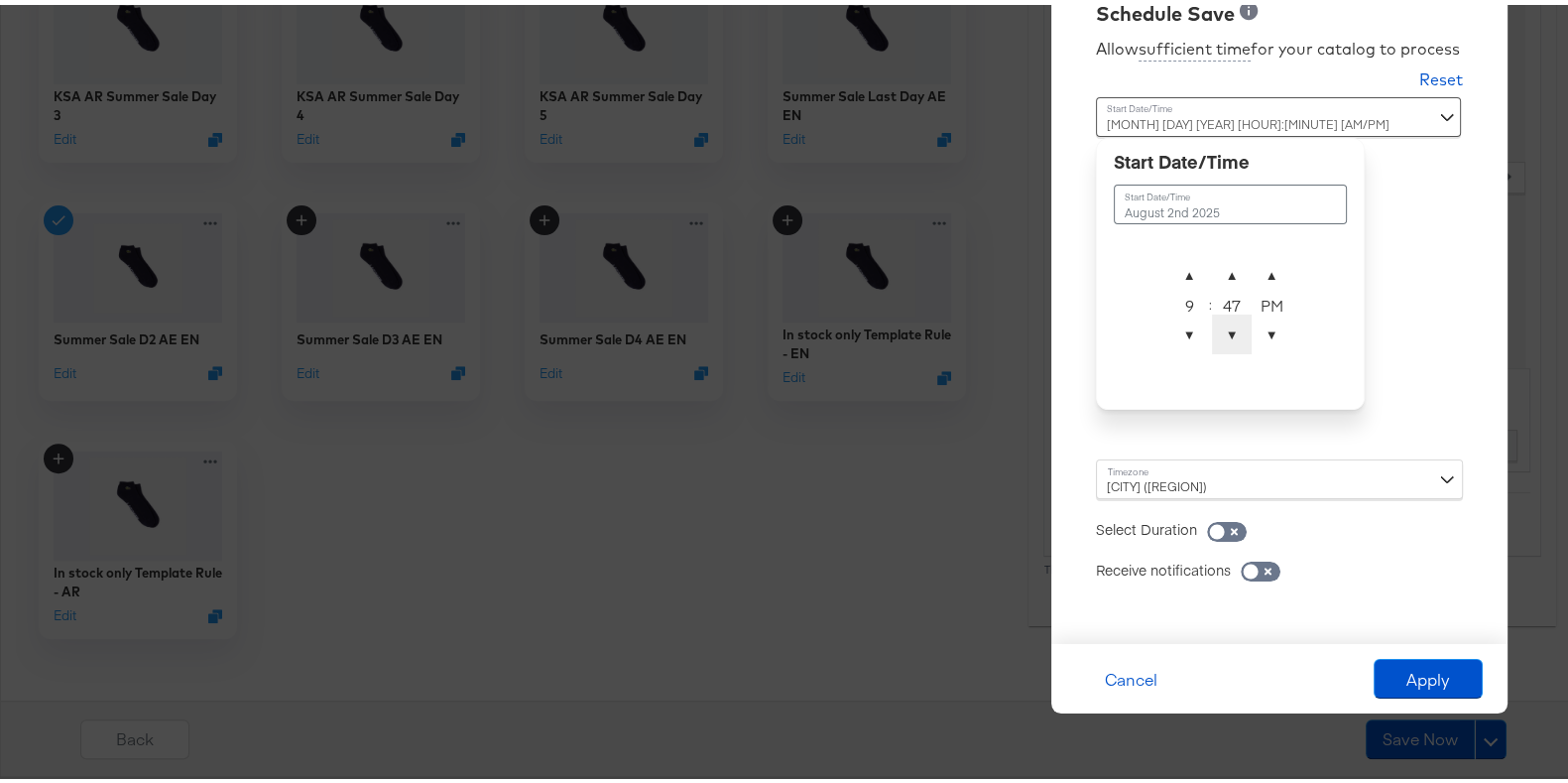 click on "▼" at bounding box center [1232, 329] 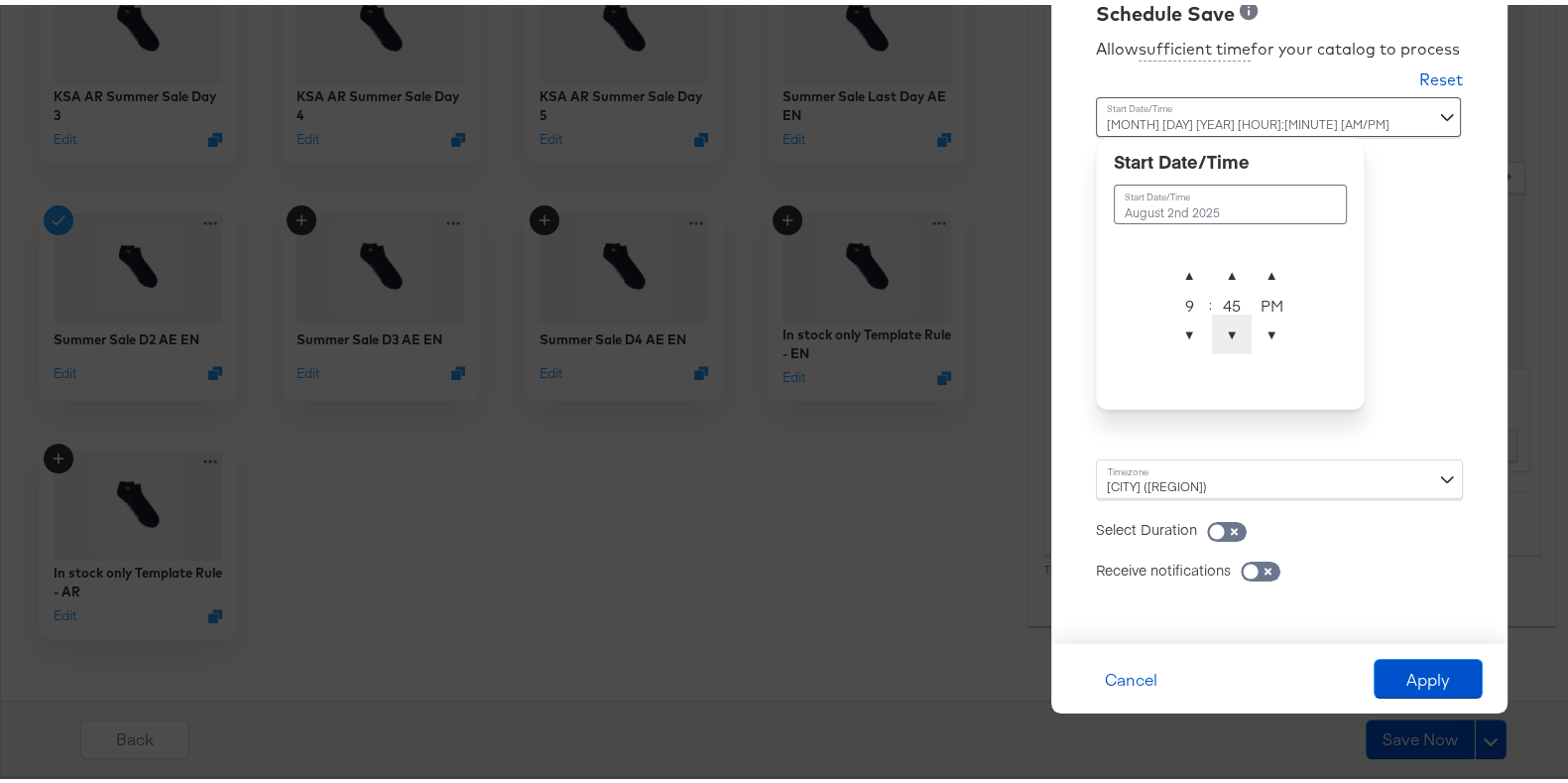 click on "▼" at bounding box center [1232, 329] 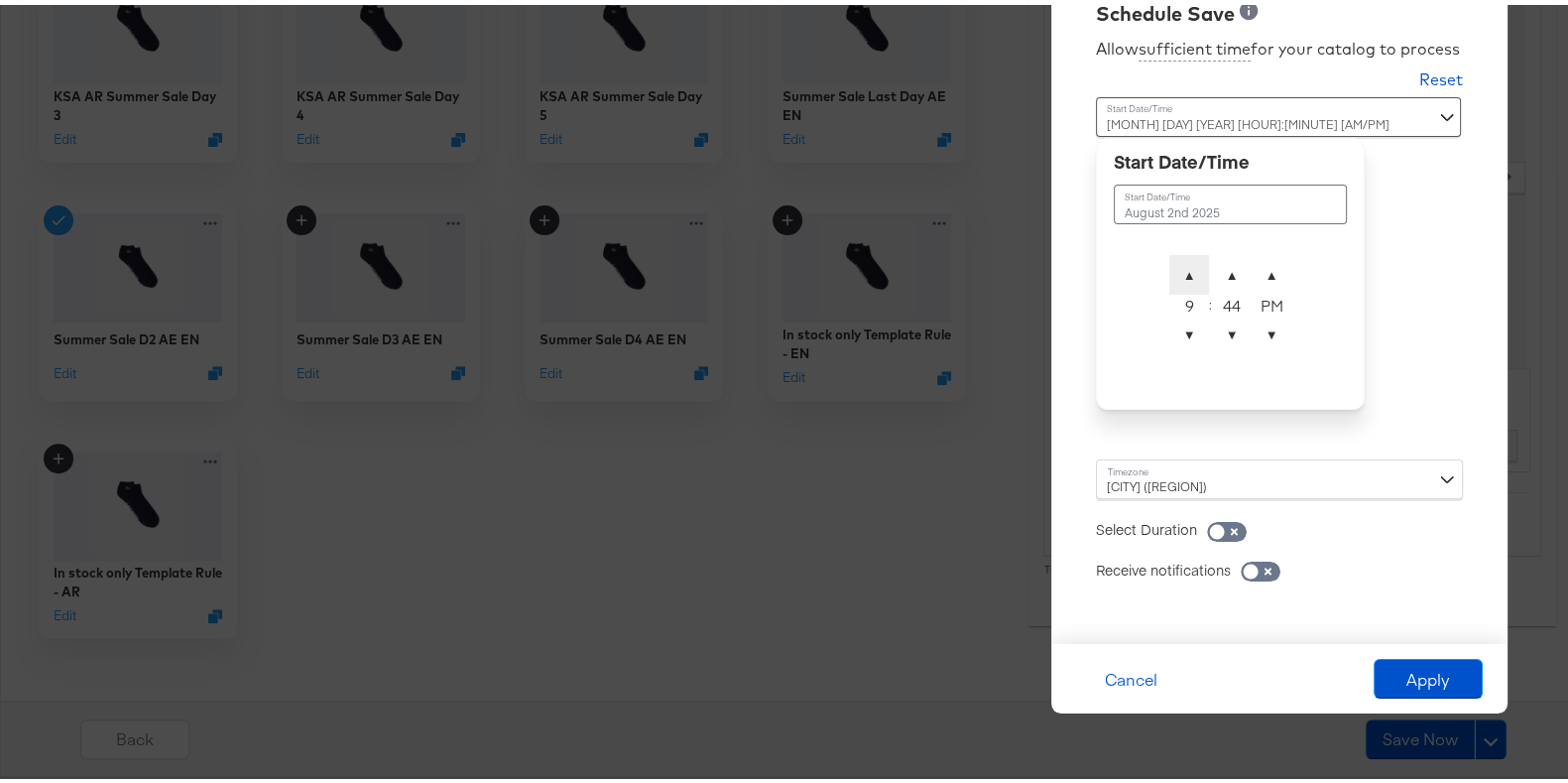 click on "▲" at bounding box center [1189, 270] 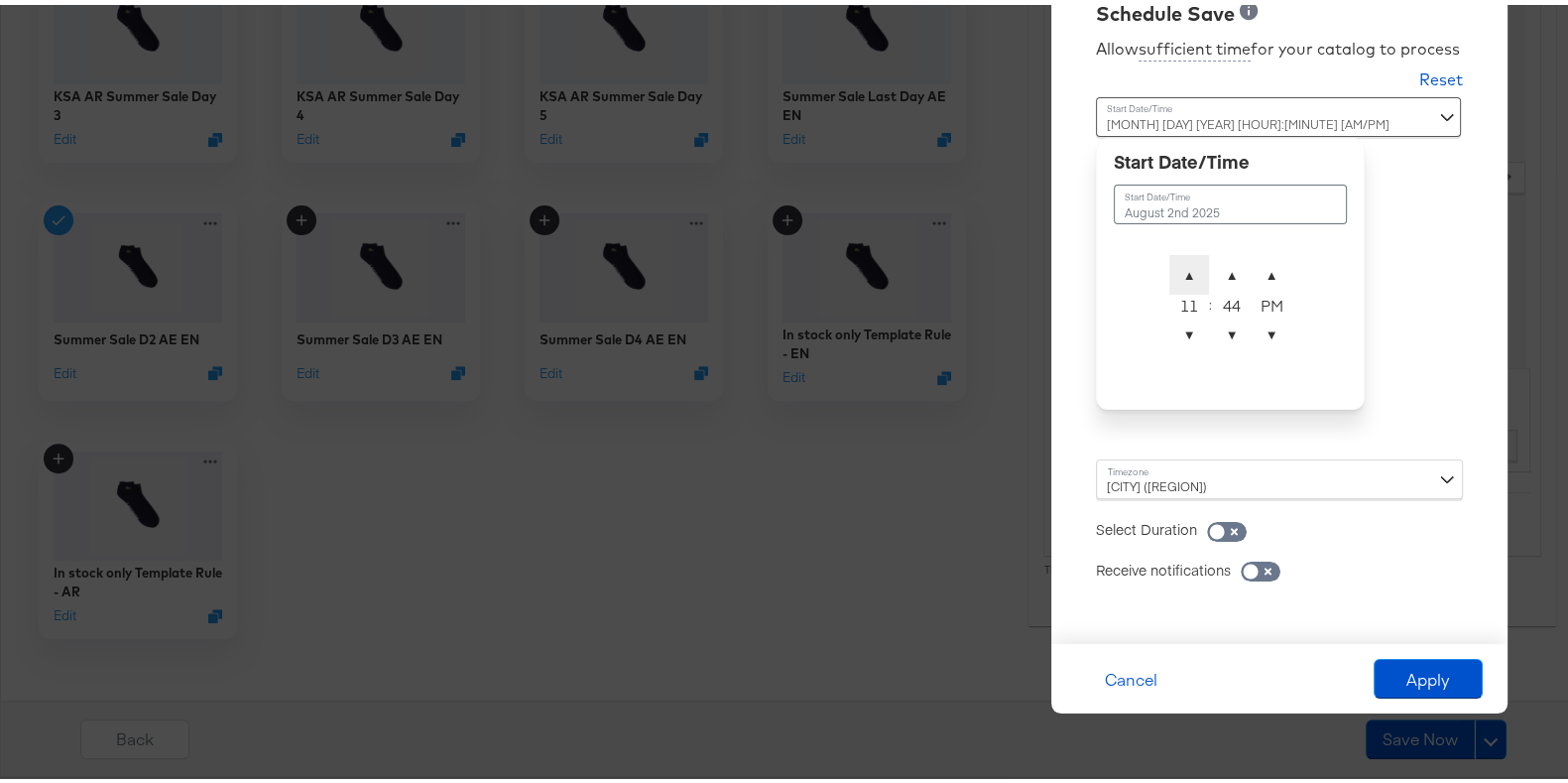 click on "▲" at bounding box center (1189, 270) 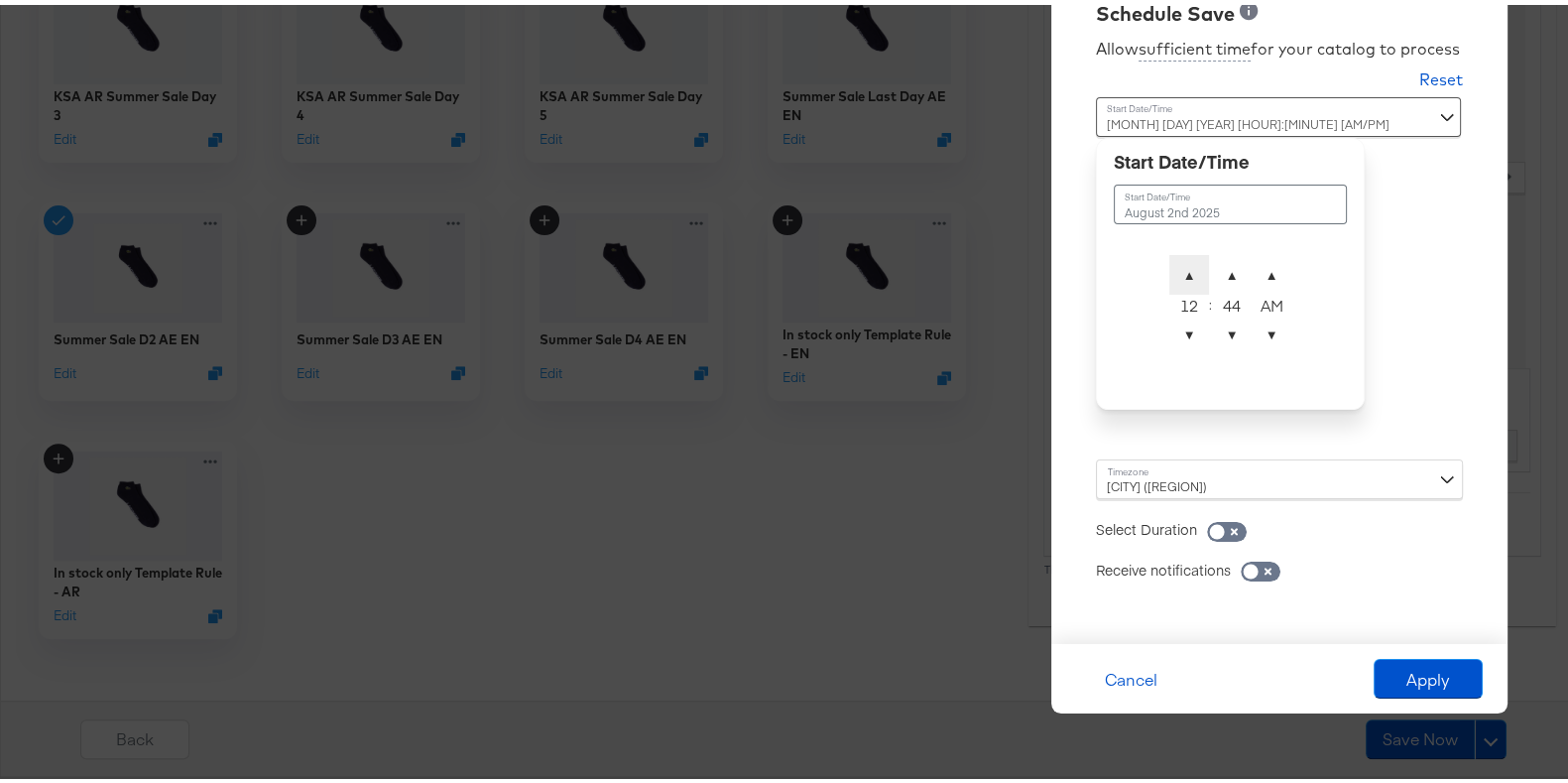type on "August 2nd 2025 12:44 AM" 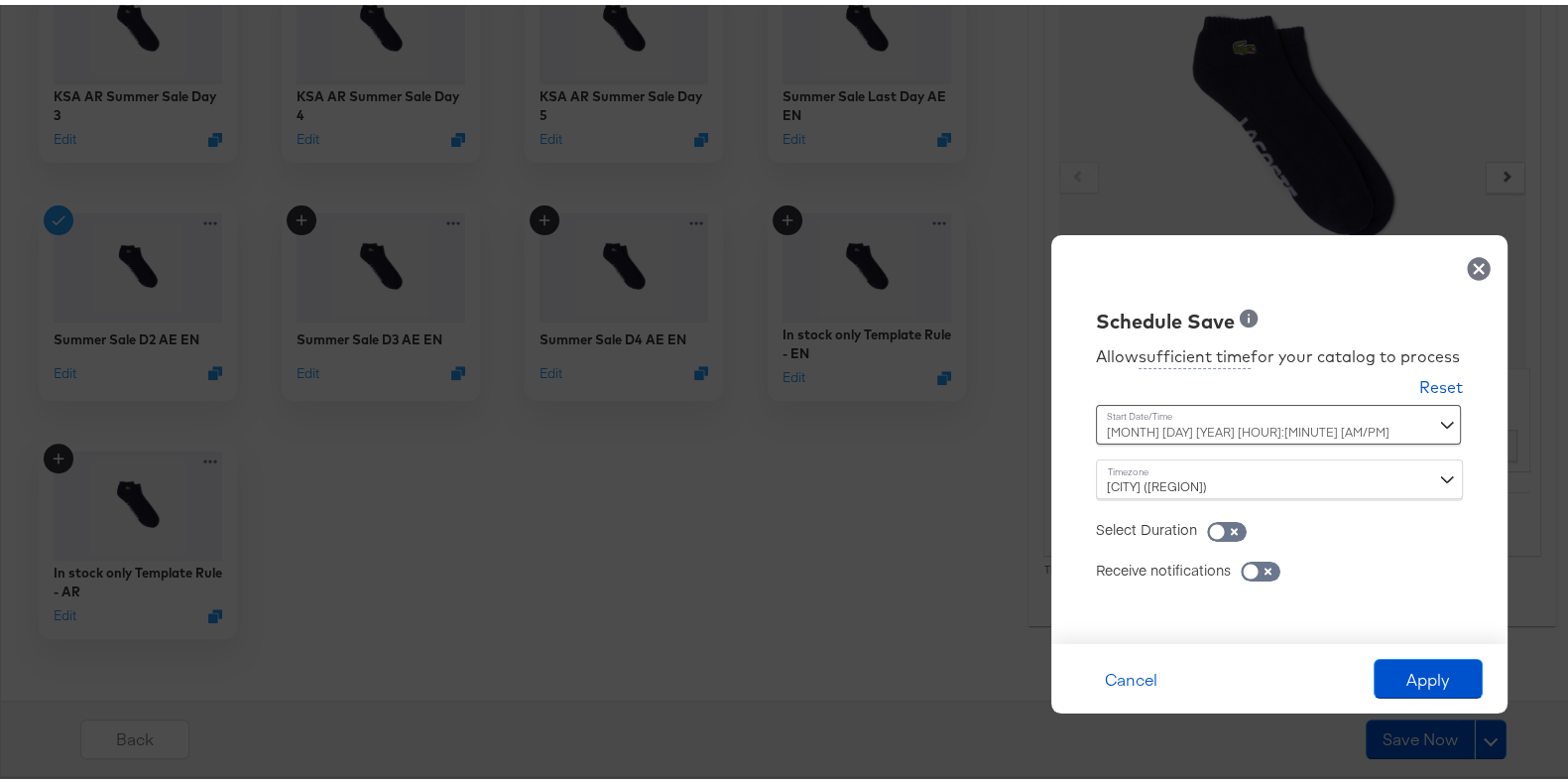 click on "Time : August 2nd 2025 12:44 AM August 2nd 2025 ▲ 12 ▼ : ▲ 44 ▼ ▲ AM ▼" at bounding box center [1279, 427] 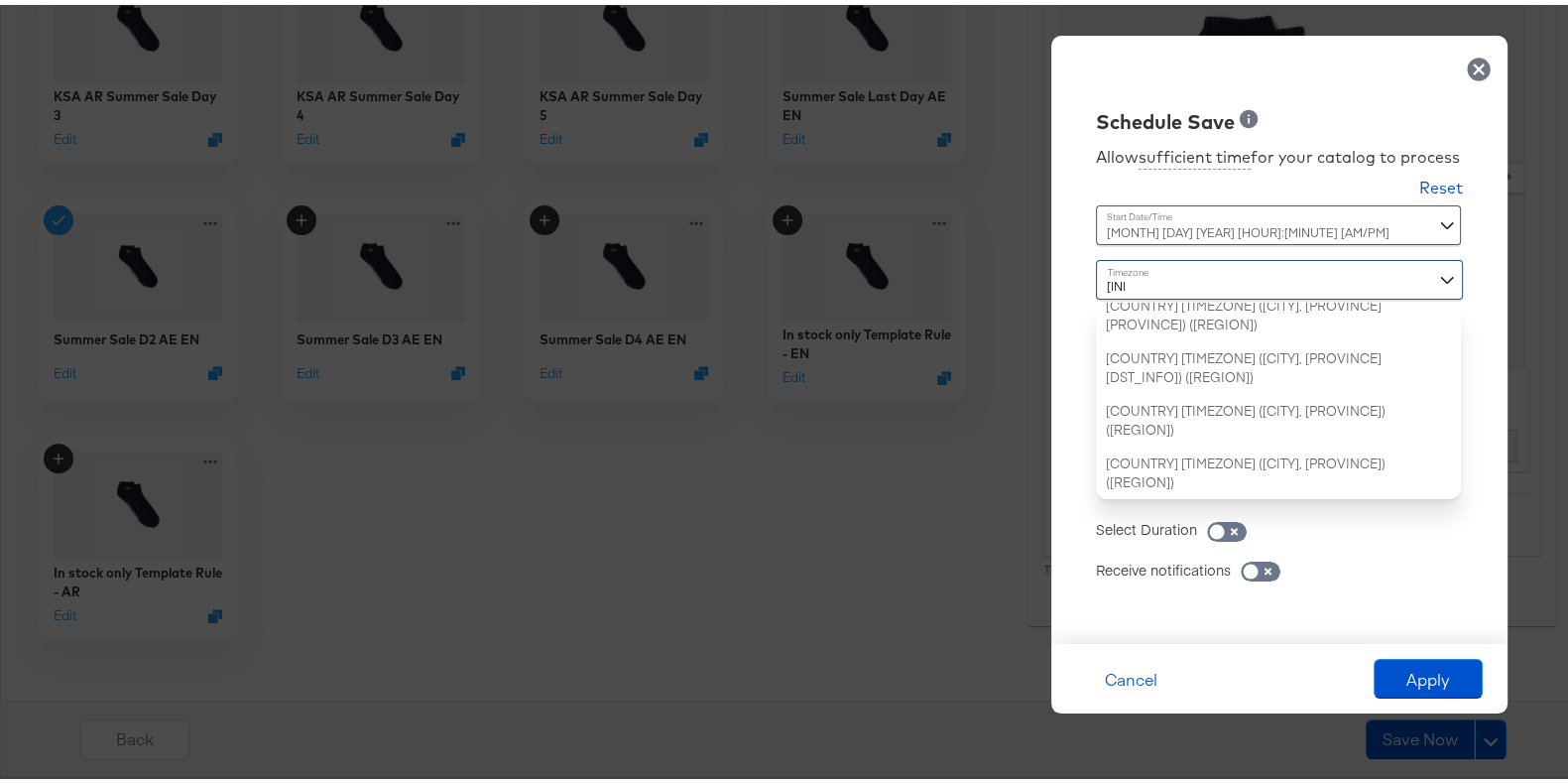 scroll, scrollTop: 167, scrollLeft: 0, axis: vertical 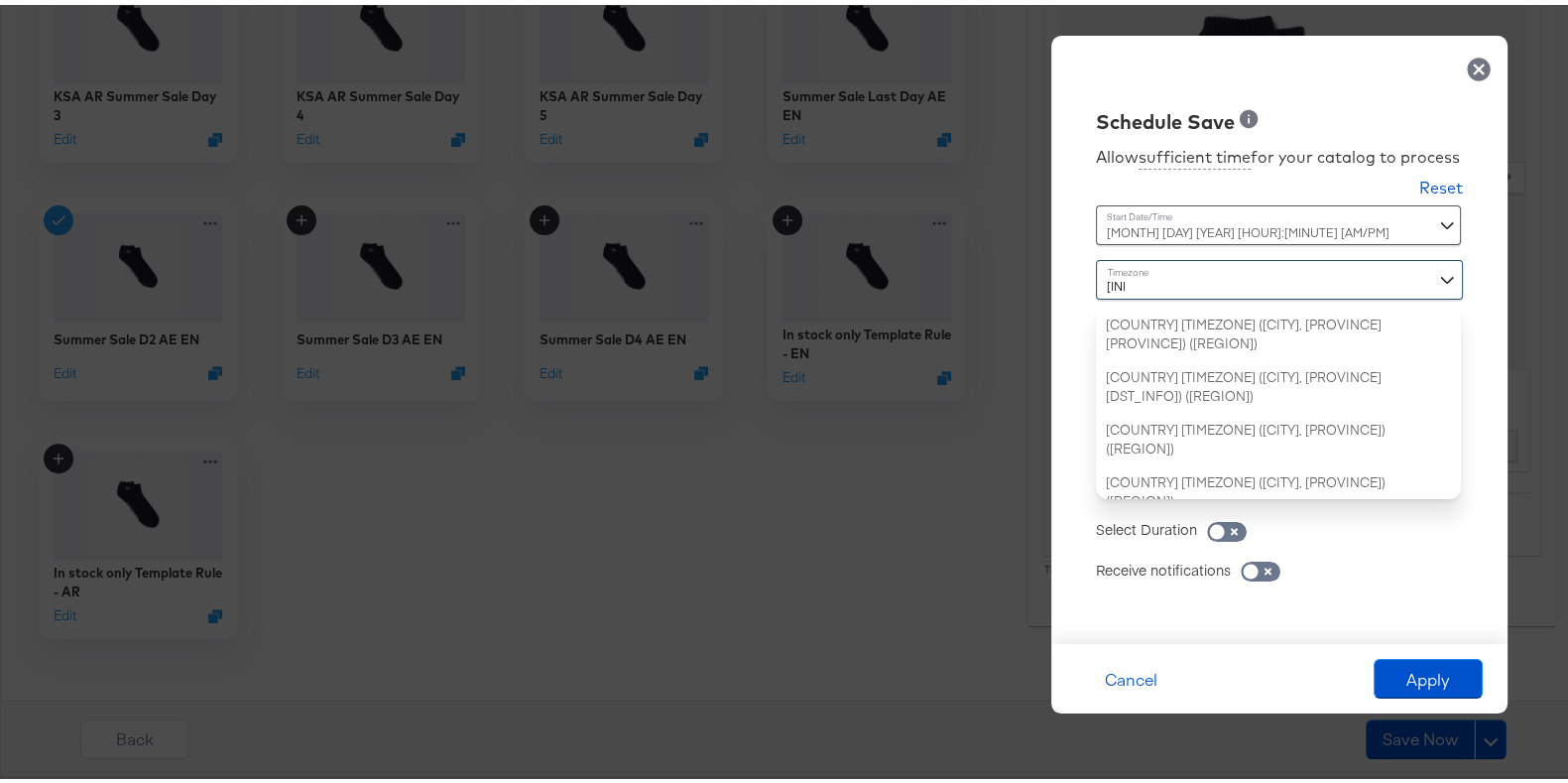type on "abu" 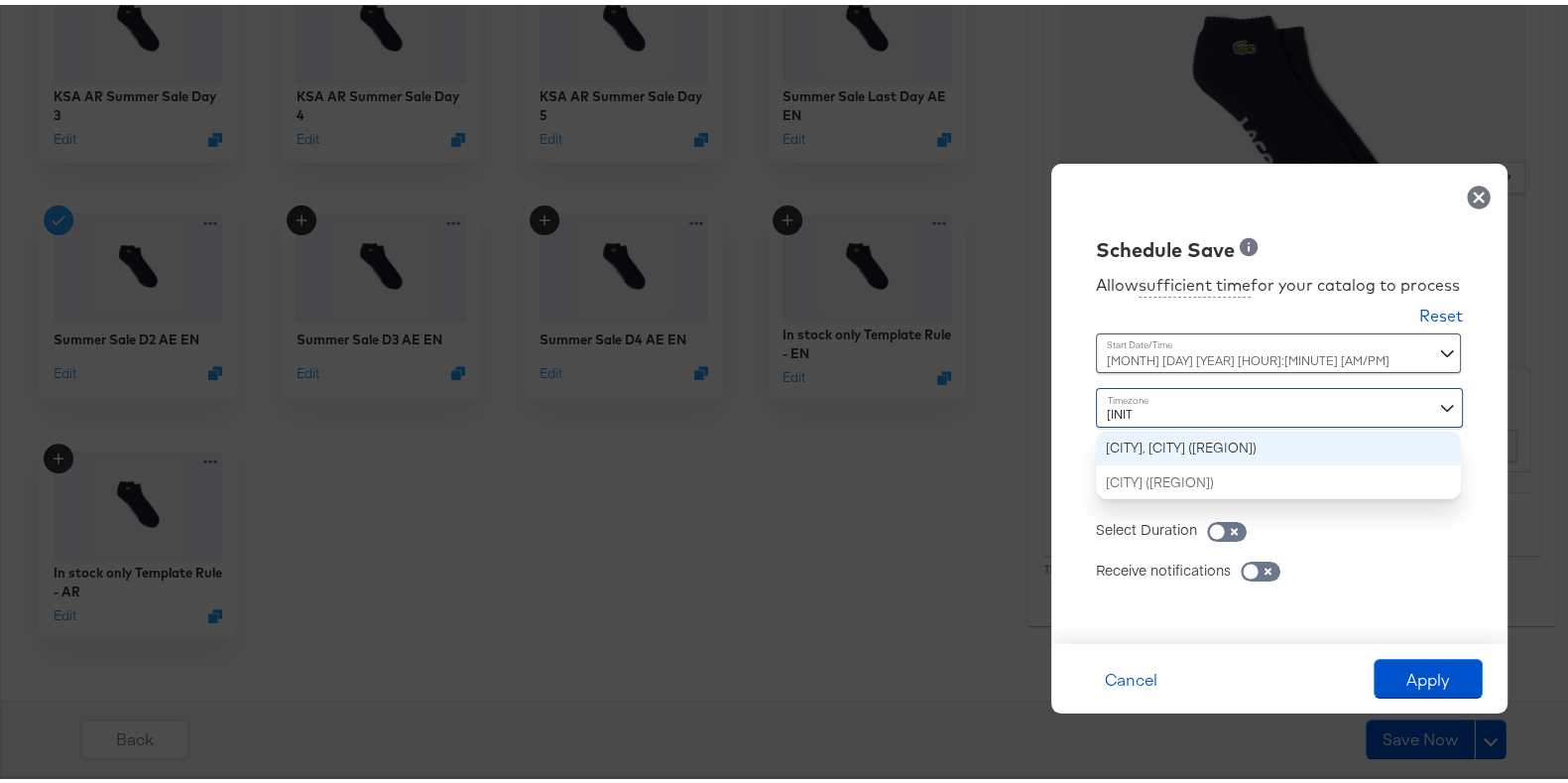 scroll, scrollTop: 0, scrollLeft: 0, axis: both 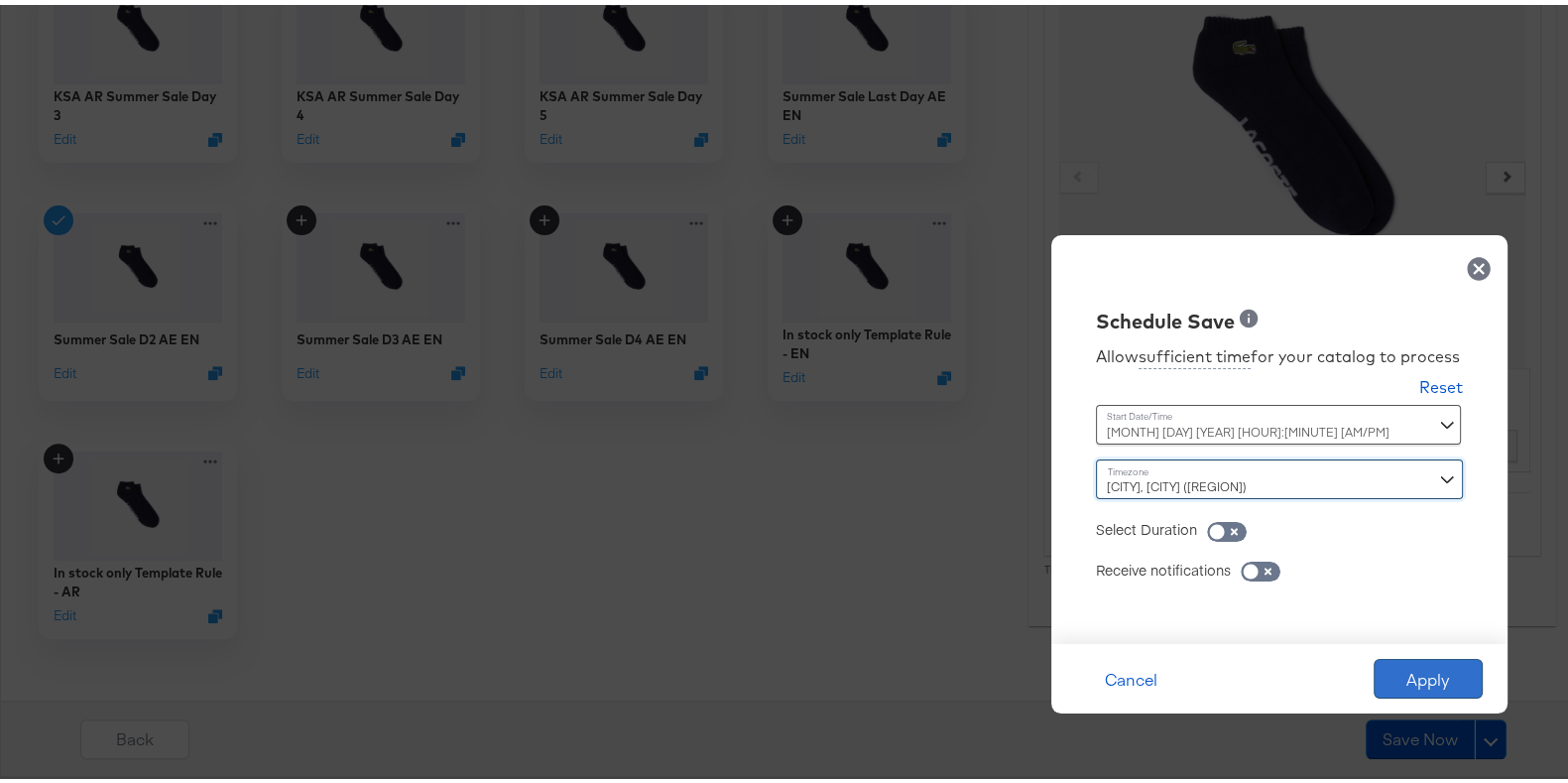 click on "Apply" at bounding box center [1428, 674] 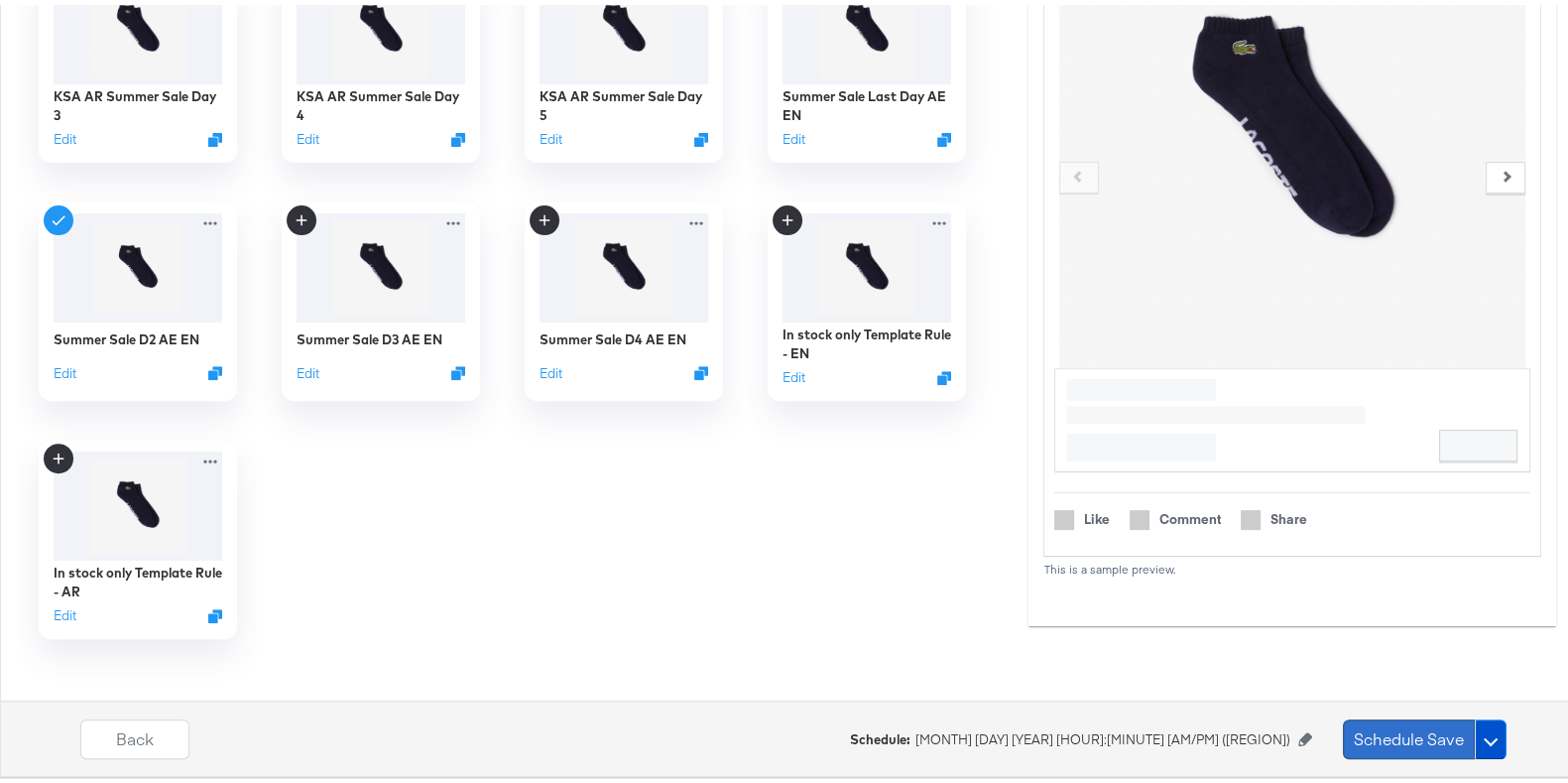click on "Schedule Save" at bounding box center [1408, 734] 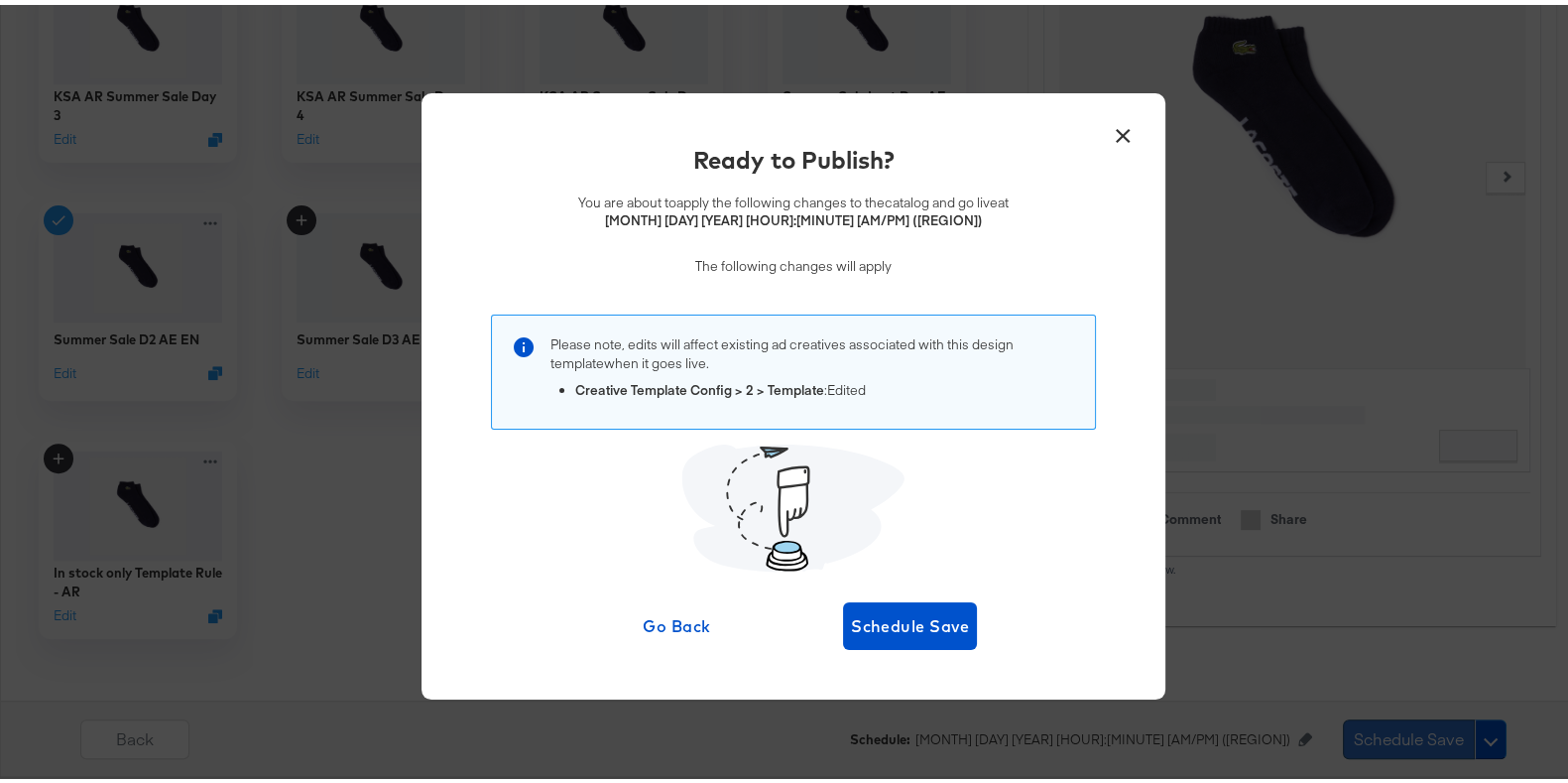 scroll, scrollTop: 0, scrollLeft: 0, axis: both 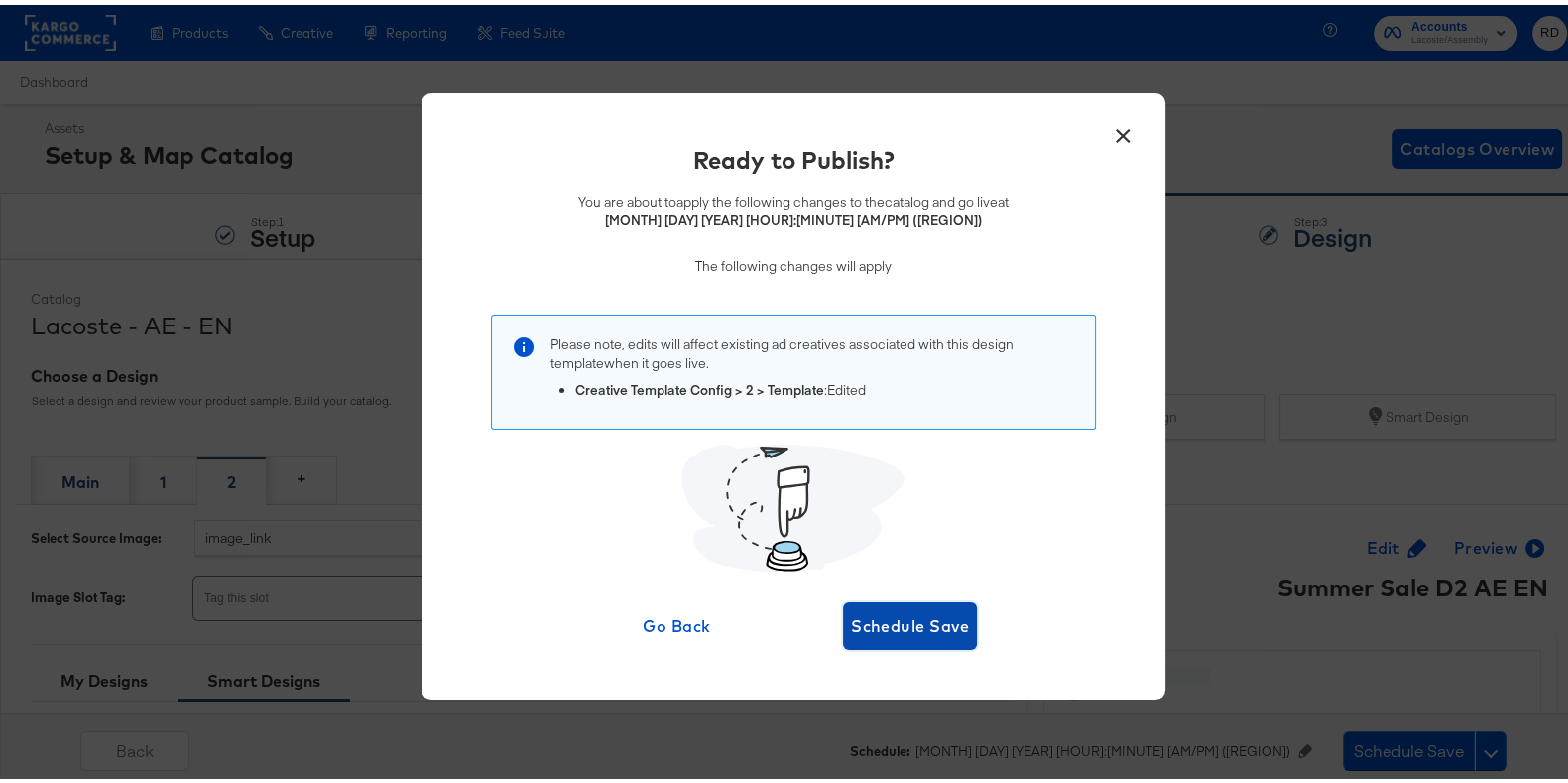 drag, startPoint x: 877, startPoint y: 606, endPoint x: 872, endPoint y: 623, distance: 17.720045 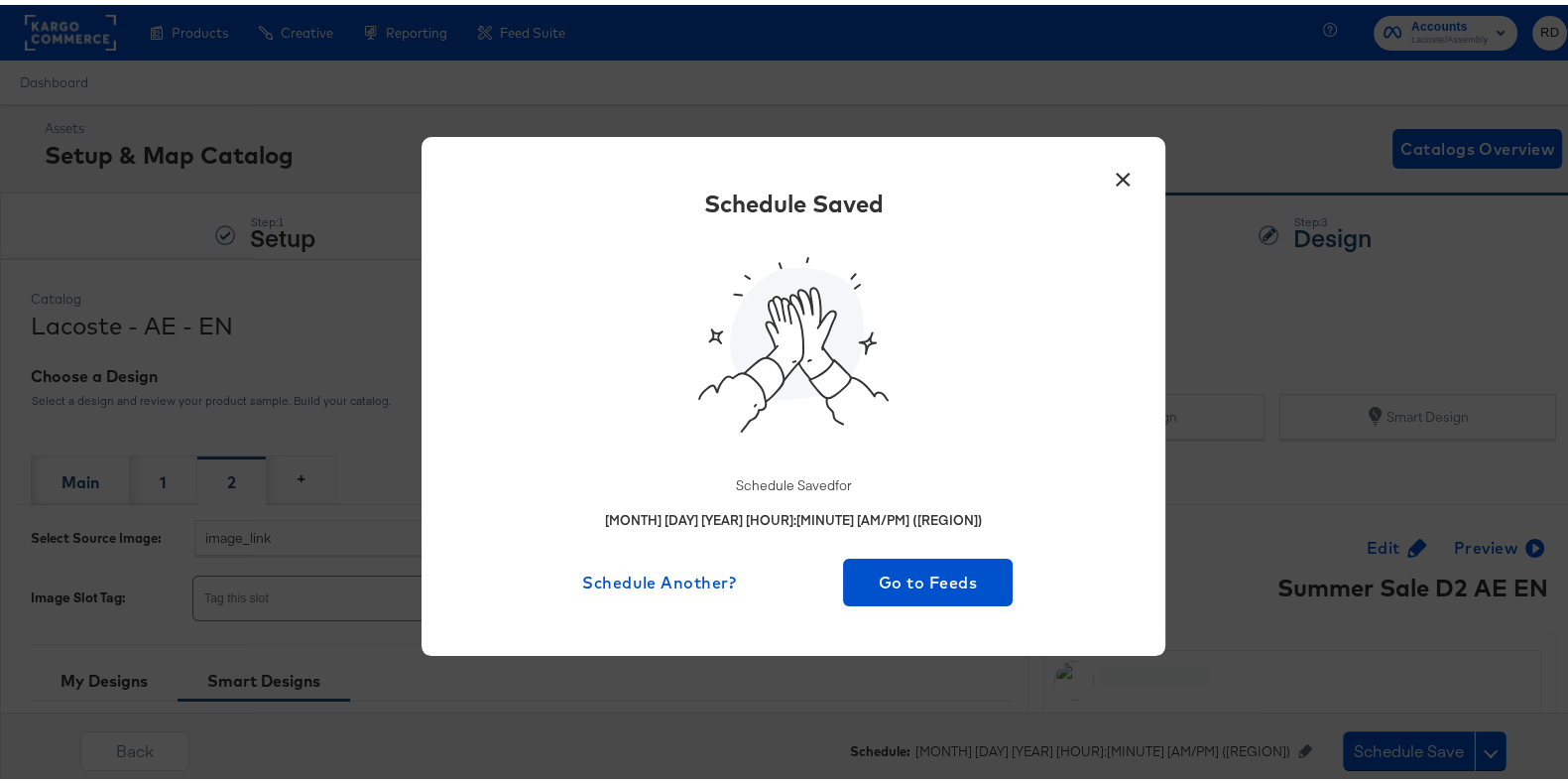click on "×" at bounding box center [1123, 170] 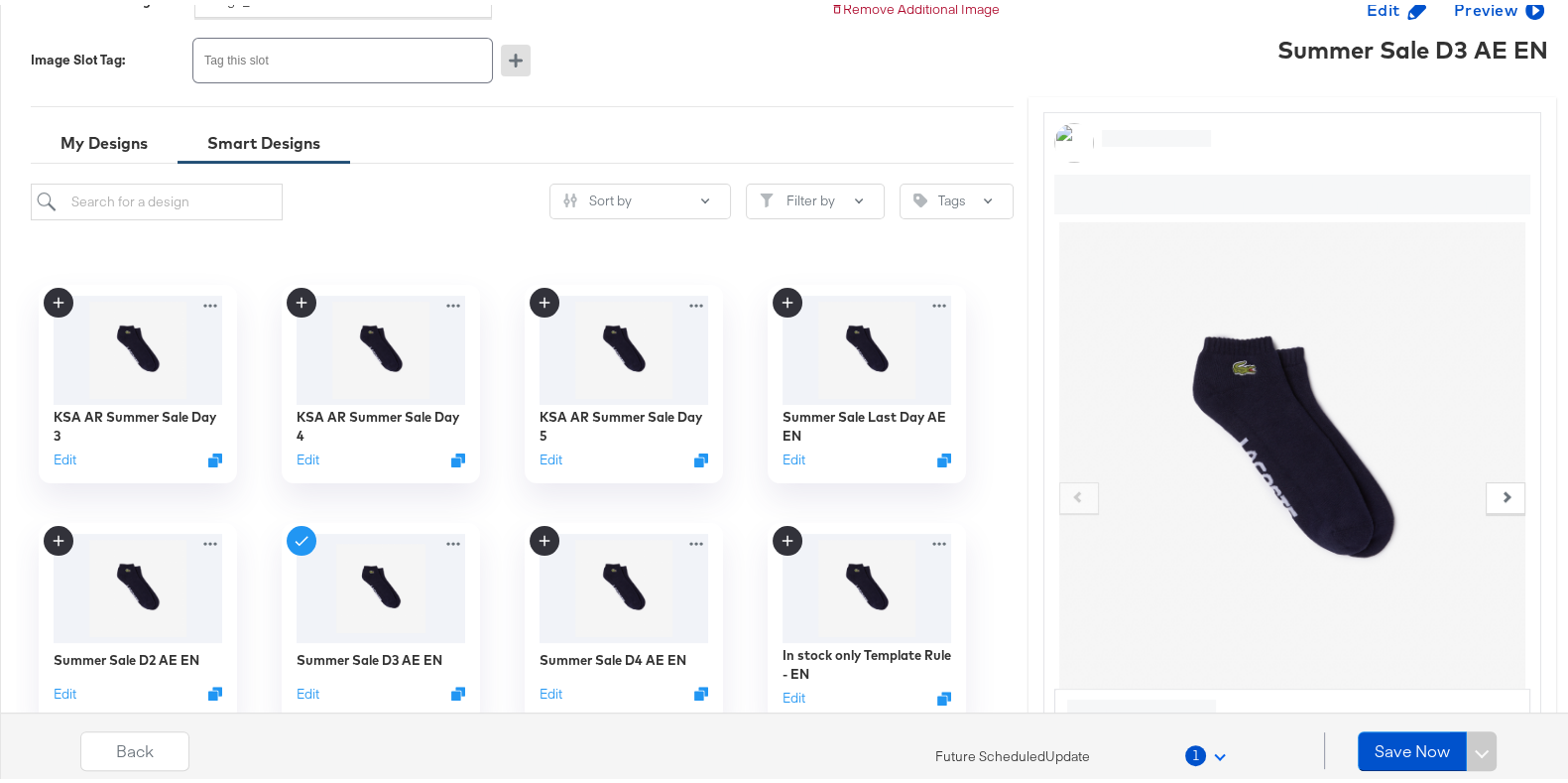 scroll, scrollTop: 687, scrollLeft: 0, axis: vertical 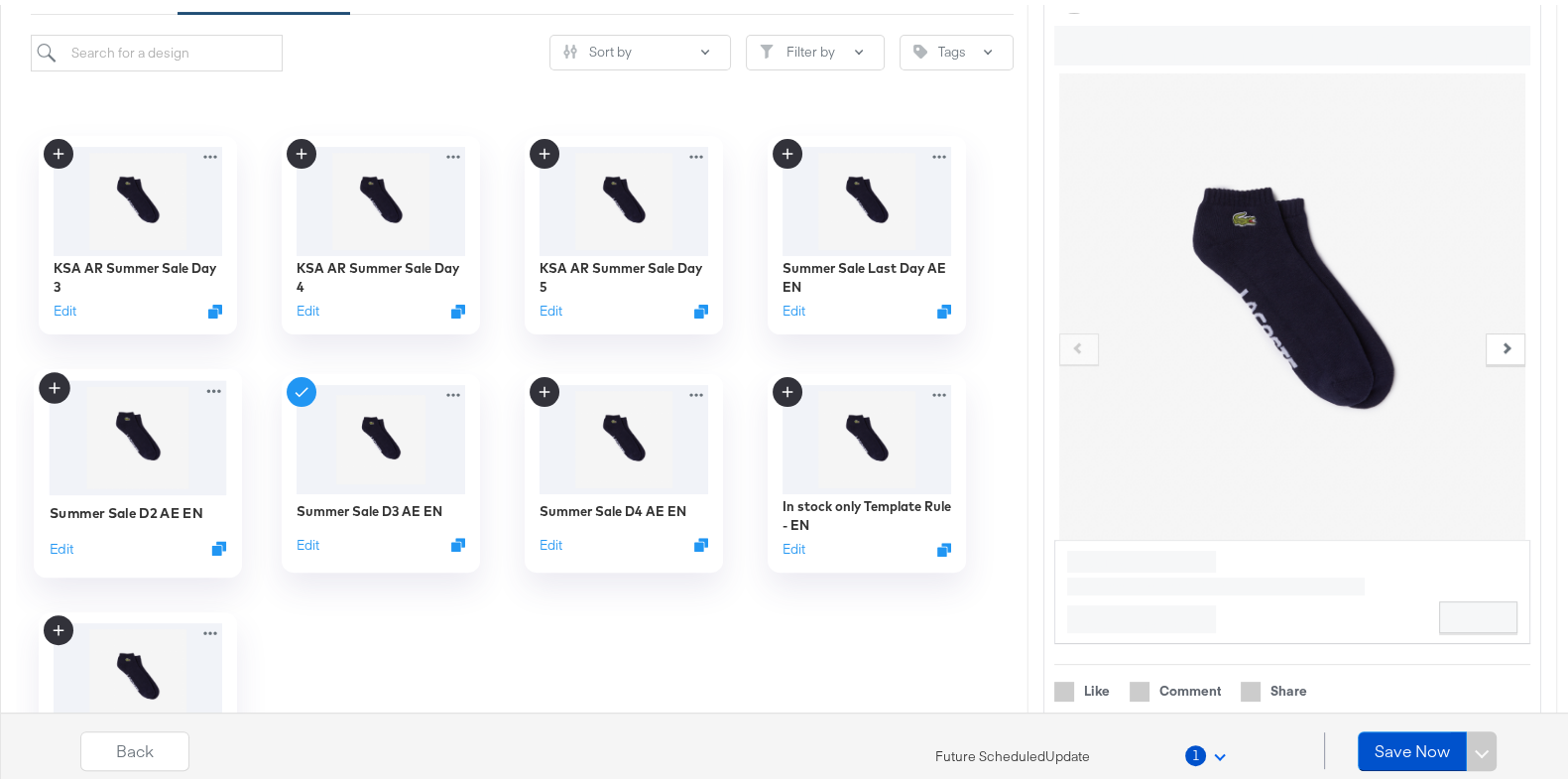 click at bounding box center [137, 433] 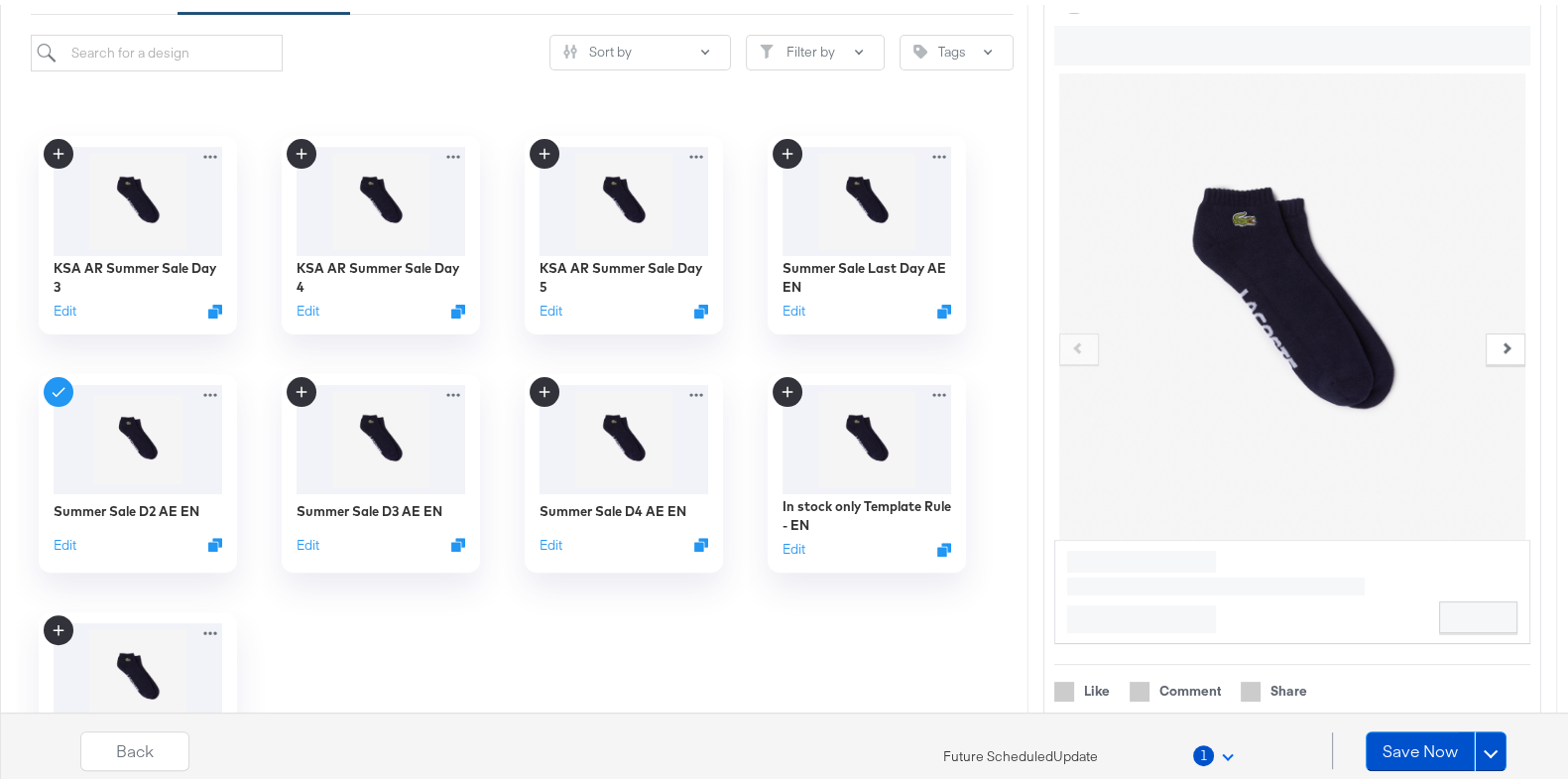 click at bounding box center (1227, 749) 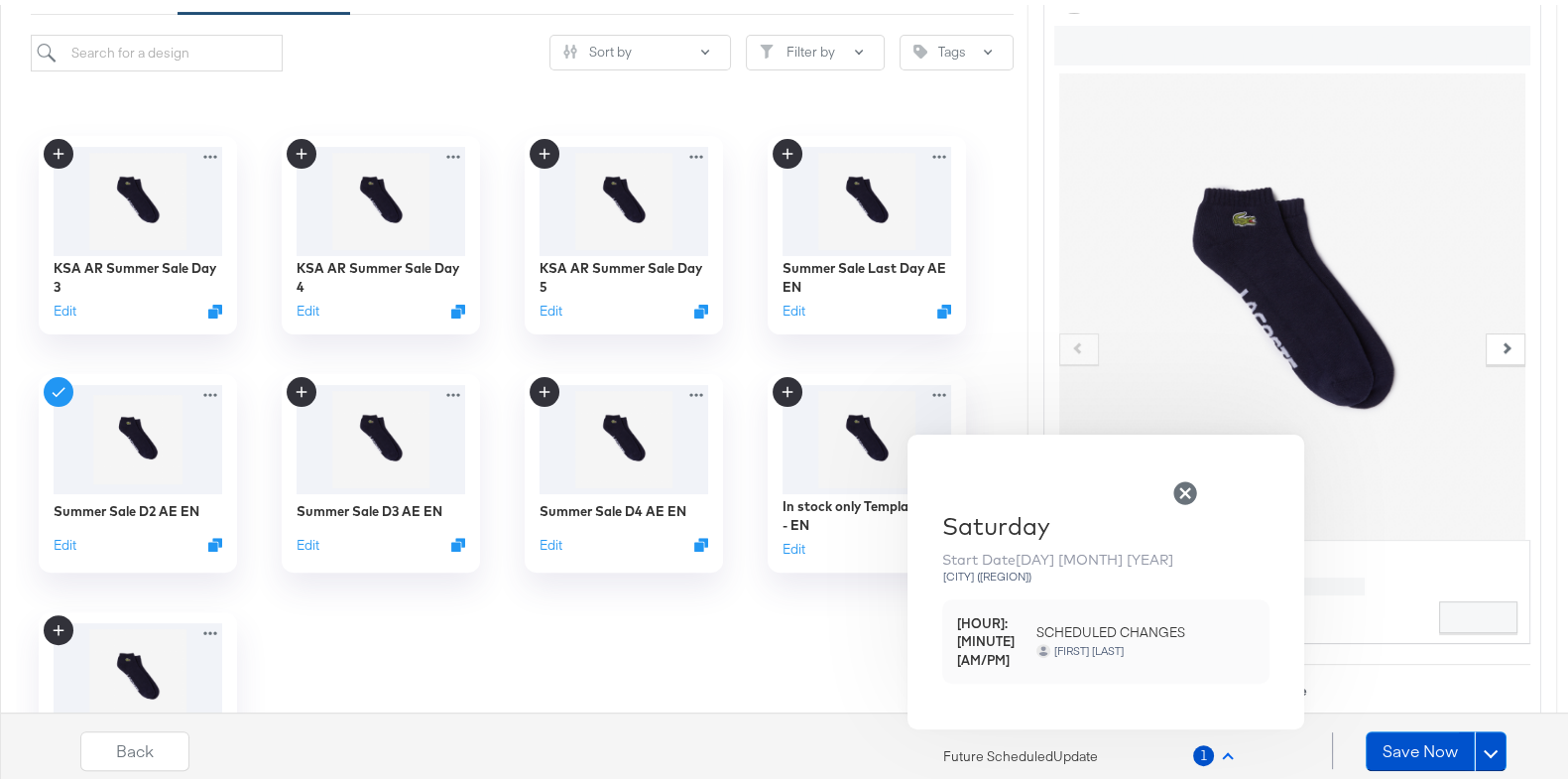 click at bounding box center [623, 707] 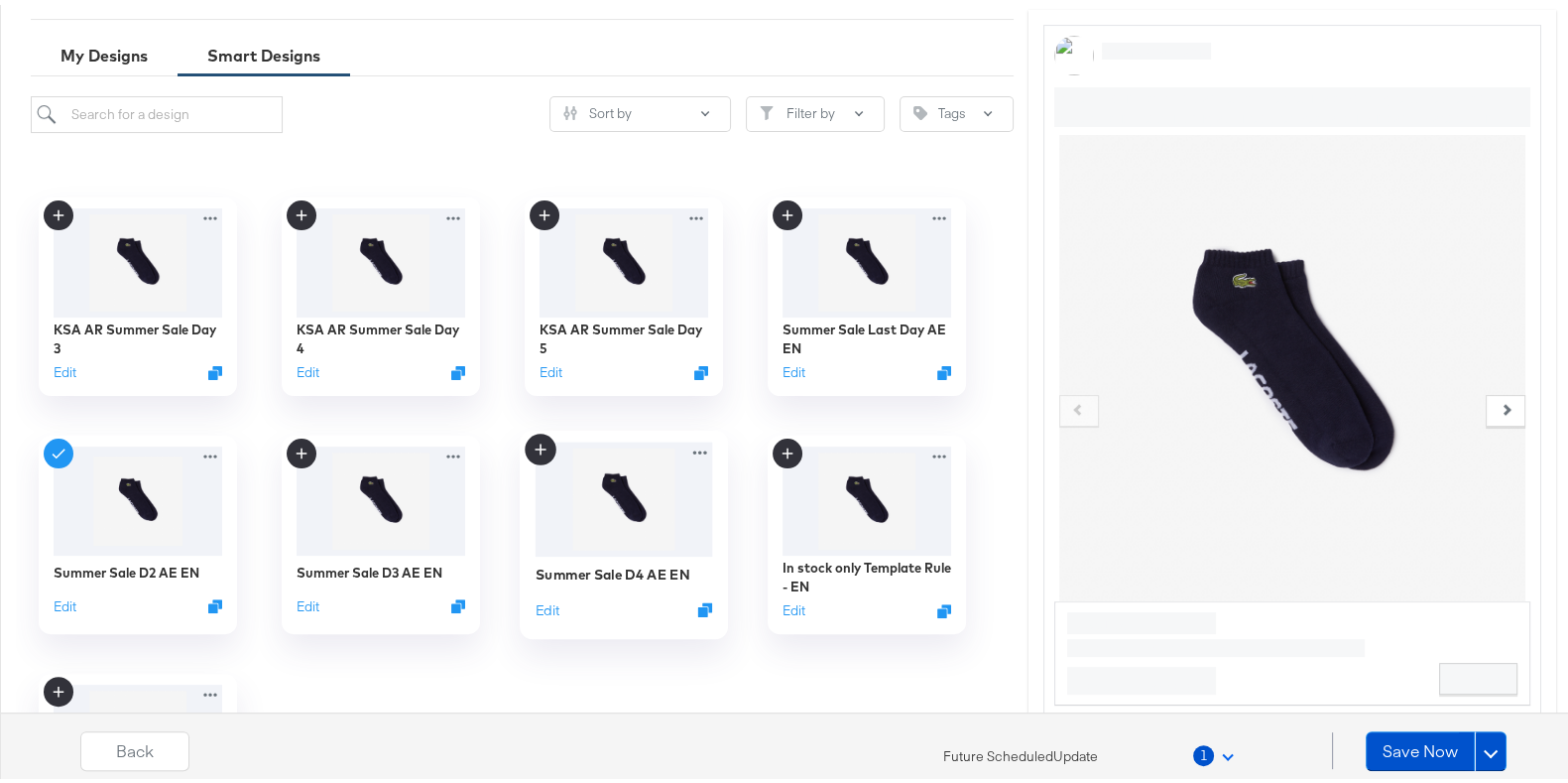 scroll, scrollTop: 621, scrollLeft: 0, axis: vertical 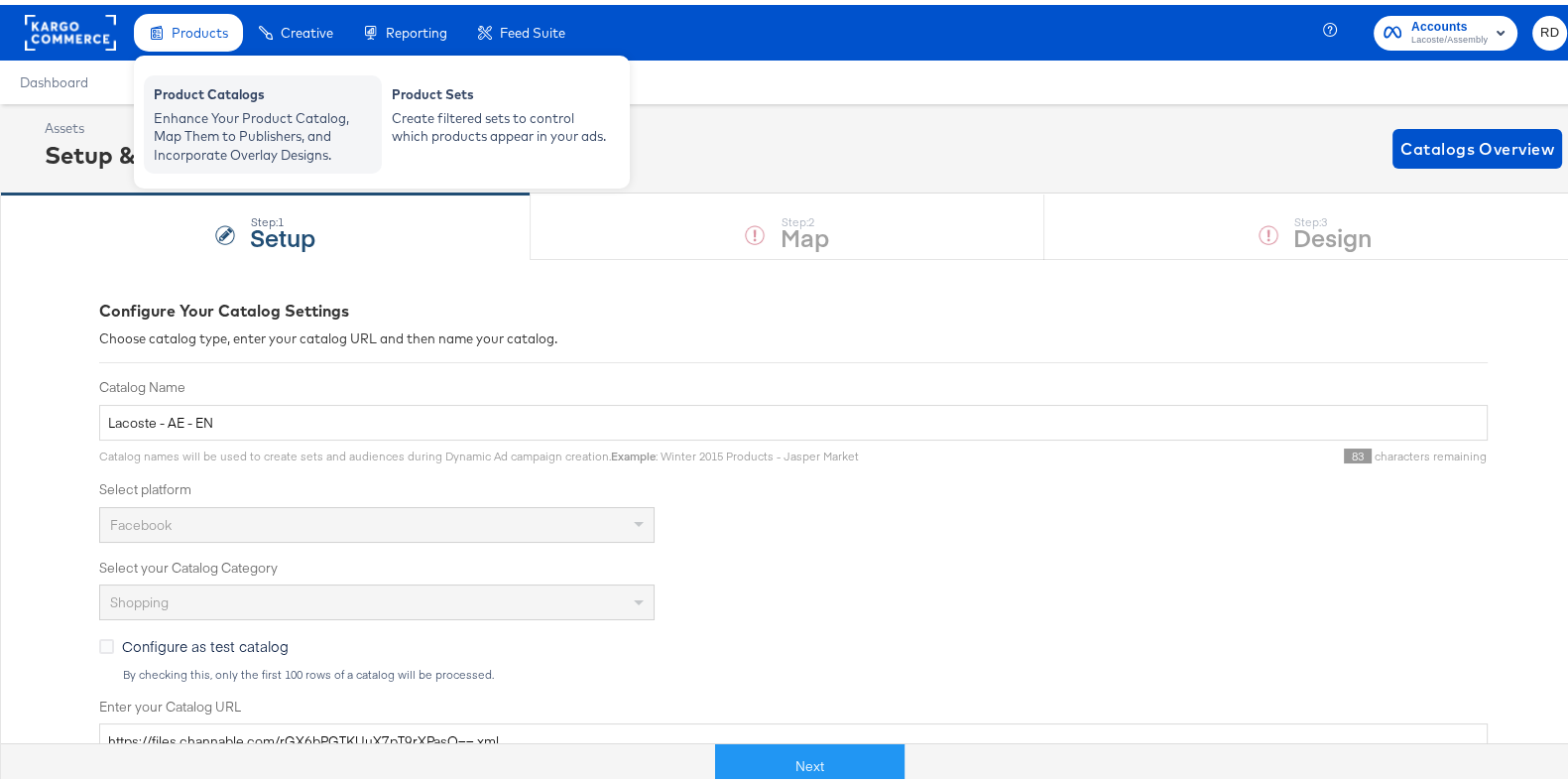 click on "Enhance Your Product Catalog, Map Them to Publishers, and Incorporate Overlay Designs." at bounding box center [263, 132] 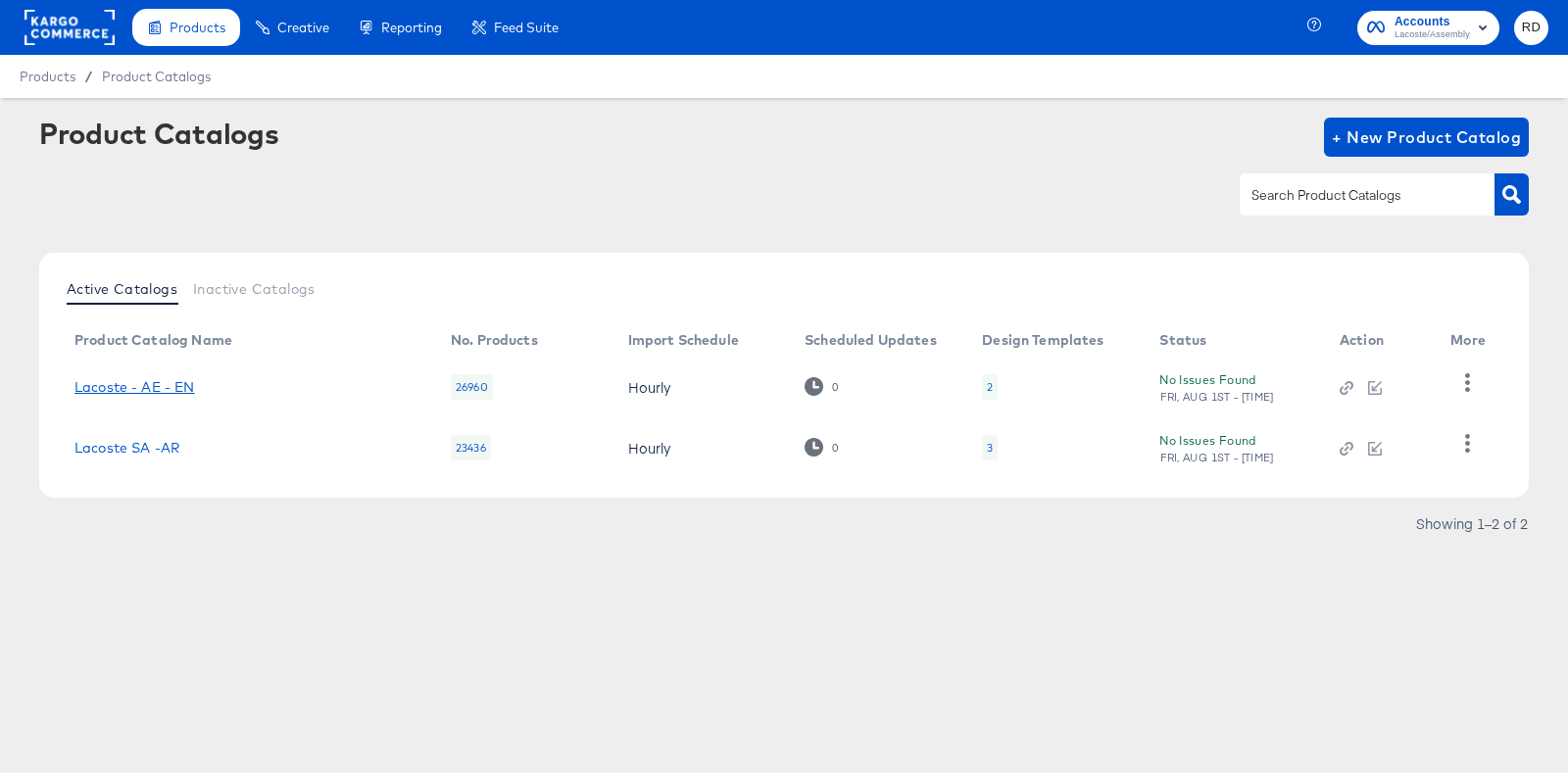 click on "Lacoste - AE - EN" at bounding box center (134, 387) 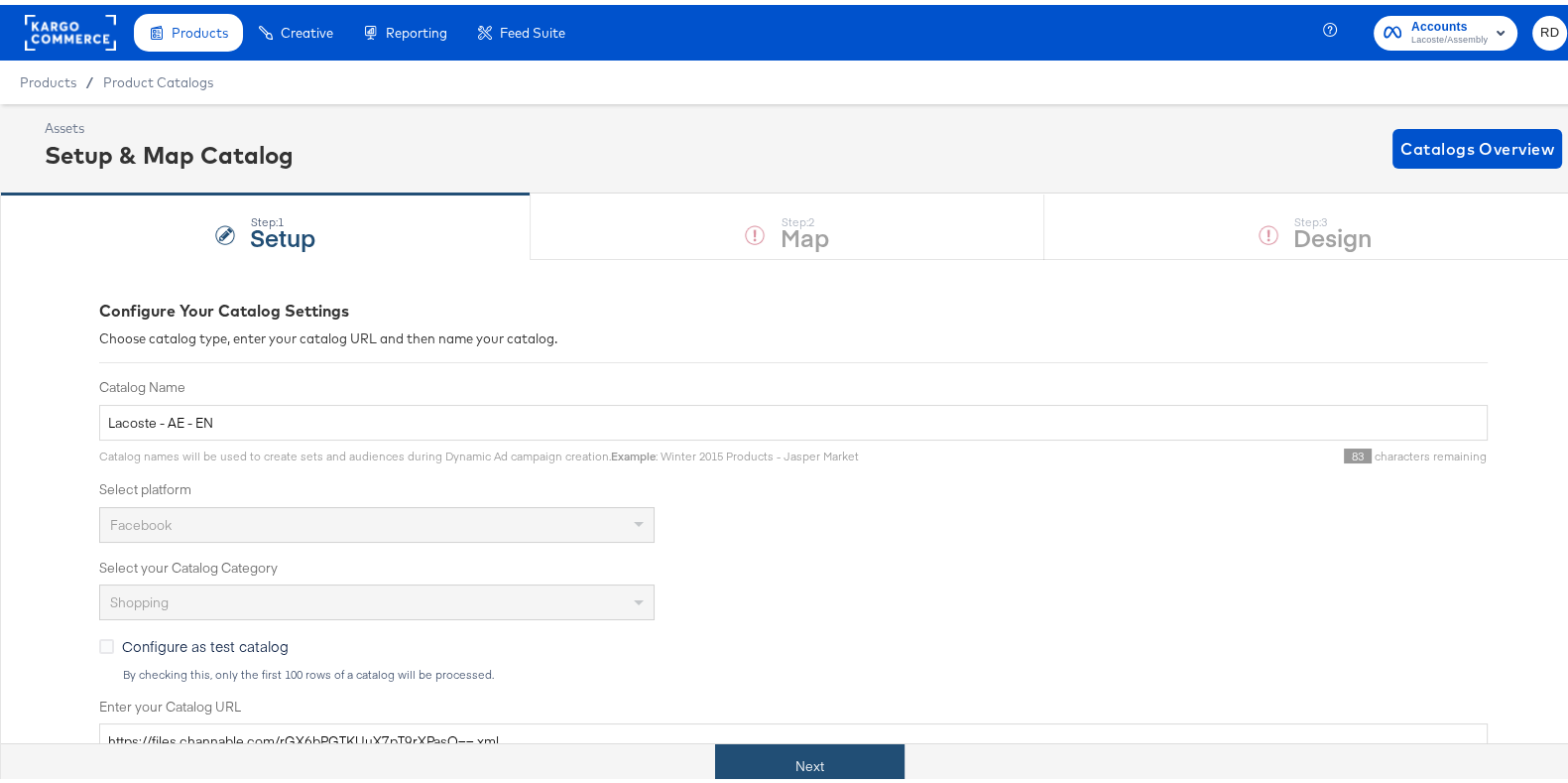 click on "Next" at bounding box center [809, 761] 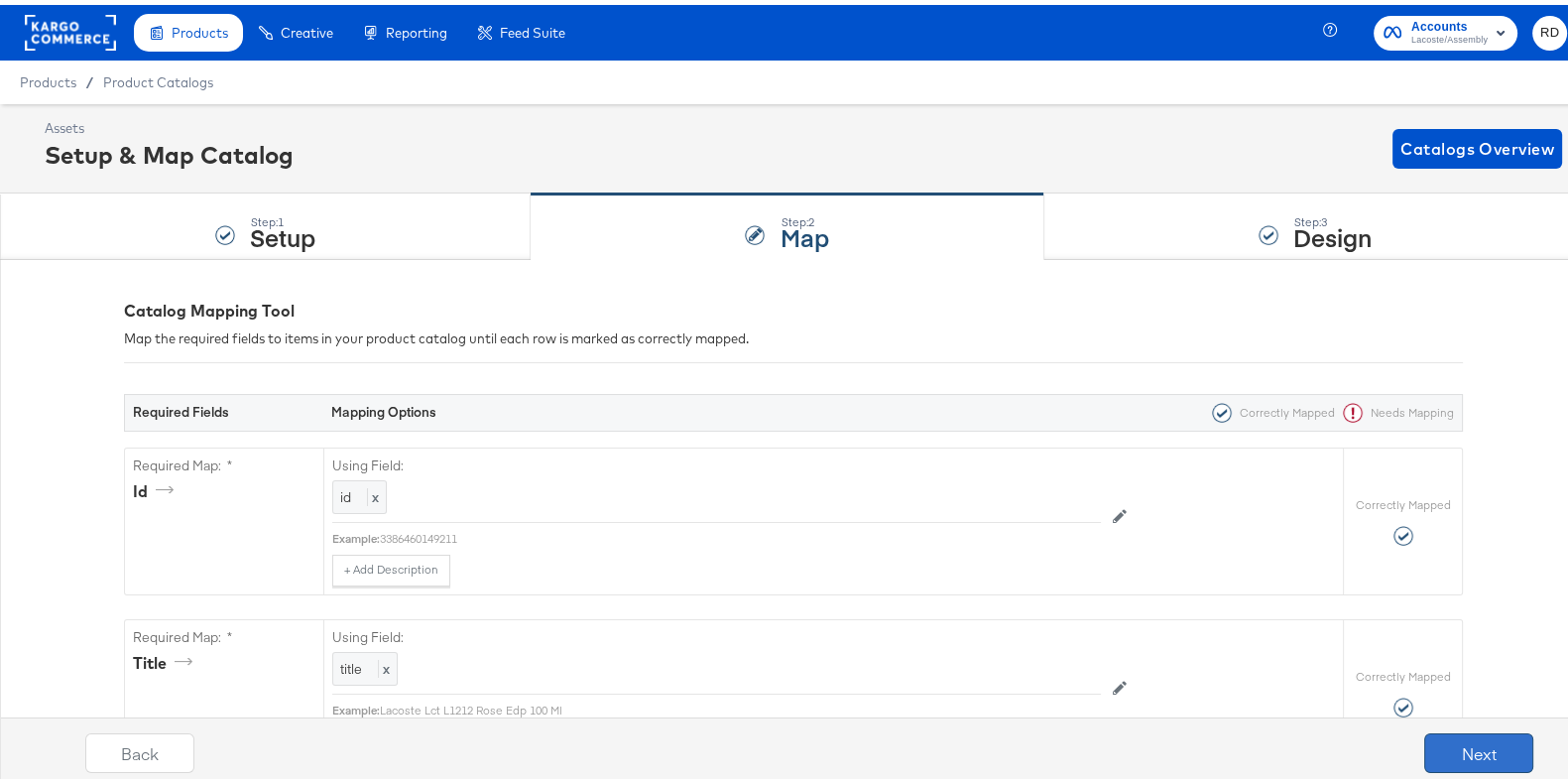 click on "Next" at bounding box center (1479, 748) 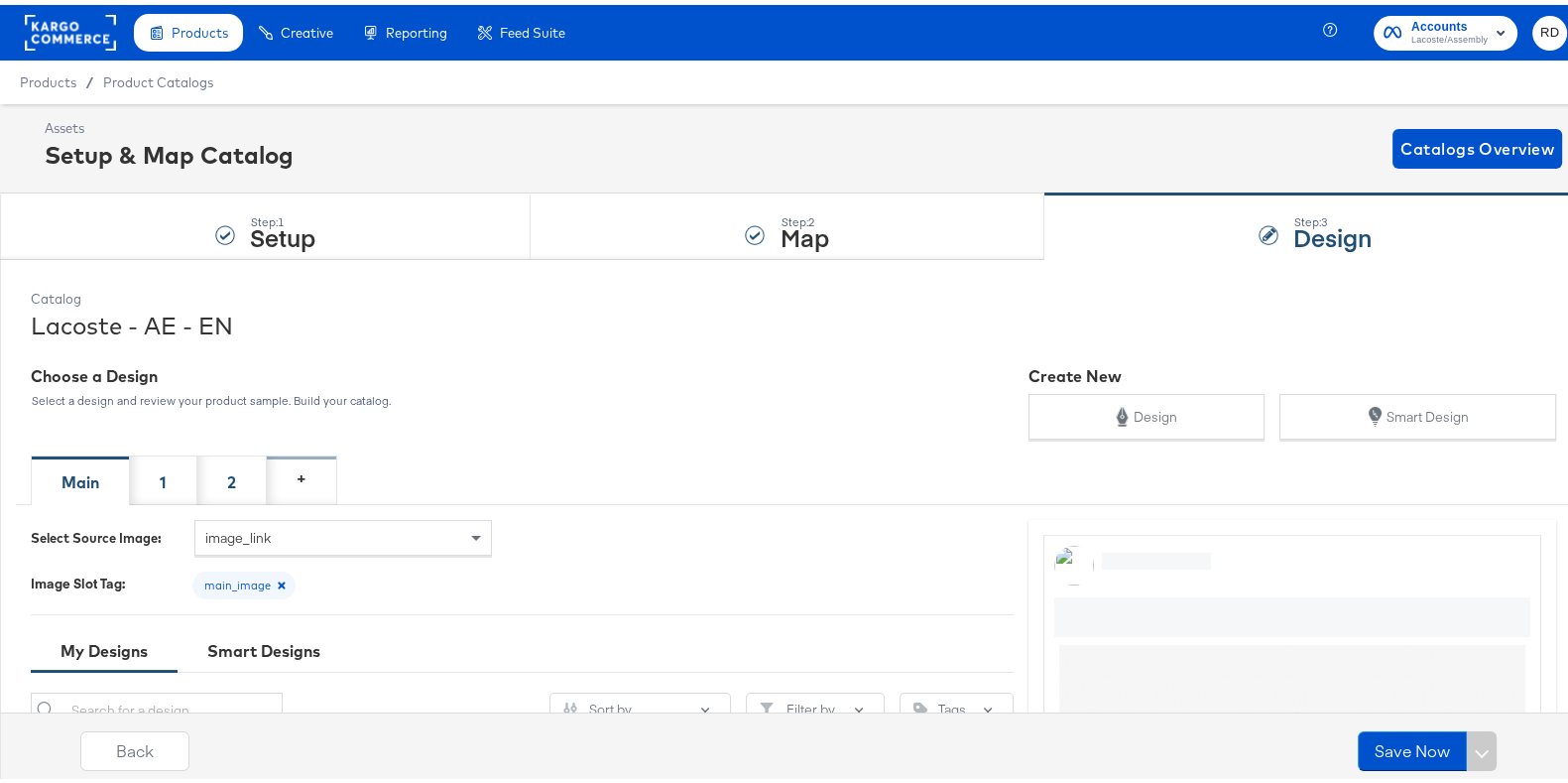 scroll, scrollTop: 434, scrollLeft: 0, axis: vertical 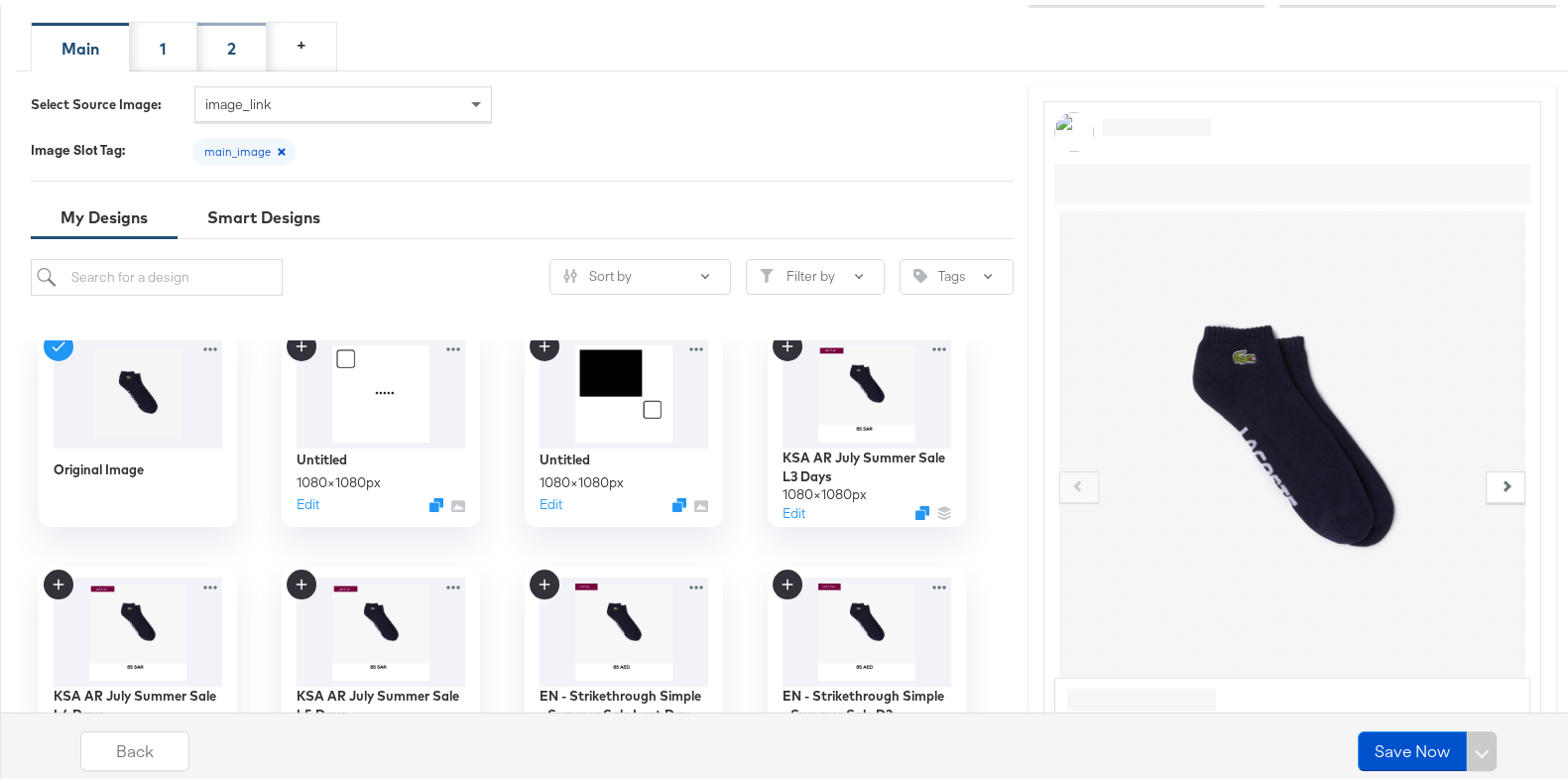 click on "2" at bounding box center [232, 42] 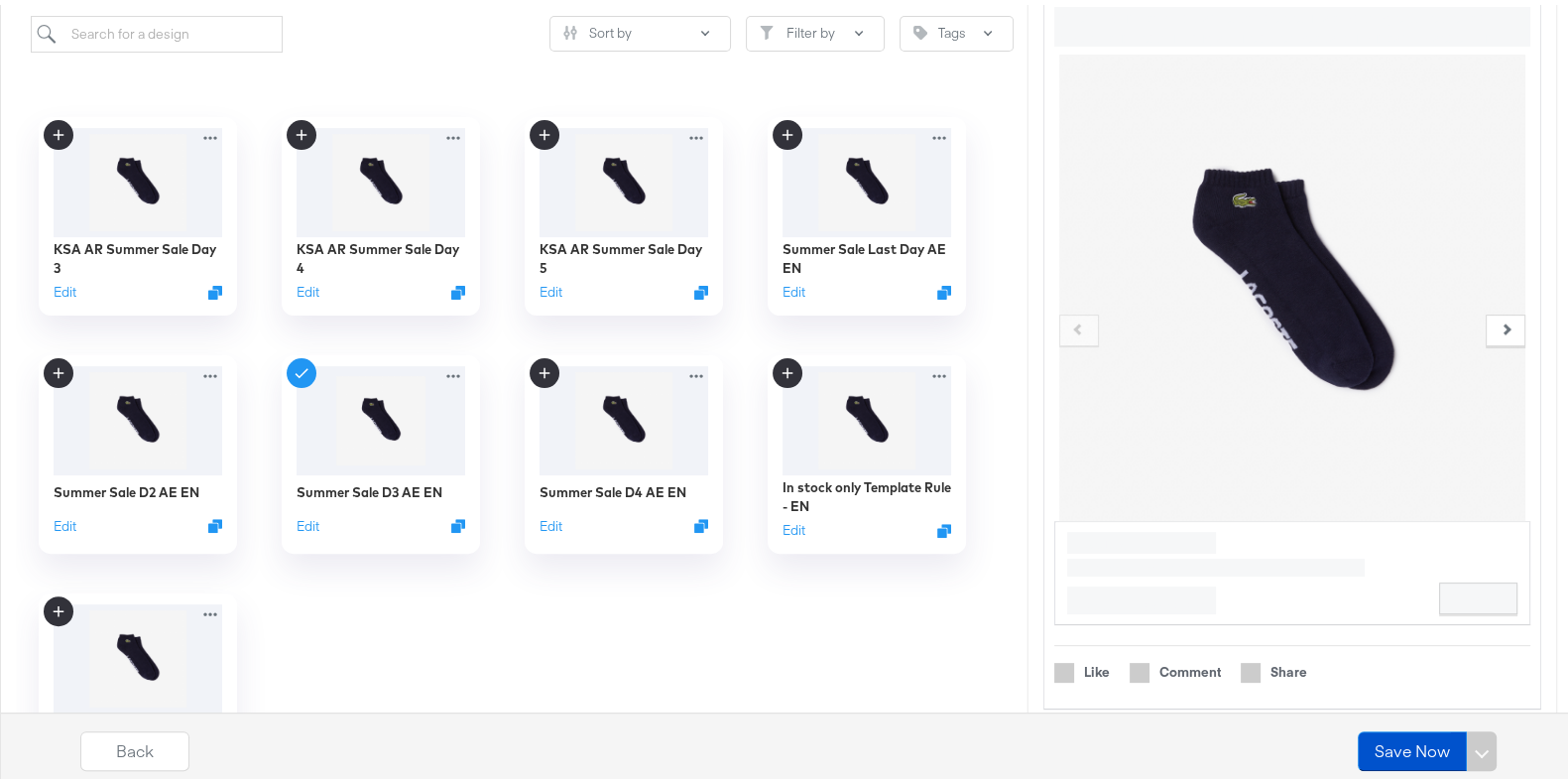 scroll, scrollTop: 656, scrollLeft: 0, axis: vertical 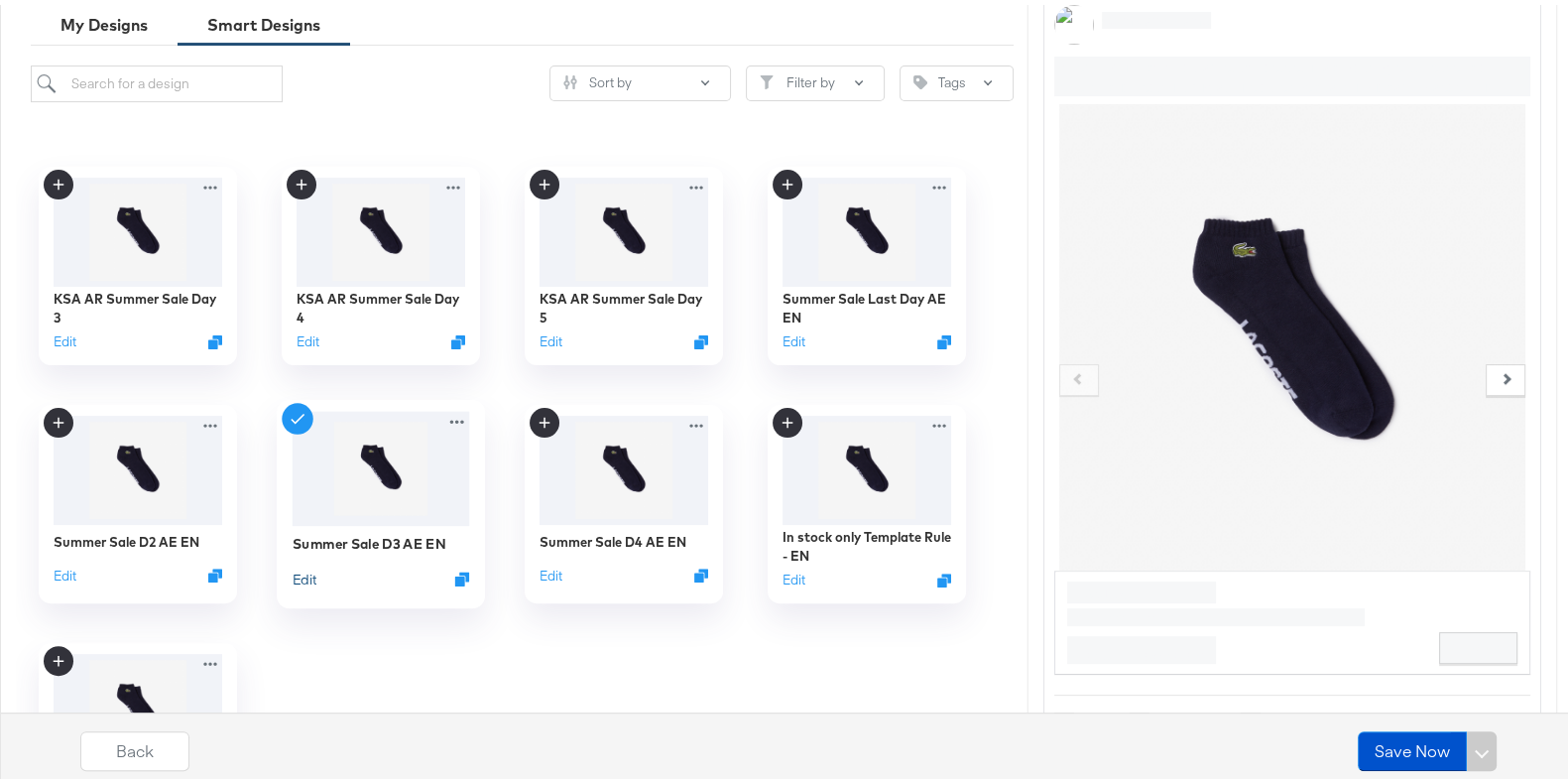 click on "Edit" at bounding box center [303, 574] 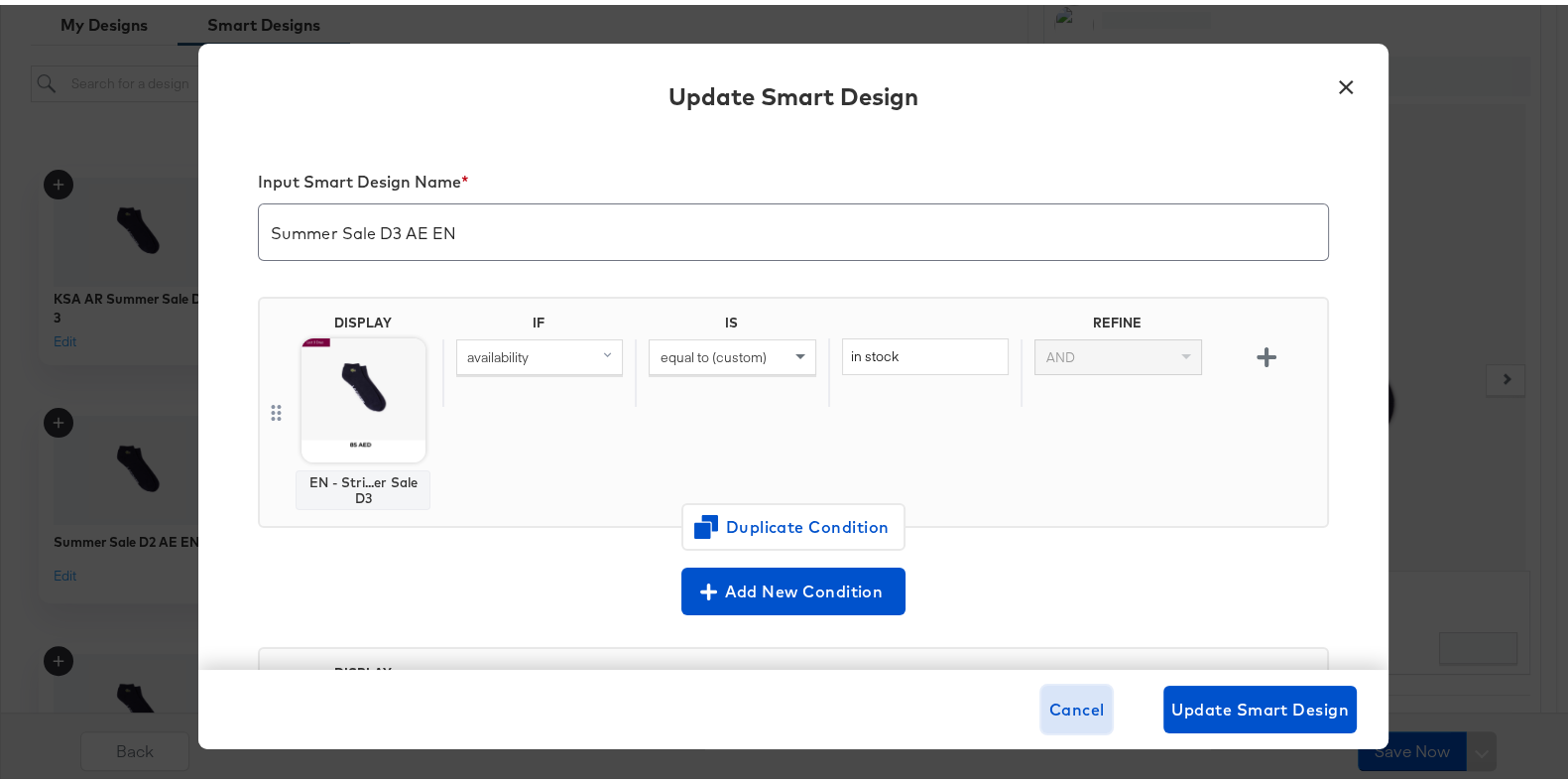 click on "Cancel" at bounding box center (1077, 705) 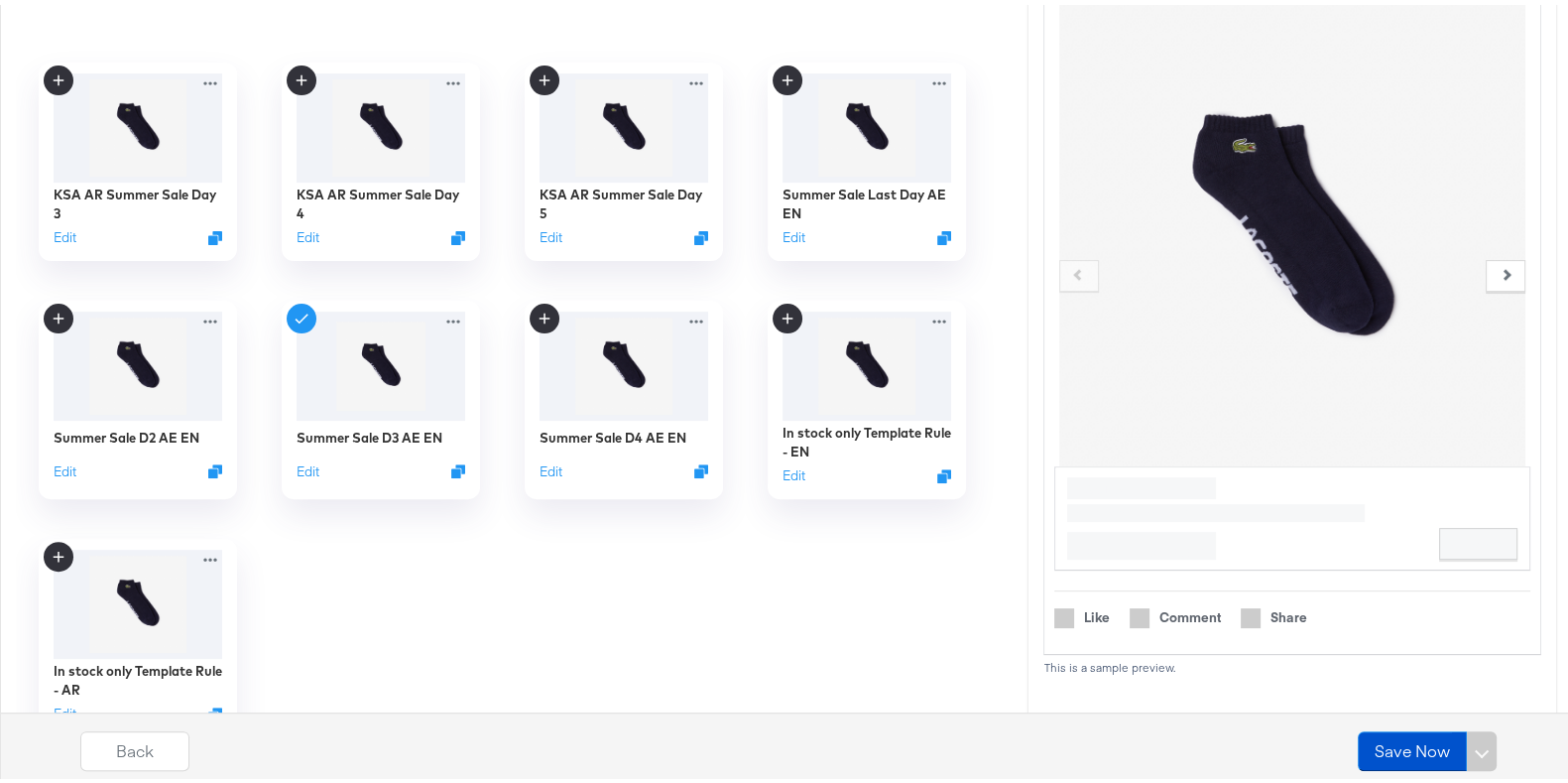 scroll, scrollTop: 761, scrollLeft: 0, axis: vertical 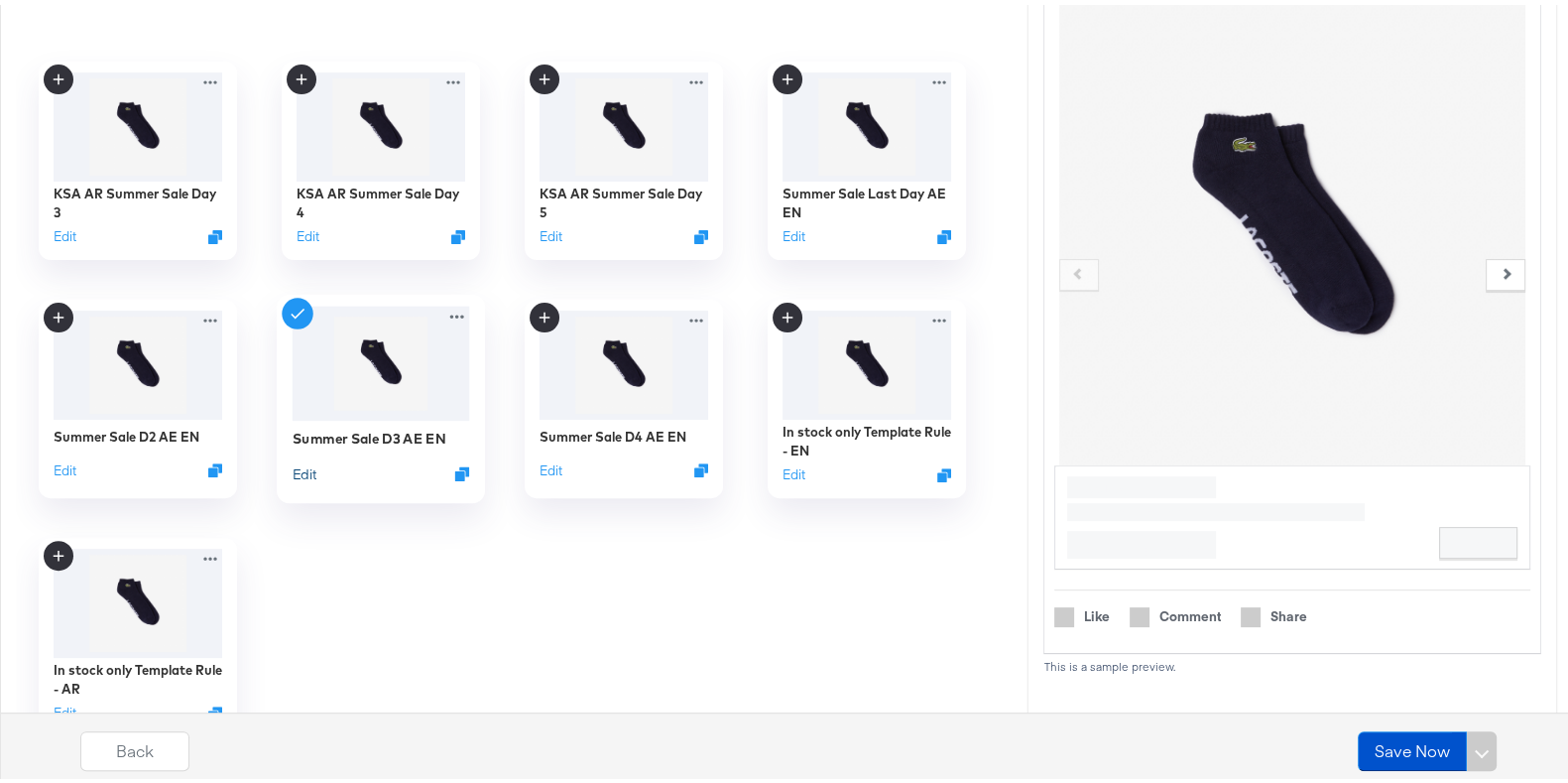 click on "Edit" at bounding box center (303, 468) 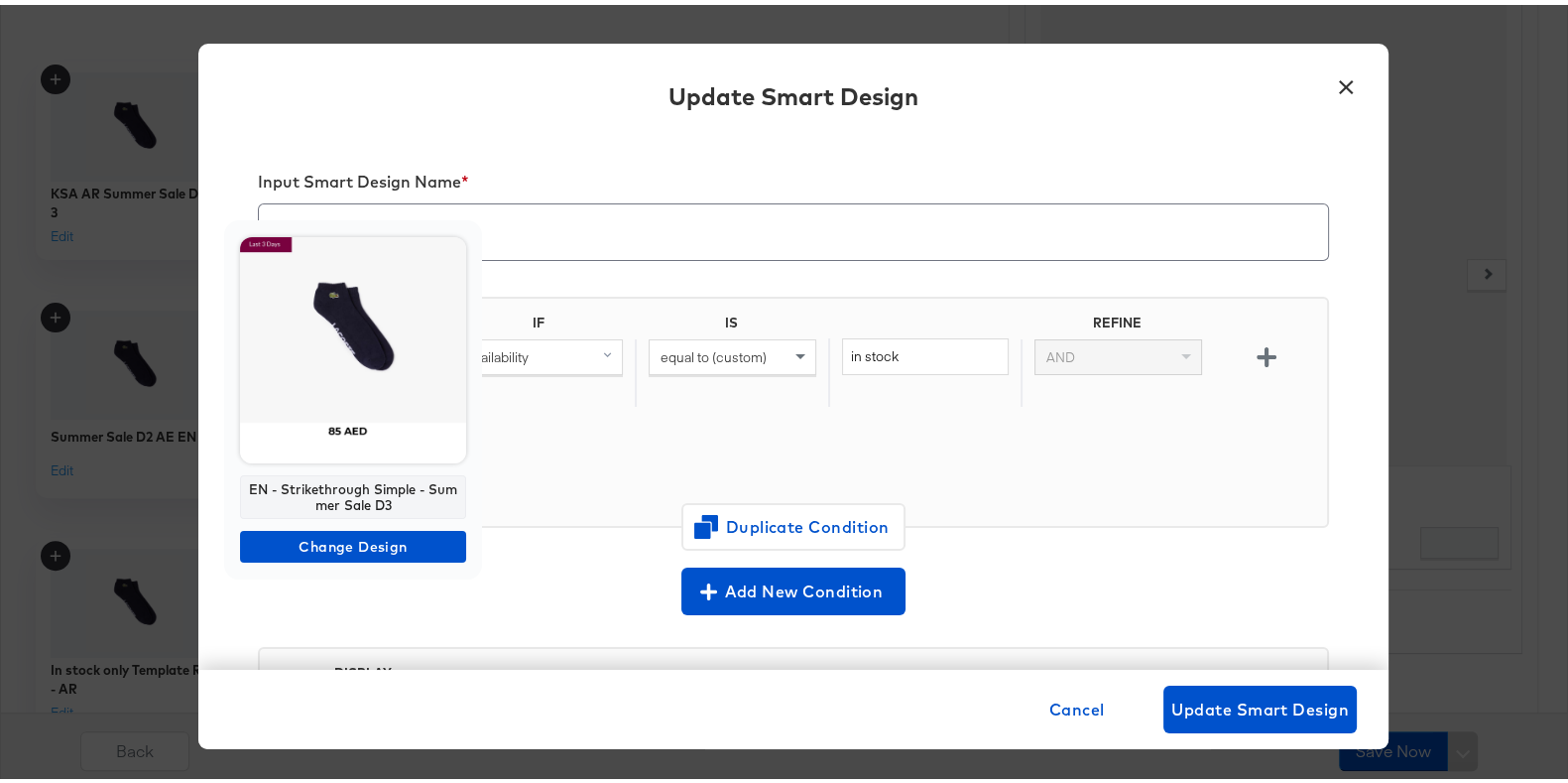 click at bounding box center (353, 345) 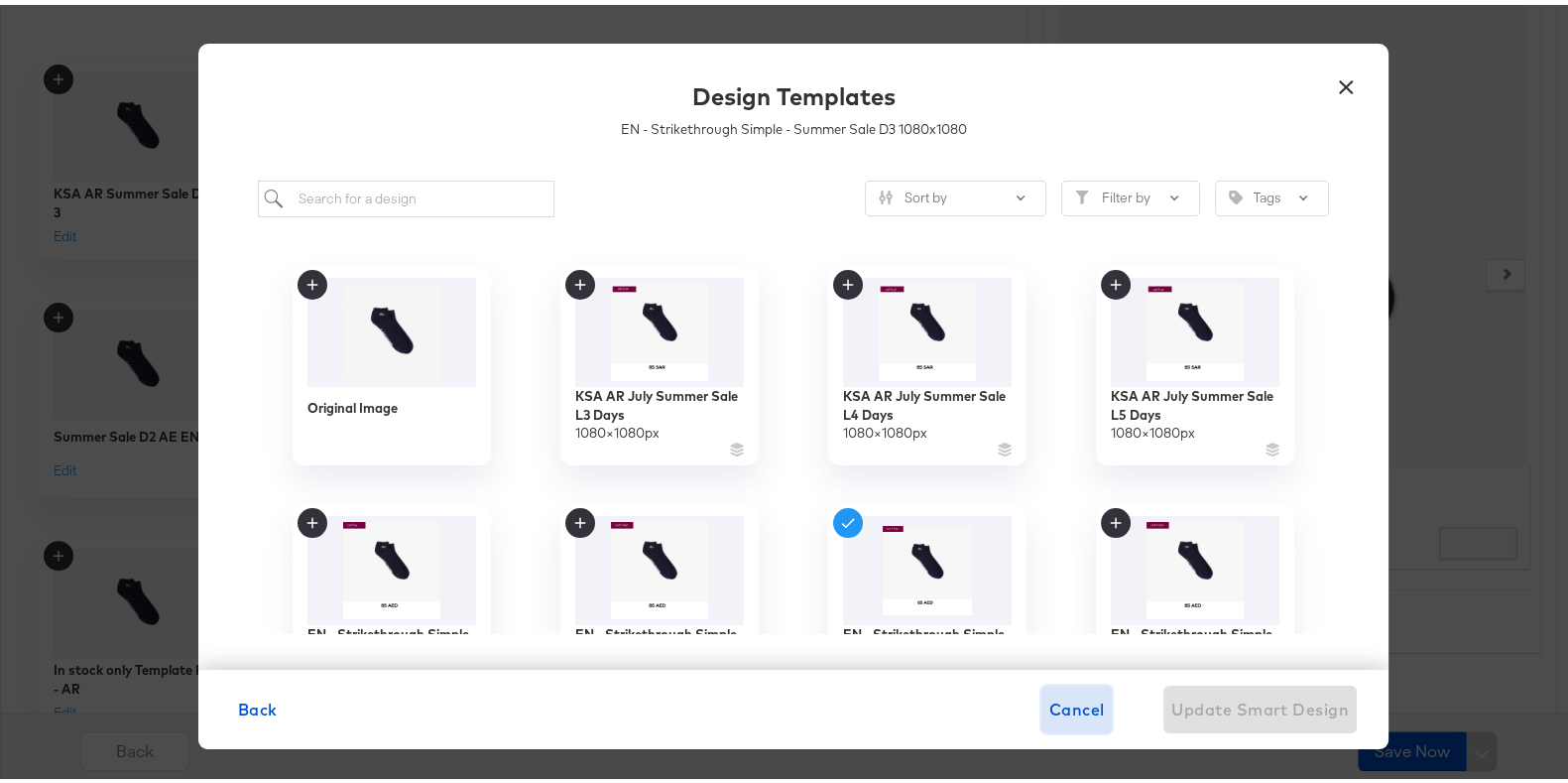 click on "Cancel" at bounding box center [1077, 705] 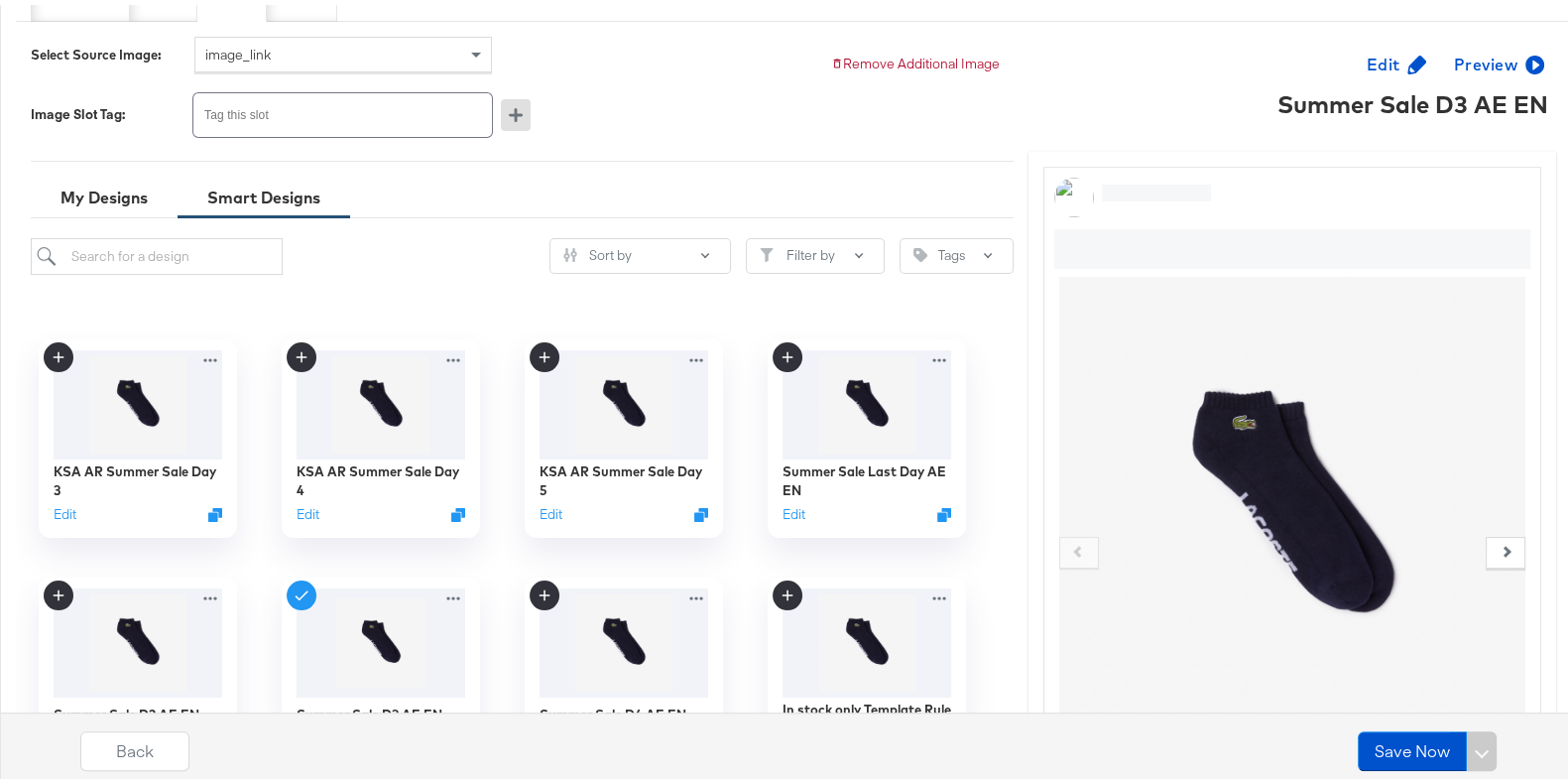 scroll, scrollTop: 477, scrollLeft: 0, axis: vertical 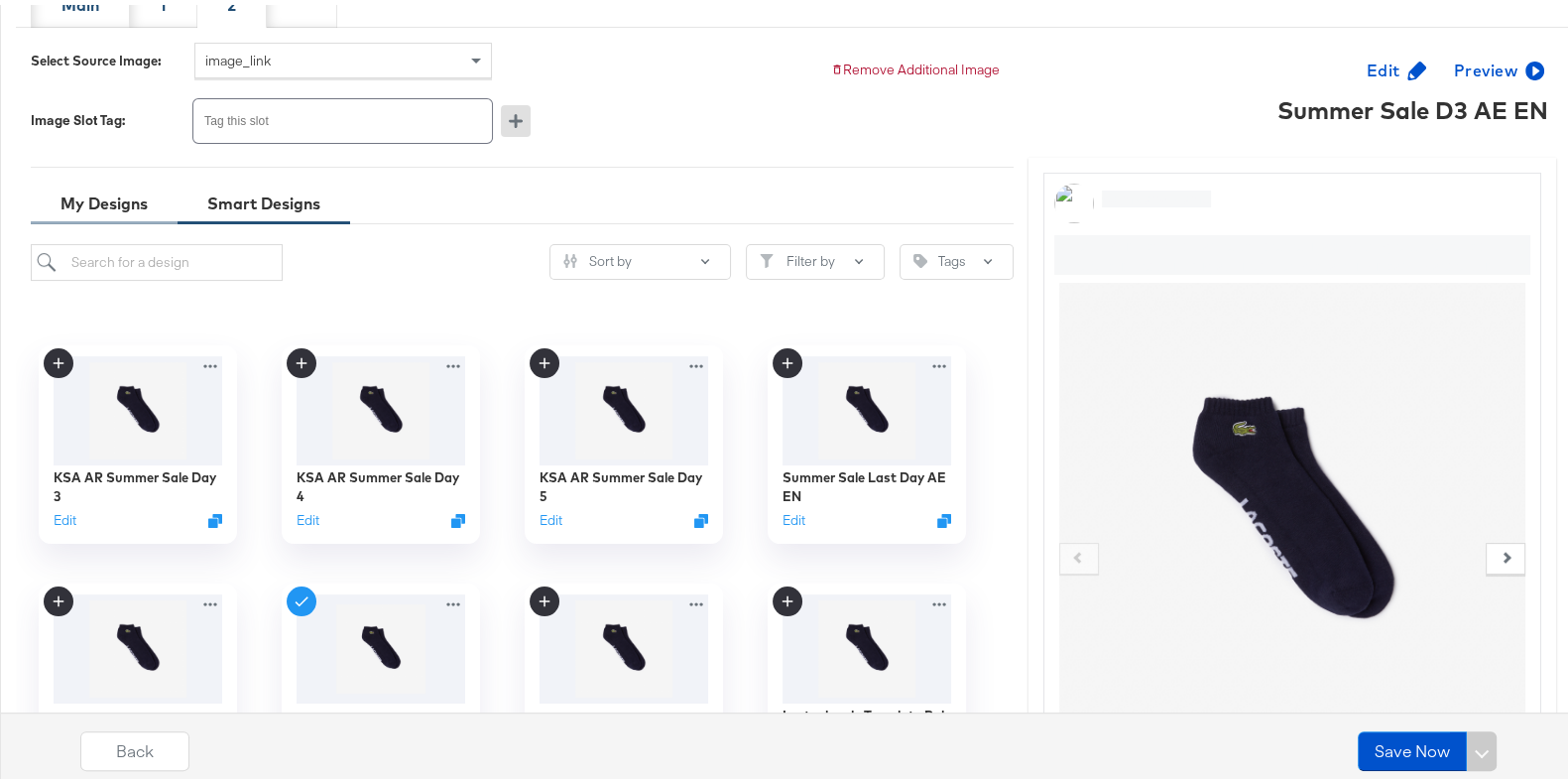 click on "My Designs" at bounding box center [104, 198] 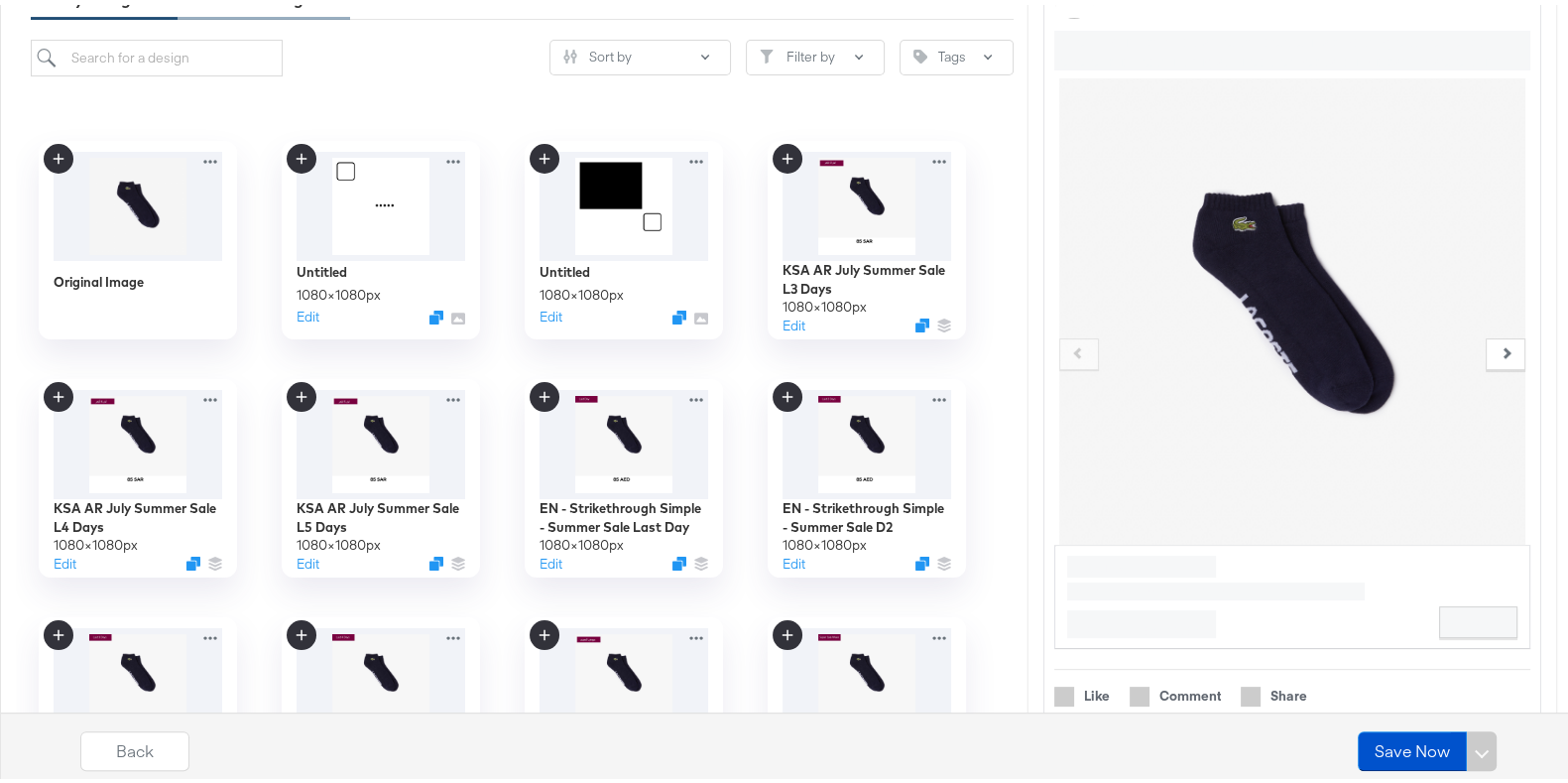 scroll, scrollTop: 691, scrollLeft: 0, axis: vertical 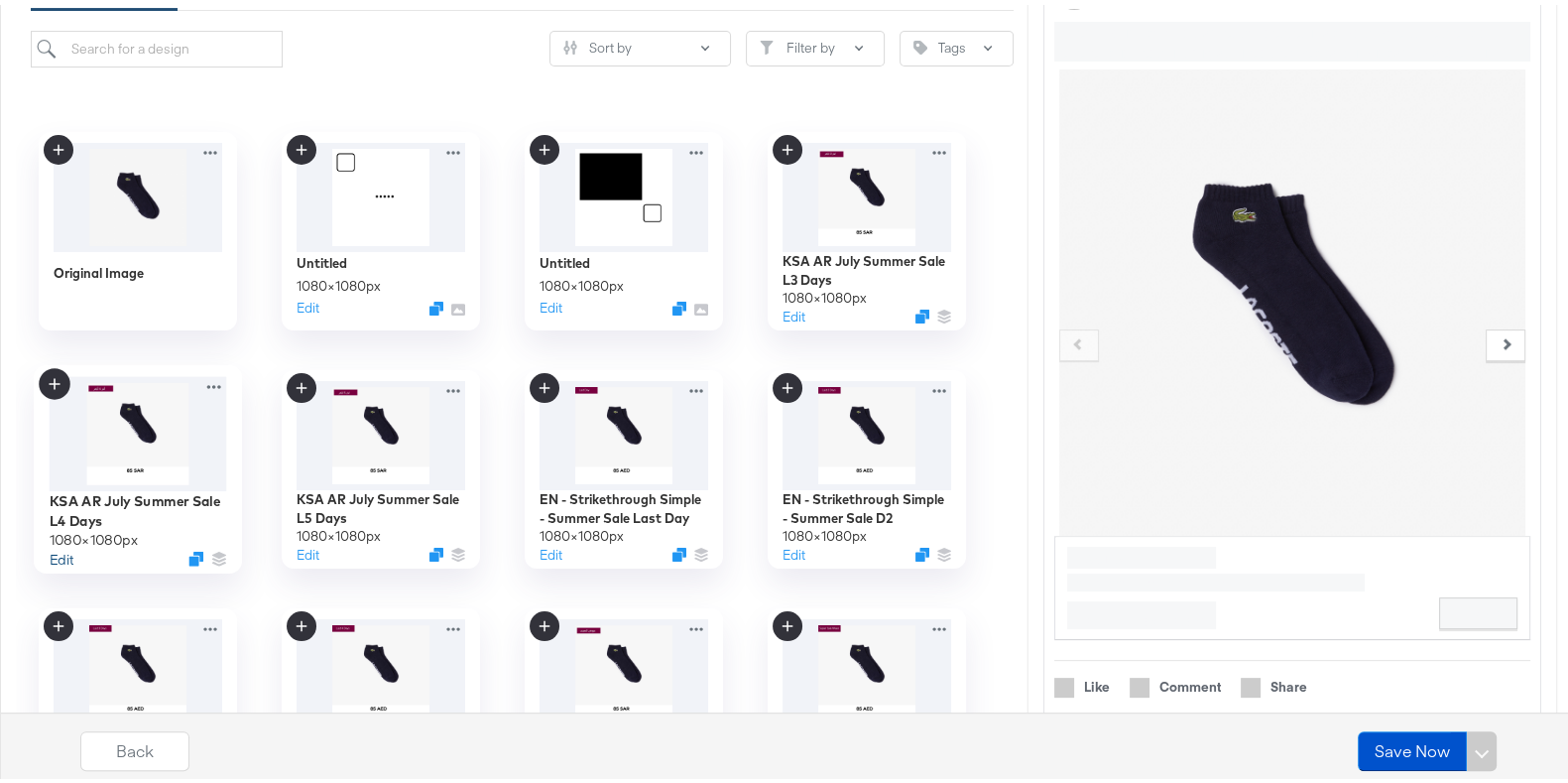 click on "Edit" at bounding box center (60, 554) 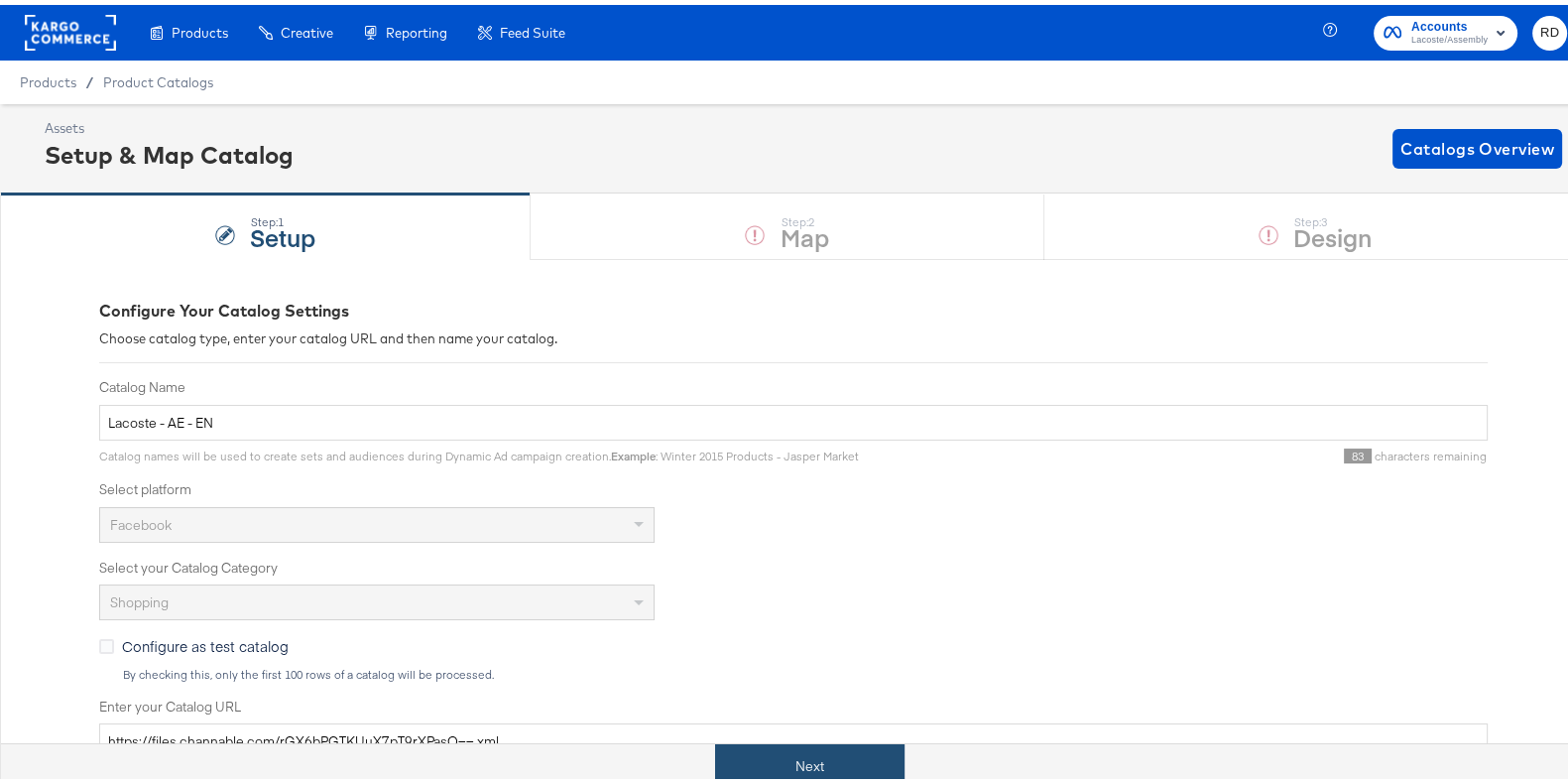 click on "Next" at bounding box center [809, 761] 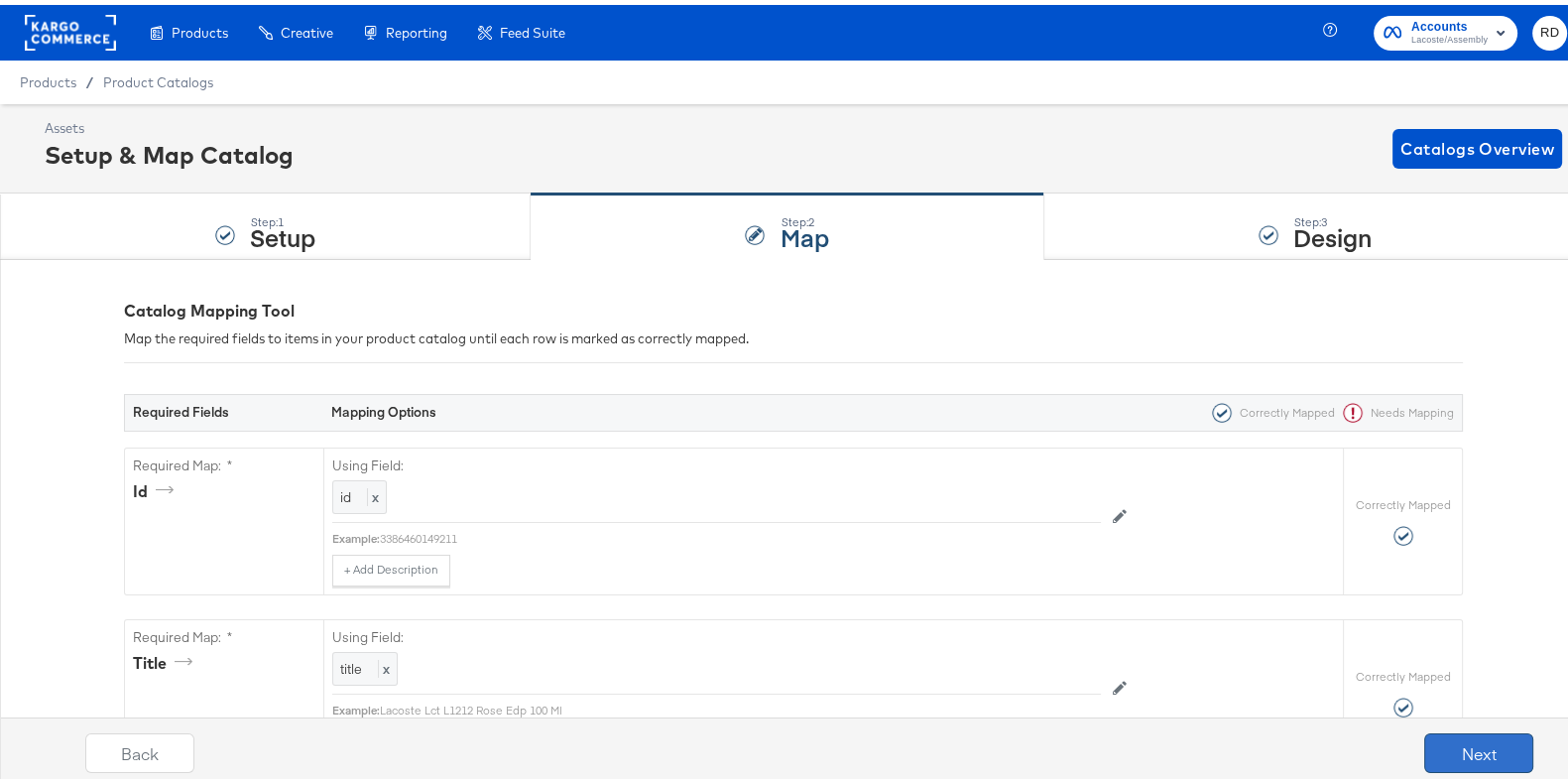 click on "Next" at bounding box center (1479, 748) 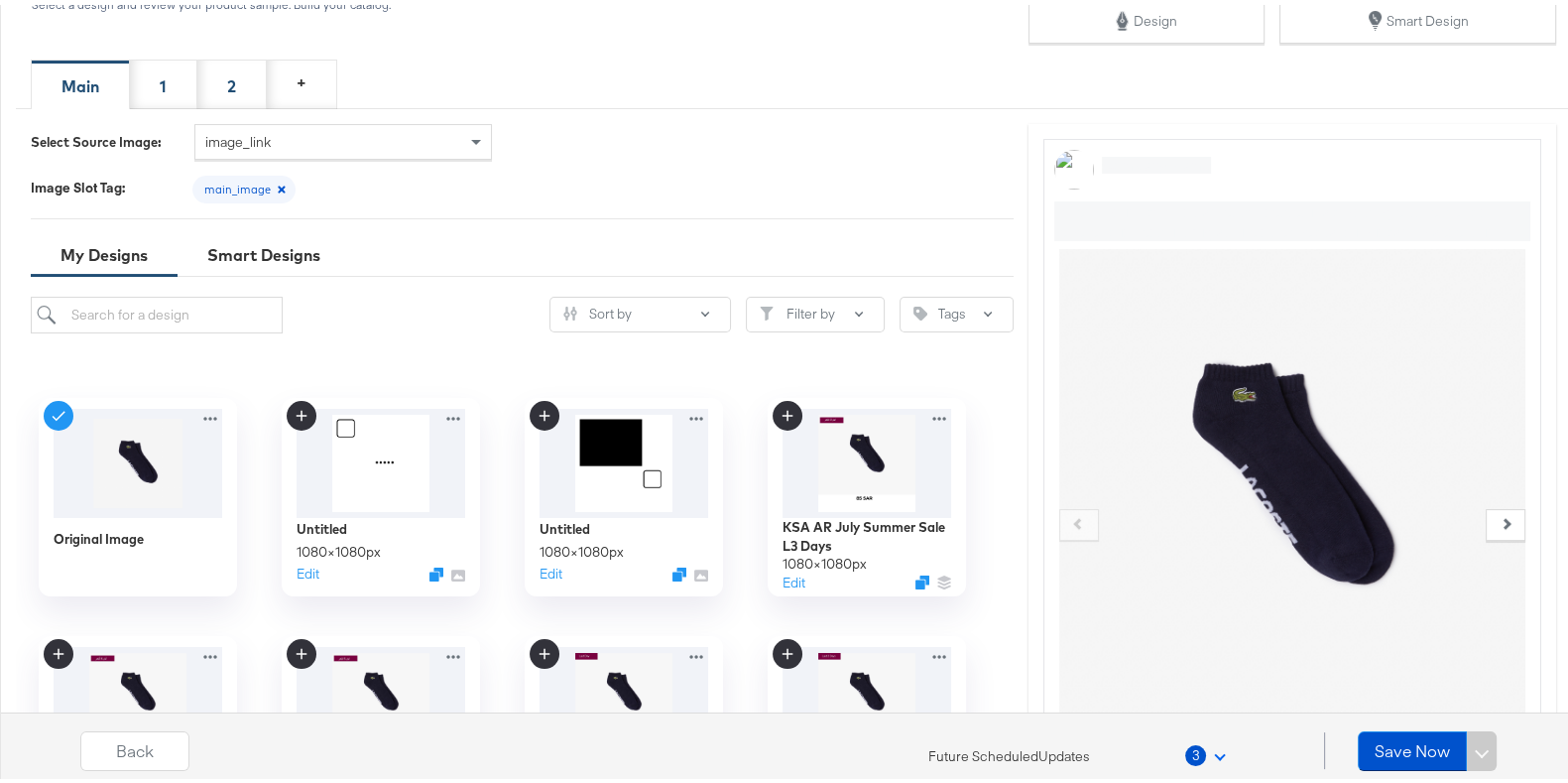 scroll, scrollTop: 398, scrollLeft: 0, axis: vertical 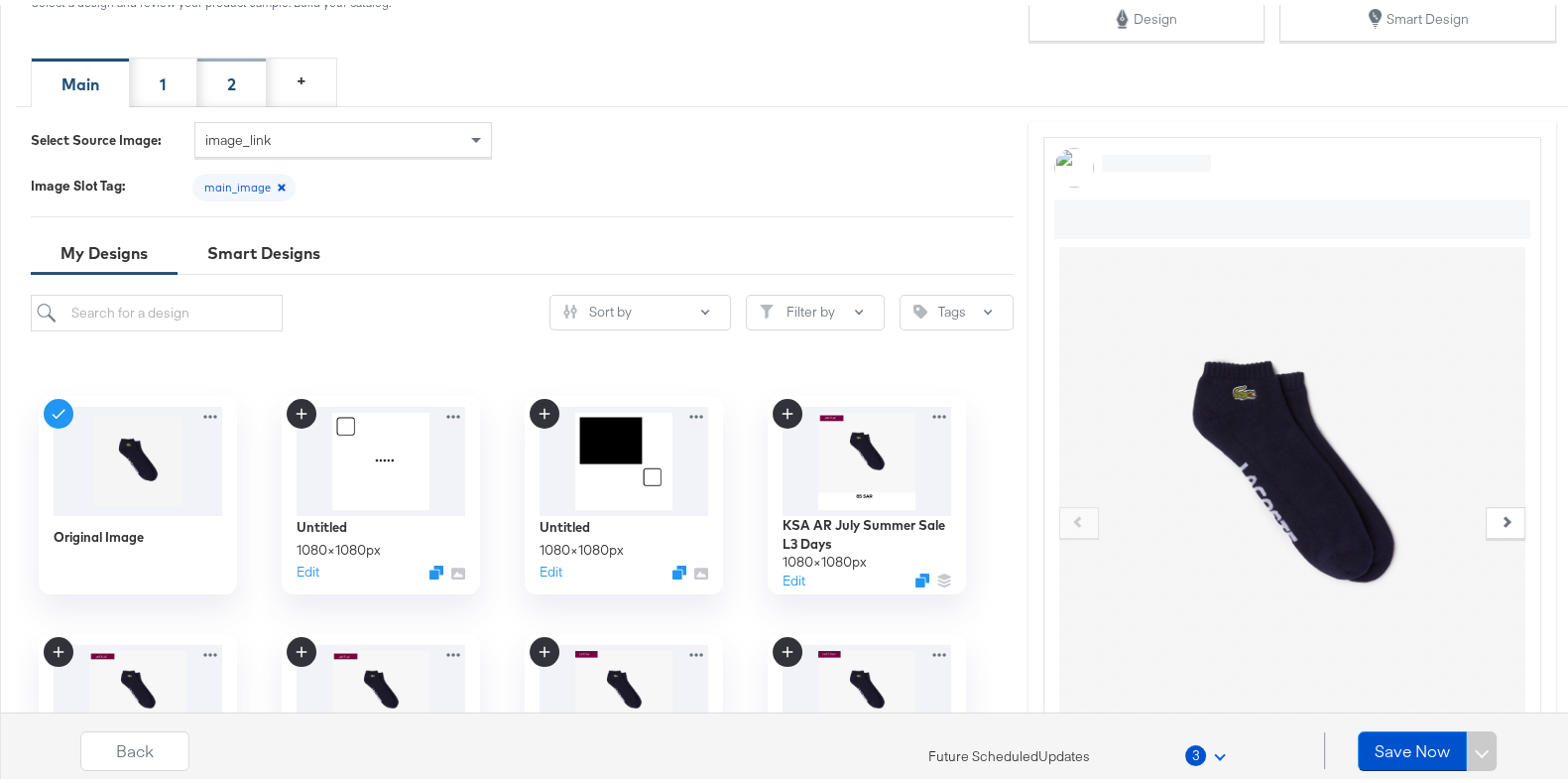 click on "2" at bounding box center [232, 77] 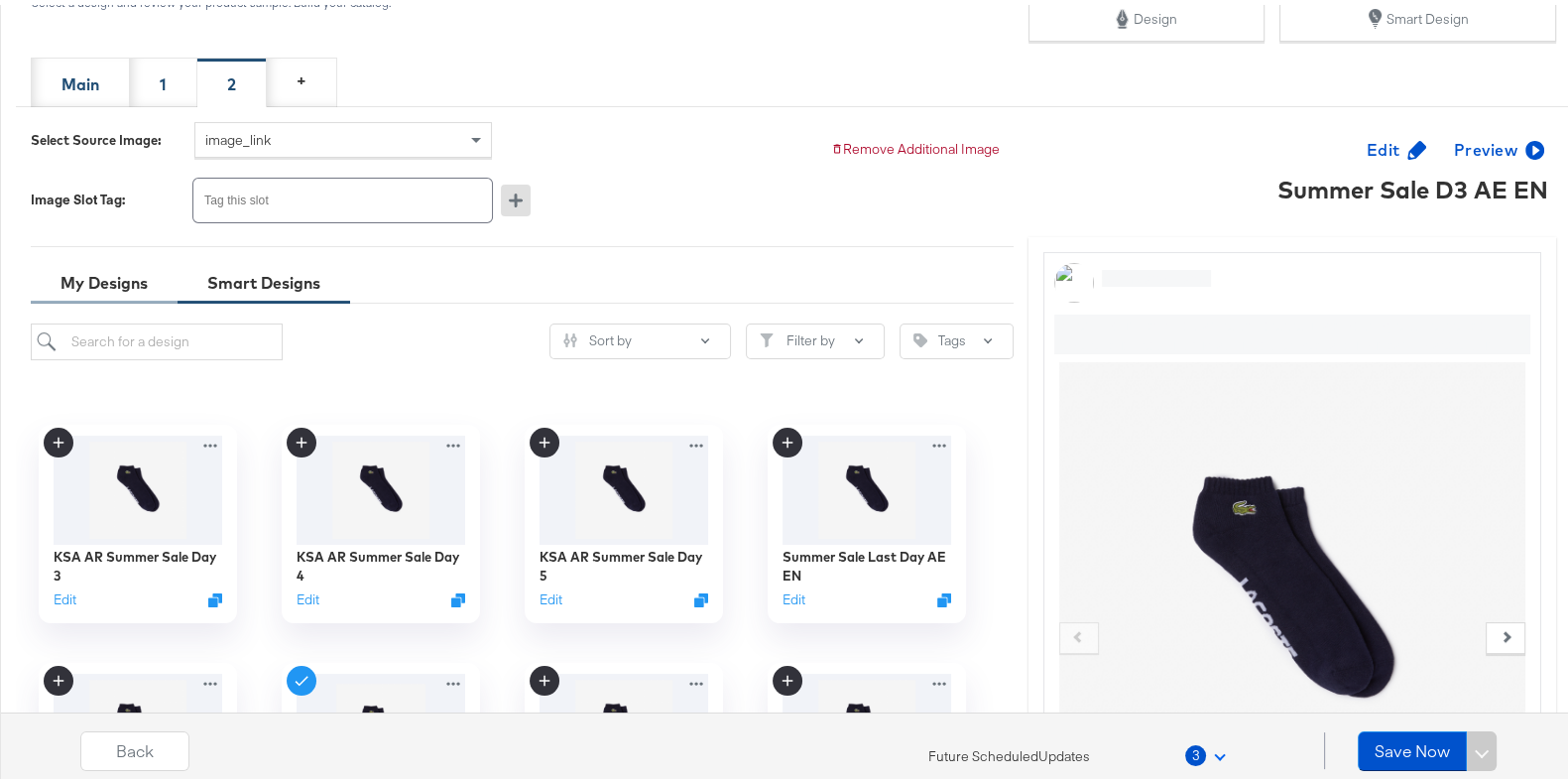 click on "My Designs" at bounding box center [104, 278] 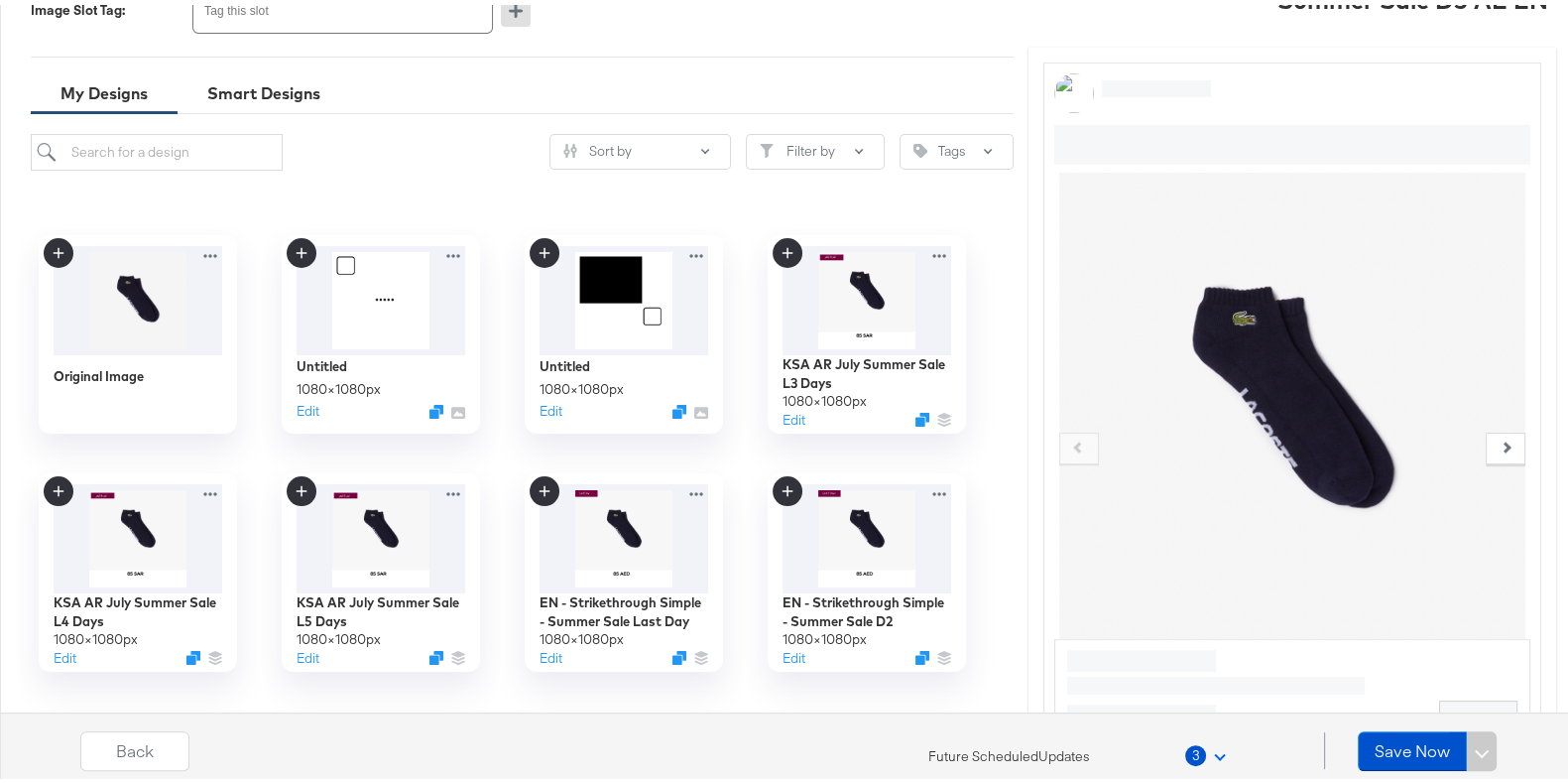 scroll, scrollTop: 592, scrollLeft: 0, axis: vertical 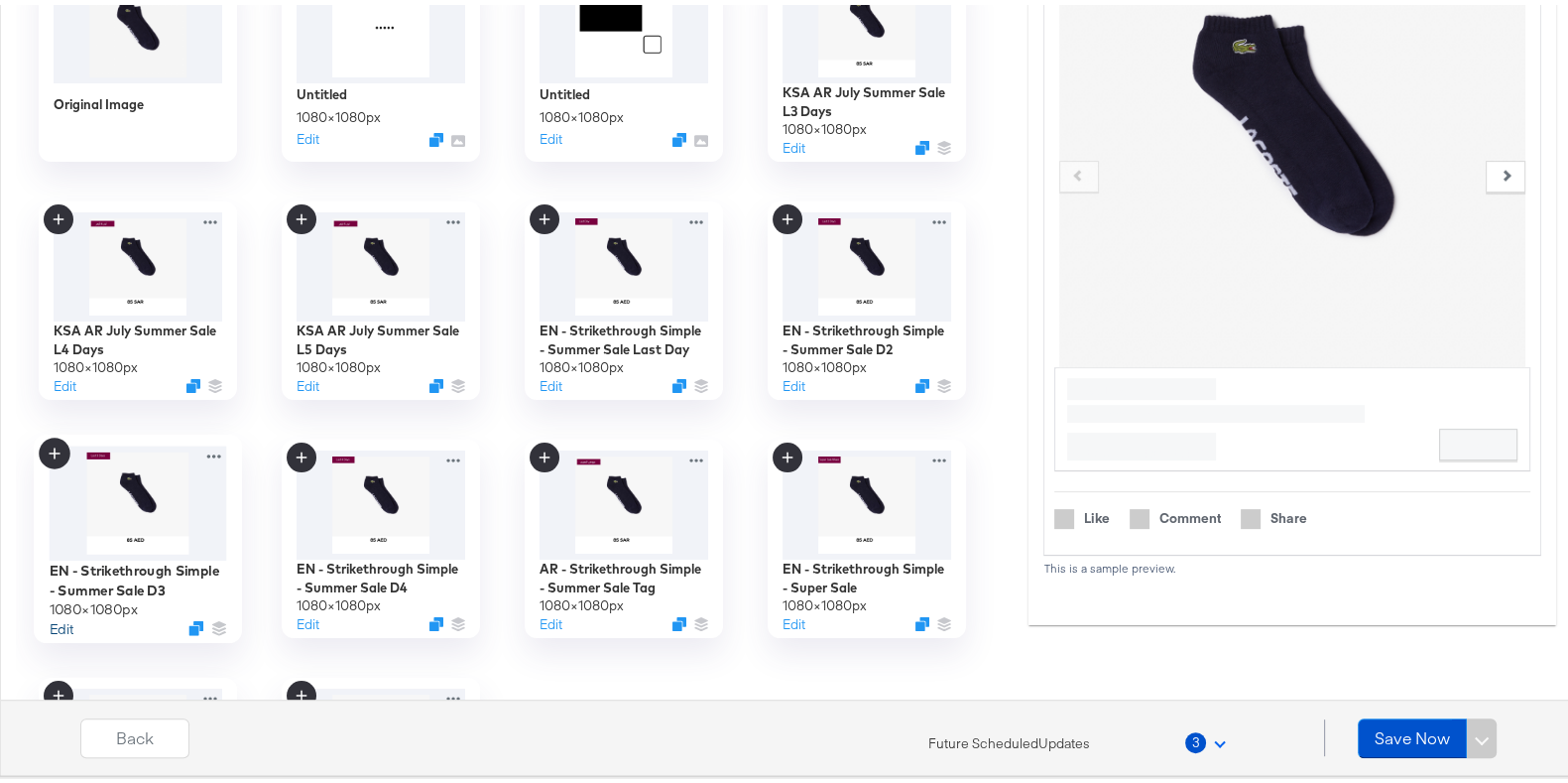 click on "Edit" at bounding box center (60, 623) 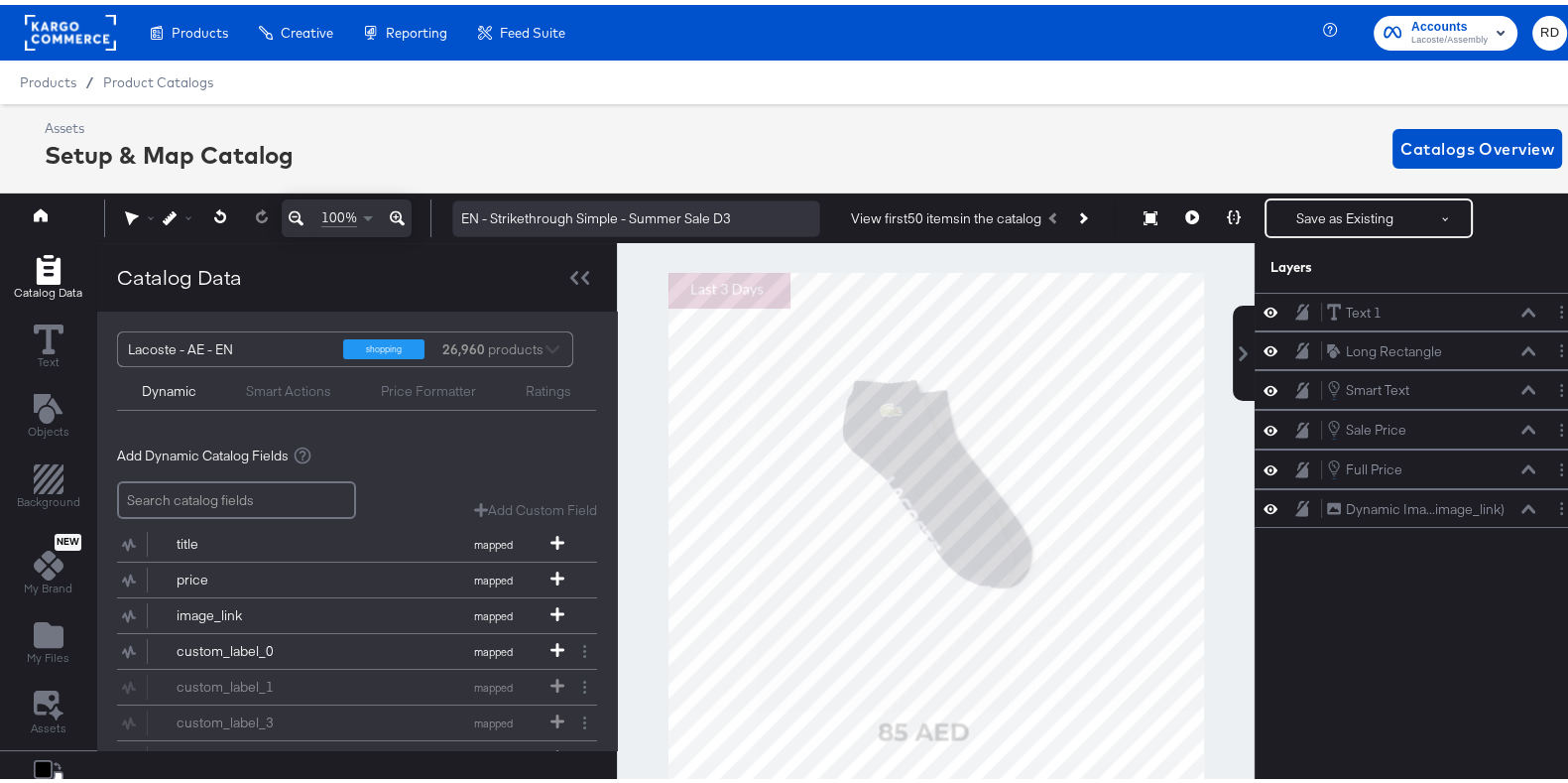 scroll, scrollTop: 69, scrollLeft: 0, axis: vertical 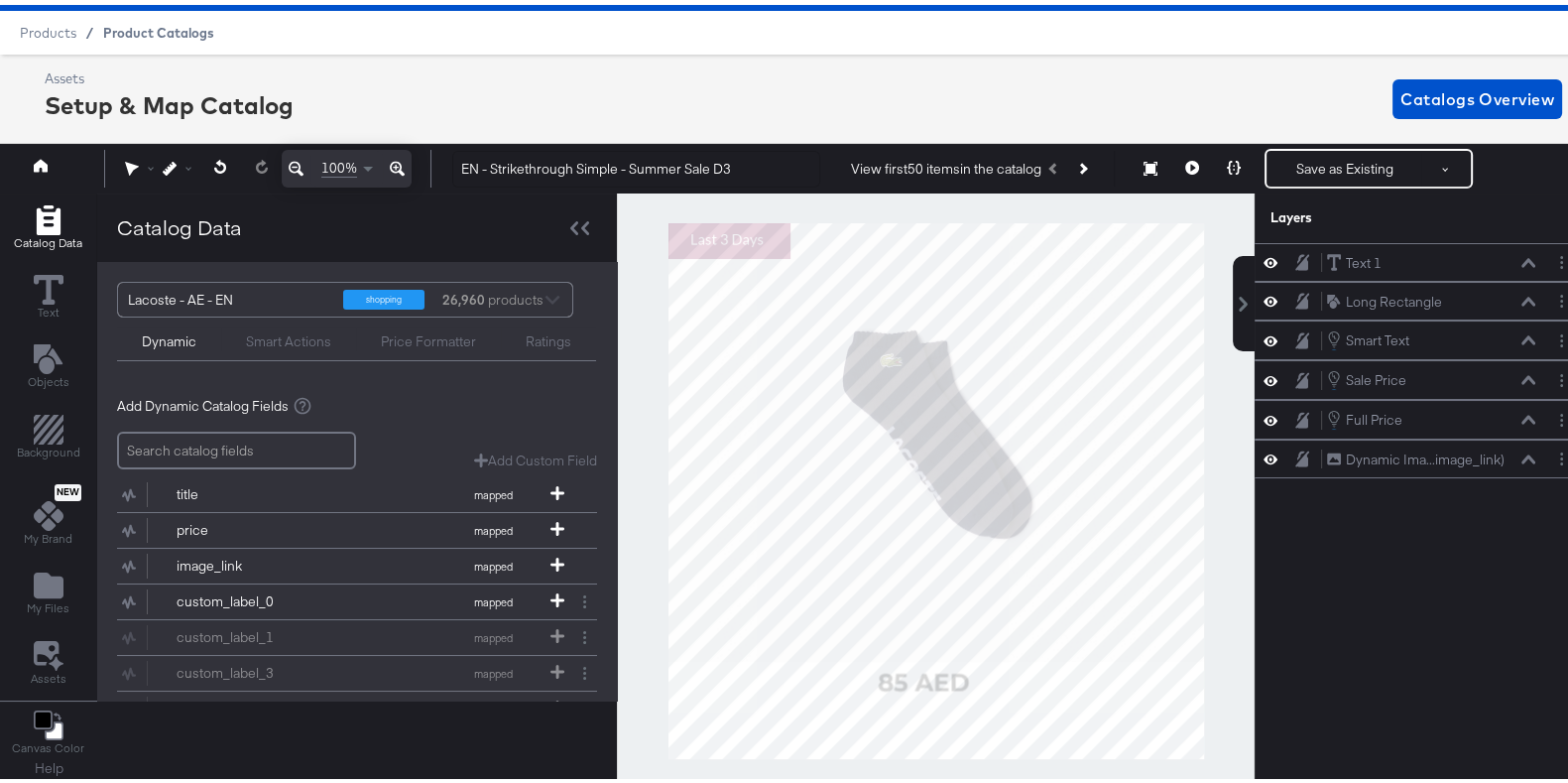 click on "Product Catalogs" at bounding box center [159, 28] 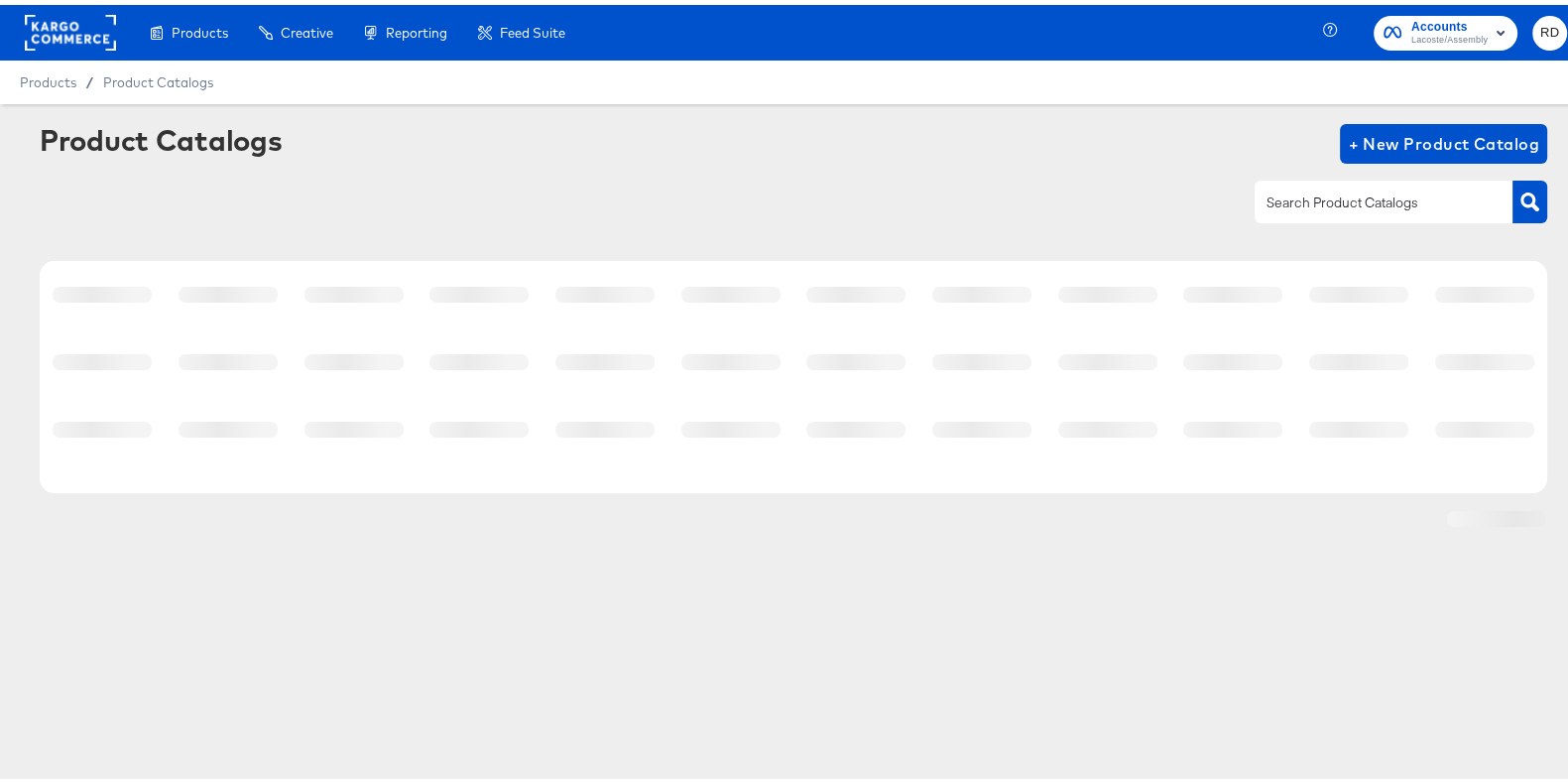 scroll, scrollTop: 0, scrollLeft: 0, axis: both 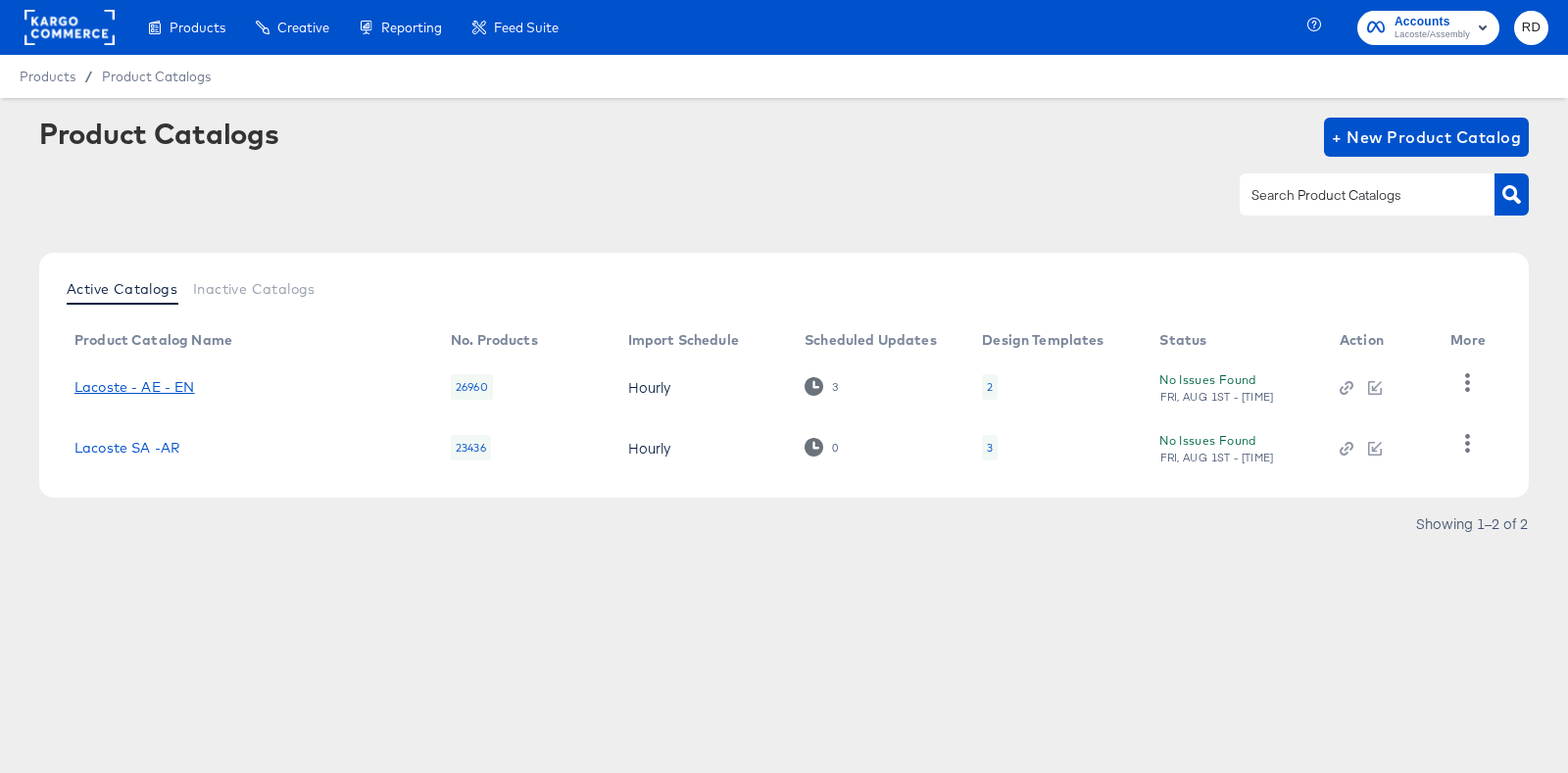 click on "Lacoste - AE - EN" at bounding box center (134, 387) 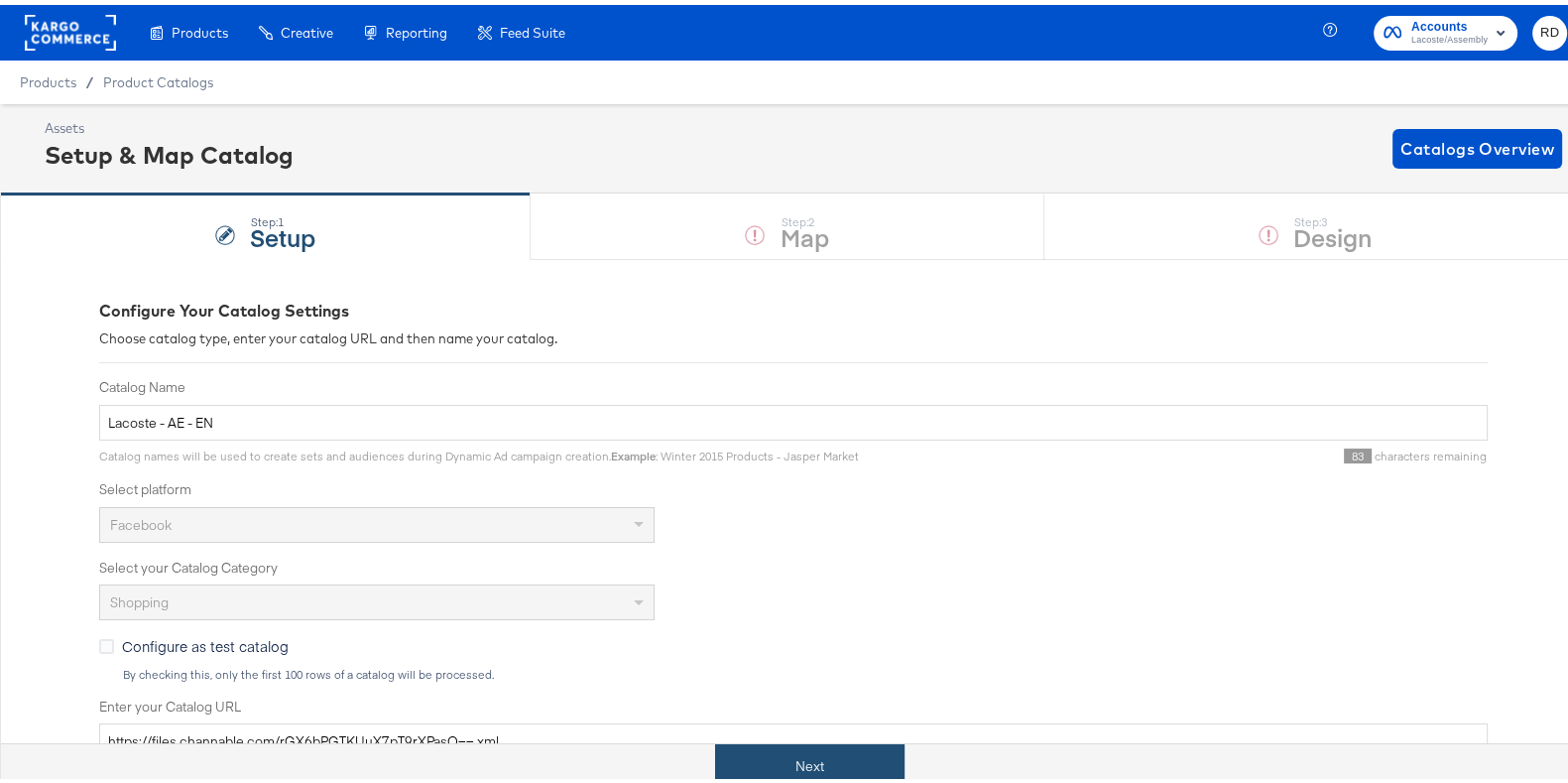 click on "Next" at bounding box center [809, 761] 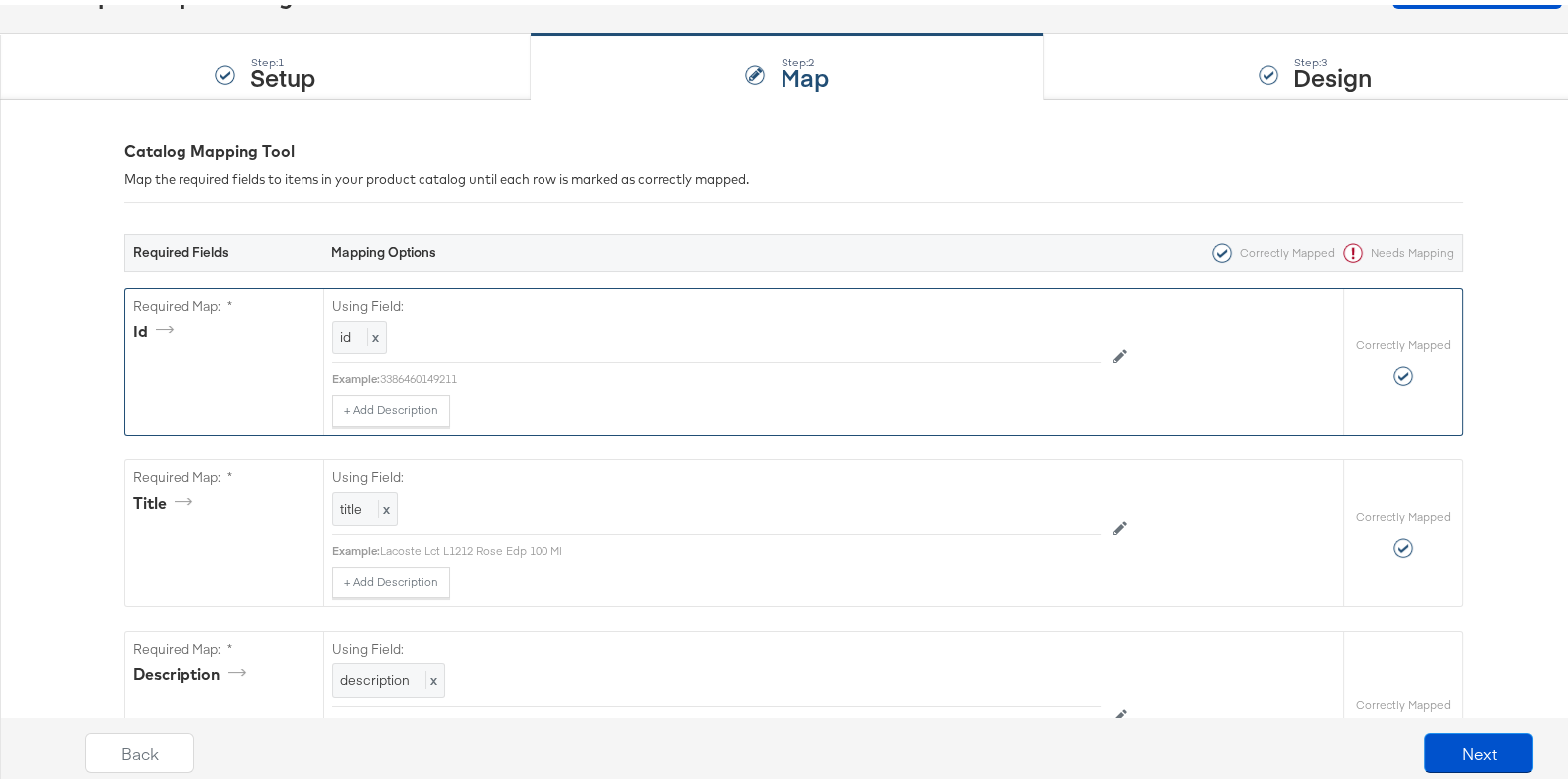scroll, scrollTop: 166, scrollLeft: 0, axis: vertical 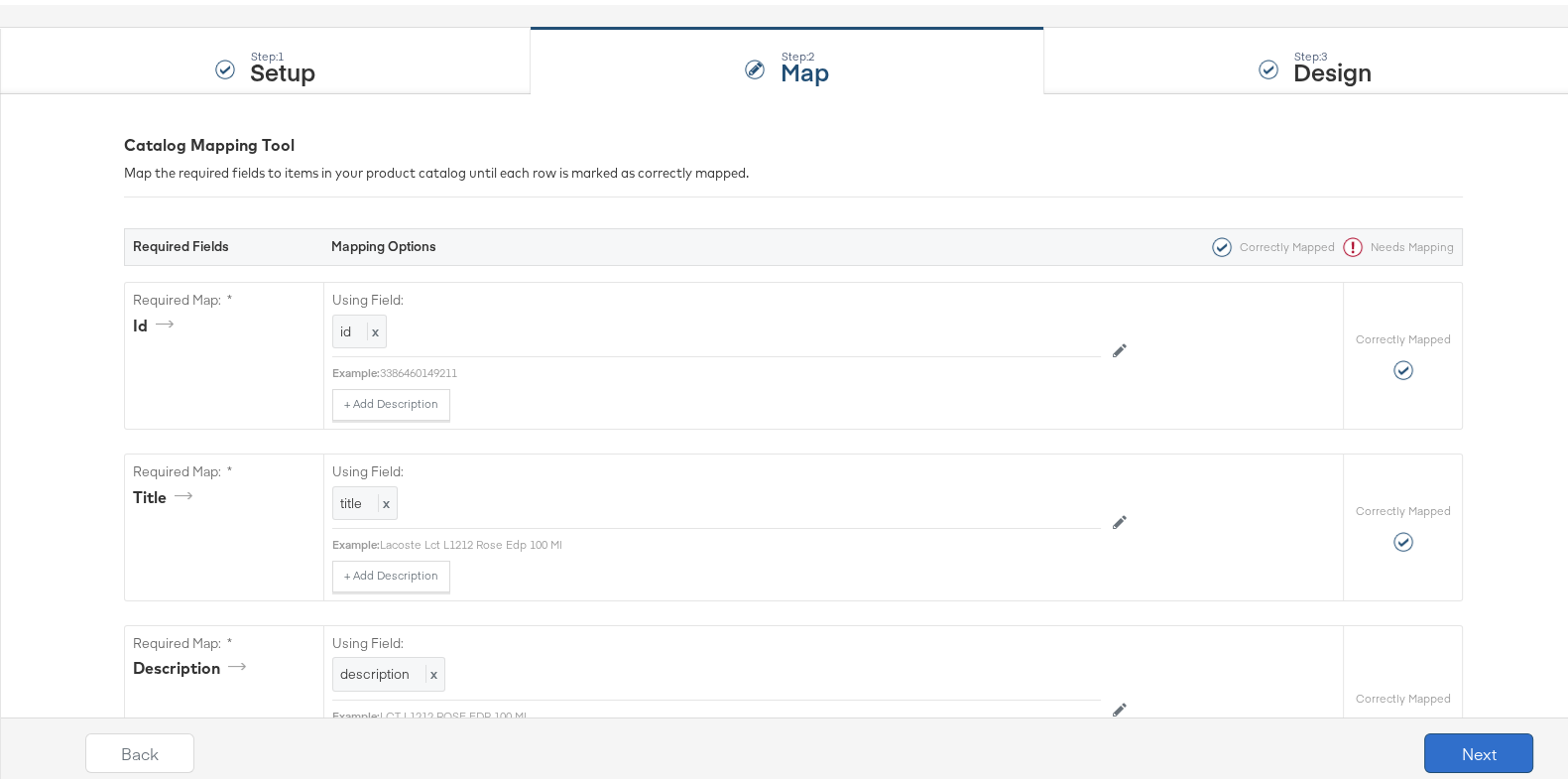 click on "Next" at bounding box center [1479, 748] 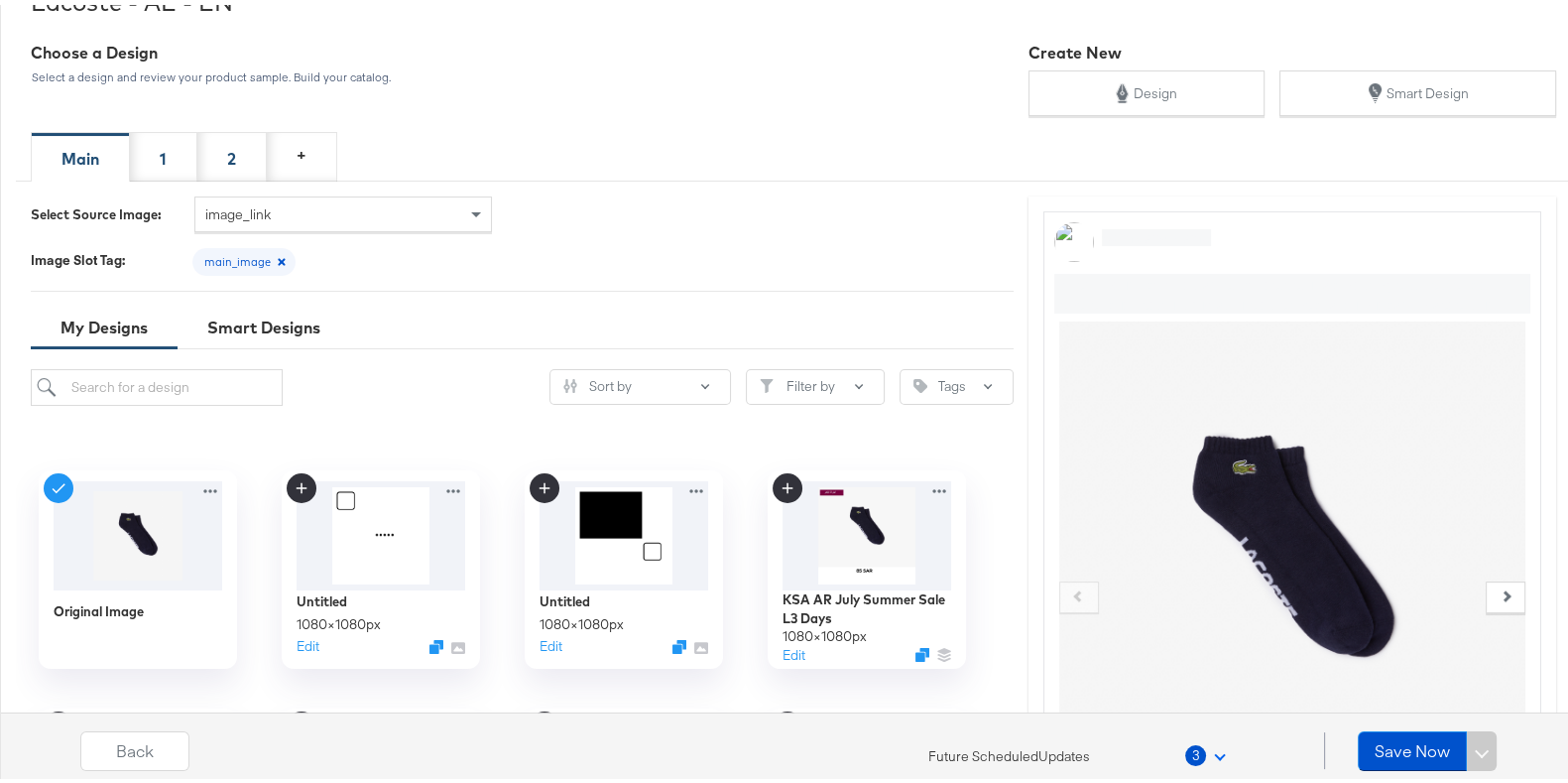 scroll, scrollTop: 325, scrollLeft: 0, axis: vertical 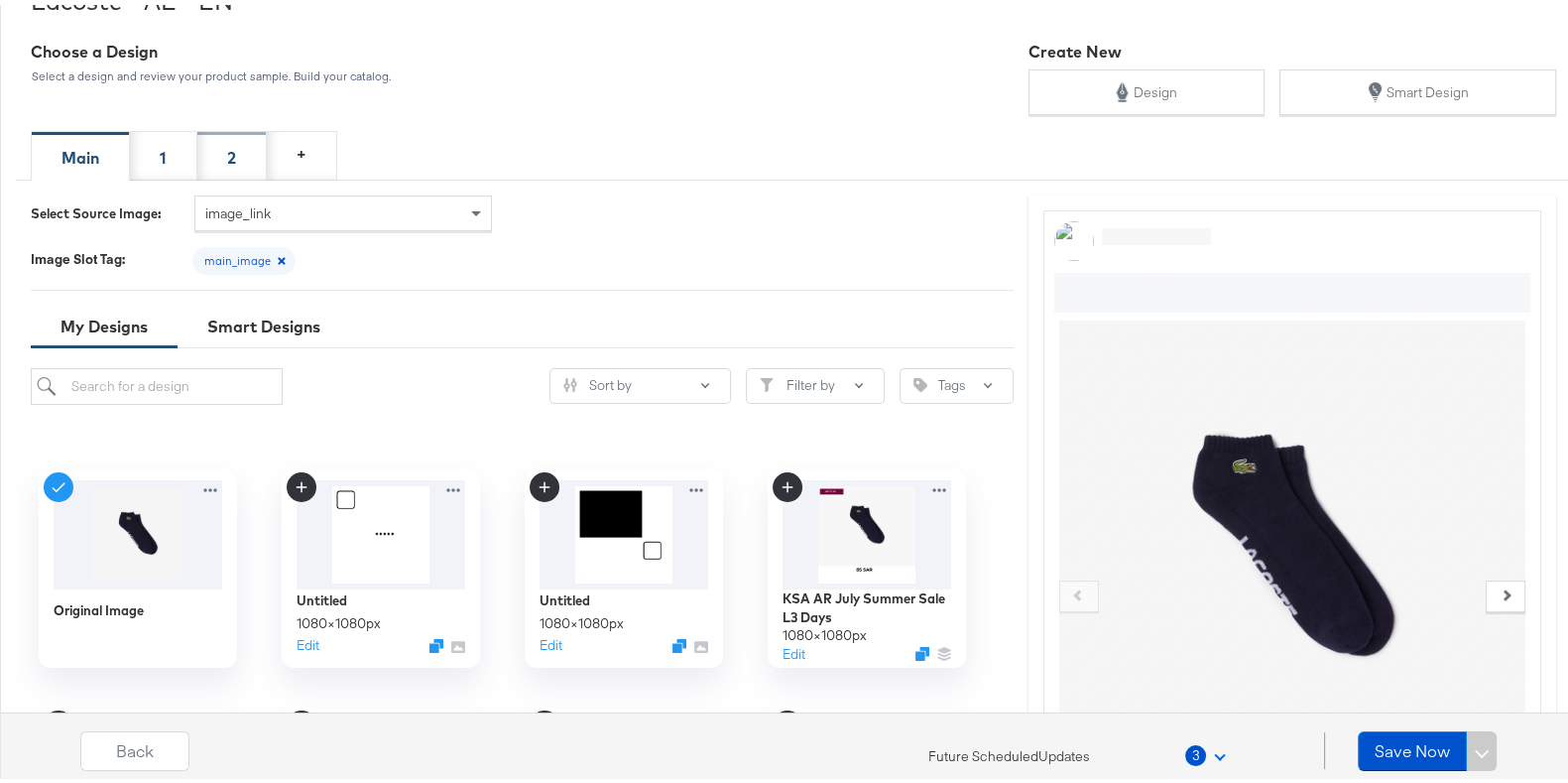 click on "2" at bounding box center [232, 151] 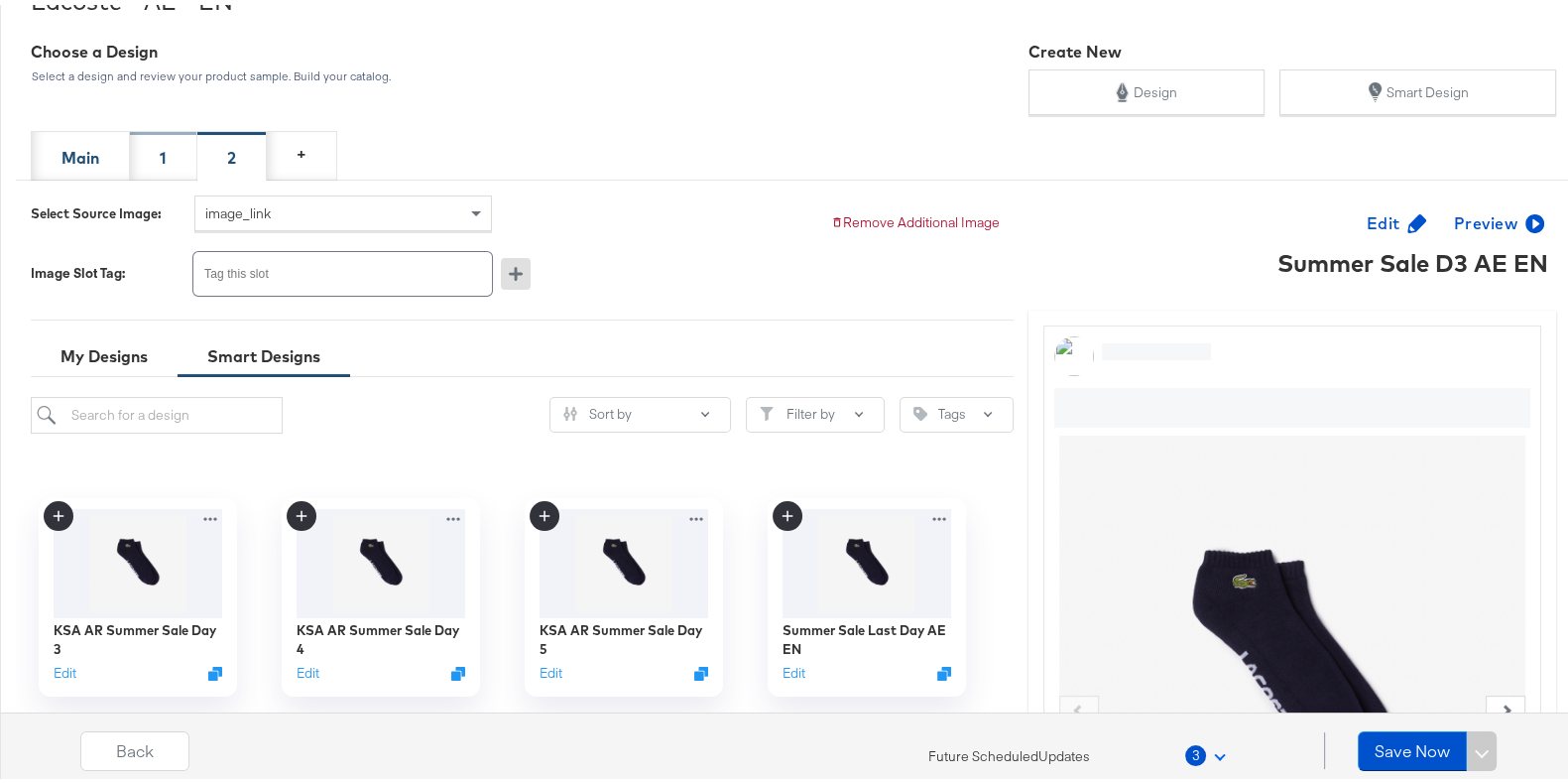 click on "1" at bounding box center [164, 151] 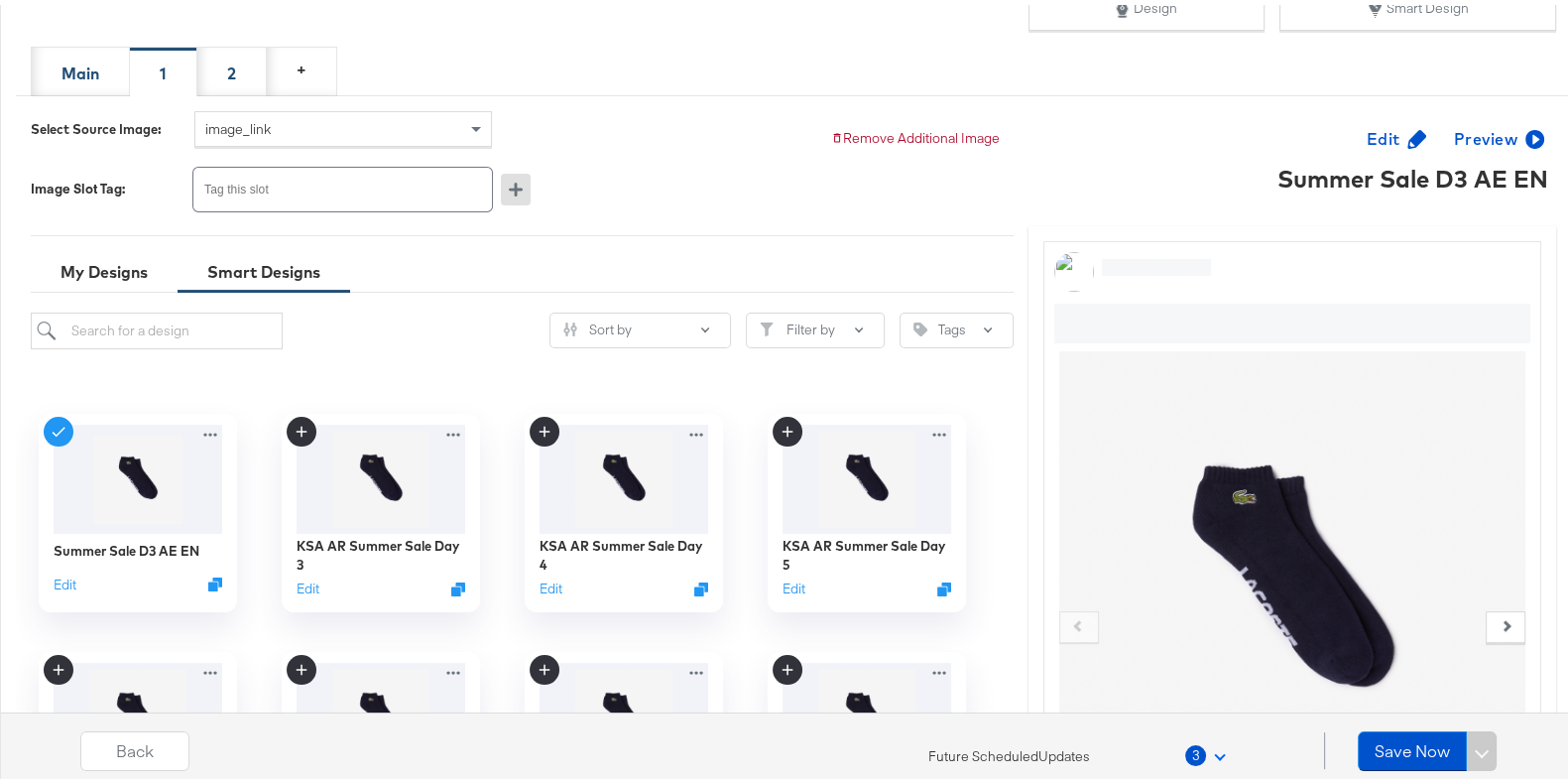 scroll, scrollTop: 411, scrollLeft: 0, axis: vertical 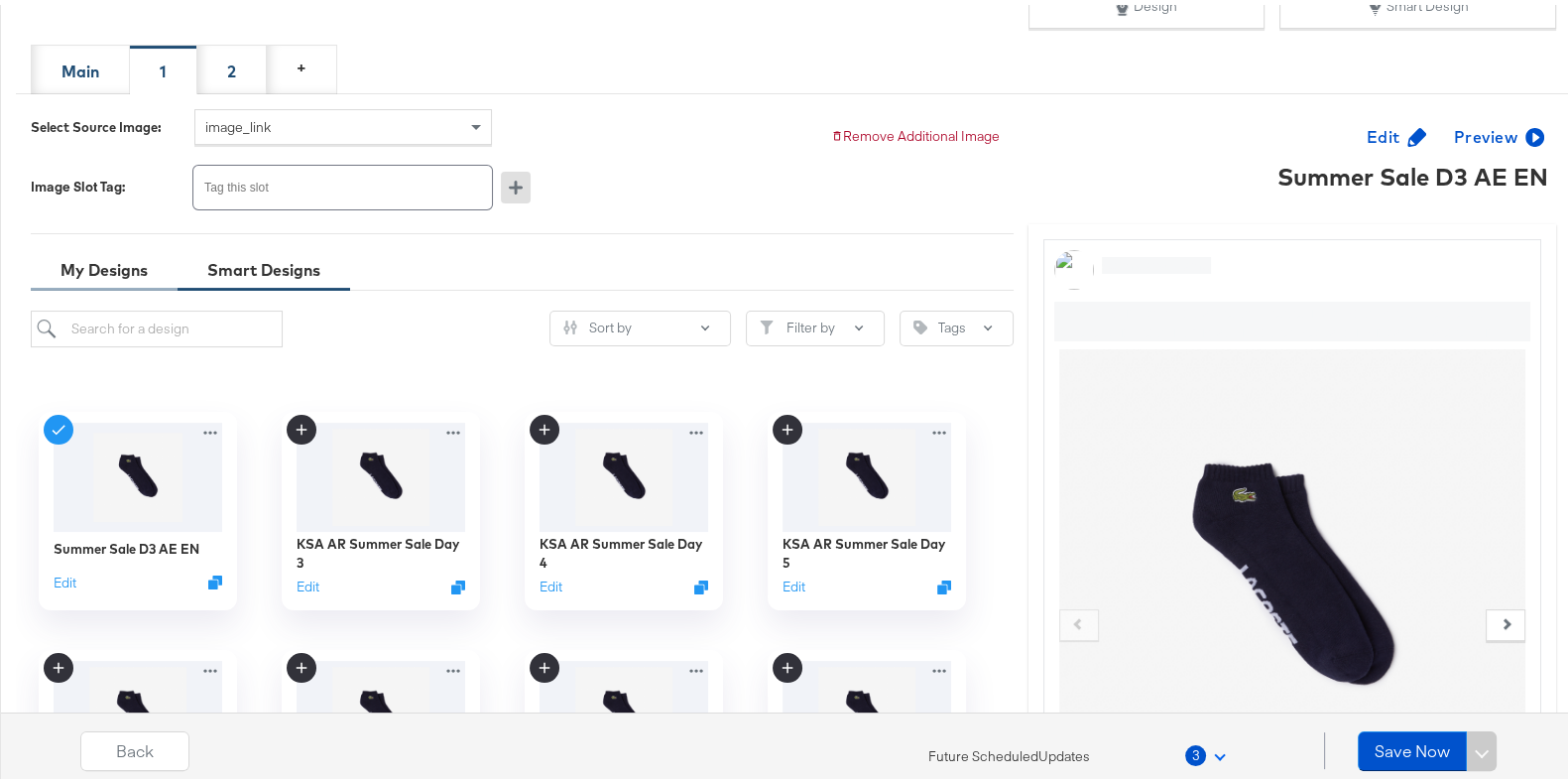 click on "My Designs" at bounding box center (104, 265) 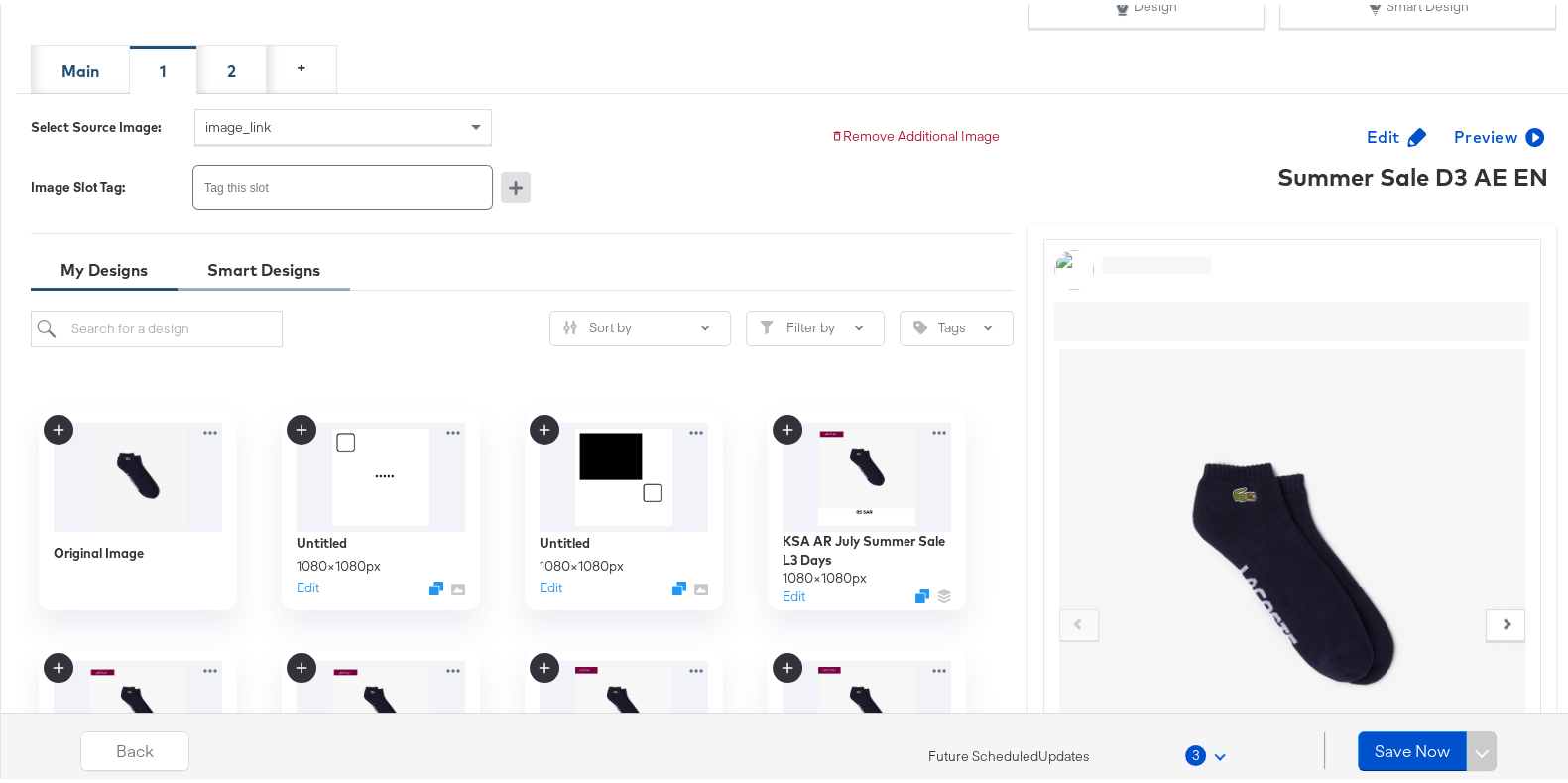 click on "Smart Designs" at bounding box center (264, 265) 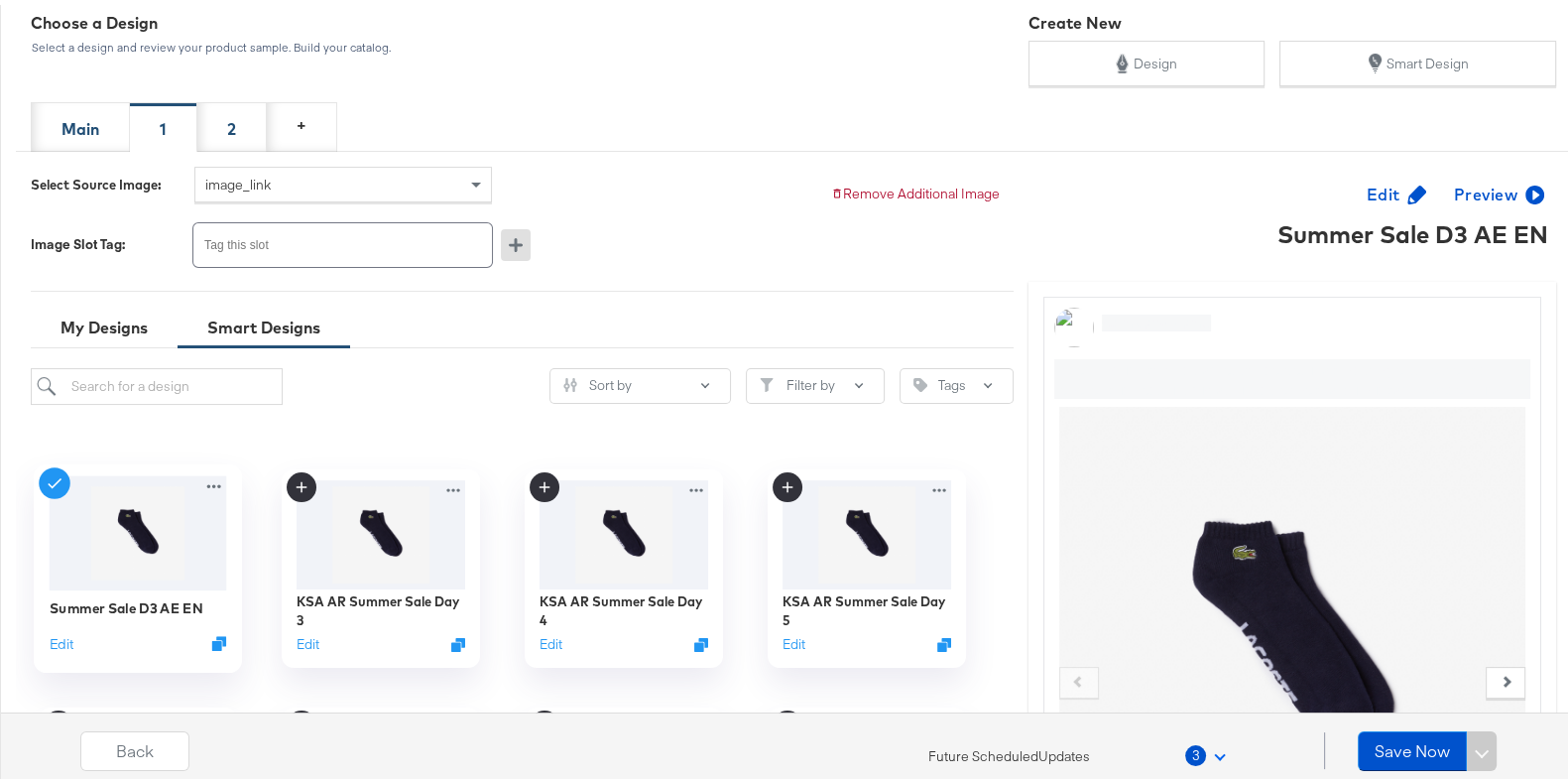 scroll, scrollTop: 354, scrollLeft: 0, axis: vertical 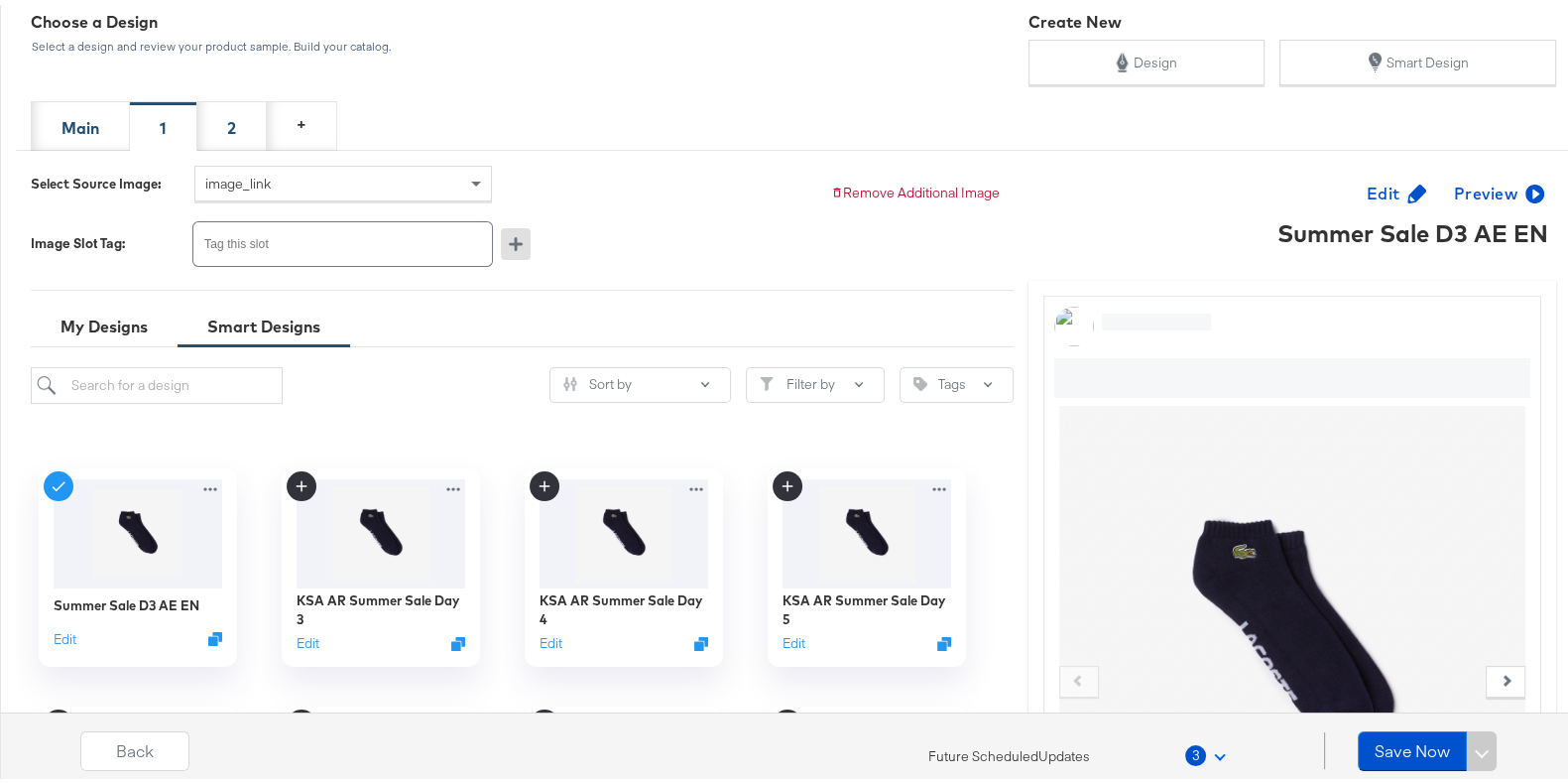 drag, startPoint x: 135, startPoint y: 500, endPoint x: 584, endPoint y: 353, distance: 472.45106 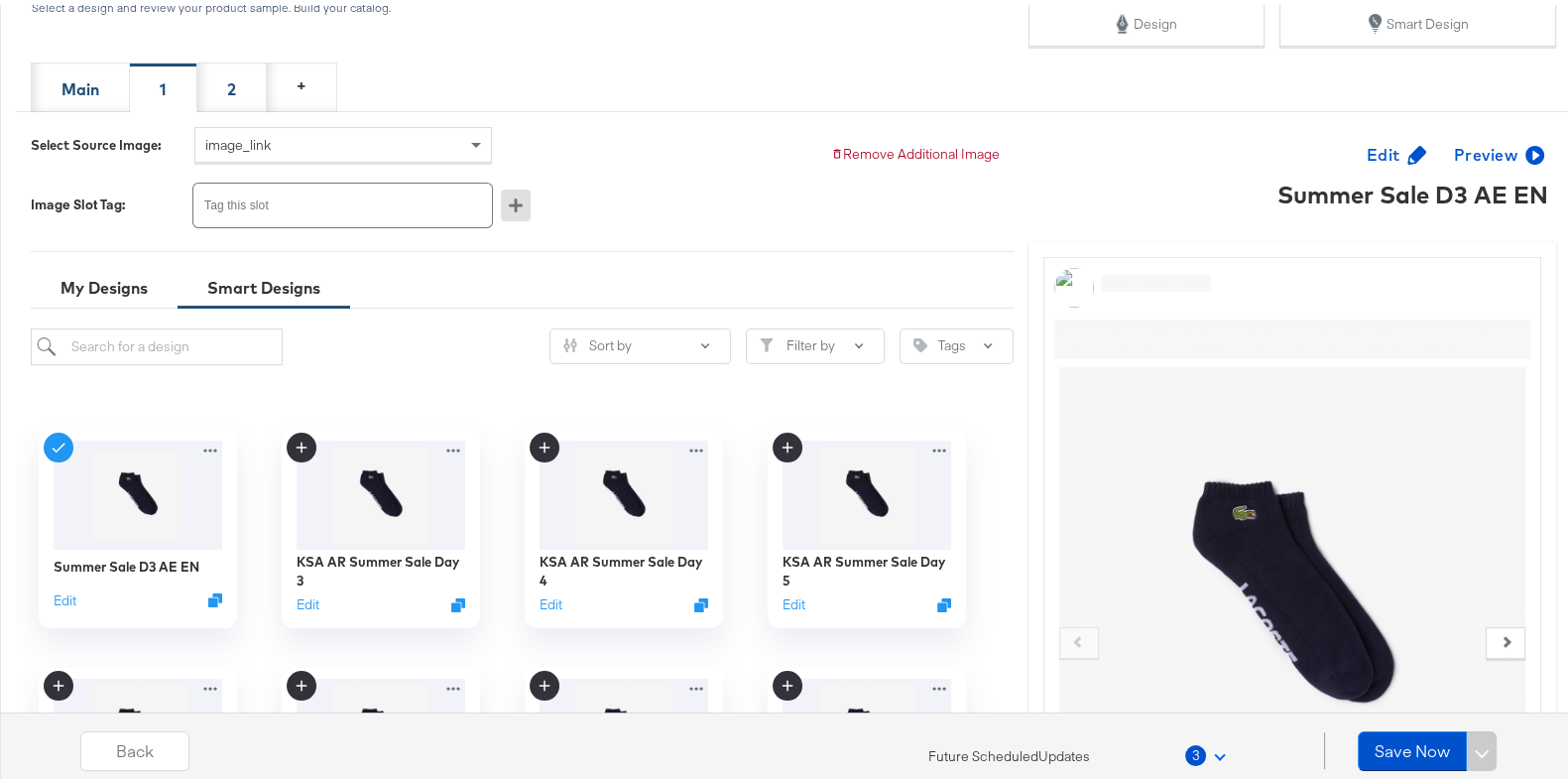 scroll, scrollTop: 377, scrollLeft: 0, axis: vertical 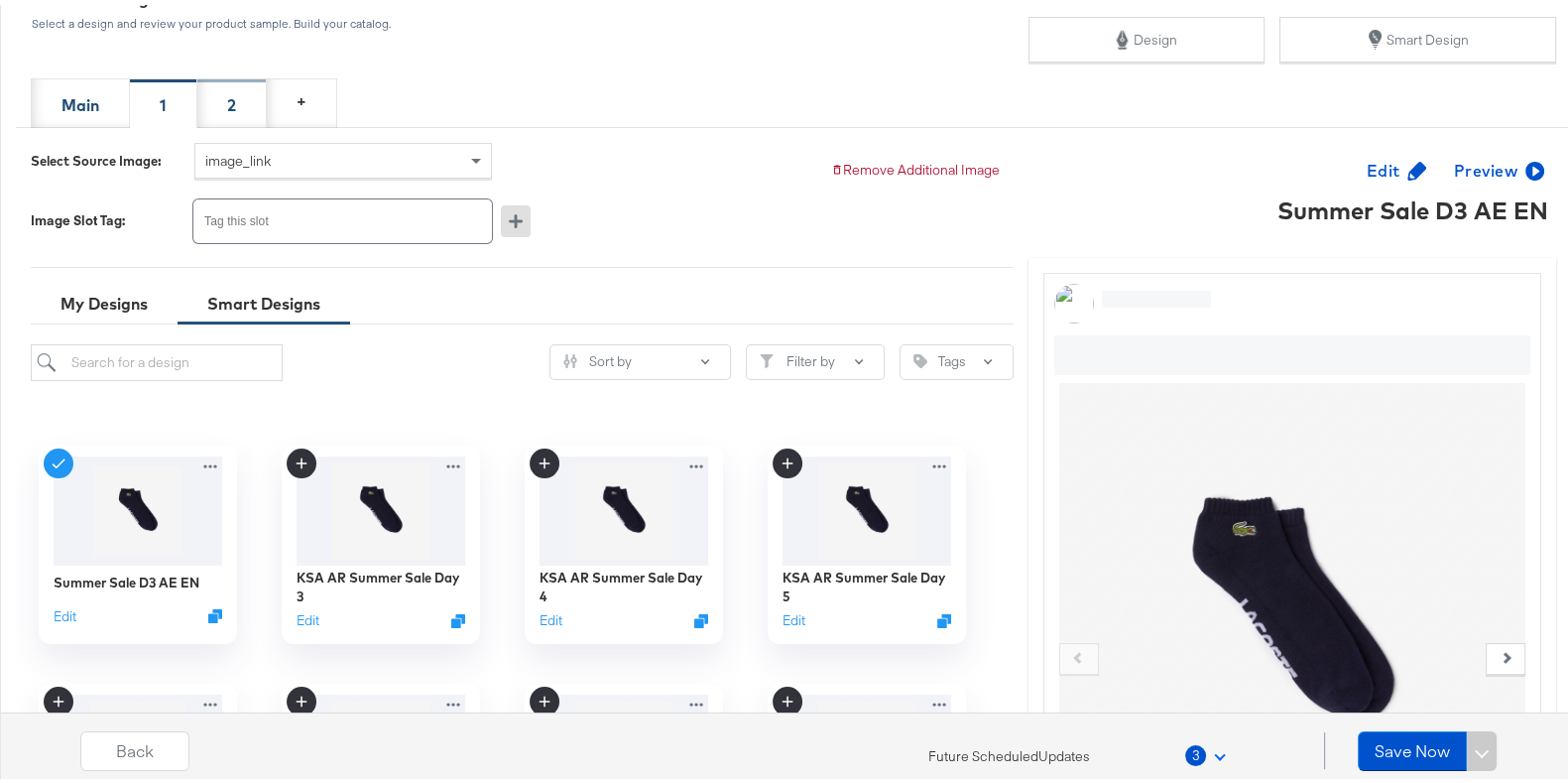 click on "2" at bounding box center [232, 98] 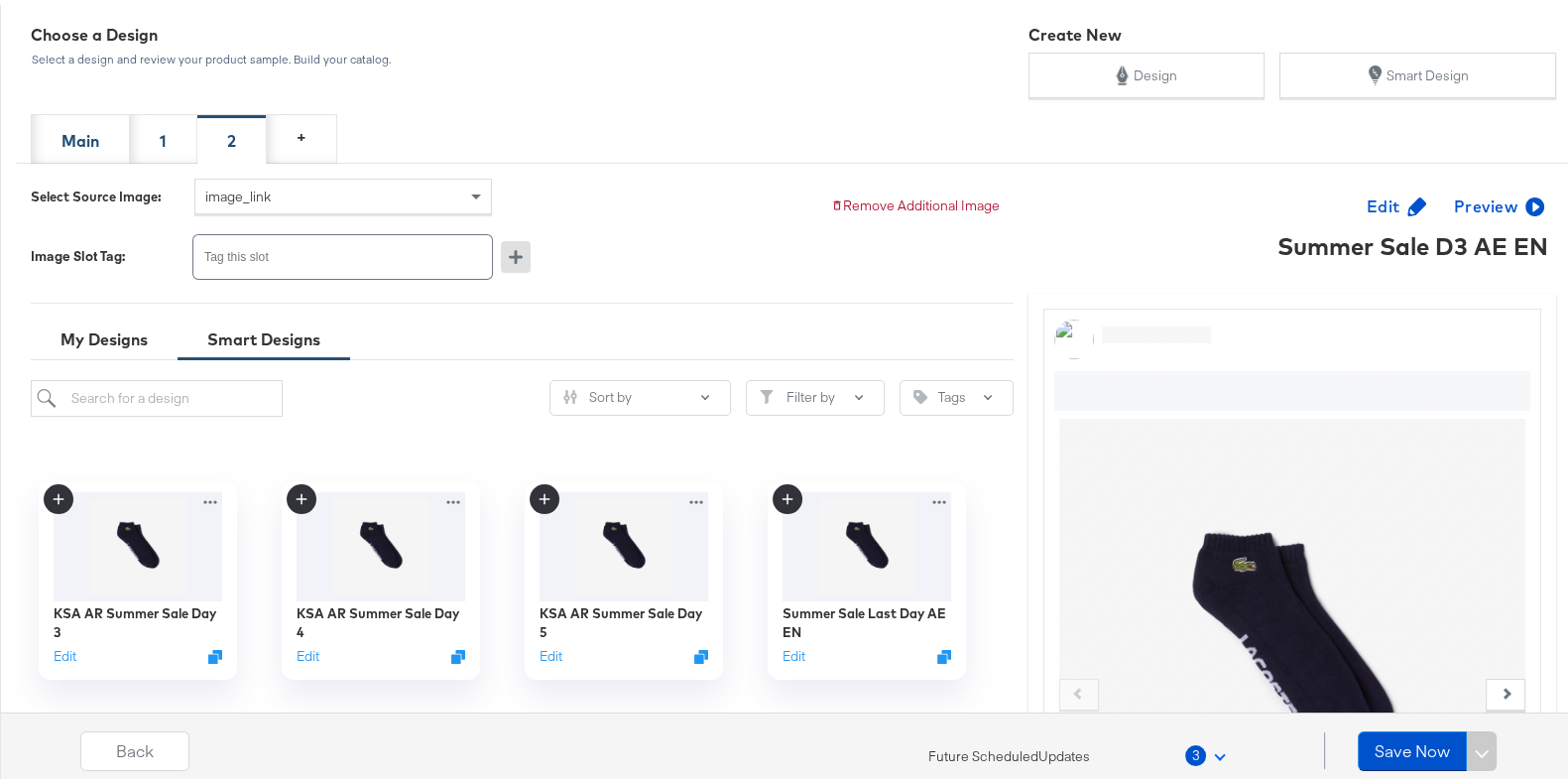 scroll, scrollTop: 334, scrollLeft: 0, axis: vertical 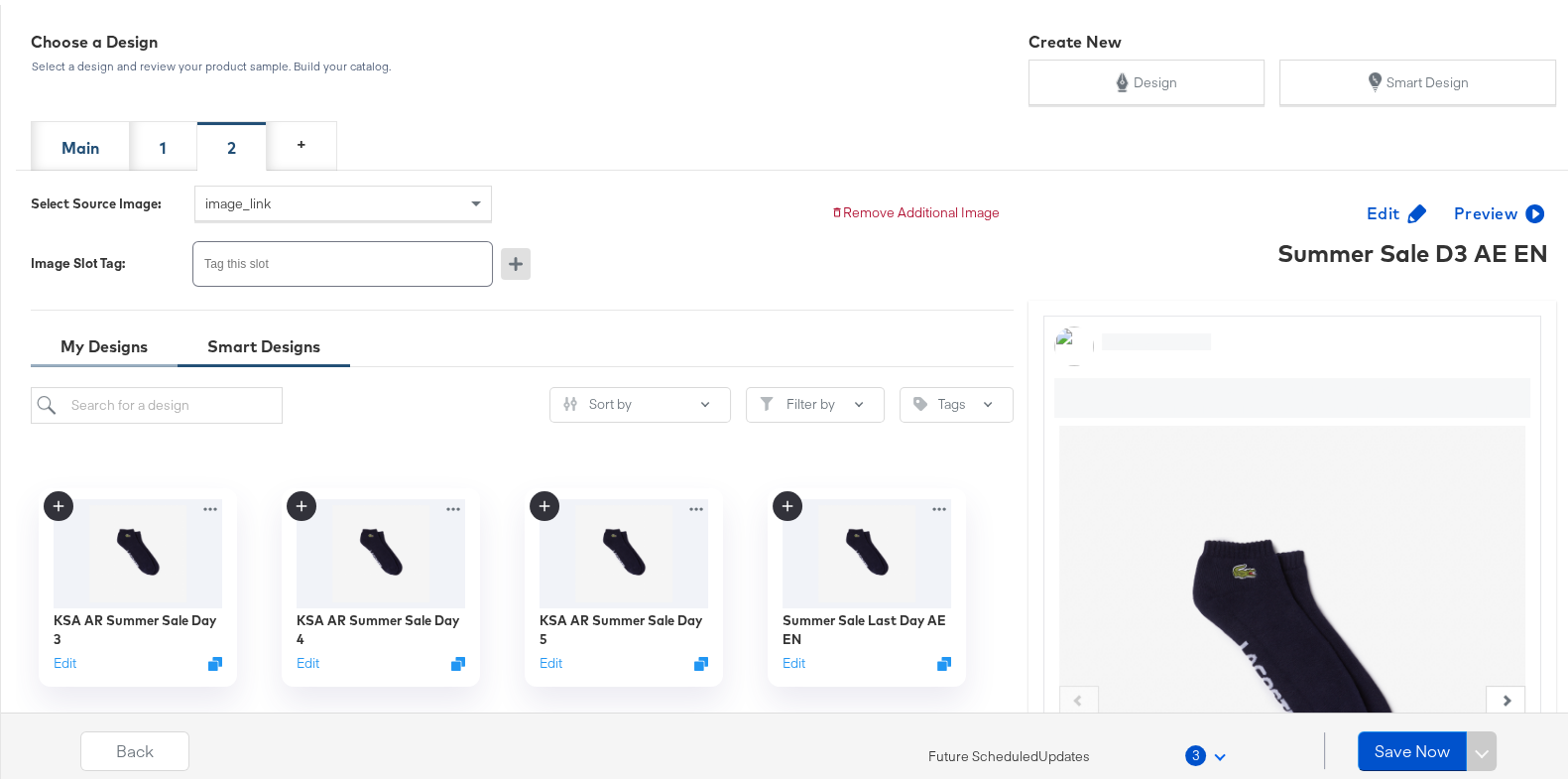 click on "My Designs" at bounding box center [104, 341] 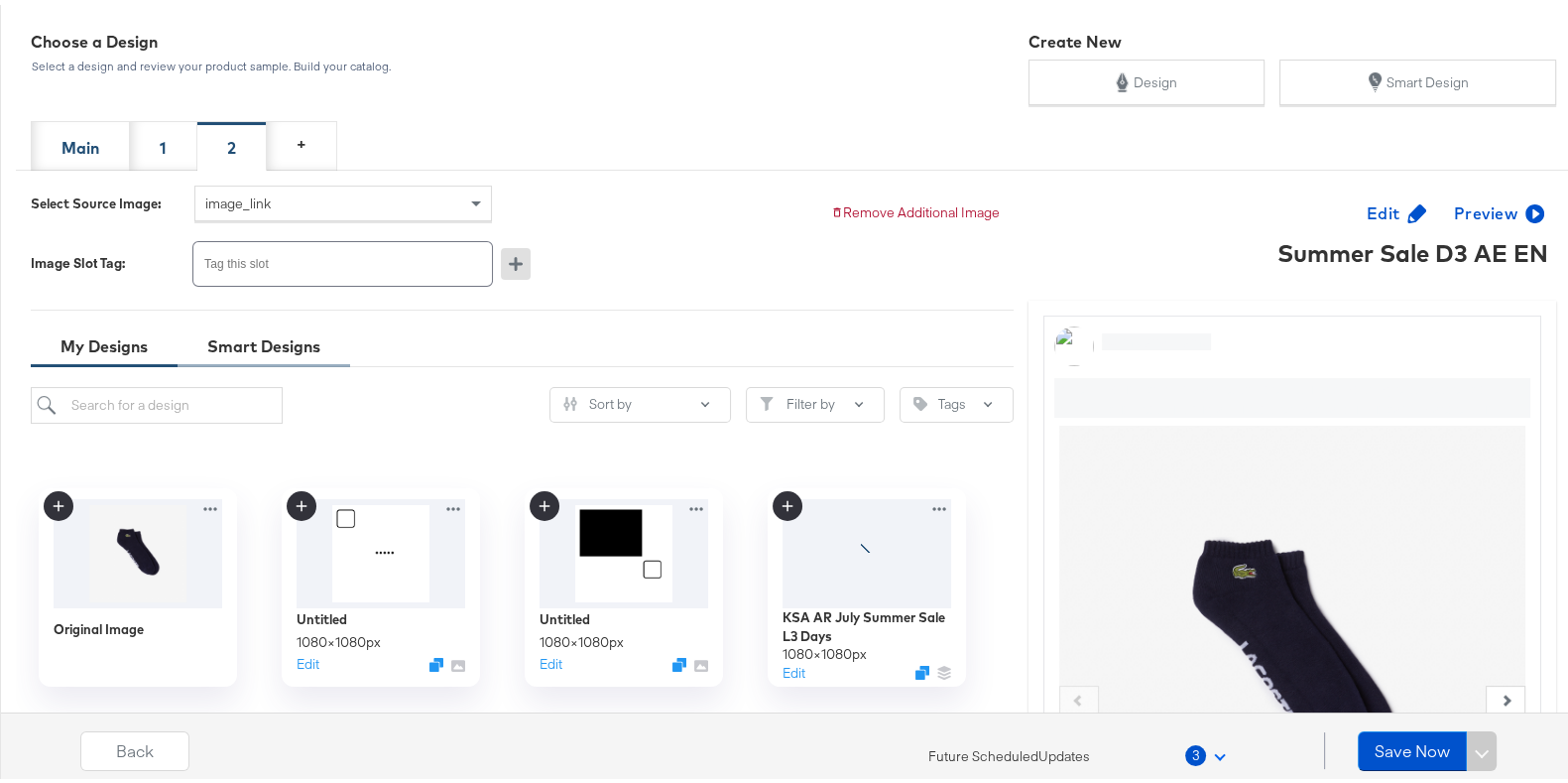 scroll, scrollTop: 702, scrollLeft: 0, axis: vertical 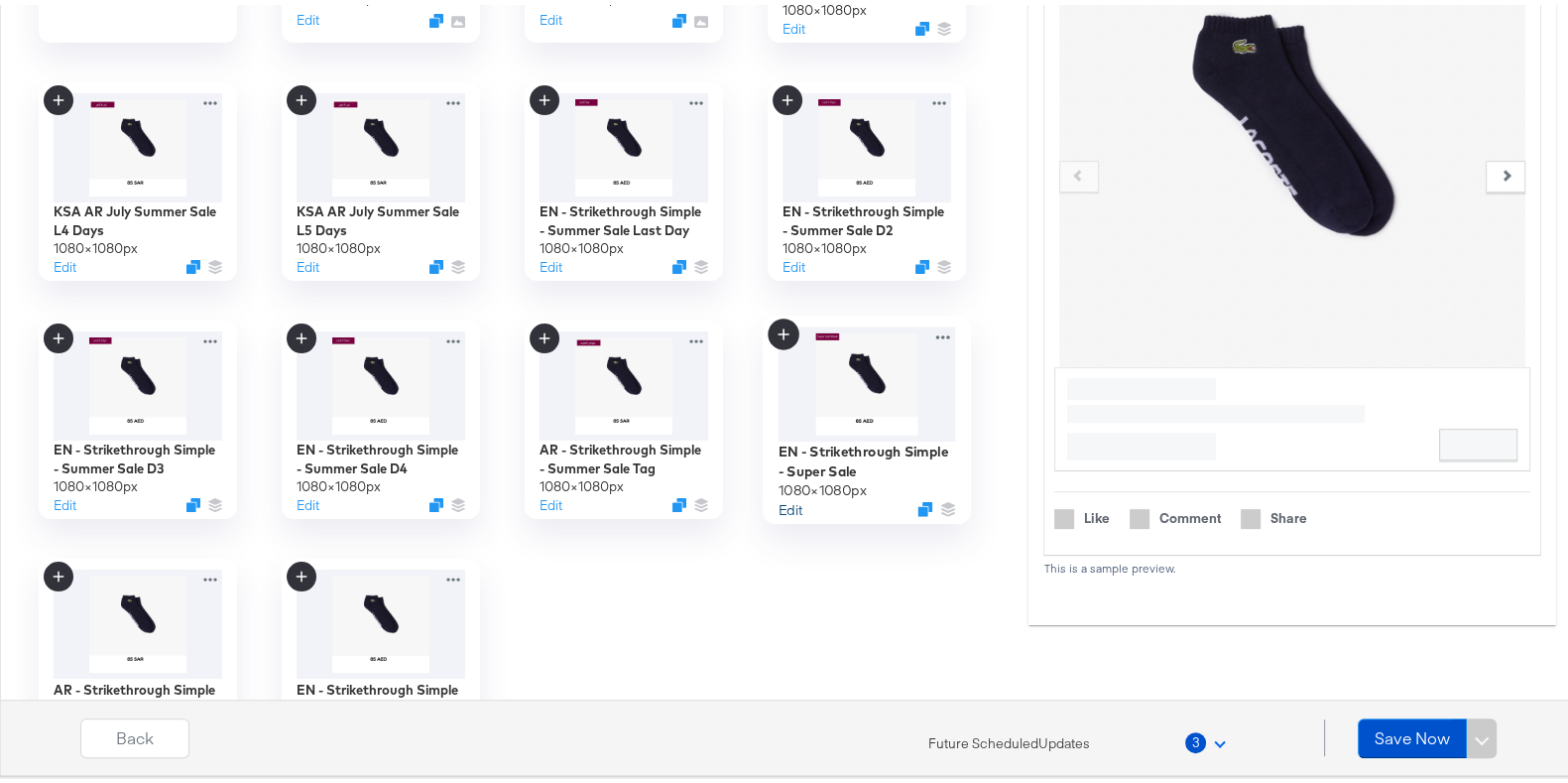 click on "Edit" at bounding box center [789, 504] 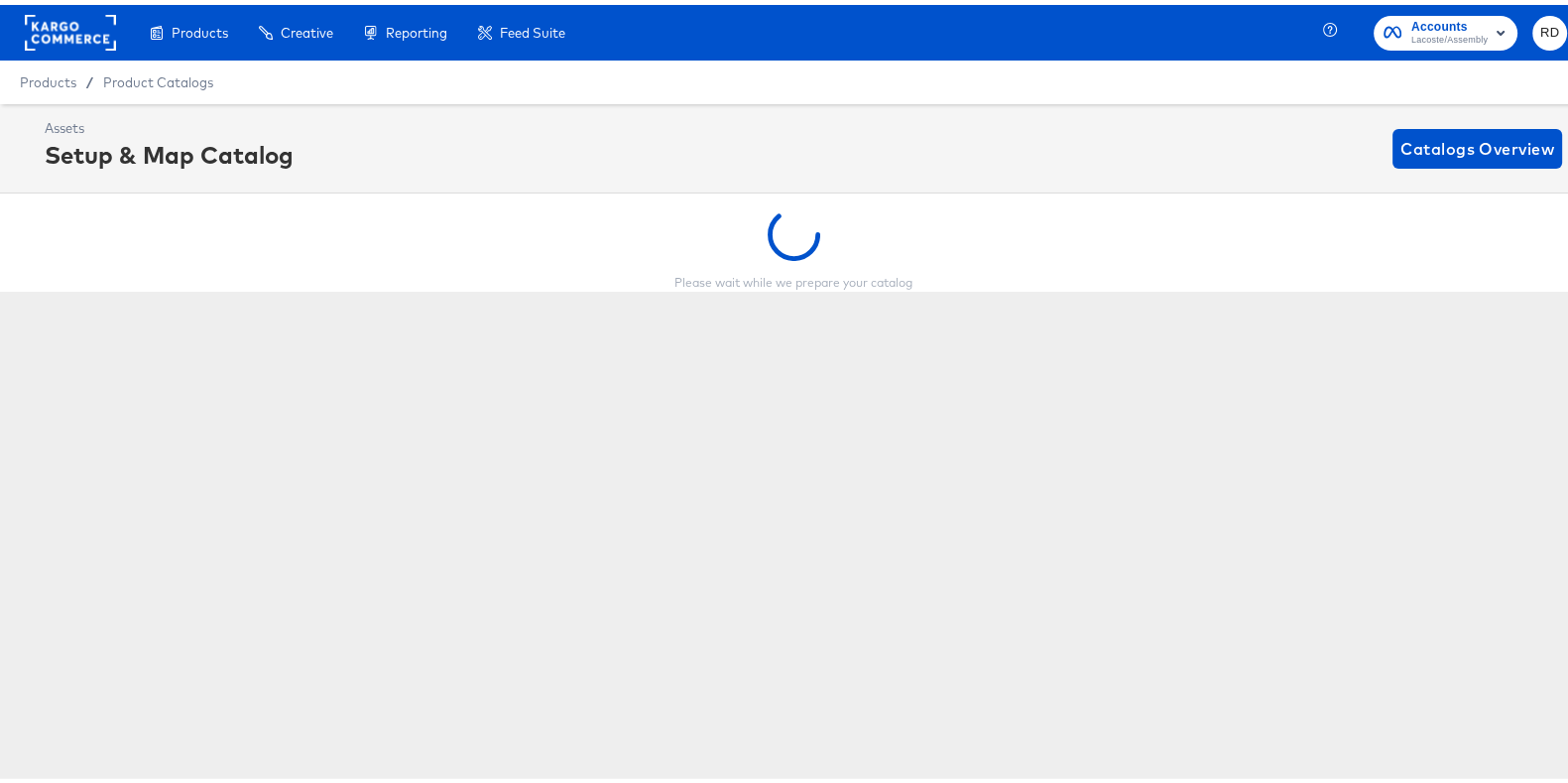 scroll, scrollTop: 0, scrollLeft: 0, axis: both 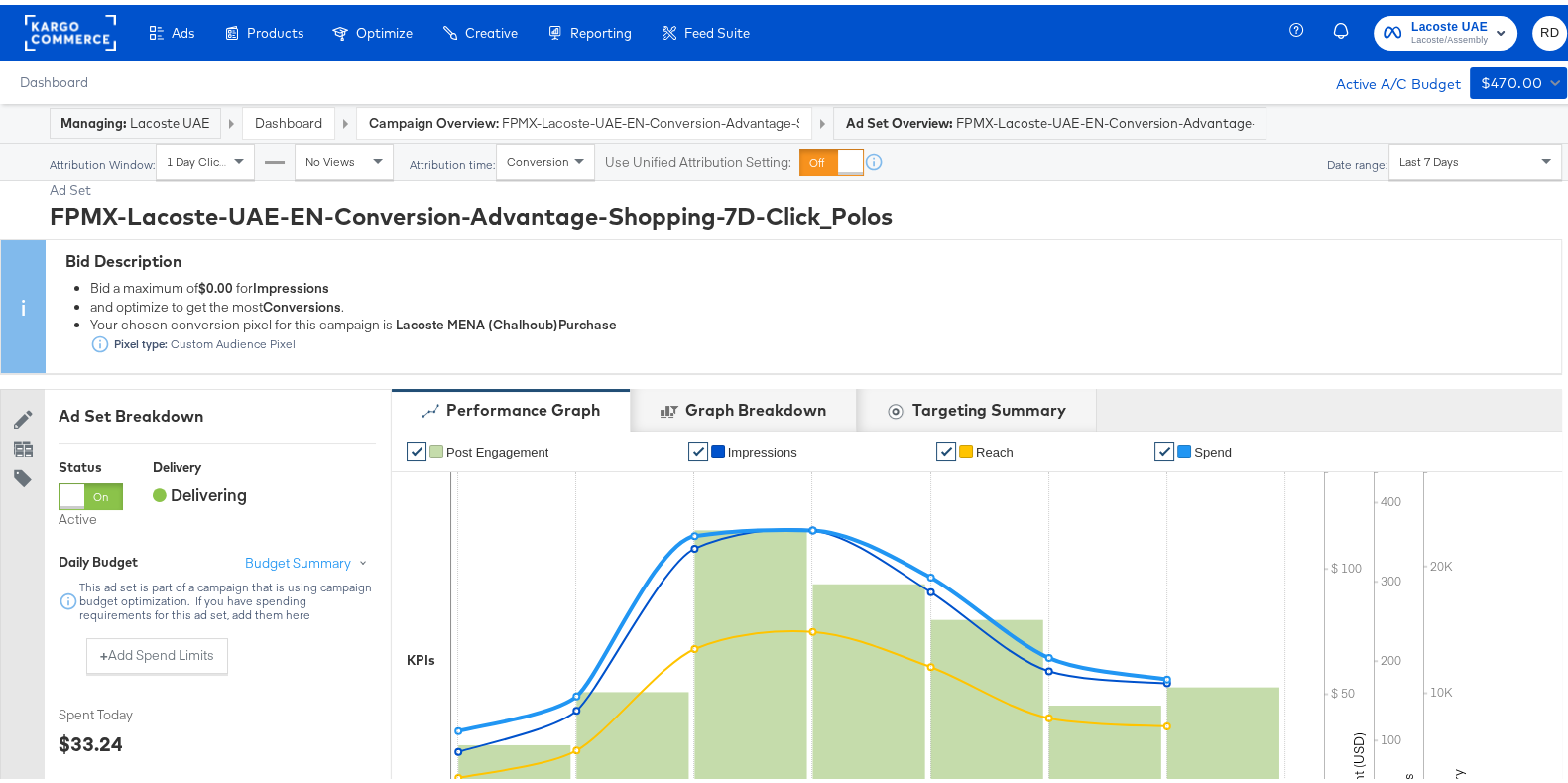click 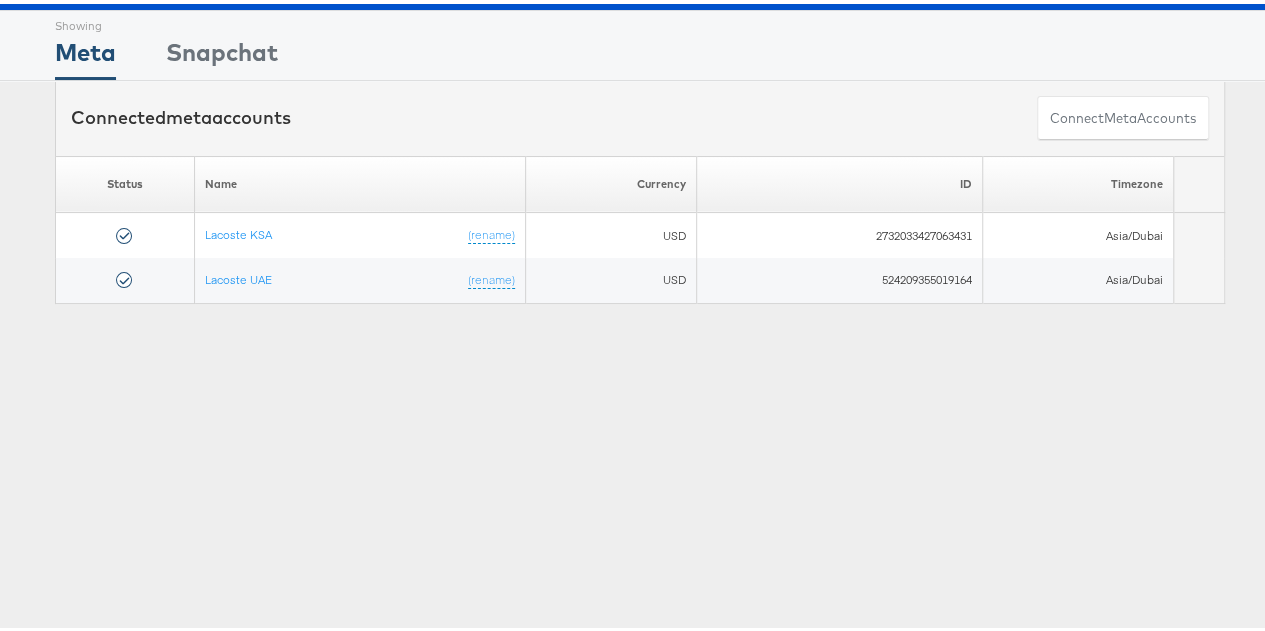 scroll, scrollTop: 51, scrollLeft: 0, axis: vertical 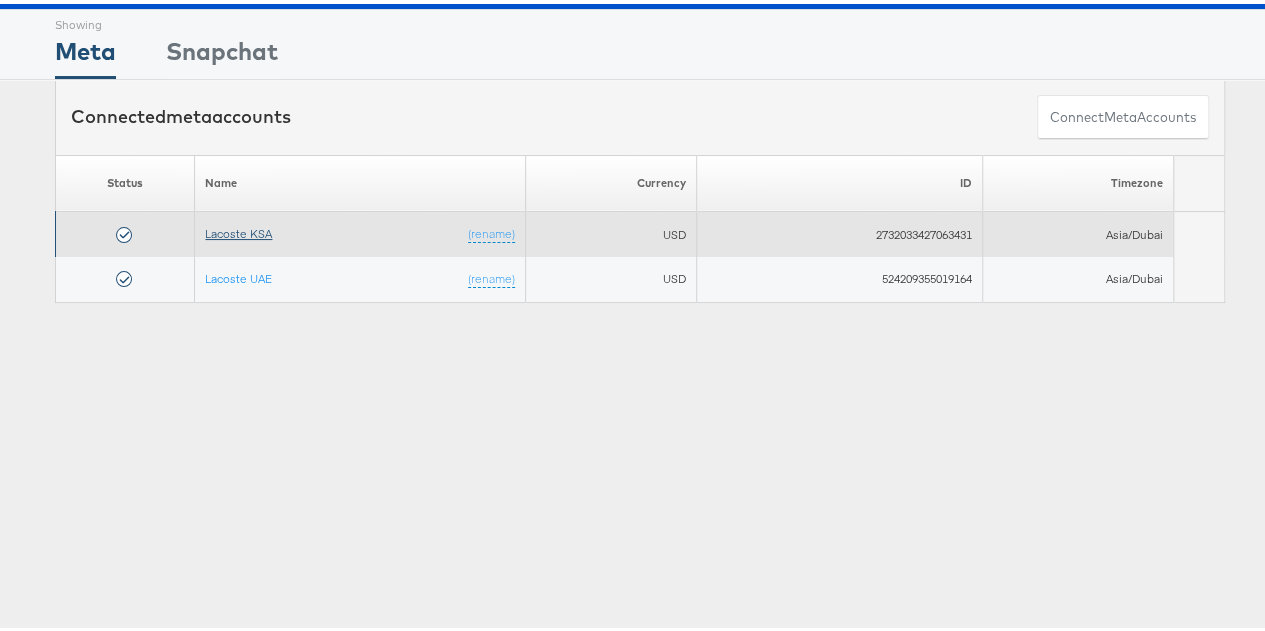 click on "Lacoste KSA" at bounding box center [238, 229] 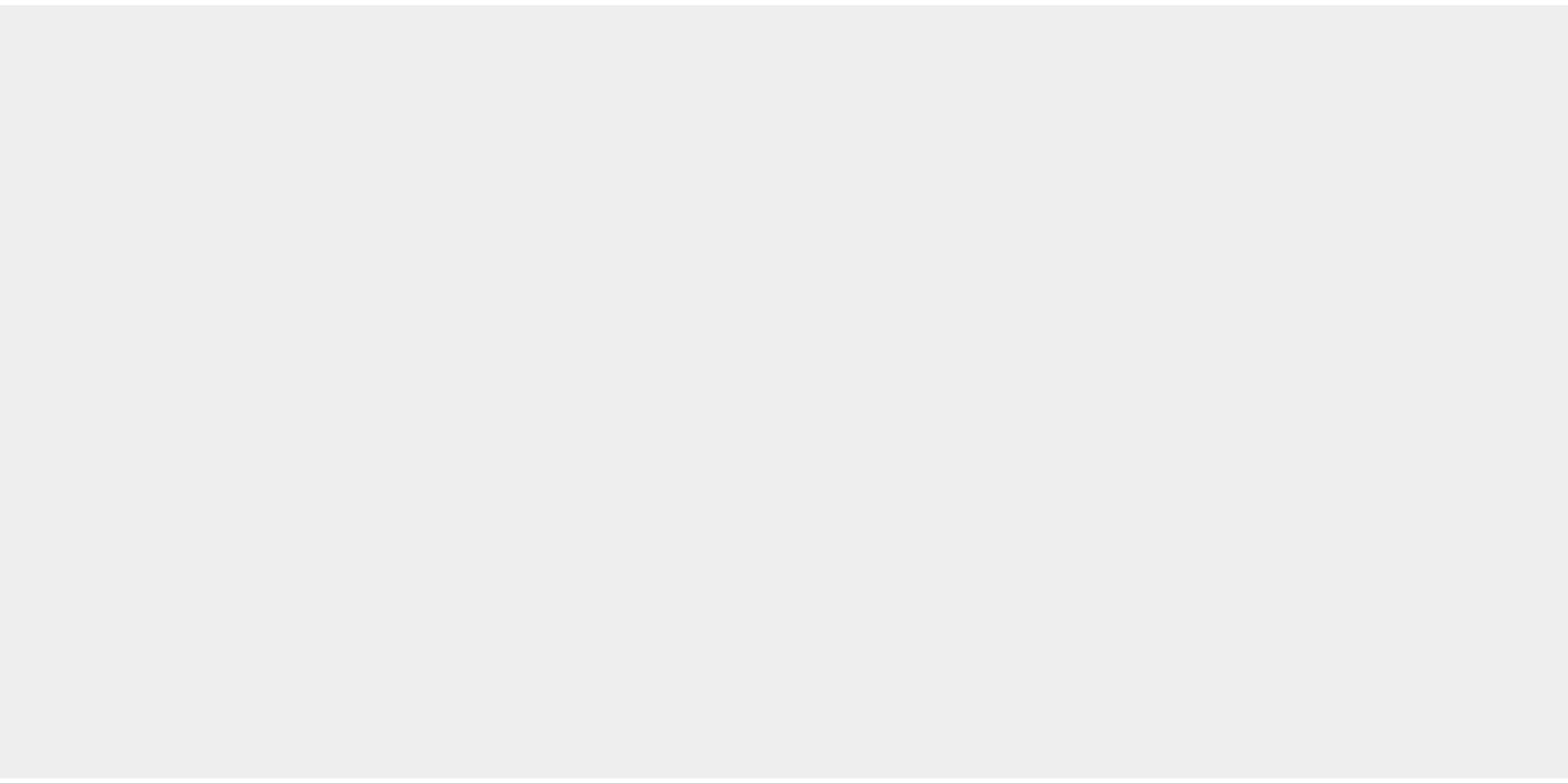 scroll, scrollTop: 0, scrollLeft: 0, axis: both 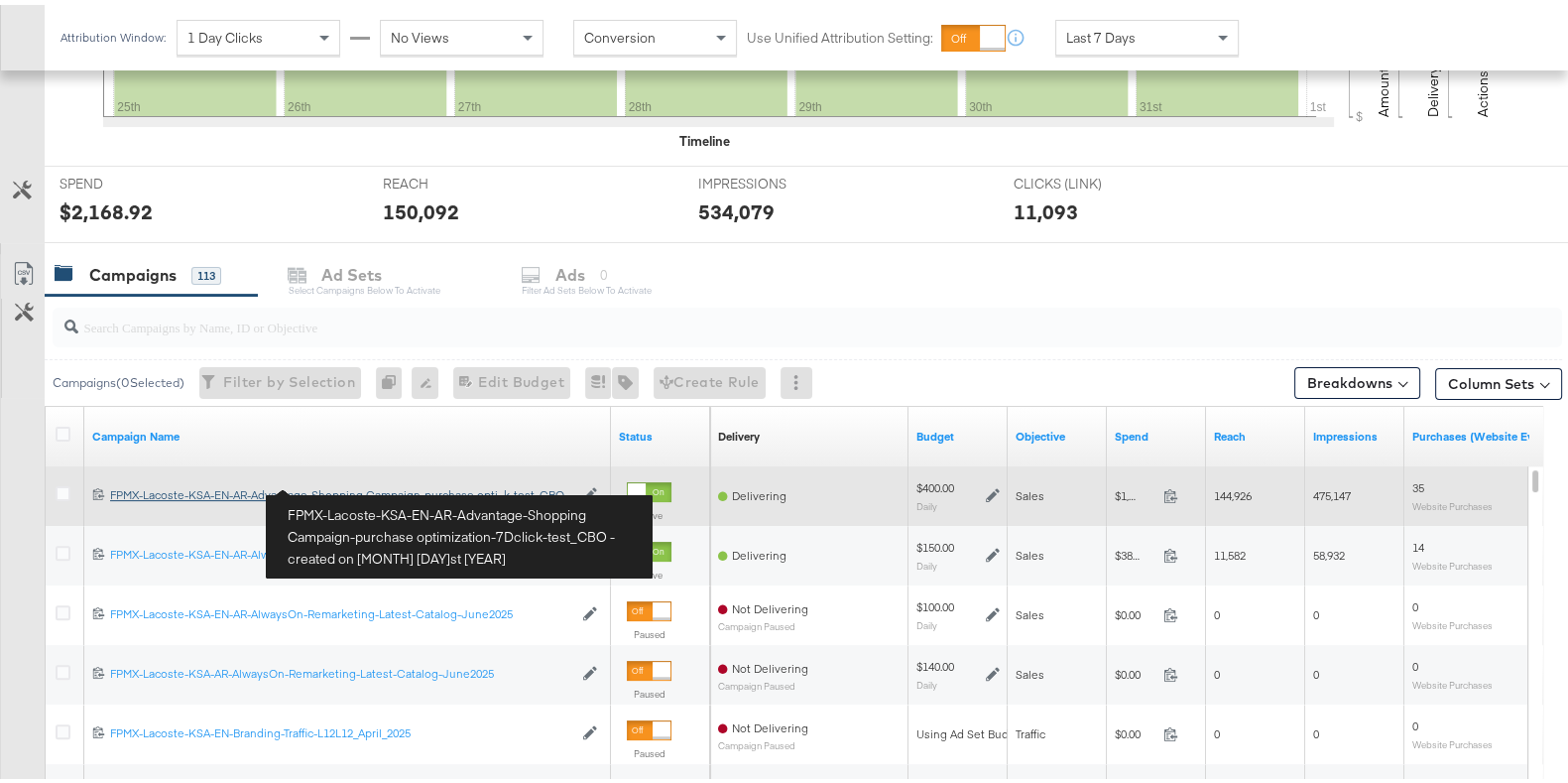 click on "FPMX-Lacoste-KSA-EN-AR-Advantage-Shopping Campaign-purchase optimization-7Dclick-test_CBO FPMX-Lacoste-KSA-EN-AR-Advantage-Shopping Campaign-purchase opti...k-test_CBO" at bounding box center [341, 490] 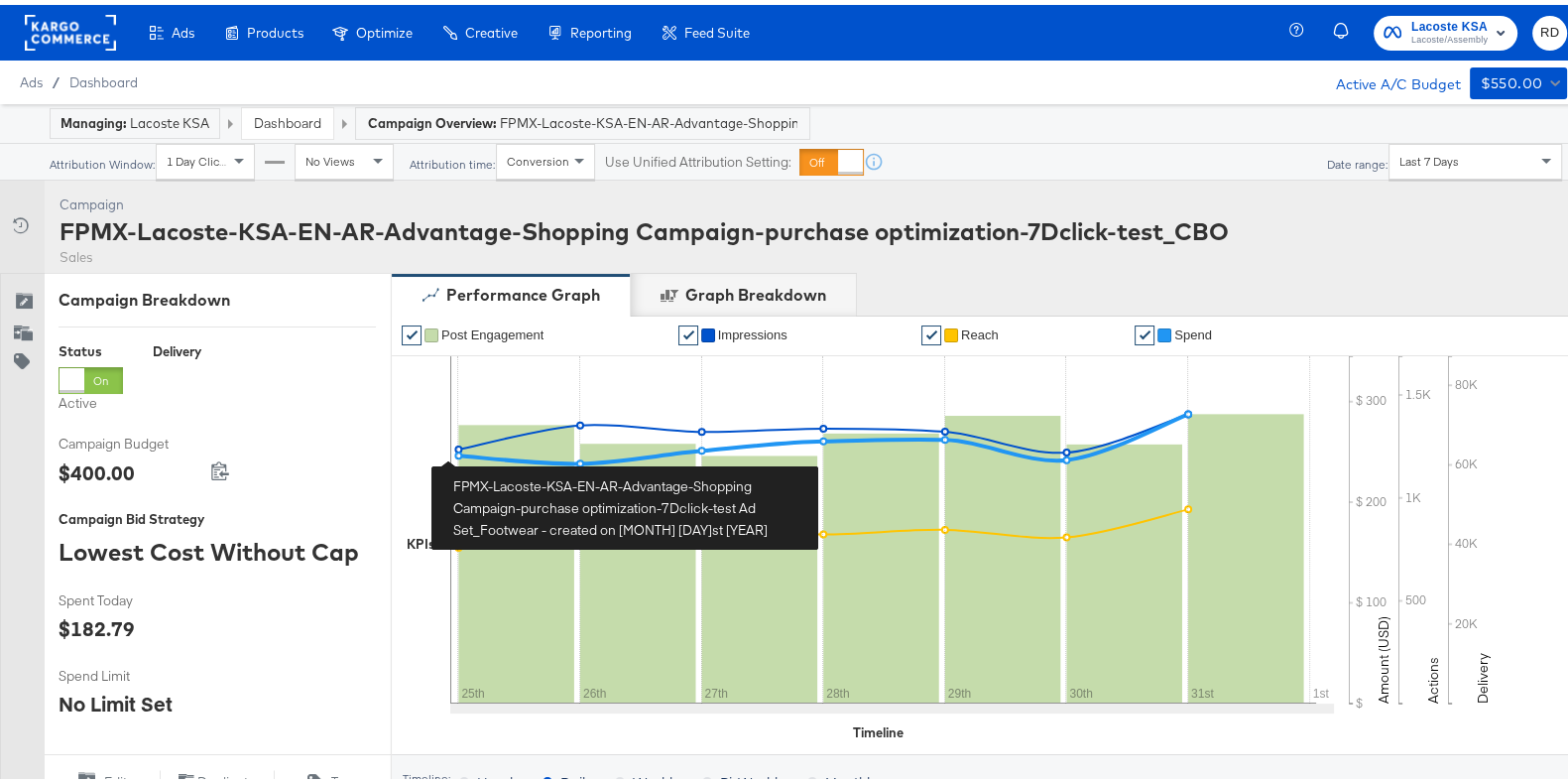 scroll, scrollTop: 777, scrollLeft: 0, axis: vertical 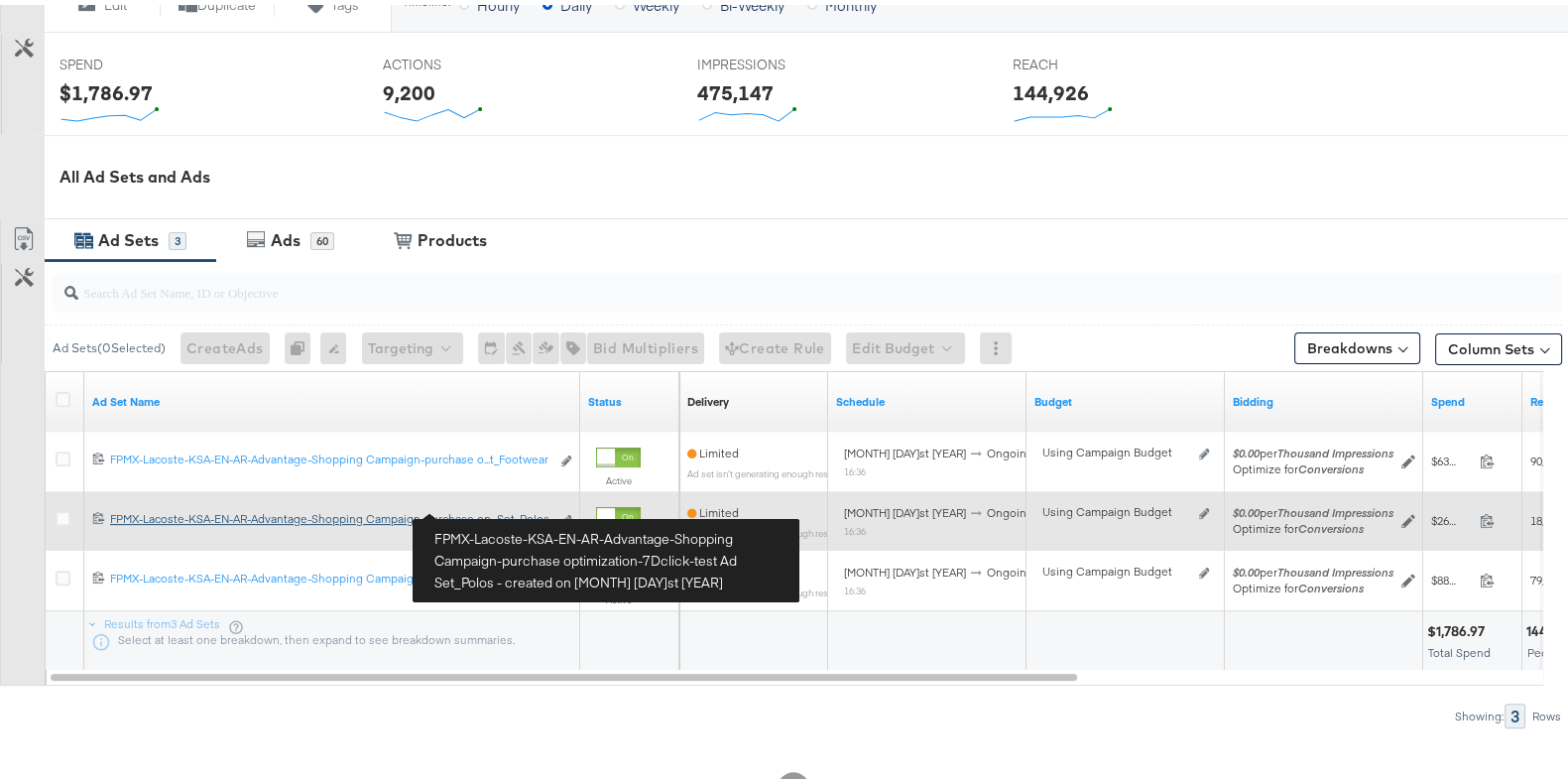 click on "FPMX-Lacoste-KSA-EN-AR-Advantage-Shopping Campaign-purchase optimization-7Dclick-test Ad Set_Polos FPMX-Lacoste-KSA-EN-AR-Advantage-Shopping Campaign-purchase op...Set_Polos" at bounding box center [329, 514] 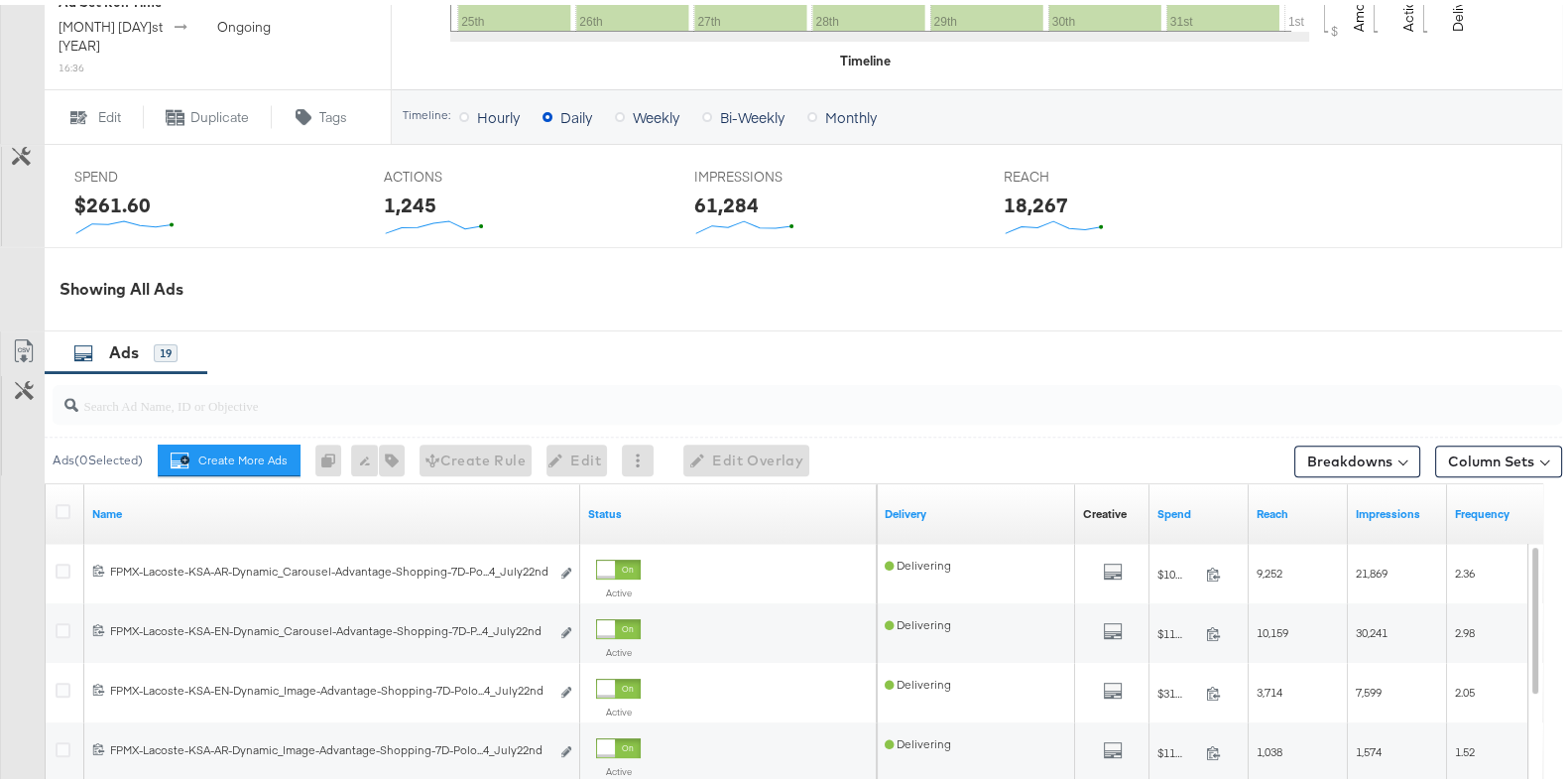 scroll, scrollTop: 890, scrollLeft: 0, axis: vertical 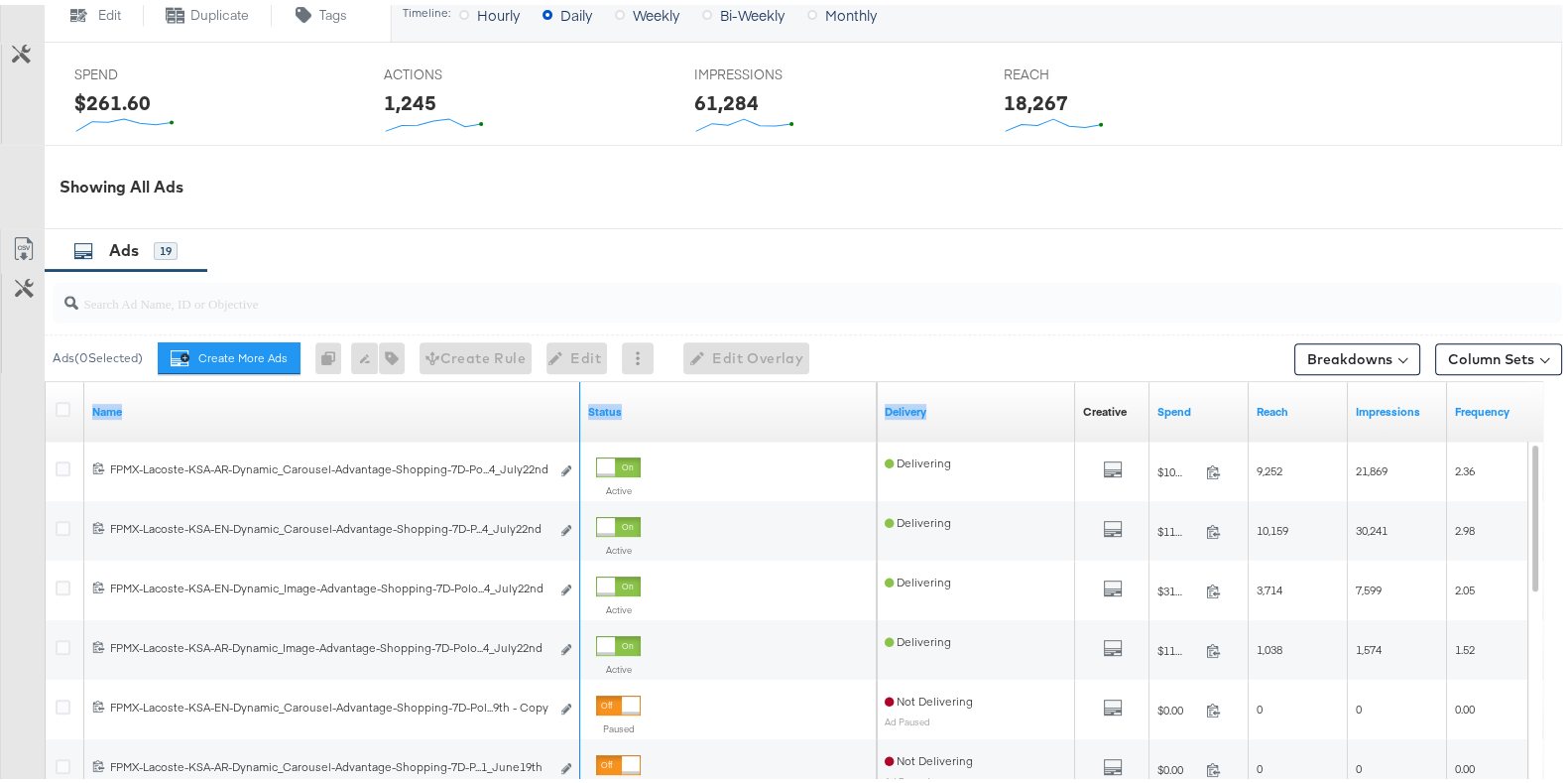 drag, startPoint x: 575, startPoint y: 391, endPoint x: 763, endPoint y: 424, distance: 190.8743 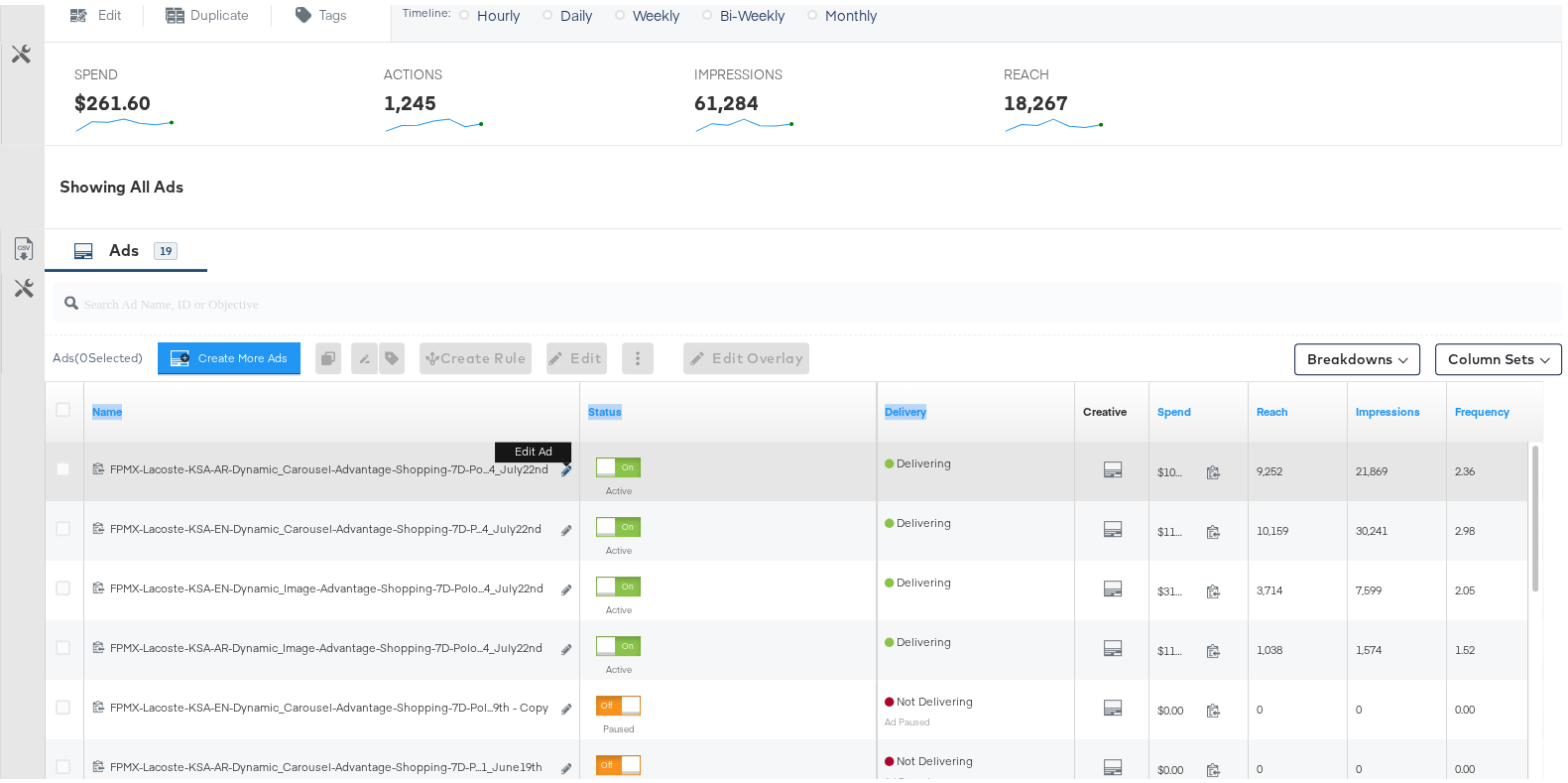 click at bounding box center (566, 465) 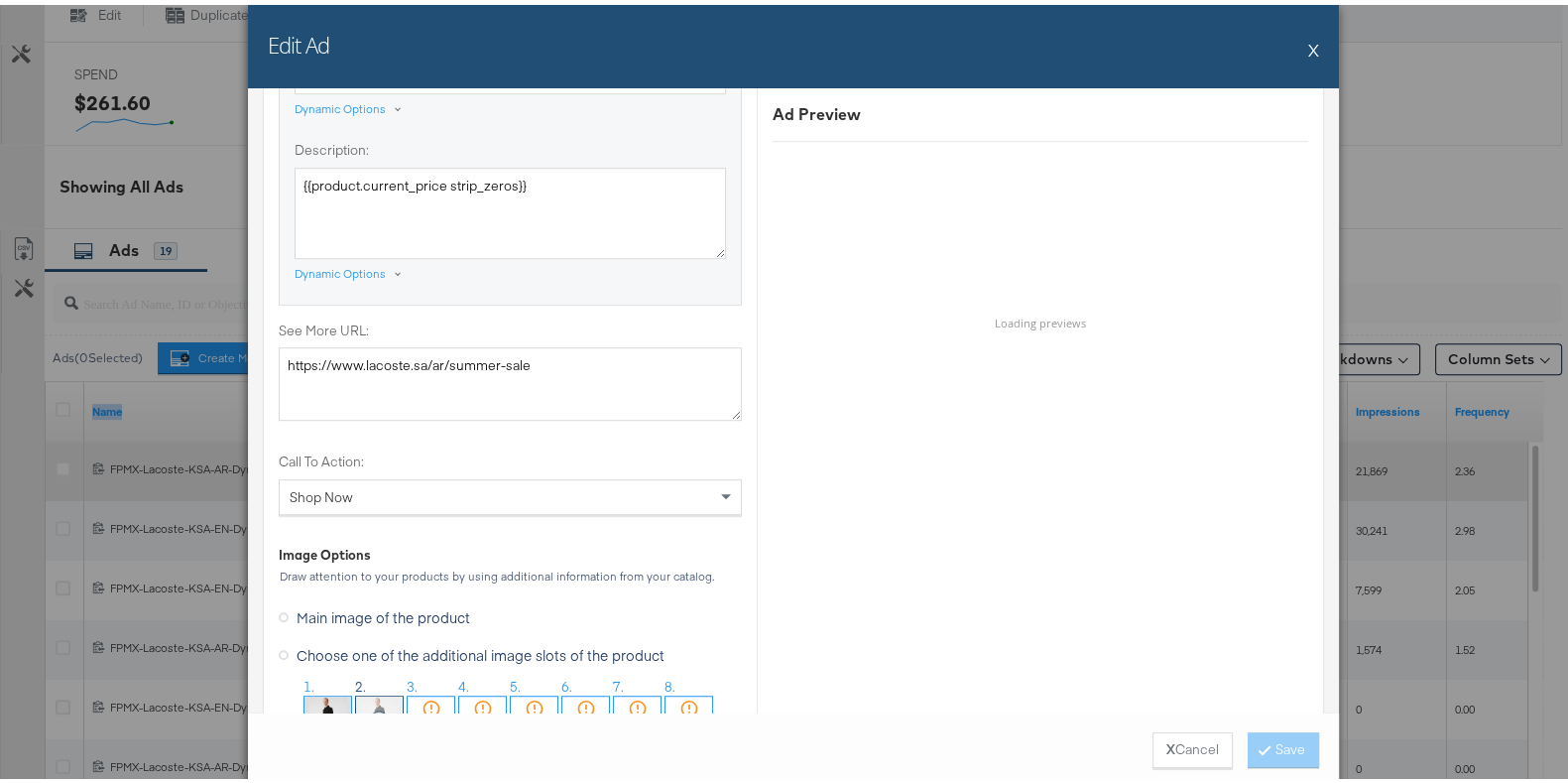 scroll, scrollTop: 1824, scrollLeft: 0, axis: vertical 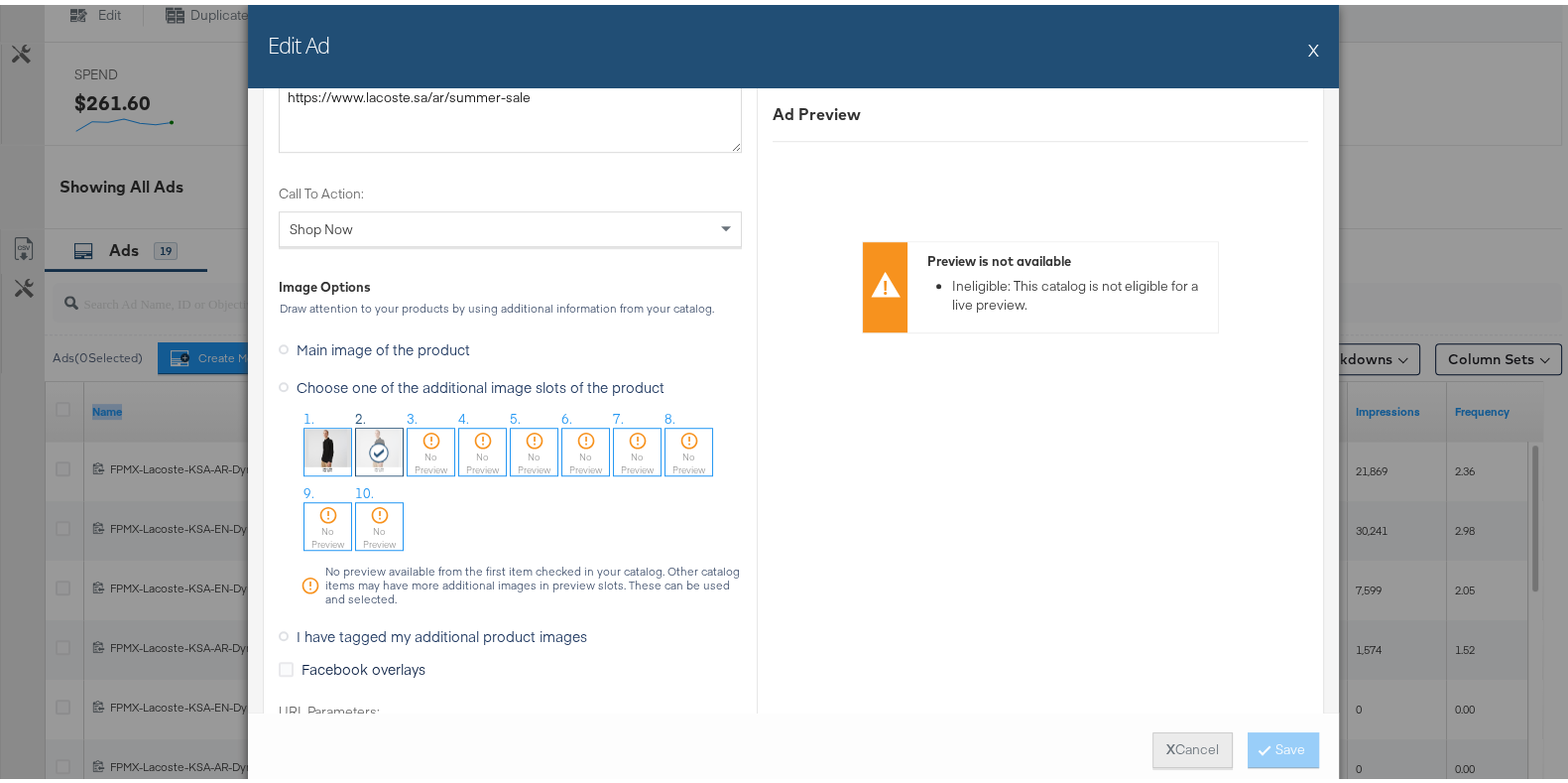 click on "X  Cancel" at bounding box center [1192, 745] 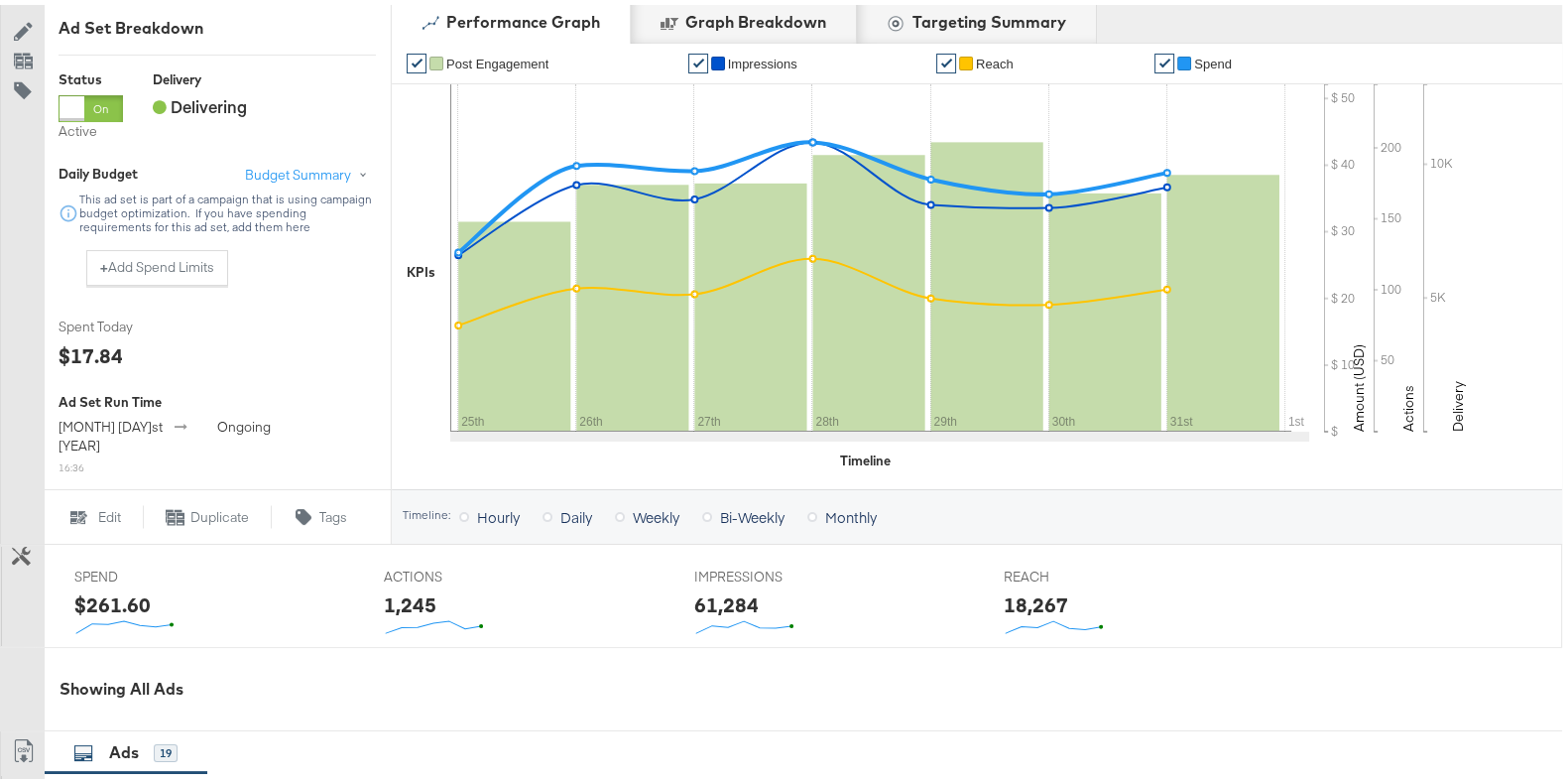scroll, scrollTop: 0, scrollLeft: 0, axis: both 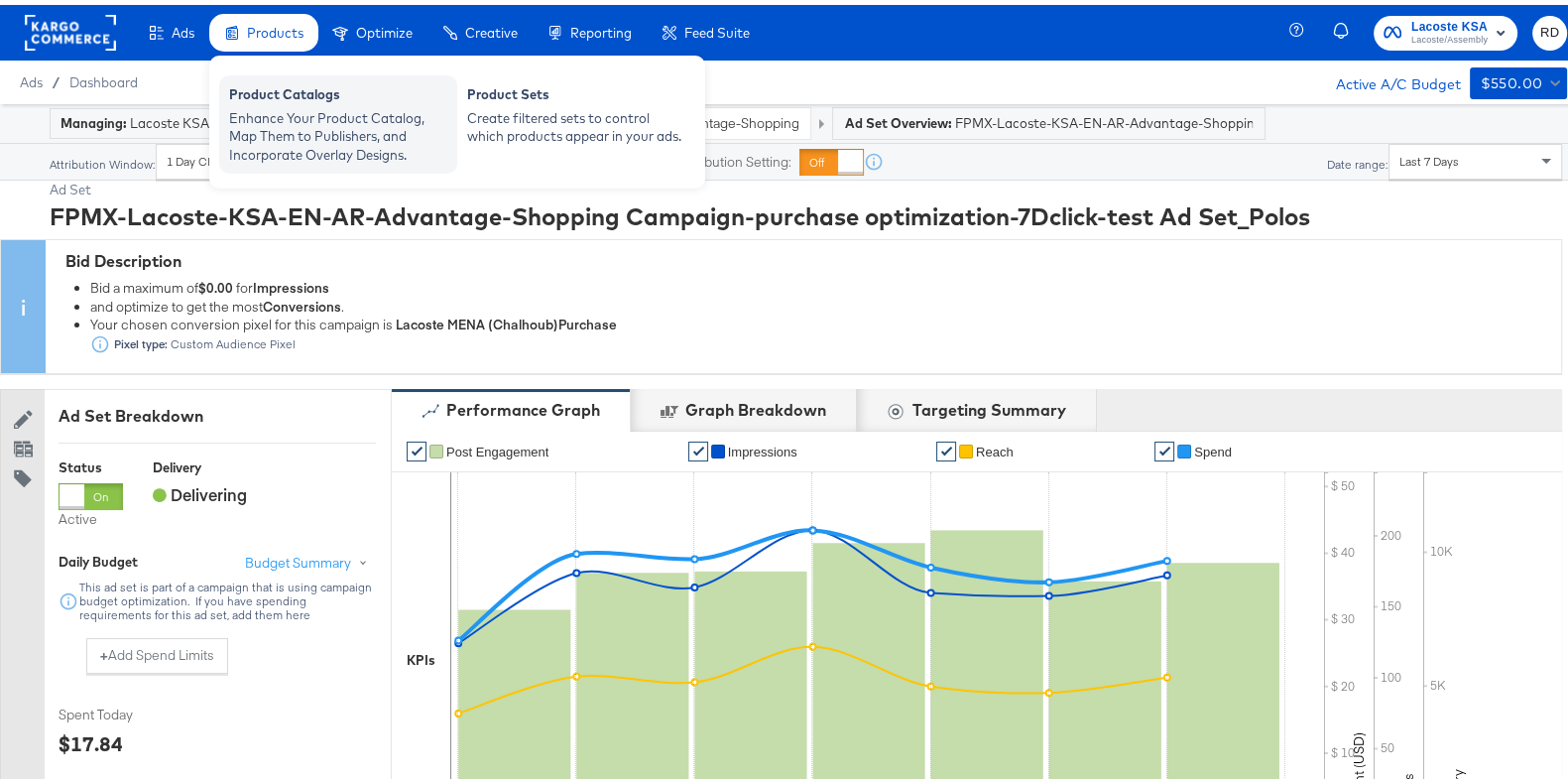 click on "Enhance Your Product Catalog, Map Them to Publishers, and Incorporate Overlay Designs." at bounding box center (338, 132) 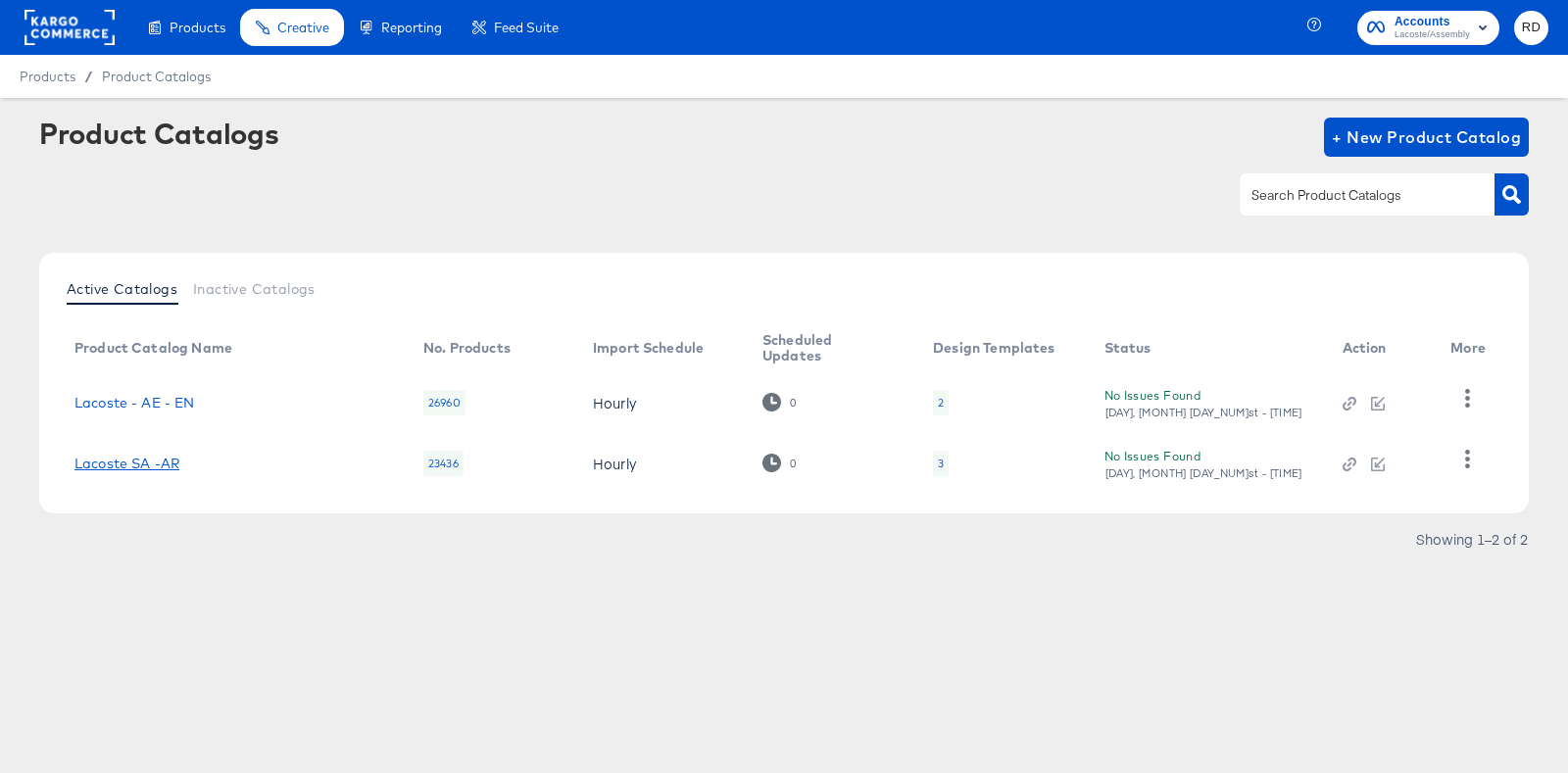 click on "Lacoste SA -AR" at bounding box center [126, 463] 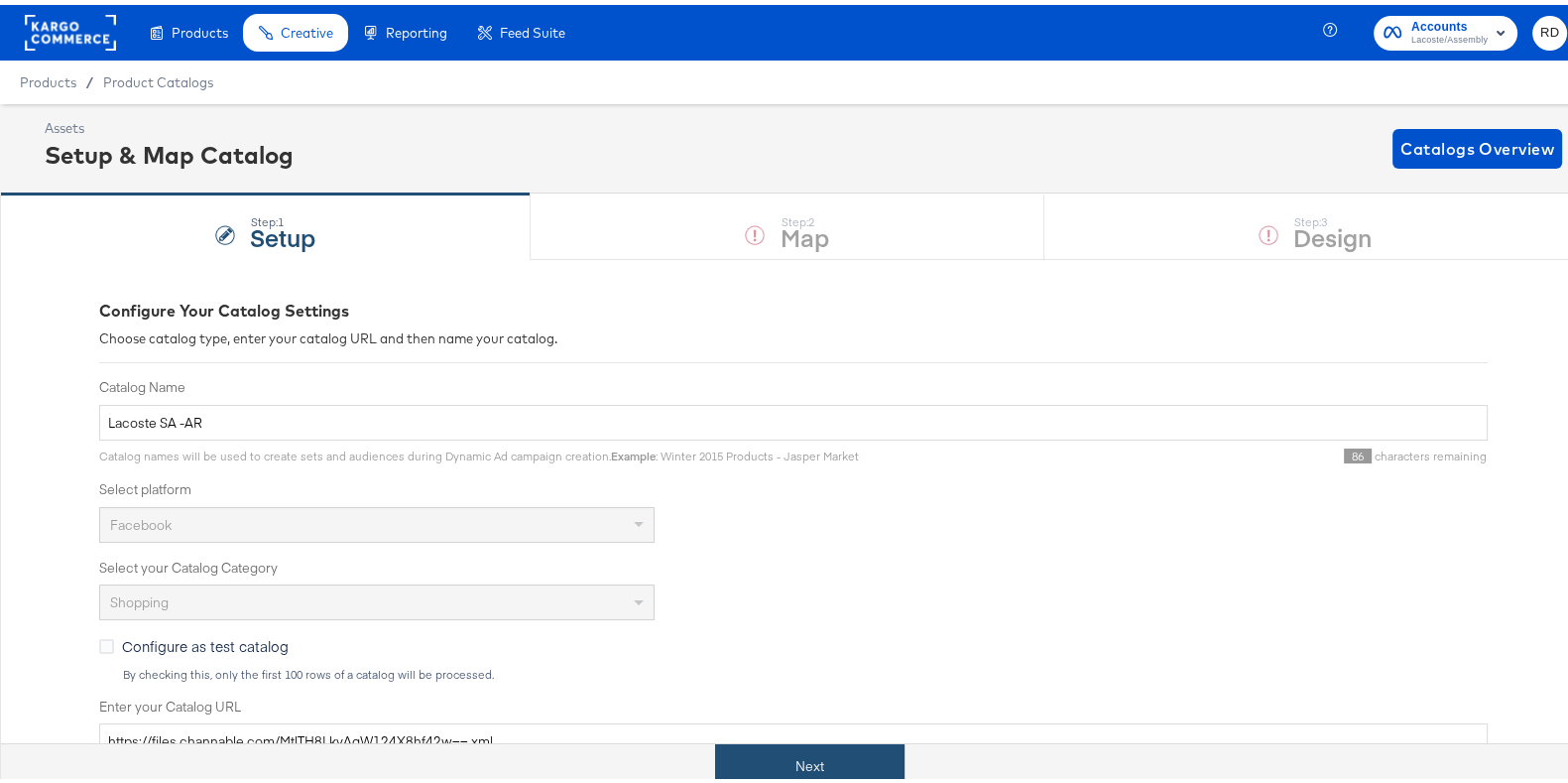 click on "Next" at bounding box center (809, 761) 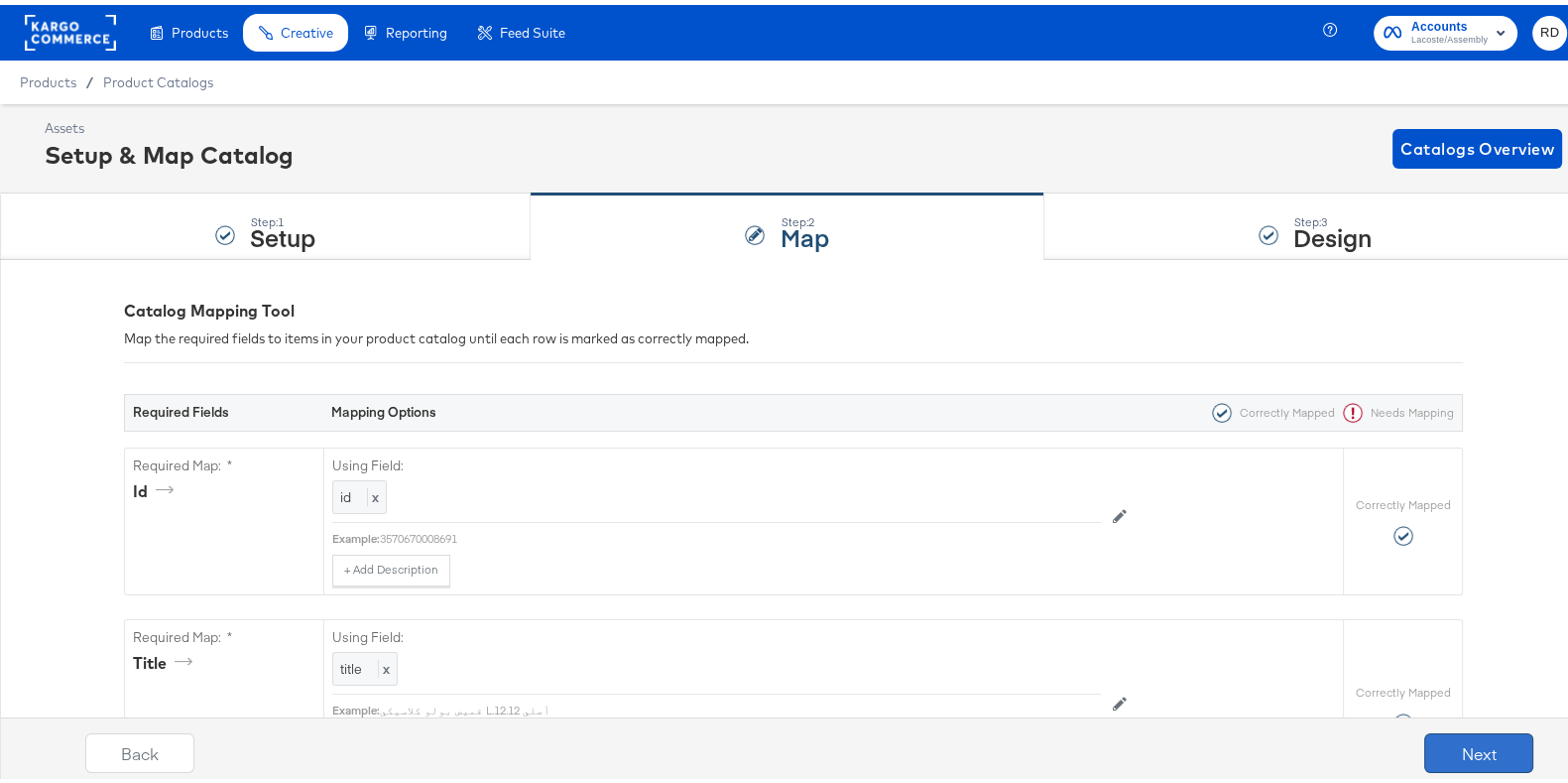 click on "Next" at bounding box center [1479, 748] 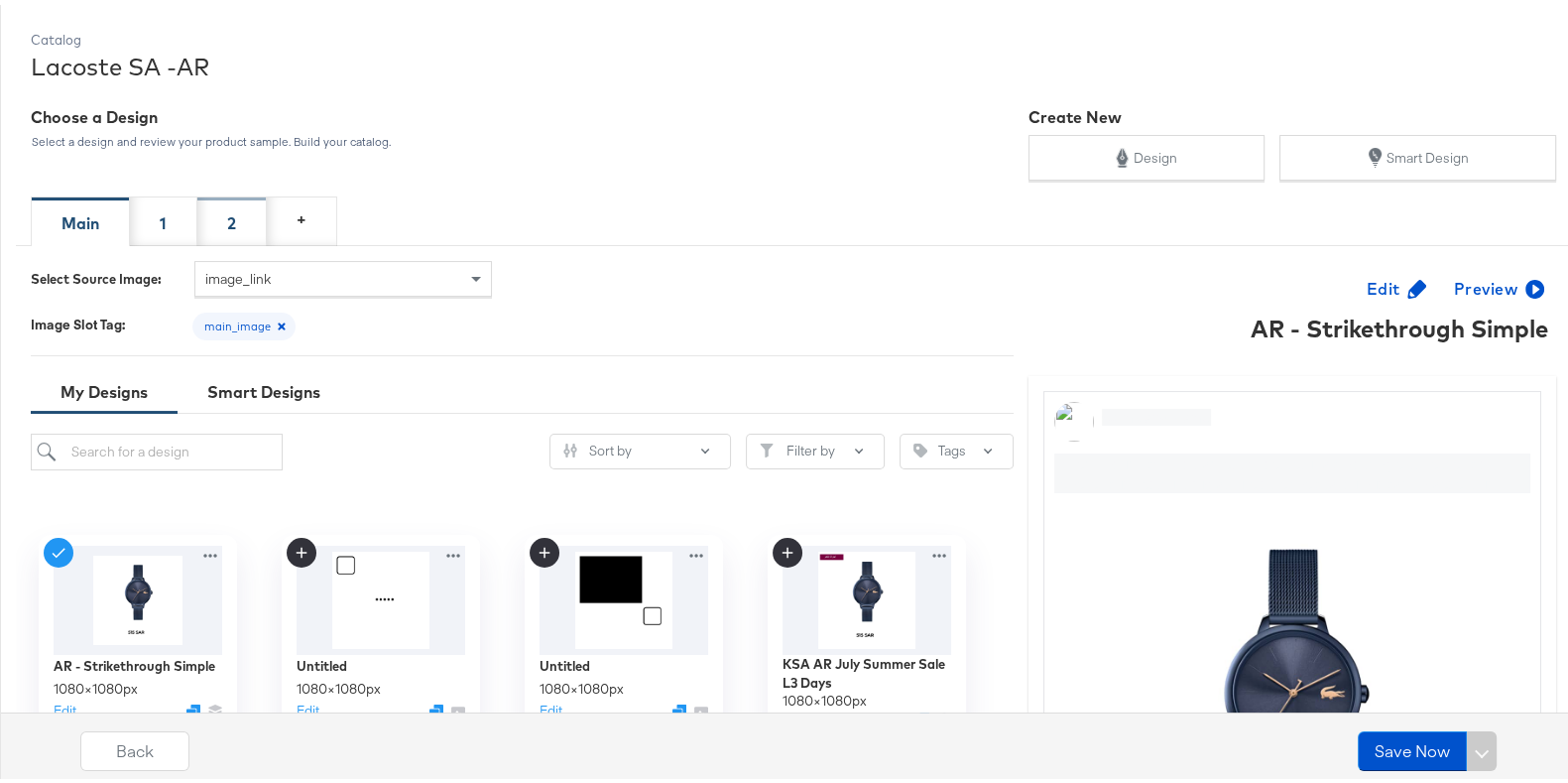 scroll, scrollTop: 258, scrollLeft: 0, axis: vertical 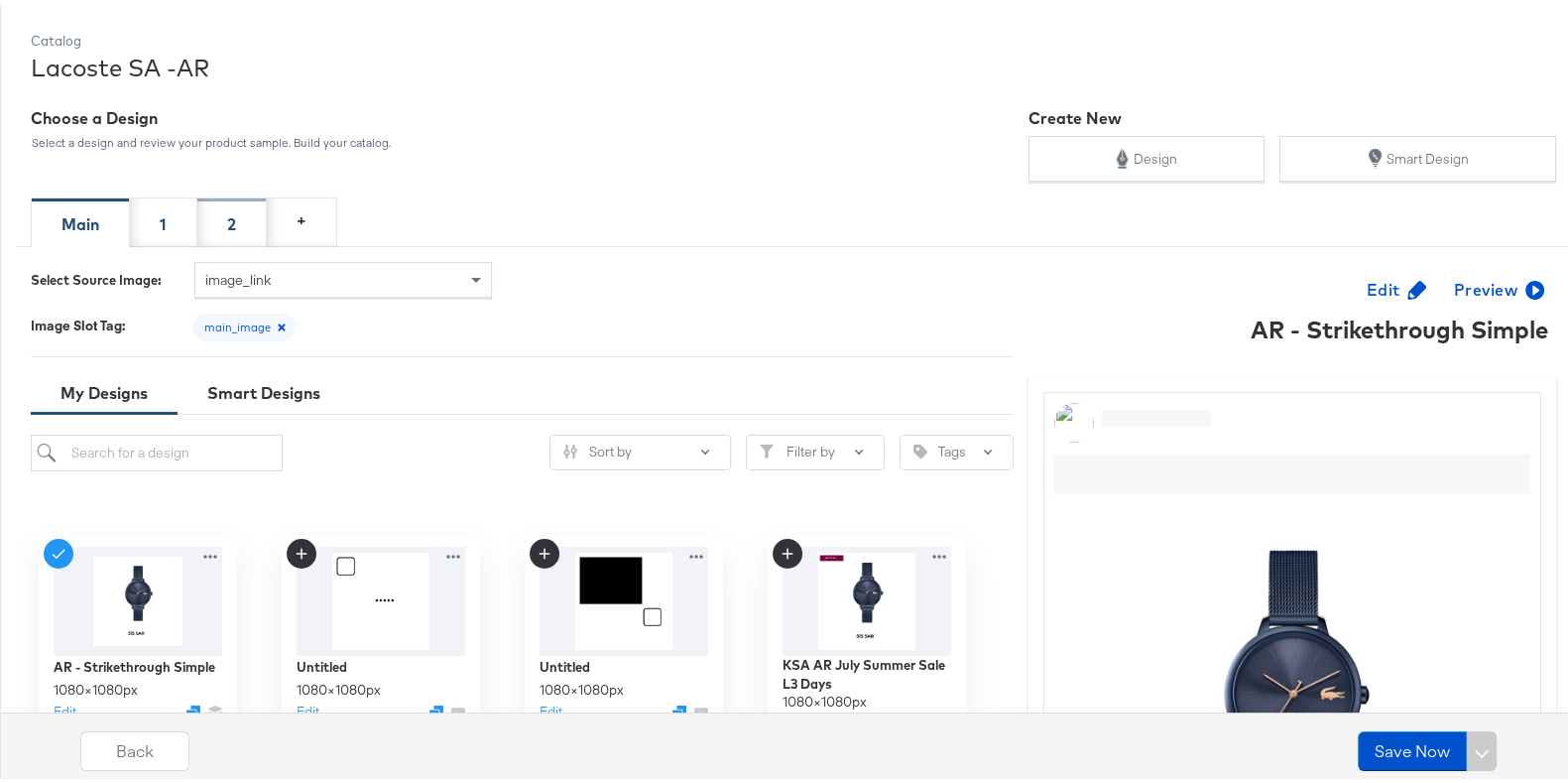 click on "2" at bounding box center [232, 217] 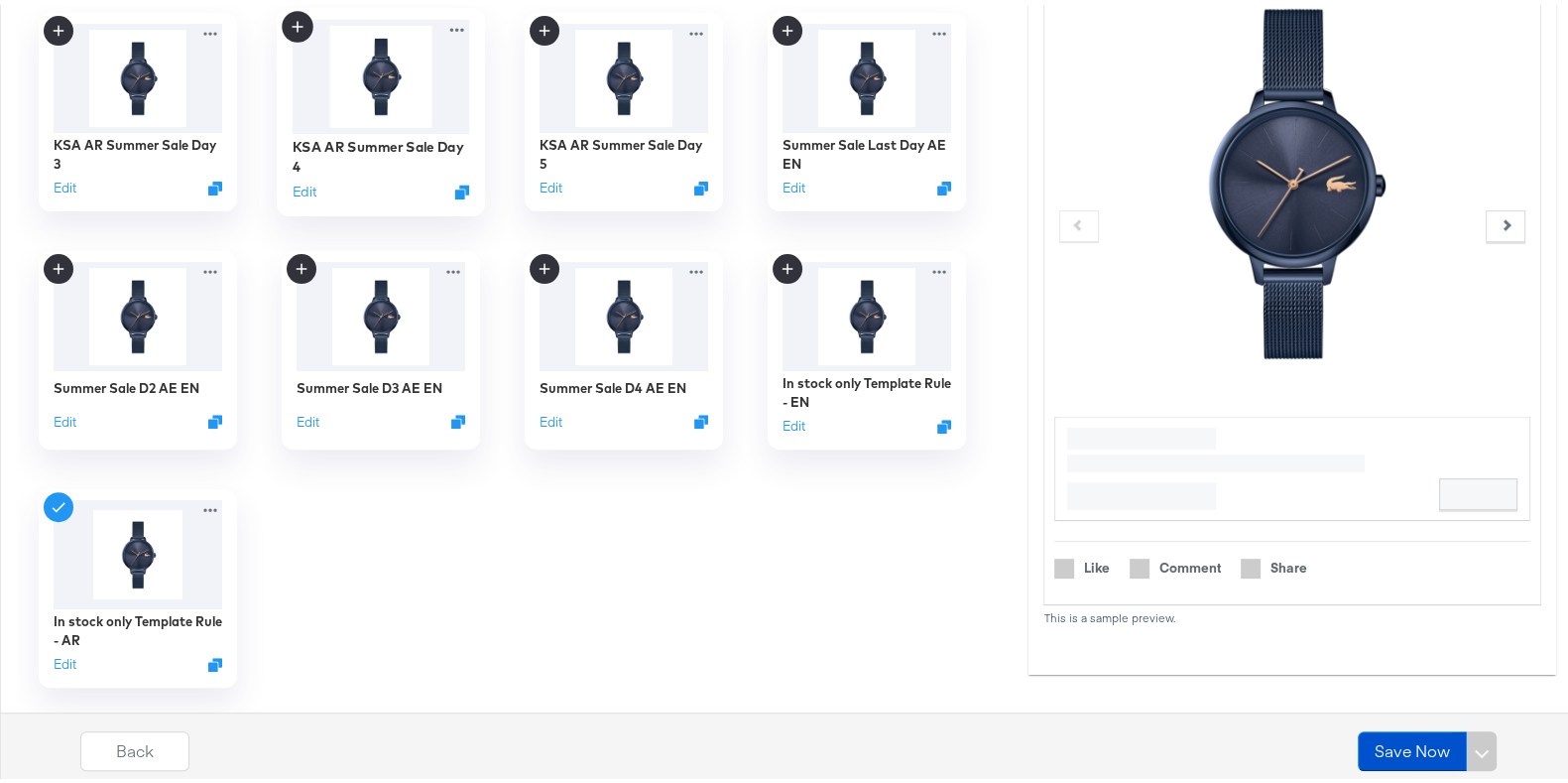 scroll, scrollTop: 810, scrollLeft: 0, axis: vertical 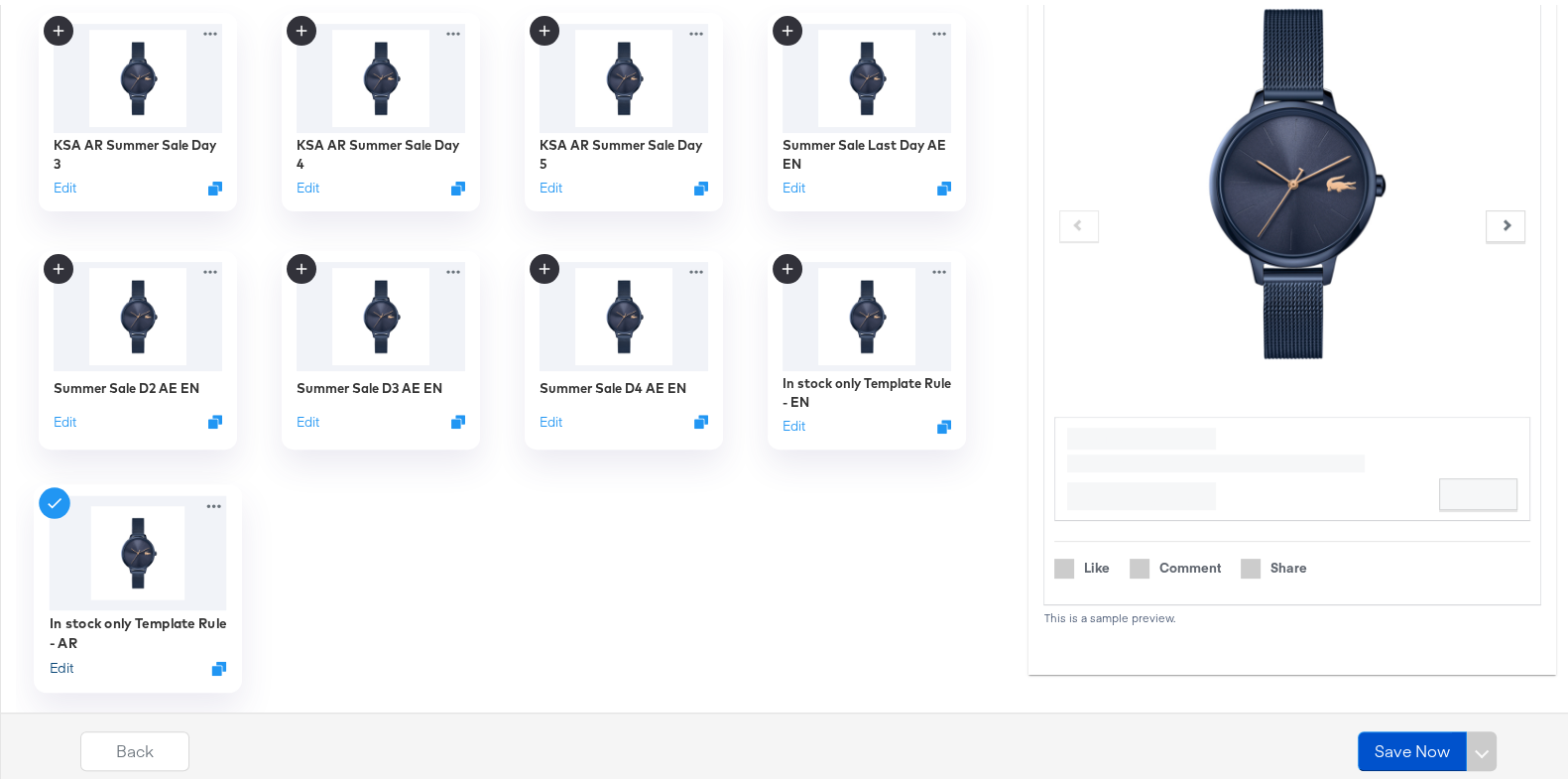 click on "Edit" at bounding box center [60, 663] 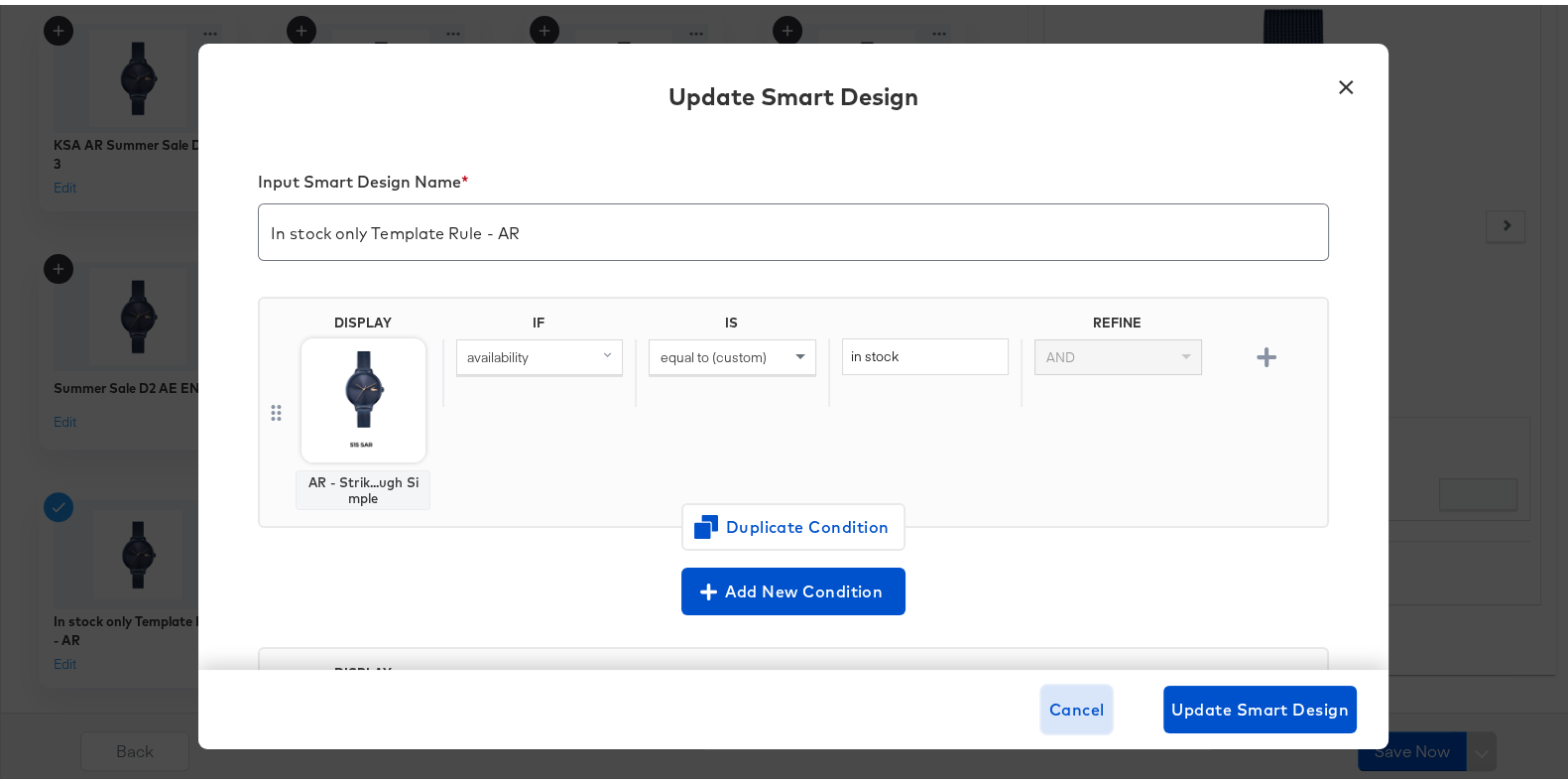click on "Cancel" at bounding box center (1077, 705) 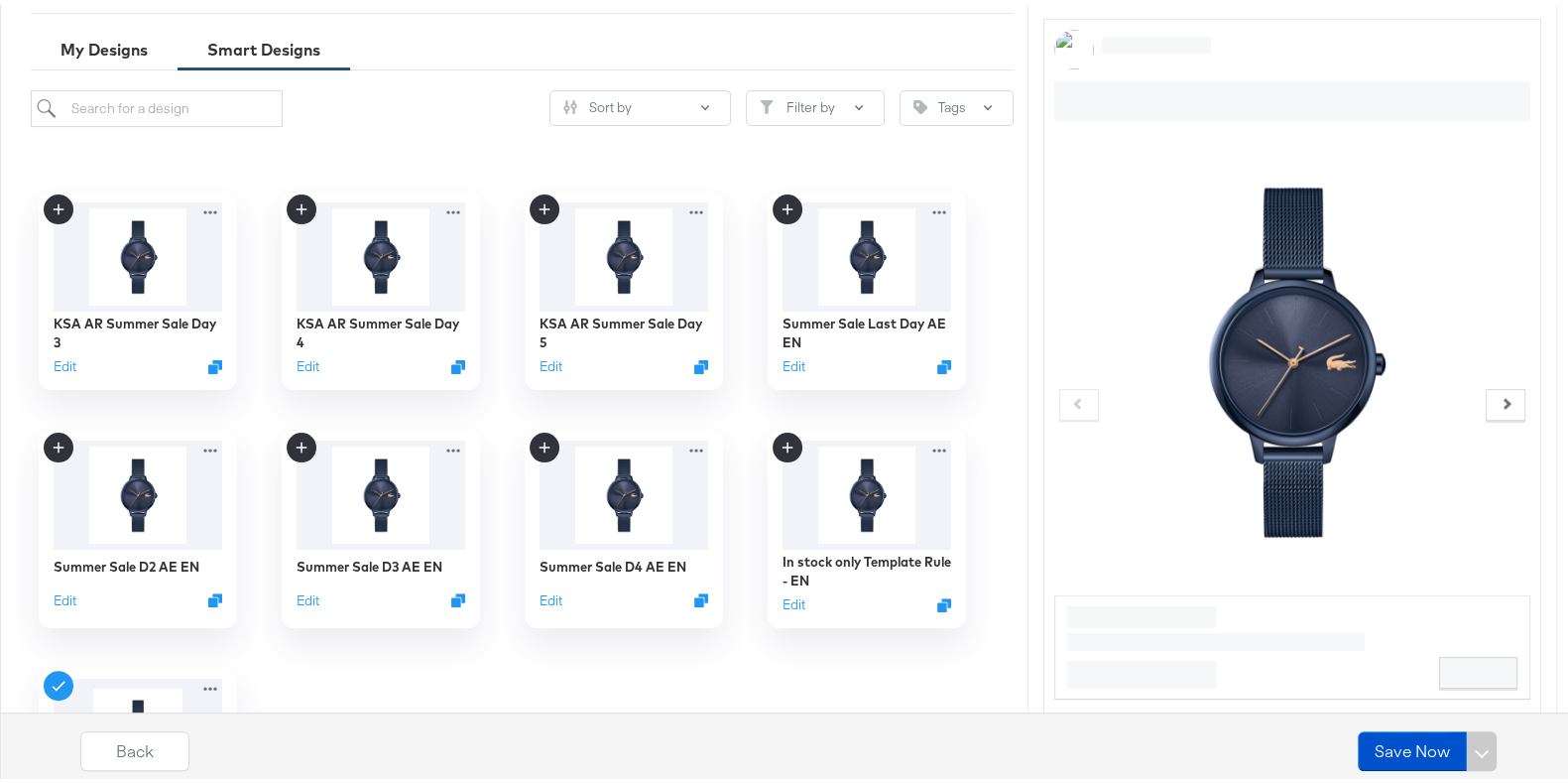 scroll, scrollTop: 610, scrollLeft: 0, axis: vertical 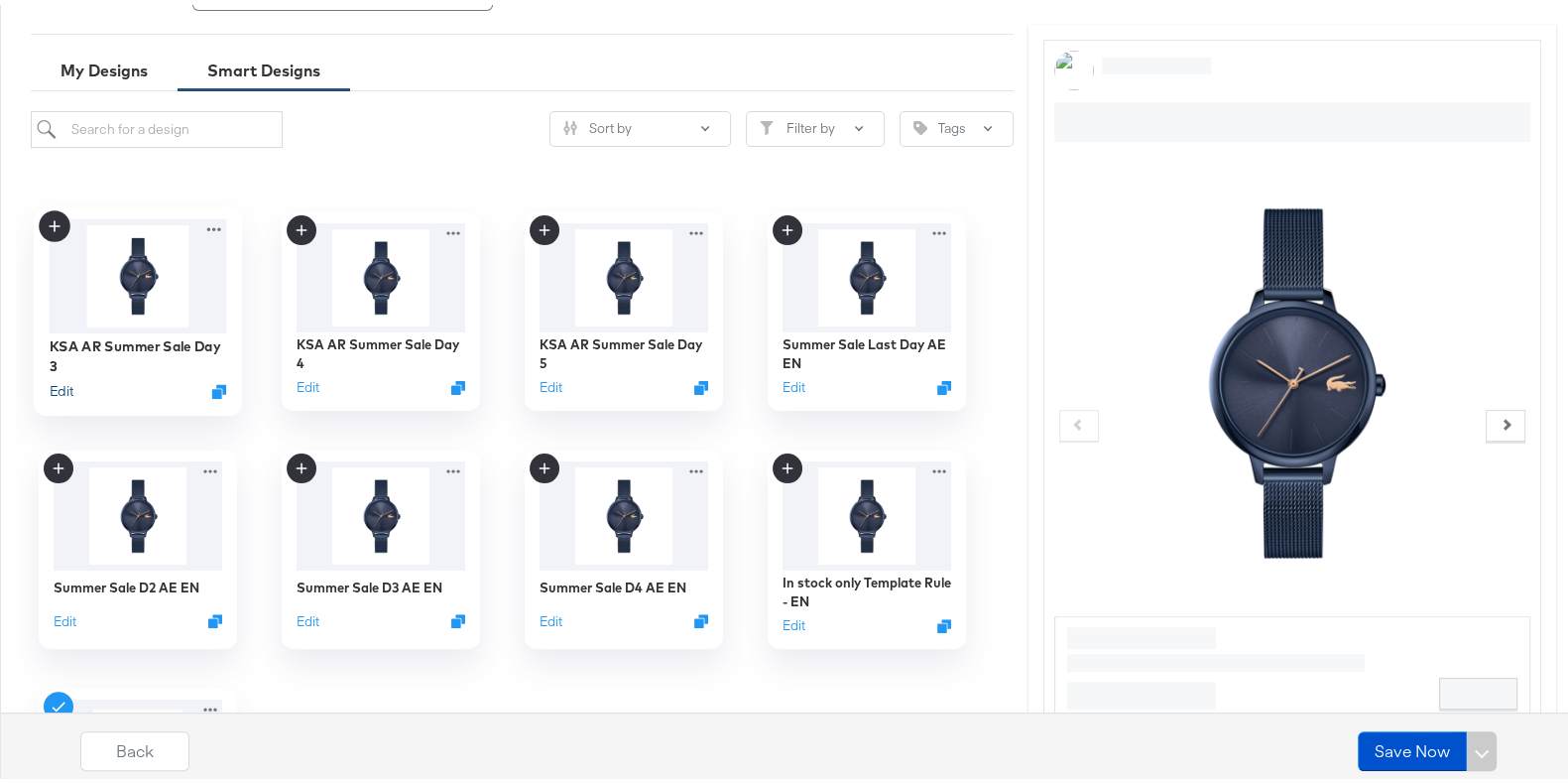 click on "Edit" at bounding box center (60, 386) 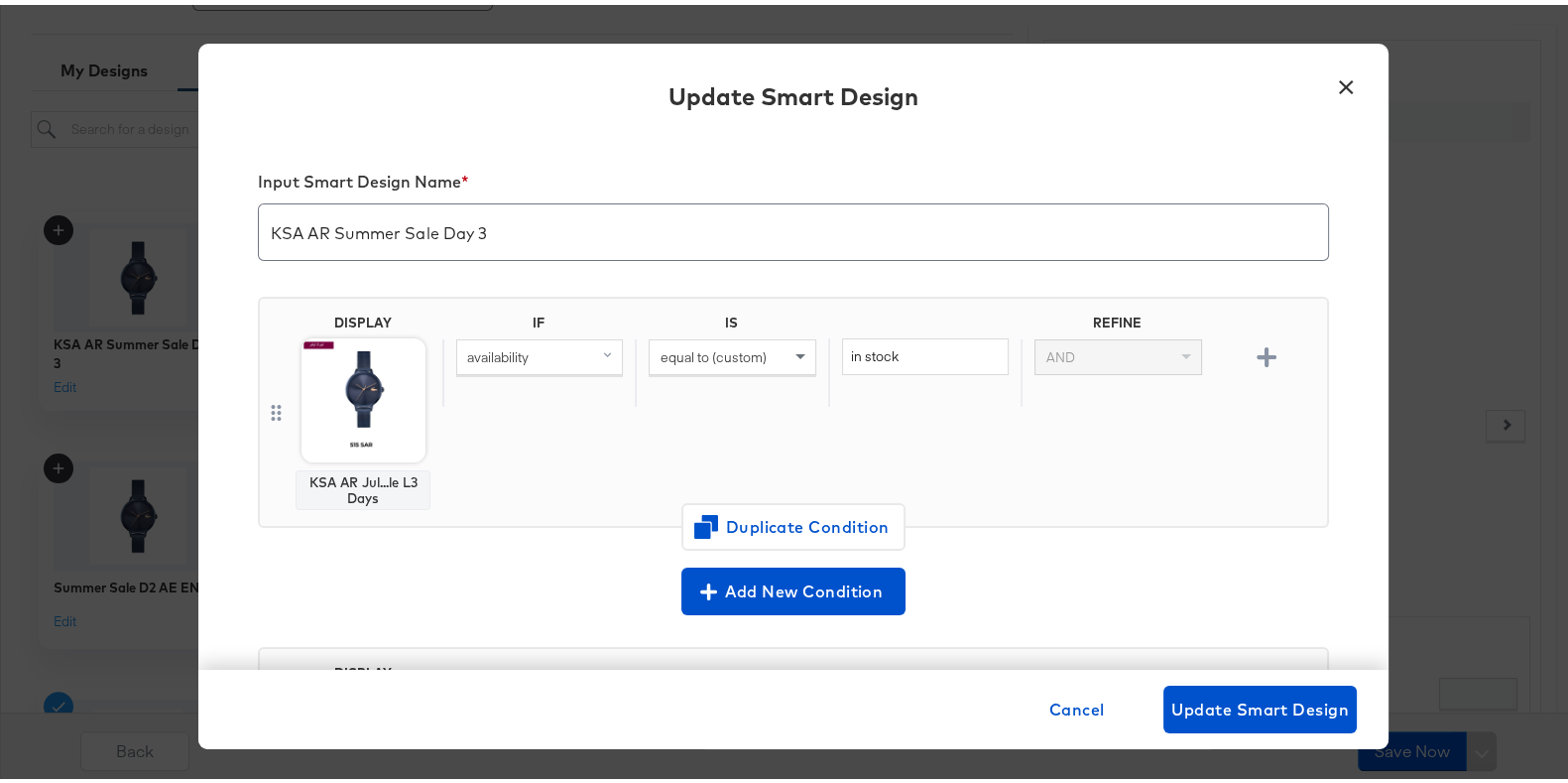 click on "× Update Smart Design Input Smart Design Name  * KSA AR Summer Sale Day 3 DISPLAY KSA AR Jul...le L3 Days IF IS   REFINE   availability equal to (custom) in stock AND Duplicate Condition Add New Condition DISPLAY Original Image FOR ALL OTHER PRODUCTS Automatically select this design after saving. Cancel Update Smart Design" at bounding box center (793, 391) 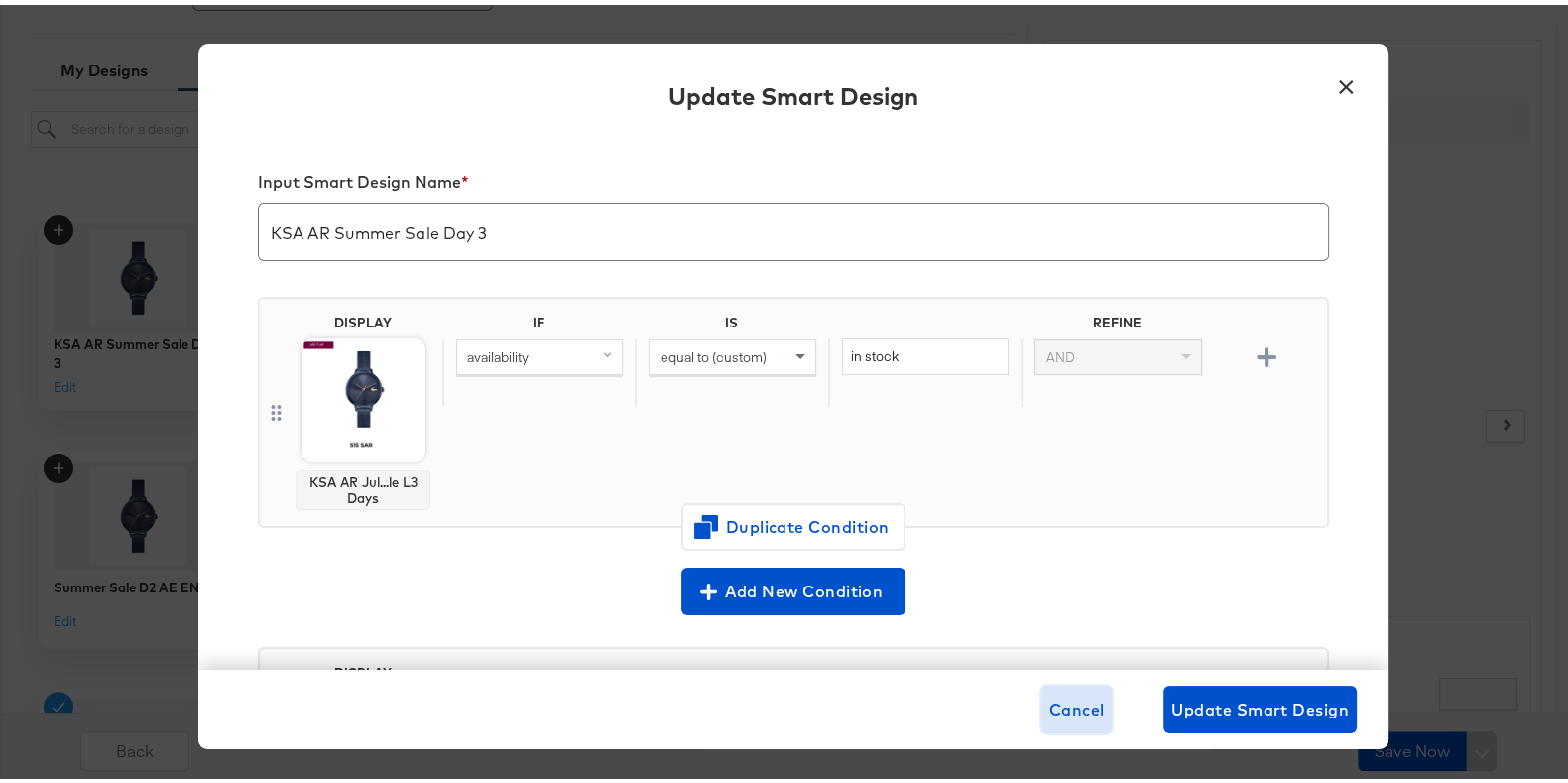 click on "Cancel" at bounding box center (1077, 705) 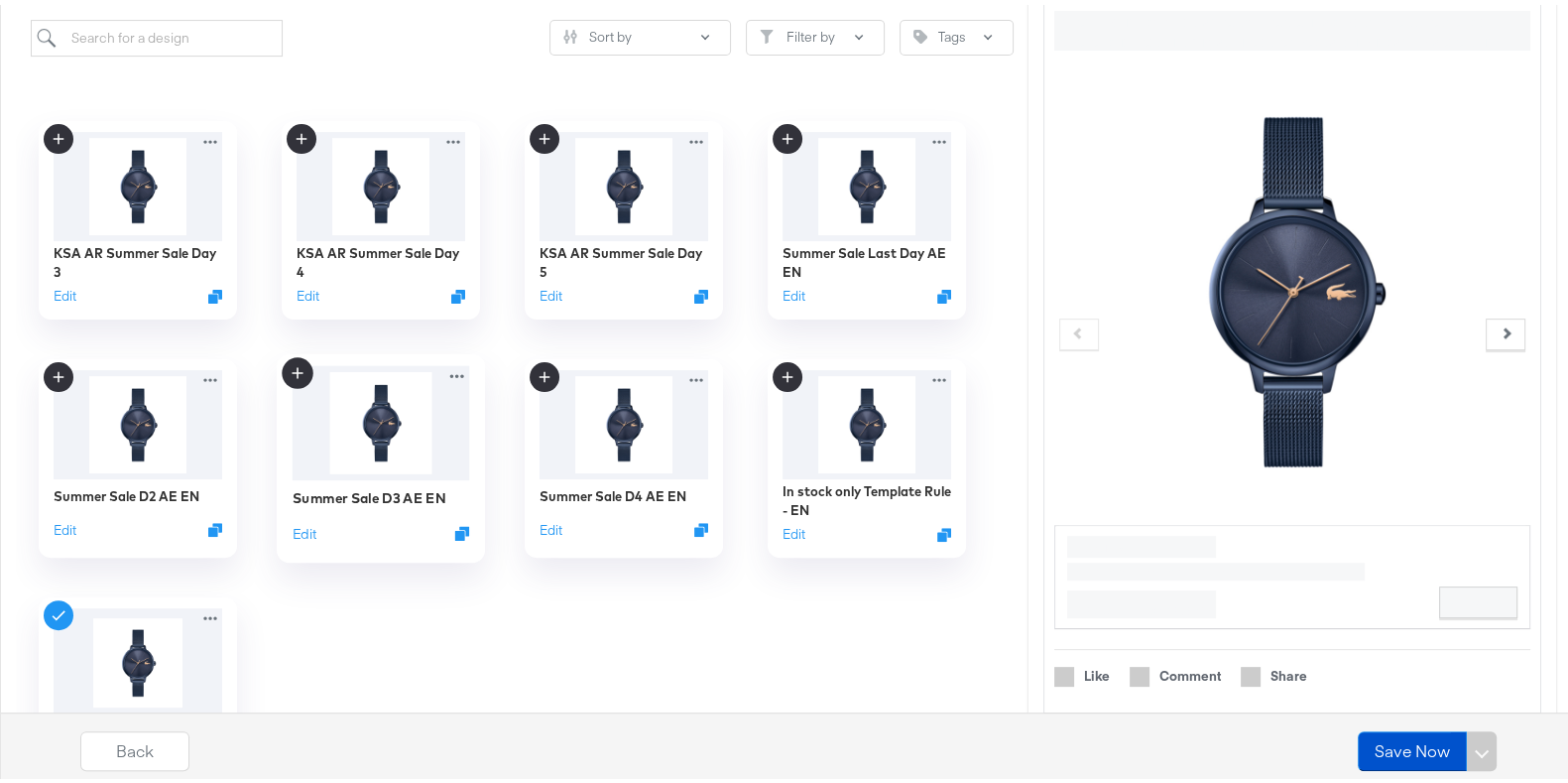 scroll, scrollTop: 535, scrollLeft: 0, axis: vertical 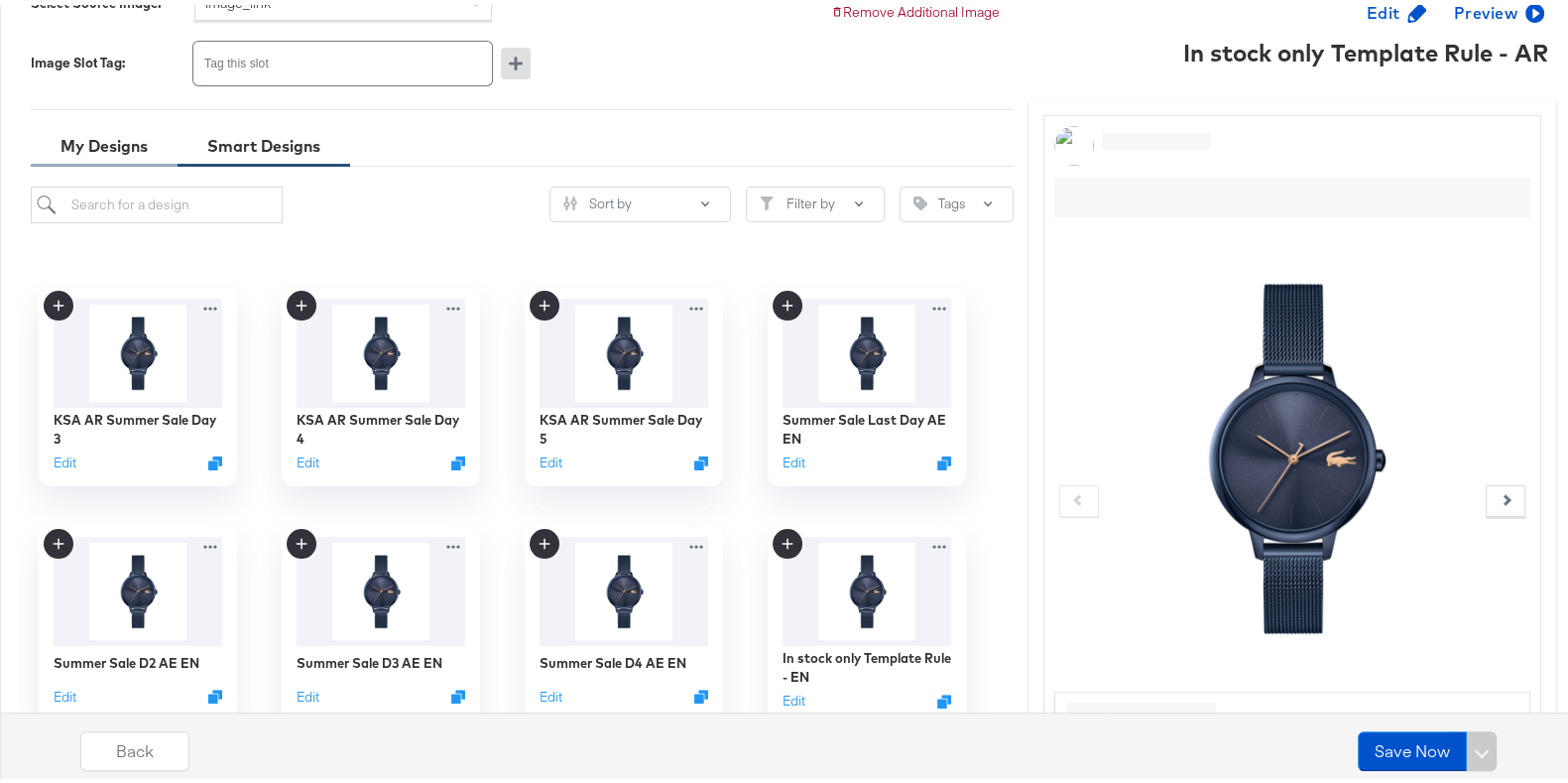 click on "My Designs" at bounding box center (104, 141) 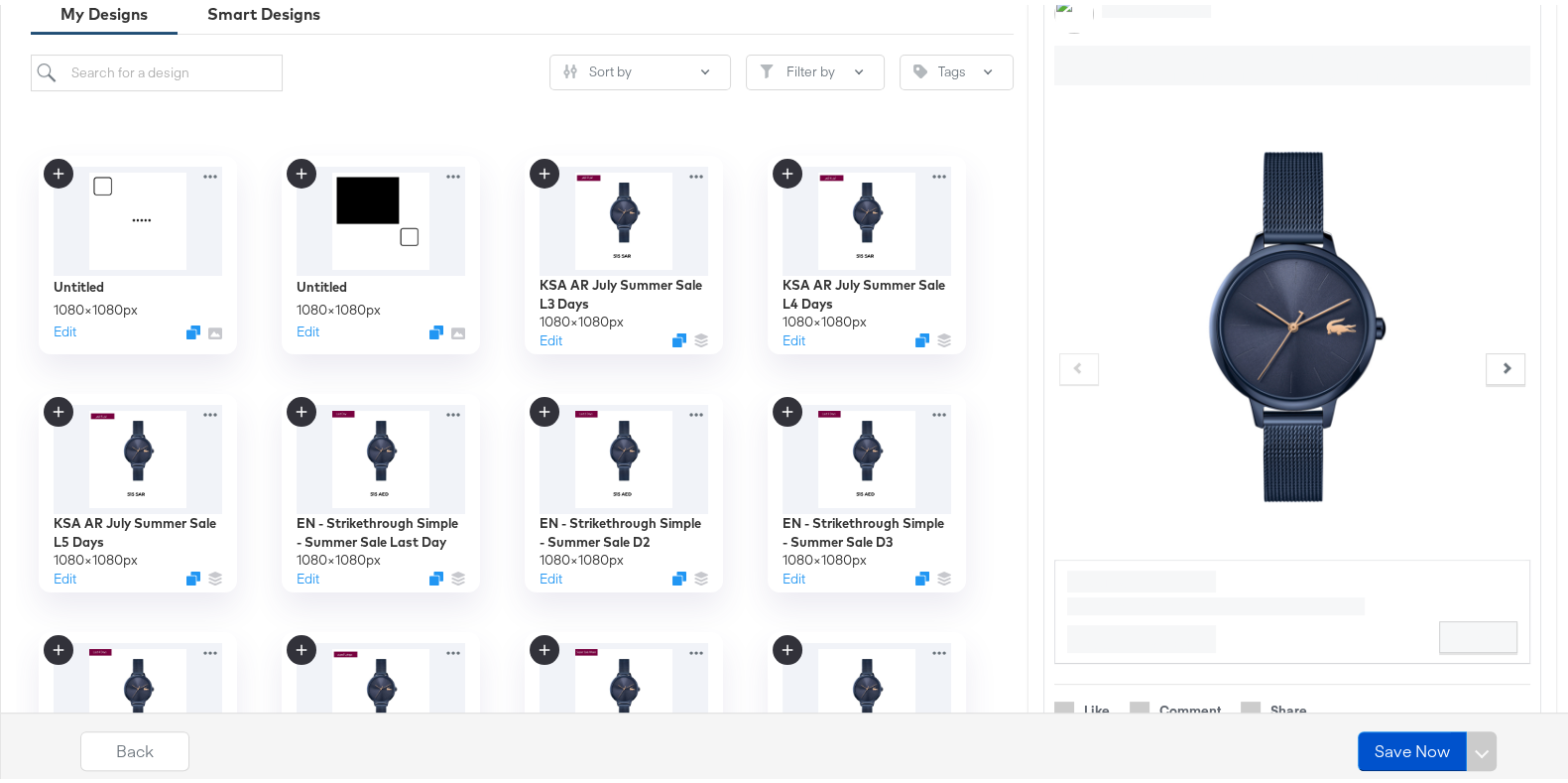 scroll, scrollTop: 672, scrollLeft: 0, axis: vertical 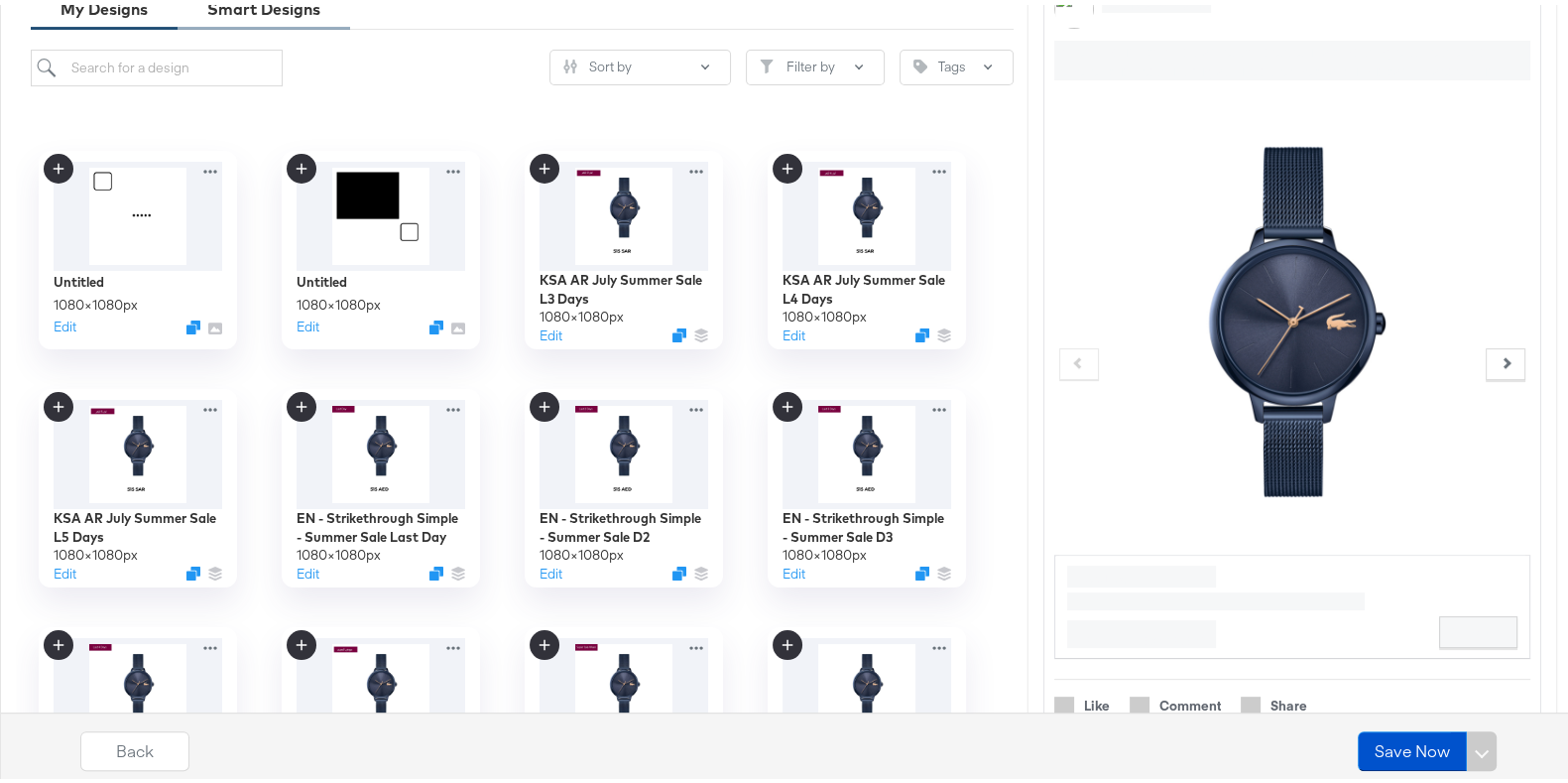 click on "Smart Designs" at bounding box center [264, 4] 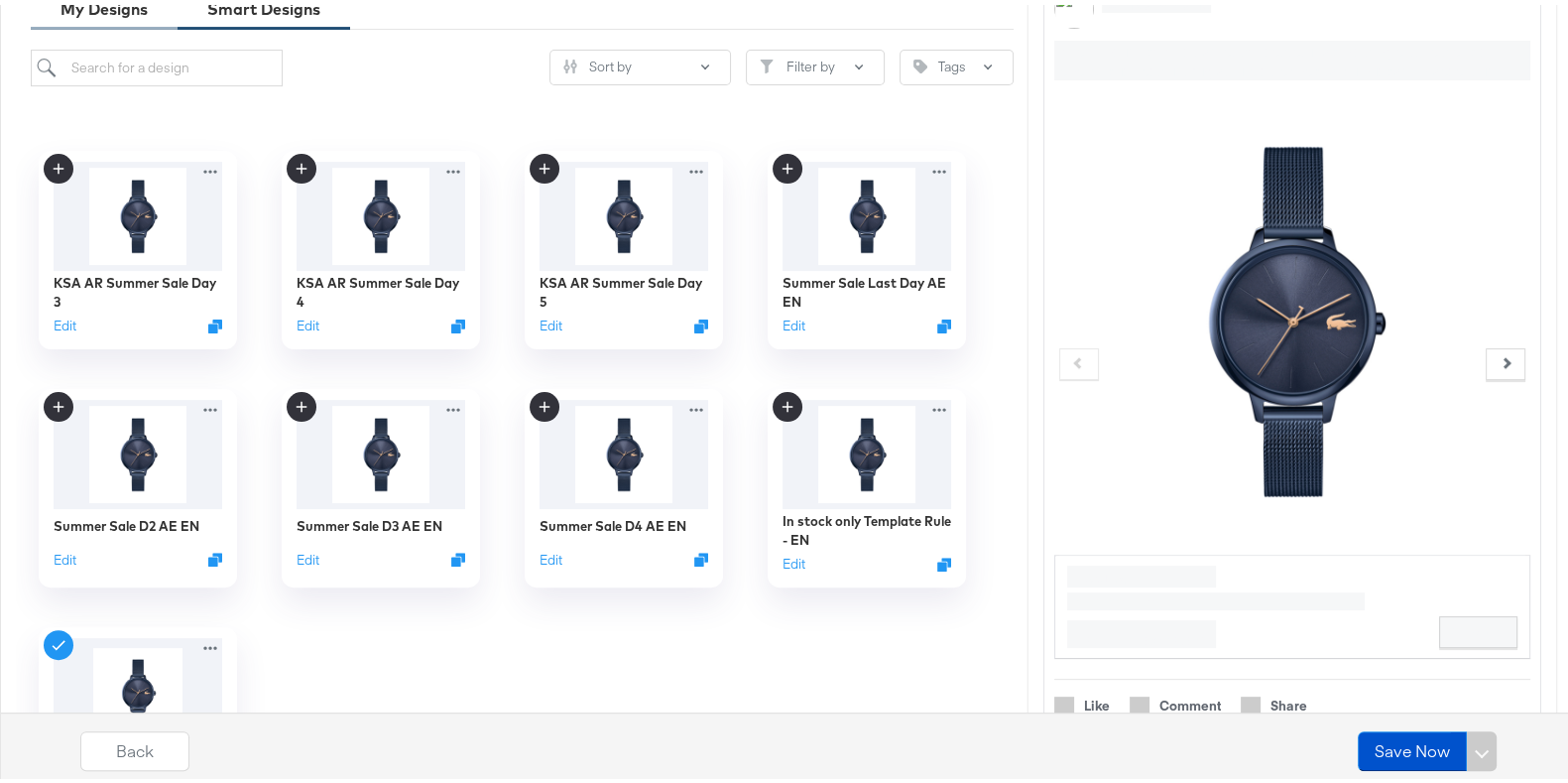 click on "My Designs" at bounding box center (104, 4) 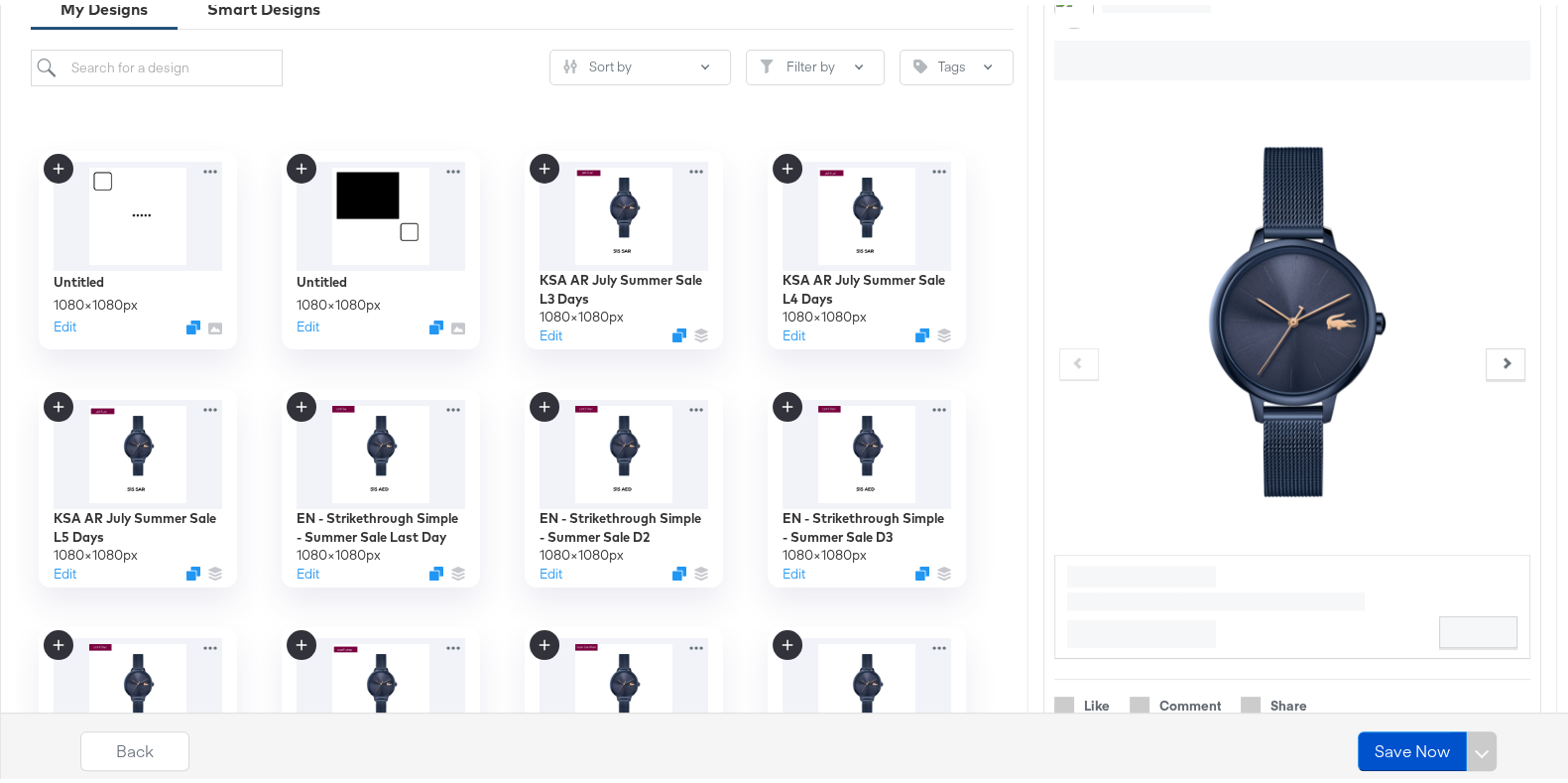 scroll, scrollTop: 160, scrollLeft: 0, axis: vertical 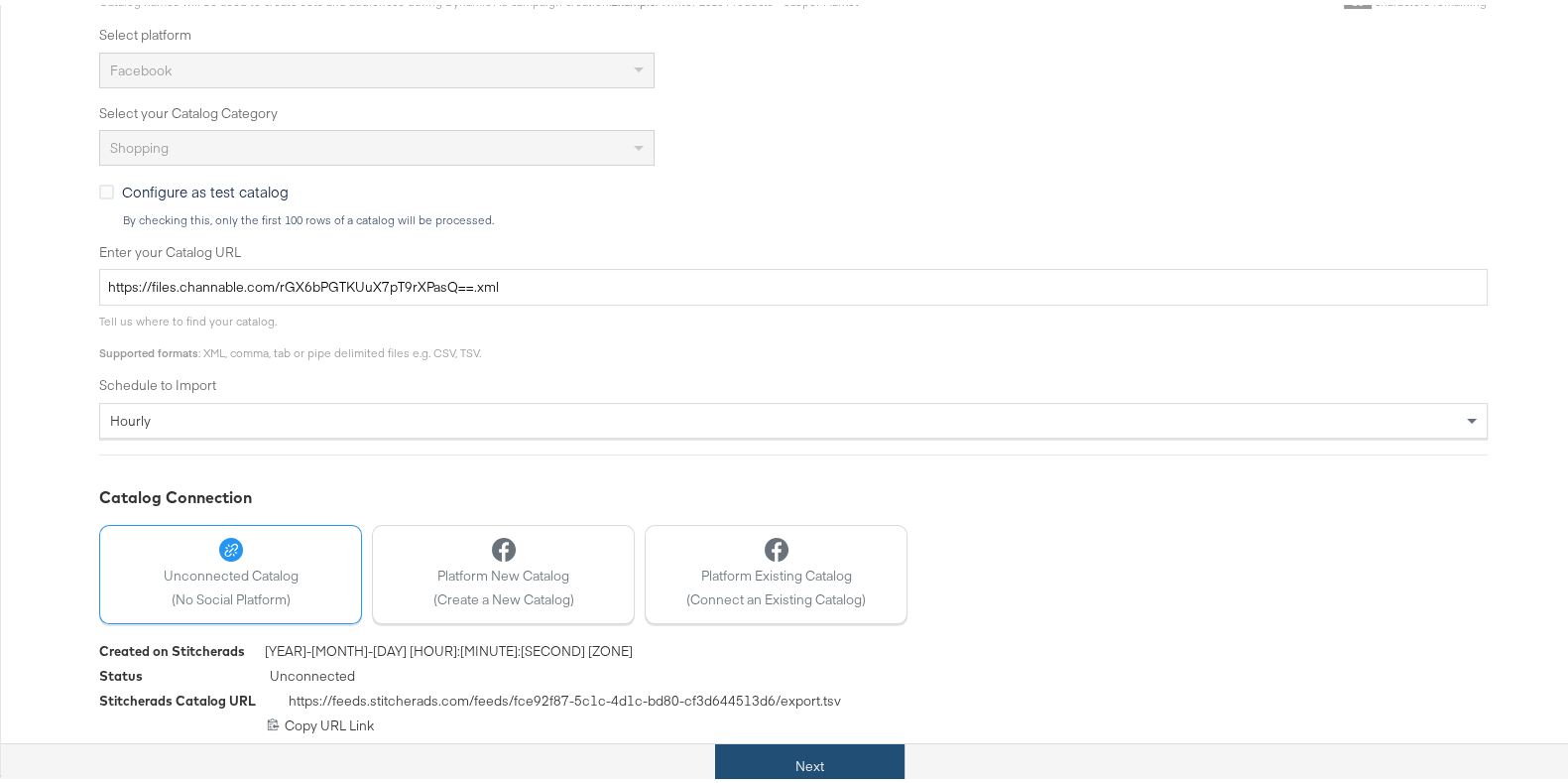 click on "Next" at bounding box center [809, 761] 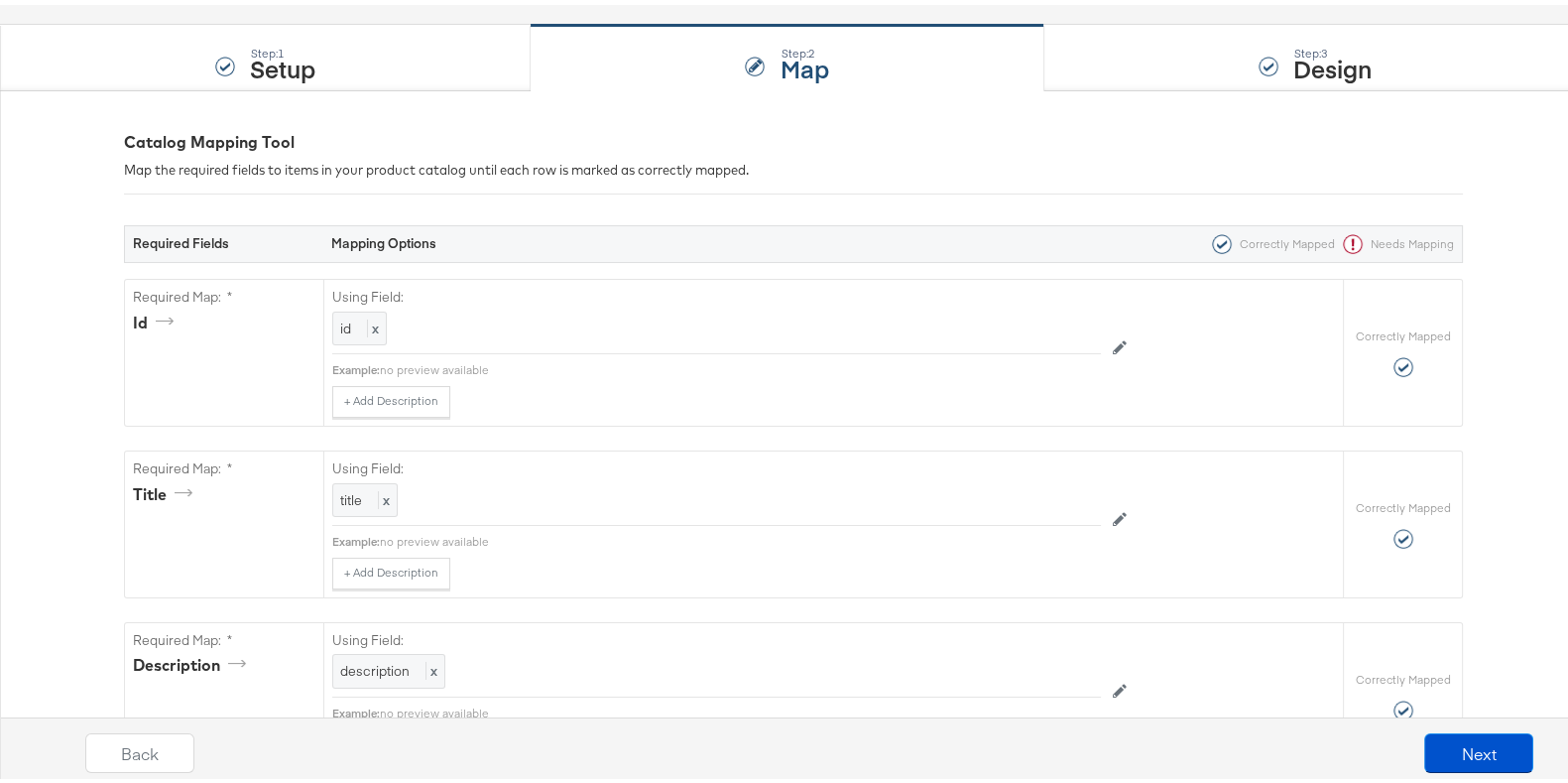 scroll, scrollTop: 170, scrollLeft: 0, axis: vertical 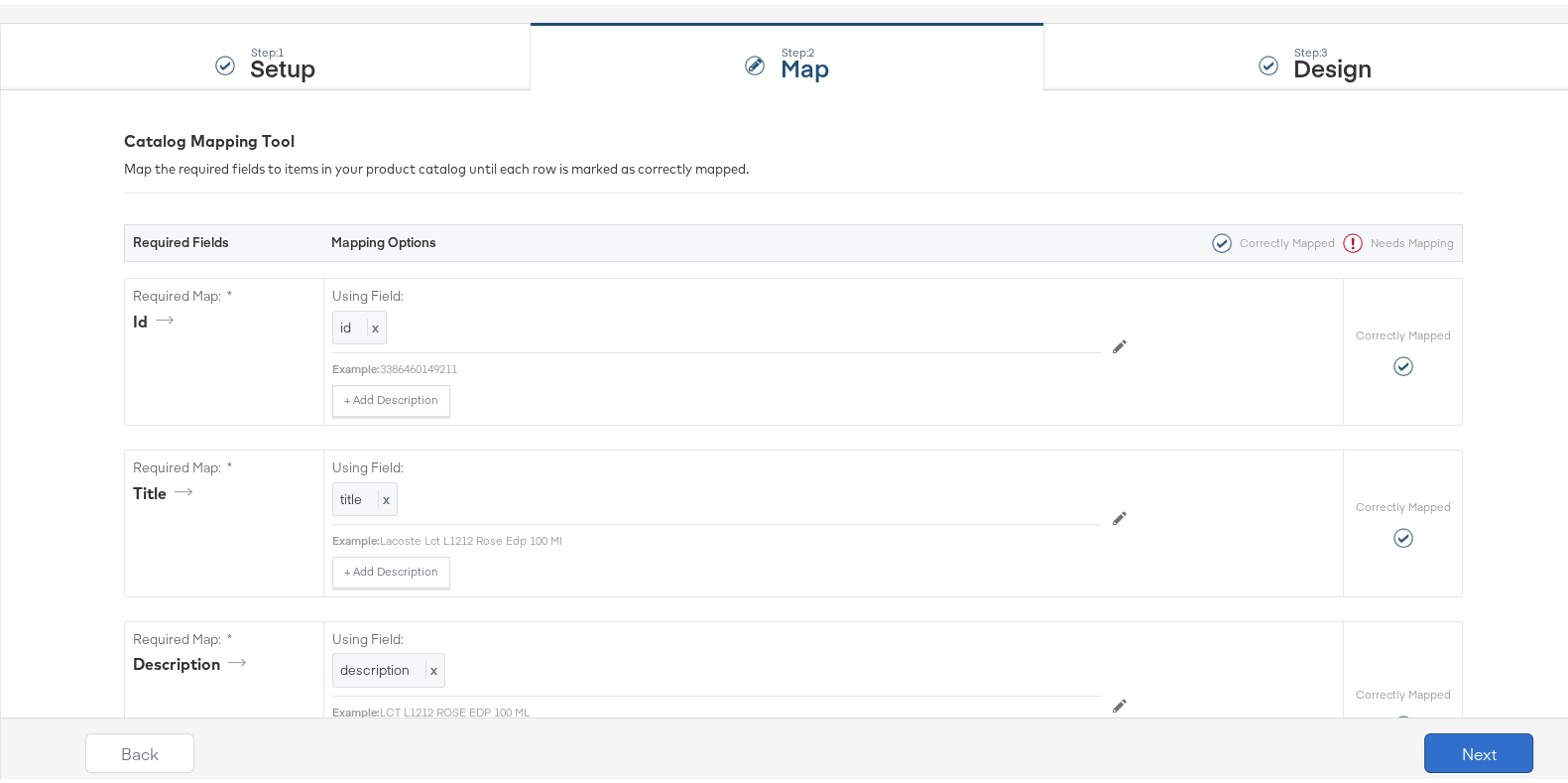 click on "Next" at bounding box center (1479, 748) 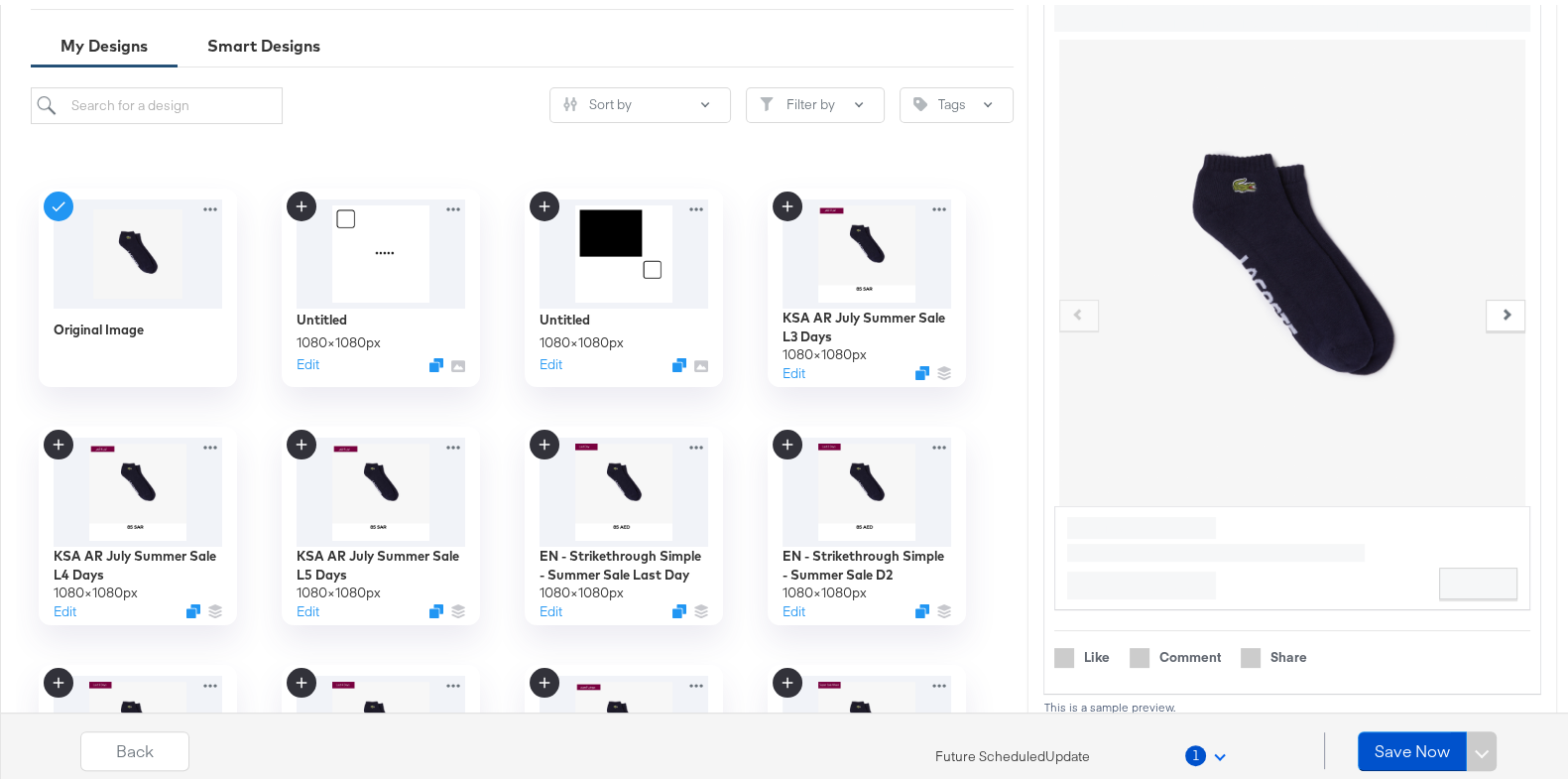scroll, scrollTop: 627, scrollLeft: 0, axis: vertical 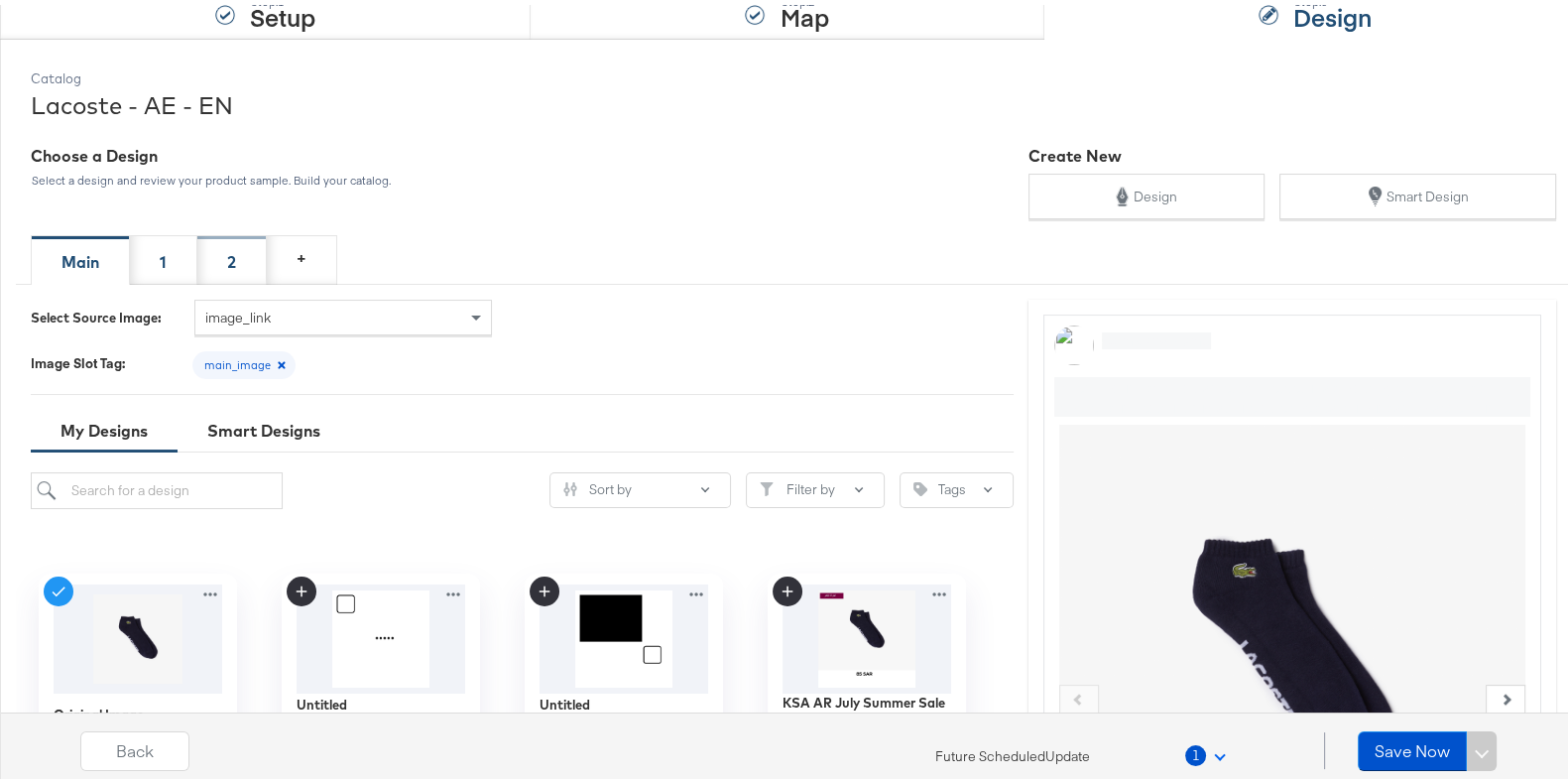 click on "2" at bounding box center (232, 255) 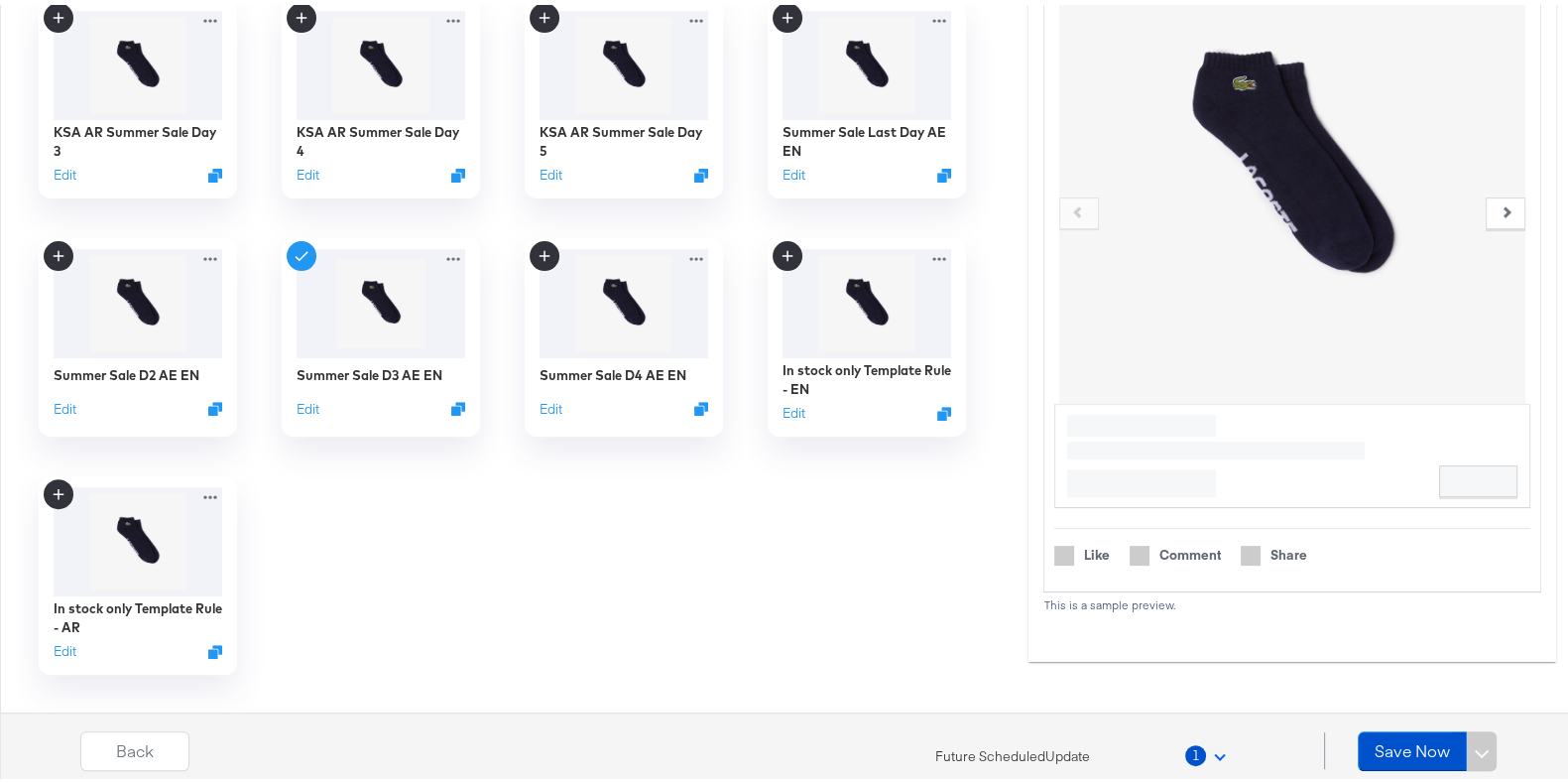 scroll, scrollTop: 825, scrollLeft: 0, axis: vertical 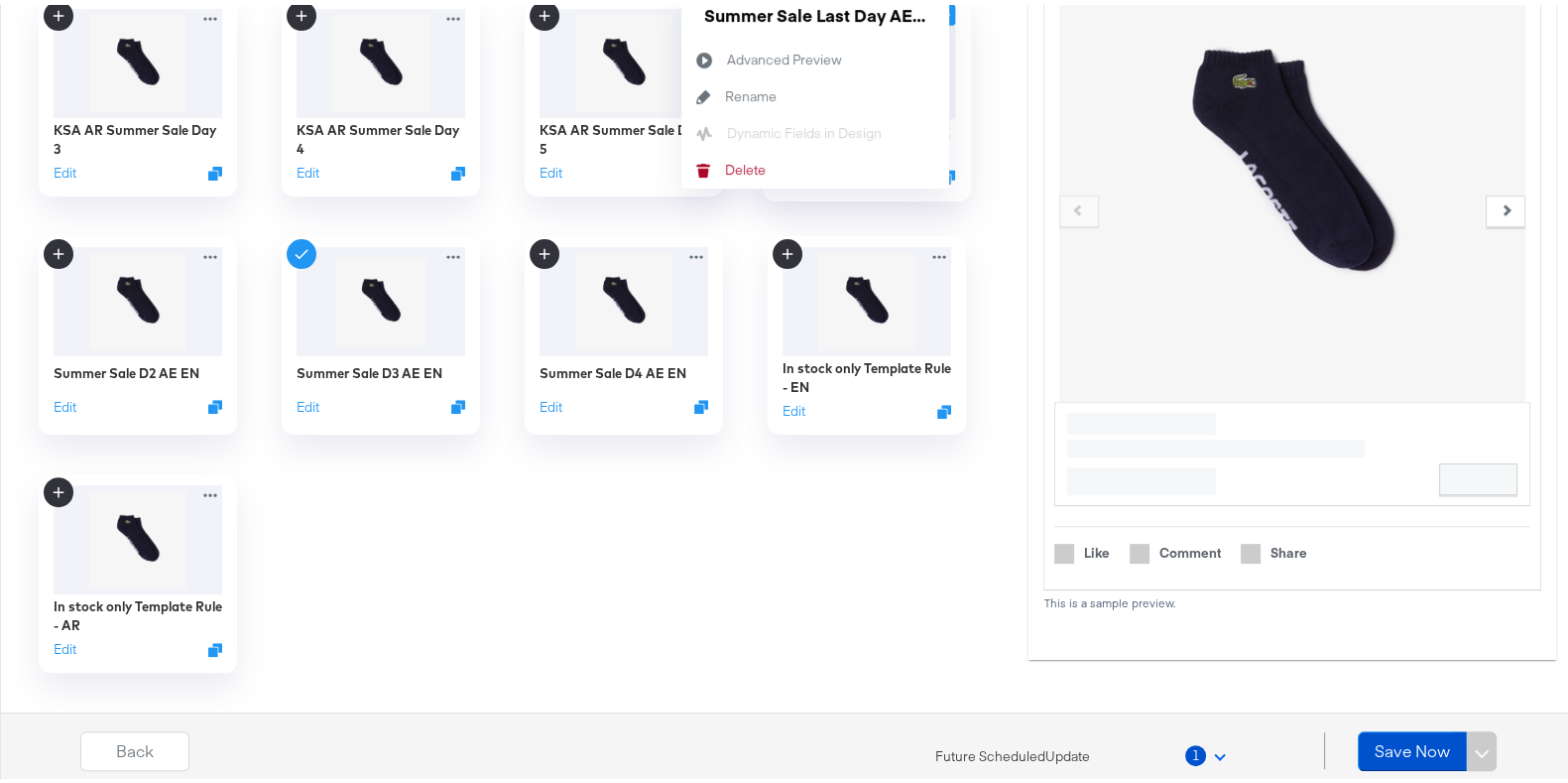 click on "Summer Sale Last Day AE EN Edit Summer Sale Last Day AE EN Advanced Preview Advanced Preview Rename Rename Dynamic Fields in Design Dynamic Fields in Design Delete Delete" at bounding box center (866, 92) 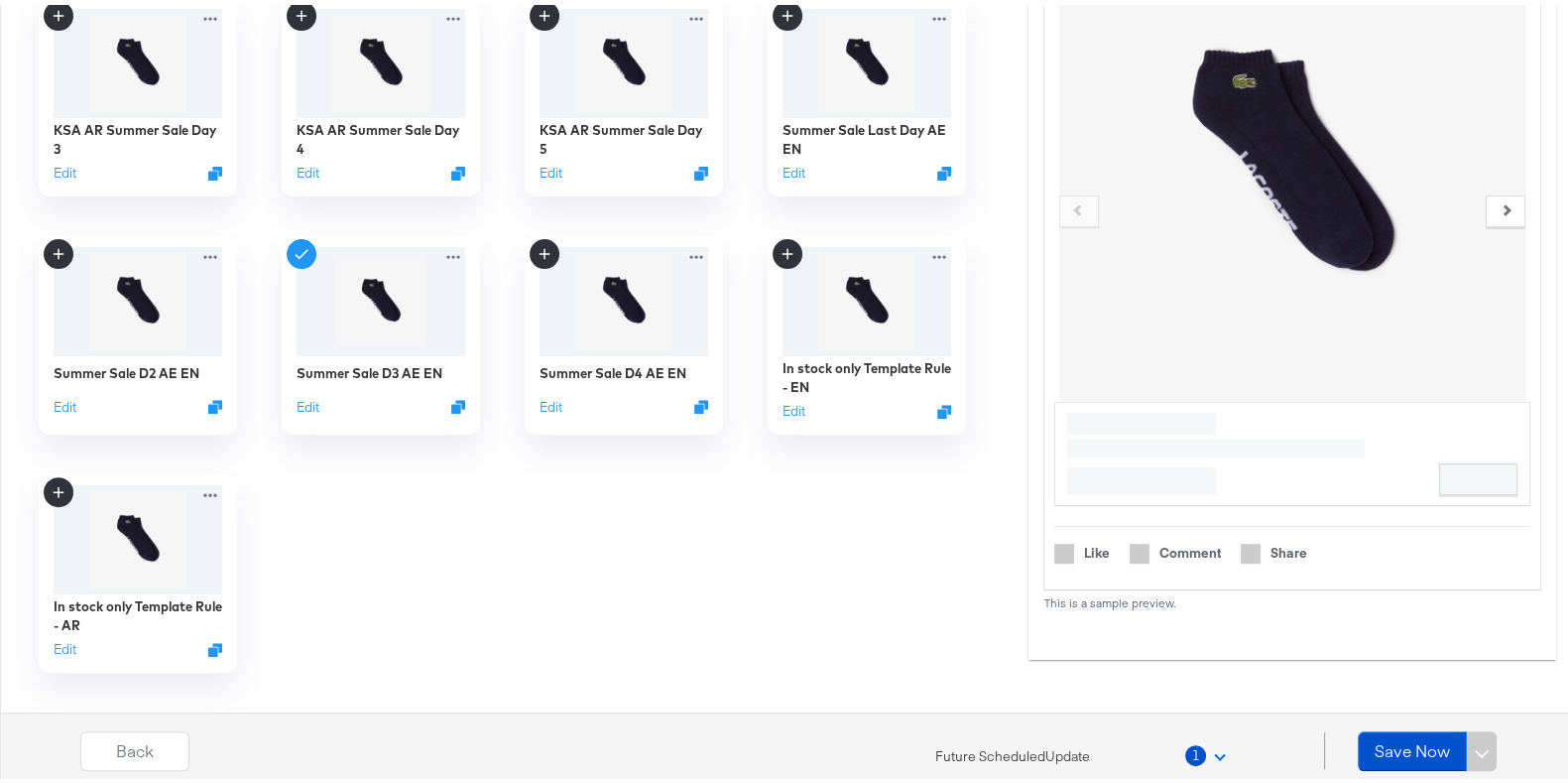 drag, startPoint x: 744, startPoint y: 444, endPoint x: 664, endPoint y: 576, distance: 154.35025 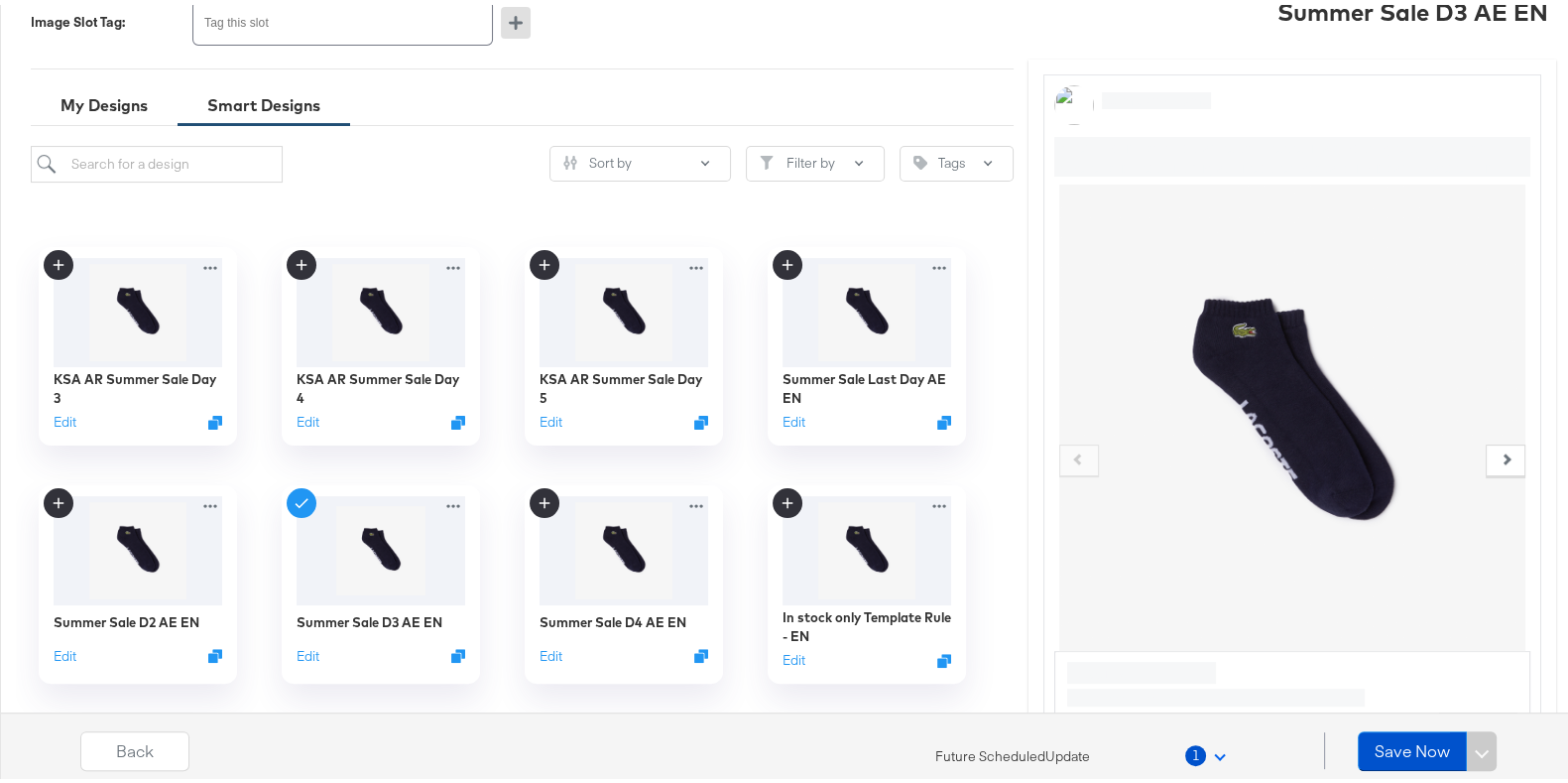 scroll, scrollTop: 572, scrollLeft: 0, axis: vertical 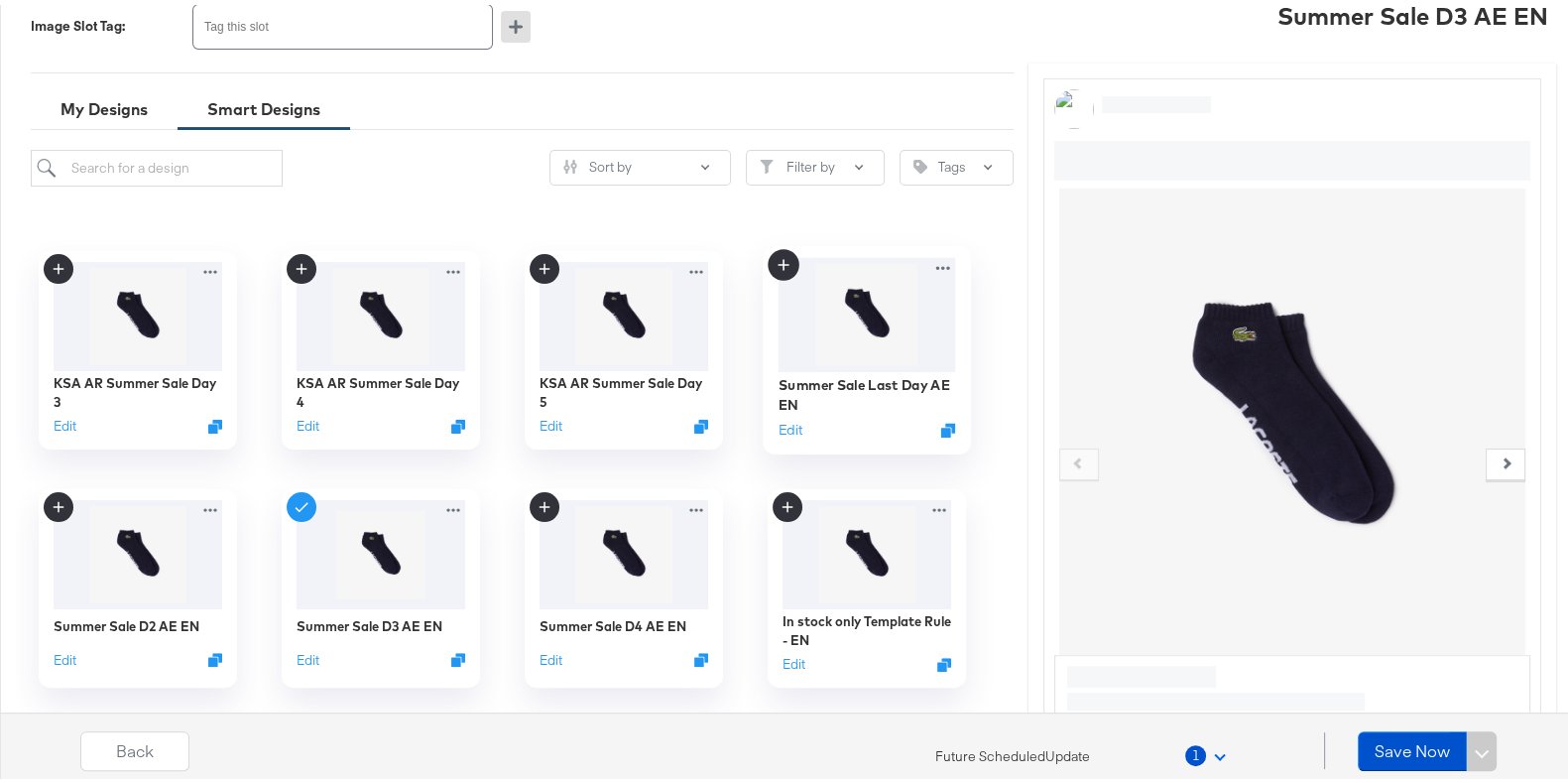click at bounding box center (866, 310) 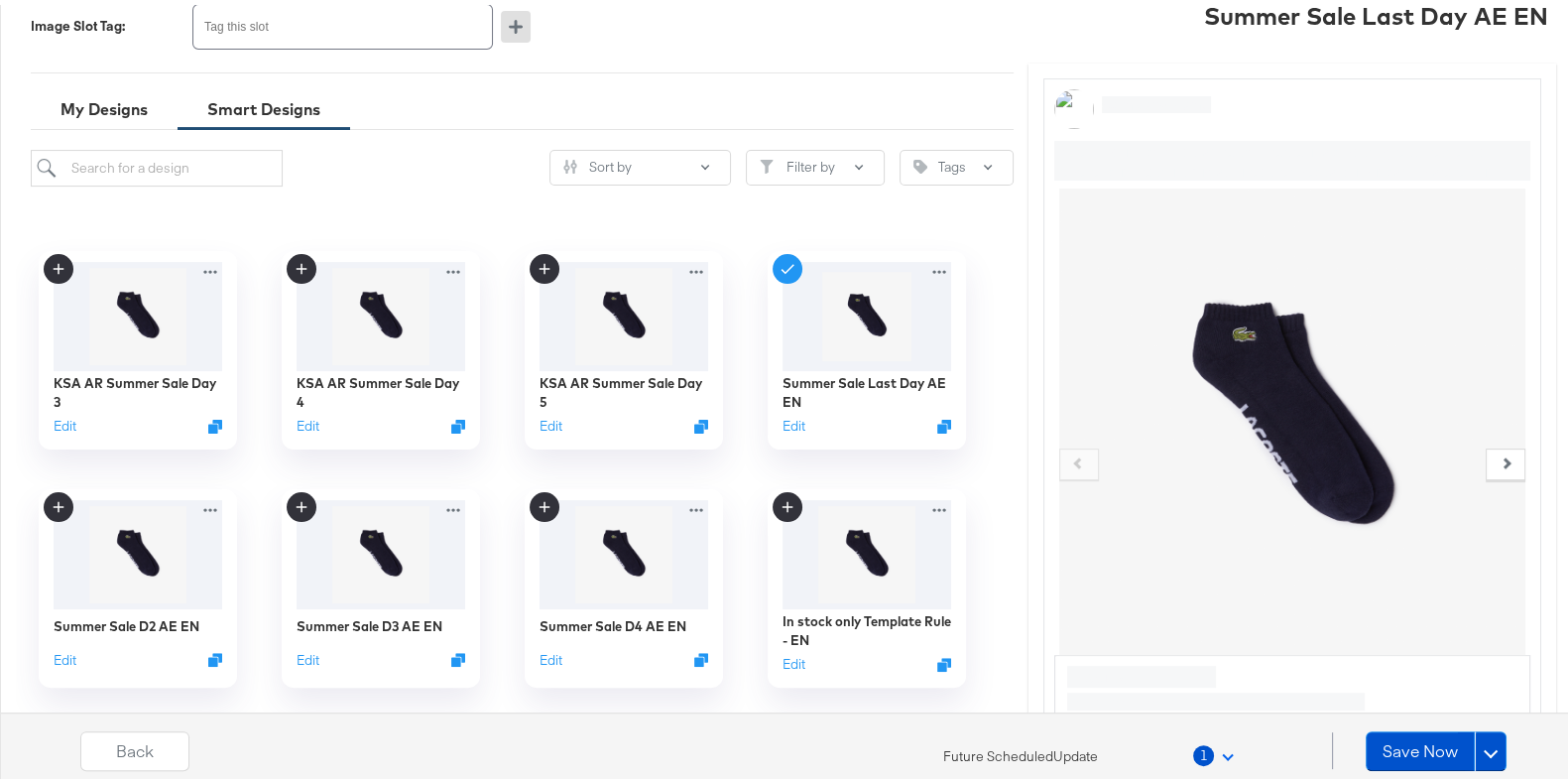 click on "Future Scheduled  Update 1 Save Now" at bounding box center (1257, 746) 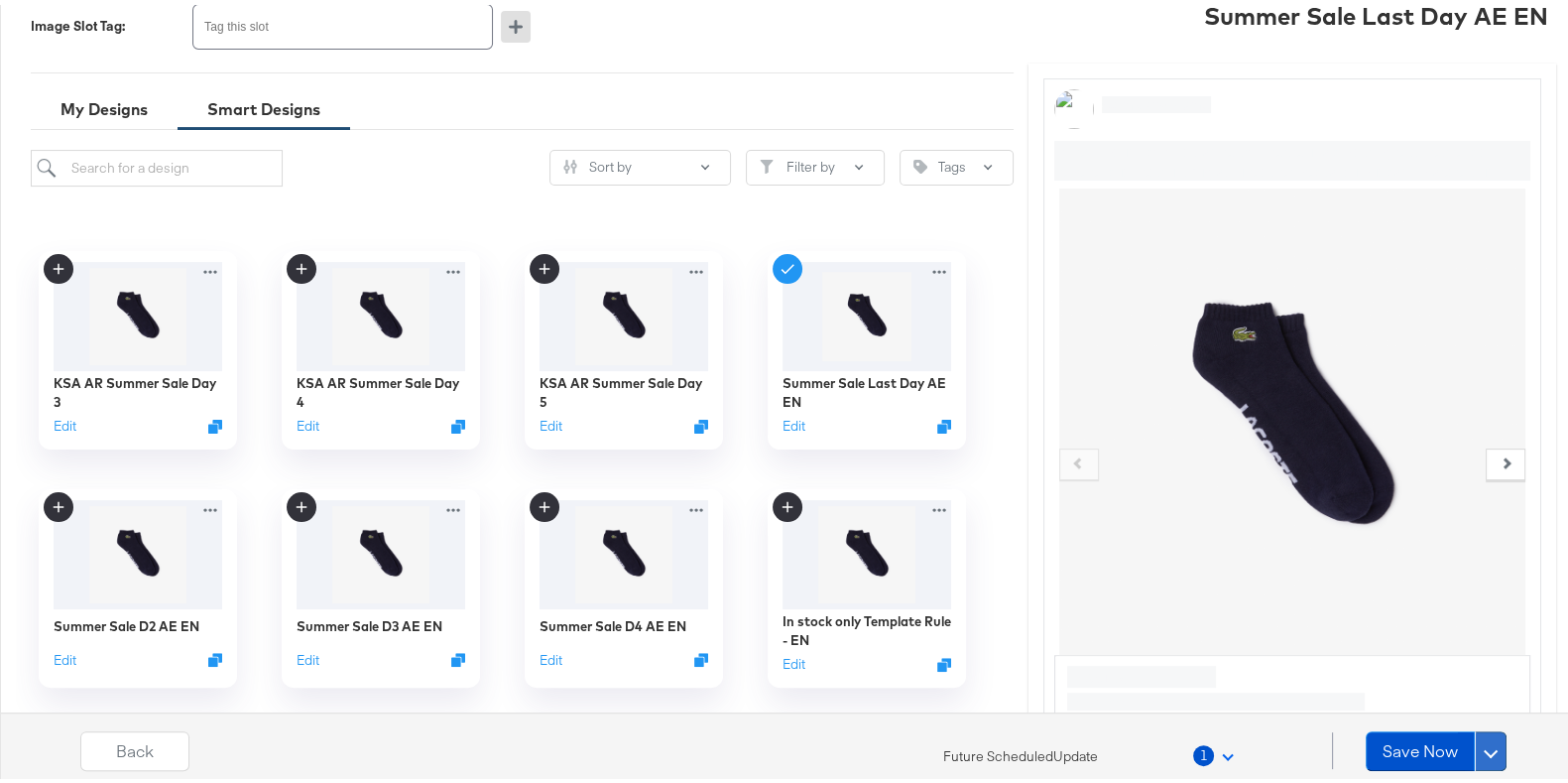 click at bounding box center [1491, 745] 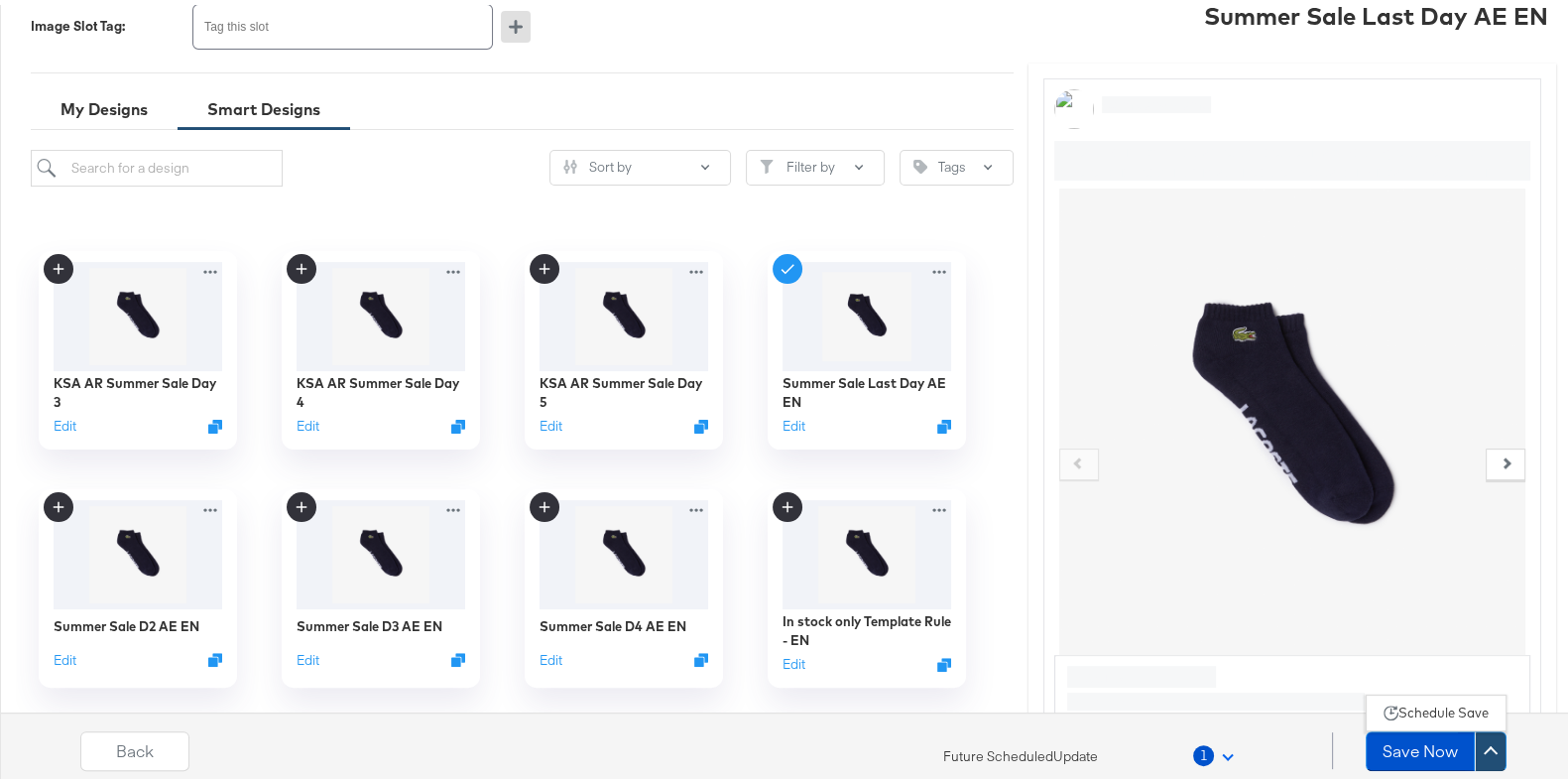 click on "Schedule Save" at bounding box center [1443, 708] 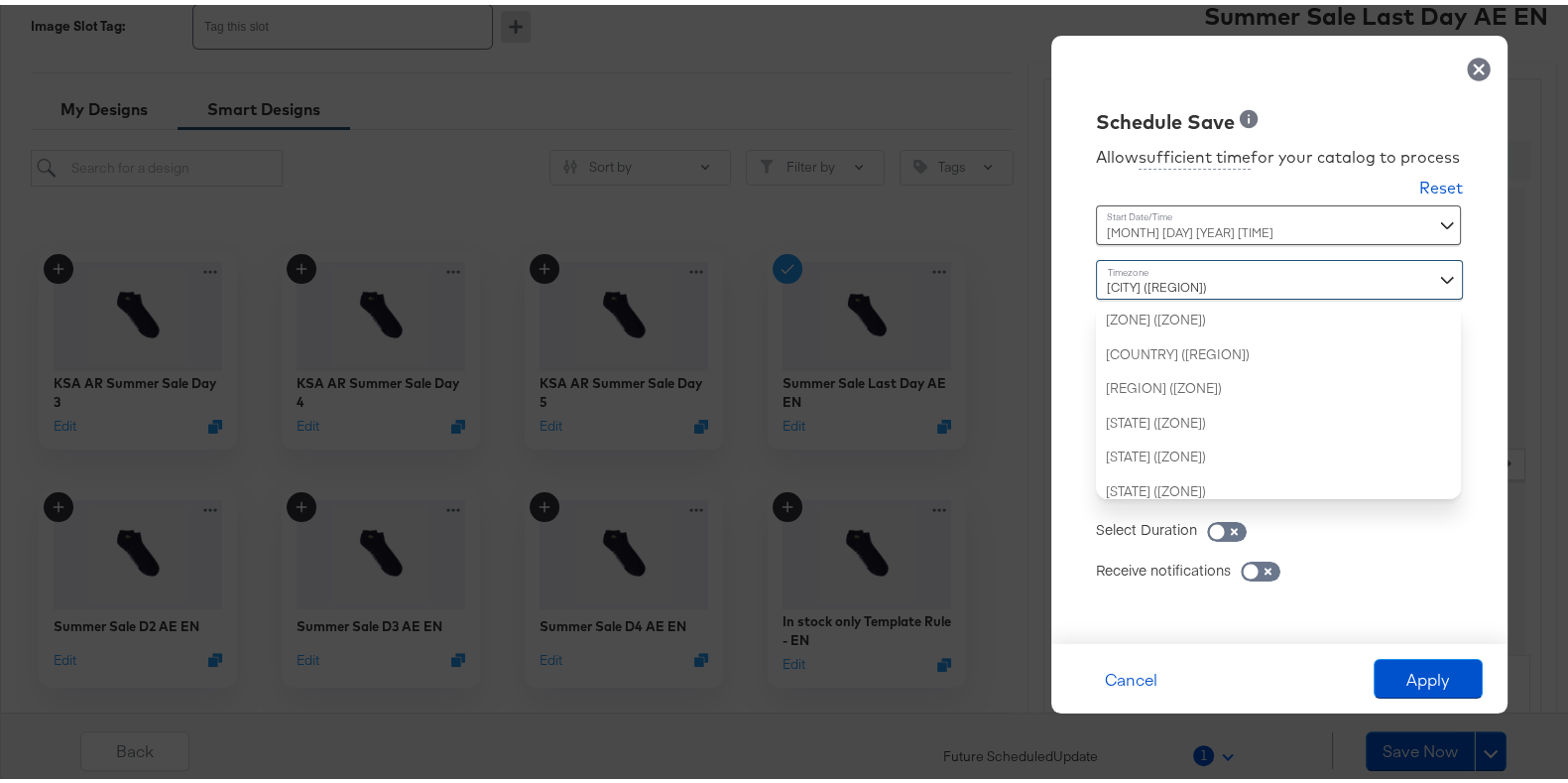 click on "[CITY] ([ZONE]) [ZONE] ([ZONE]) [CITY] ([ZONE]) [CITY] ([ZONE]) [CITY] ([ZONE]) [CITY] ([ZONE]) [CITY] ([ZONE]) [CITY] ([ZONE]) [CITY] ([ZONE]) [CITY] ([ZONE]) [CITY] ([ZONE]) [CITY] ([ZONE]) [CITY] ([ZONE]) [CITY] ([ZONE]) [CITY] ([ZONE]) [CITY] ([ZONE]) [CITY] ([ZONE]) [CITY] ([ZONE]) [CITY] ([ZONE]) [CITY] ([ZONE]) [CITY] ([ZONE]) [CITY] ([ZONE]) [CITY] ([ZONE]) [CITY] ([ZONE]) [CITY] ([ZONE]) [CITY] ([ZONE]) [CITY] ([ZONE]) [CITY] ([ZONE]) [CITY] ([ZONE]) [CITY] ([ZONE]) [CITY] ([ZONE]) [CITY] ([ZONE]) [CITY] ([ZONE])" at bounding box center (1279, 374) 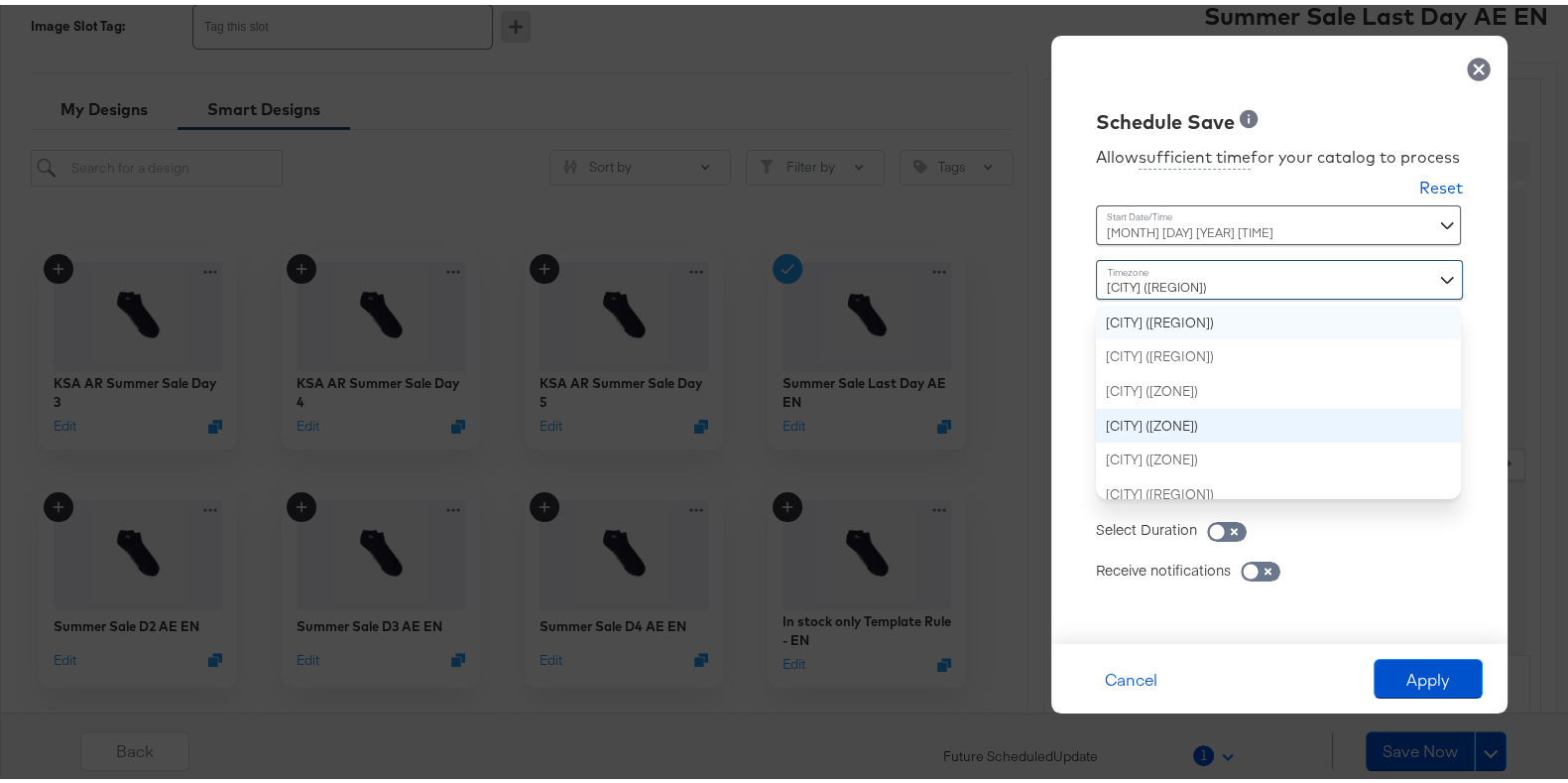 click on "[CITY] ([ZONE]) [ZONE] ([ZONE]) [CITY] ([ZONE]) [CITY] ([ZONE]) [CITY] ([ZONE]) [CITY] ([ZONE]) [CITY] ([ZONE]) [CITY] ([ZONE]) [CITY] ([ZONE]) [CITY] ([ZONE]) [CITY] ([ZONE]) [CITY] ([ZONE]) [CITY] ([ZONE]) [CITY] ([ZONE]) [CITY] ([ZONE]) [CITY] ([ZONE]) [CITY] ([ZONE]) [CITY] ([ZONE]) [CITY] ([ZONE]) [CITY] ([ZONE]) [CITY] ([ZONE]) [CITY] ([ZONE]) [CITY] ([ZONE]) [CITY] ([ZONE]) [CITY] ([ZONE]) [CITY] ([ZONE]) [CITY] ([ZONE]) [CITY] ([ZONE]) [CITY] ([ZONE]) [CITY] ([ZONE]) [CITY] ([ZONE]) [CITY] ([ZONE]) [CITY] ([ZONE])" at bounding box center (793, 391) 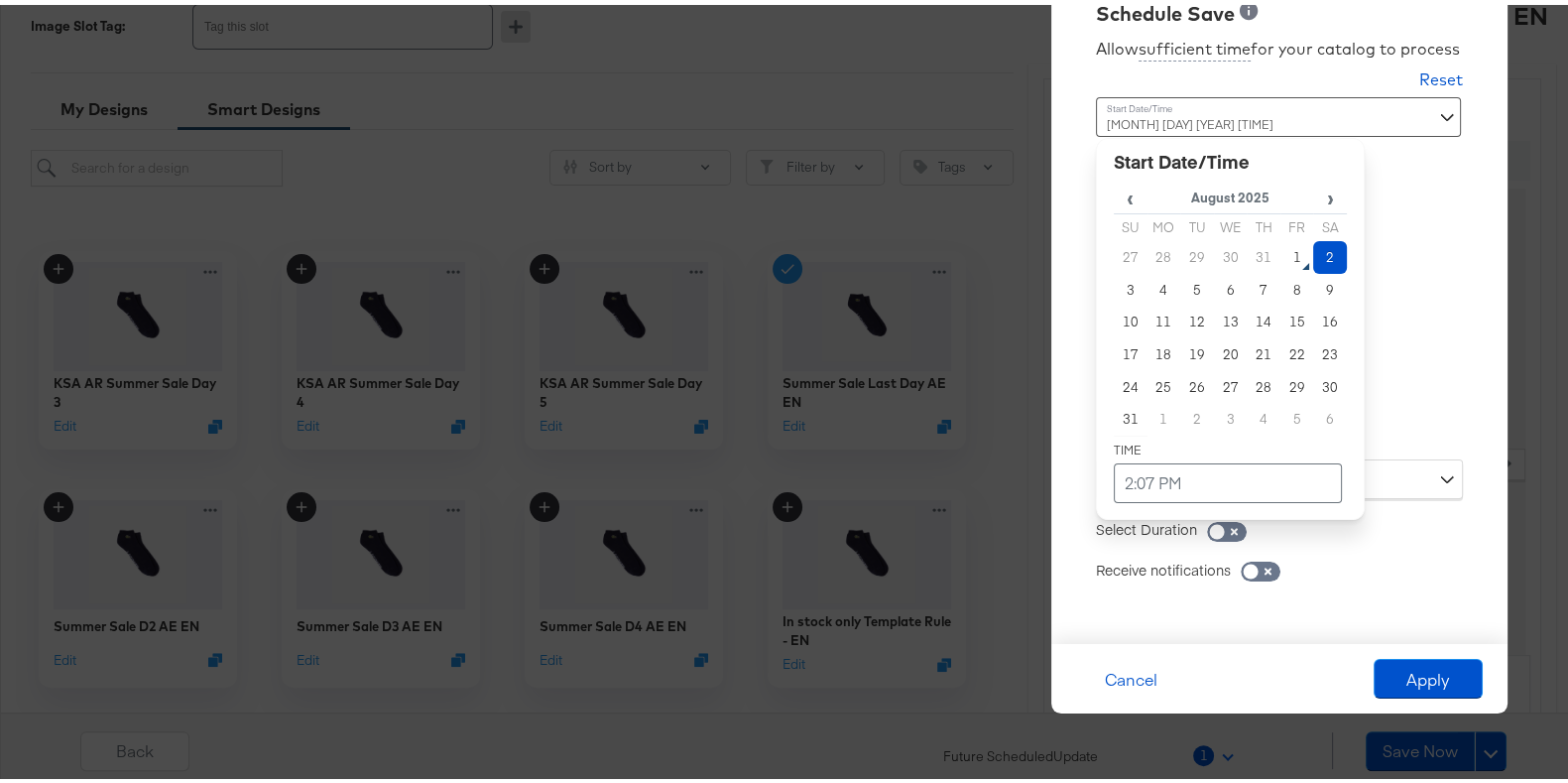 click on "[MONTH] [DAY] [YEAR] [HOUR]:[MINUTE] [AMPM] ‹ [MONTH] [YEAR] › Su Mo Tu We Th Fr Sa 27 28 29 30 31 1 2 3 4 5 6 7 8 9 10 11 12 13 14 15 16 17 18 19 20 21 22 23 24 25 26 27 28 29 30 31 1 2 3 4 5 6 [HOUR]:[MINUTE] [AMPM]" at bounding box center [1230, 266] 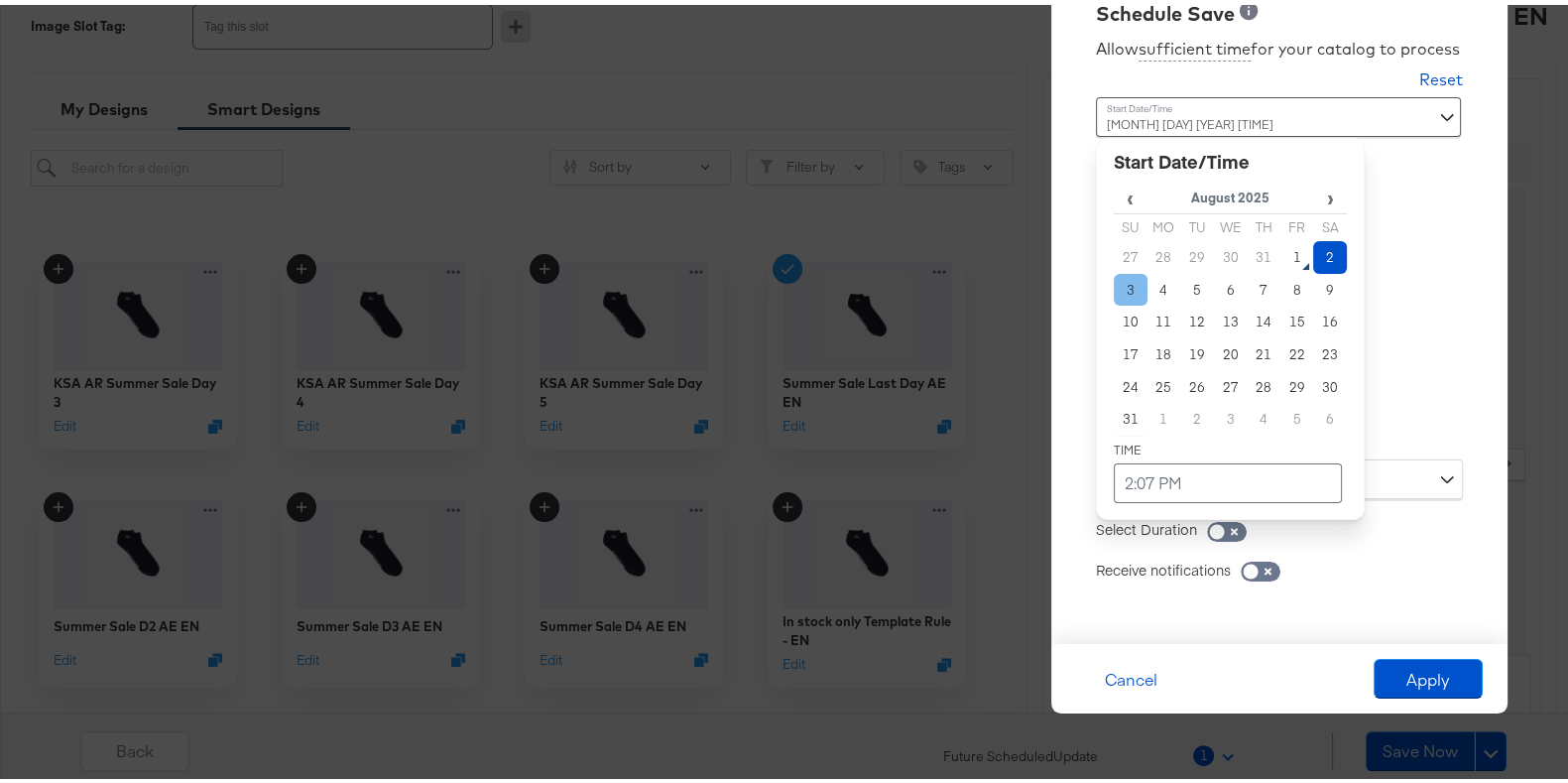 click on "3" at bounding box center (1131, 285) 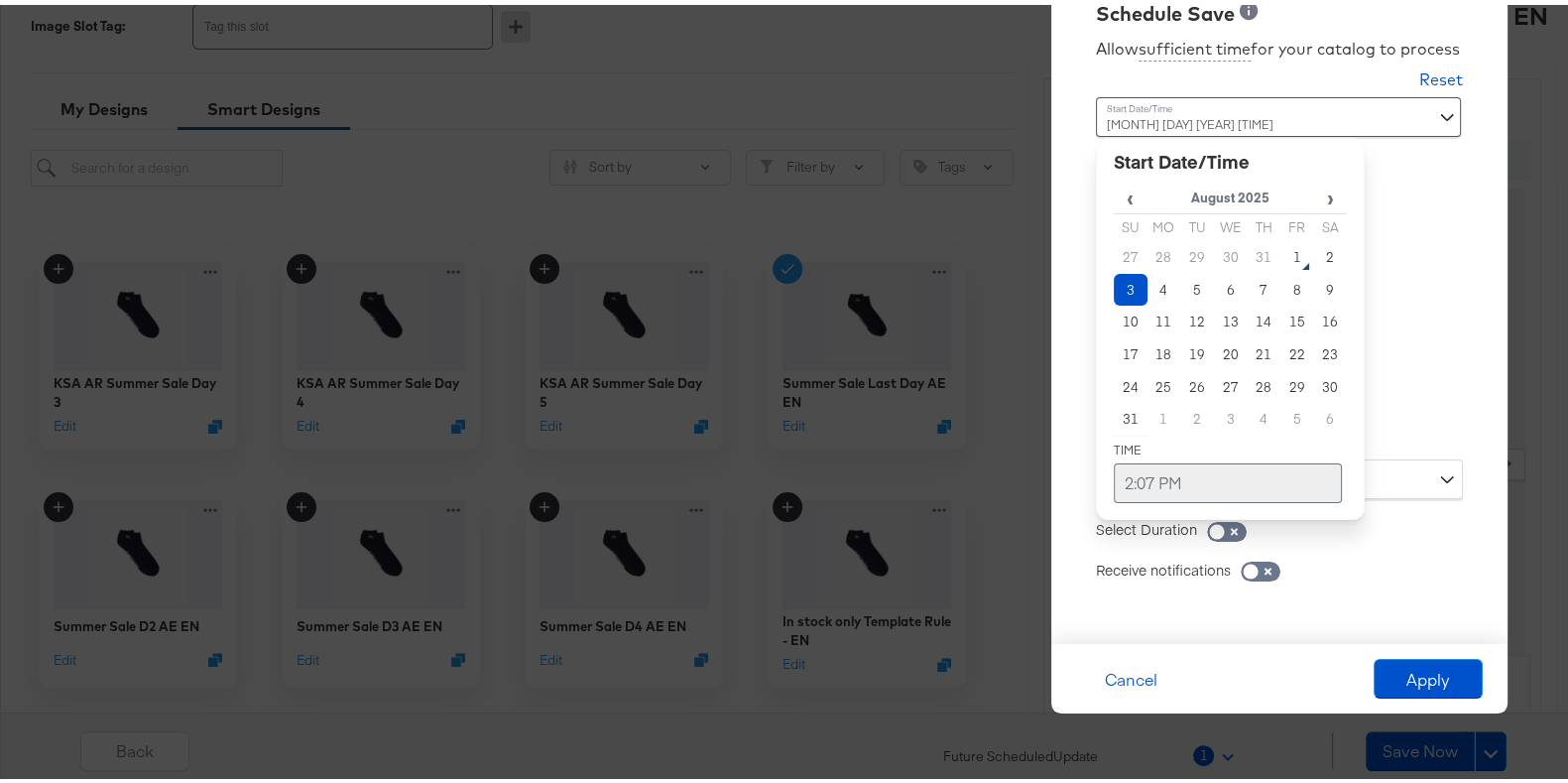 click on "2:07 PM" at bounding box center (1228, 478) 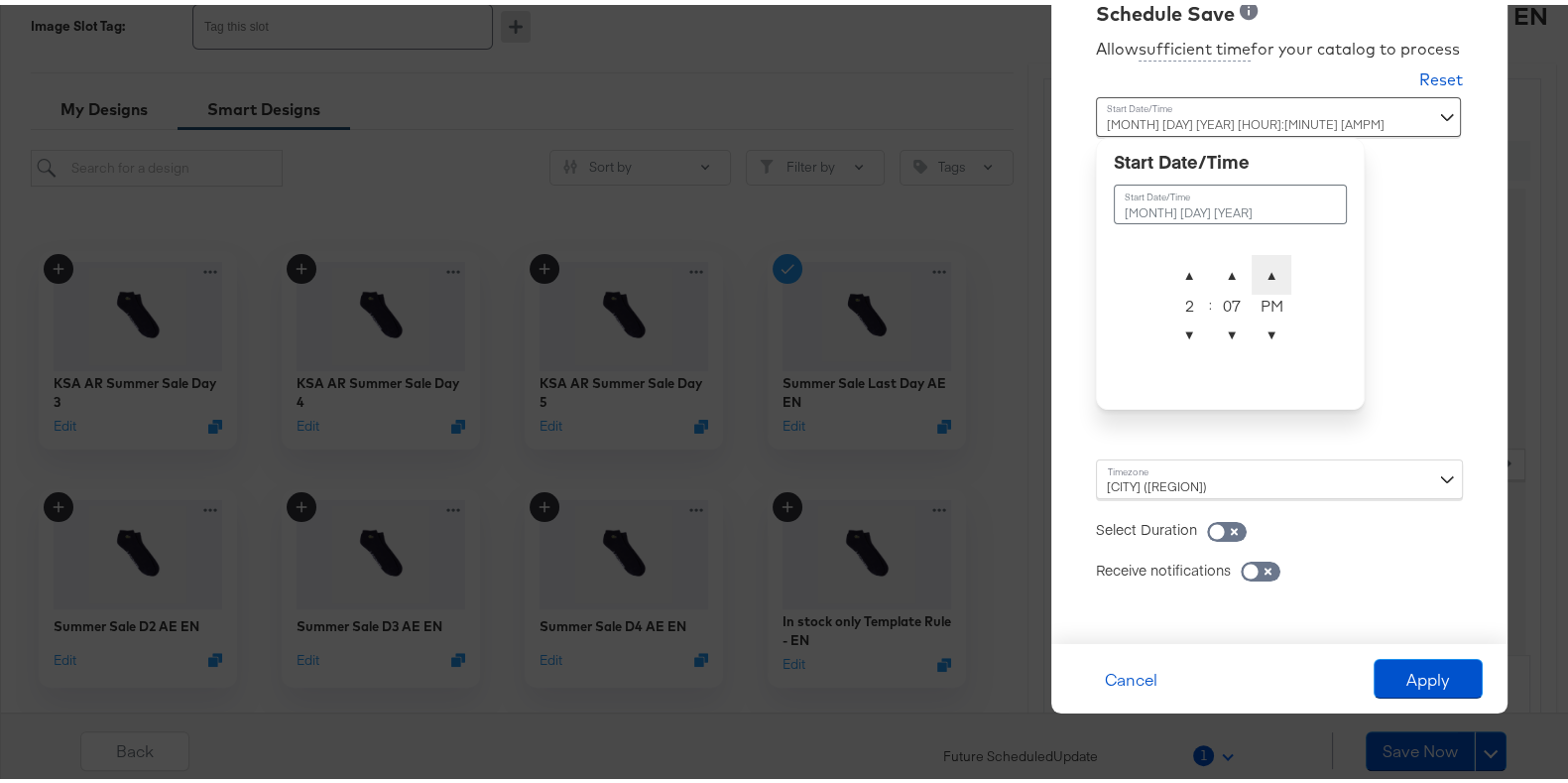 click on "▲" at bounding box center [1271, 270] 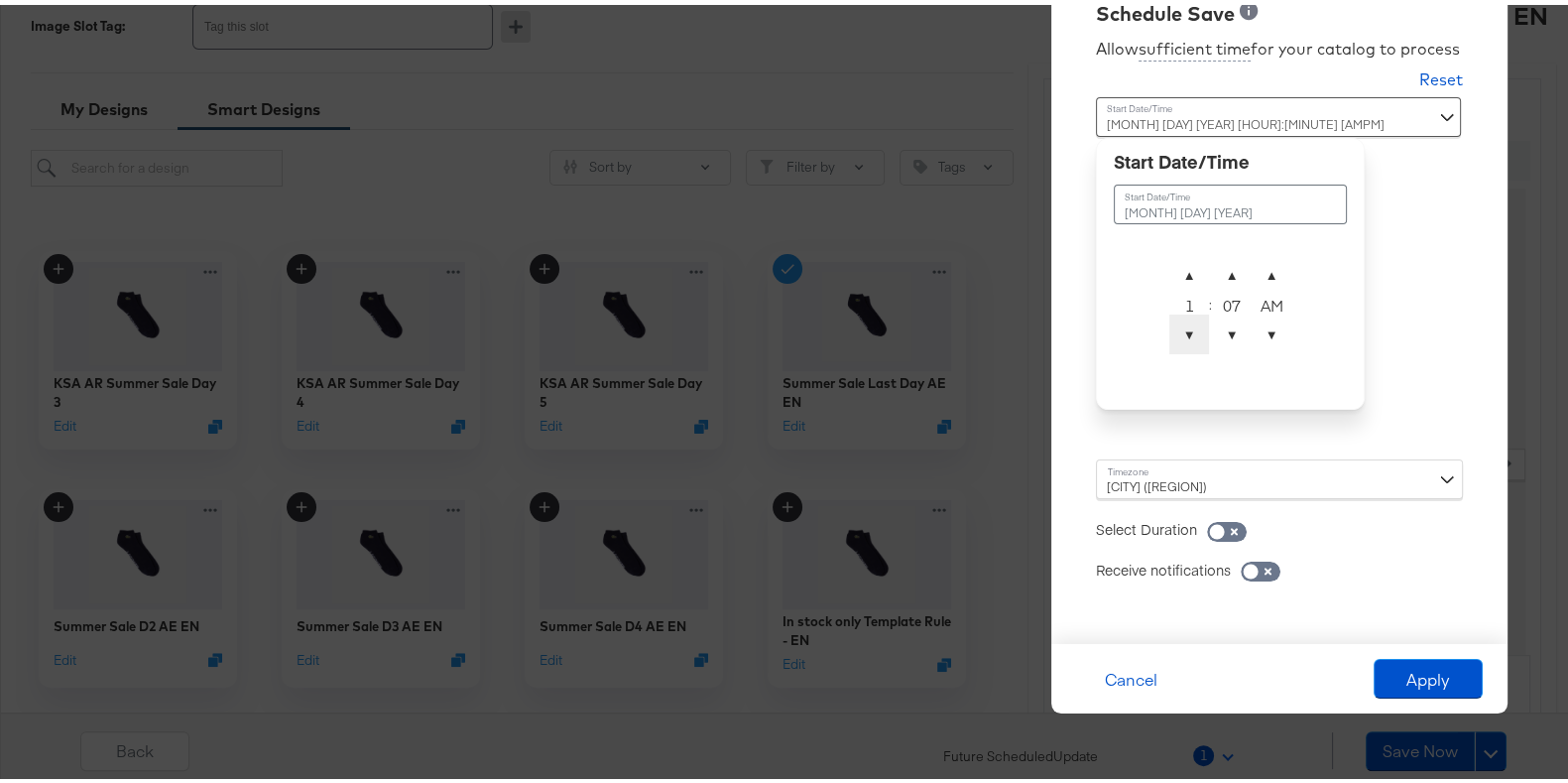 click on "▼" at bounding box center (1189, 329) 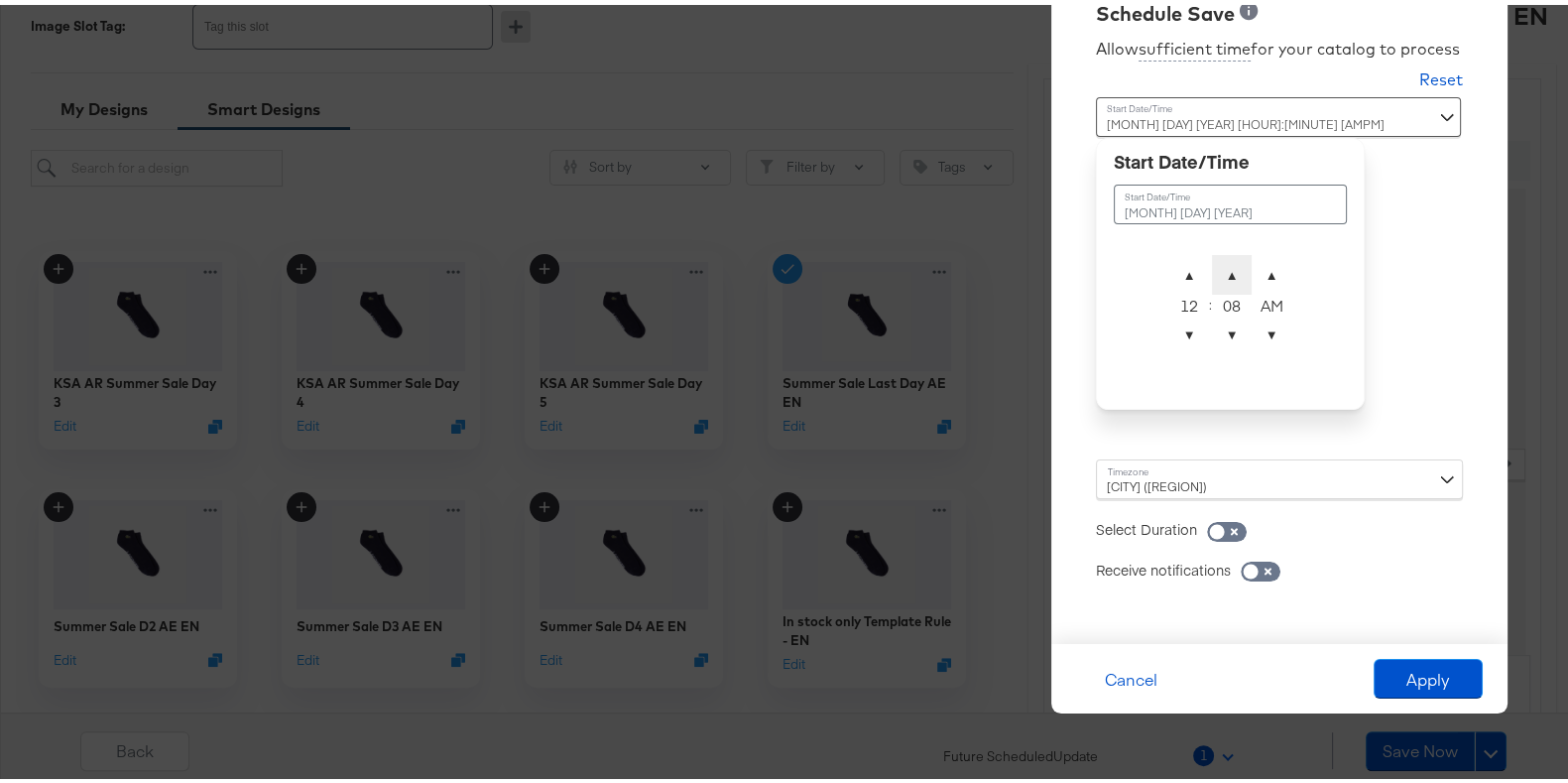 click on "▲" at bounding box center (1232, 270) 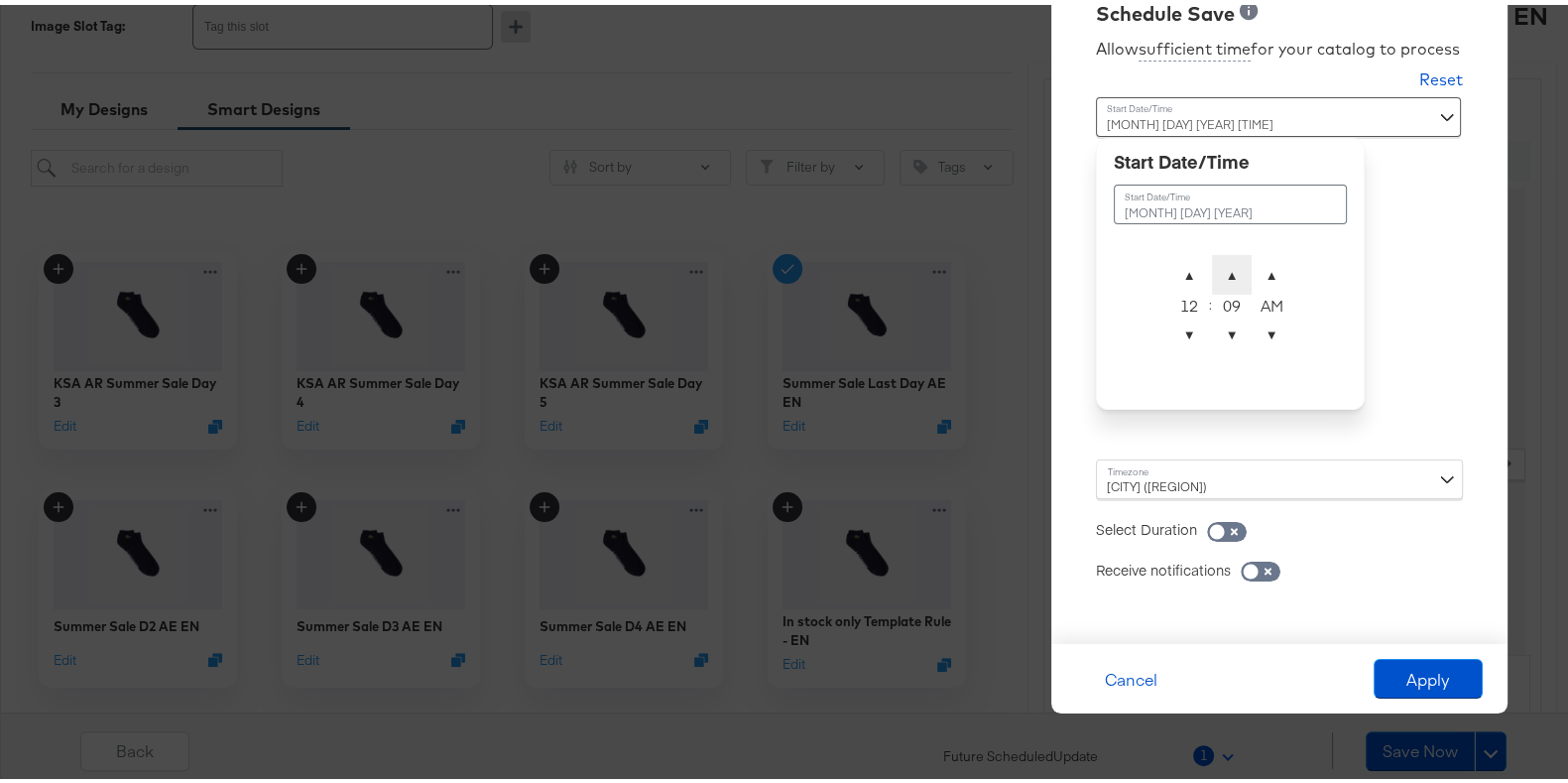 click on "▲" at bounding box center (1232, 270) 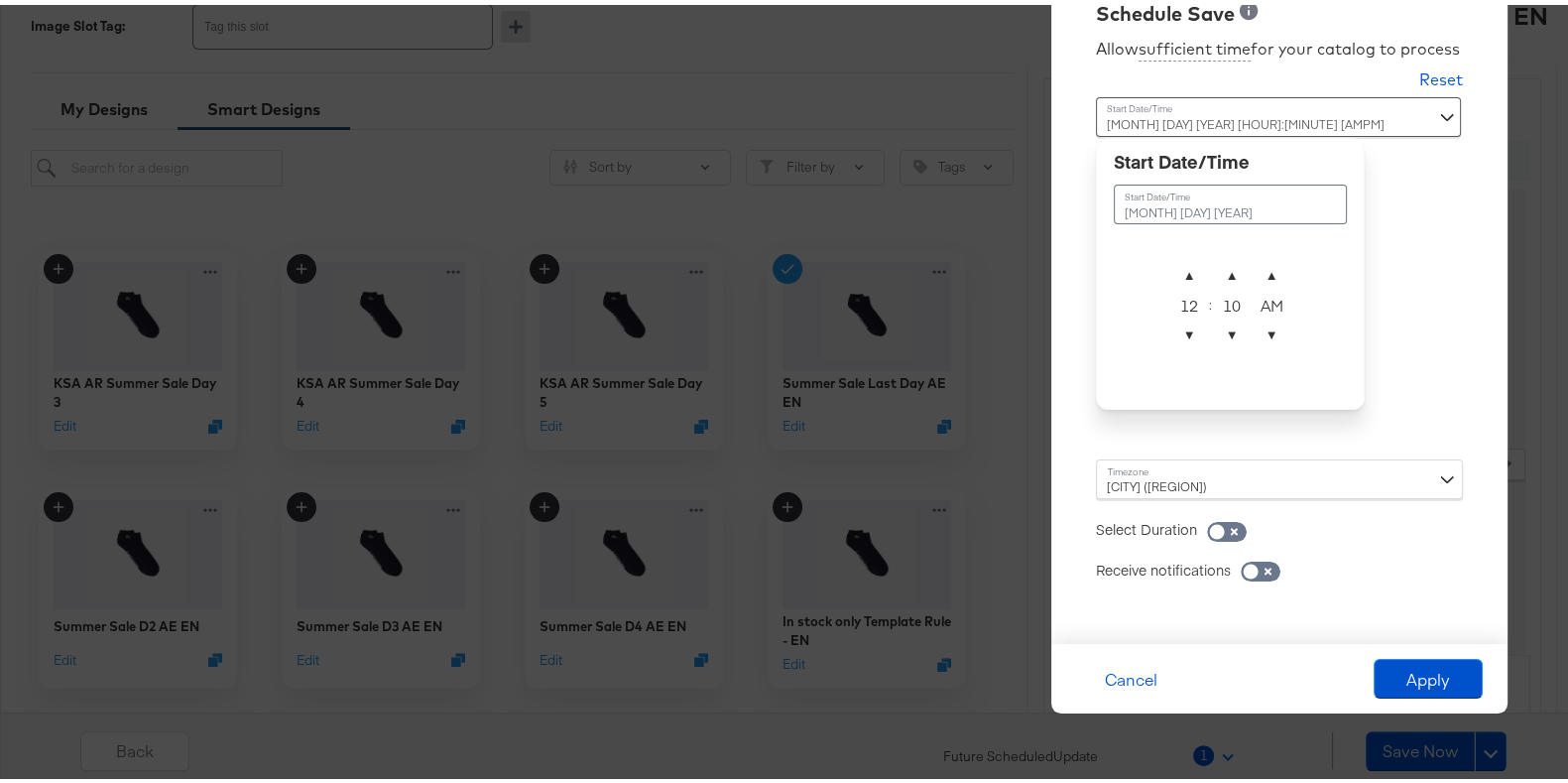click on "Receive notifications" at bounding box center (1279, 555) 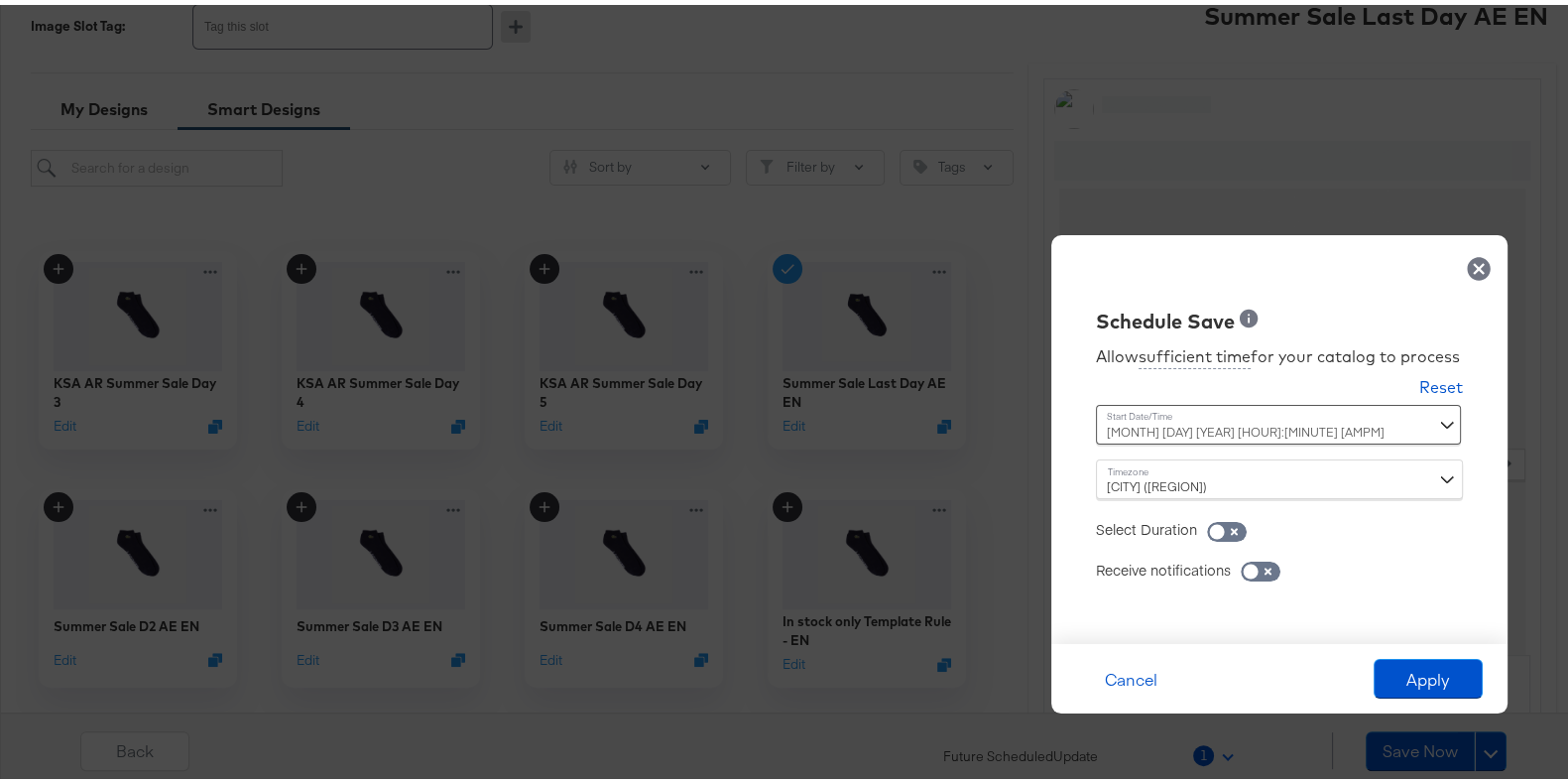 click on "[CITY] ([REGION])" at bounding box center [1279, 474] 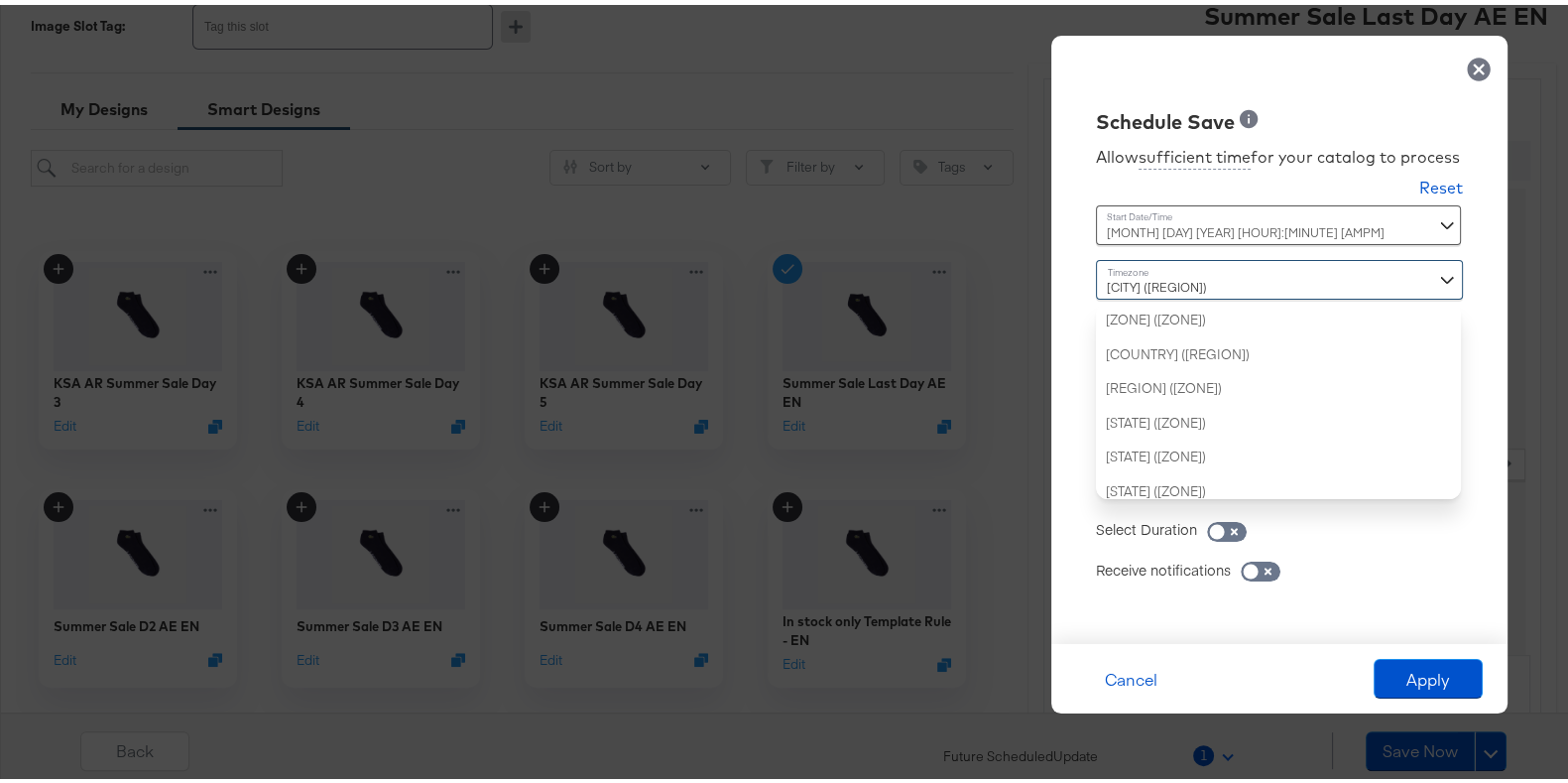 scroll, scrollTop: 2947, scrollLeft: 0, axis: vertical 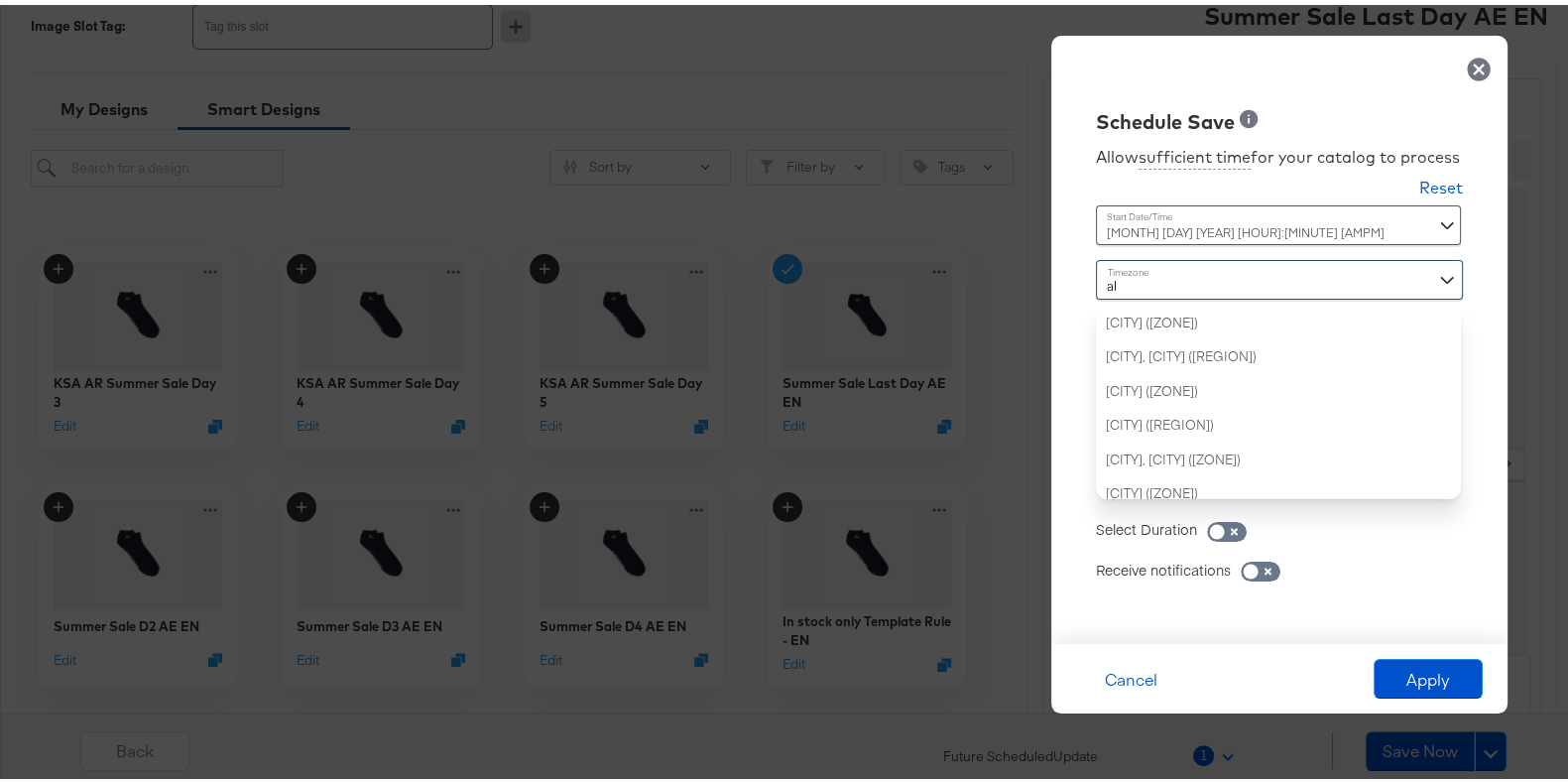 type on "abu" 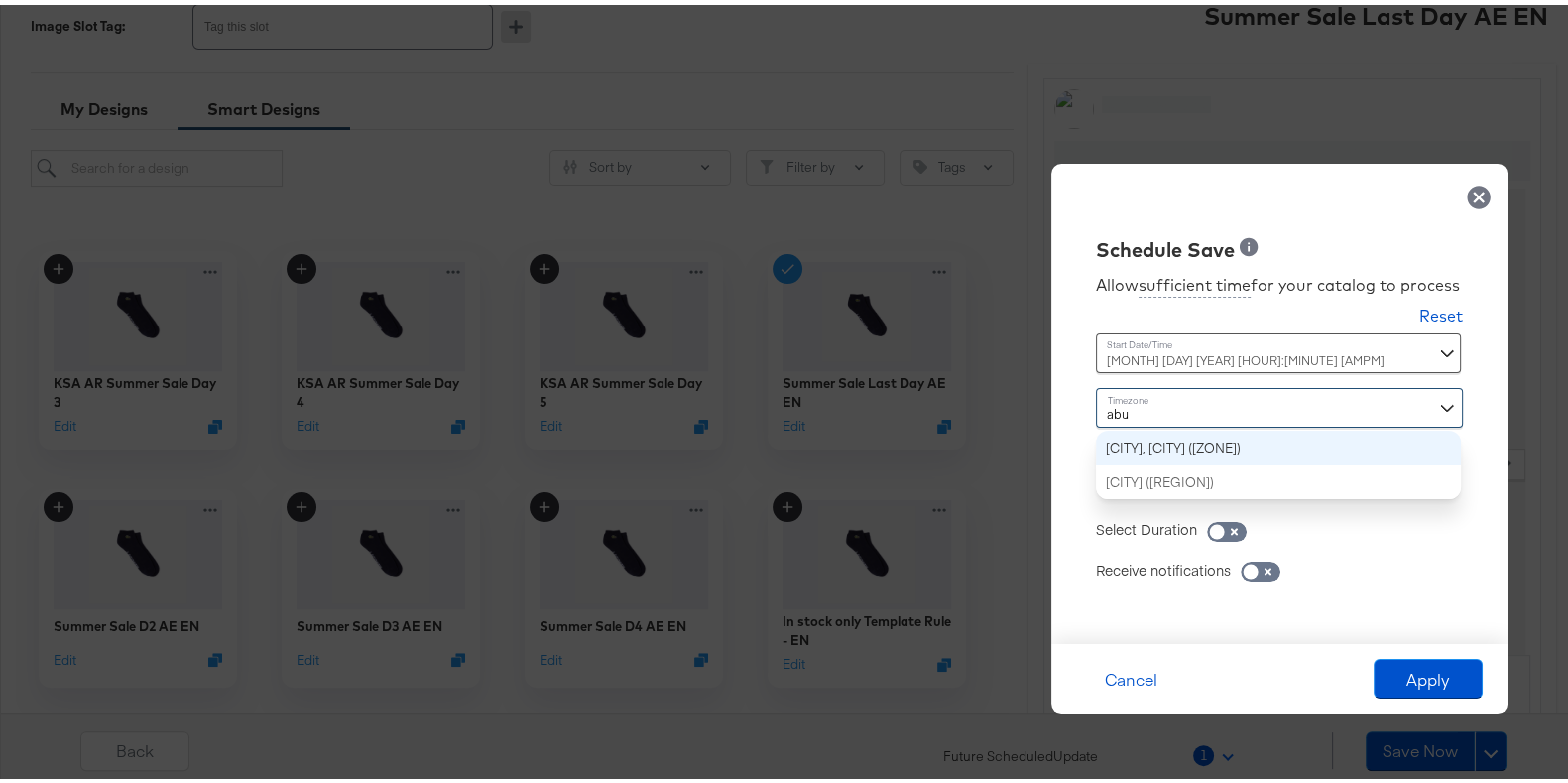 type 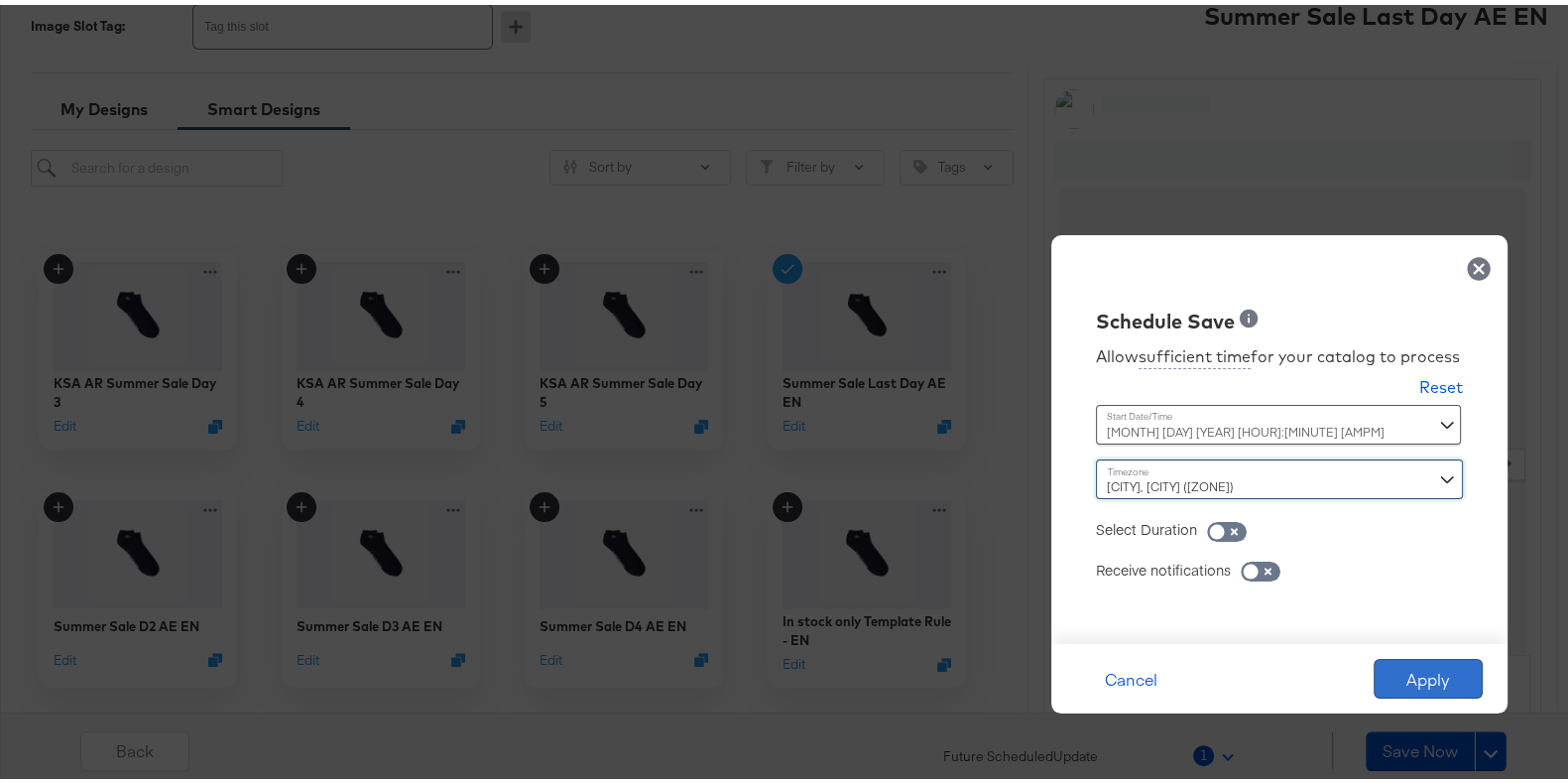 click on "Apply" at bounding box center (1428, 674) 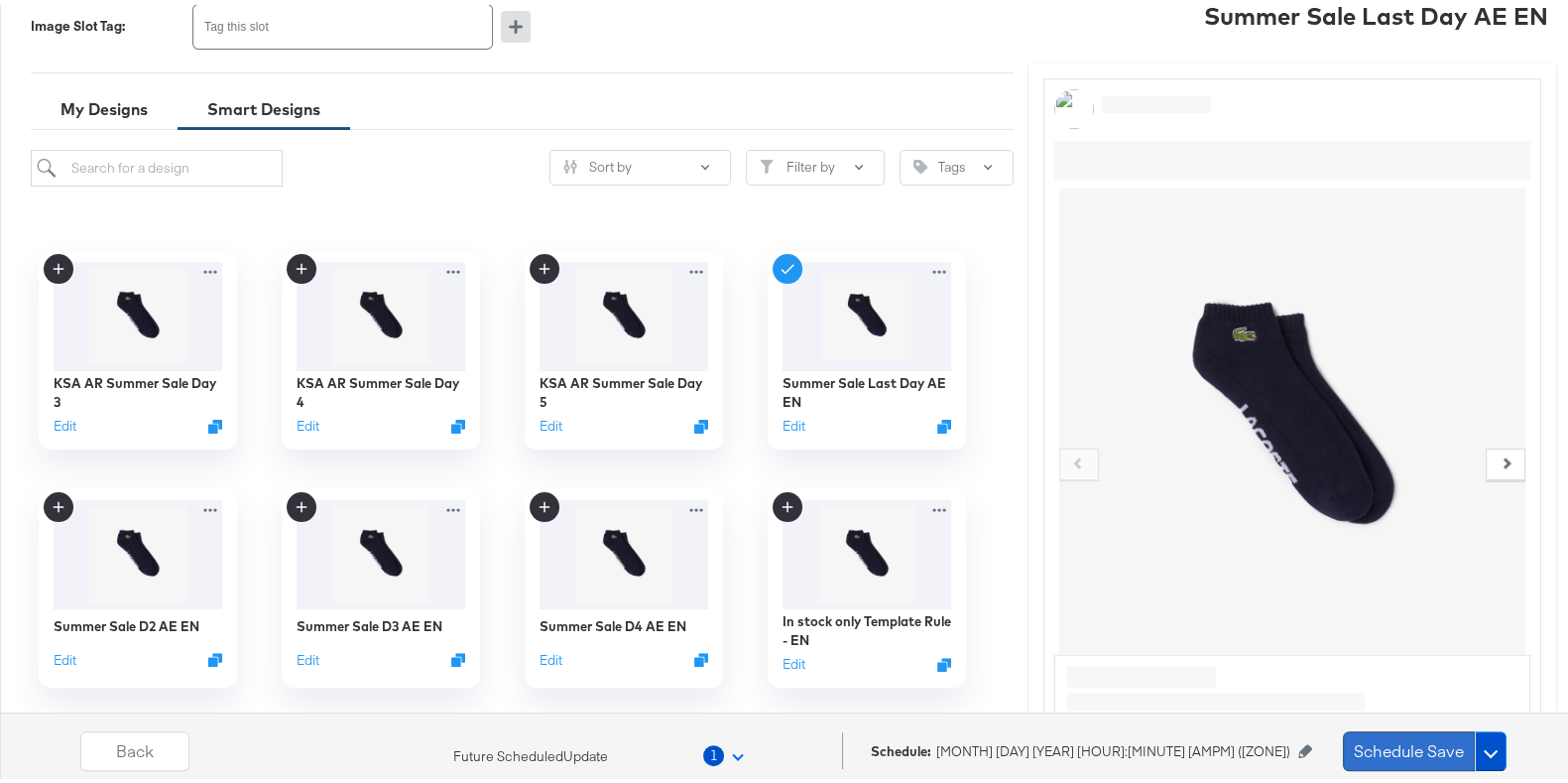 click on "Schedule Save" at bounding box center (1408, 746) 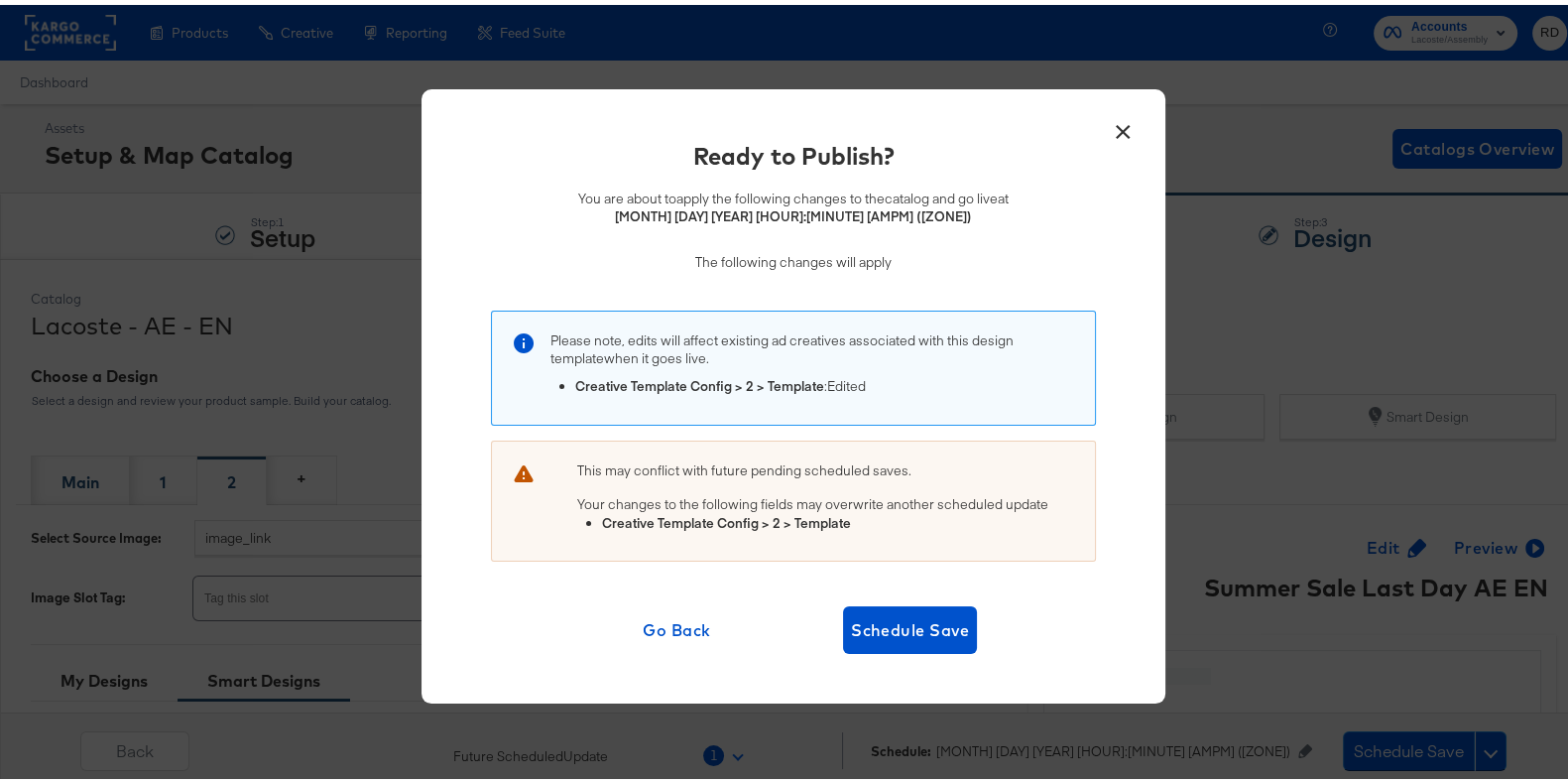 click on "×" at bounding box center [1123, 122] 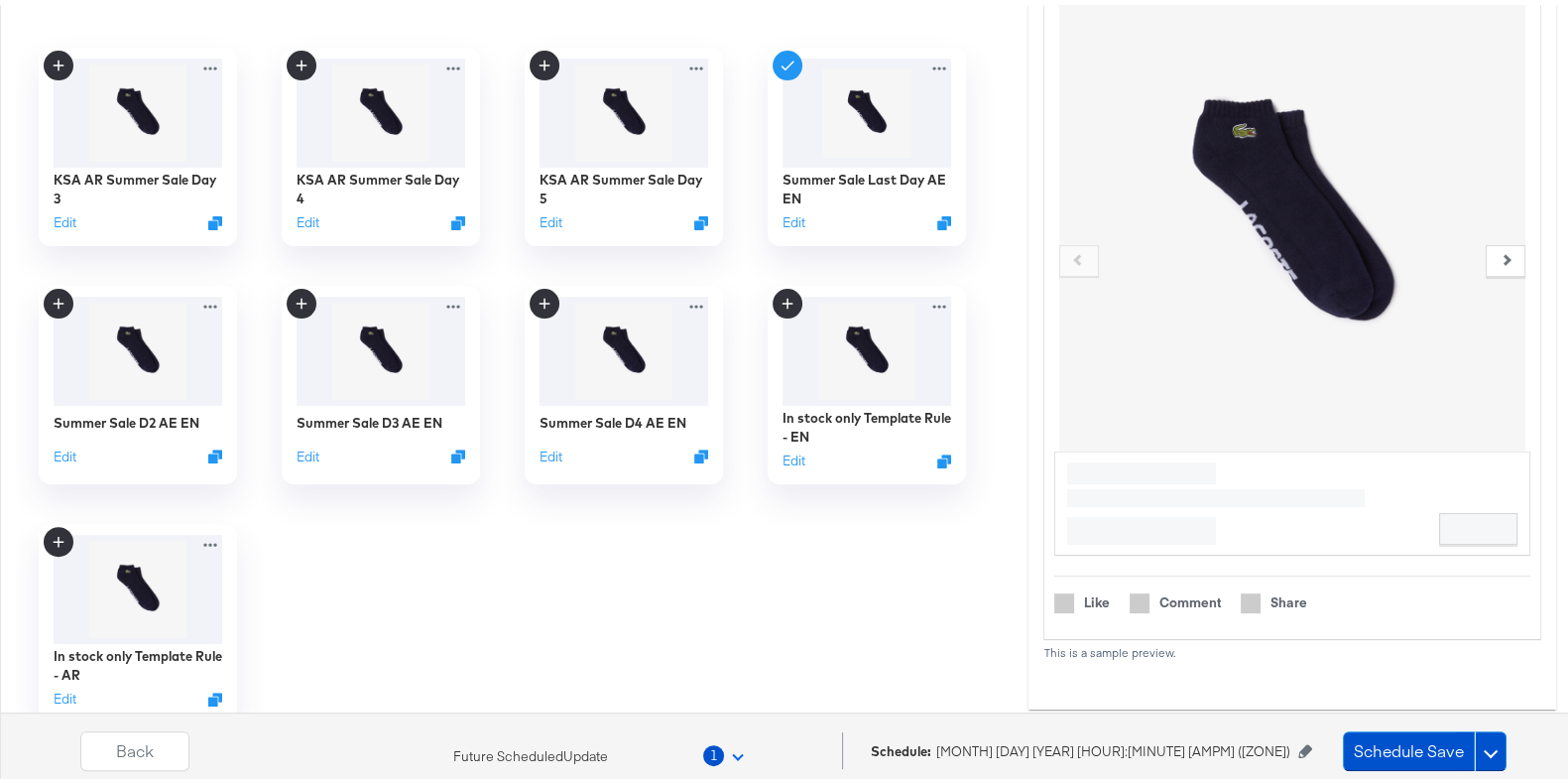scroll, scrollTop: 783, scrollLeft: 0, axis: vertical 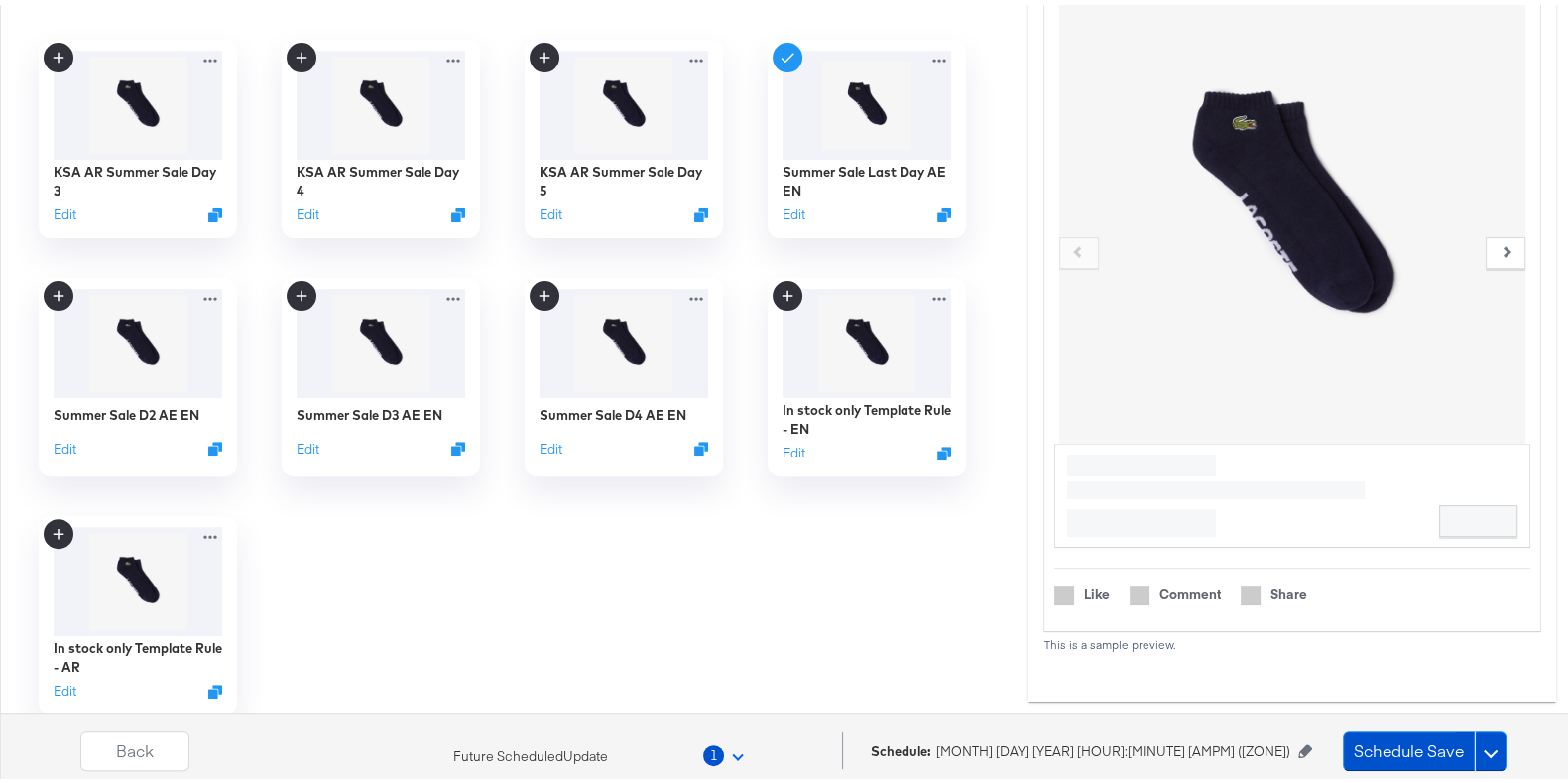 click on "1" at bounding box center (727, 750) 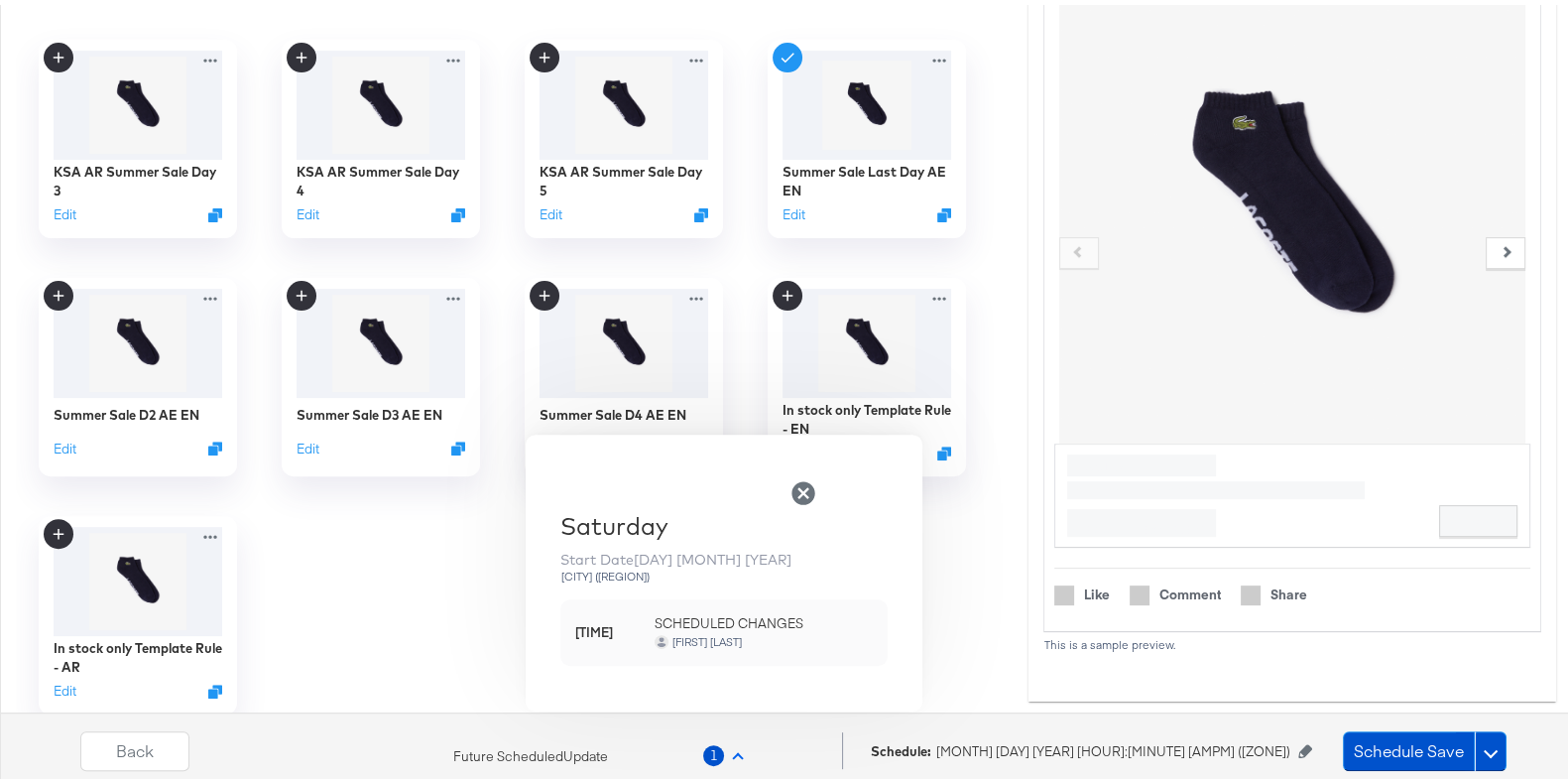 click 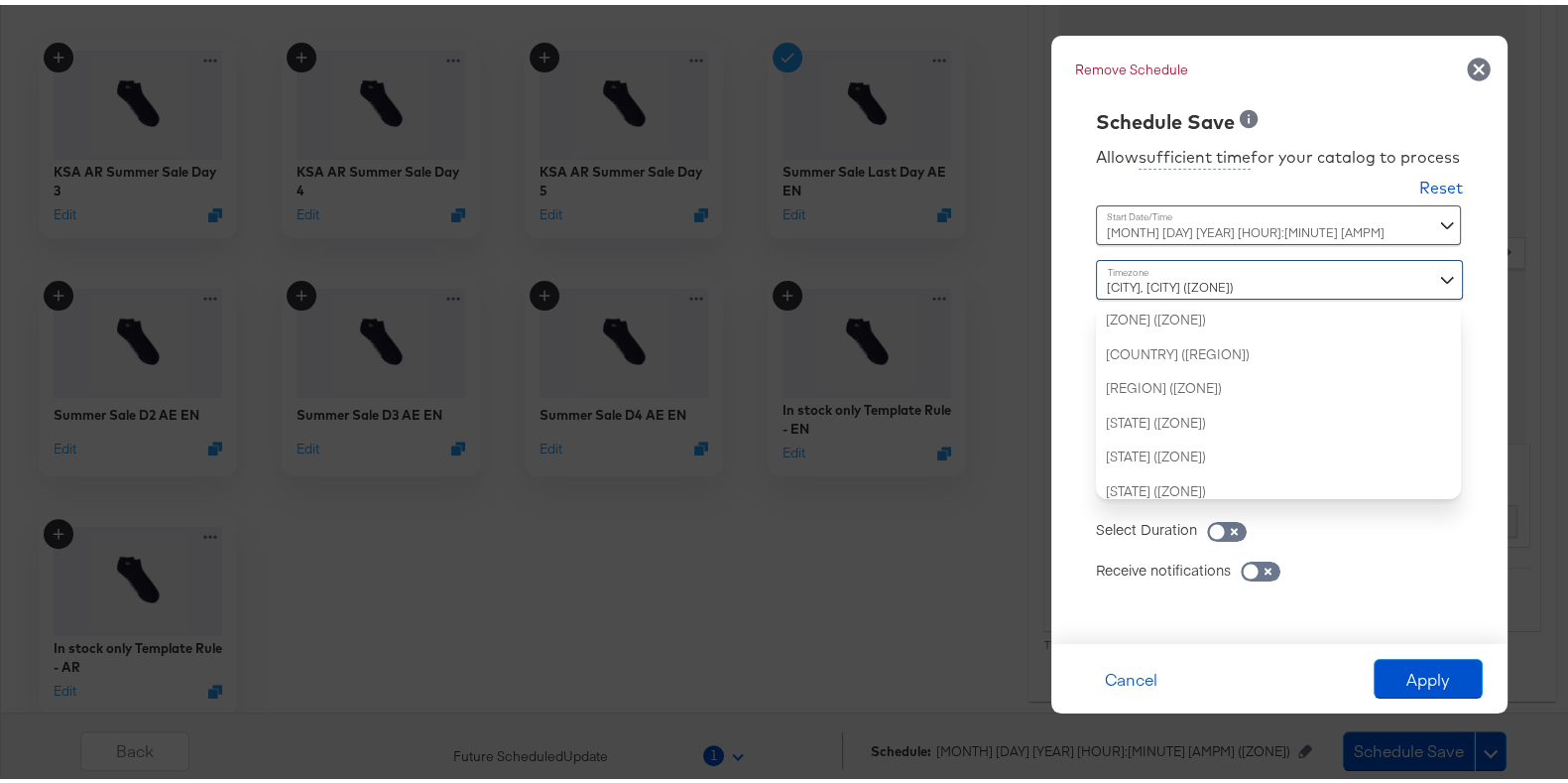 click on "[CITY] ([ZONE]) [ZONE] ([ZONE]) [CITY] ([ZONE]) [CITY] ([ZONE]) [CITY] ([ZONE]) [CITY] ([ZONE]) [CITY] ([ZONE]) [CITY] ([ZONE]) [CITY] ([ZONE]) [CITY] ([ZONE]) [CITY] ([ZONE]) [CITY] ([ZONE]) [CITY] ([ZONE]) [CITY] ([ZONE]) [CITY] ([ZONE]) [CITY] ([ZONE]) [CITY] ([ZONE]) [CITY] ([ZONE]) [CITY] ([ZONE]) [CITY] ([ZONE]) [CITY] ([ZONE]) [CITY] ([ZONE]) [CITY] ([ZONE]) [CITY] ([ZONE]) [CITY] ([ZONE]) [CITY] ([ZONE]) [CITY] ([ZONE]) [CITY] ([ZONE]) [CITY] ([ZONE]) [CITY] ([ZONE]) [CITY] ([ZONE]) [CITY] ([ZONE]) [CITY] ([ZONE])" at bounding box center (1279, 374) 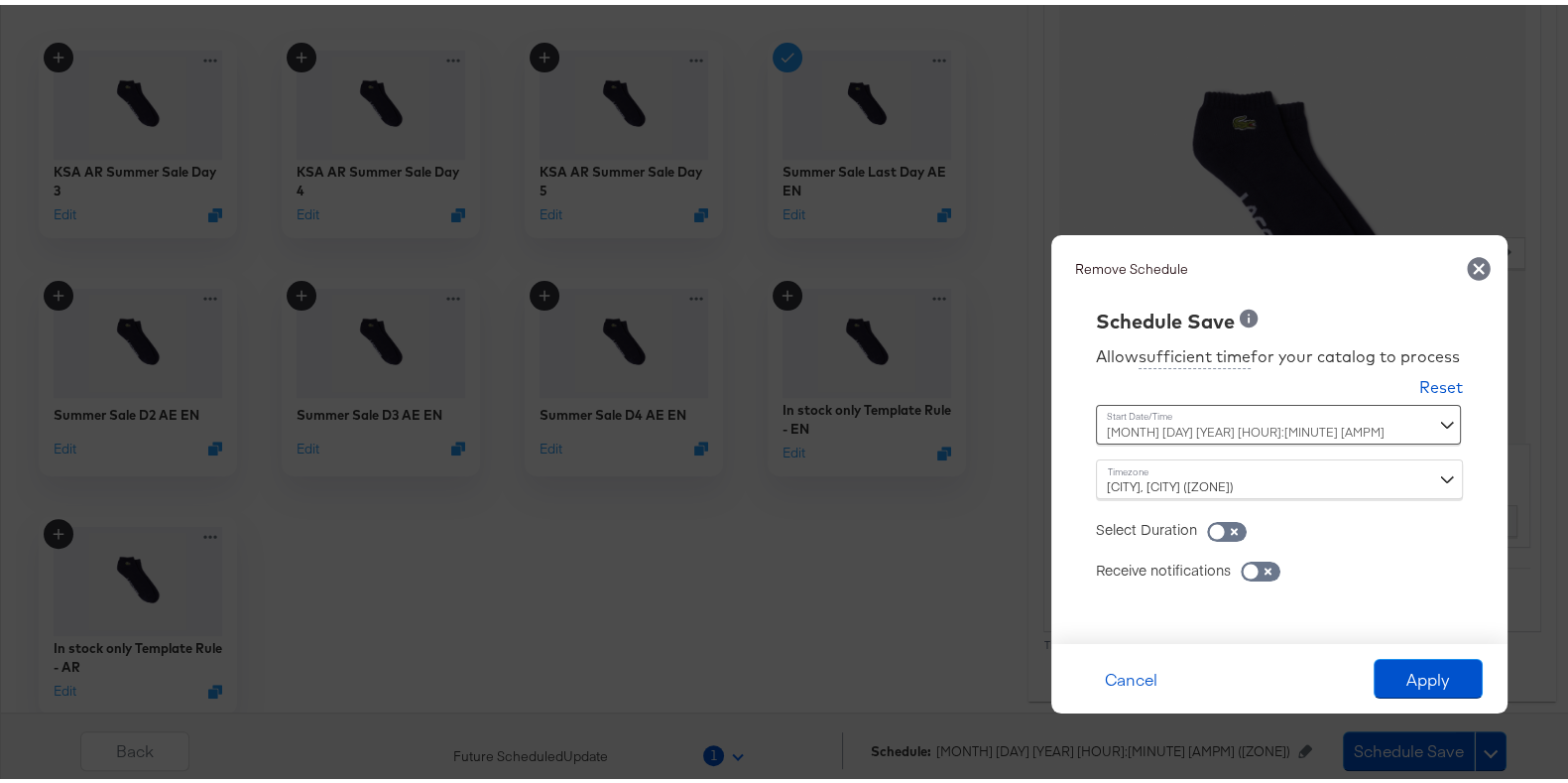 click on "Remove Schedule Schedule Save Allow sufficient time for your catalog to process Reset Time : [MONTH] [DAY] [YEAR] [HOUR]:[MINUTE] [AMPM] ‹ [MONTH] [YEAR] › Su Mo Tu We Th Fr Sa 27 28 29 30 31 1 2 3 4 5 6 7 8 9 10 11 12 13 14 15 16 17 18 19 20 21 22 23 24 25 26 27 28 29 30 31 1 2 3 4 5 6 [HOUR]:[MINUTE] [AMPM] [CITY], [CITY] ([ZONE]) Select Duration Receive notifications in-app email Cancel Apply" at bounding box center (793, 391) 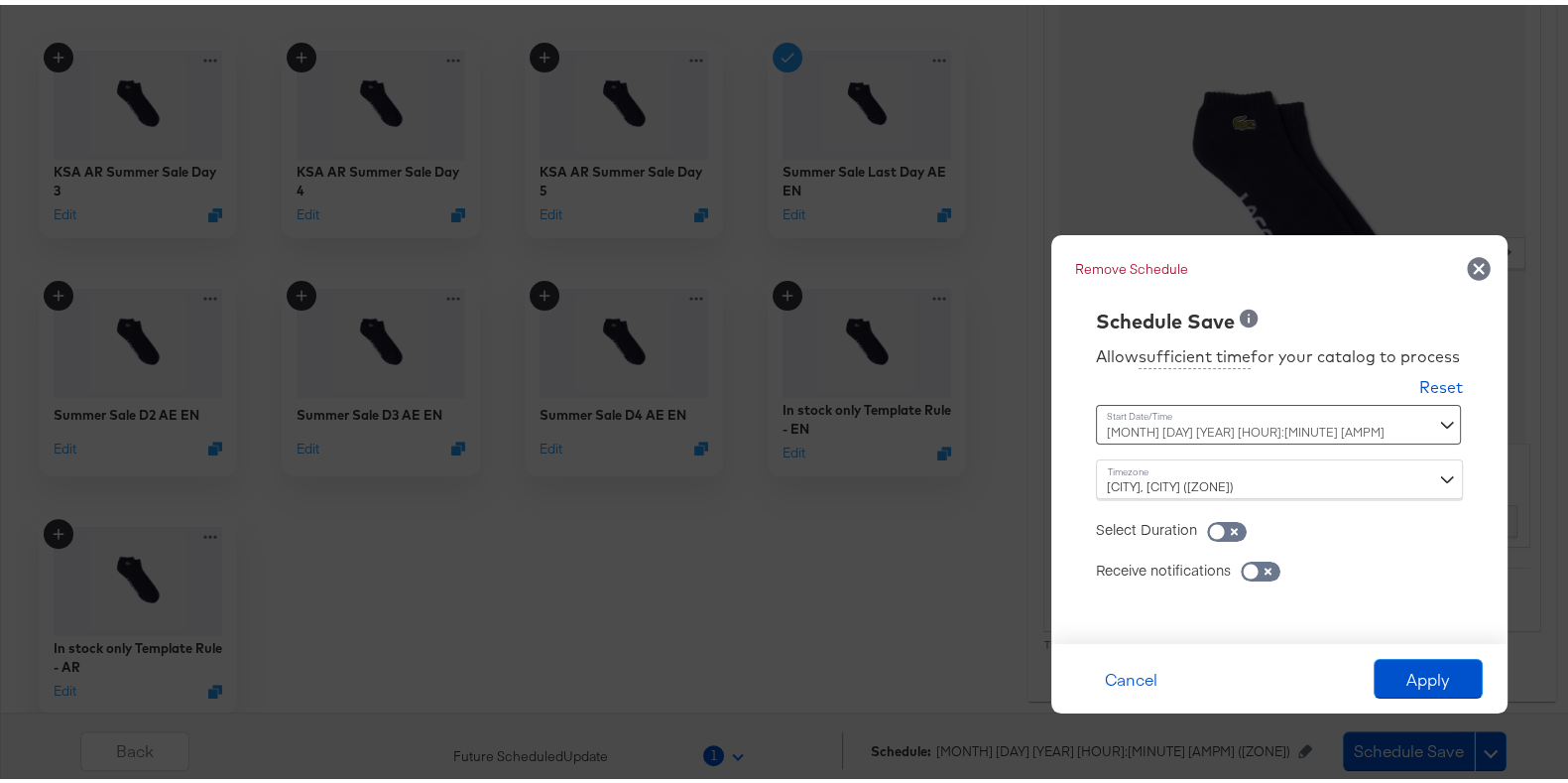 click on "[MONTH] [DAY] [YEAR] [HOUR]:[MINUTE] [AMPM]" at bounding box center (1230, 420) 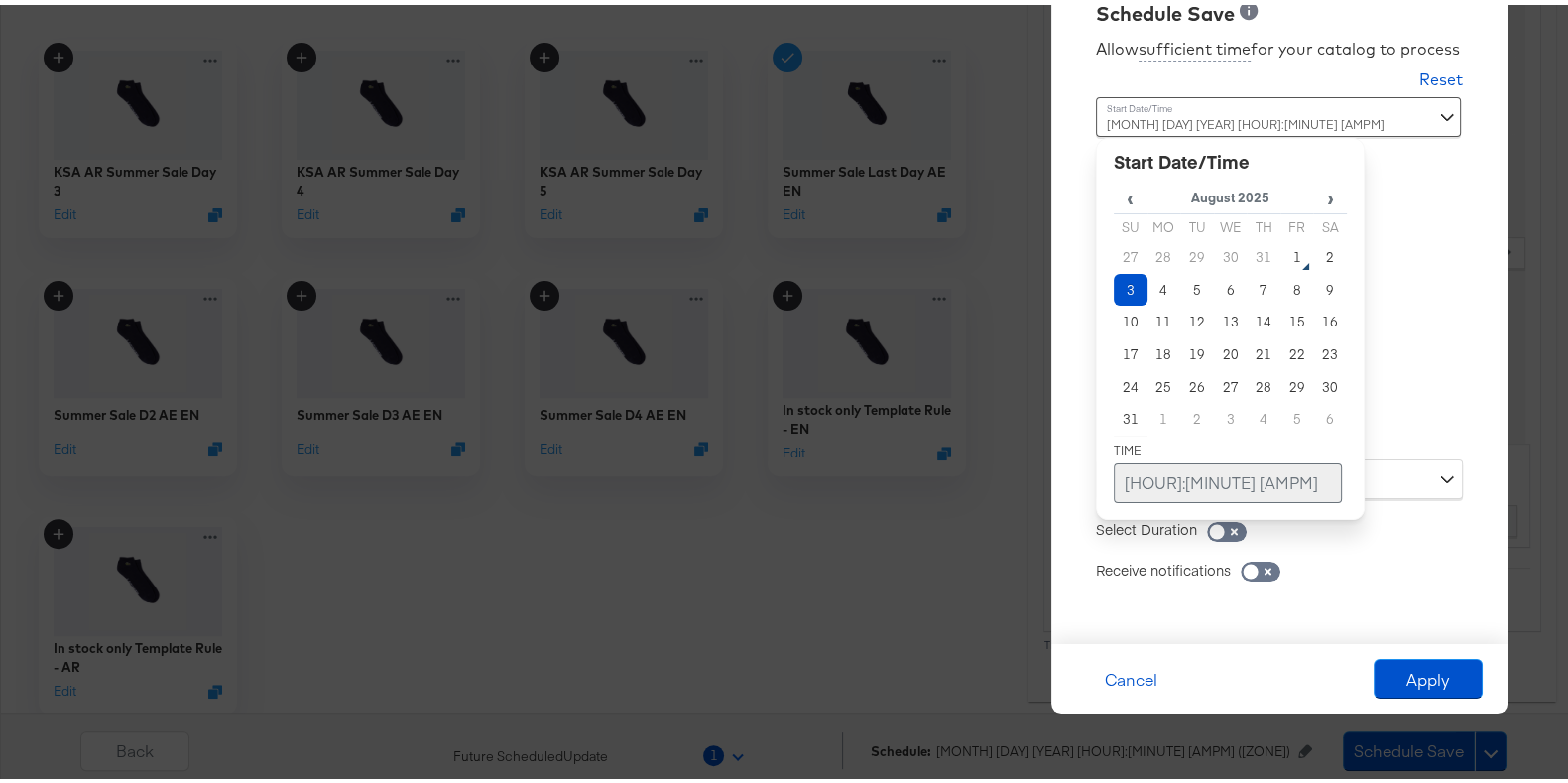 click on "12:10 AM" at bounding box center [1228, 478] 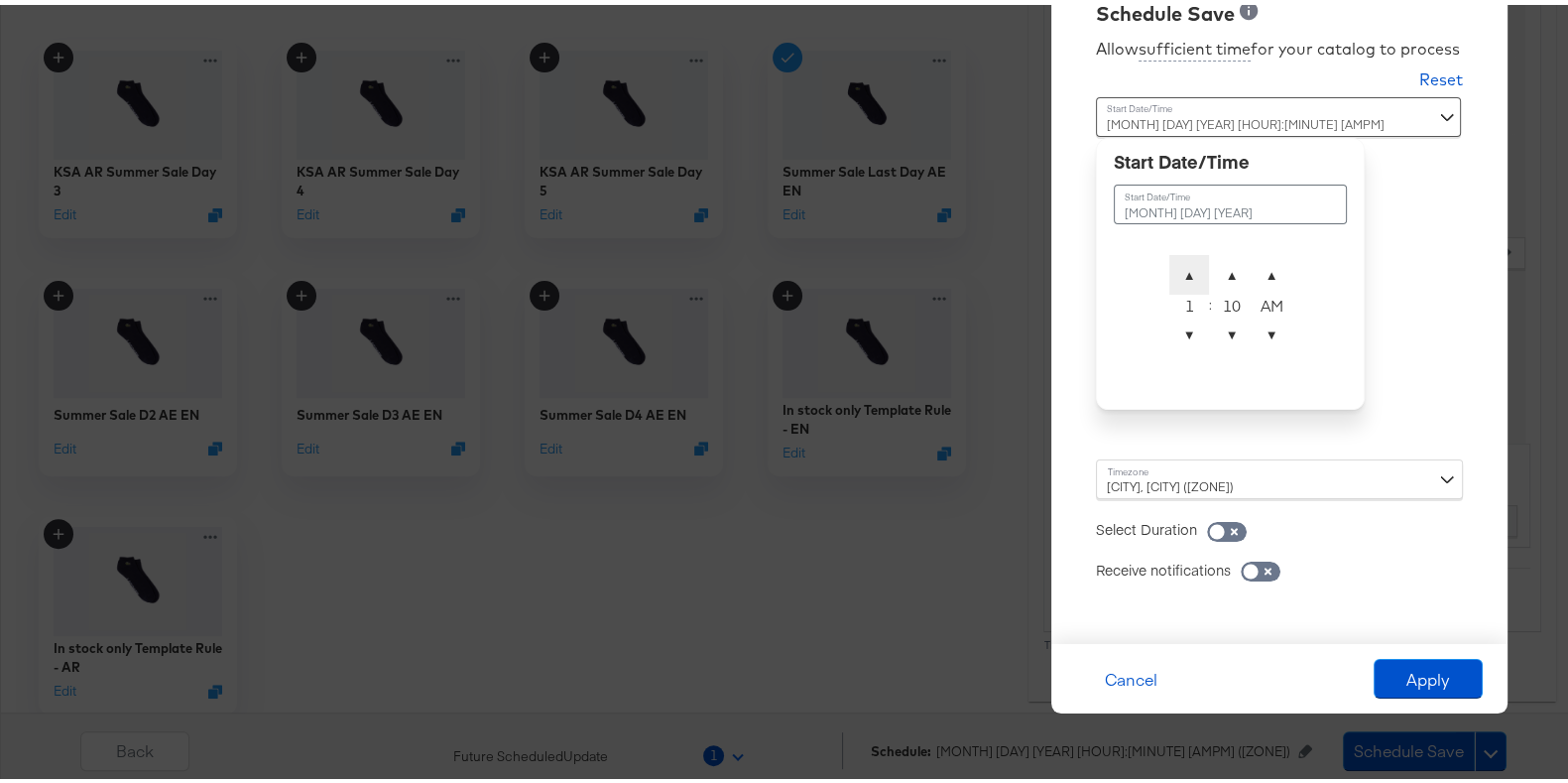 click on "▲" at bounding box center (1189, 270) 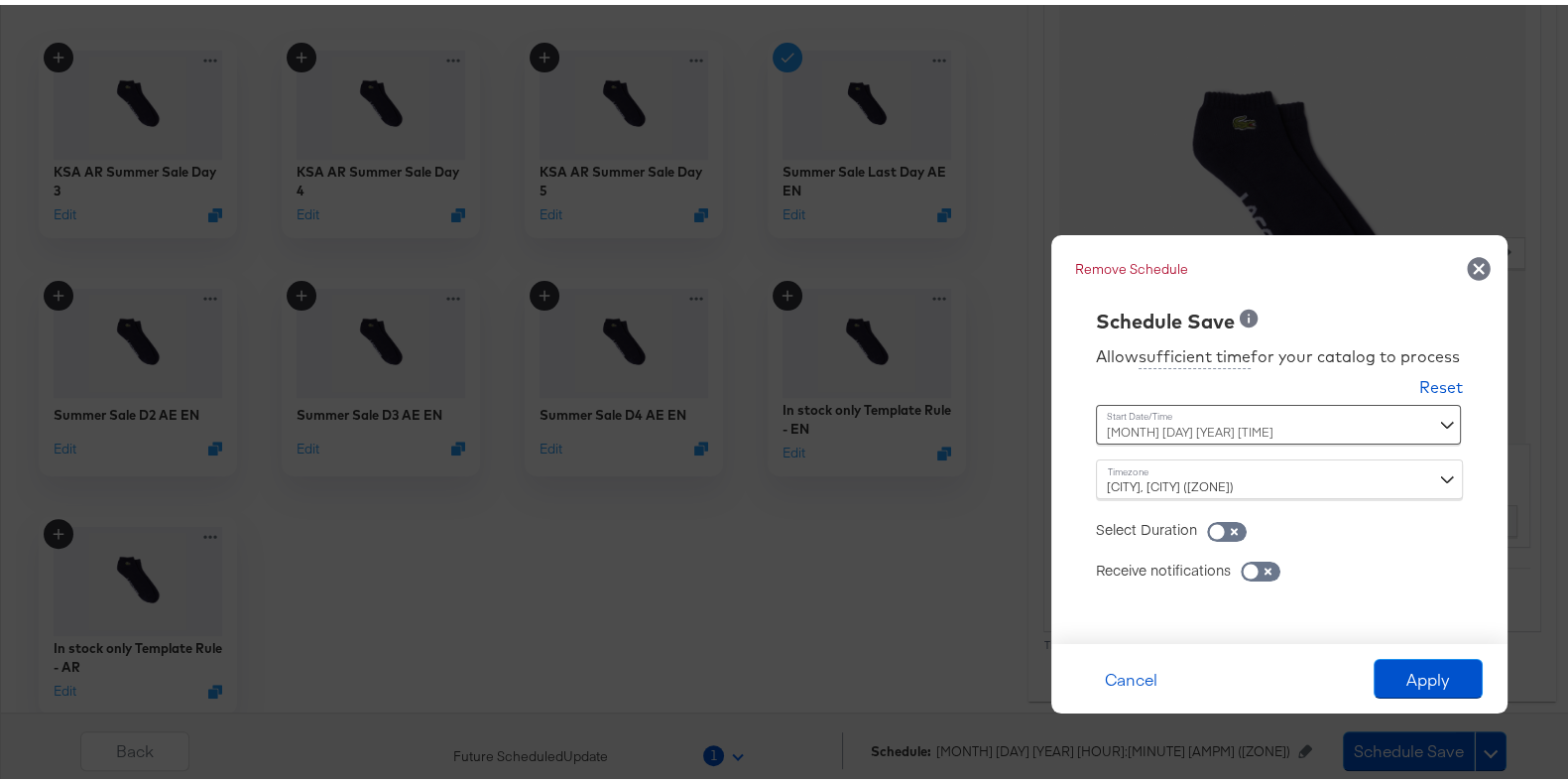 click on "Allow  sufficient time   for your catalog to process Reset Time : August 3rd 2025 1:10 AM August 3rd 2025 ▲ 1 ▼ : ▲ 10 ▼ ▲ AM ▼ Abu Dhabi, Muscat (Asia/Muscat) Select Duration   Receive notifications   in-app email" at bounding box center (1279, 474) 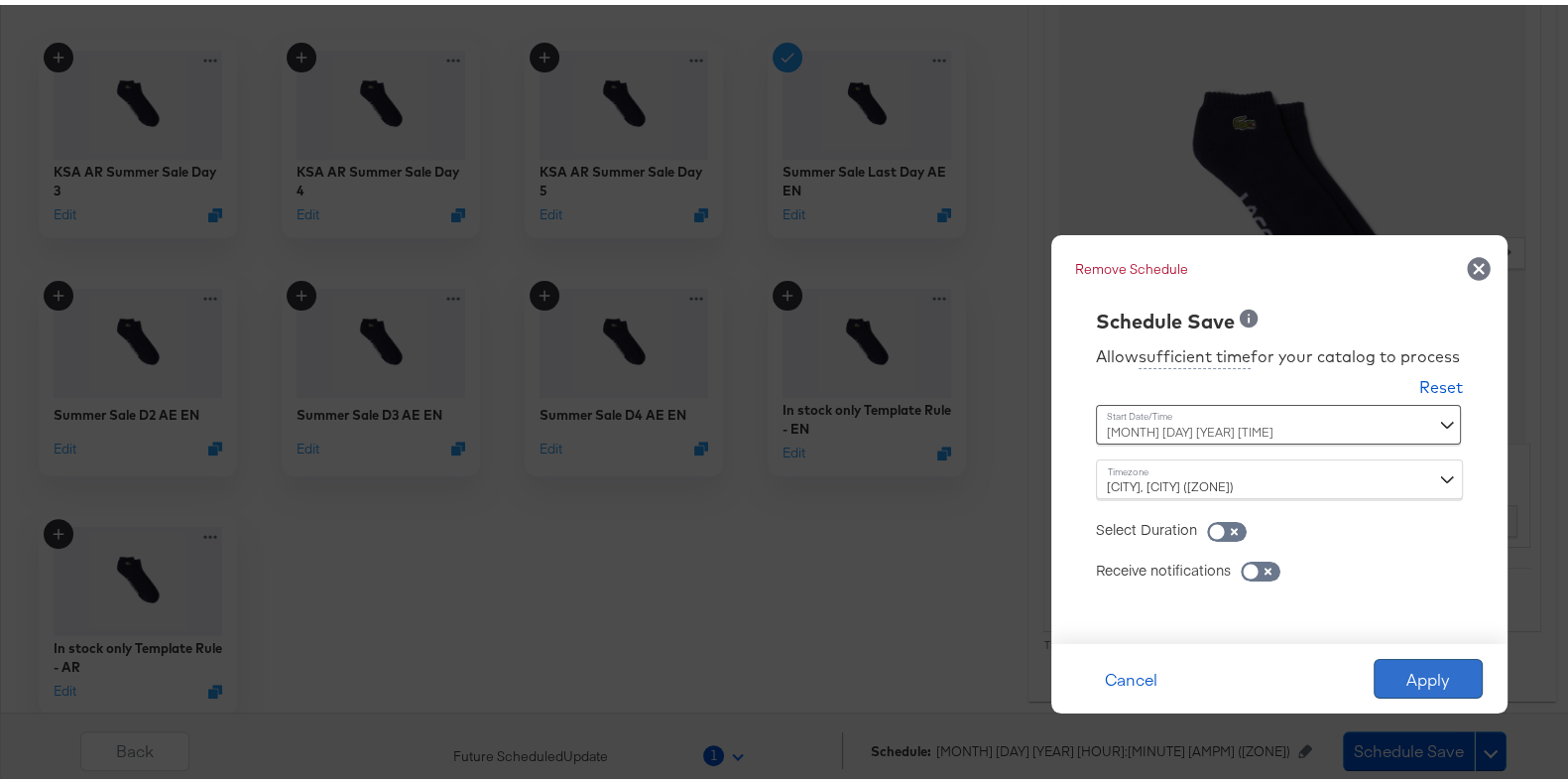 click on "Apply" at bounding box center [1428, 674] 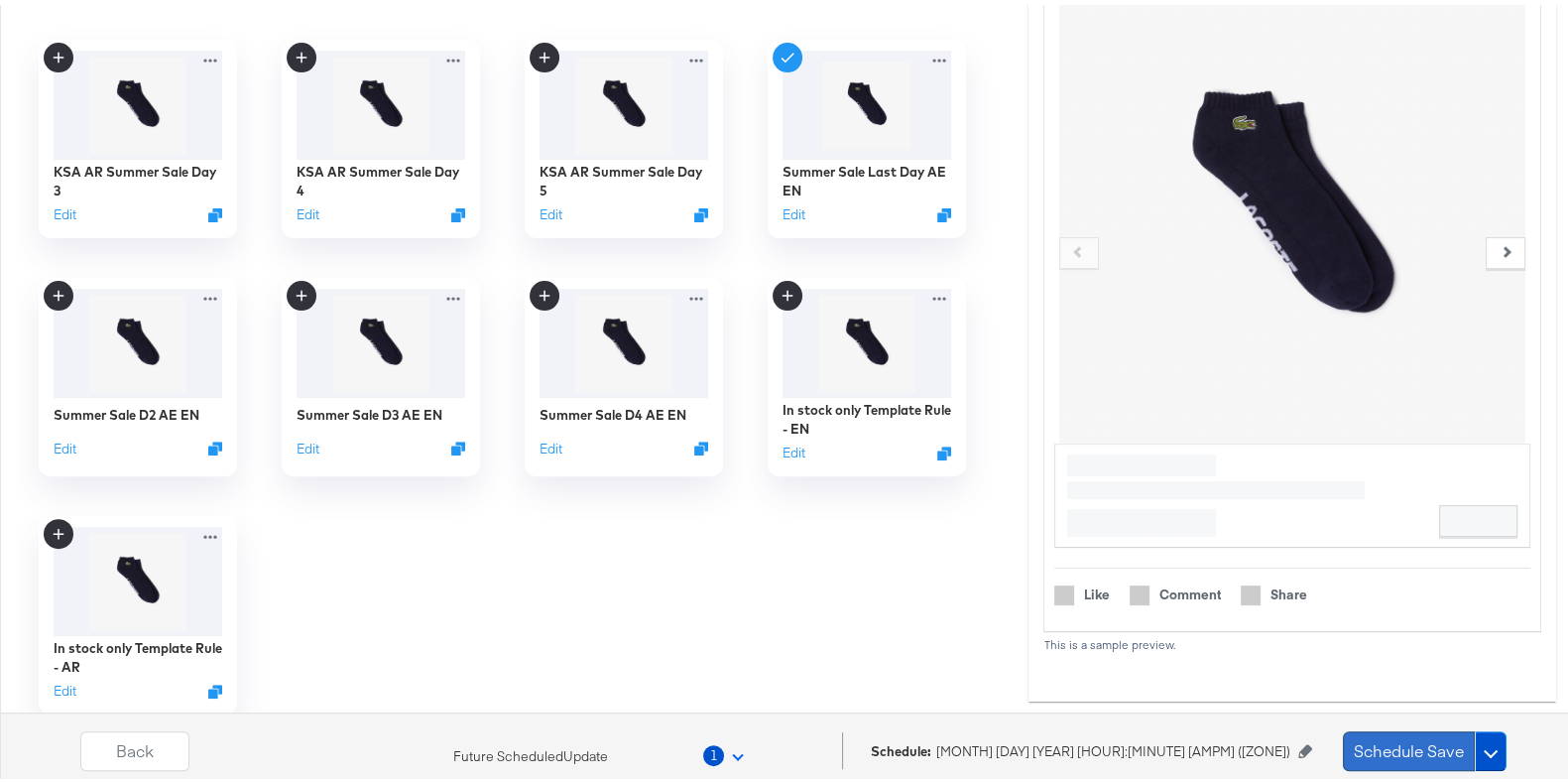 click on "Schedule Save" at bounding box center [1408, 746] 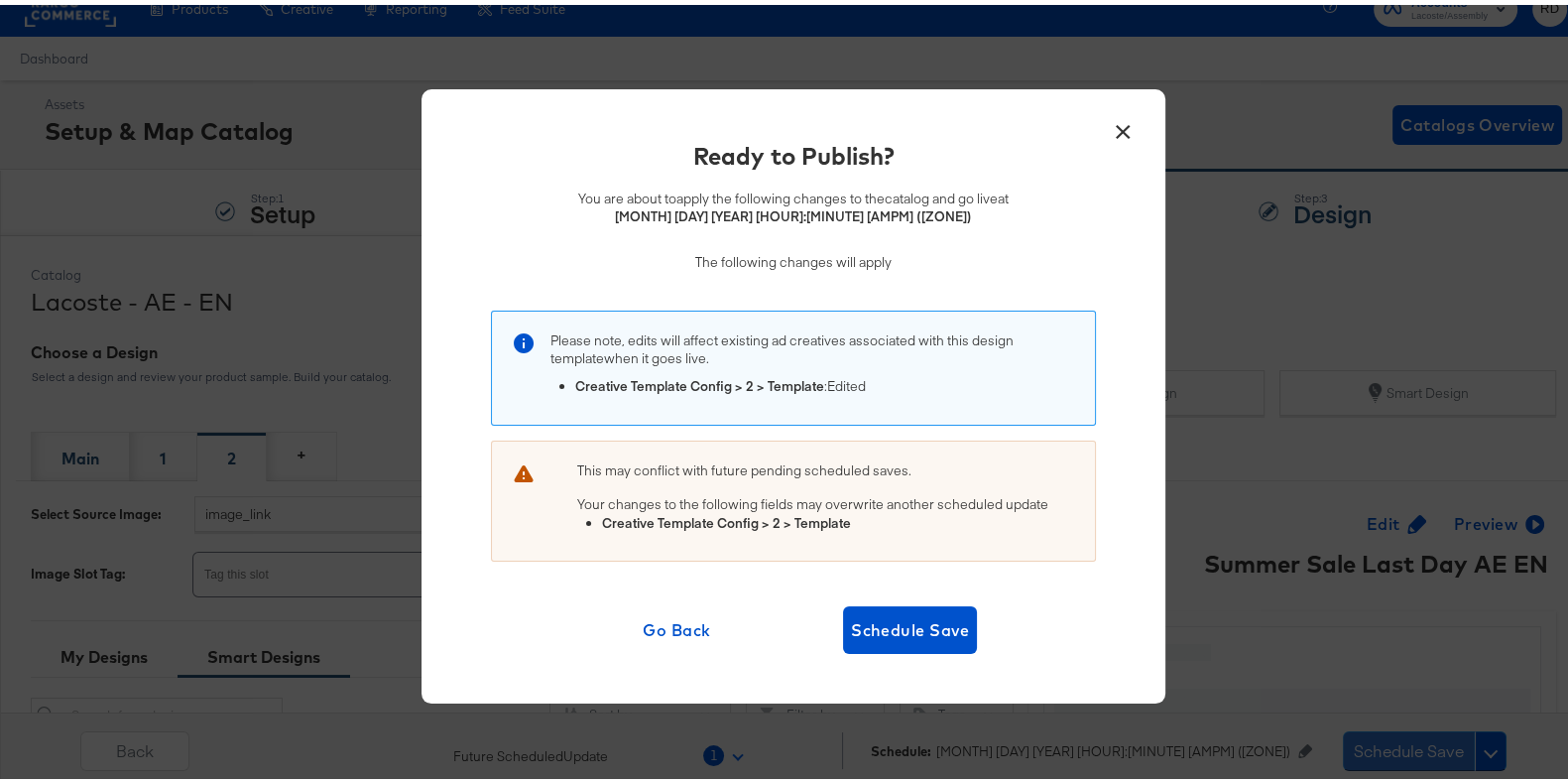 scroll, scrollTop: 22, scrollLeft: 0, axis: vertical 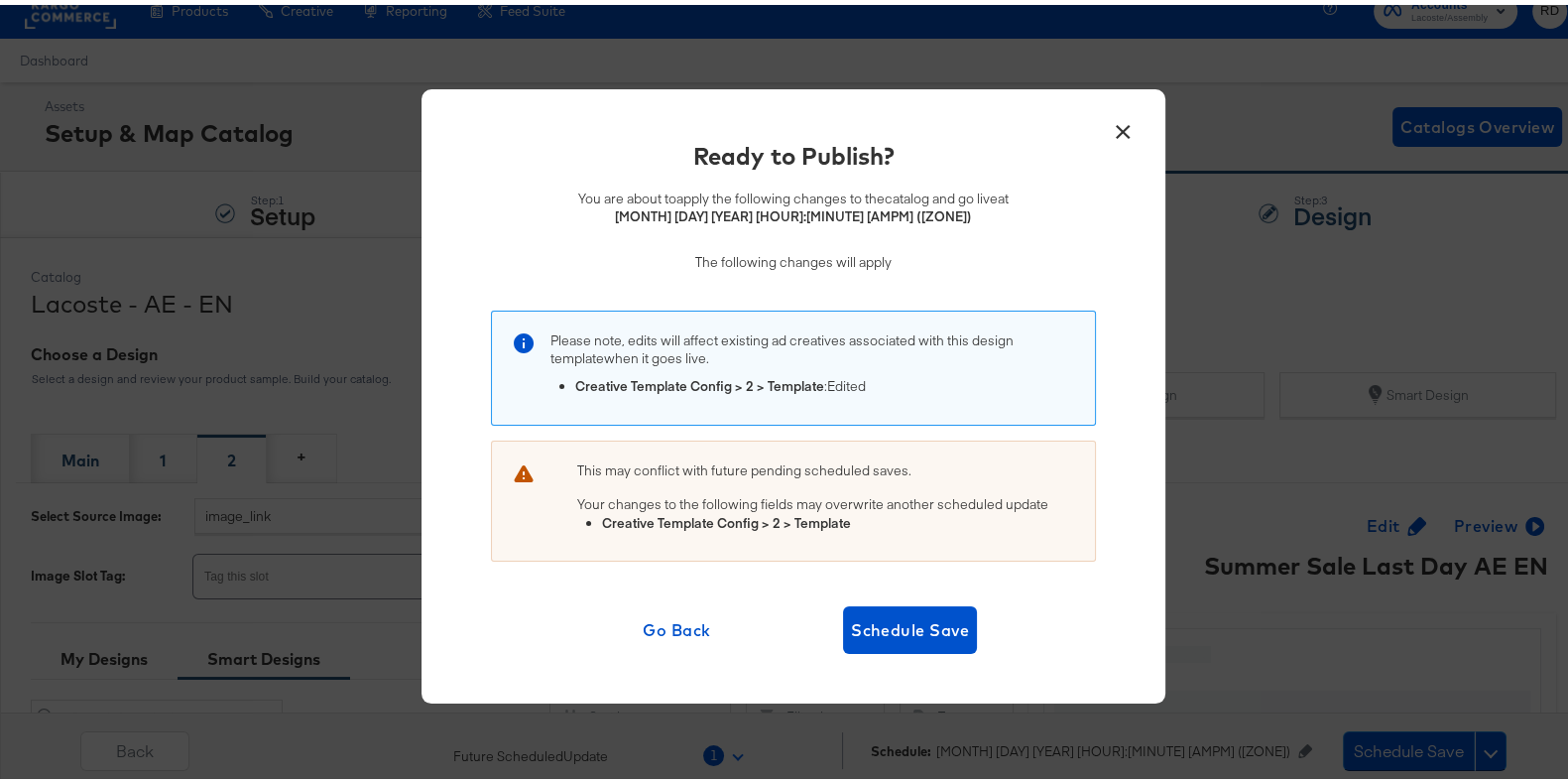 click on "Creative Template Config > 2 > Template" at bounding box center (726, 518) 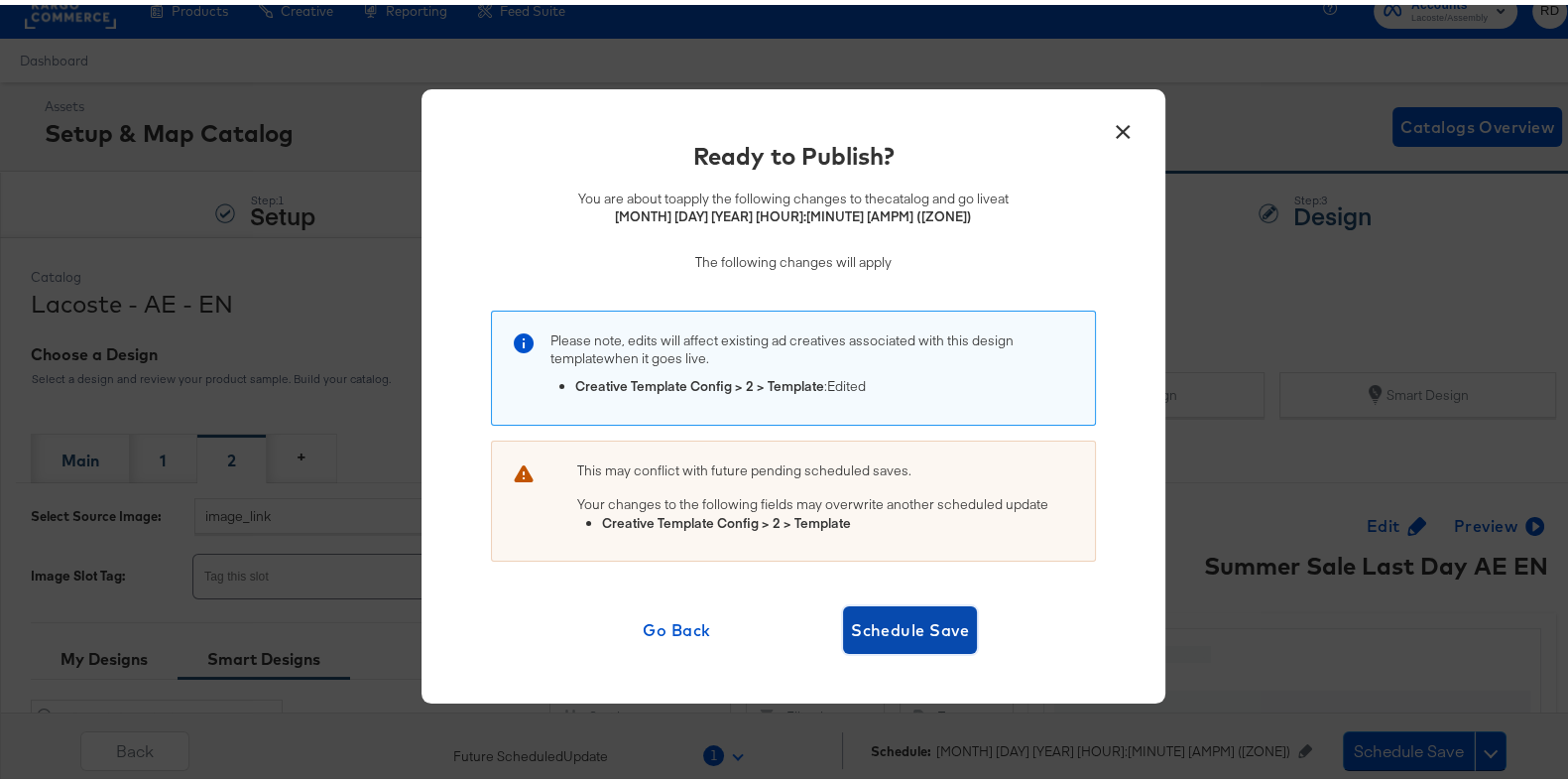 click on "Schedule Save" at bounding box center (909, 625) 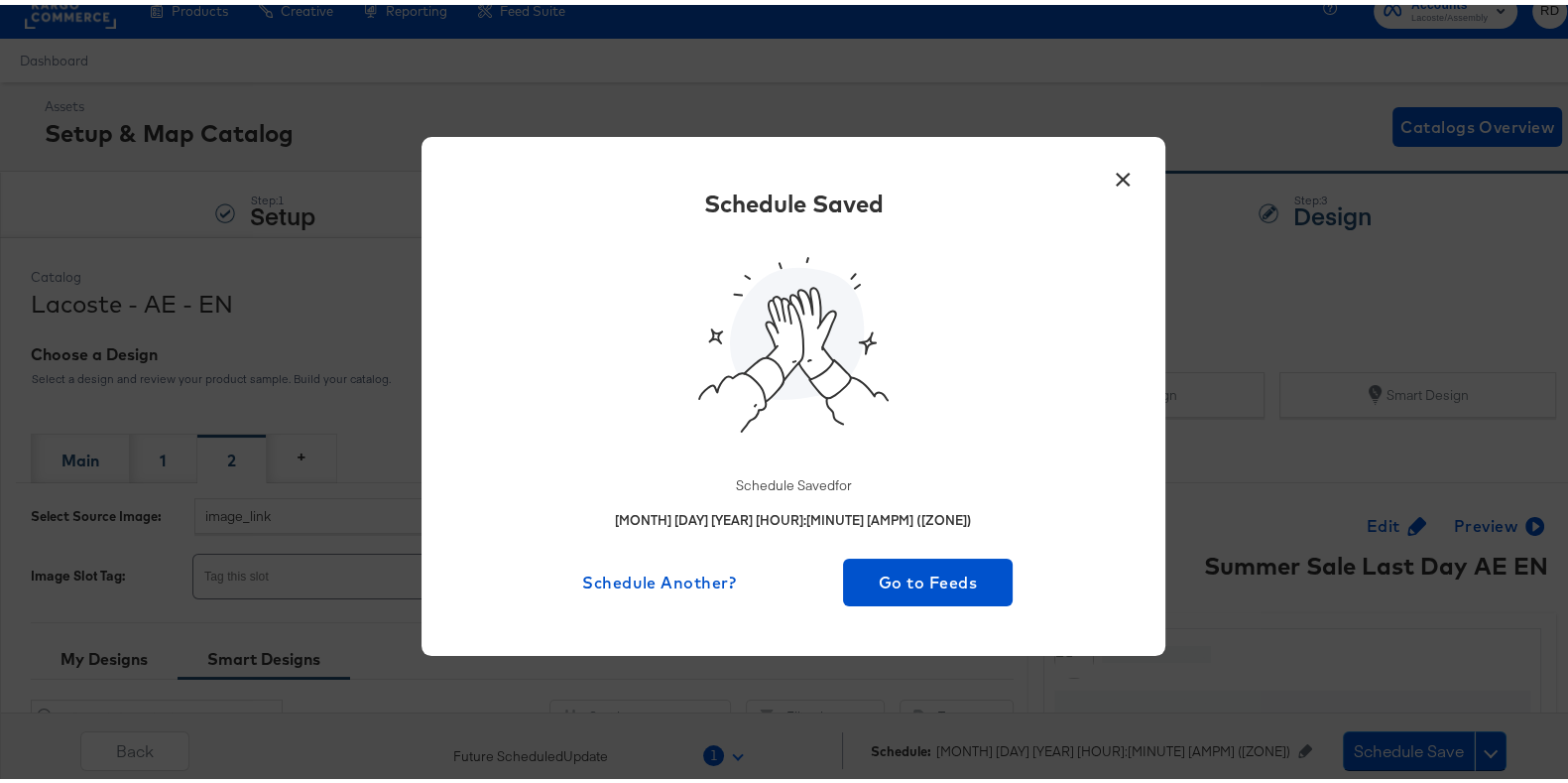 click on "×" at bounding box center [1123, 170] 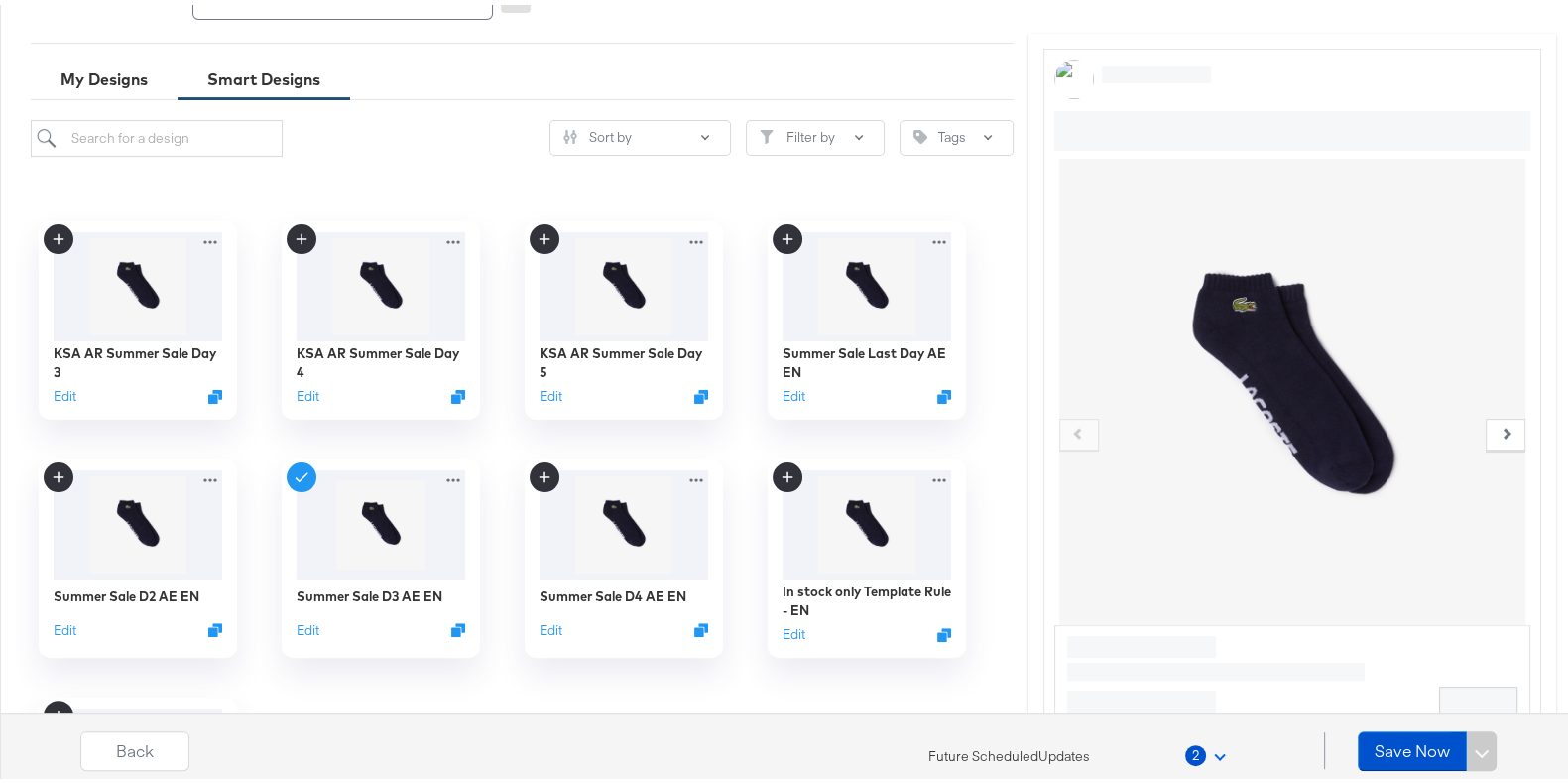 scroll, scrollTop: 602, scrollLeft: 0, axis: vertical 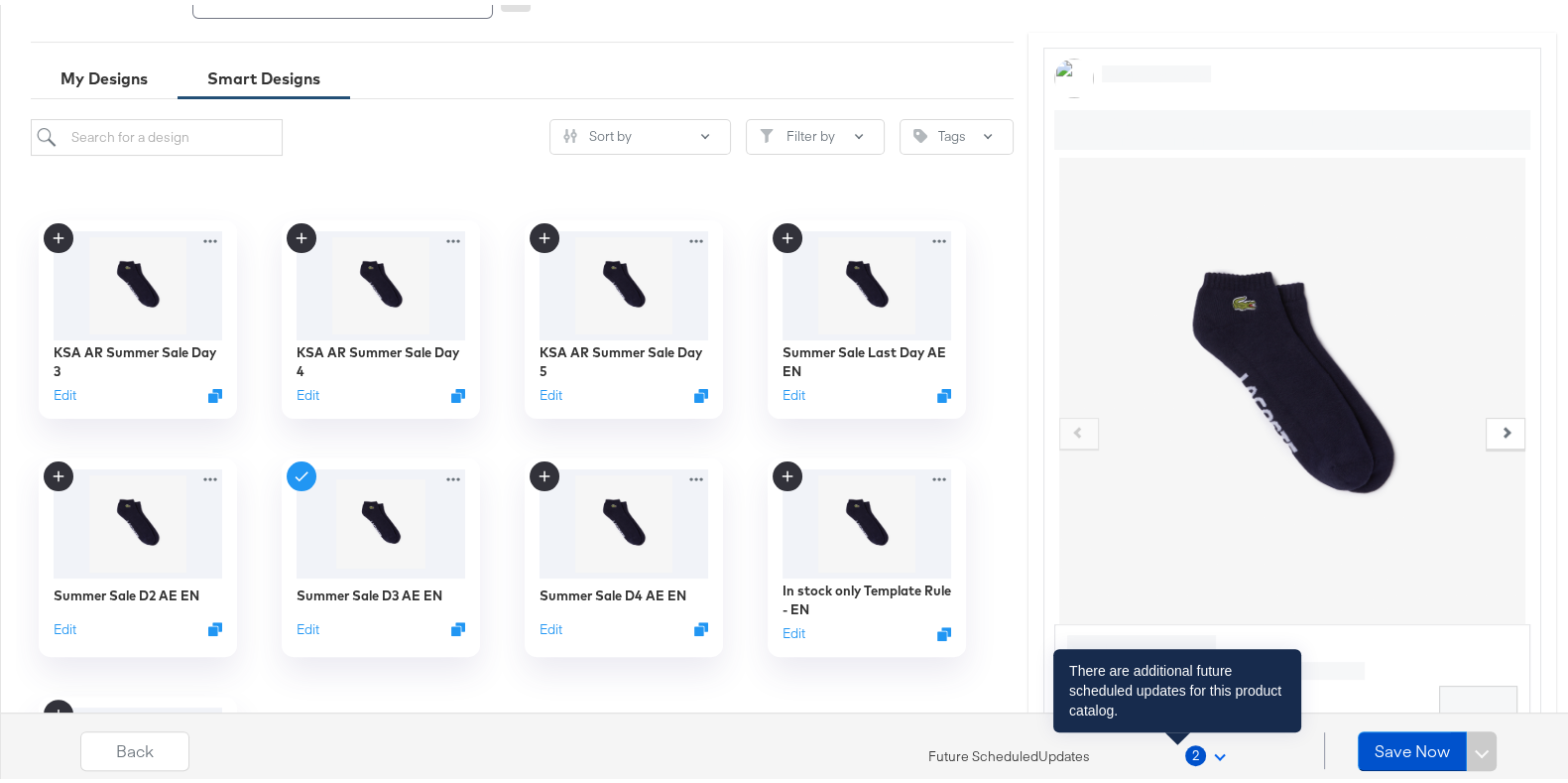 click on "2" at bounding box center (1195, 750) 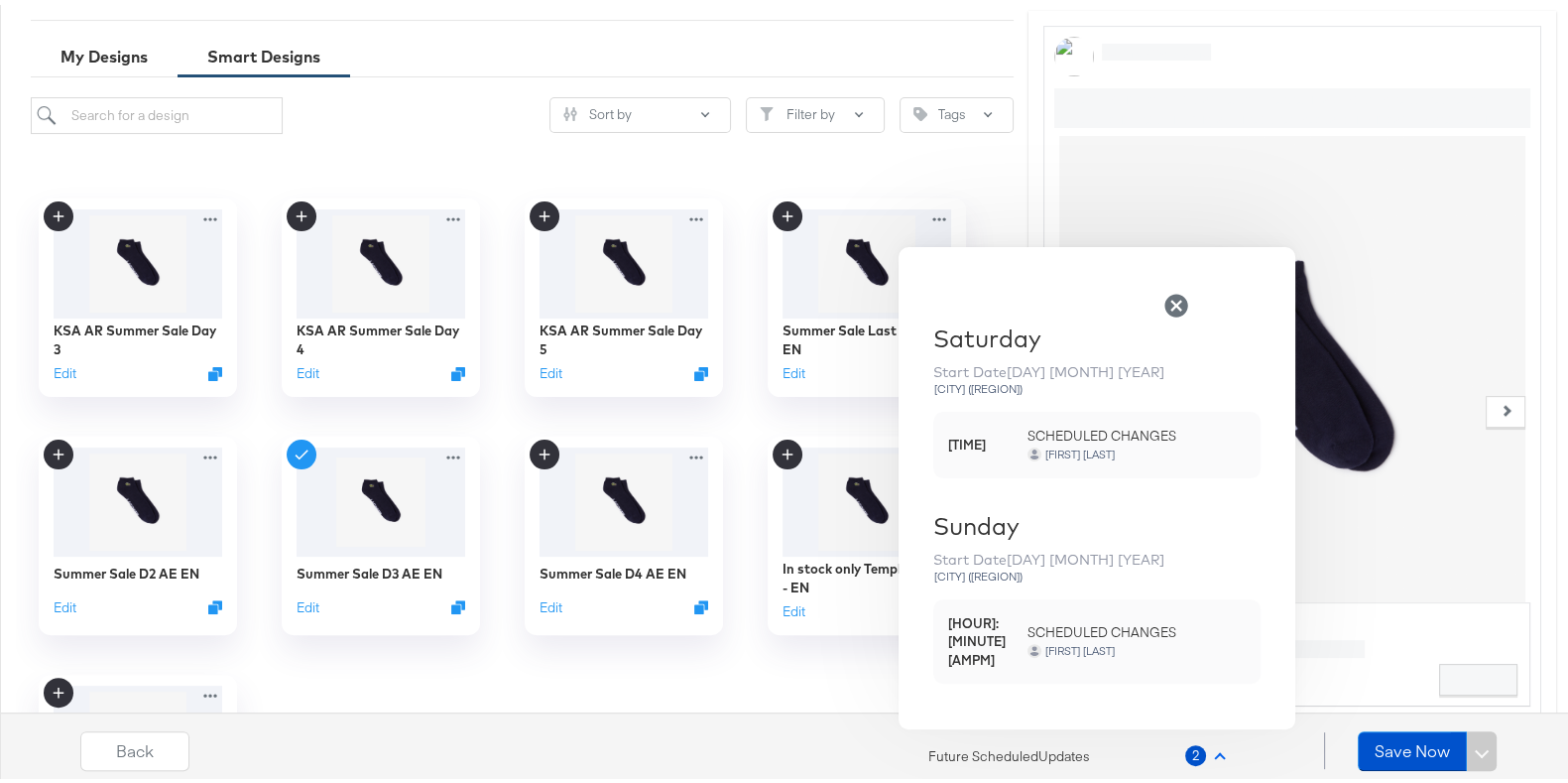scroll, scrollTop: 625, scrollLeft: 0, axis: vertical 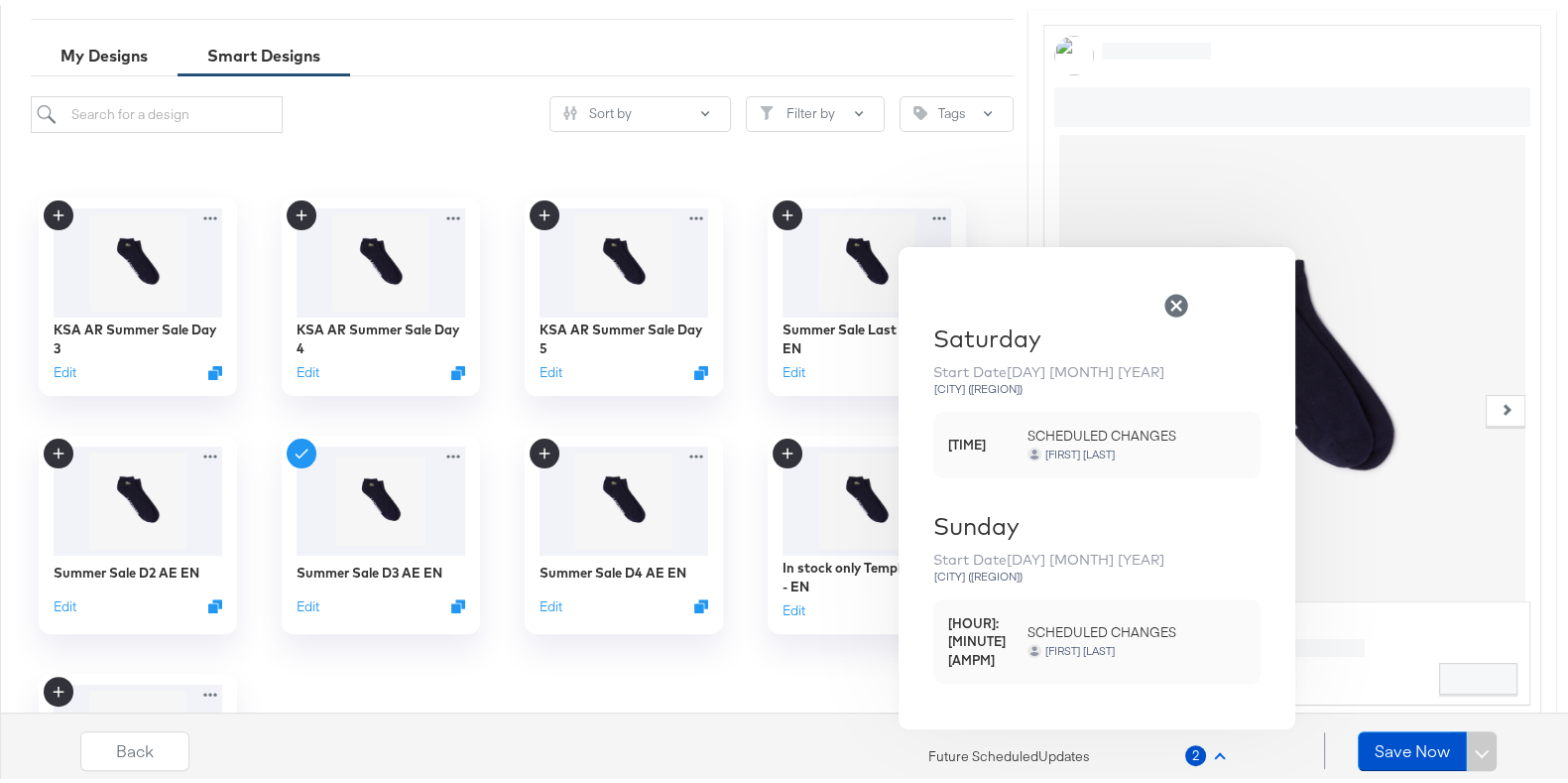 click at bounding box center (866, 768) 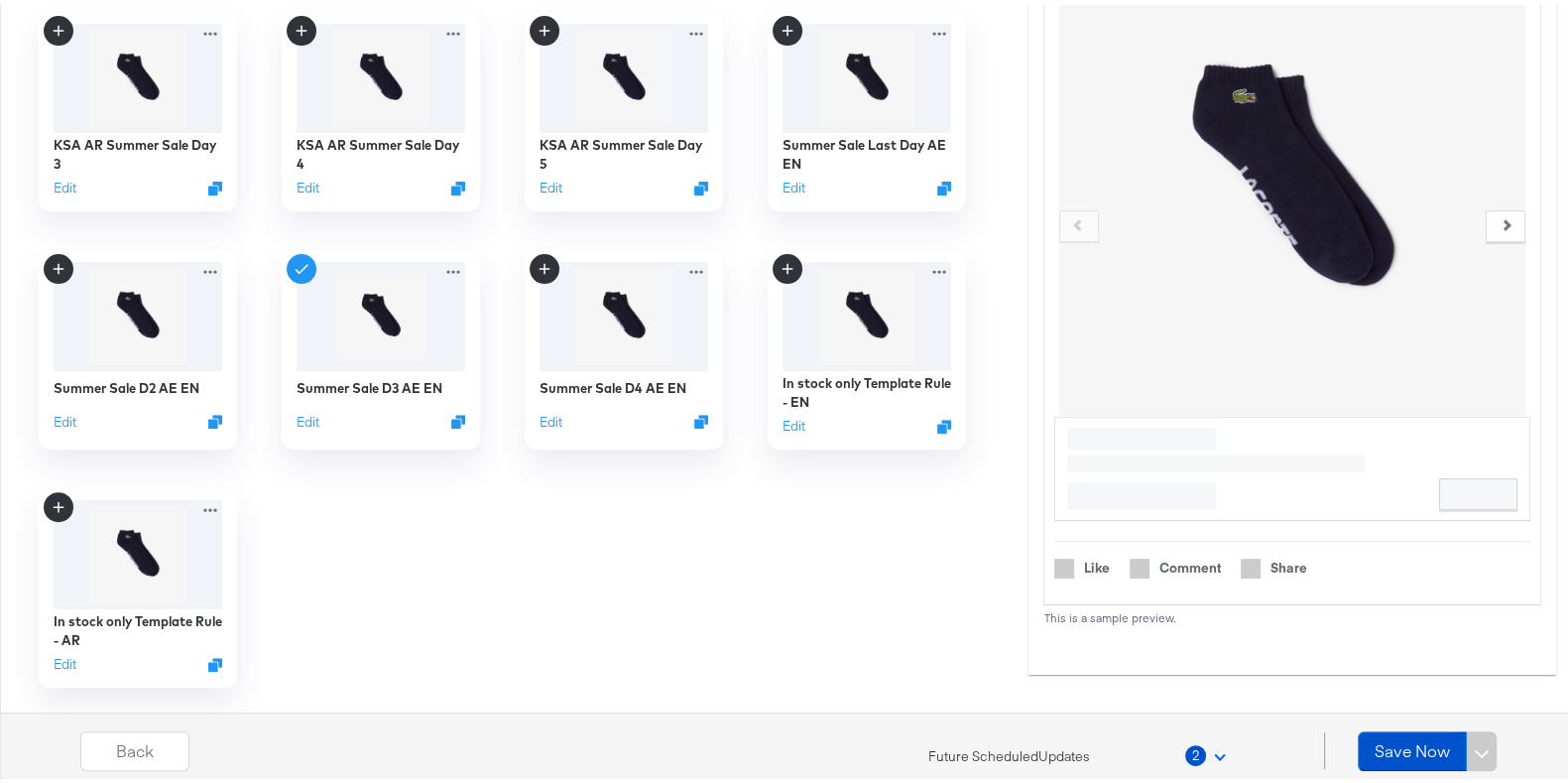 scroll, scrollTop: 811, scrollLeft: 0, axis: vertical 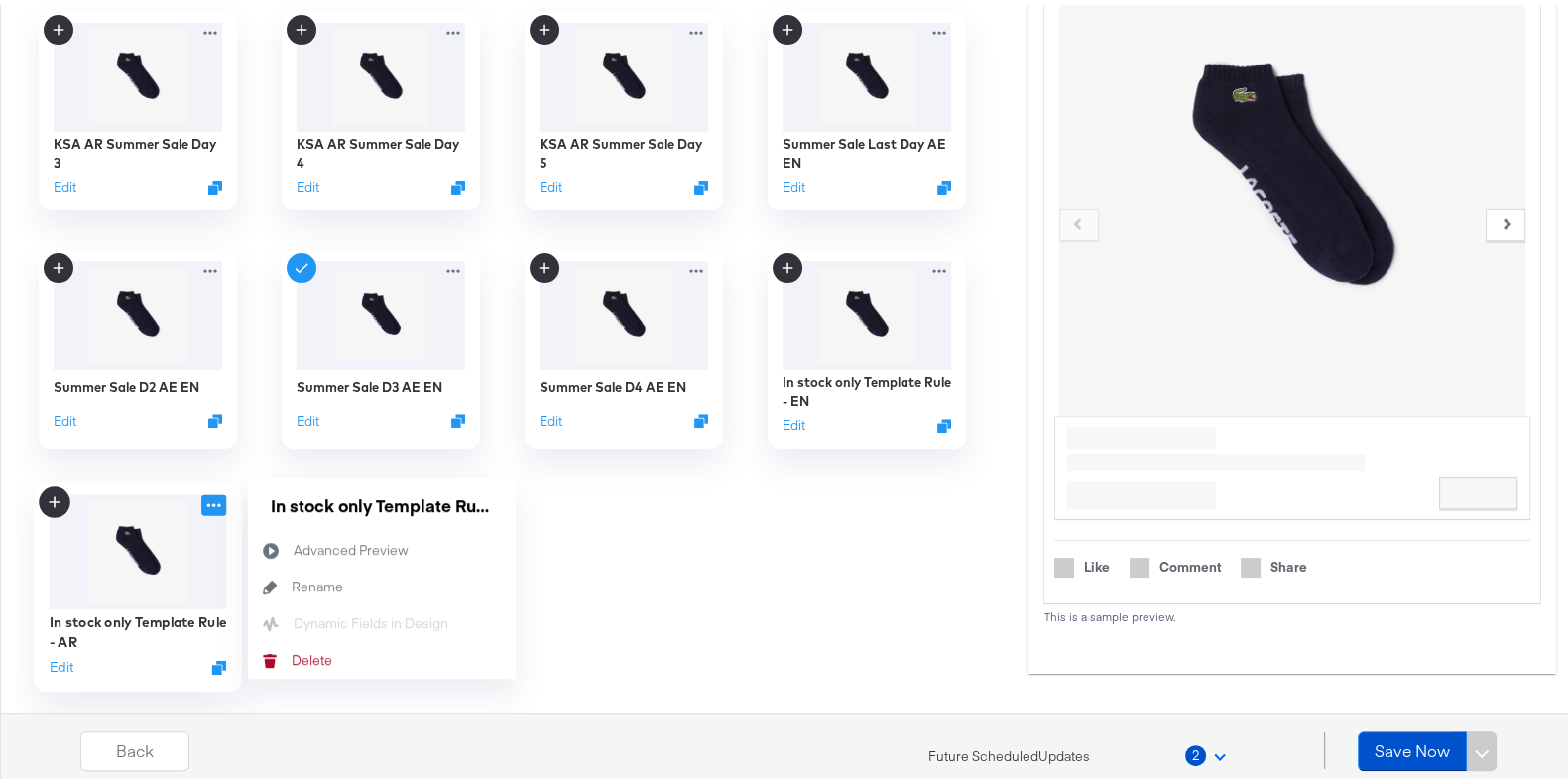 click 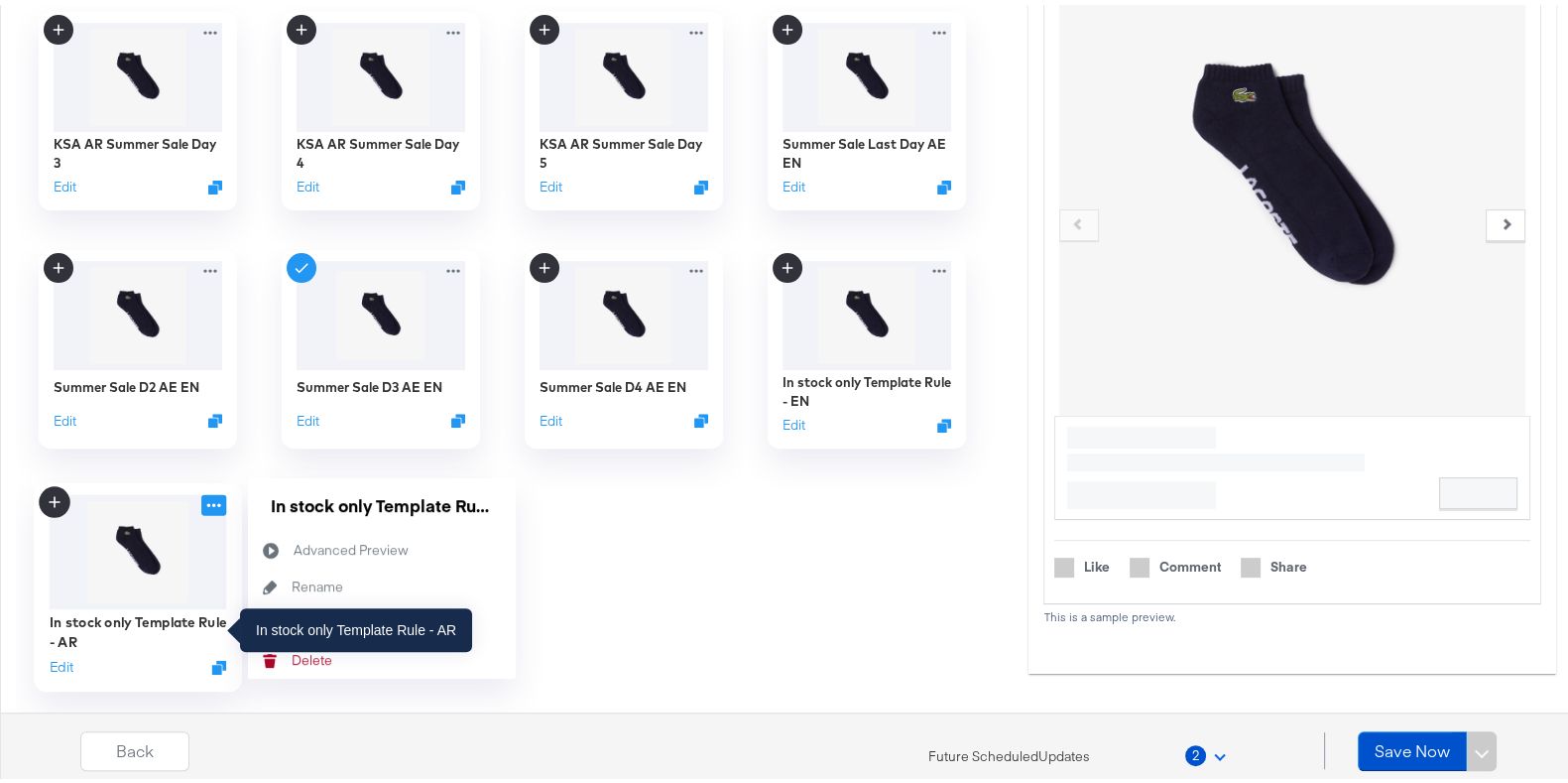 click on "In stock only Template Rule - AR" at bounding box center (137, 626) 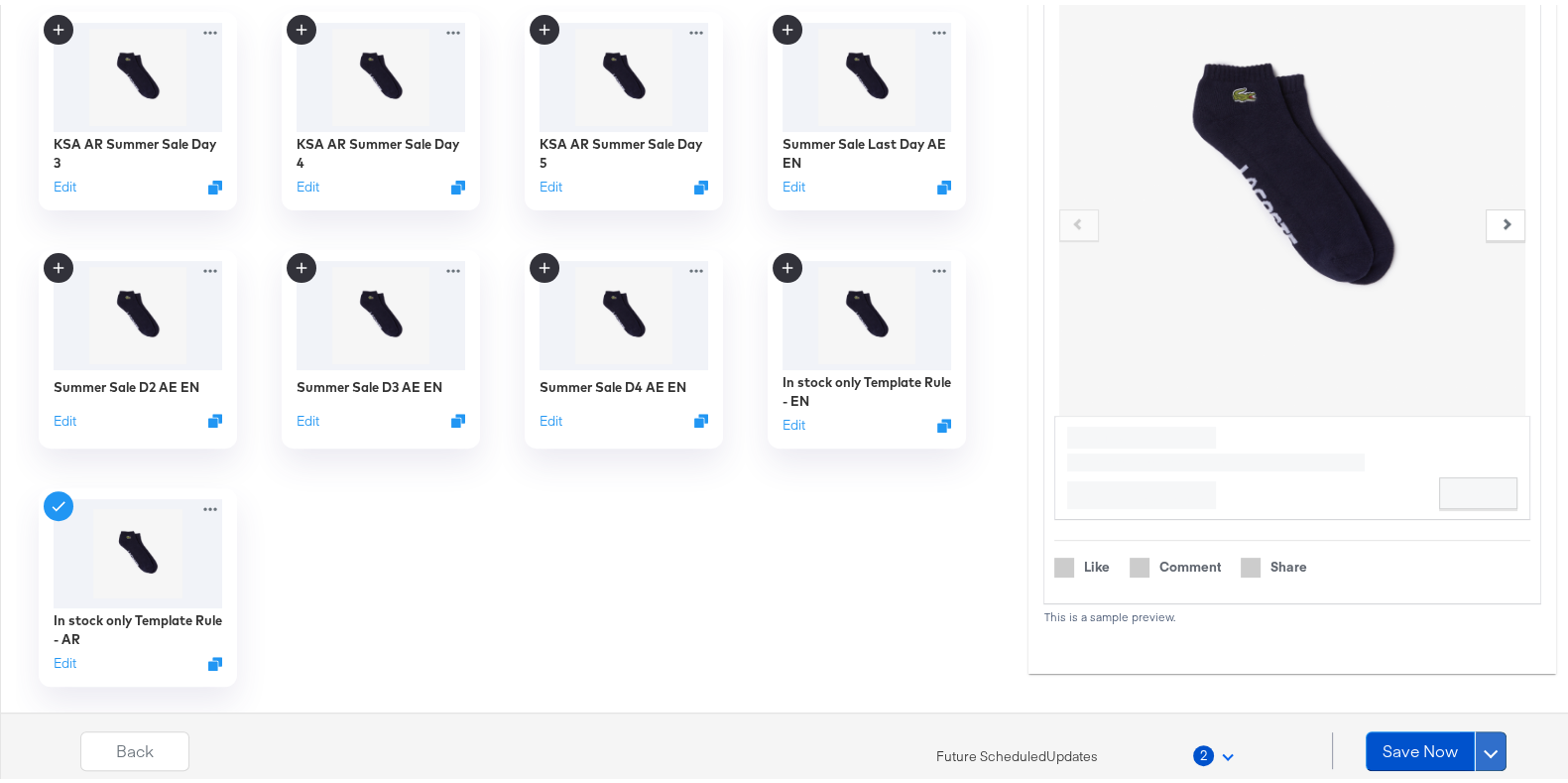 click at bounding box center (1491, 745) 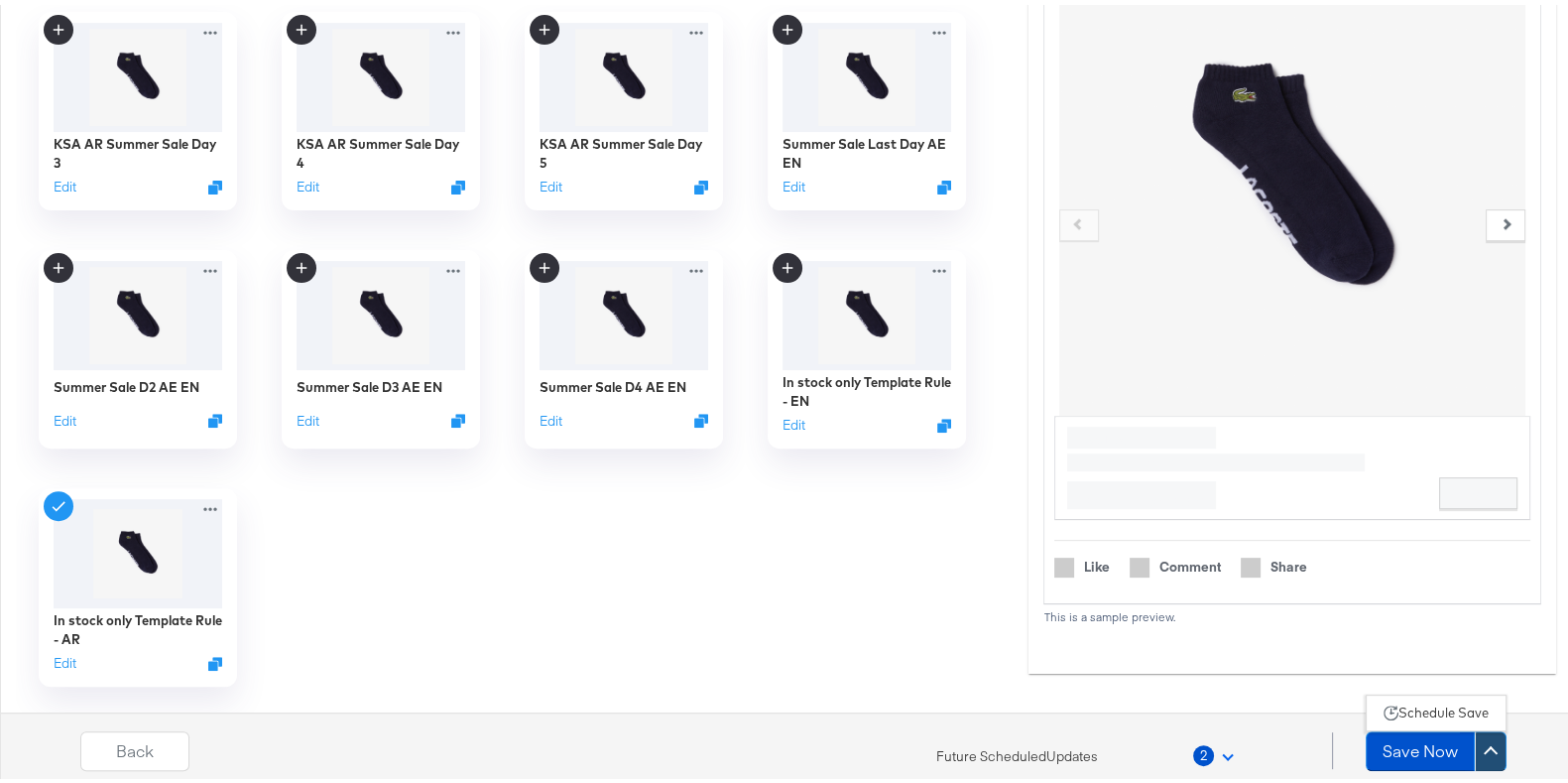 click on "Schedule Save" at bounding box center (1443, 708) 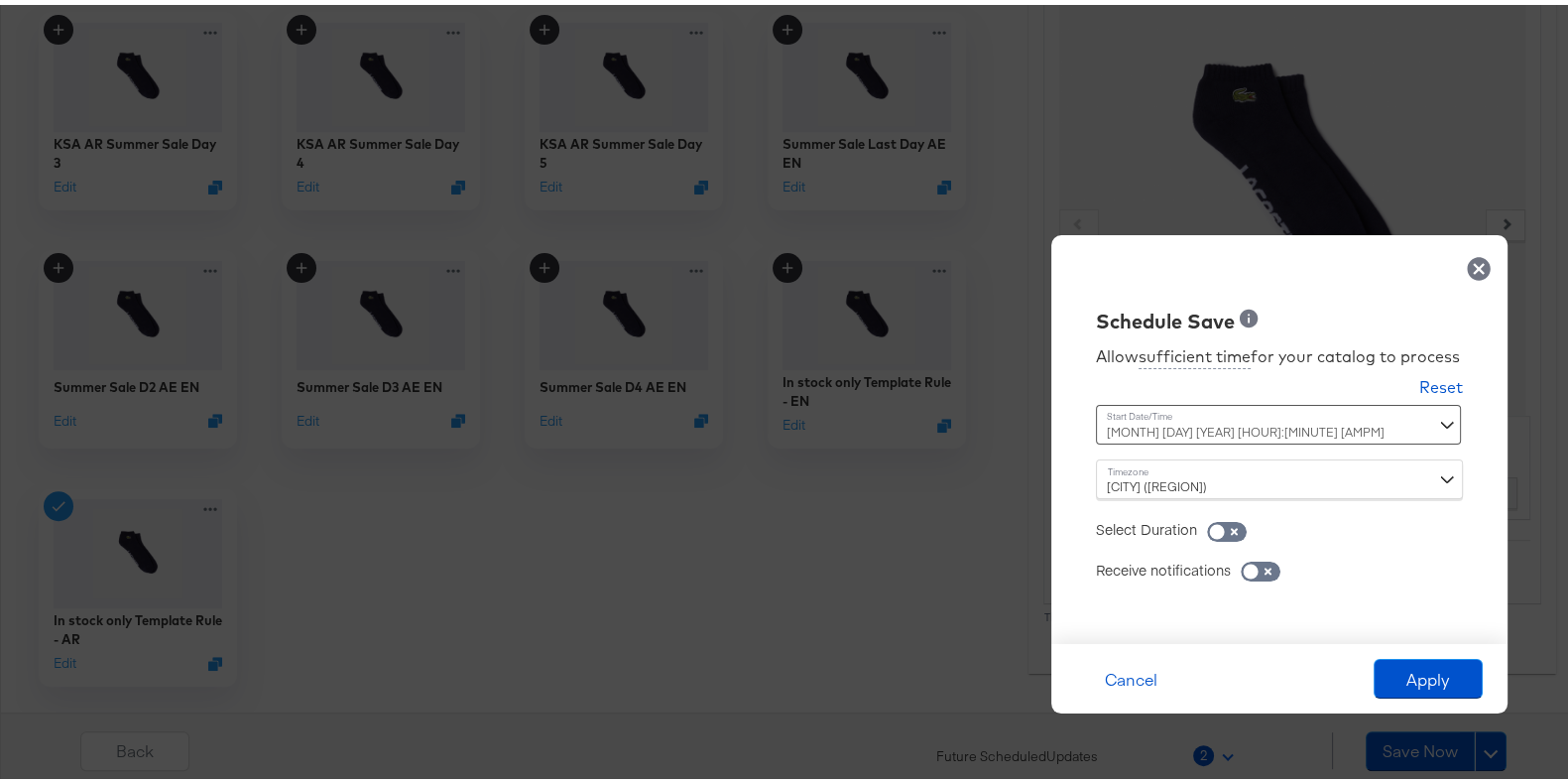 click on "August 2nd 2025 2:09 PM ‹ August 2025 › Su Mo Tu We Th Fr Sa 27 28 29 30 31 1 2 3 4 5 6 7 8 9 10 11 12 13 14 15 16 17 18 19 20 21 22 23 24 25 26 27 28 29 30 31 1 2 3 4 5 6 2:09 PM" at bounding box center [1230, 420] 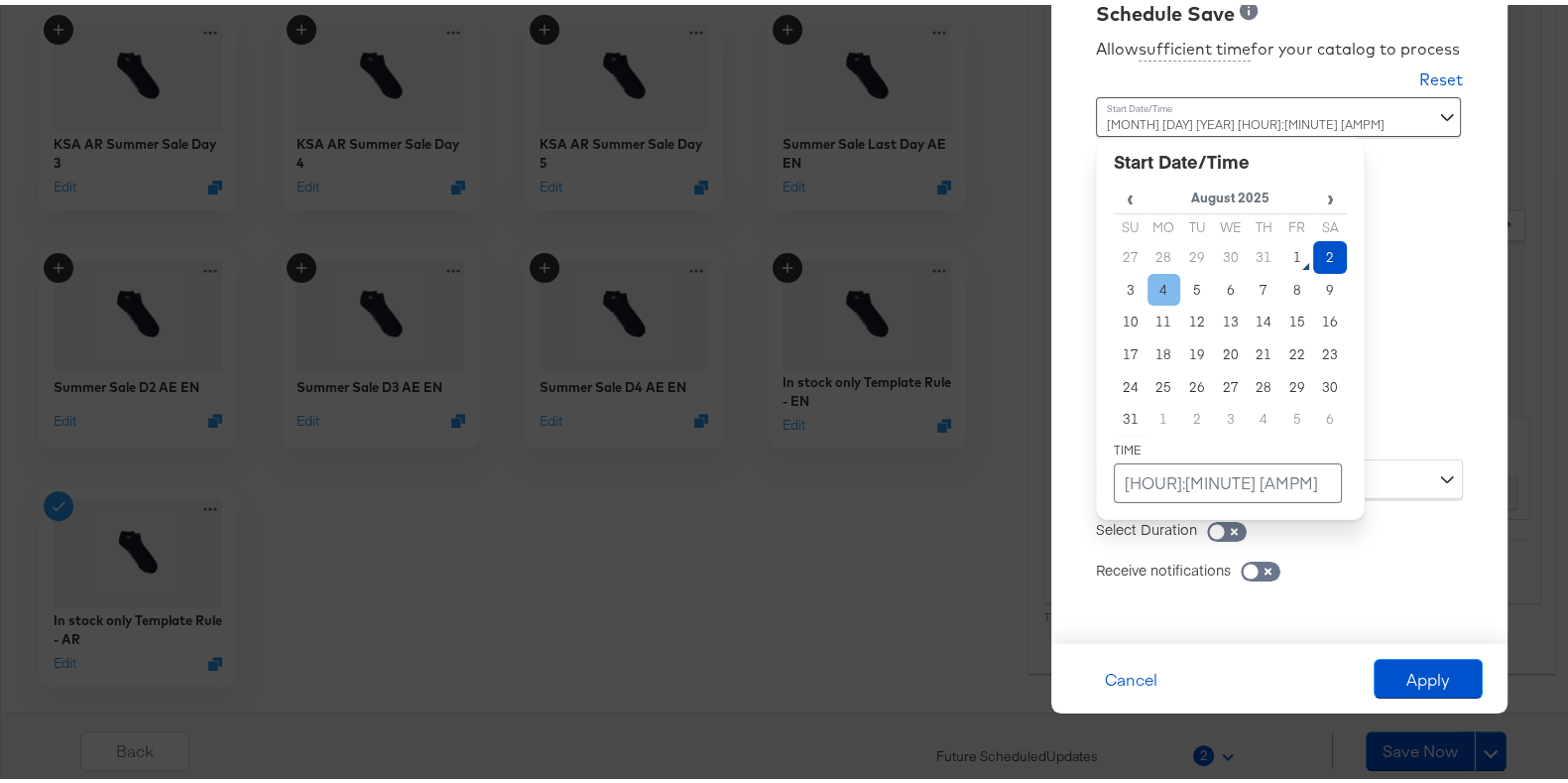 click on "4" at bounding box center (1164, 285) 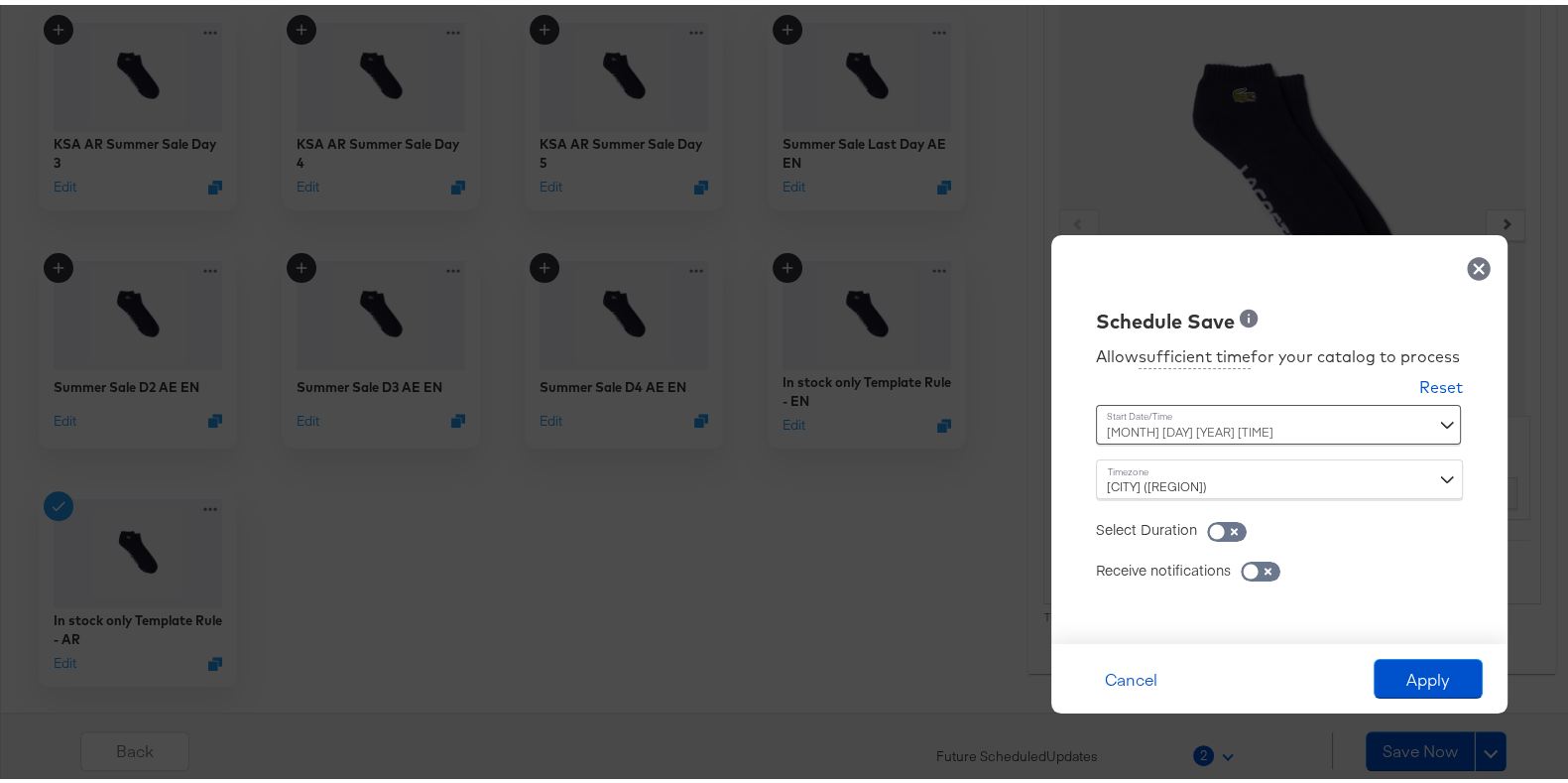 click on "Receive notifications" at bounding box center [1279, 555] 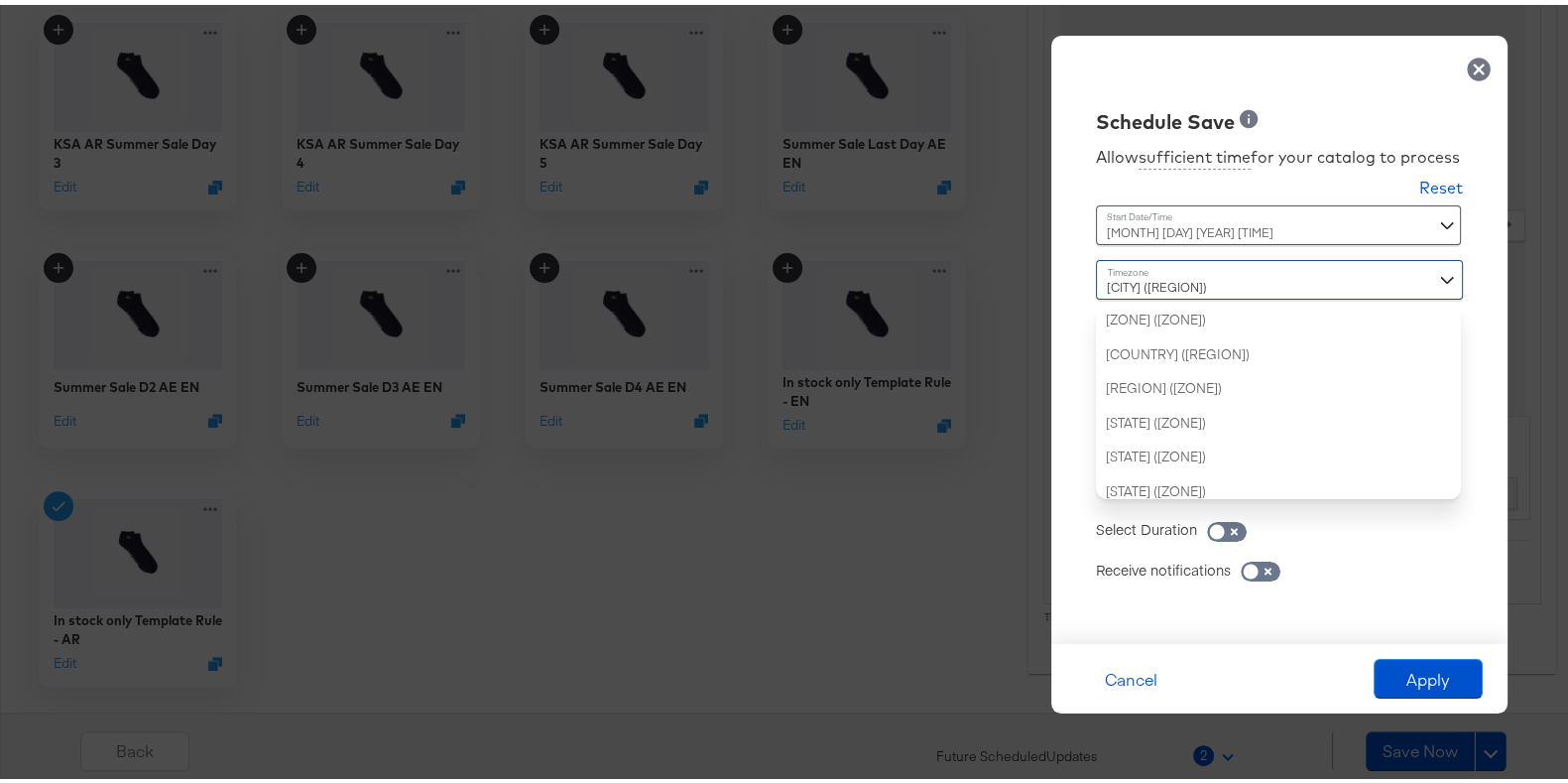 scroll, scrollTop: 2844, scrollLeft: 0, axis: vertical 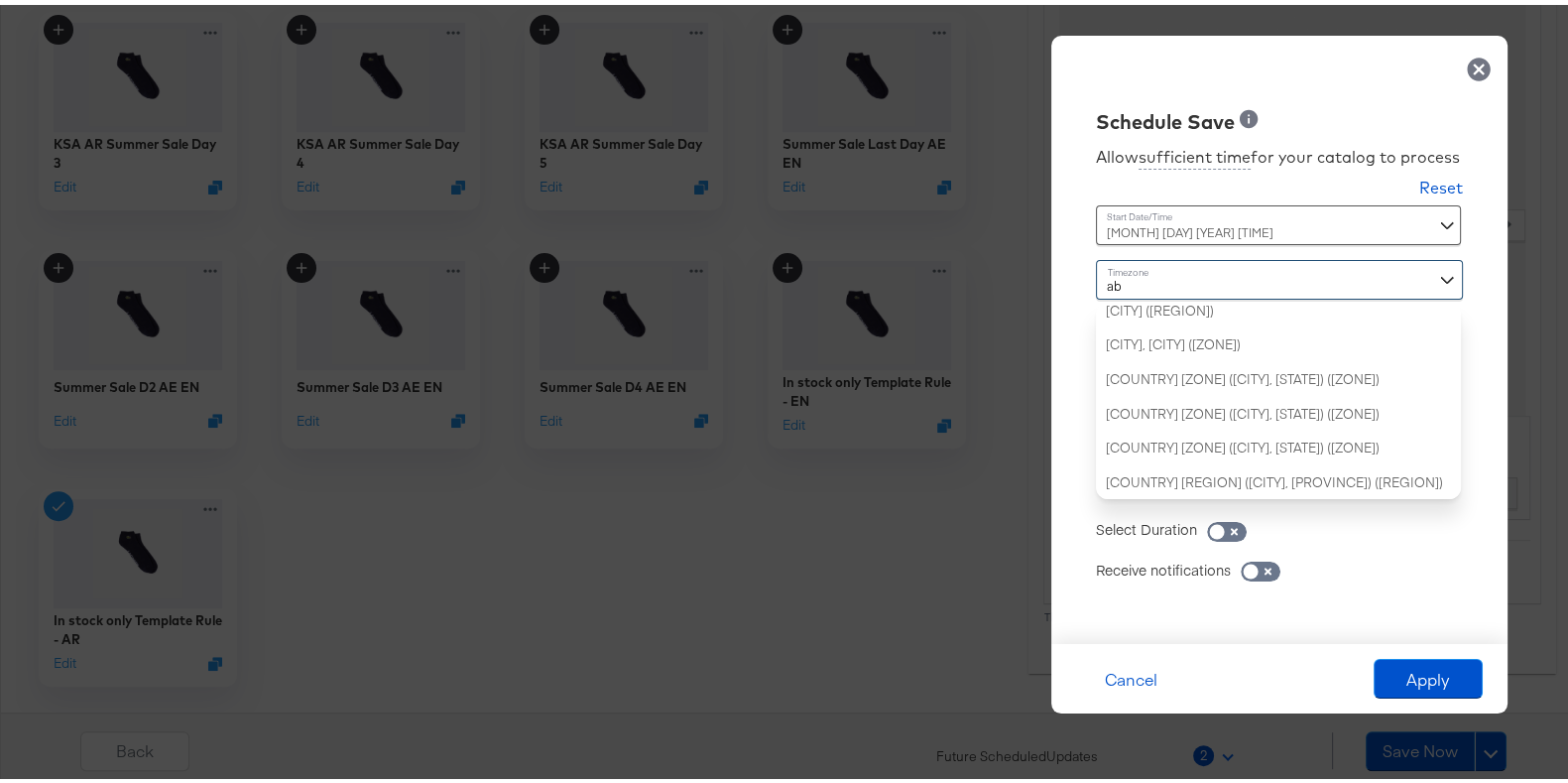 type on "abu" 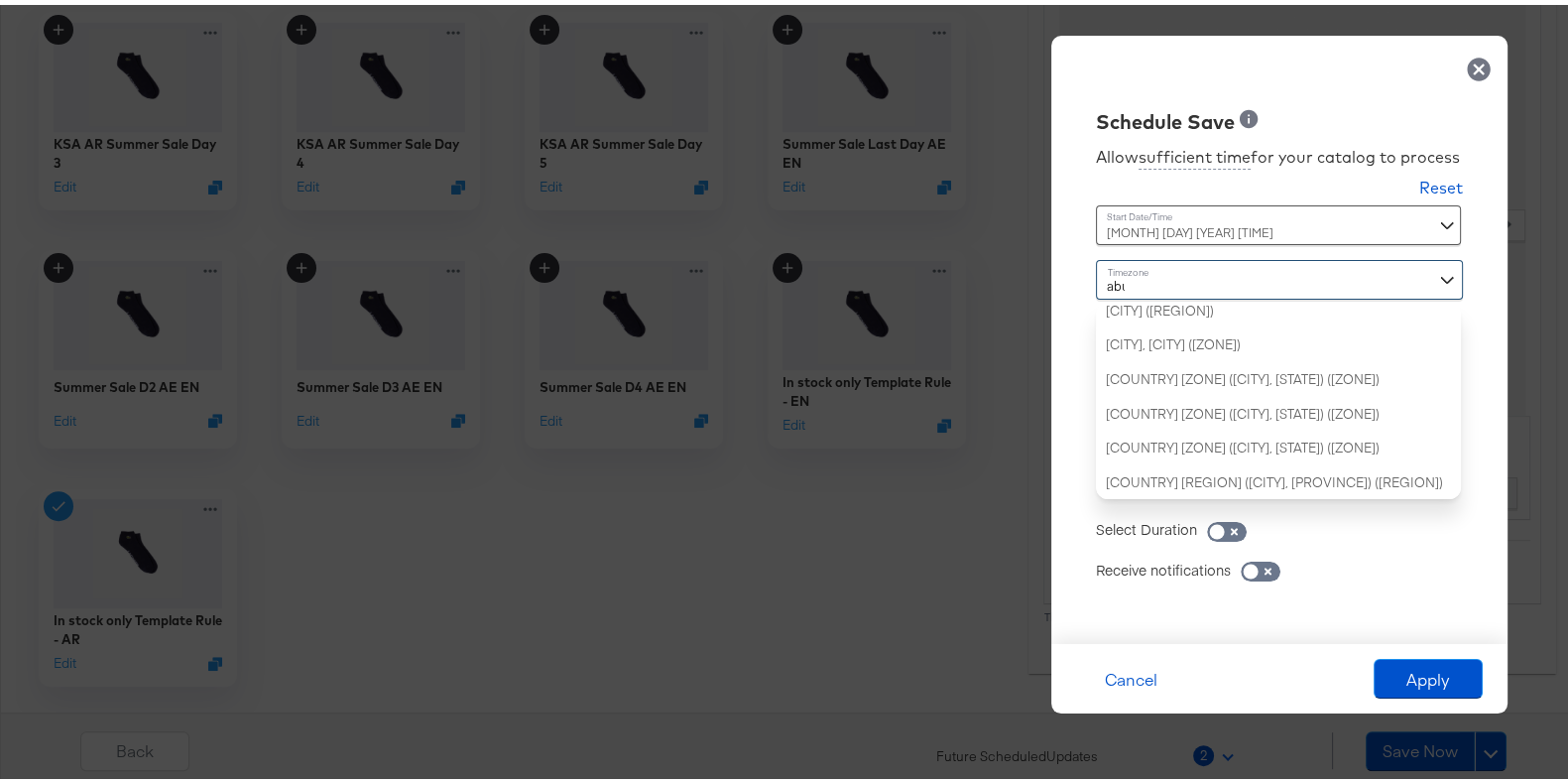 scroll, scrollTop: 0, scrollLeft: 0, axis: both 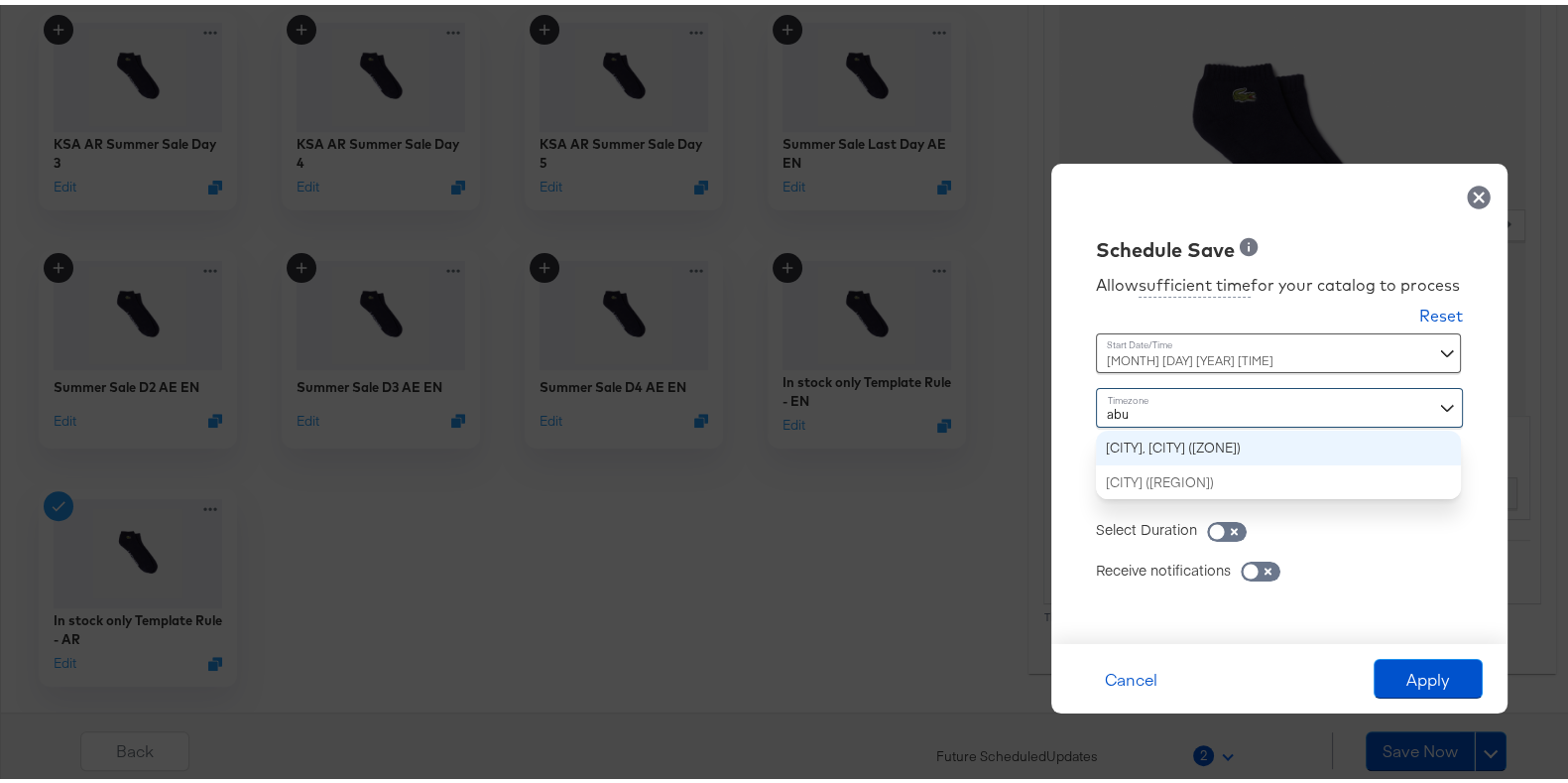 type 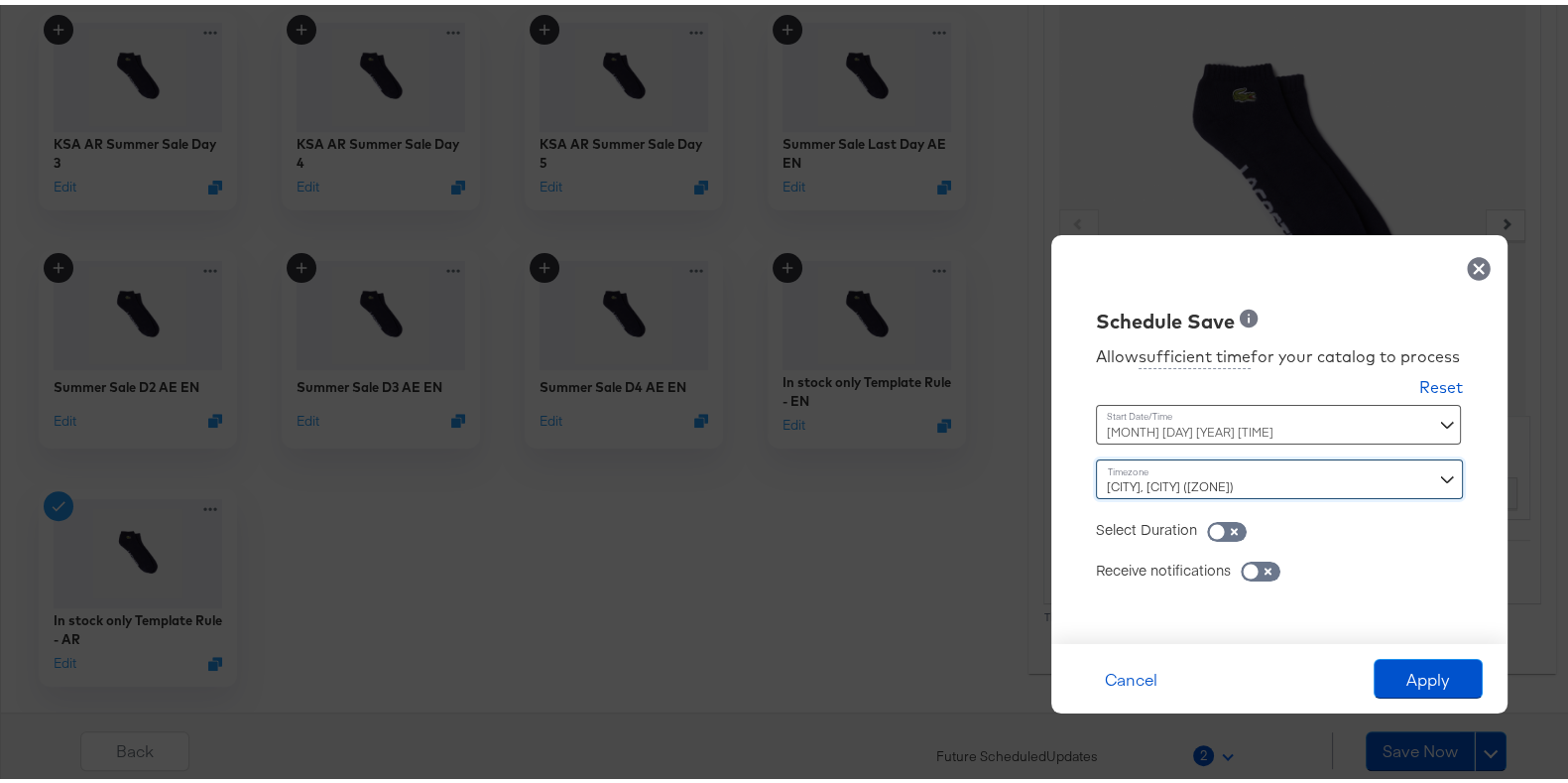 click on "August 4th 2025 2:09 PM ‹ August 2025 › Su Mo Tu We Th Fr Sa 27 28 29 30 31 1 2 3 4 5 6 7 8 9 10 11 12 13 14 15 16 17 18 19 20 21 22 23 24 25 26 27 28 29 30 31 1 2 3 4 5 6 2:09 PM" at bounding box center [1230, 420] 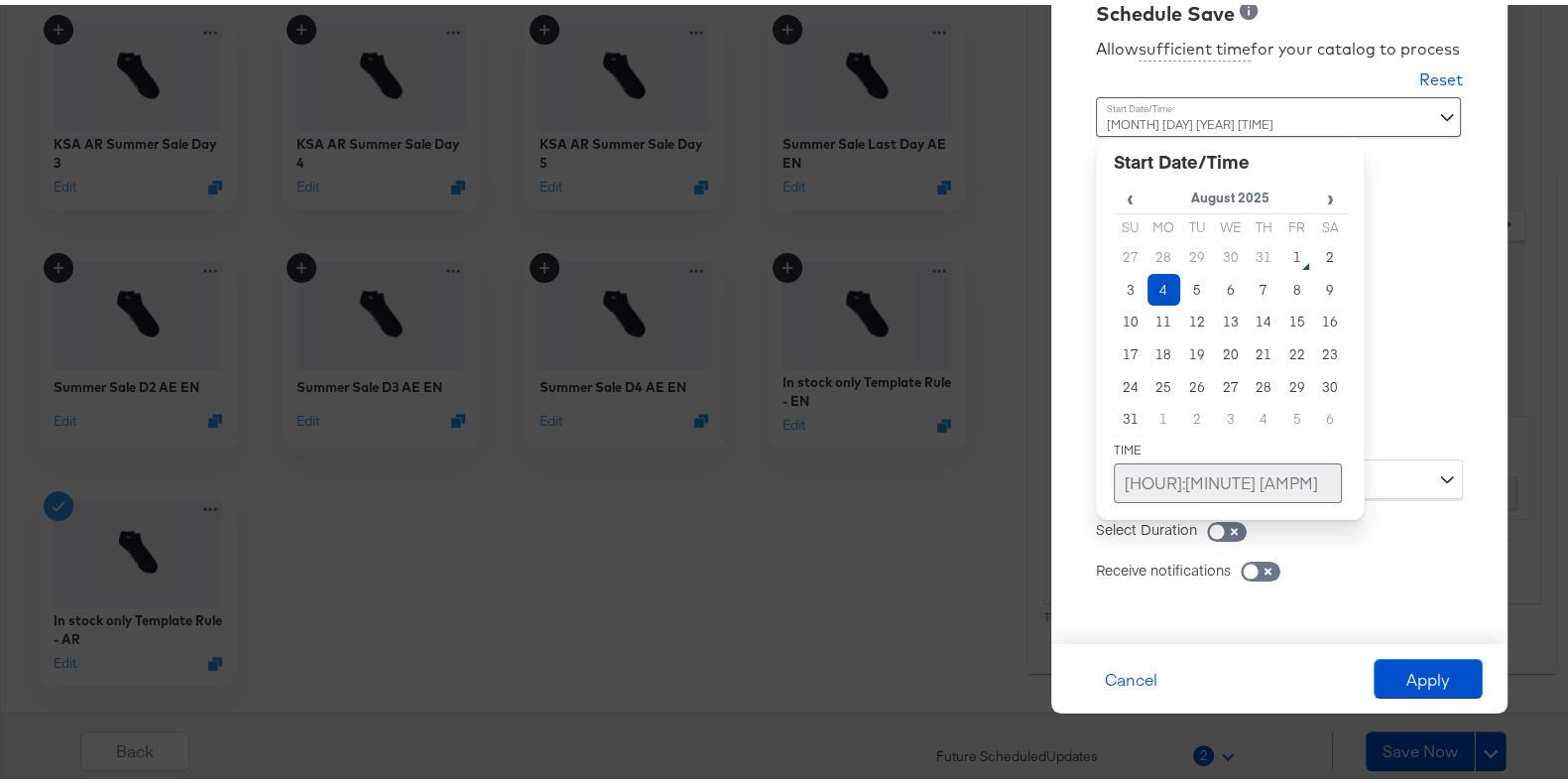 click on "2:09 PM" at bounding box center [1228, 478] 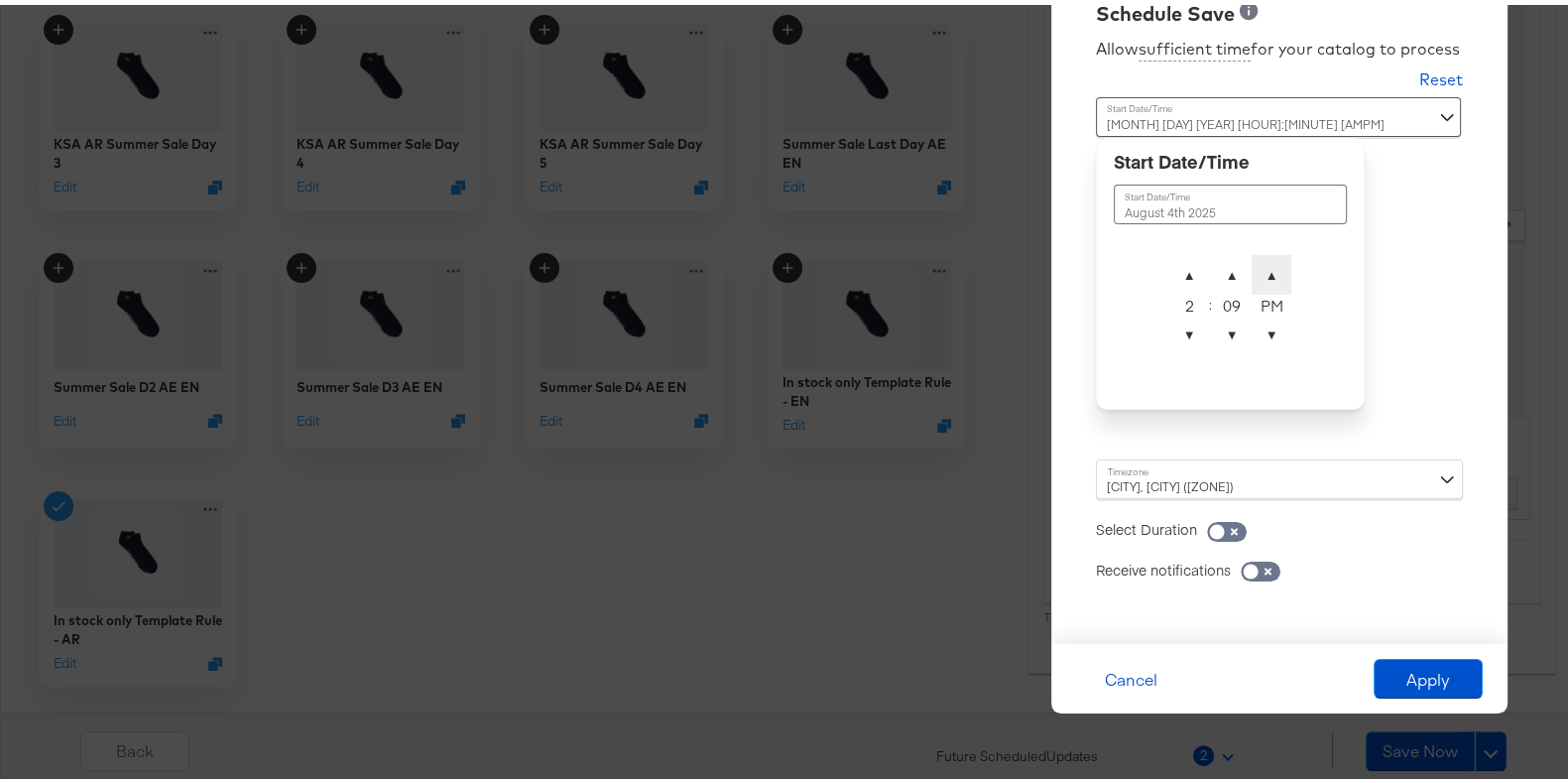 click on "▲" at bounding box center [1271, 270] 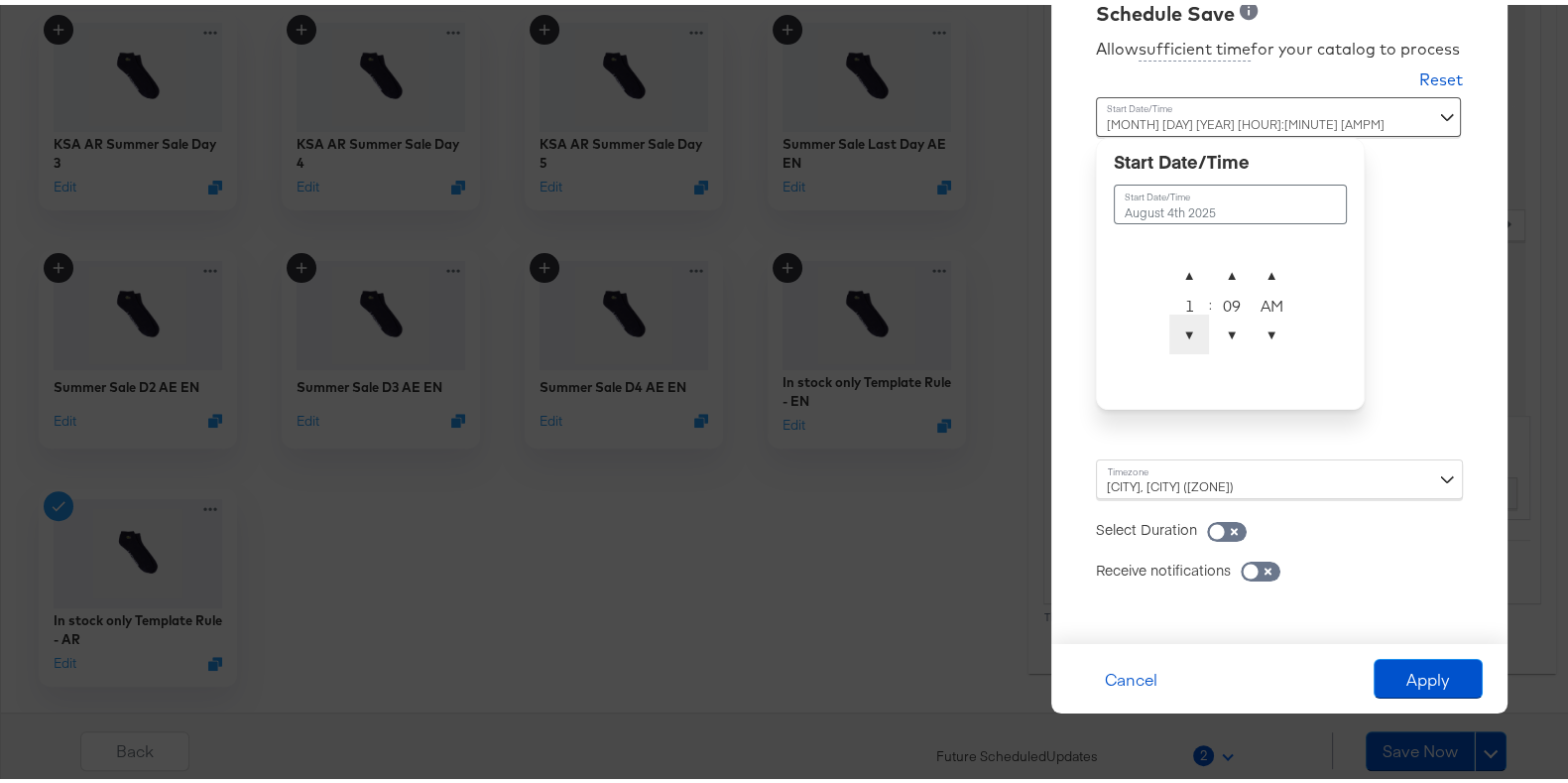 click on "▼" at bounding box center [1189, 329] 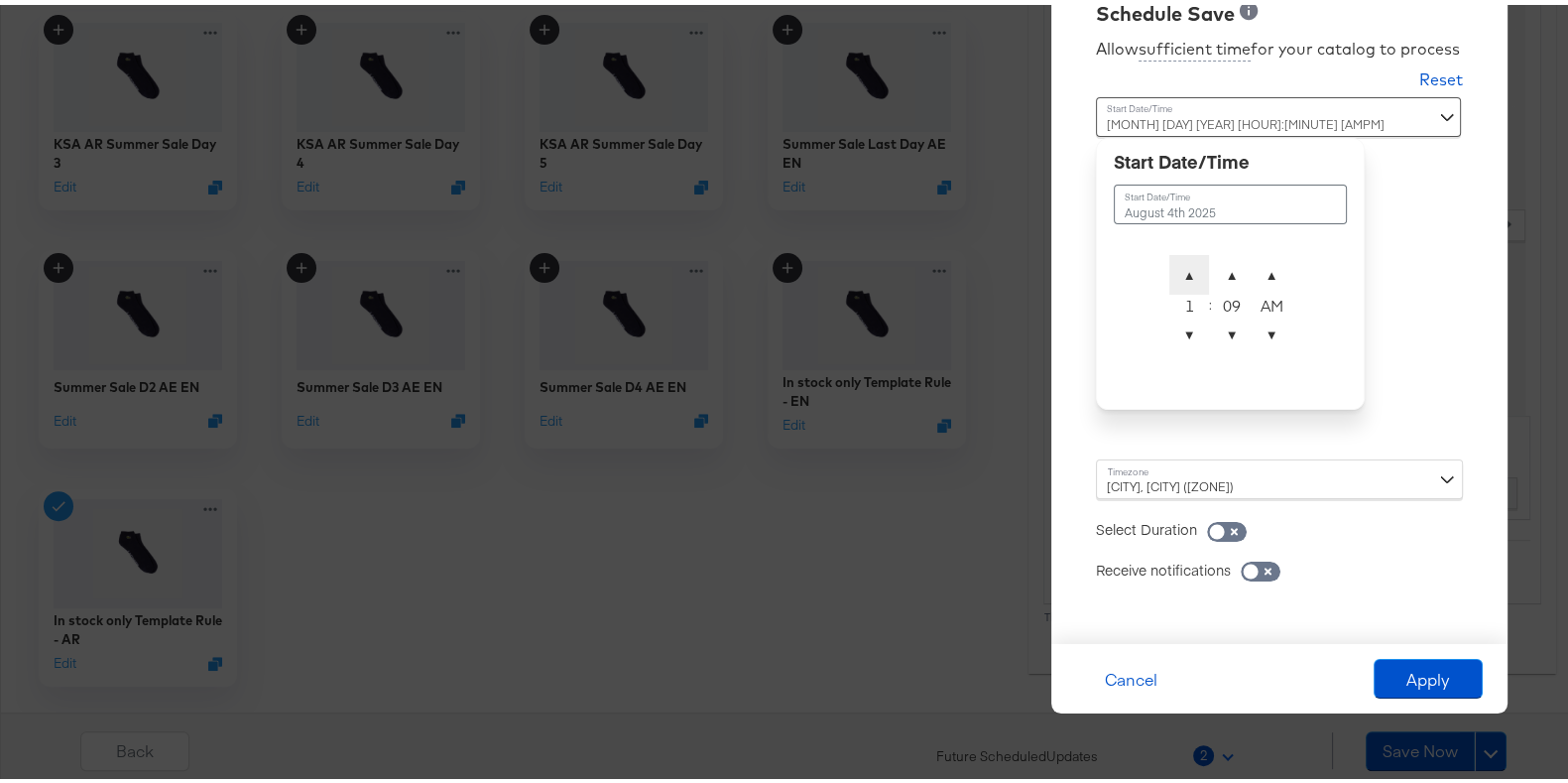 click on "▲" at bounding box center [1189, 270] 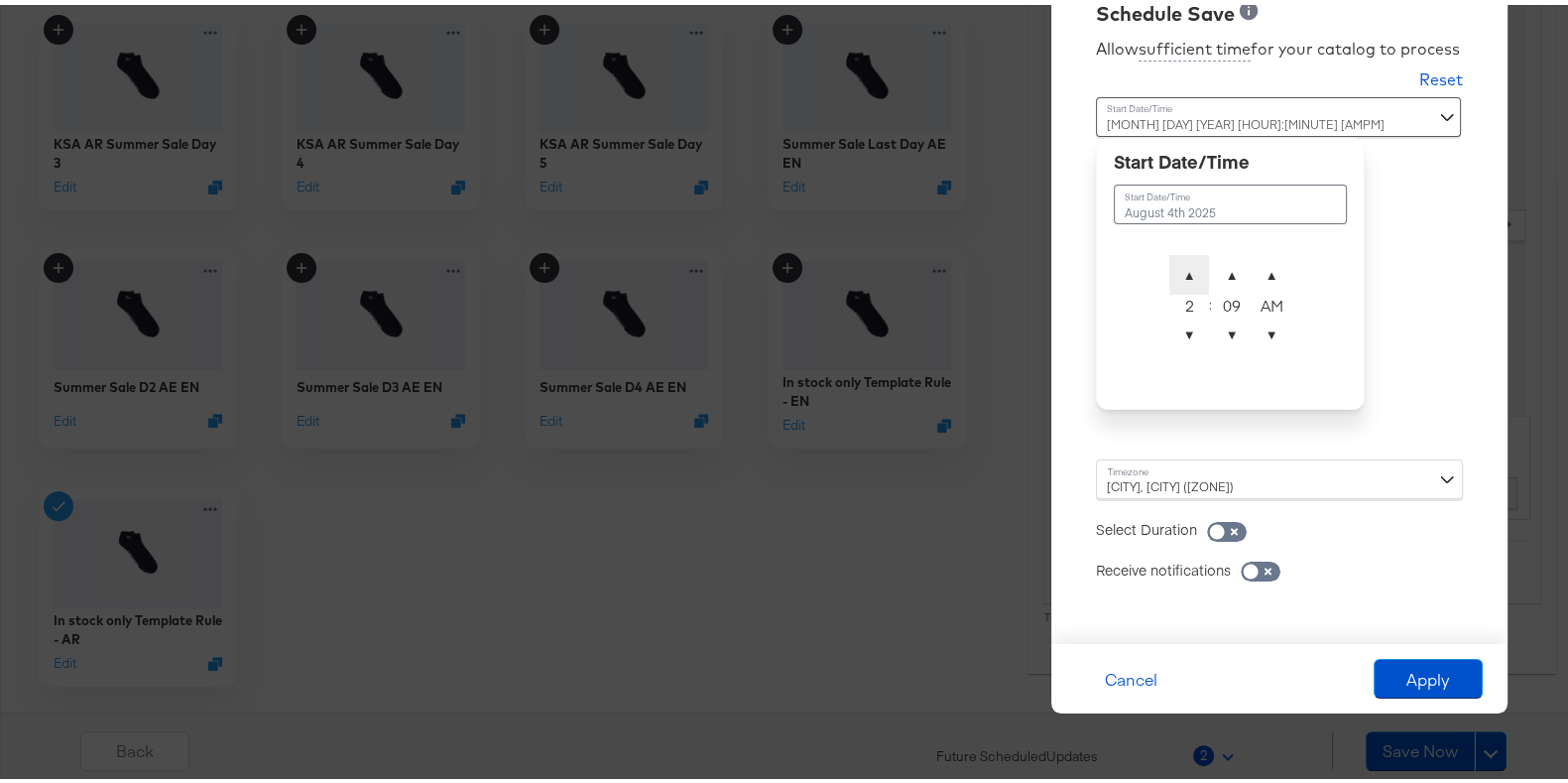 click on "▲" at bounding box center [1189, 270] 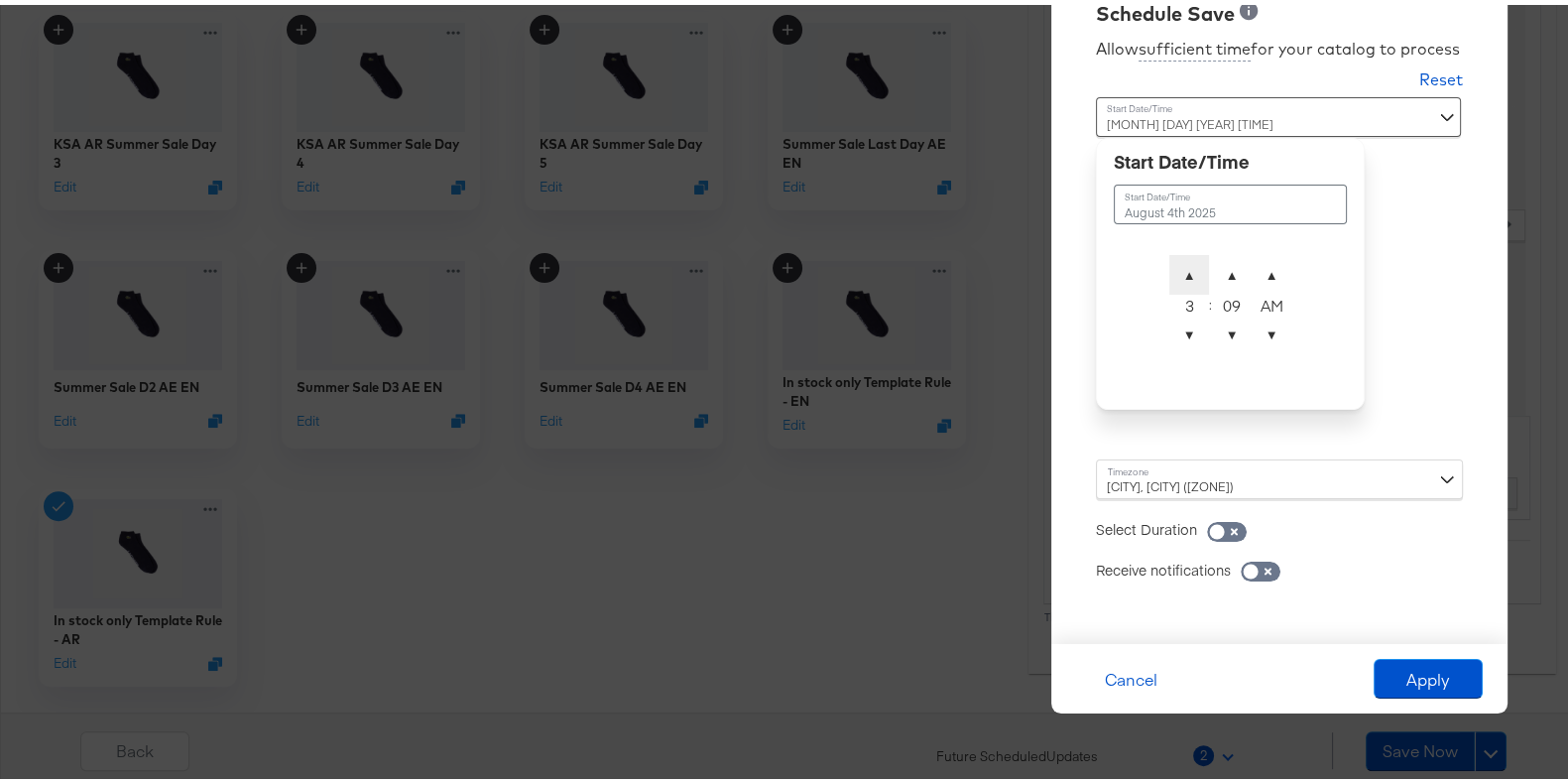 click on "▲" at bounding box center [1189, 270] 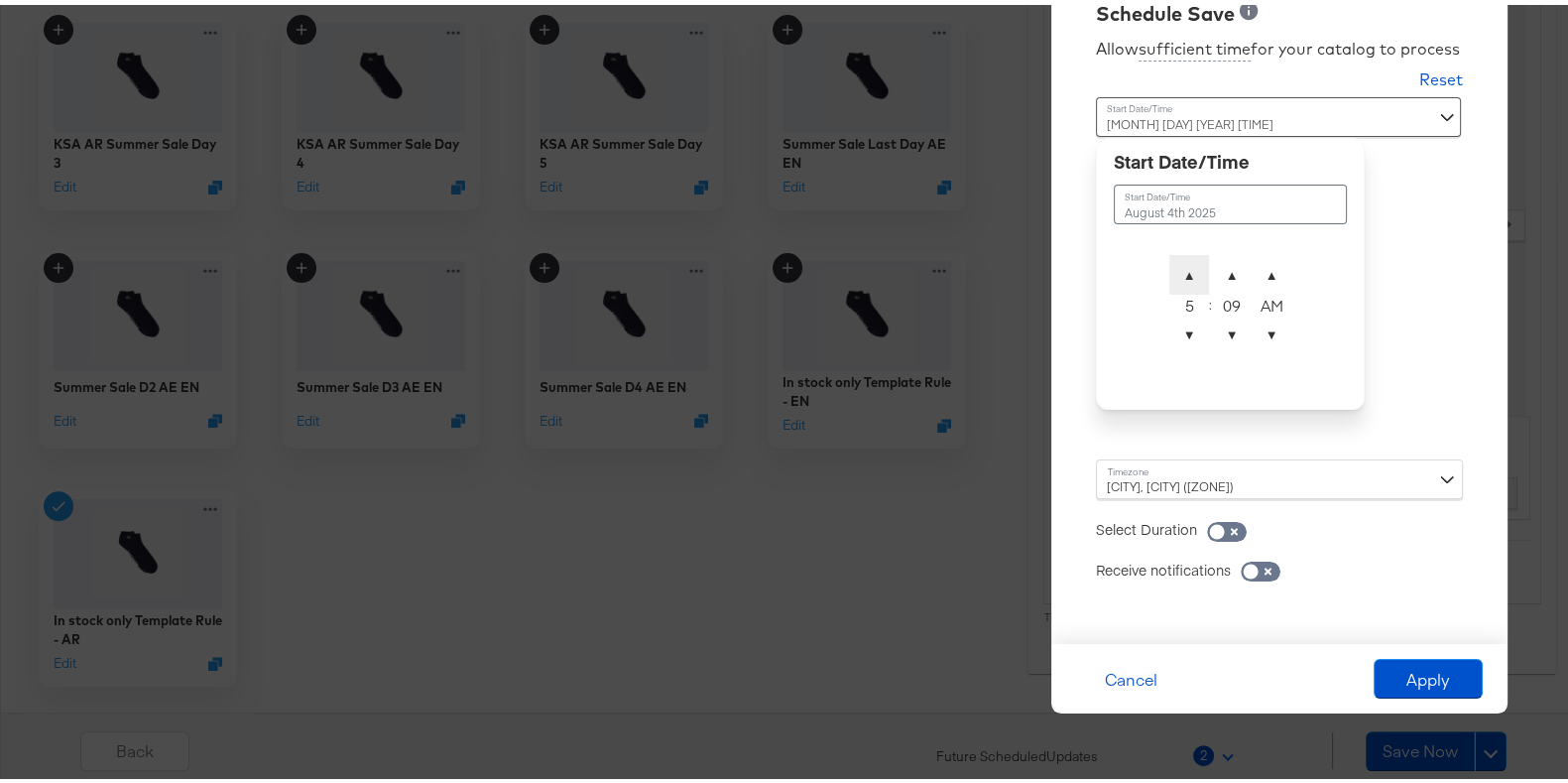 click on "▲" at bounding box center (1189, 270) 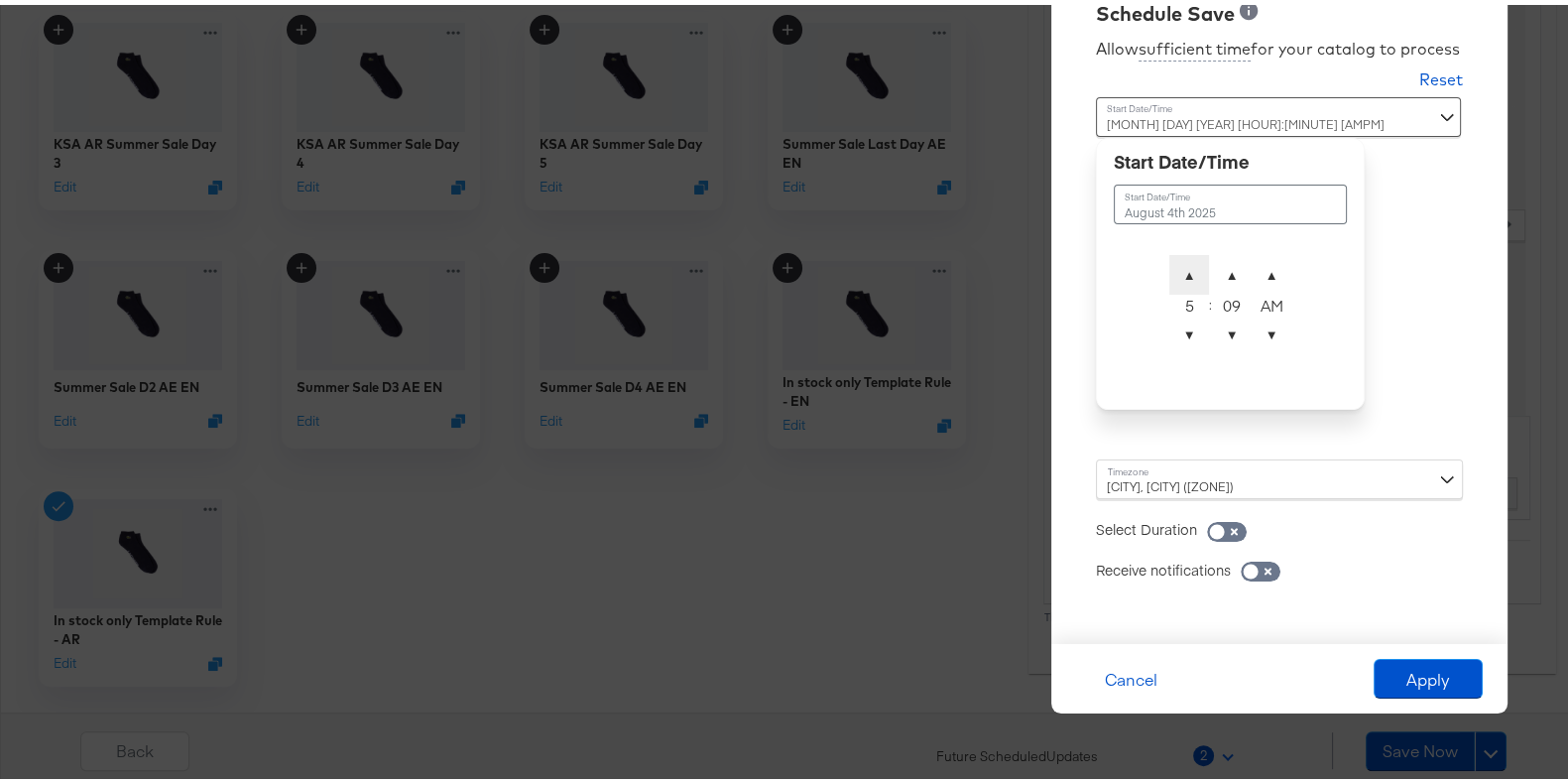click on "▲" at bounding box center [1189, 270] 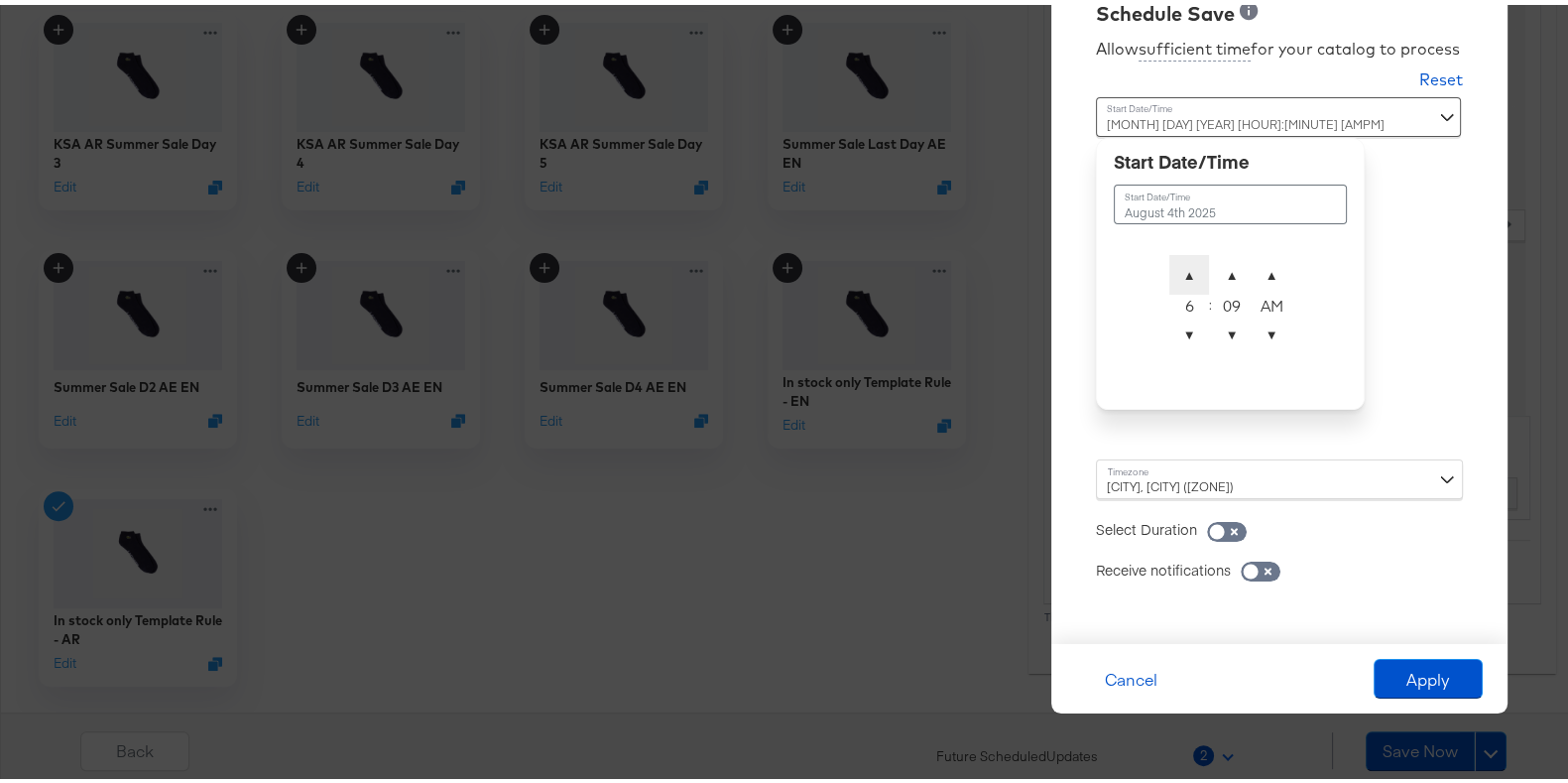 click on "▲" at bounding box center [1189, 270] 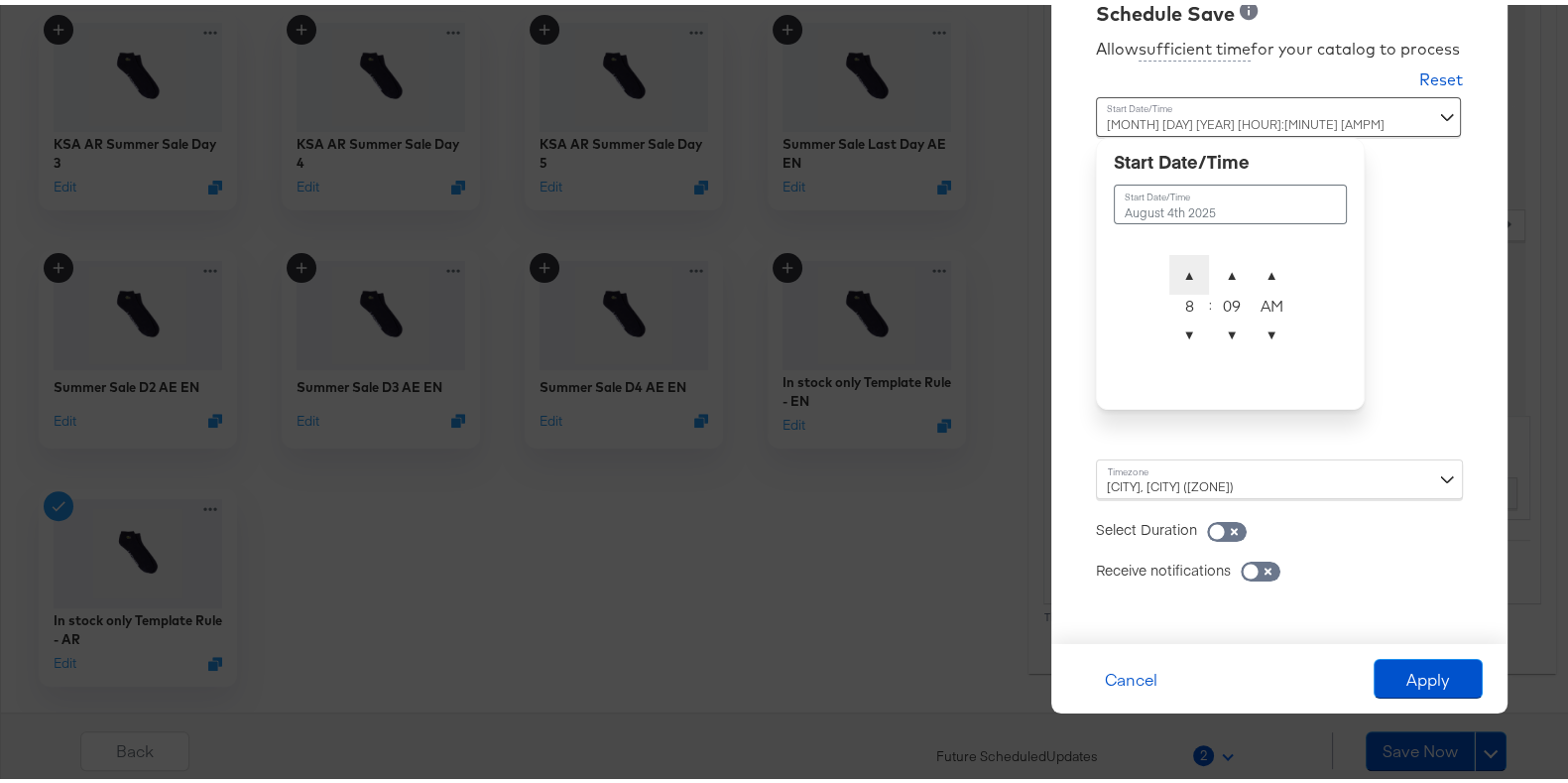 click on "▲" at bounding box center (1189, 270) 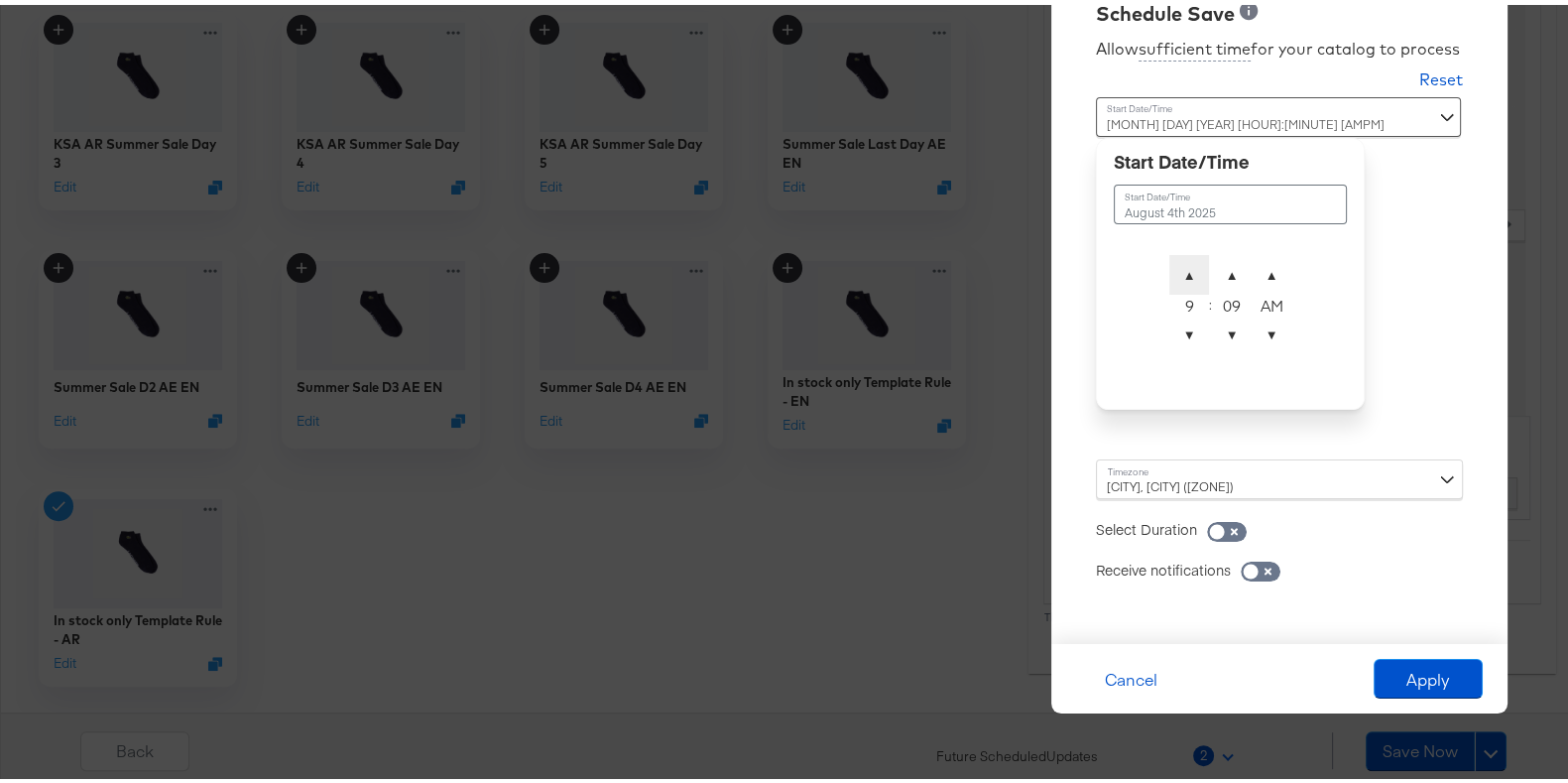 click on "▲" at bounding box center [1189, 270] 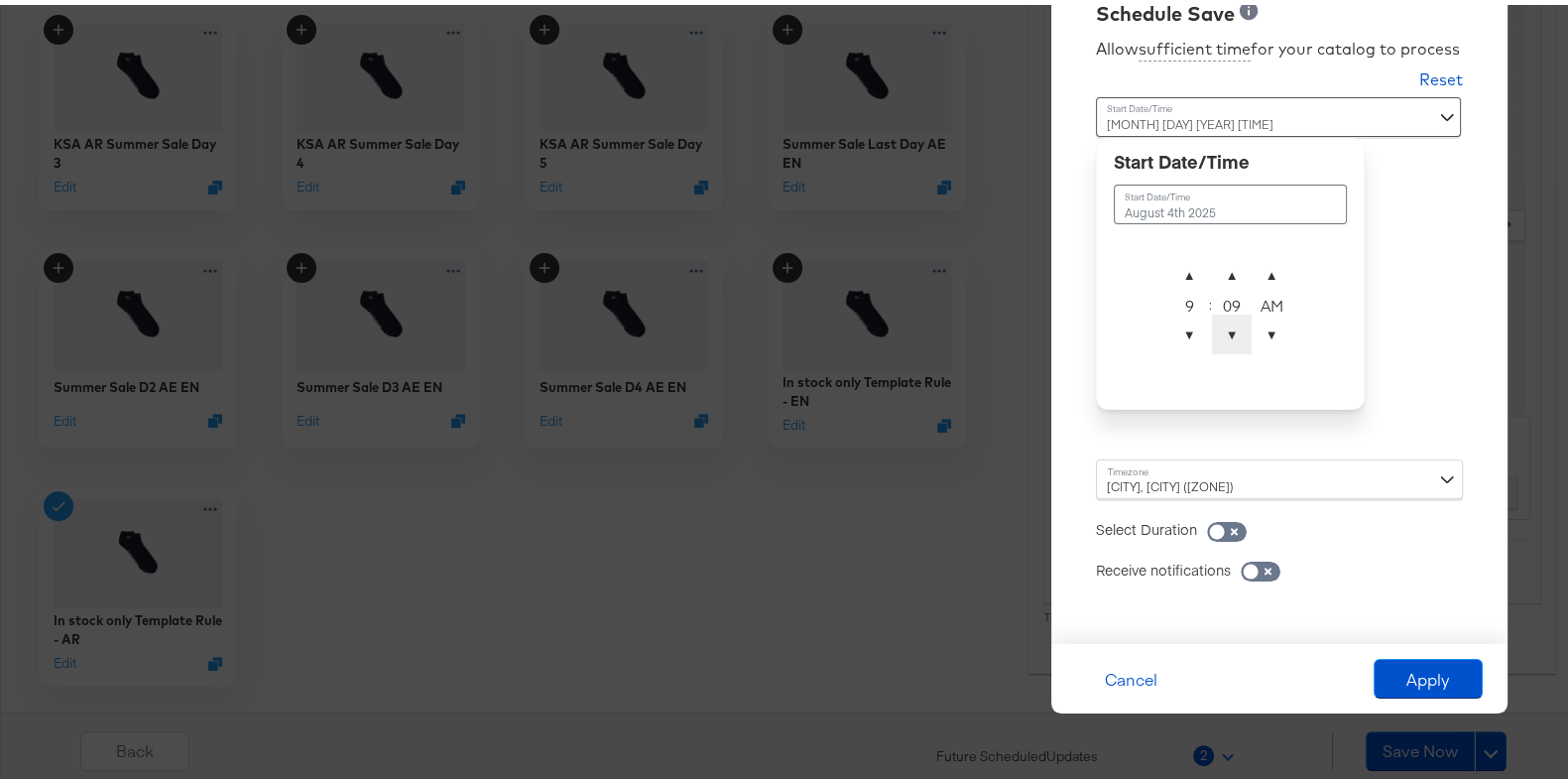 click on "▼" at bounding box center [1232, 329] 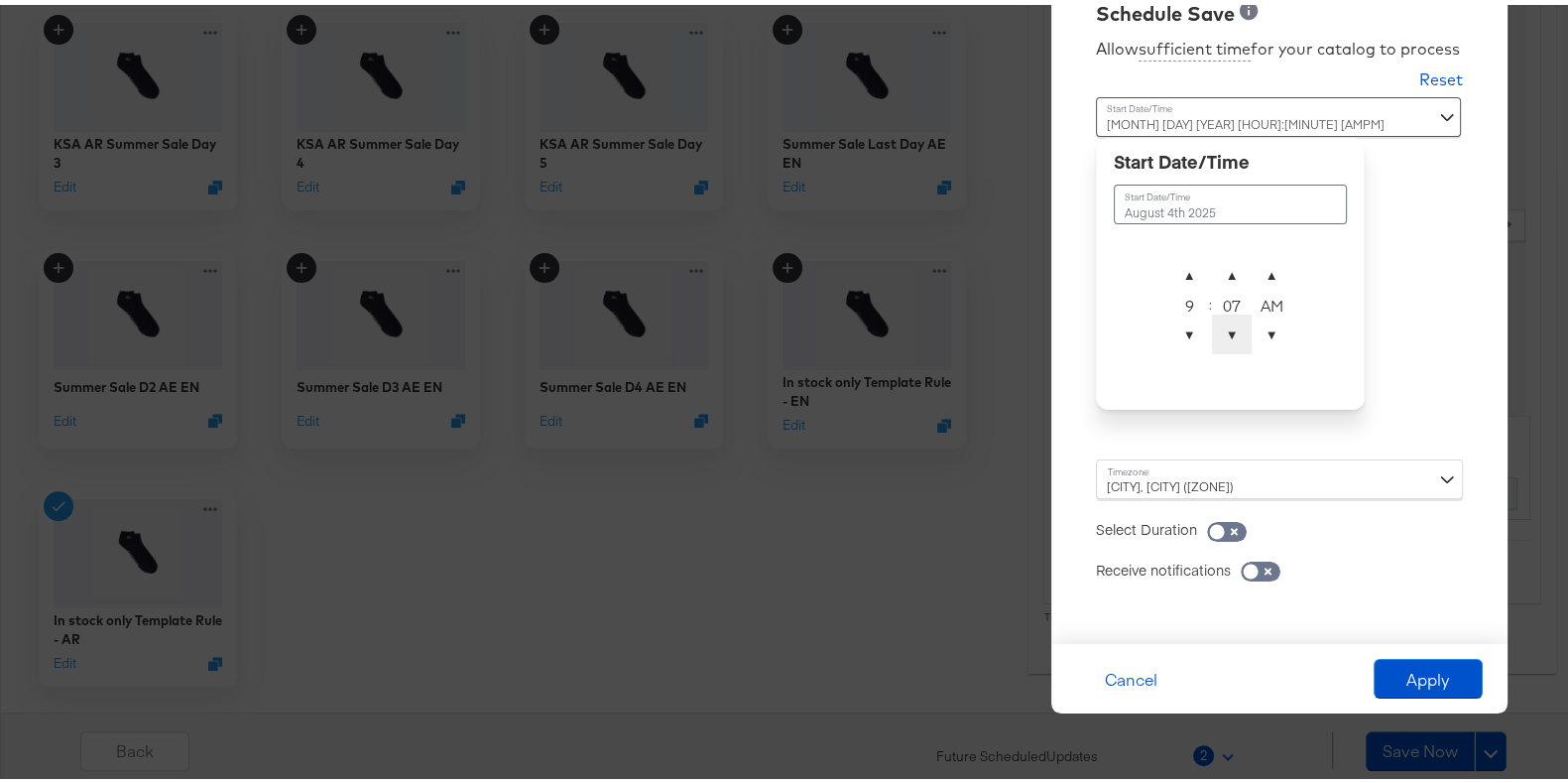click on "▼" at bounding box center (1232, 329) 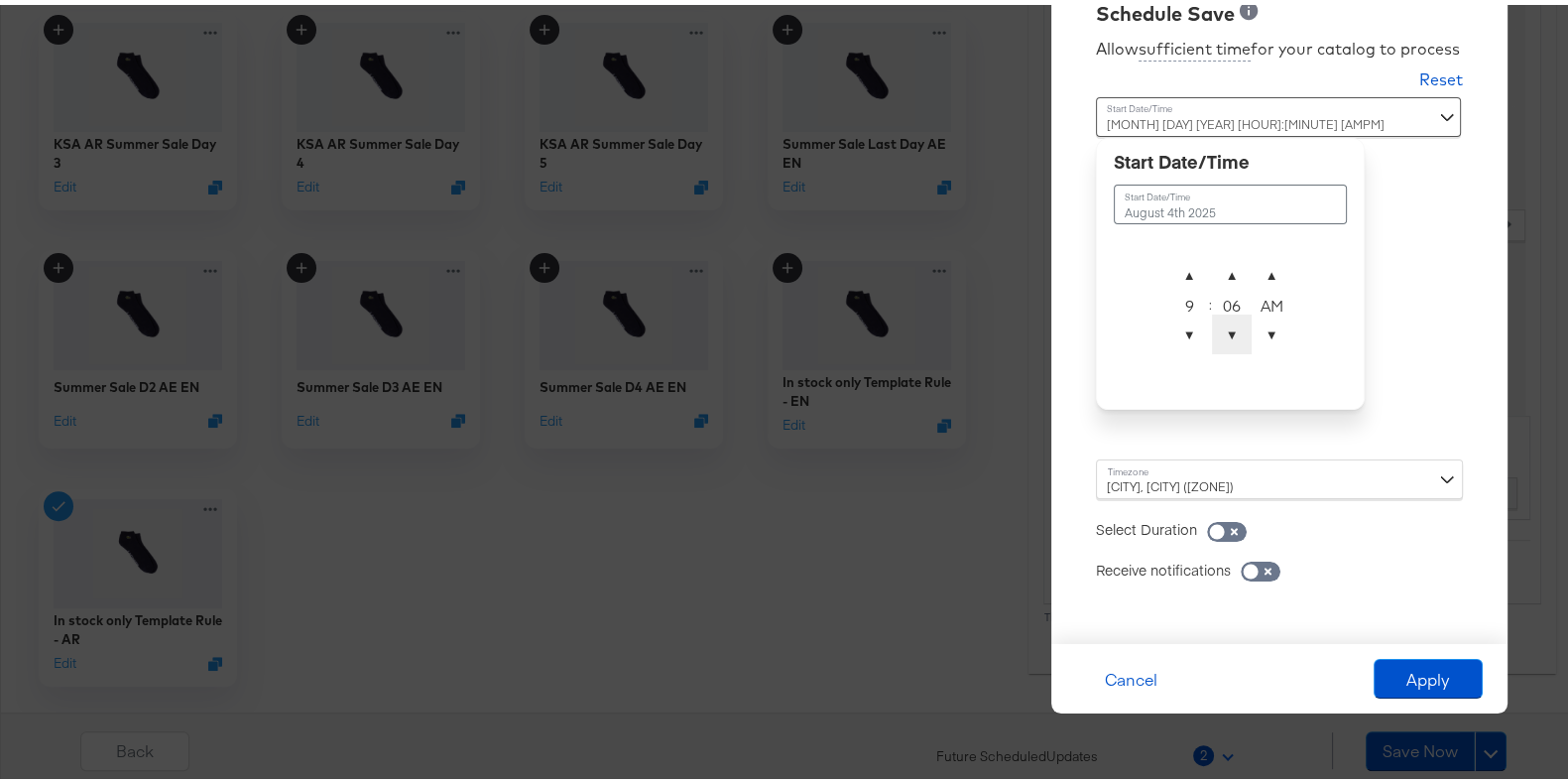click on "▼" at bounding box center [1232, 329] 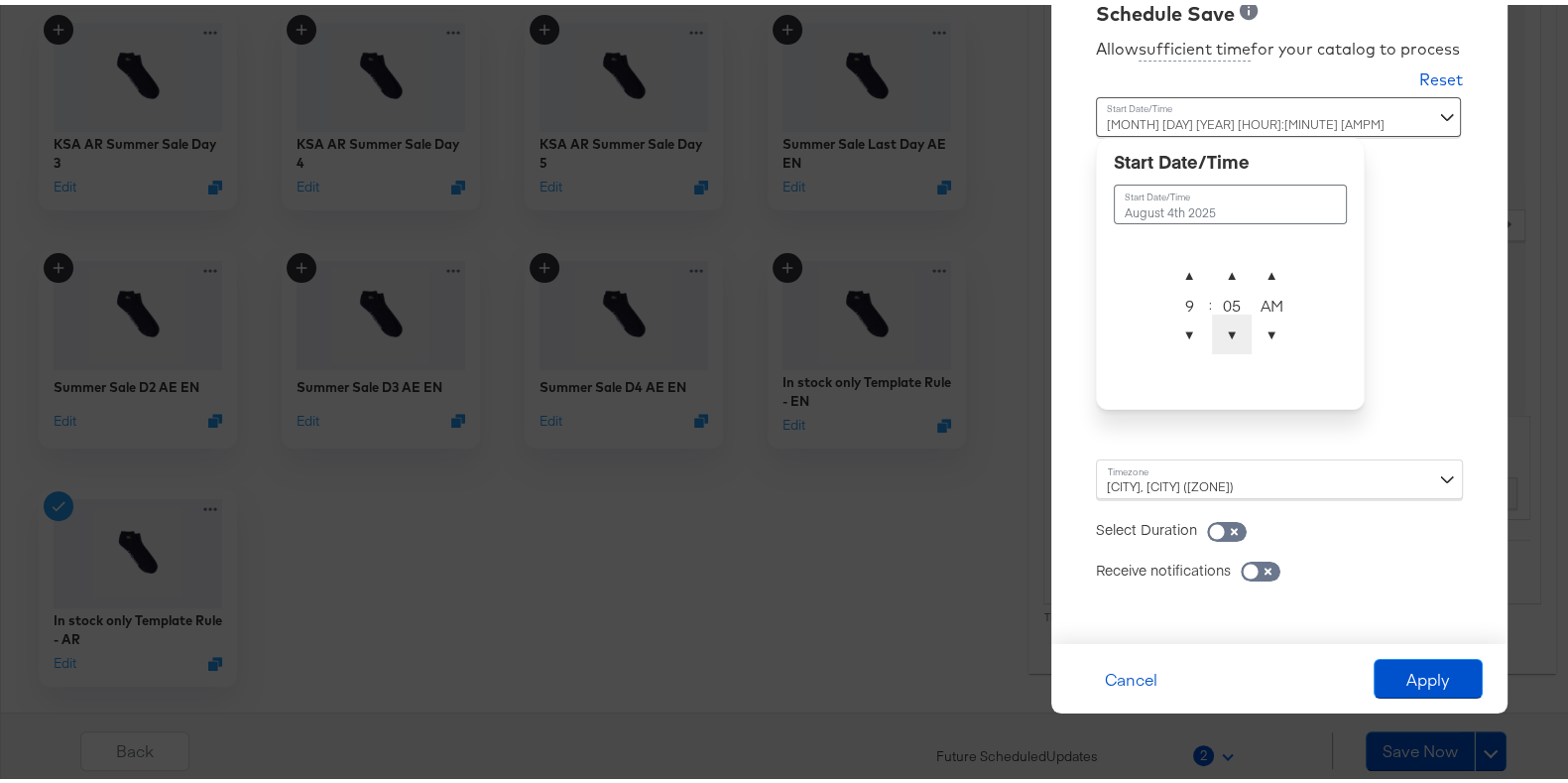 click on "▼" at bounding box center (1232, 329) 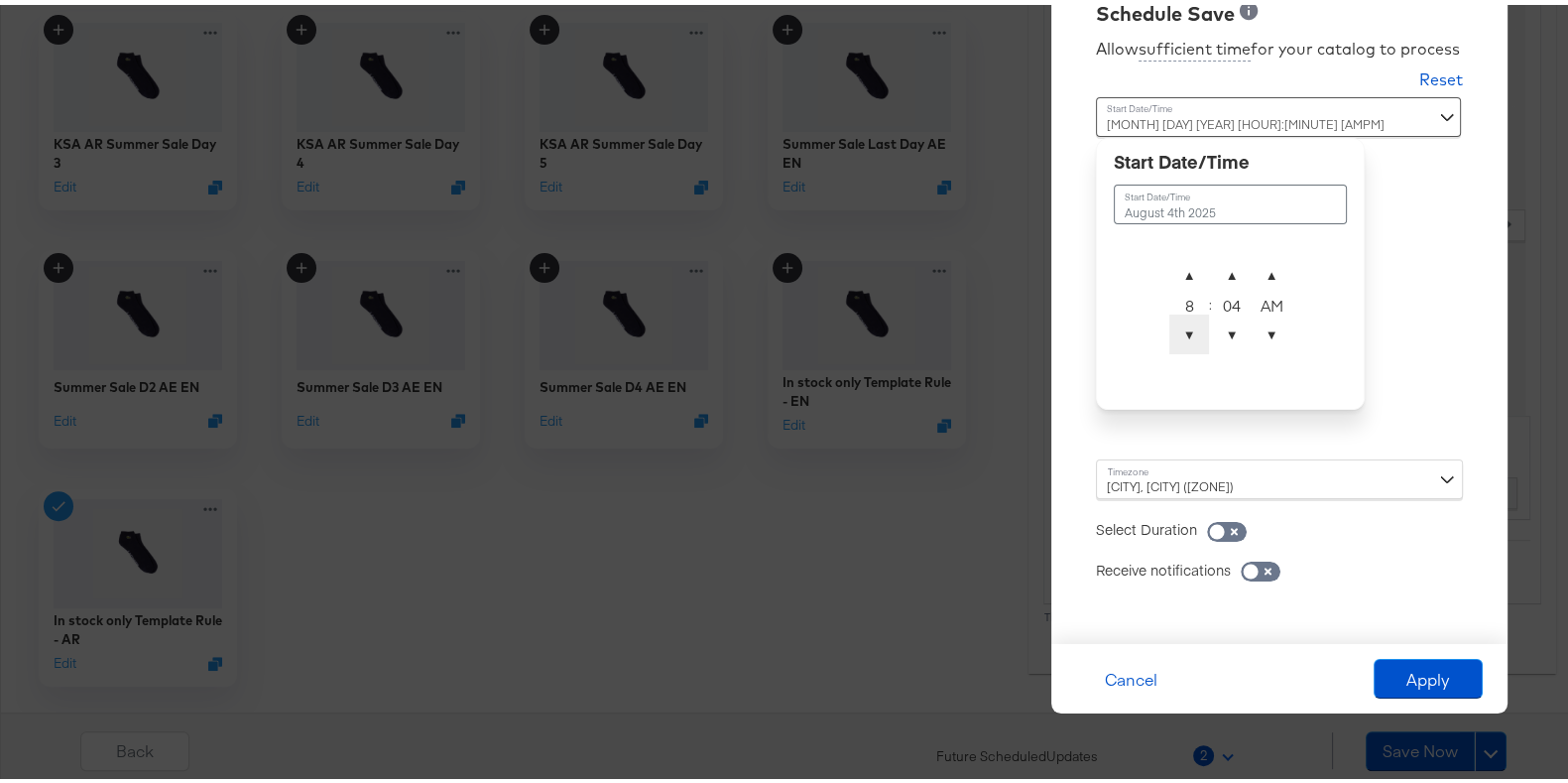 click on "▼" at bounding box center (1189, 329) 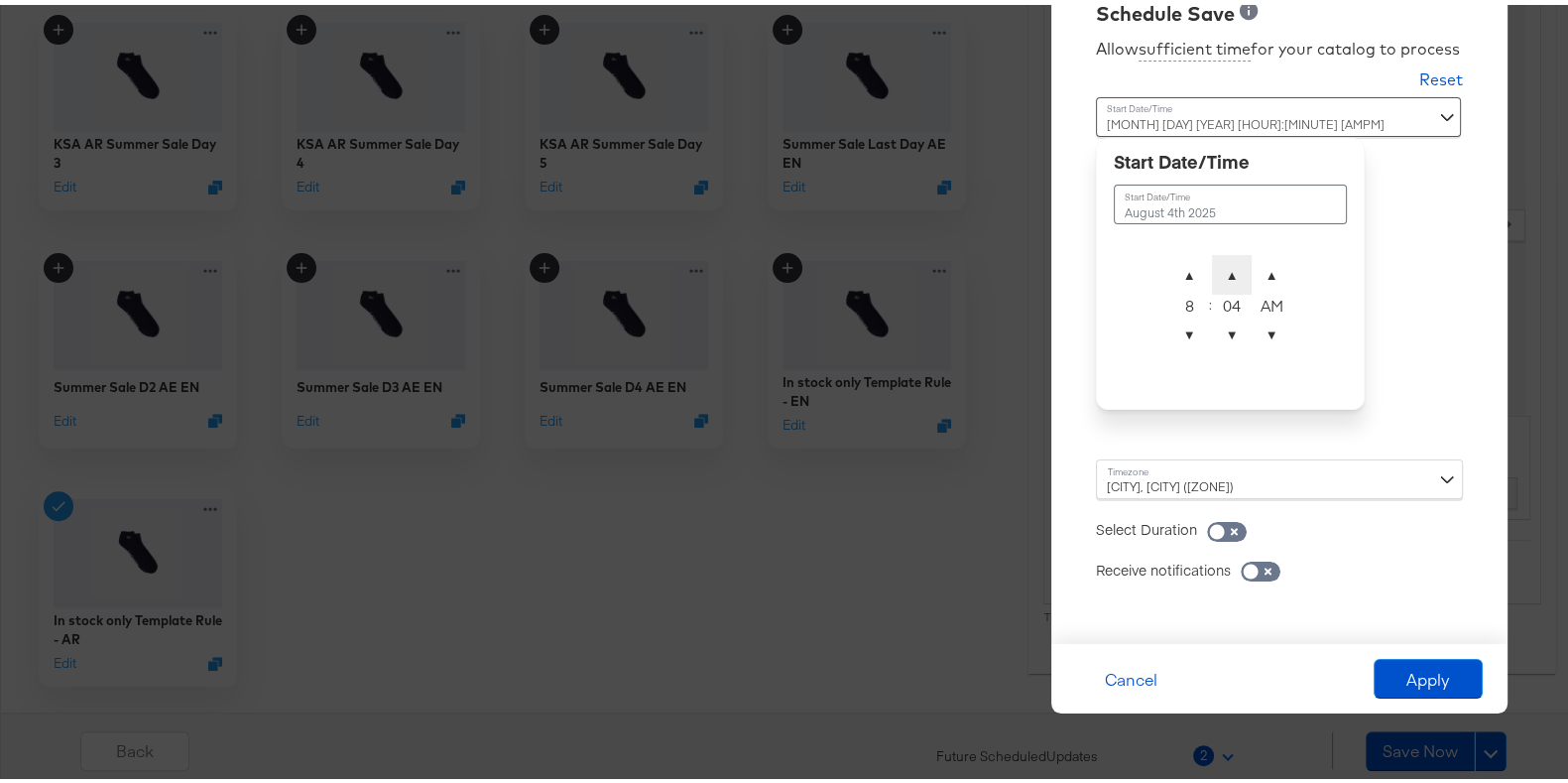click on "▲" at bounding box center [1232, 270] 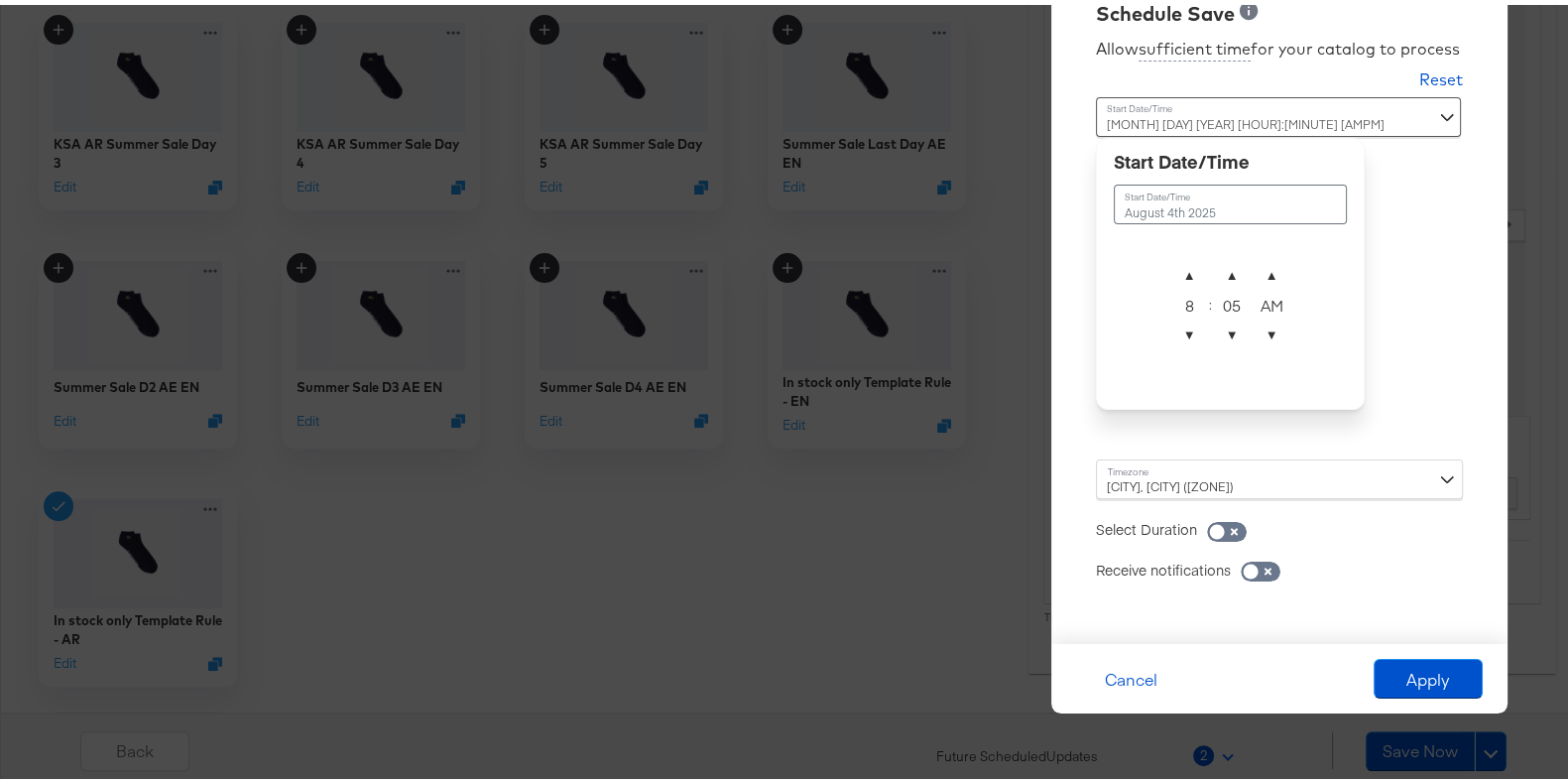click on "August 4th 2025 ▲ 8 ▼ : ▲ 05 ▼ ▲ AM ▼" at bounding box center [1230, 269] 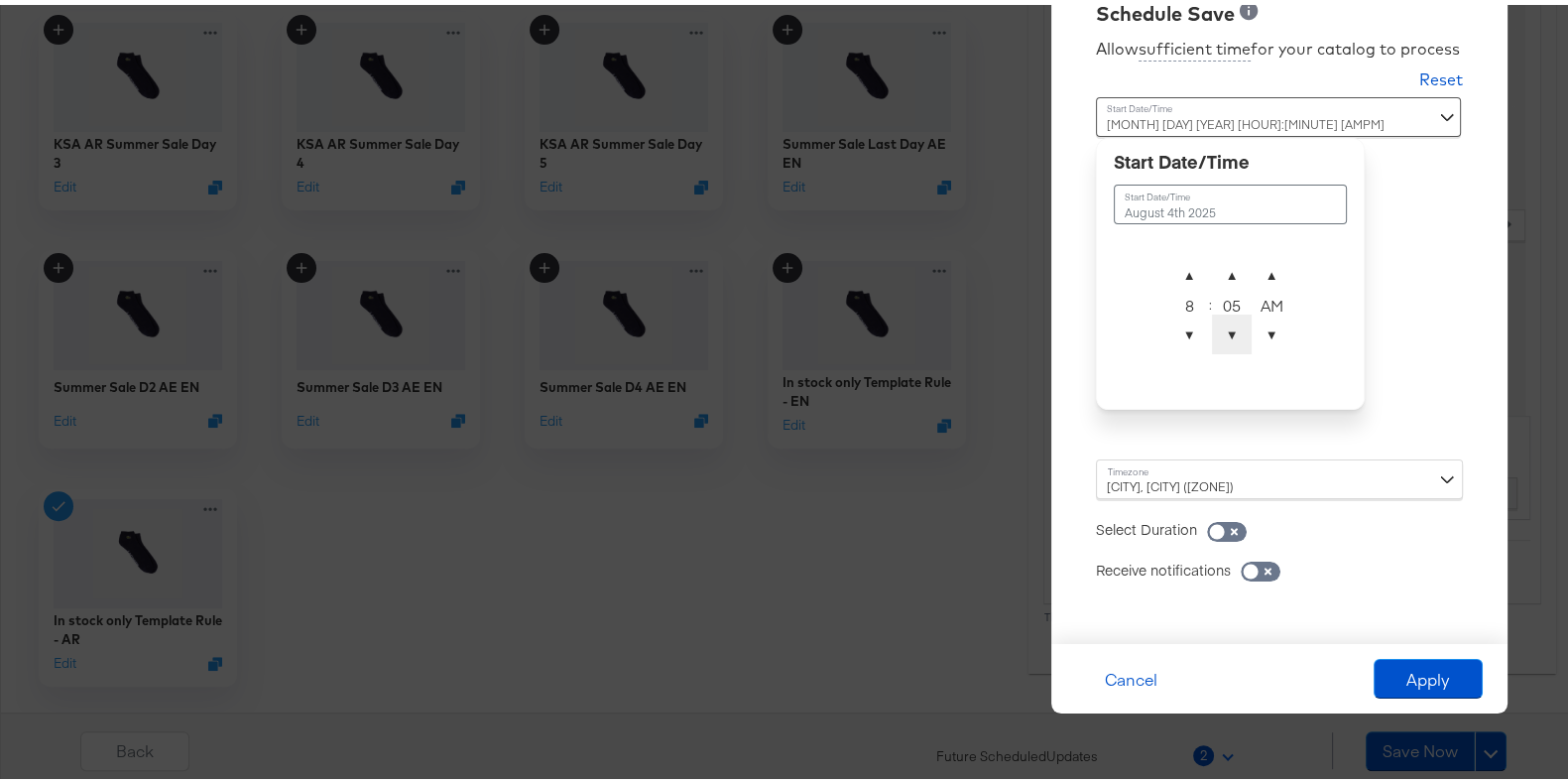 click on "▼" at bounding box center (1232, 329) 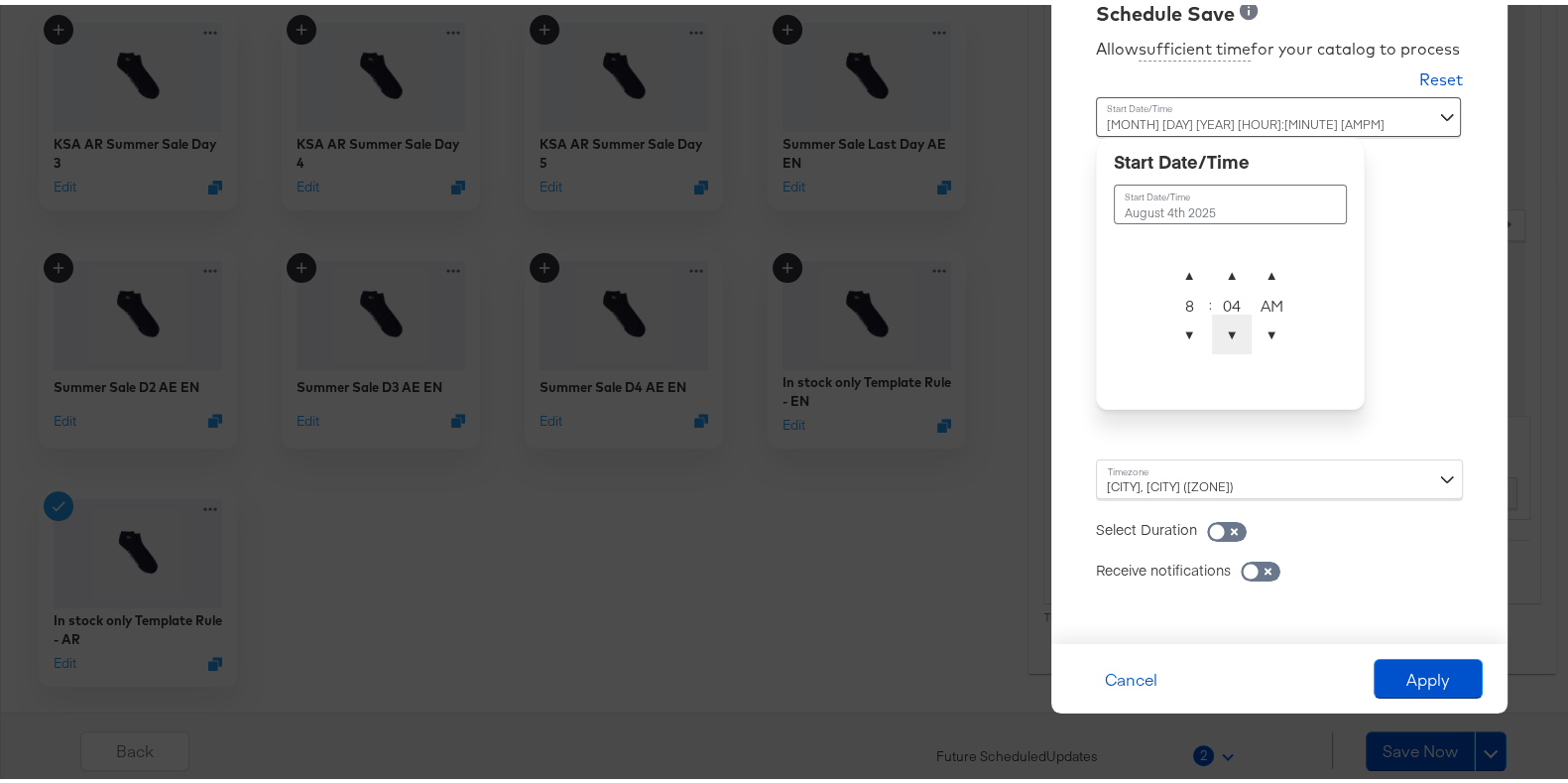 click on "▼" at bounding box center [1232, 329] 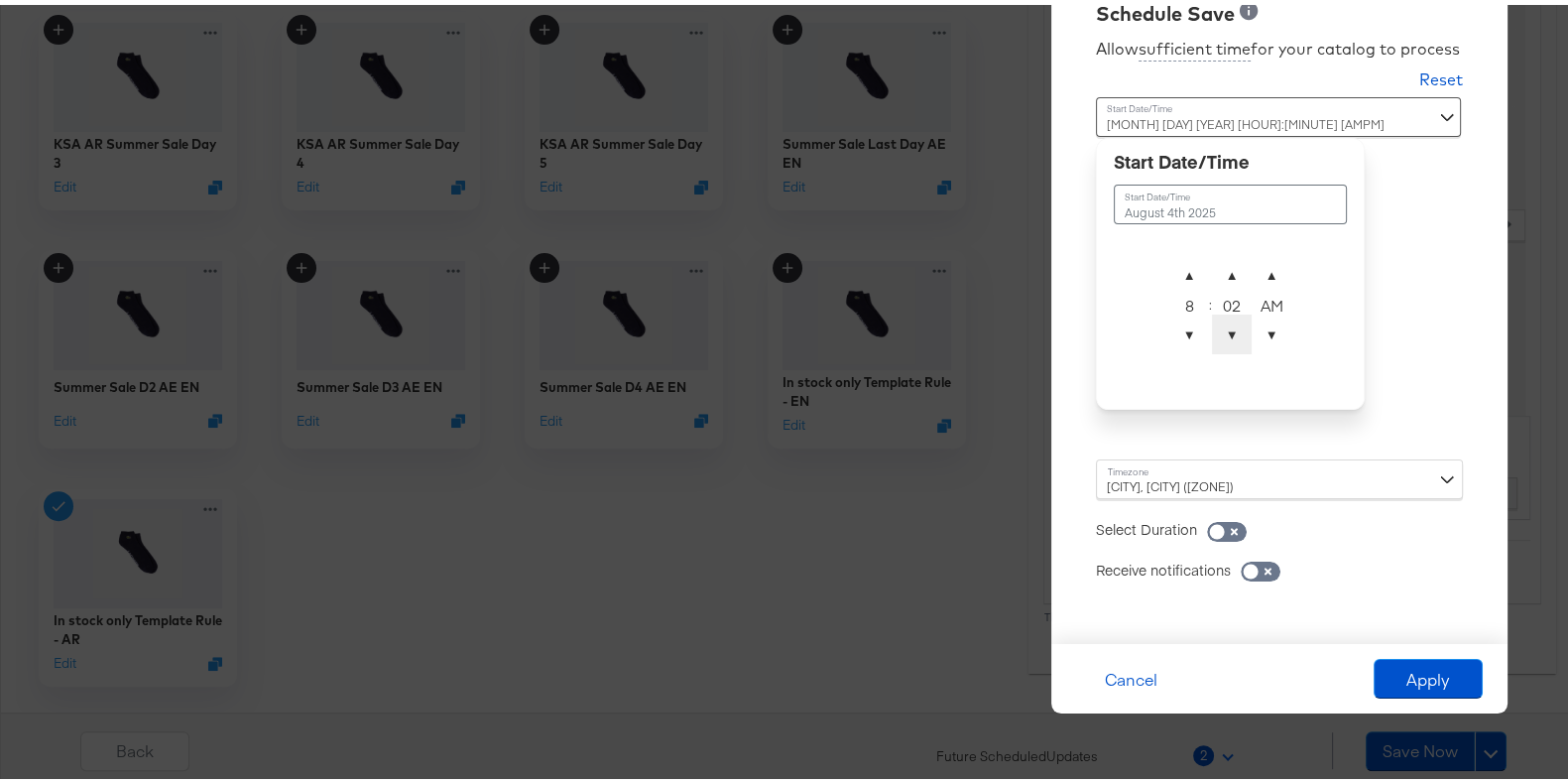 click on "▼" at bounding box center [1232, 329] 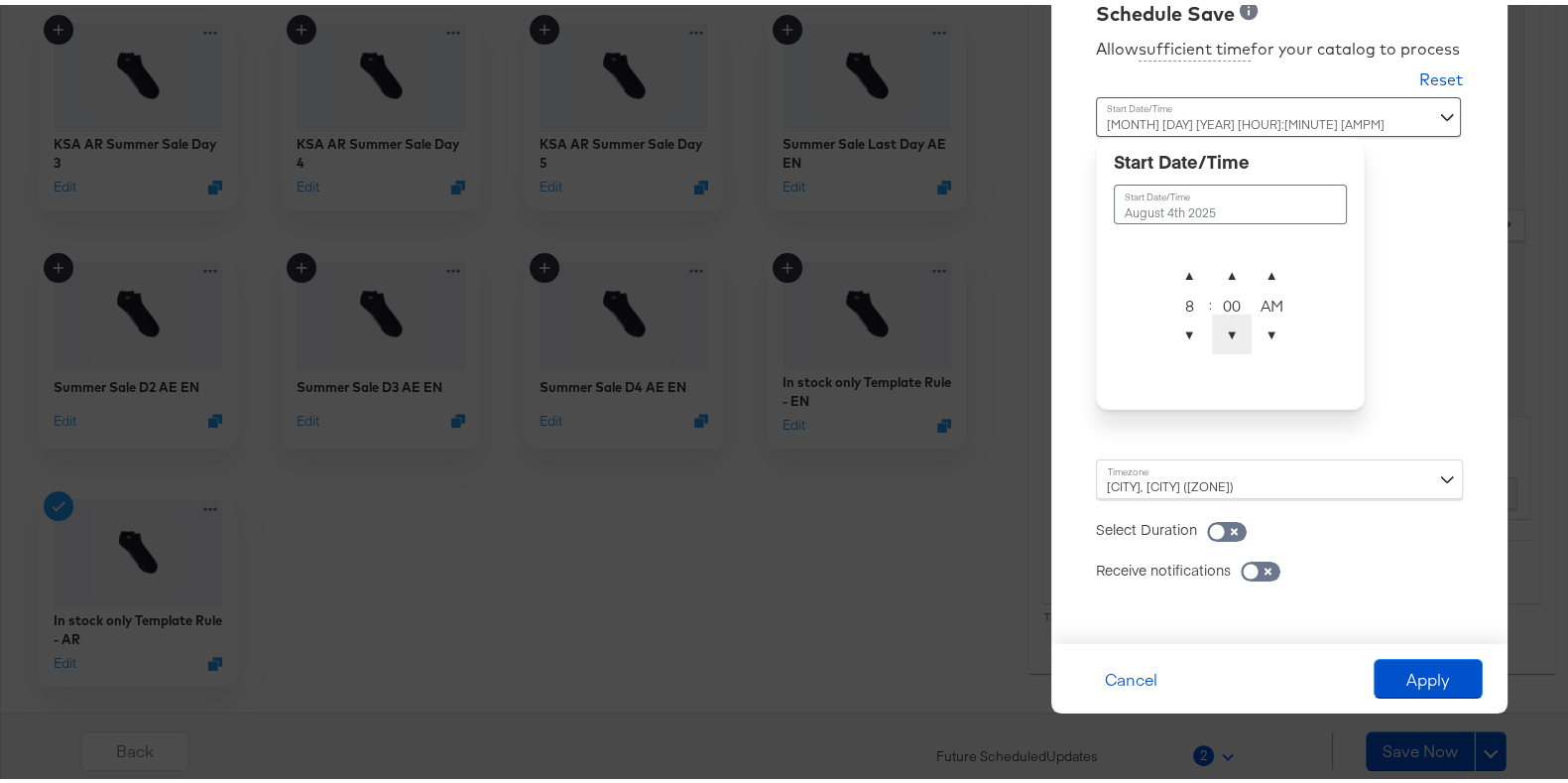 click on "▼" at bounding box center (1232, 329) 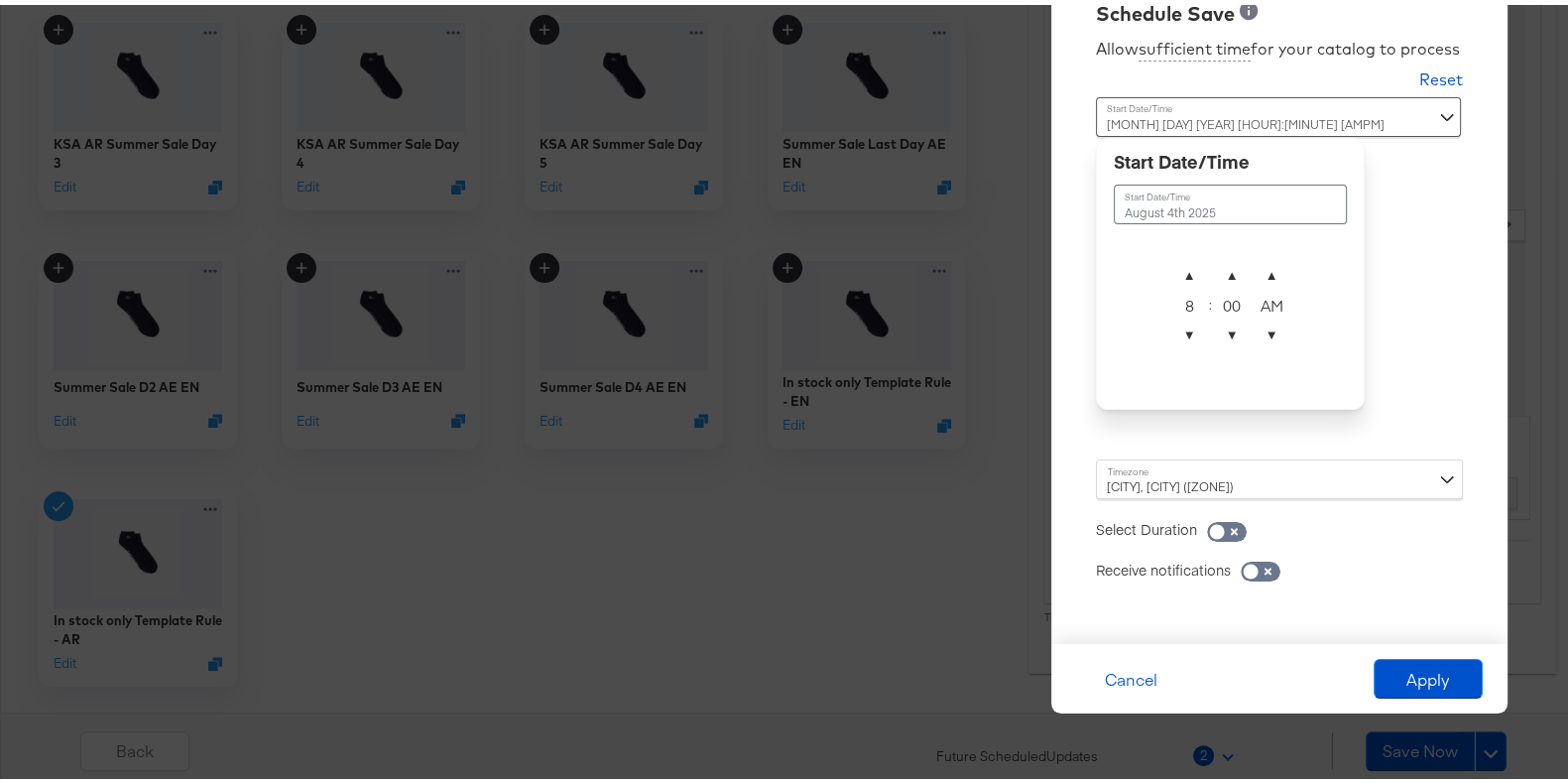 click on "Allow  sufficient time   for your catalog to process Reset Time : August 4th 2025 8:00 AM August 4th 2025 ▲ 8 ▼ : ▲ 00 ▼ ▲ AM ▼ Abu Dhabi, Muscat (Asia/Muscat) Select Duration   Receive notifications   in-app email" at bounding box center [1279, 321] 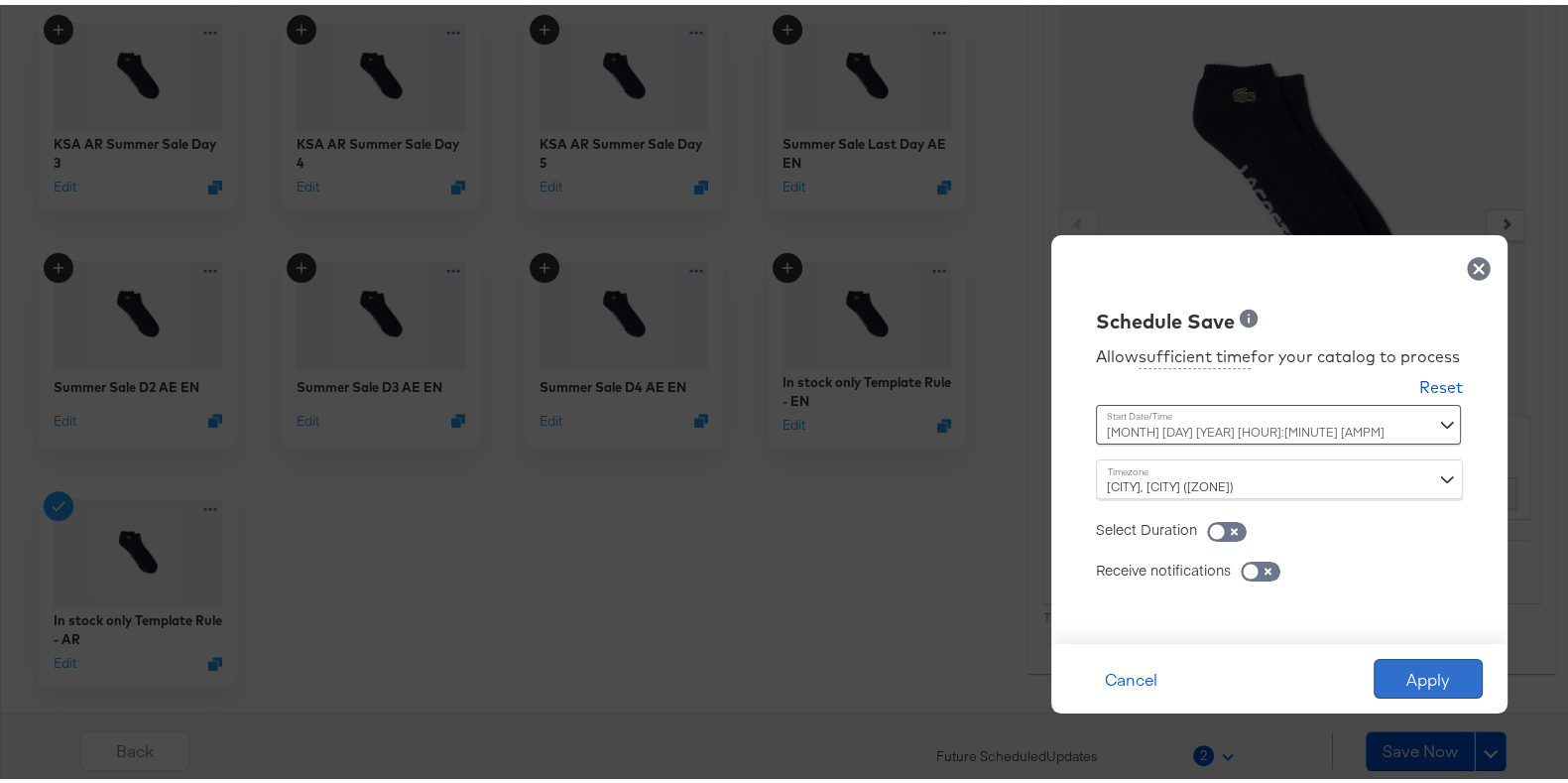 click on "Apply" at bounding box center (1428, 674) 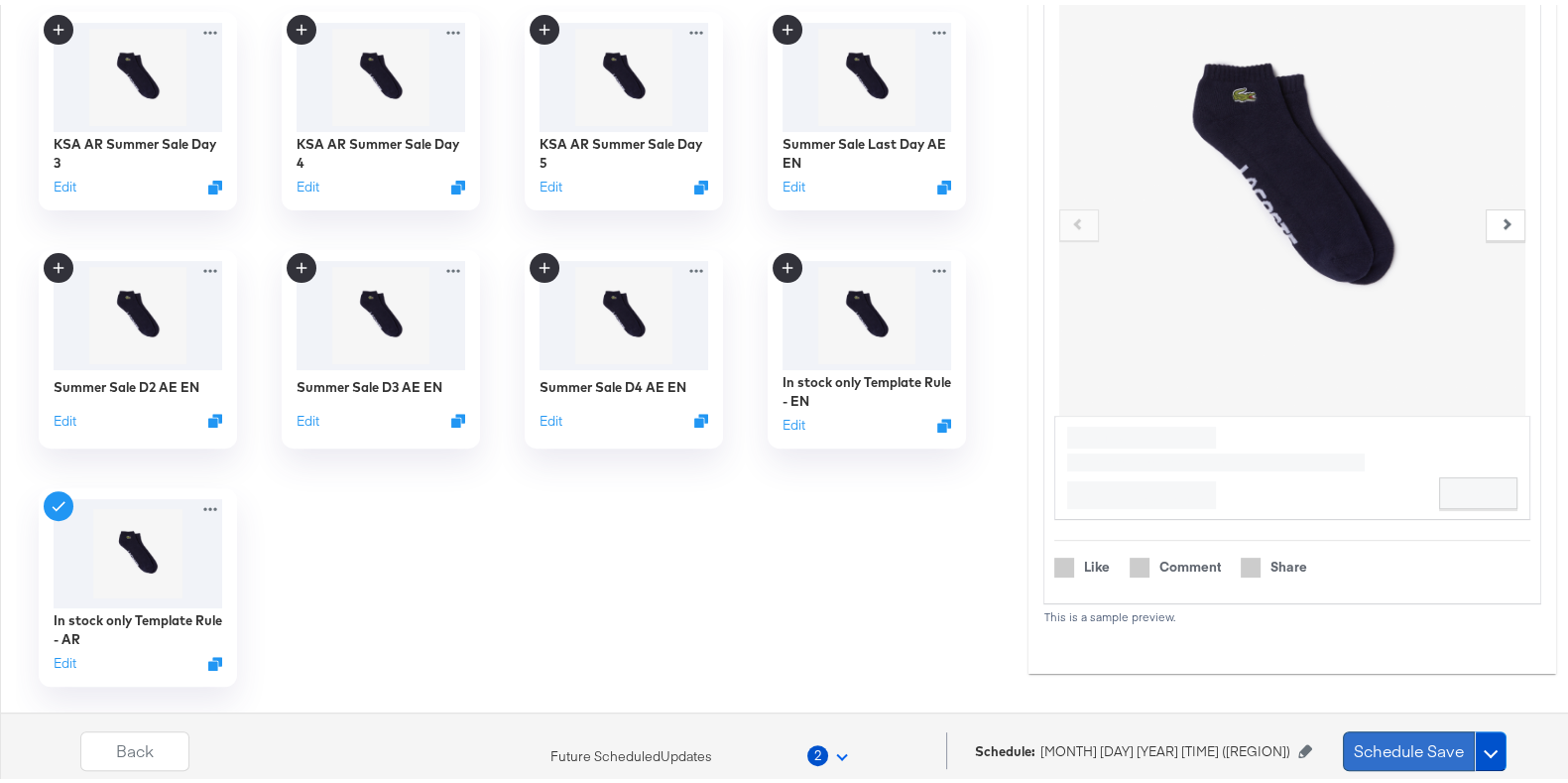 drag, startPoint x: 1364, startPoint y: 740, endPoint x: 1380, endPoint y: 746, distance: 17.088007 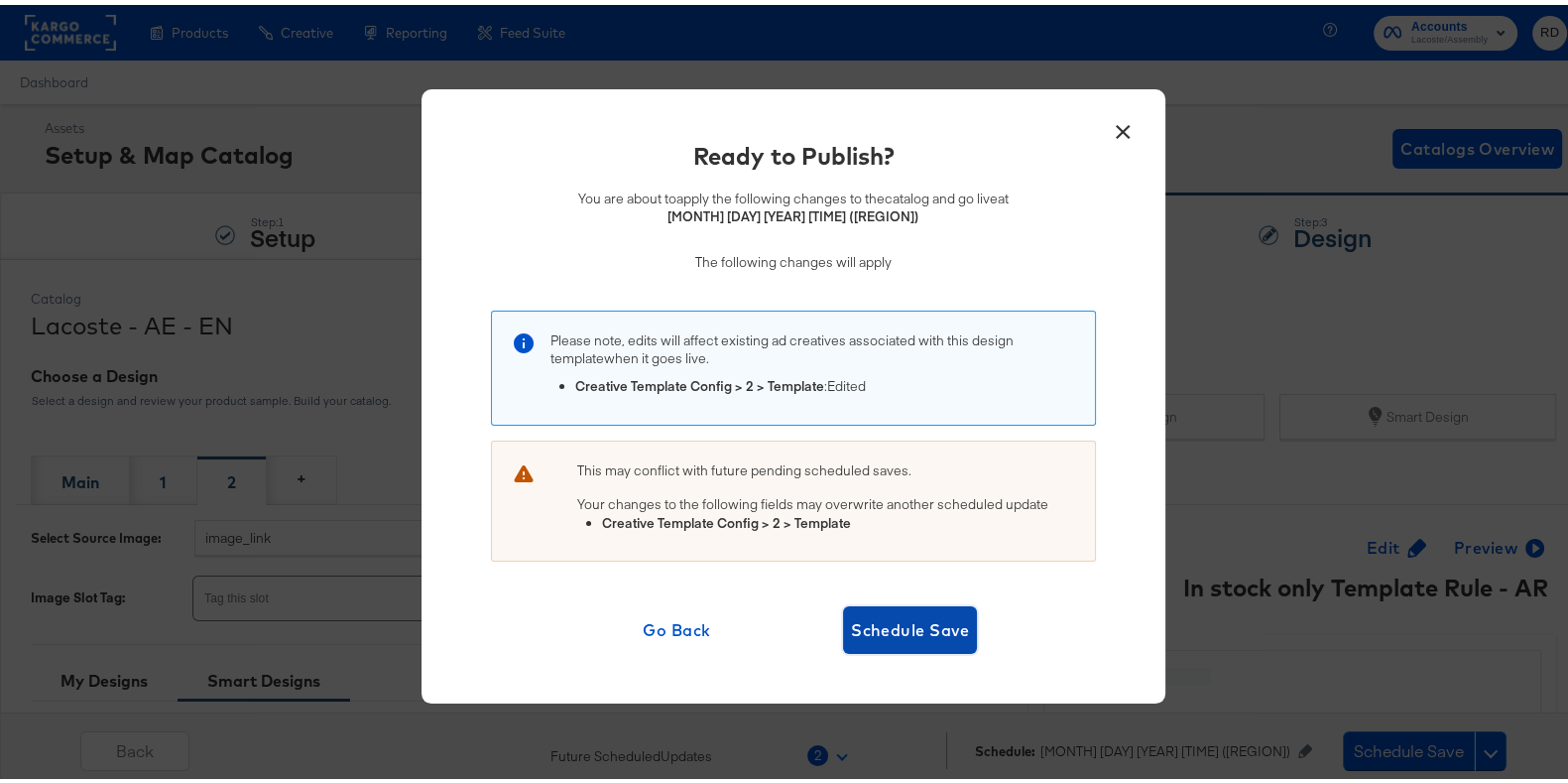click on "Schedule Save" at bounding box center (909, 625) 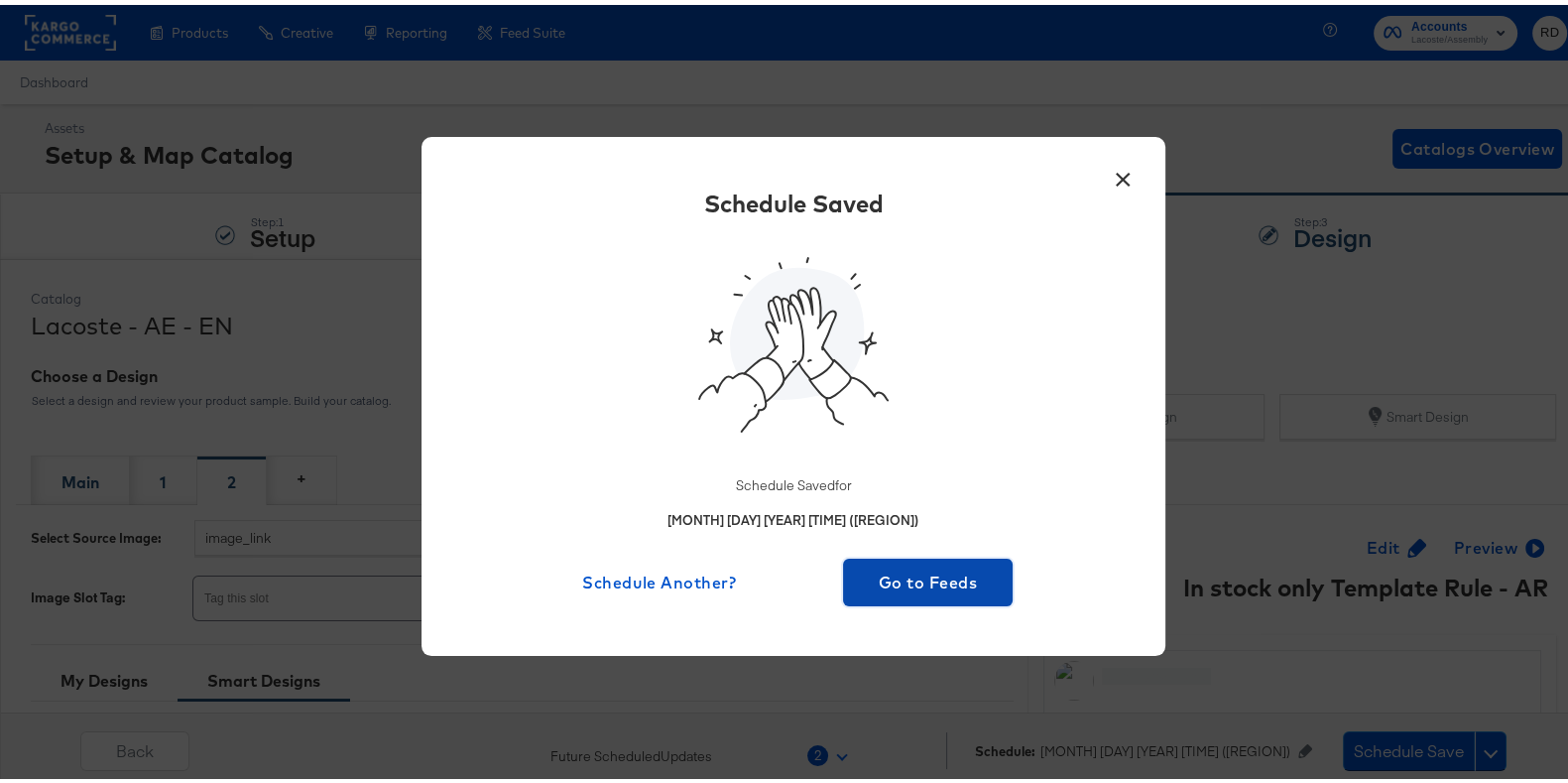 click on "Go to Feeds" at bounding box center [927, 578] 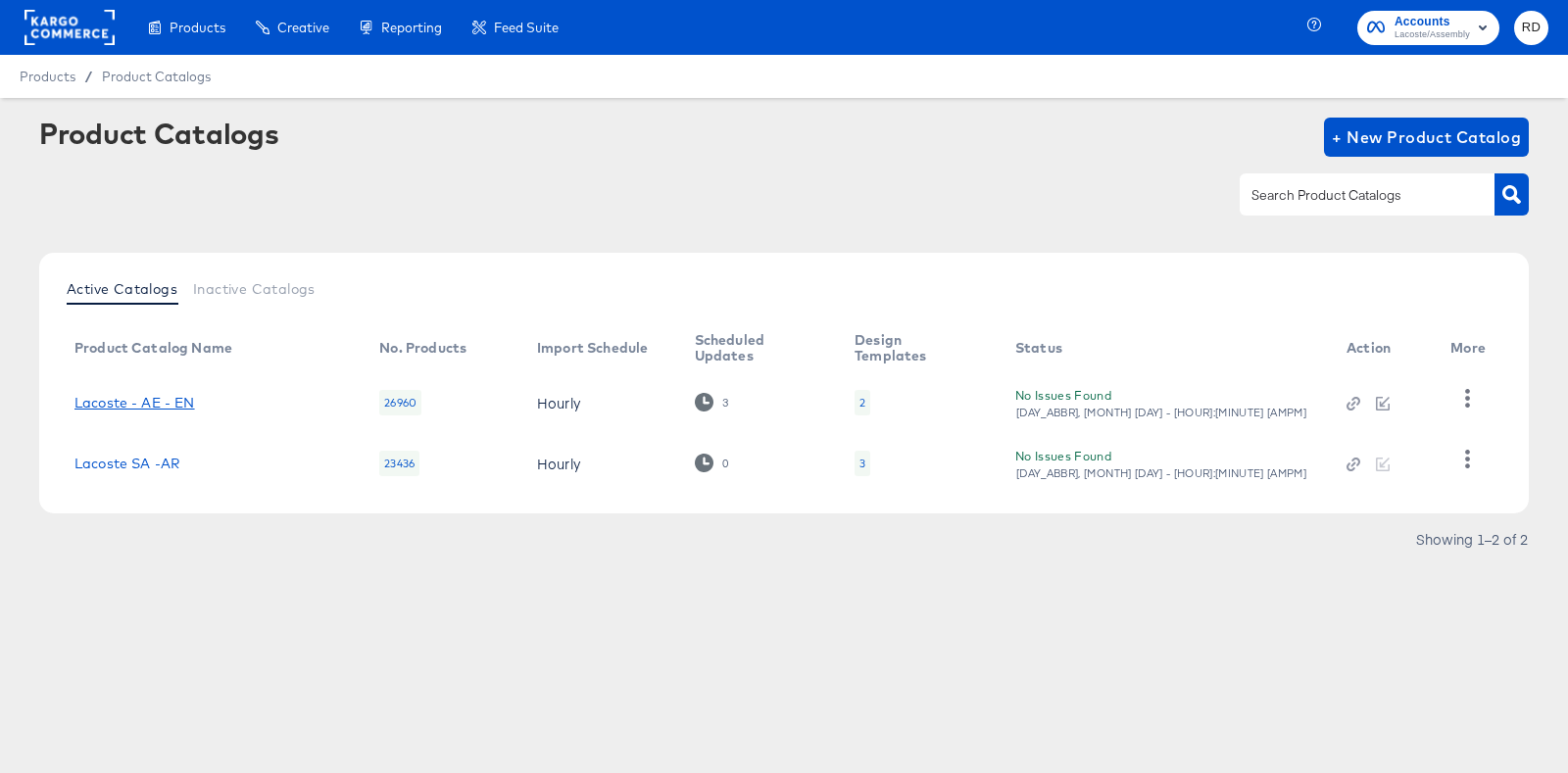 click on "Lacoste - AE - EN" at bounding box center (134, 403) 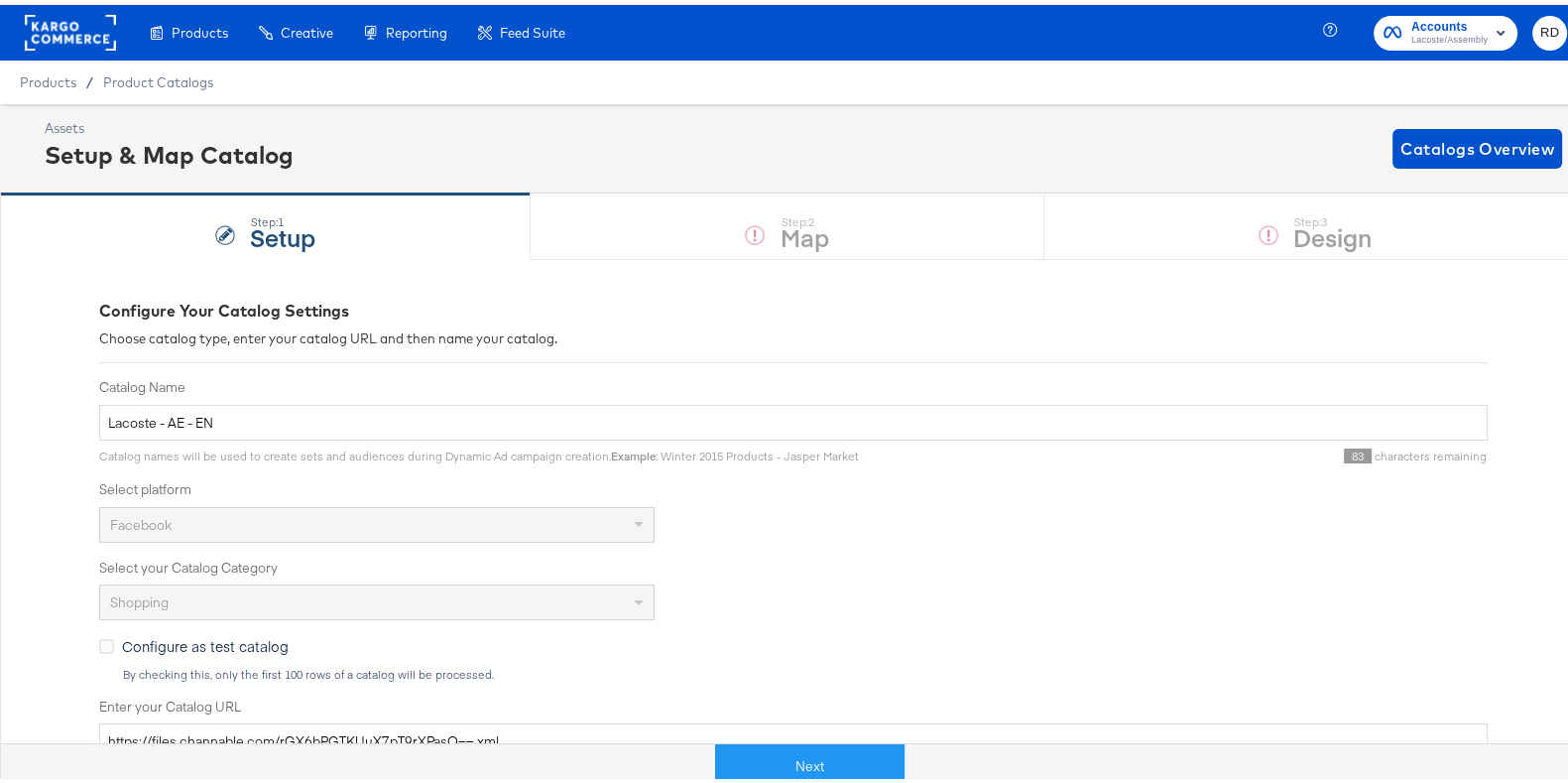 click on "Next" at bounding box center [809, 761] 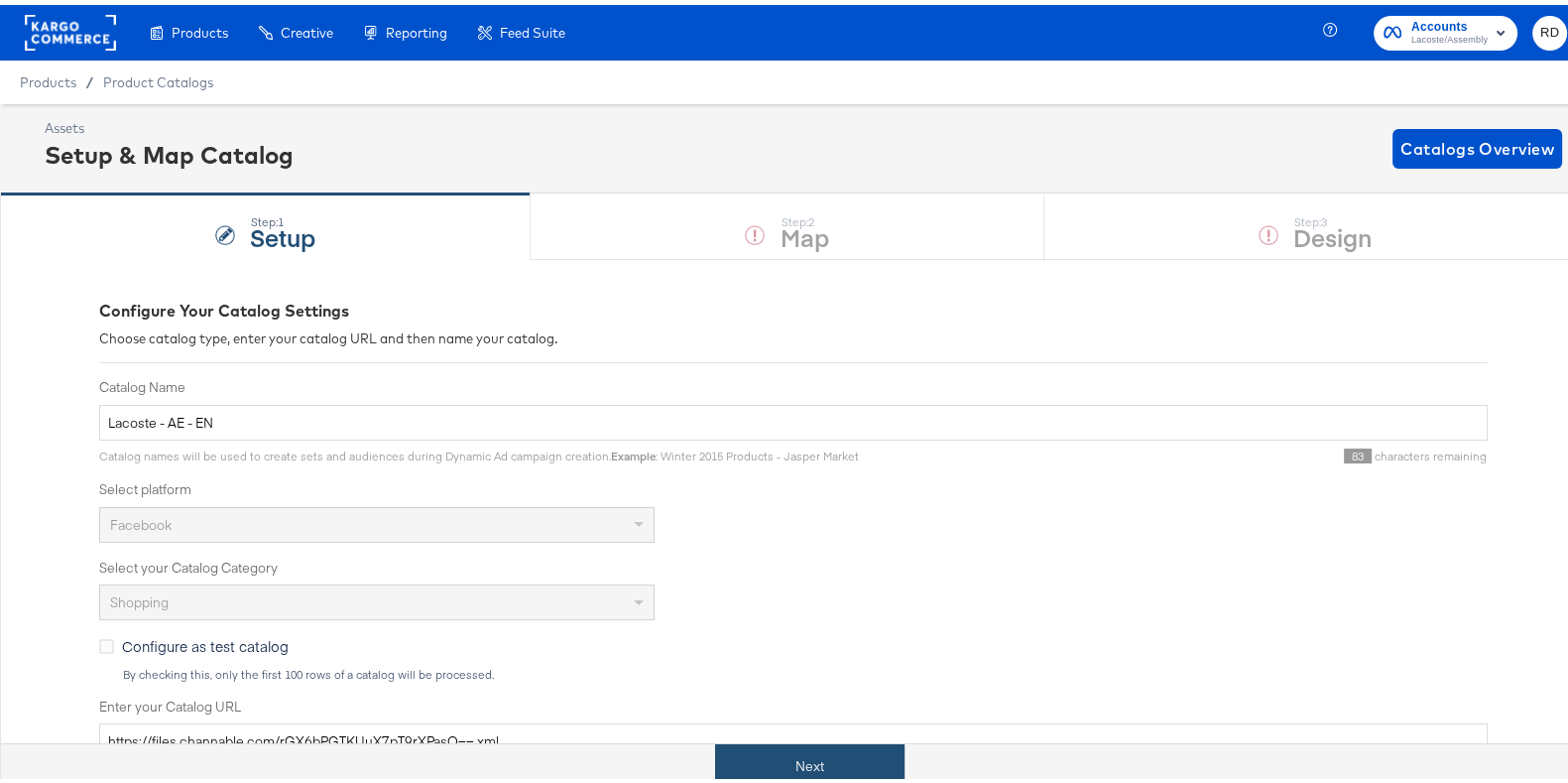 click on "Next" at bounding box center [809, 761] 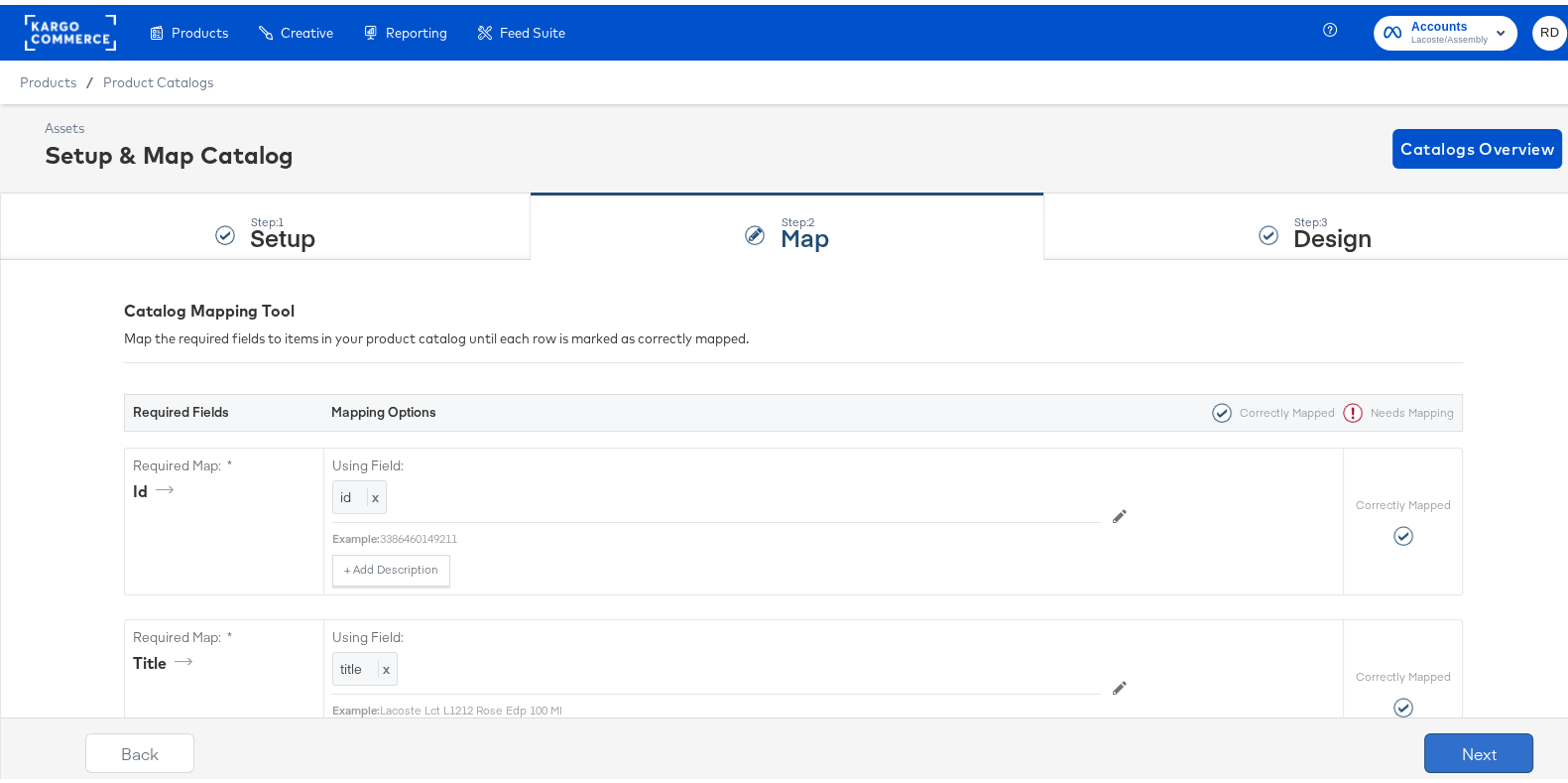 click on "Next" at bounding box center [1479, 748] 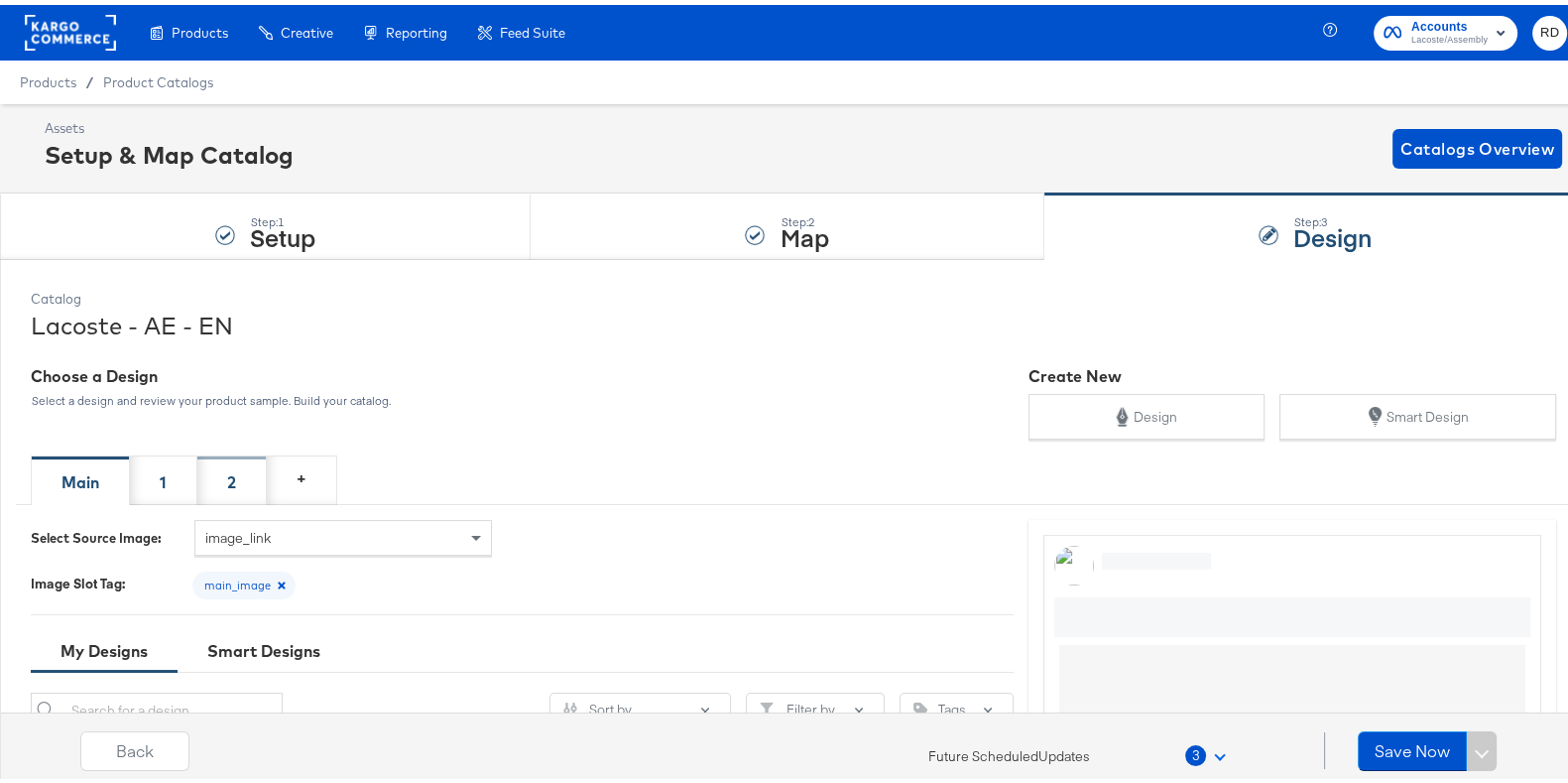 click on "2" at bounding box center (232, 475) 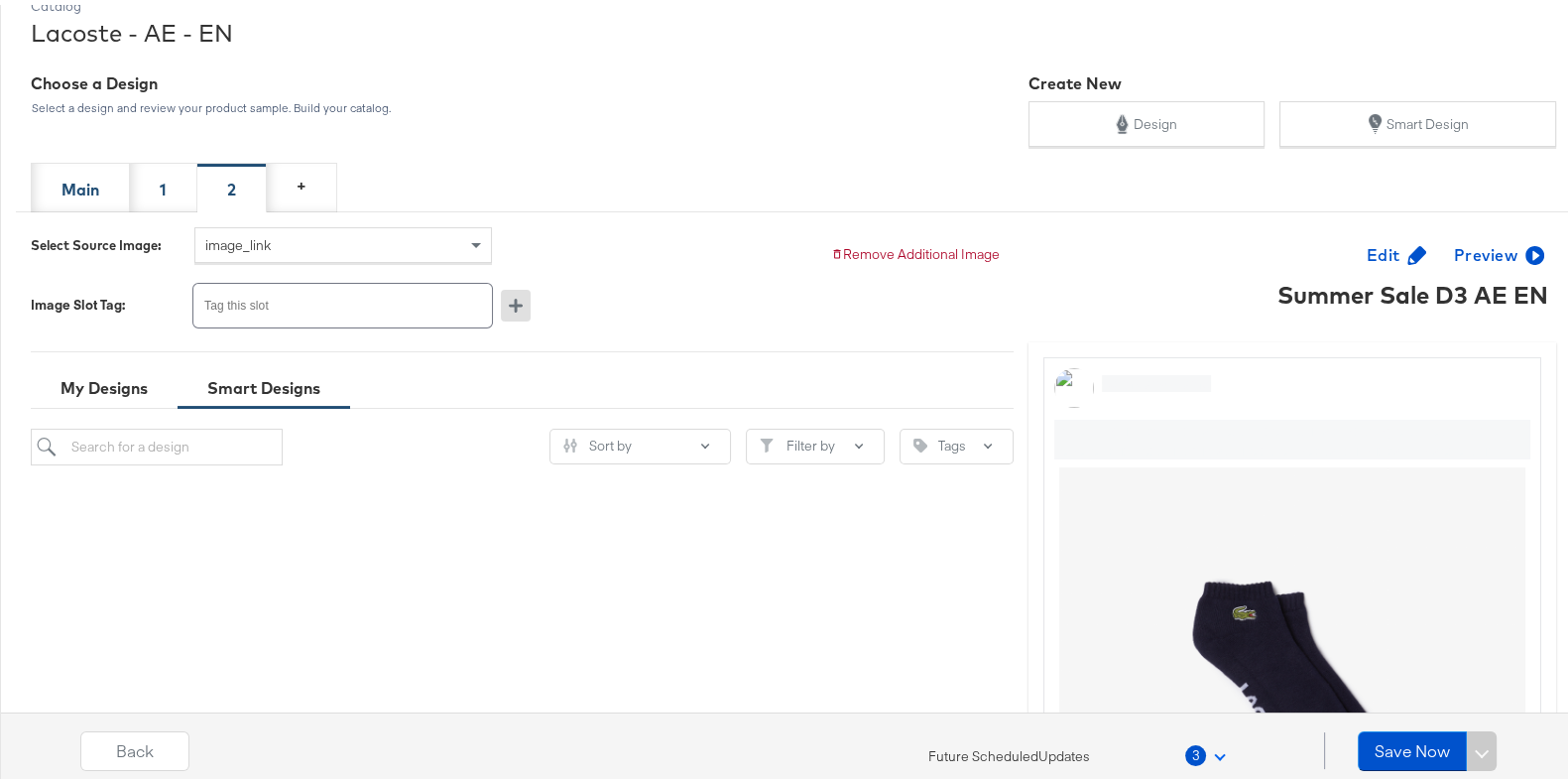 scroll, scrollTop: 318, scrollLeft: 0, axis: vertical 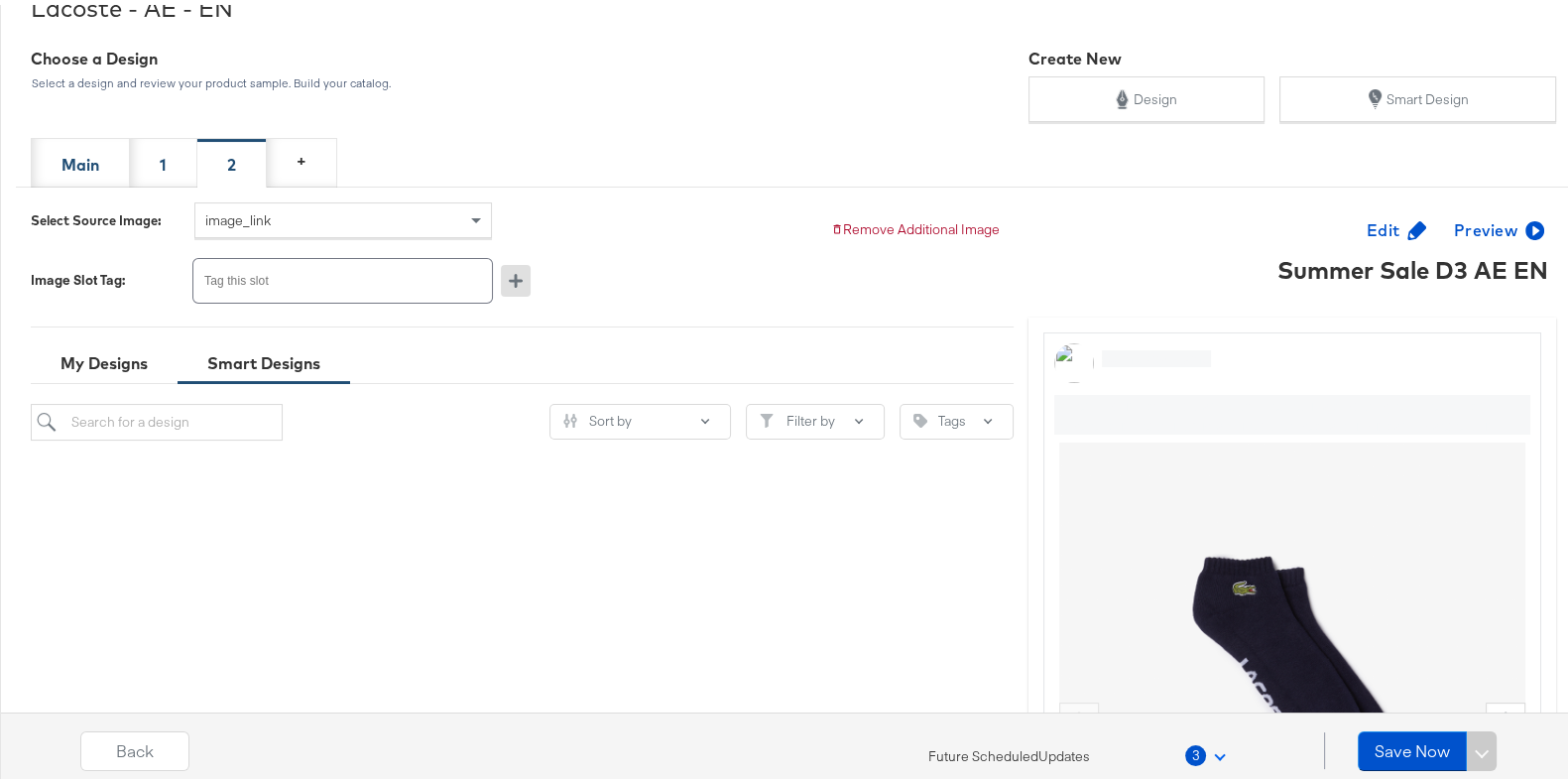 click on "3" at bounding box center [1195, 750] 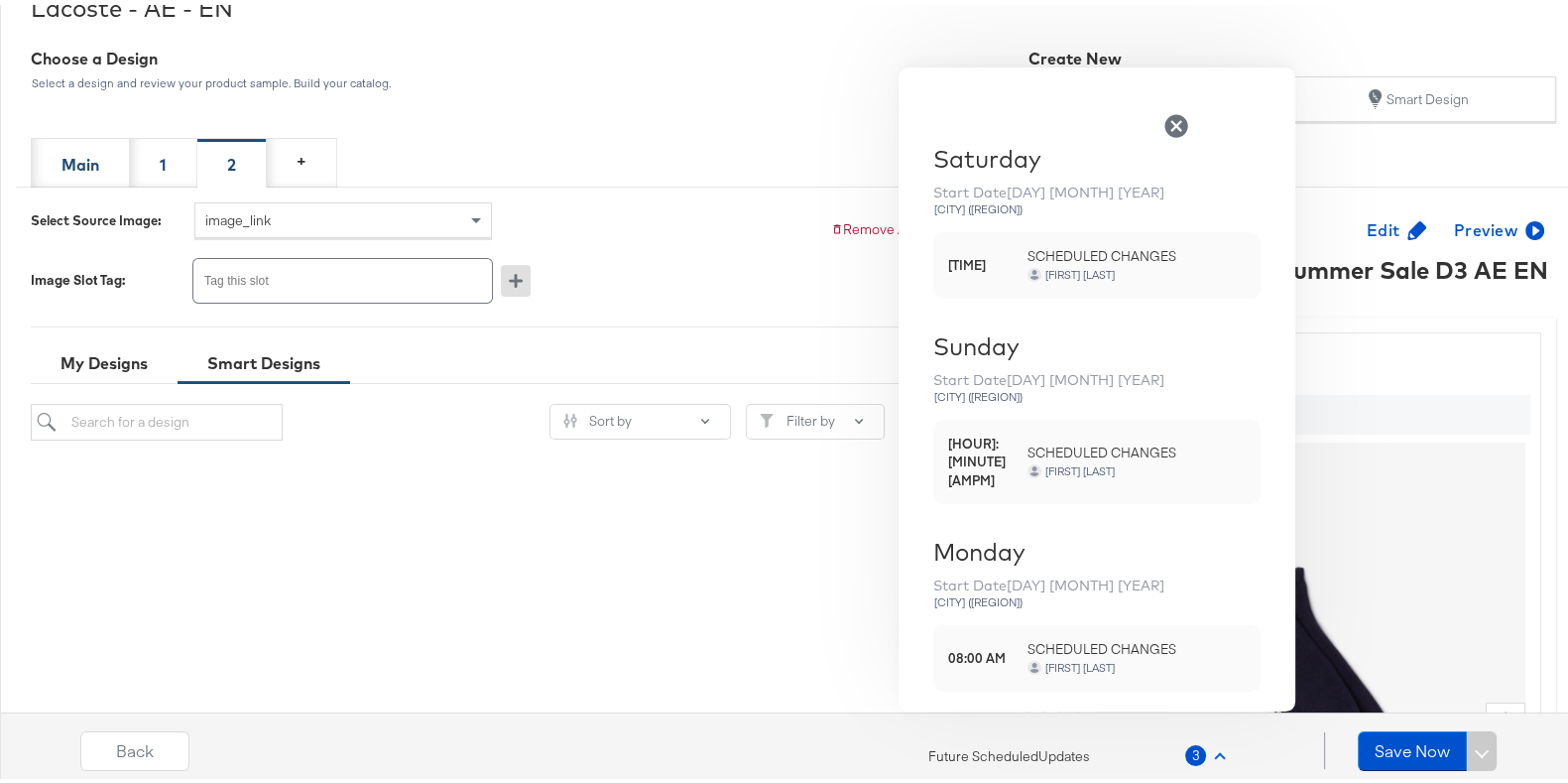scroll, scrollTop: 7, scrollLeft: 0, axis: vertical 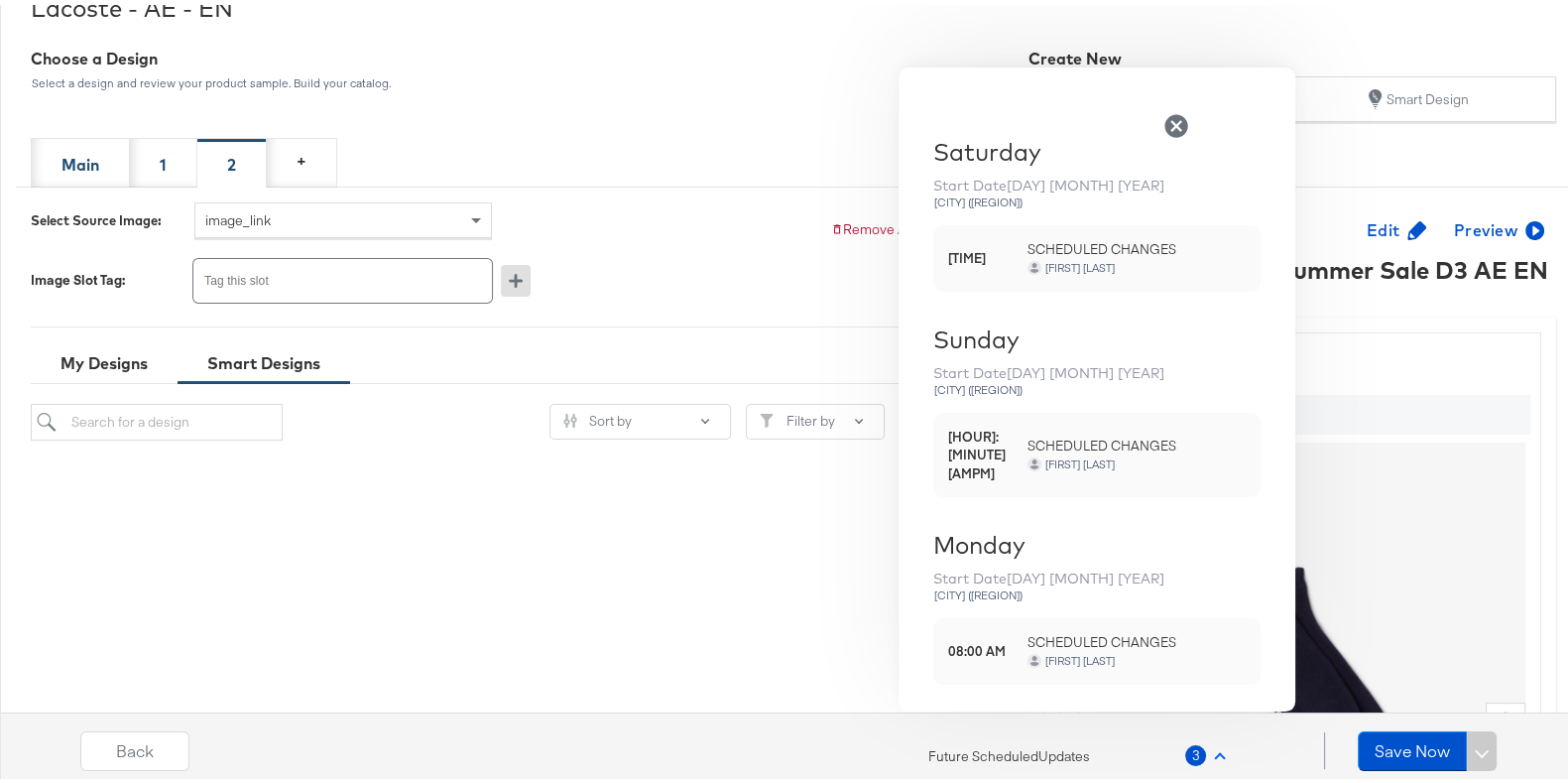 click at bounding box center [522, 868] 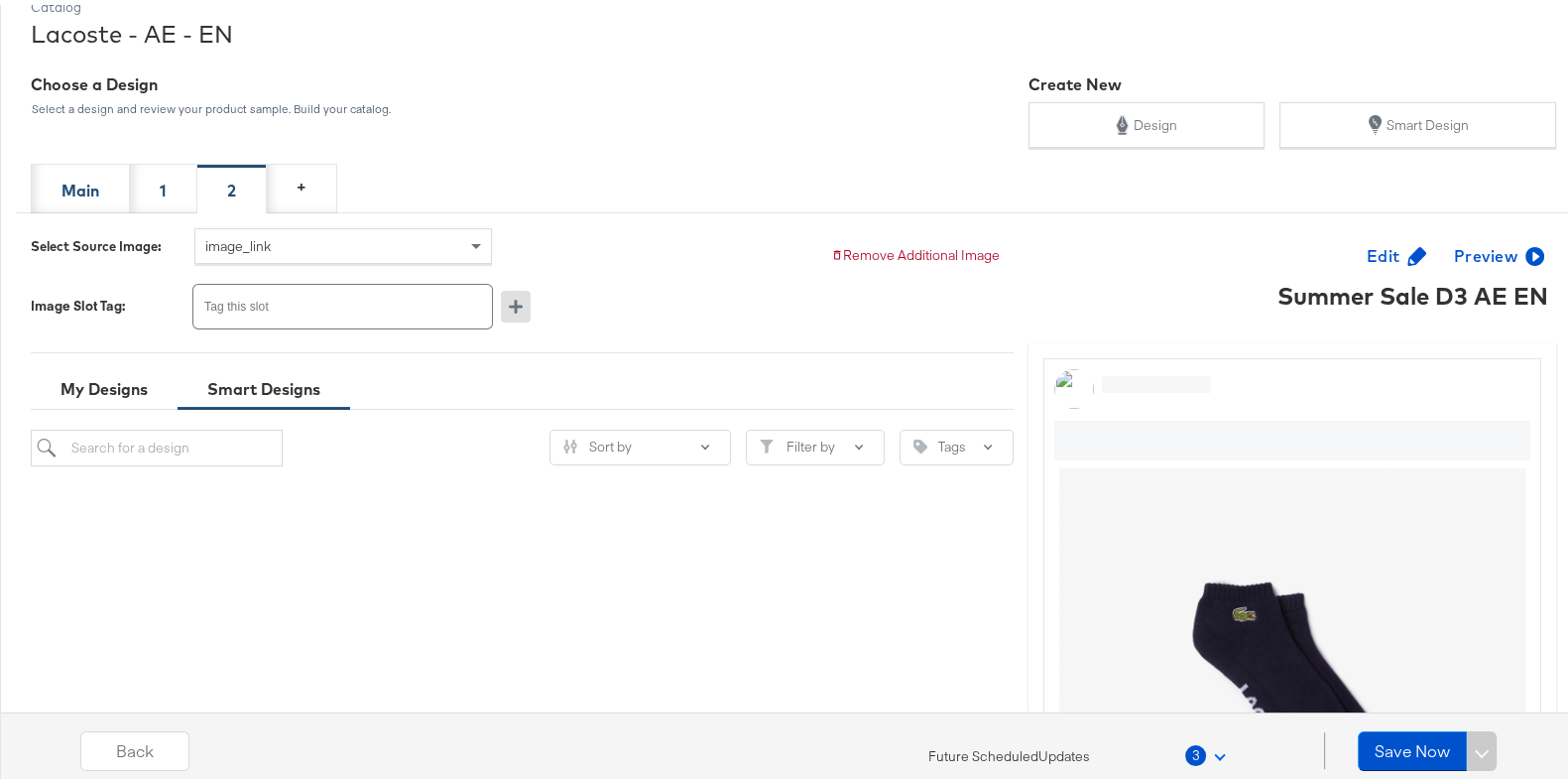 scroll, scrollTop: 290, scrollLeft: 0, axis: vertical 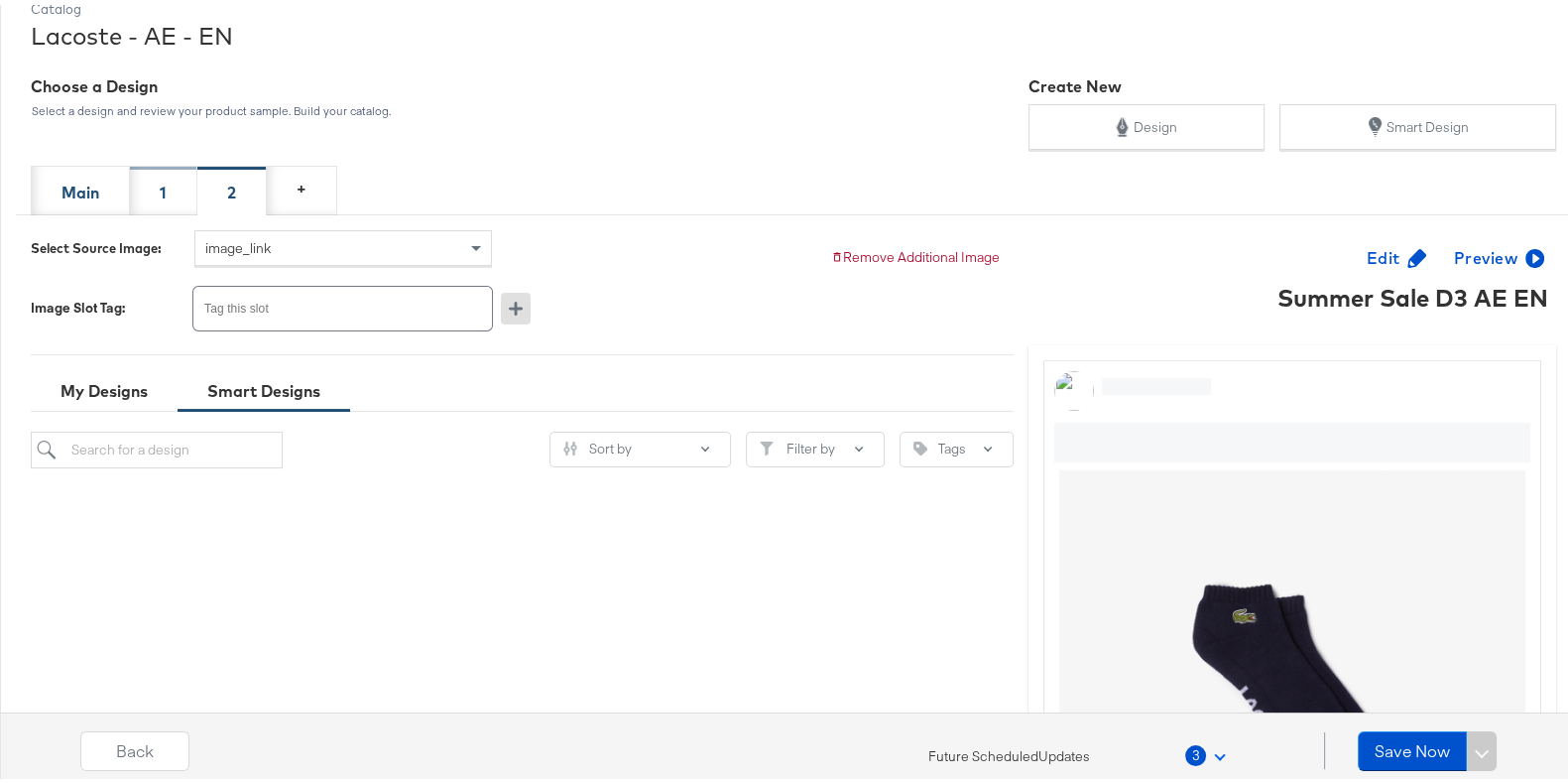 click on "1" at bounding box center [164, 186] 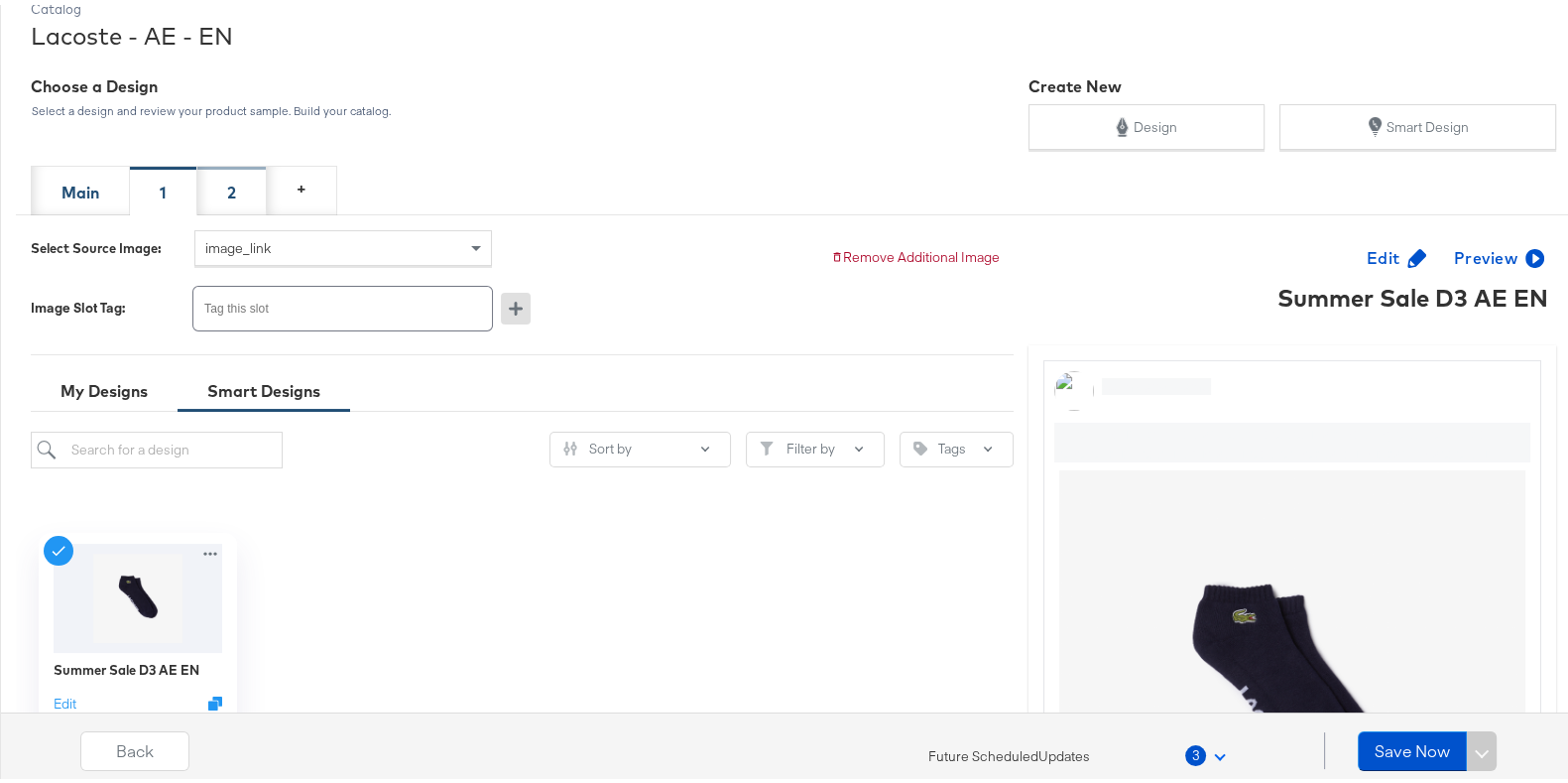 click on "2" at bounding box center [232, 186] 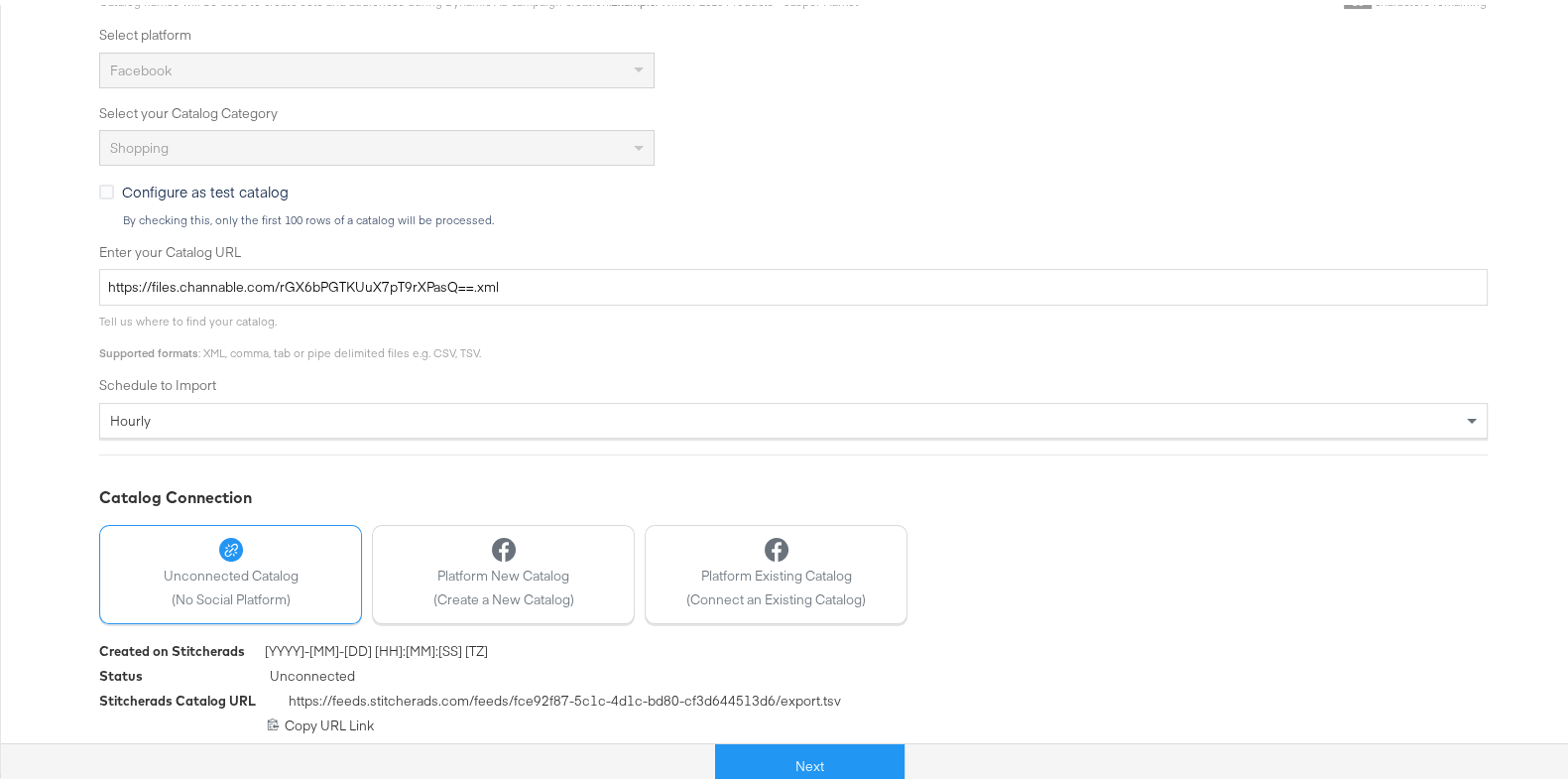 scroll, scrollTop: 0, scrollLeft: 0, axis: both 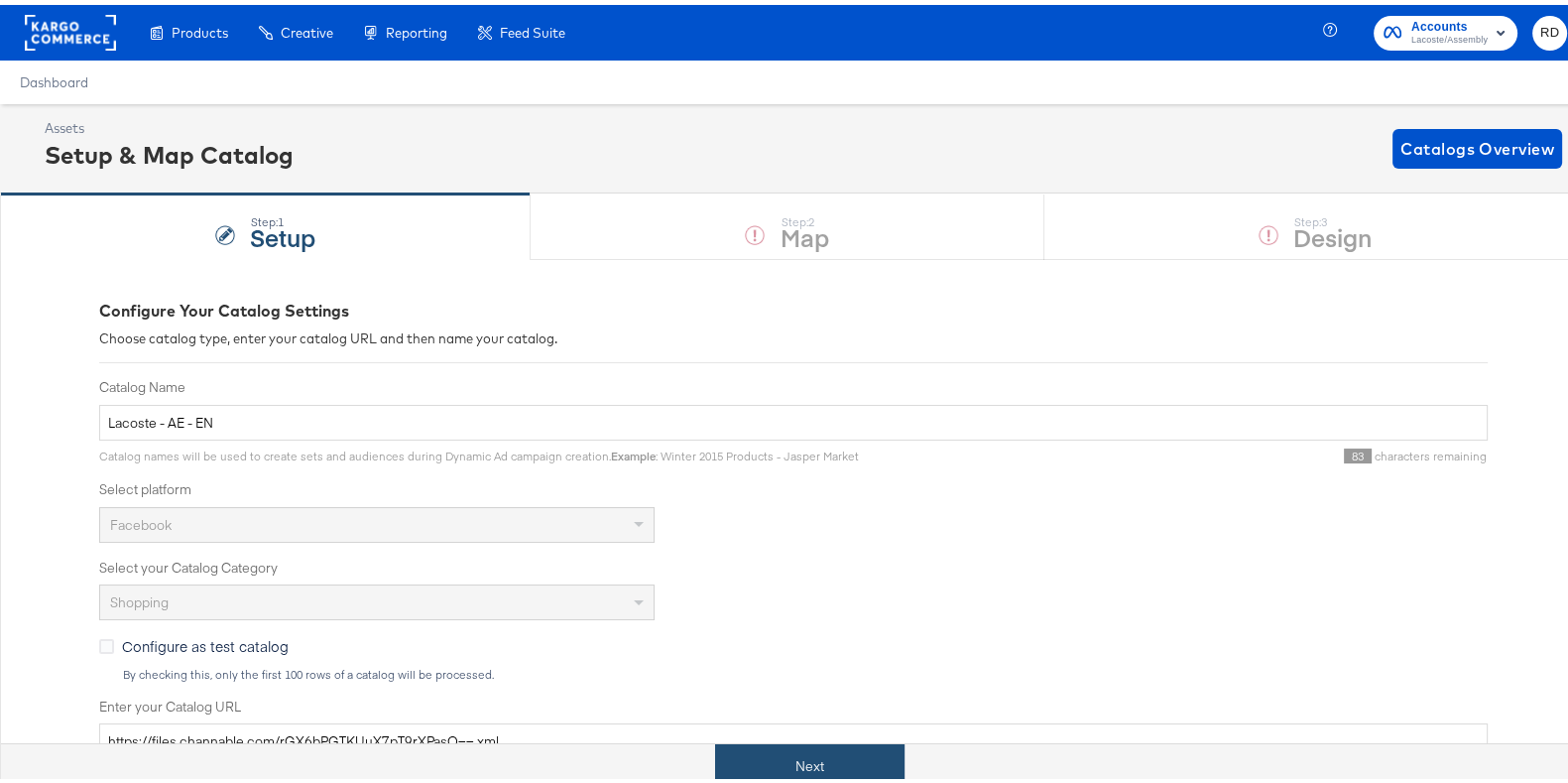 click on "Next" at bounding box center (809, 761) 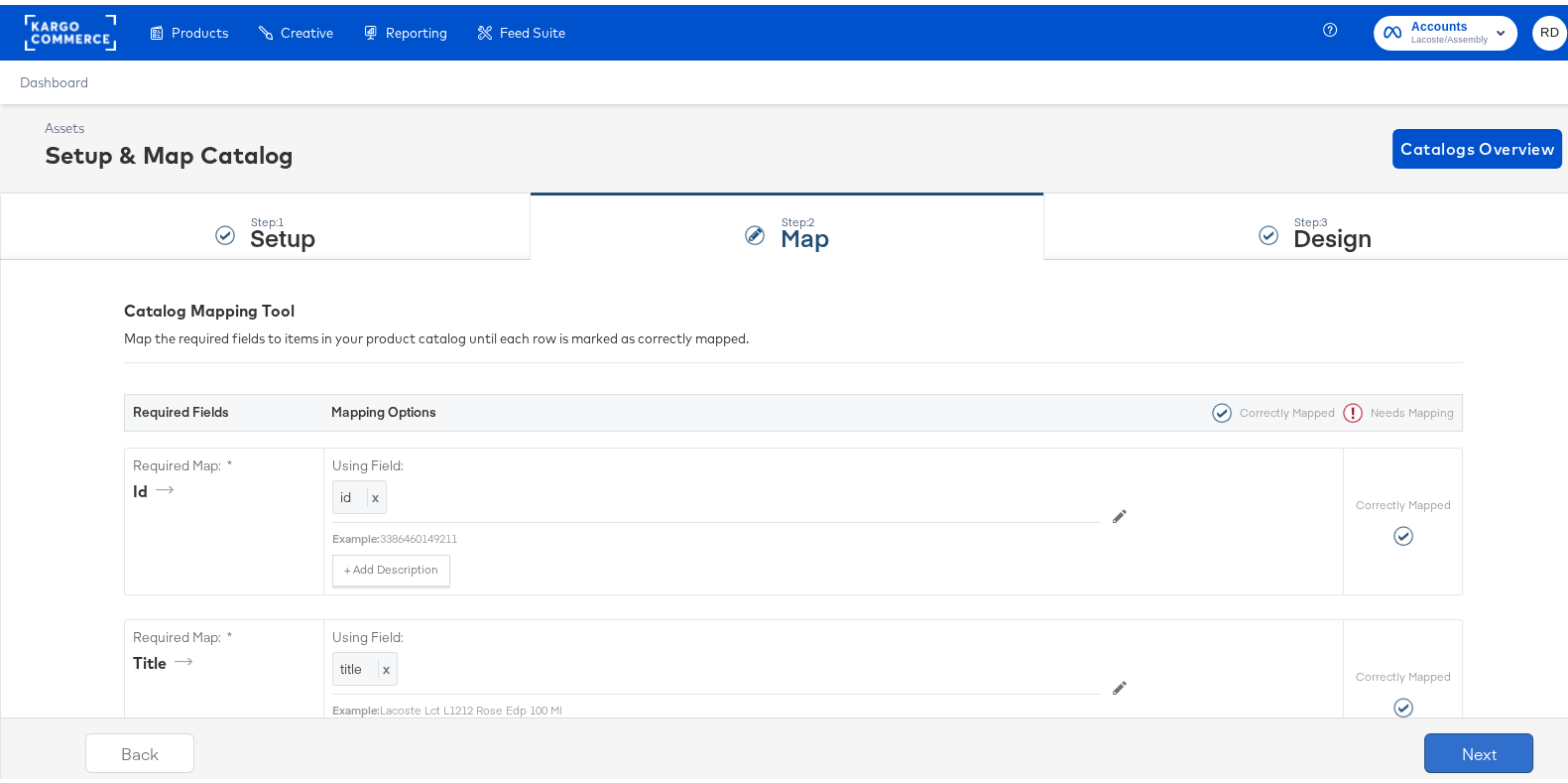 click on "Next" at bounding box center [1479, 748] 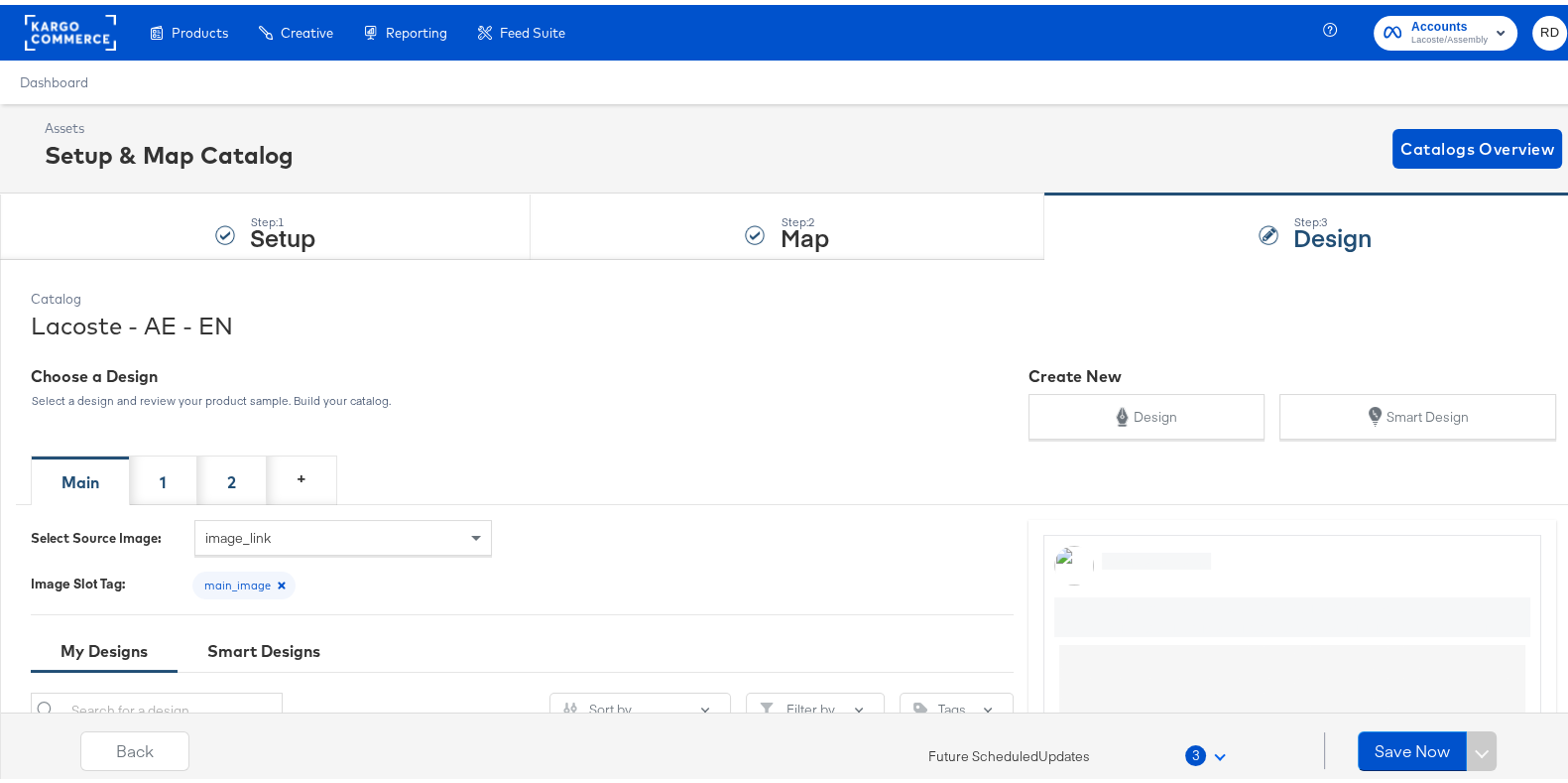 scroll, scrollTop: 396, scrollLeft: 0, axis: vertical 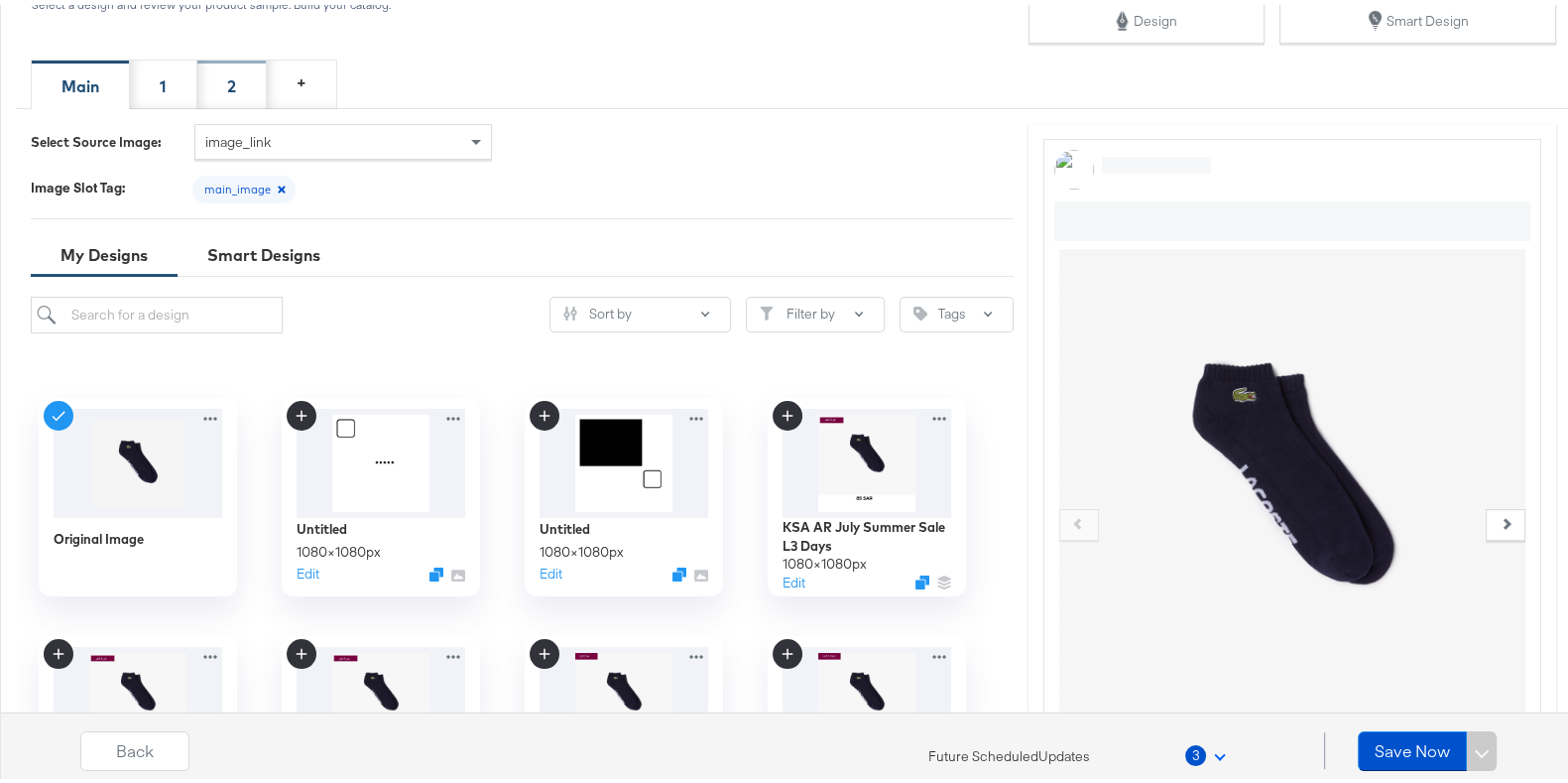 click on "2" at bounding box center (232, 79) 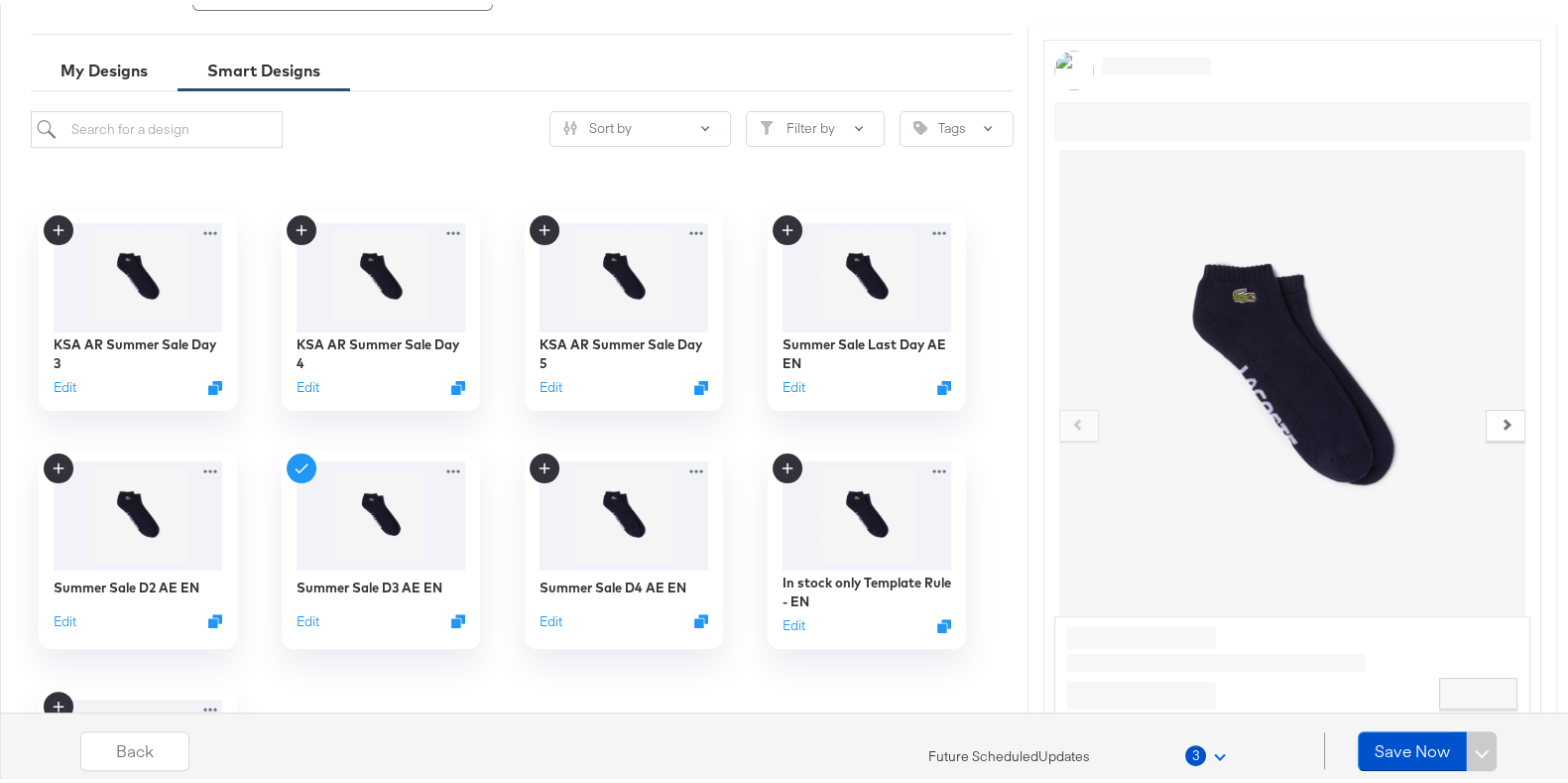 scroll, scrollTop: 765, scrollLeft: 0, axis: vertical 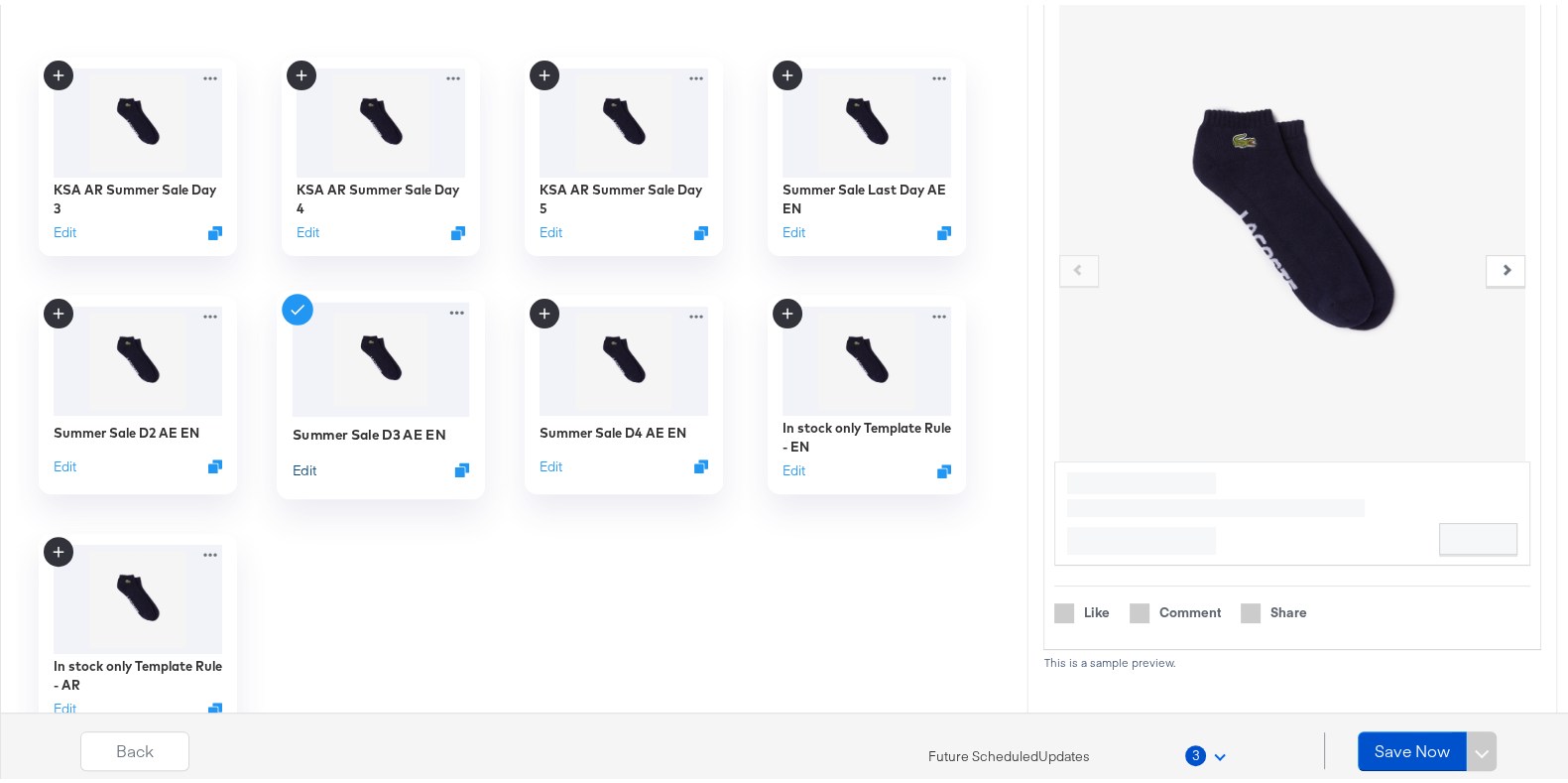 click on "Edit" at bounding box center (303, 464) 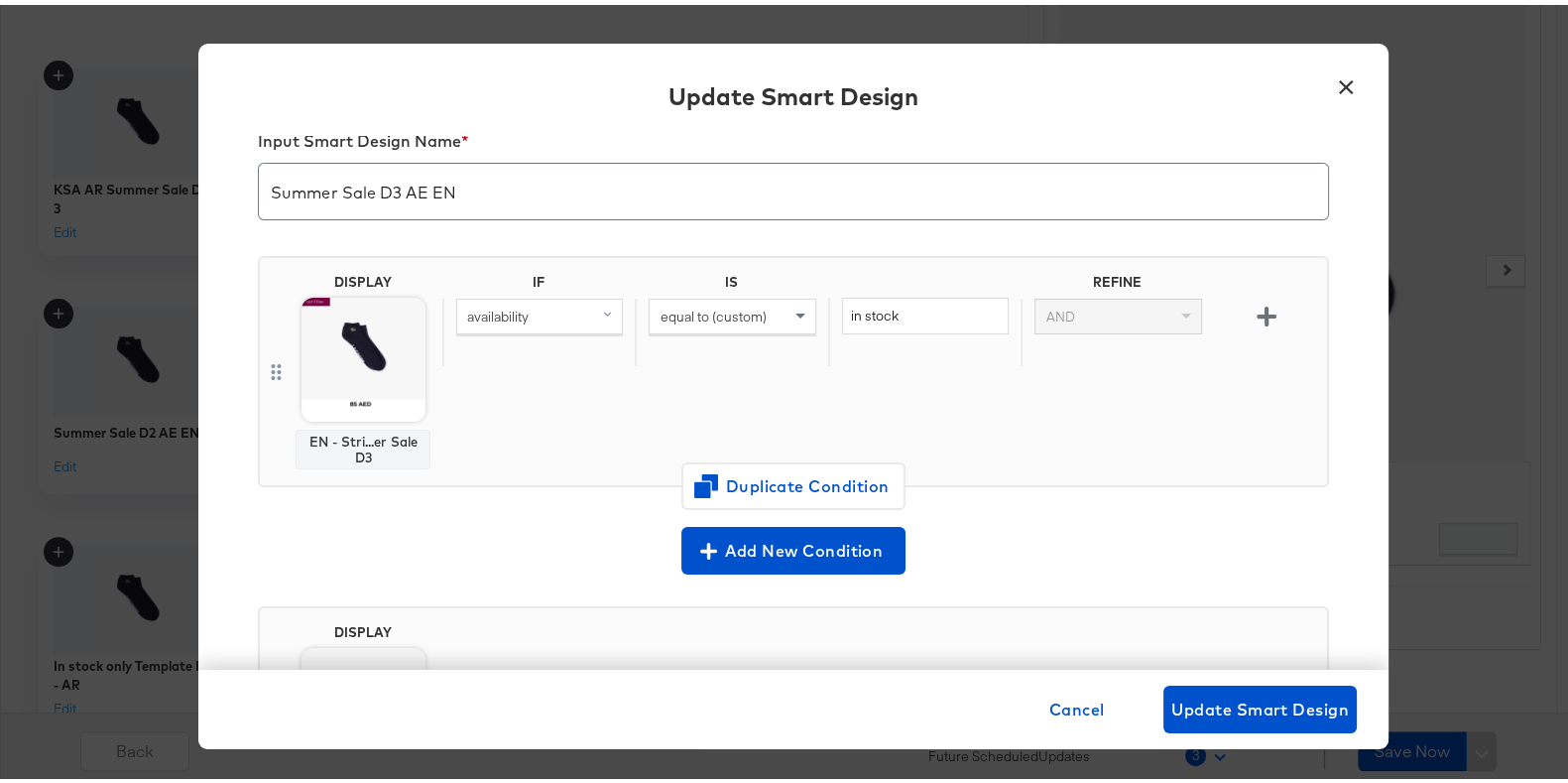 scroll, scrollTop: 42, scrollLeft: 0, axis: vertical 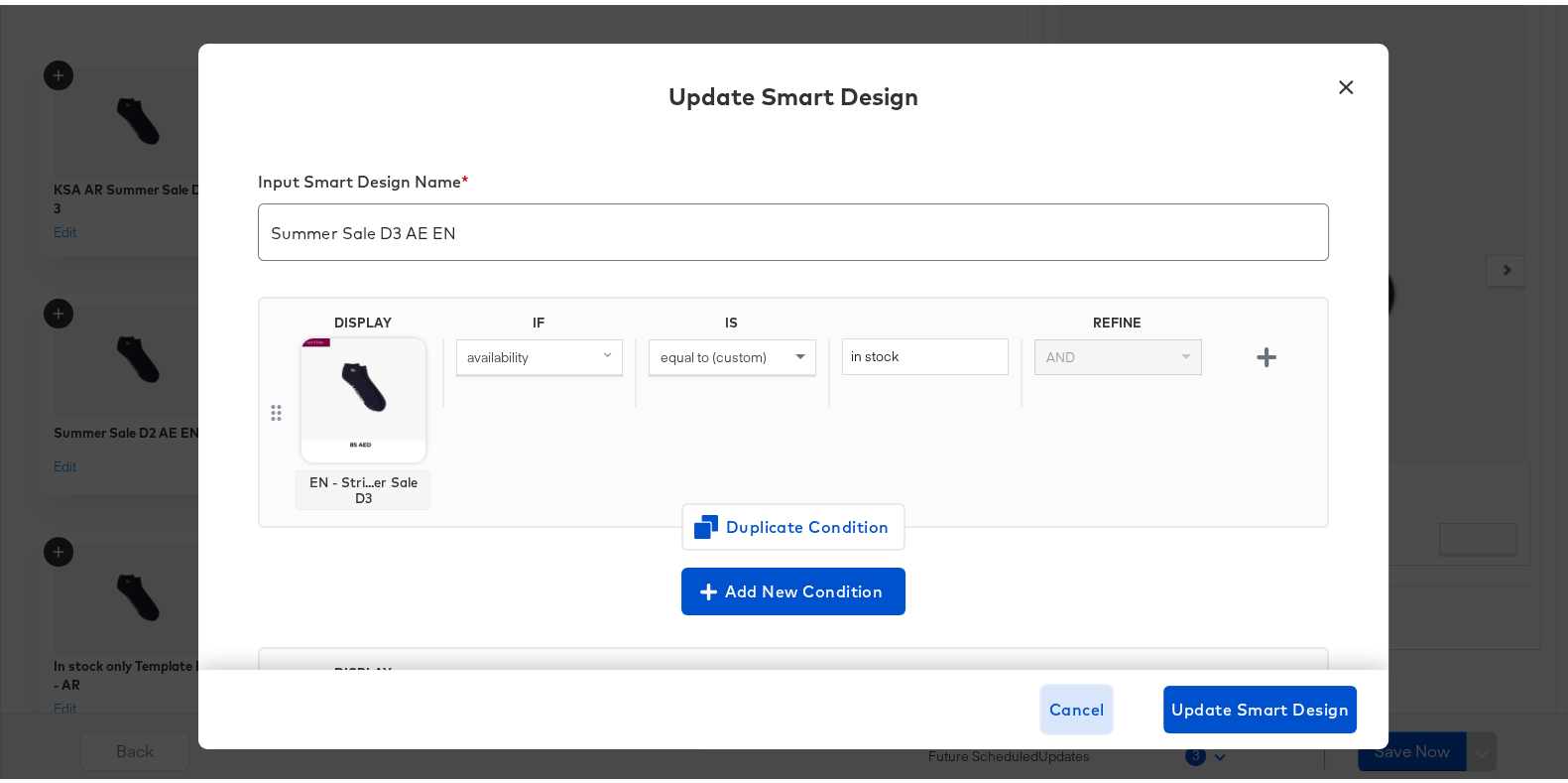click on "Cancel" at bounding box center (1077, 705) 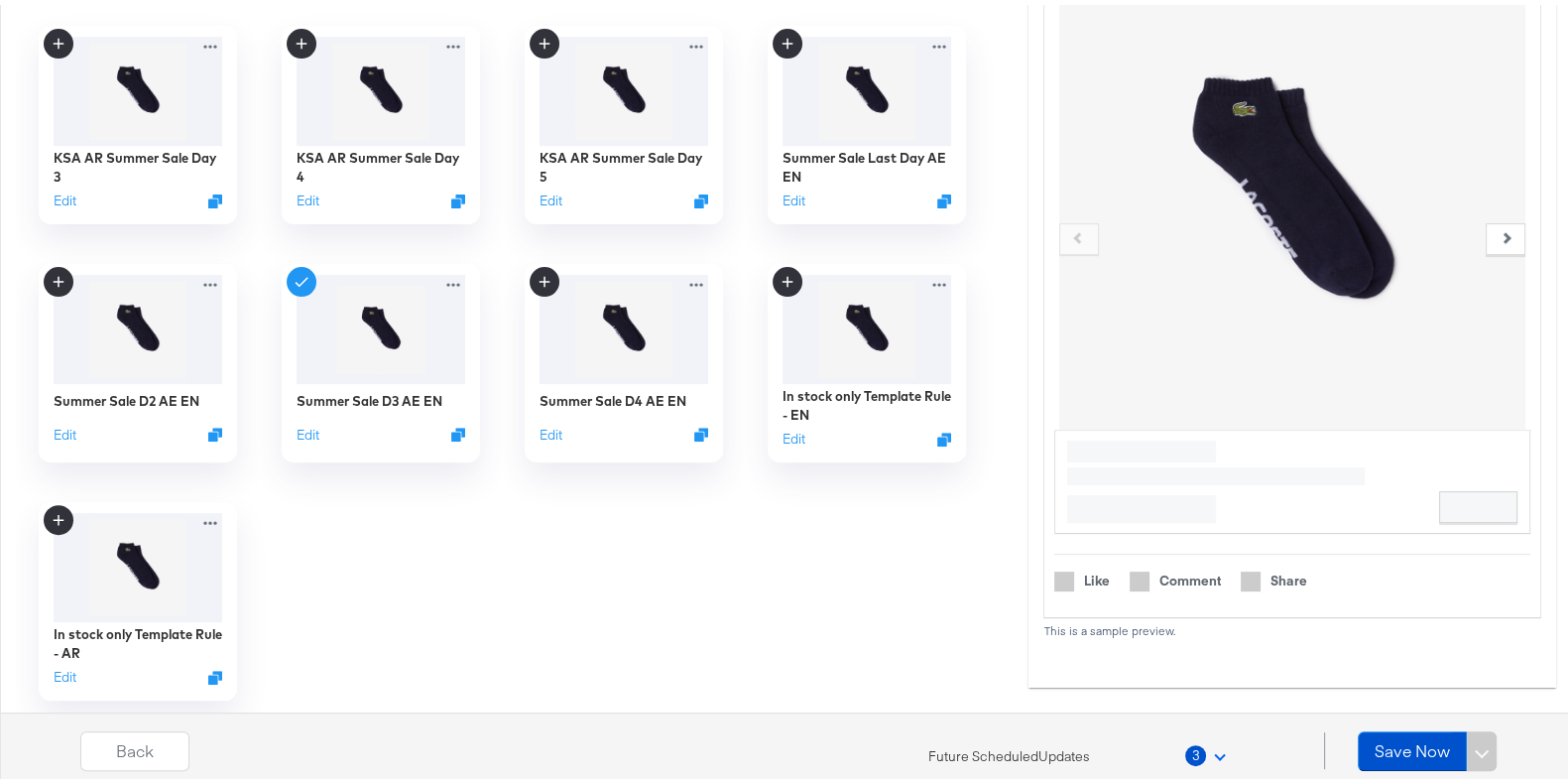 scroll, scrollTop: 803, scrollLeft: 0, axis: vertical 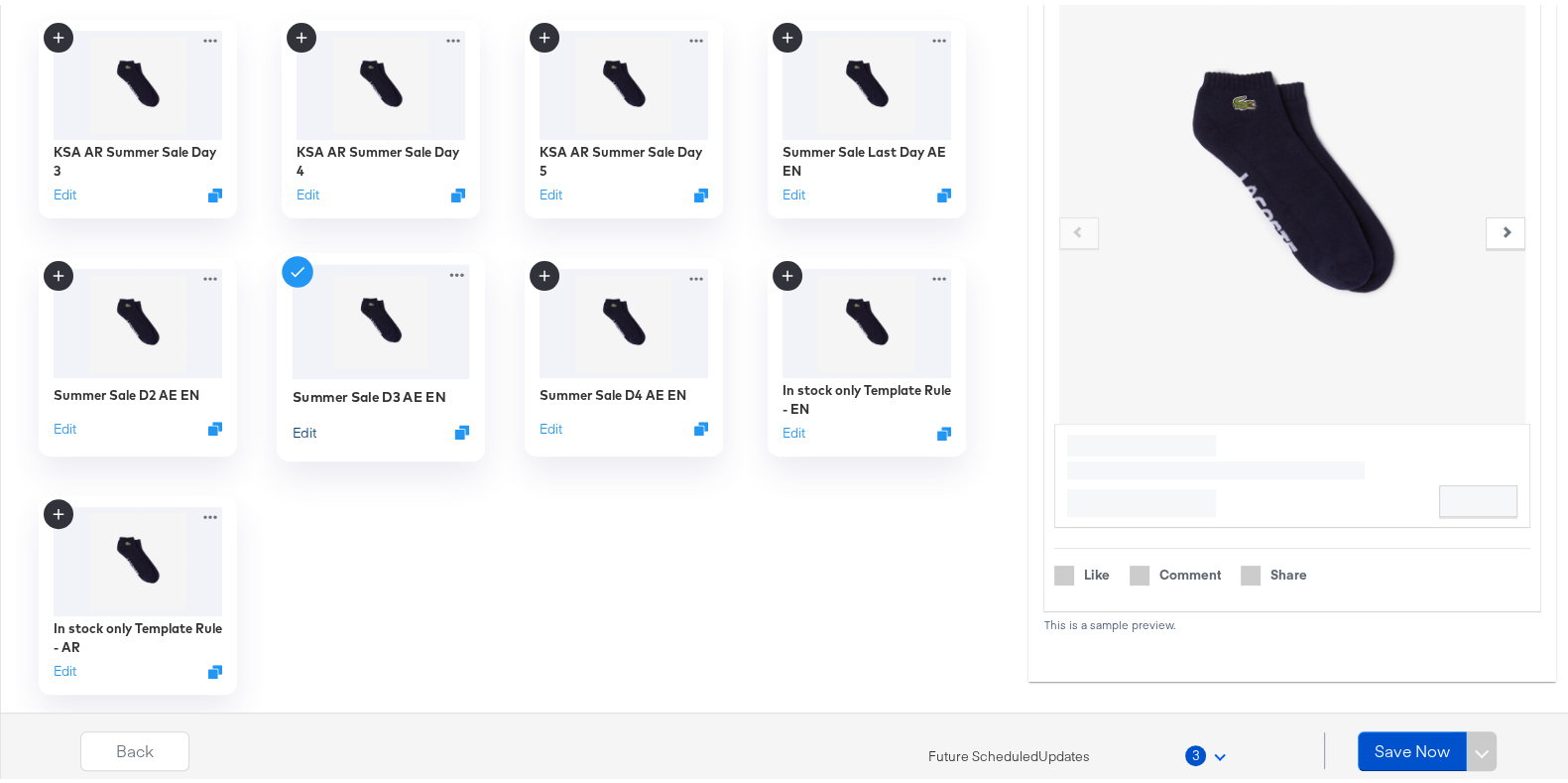 click on "Edit" at bounding box center [303, 427] 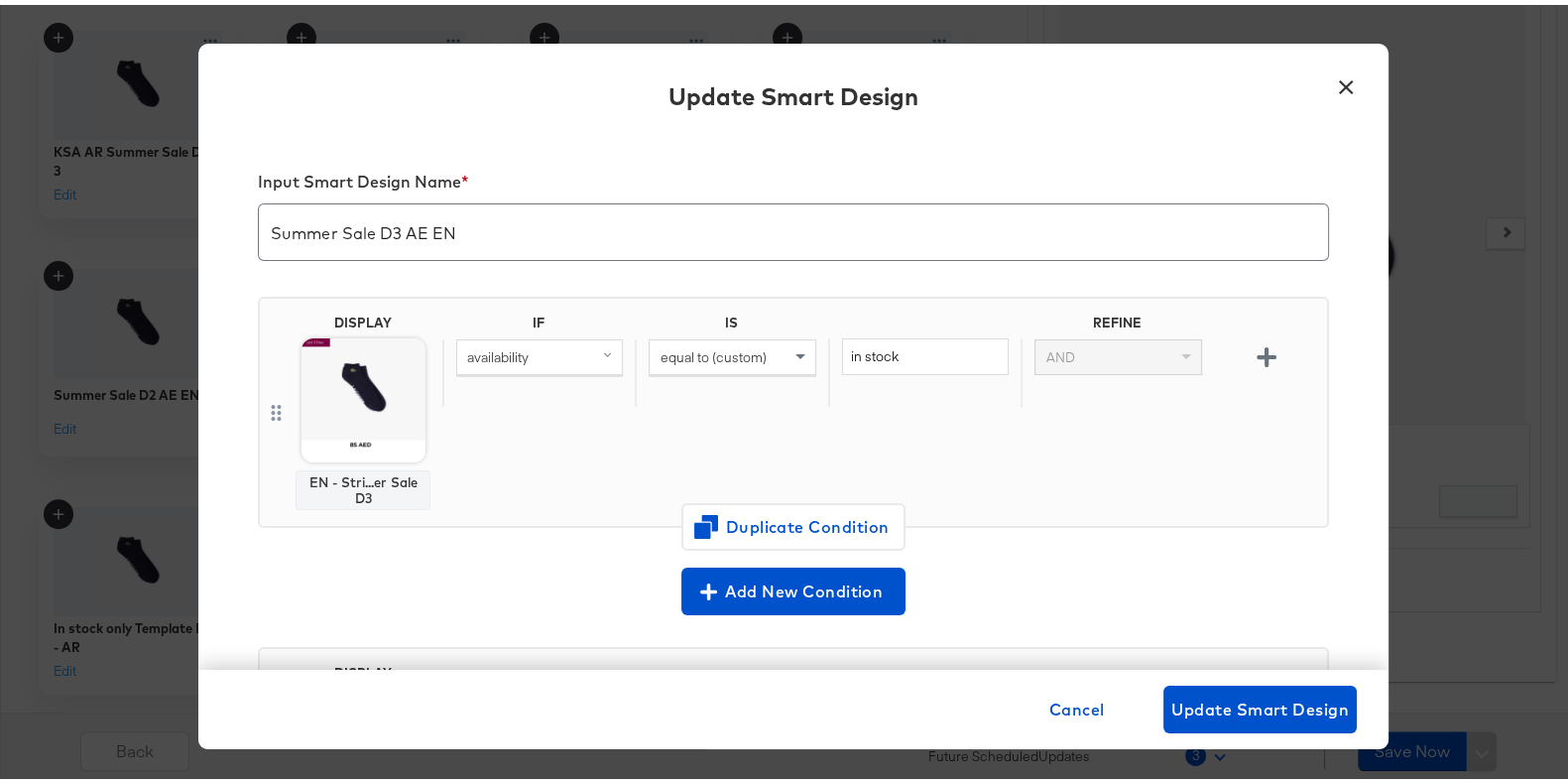 scroll, scrollTop: 314, scrollLeft: 0, axis: vertical 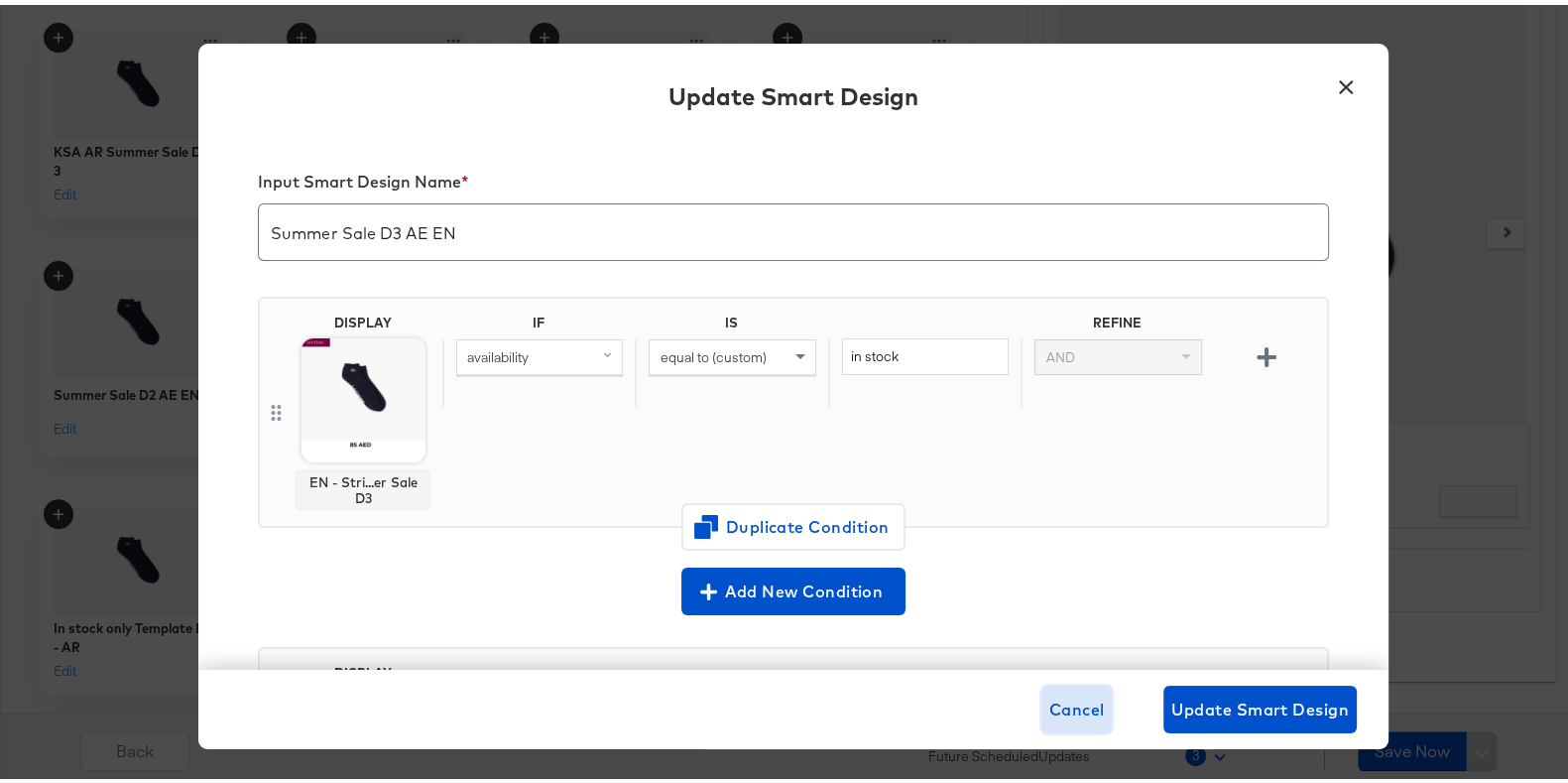 click on "Cancel" at bounding box center (1077, 705) 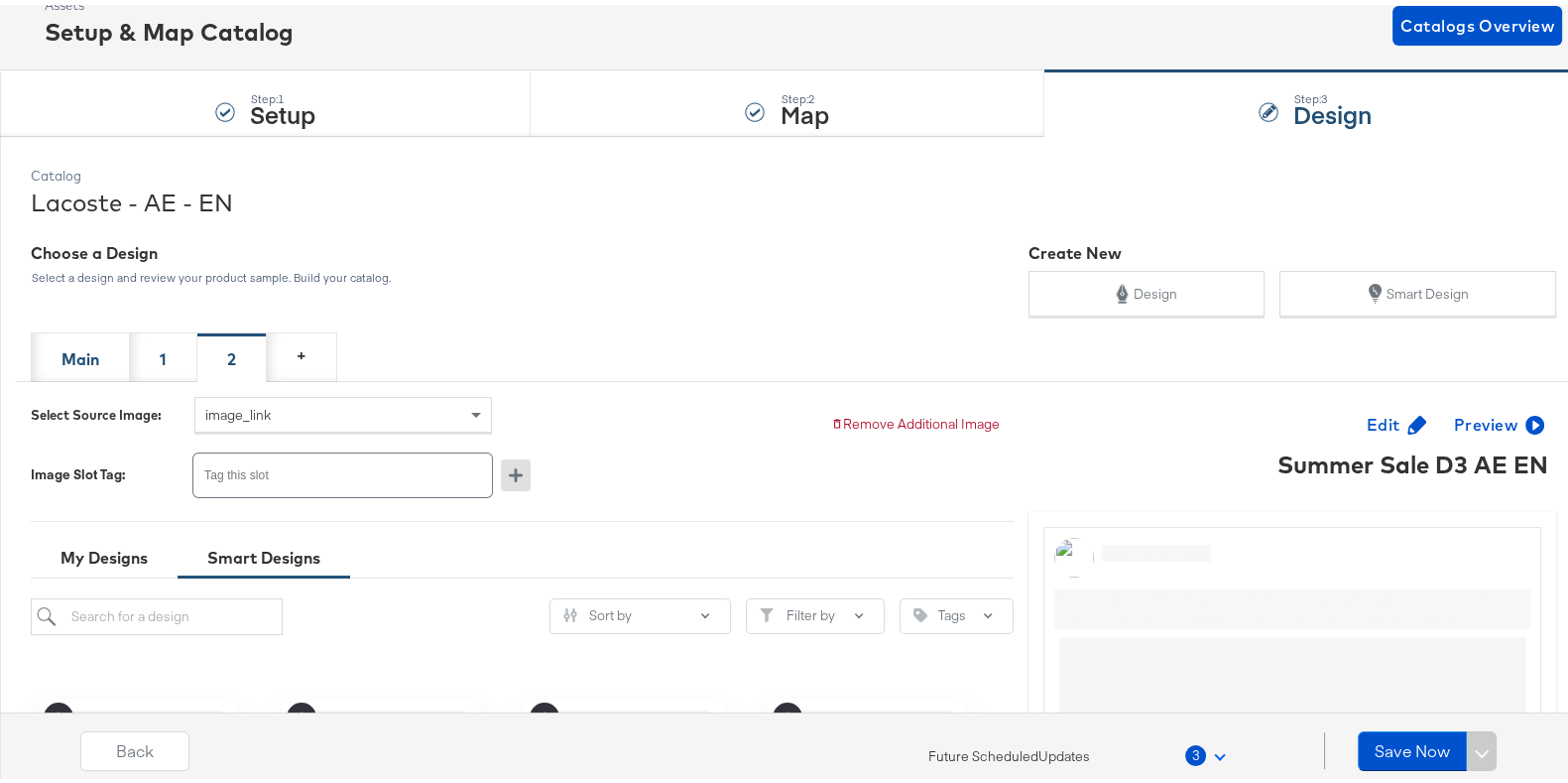 scroll, scrollTop: 0, scrollLeft: 0, axis: both 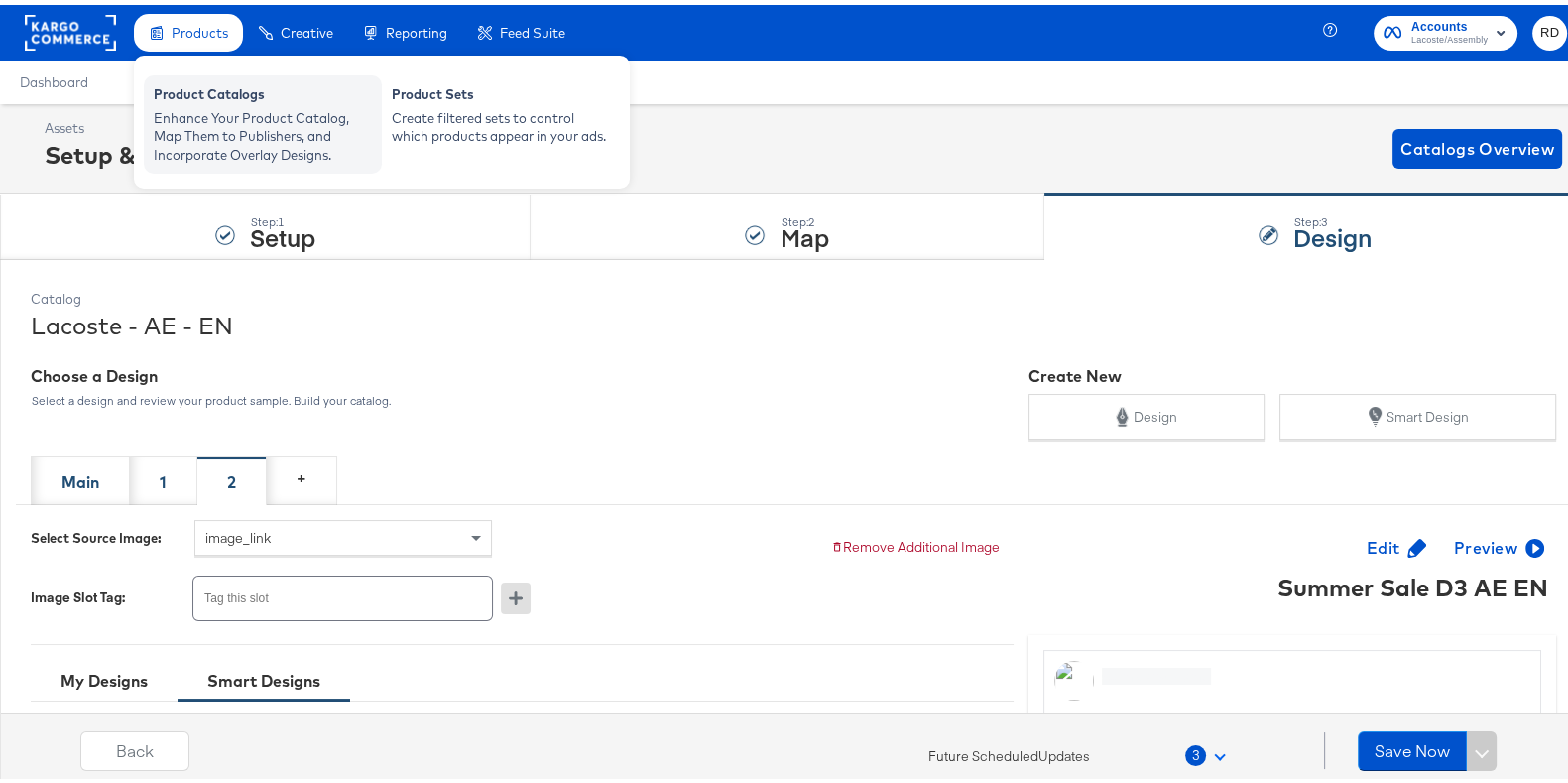 click on "Enhance Your Product Catalog, Map Them to Publishers, and Incorporate Overlay Designs." at bounding box center (263, 132) 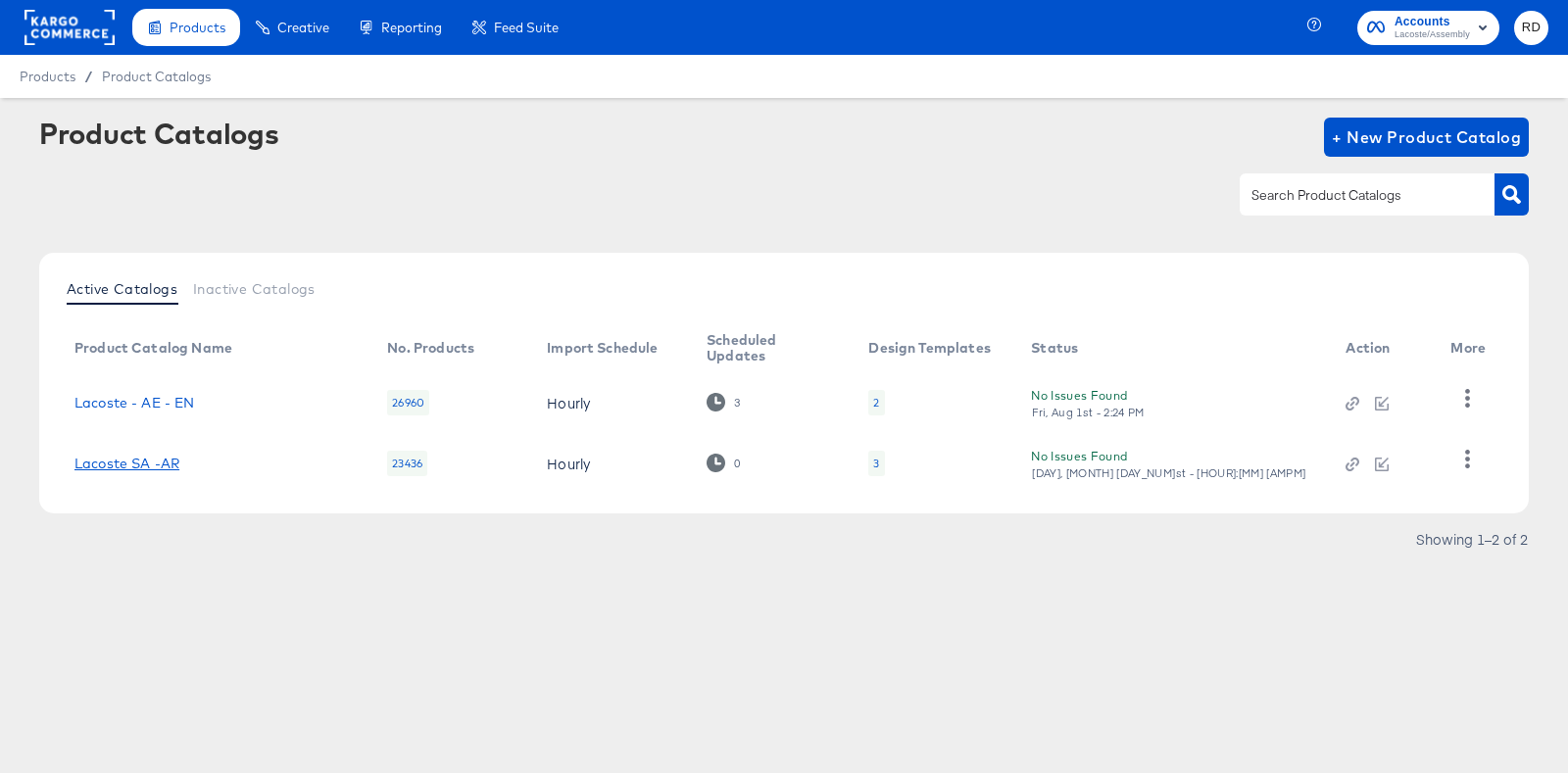click on "Lacoste SA -AR" at bounding box center (126, 463) 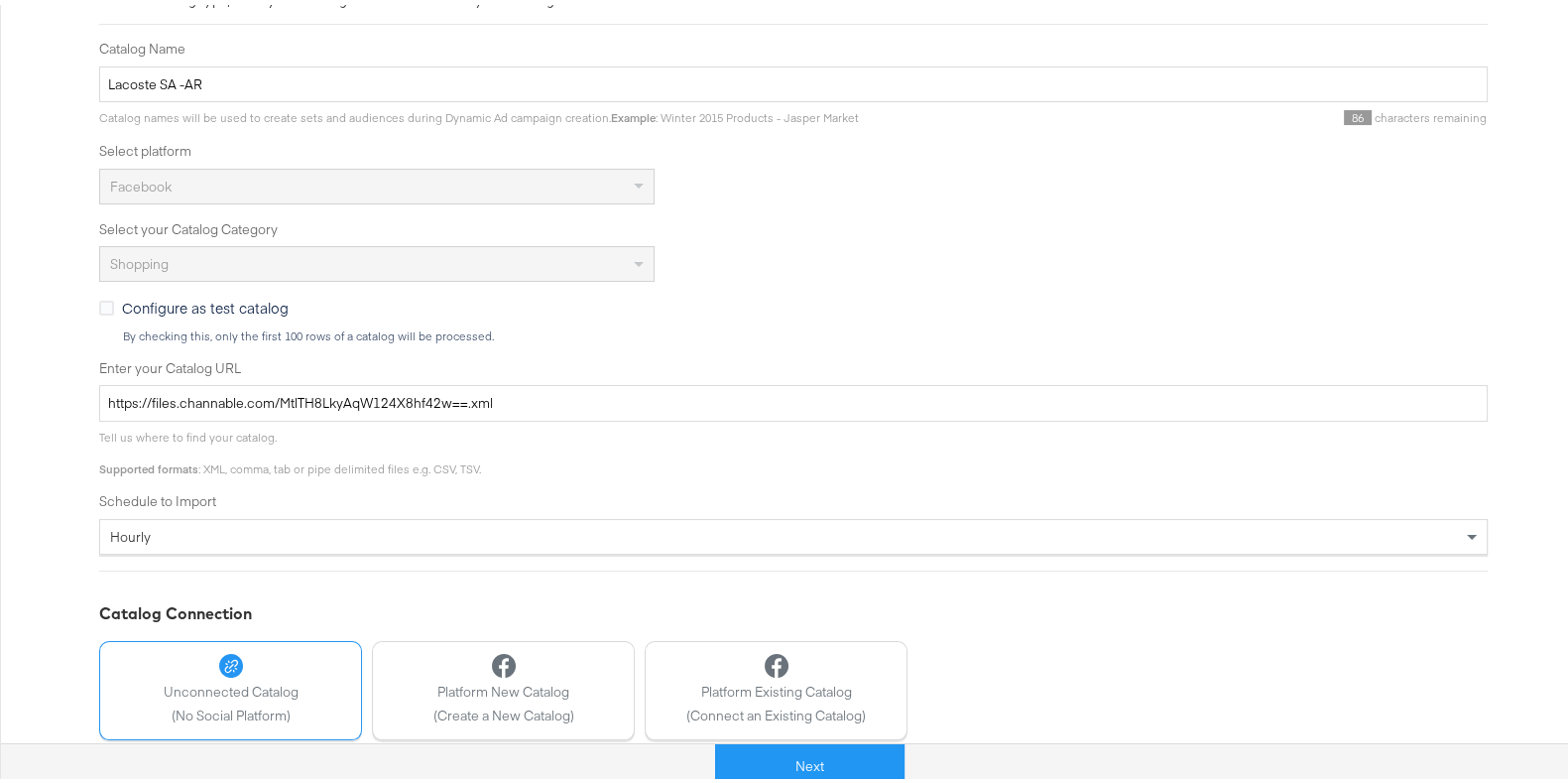 scroll, scrollTop: 342, scrollLeft: 0, axis: vertical 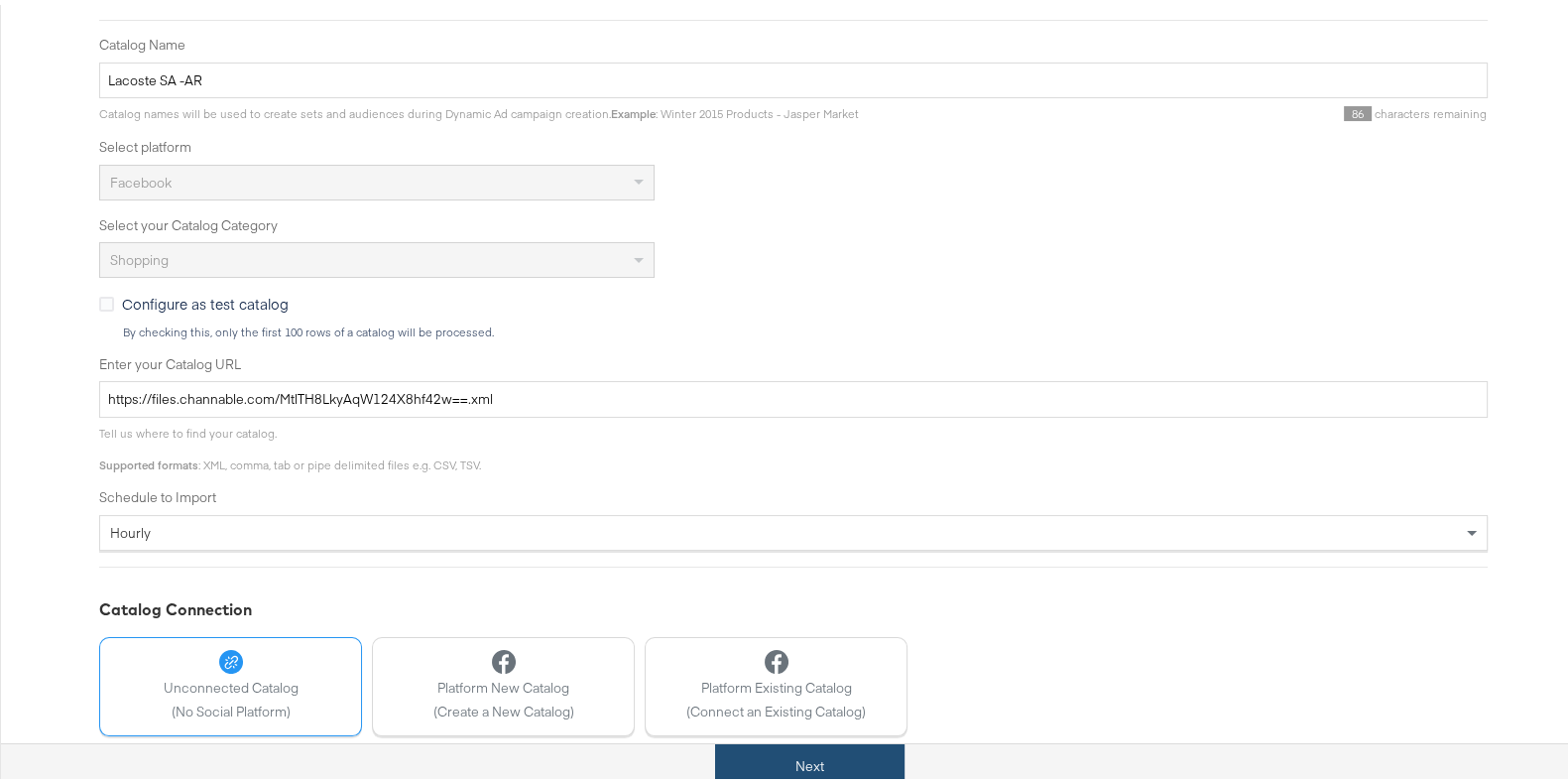 click on "Next" at bounding box center [809, 761] 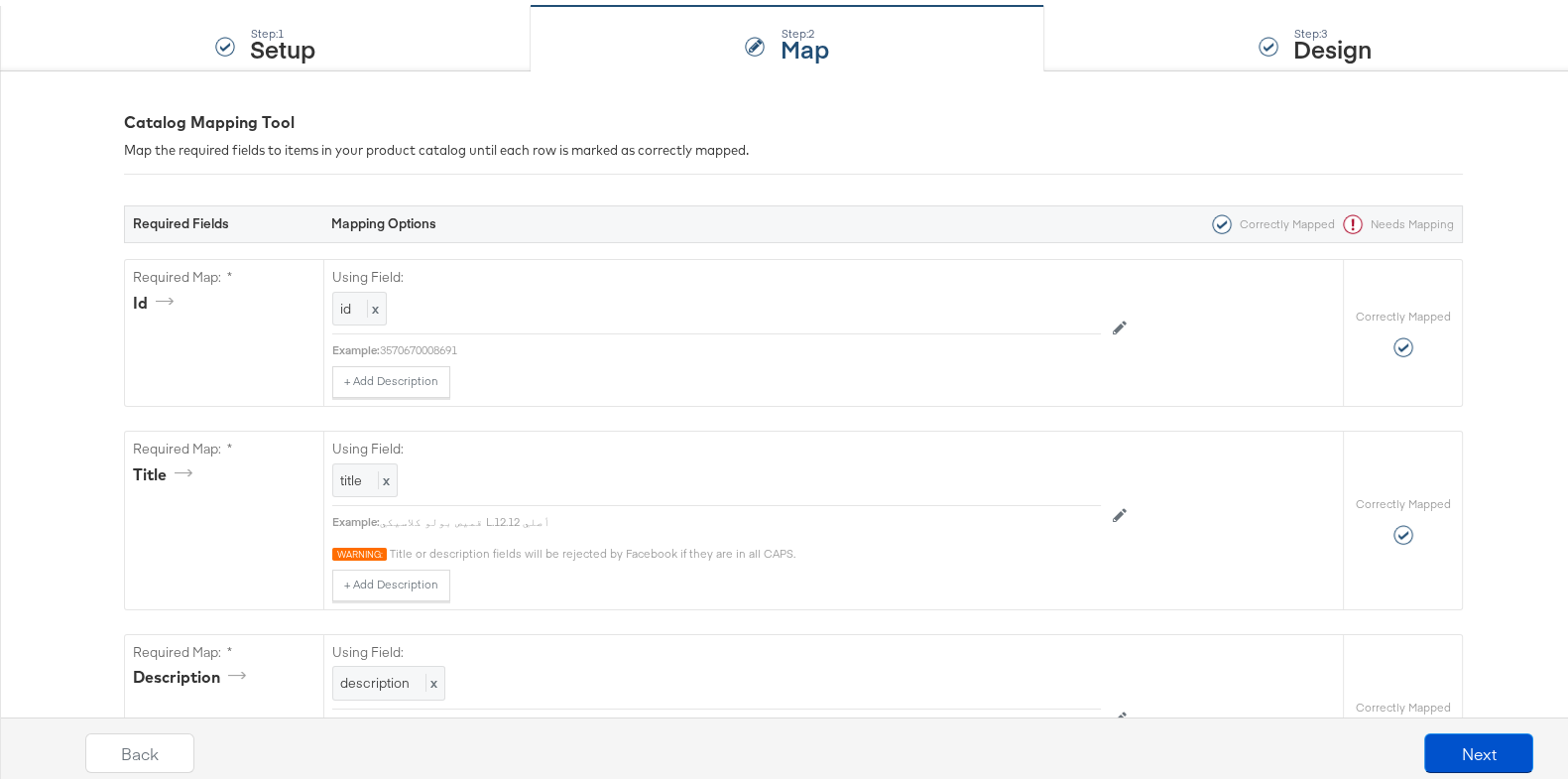 scroll, scrollTop: 0, scrollLeft: 0, axis: both 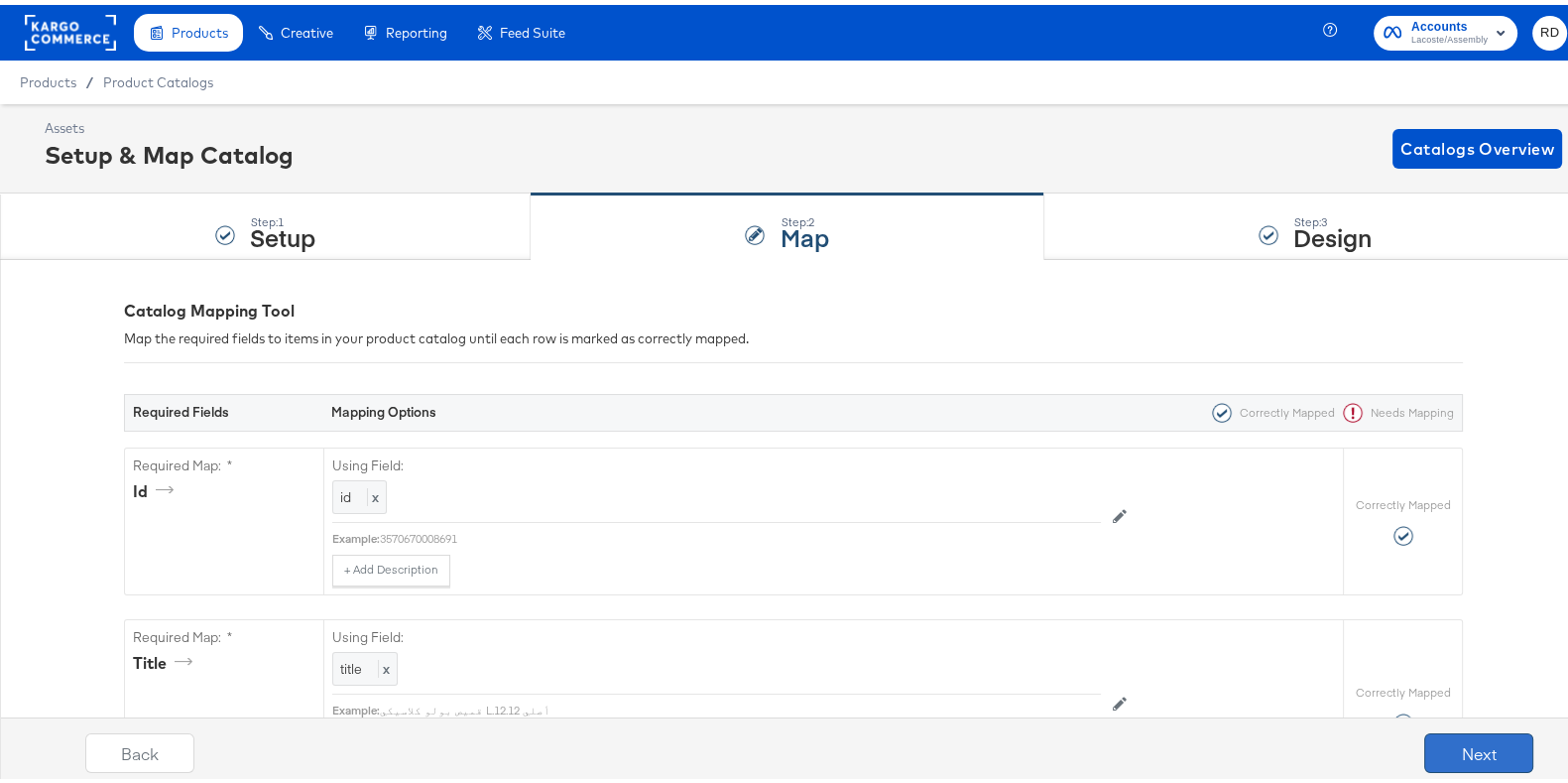 click on "Next" at bounding box center [1479, 748] 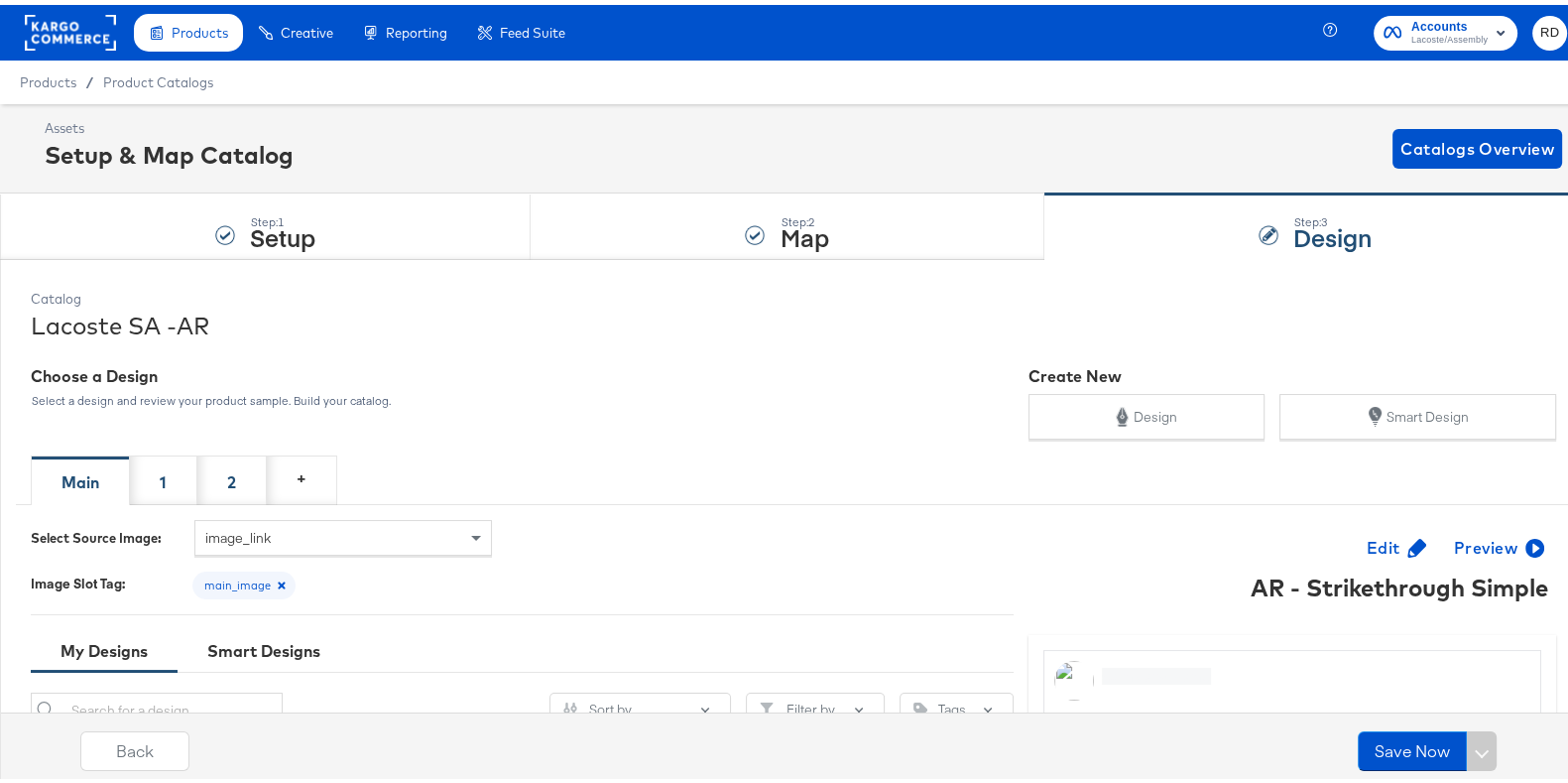 scroll, scrollTop: 200, scrollLeft: 0, axis: vertical 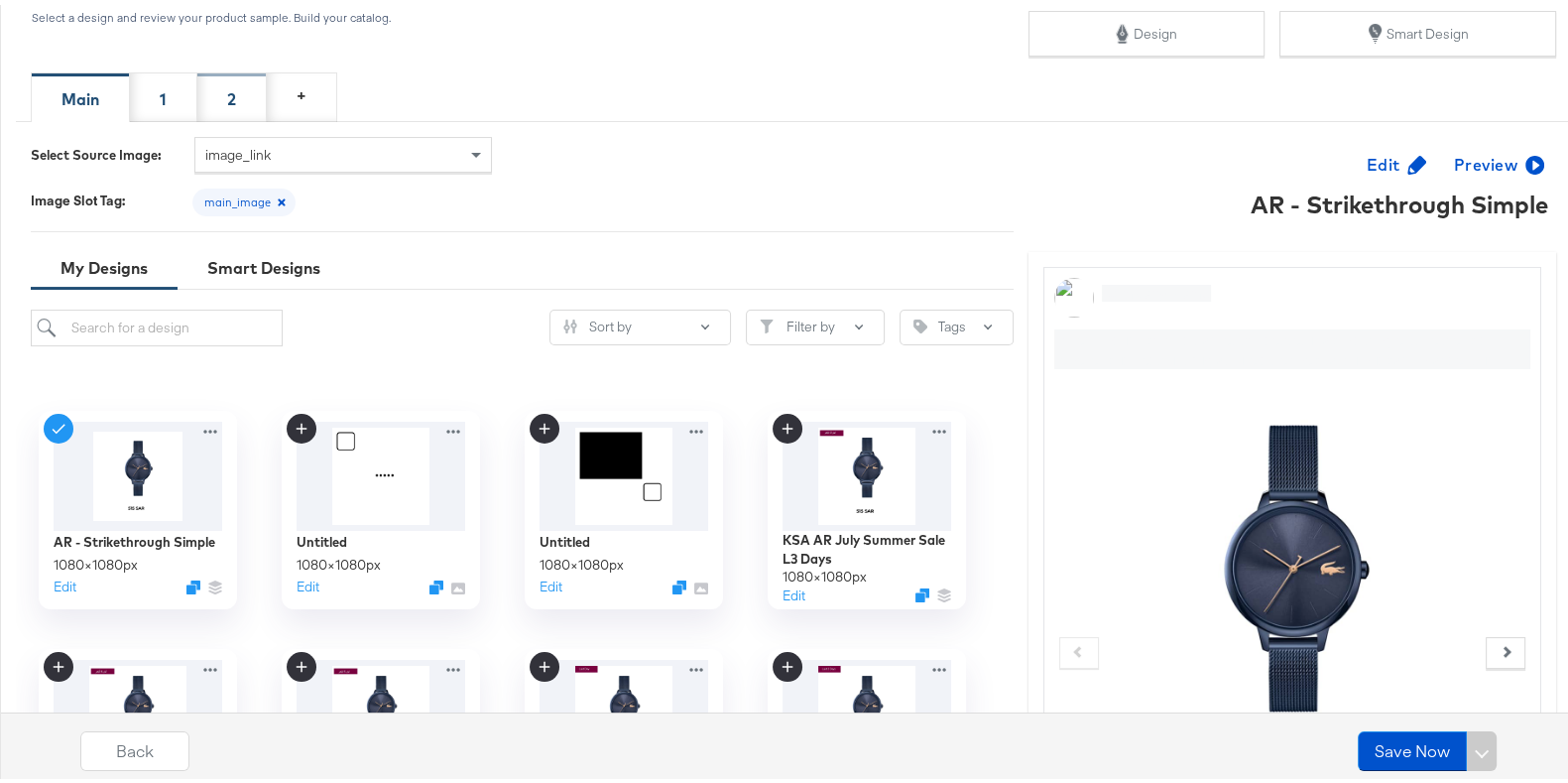 click on "2" at bounding box center (232, 92) 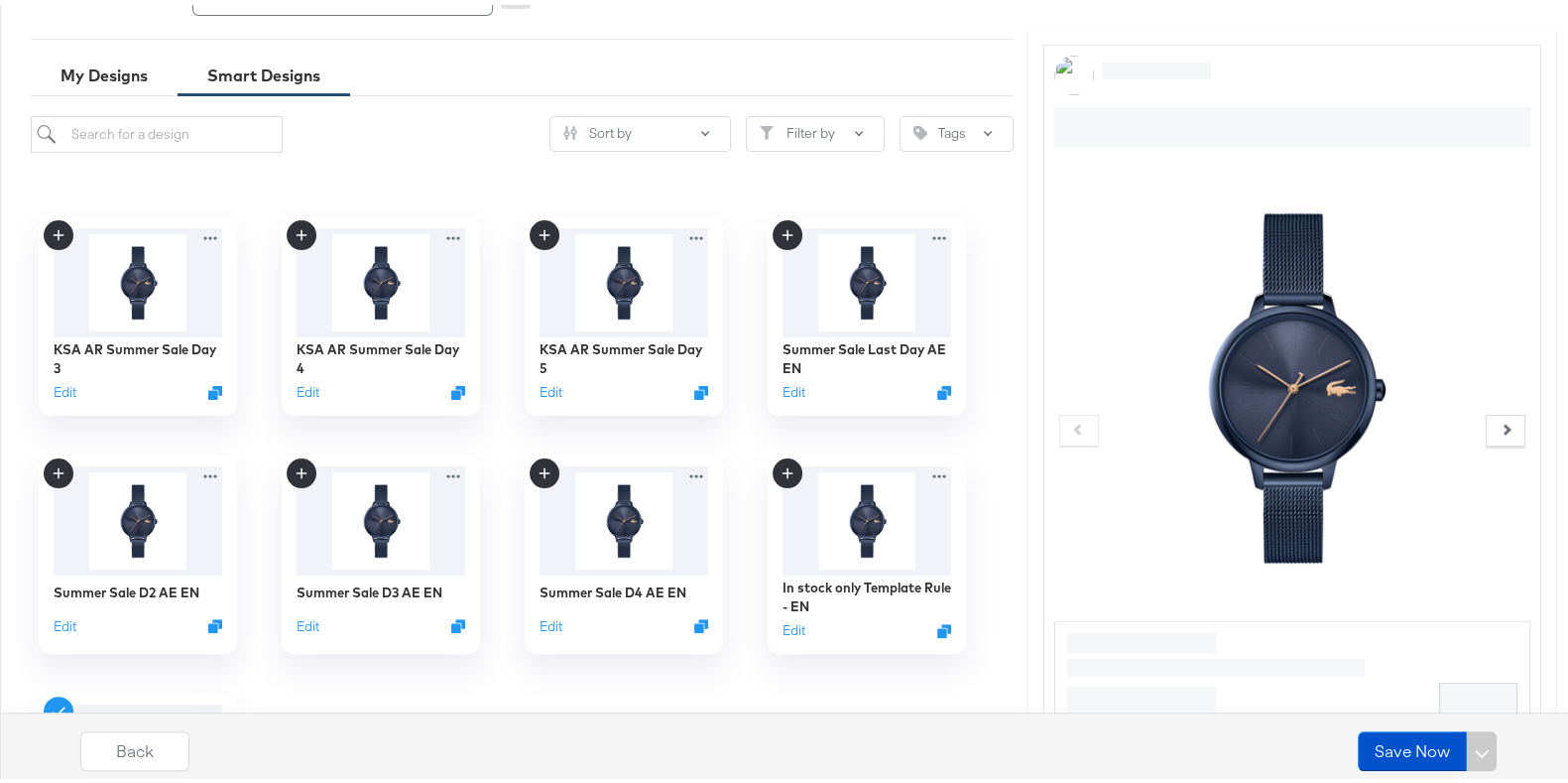 scroll, scrollTop: 604, scrollLeft: 0, axis: vertical 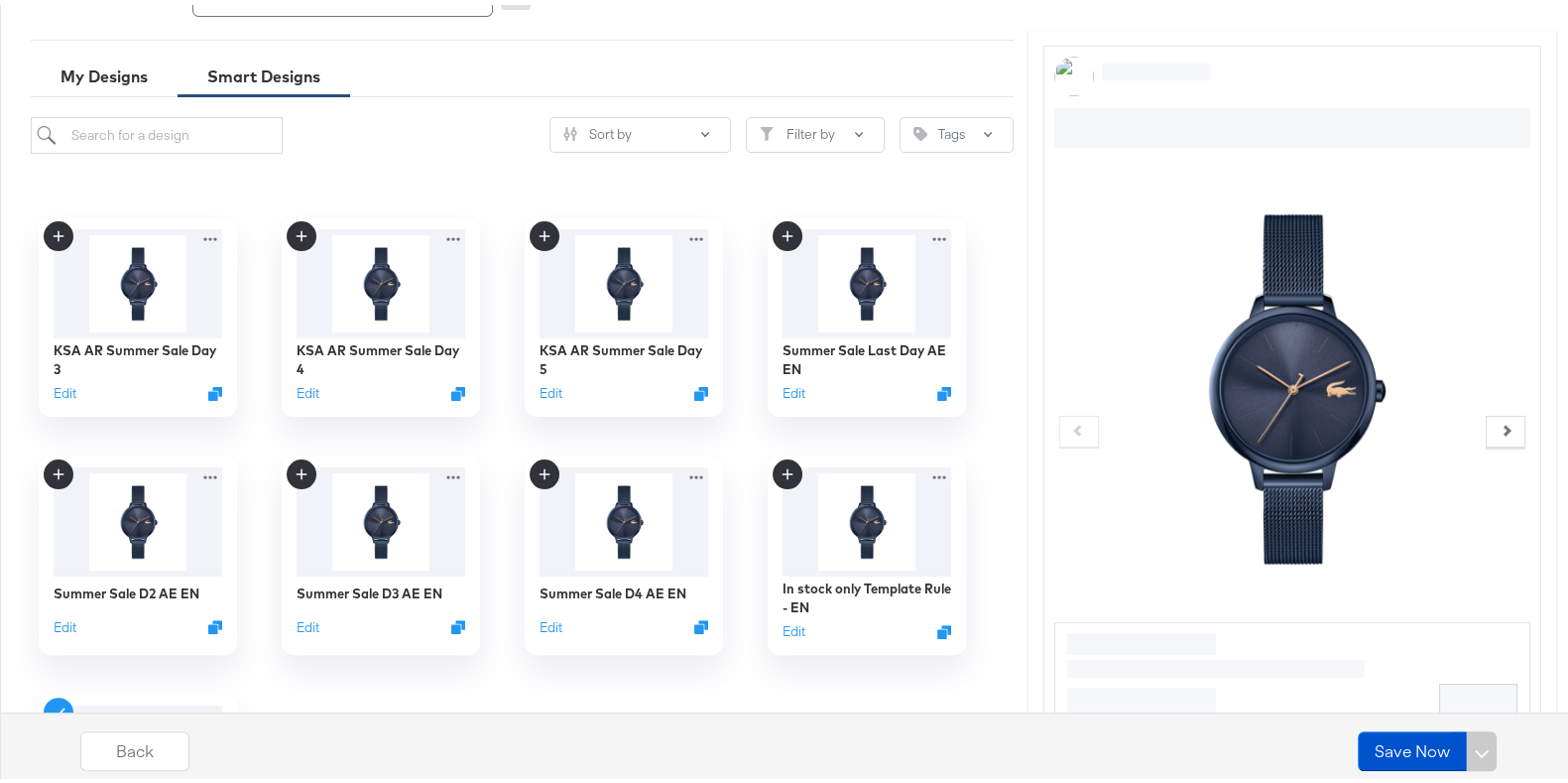 click at bounding box center [380, 789] 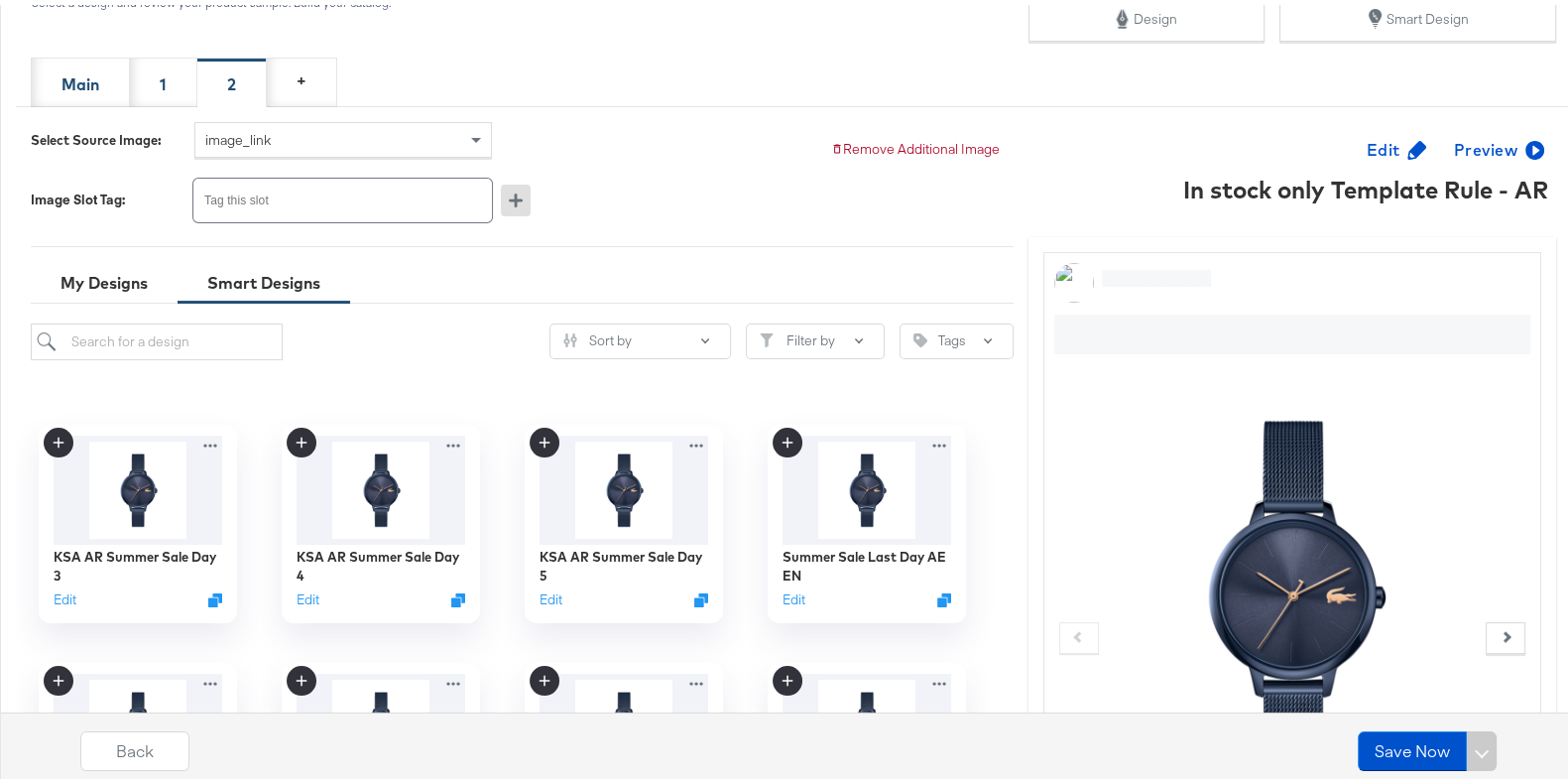 scroll, scrollTop: 397, scrollLeft: 0, axis: vertical 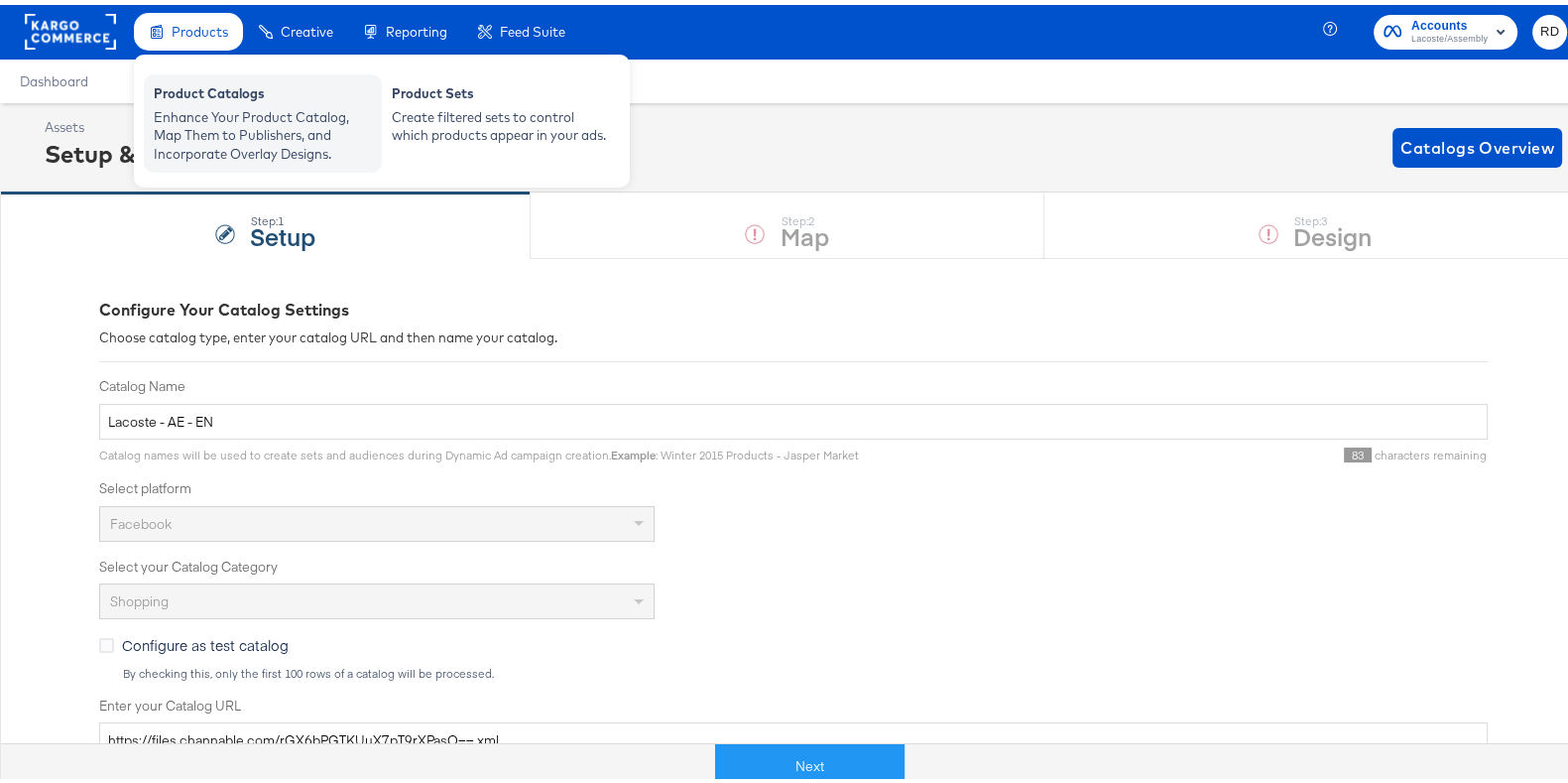 click on "Enhance Your Product Catalog, Map Them to Publishers, and Incorporate Overlay Designs." at bounding box center [263, 131] 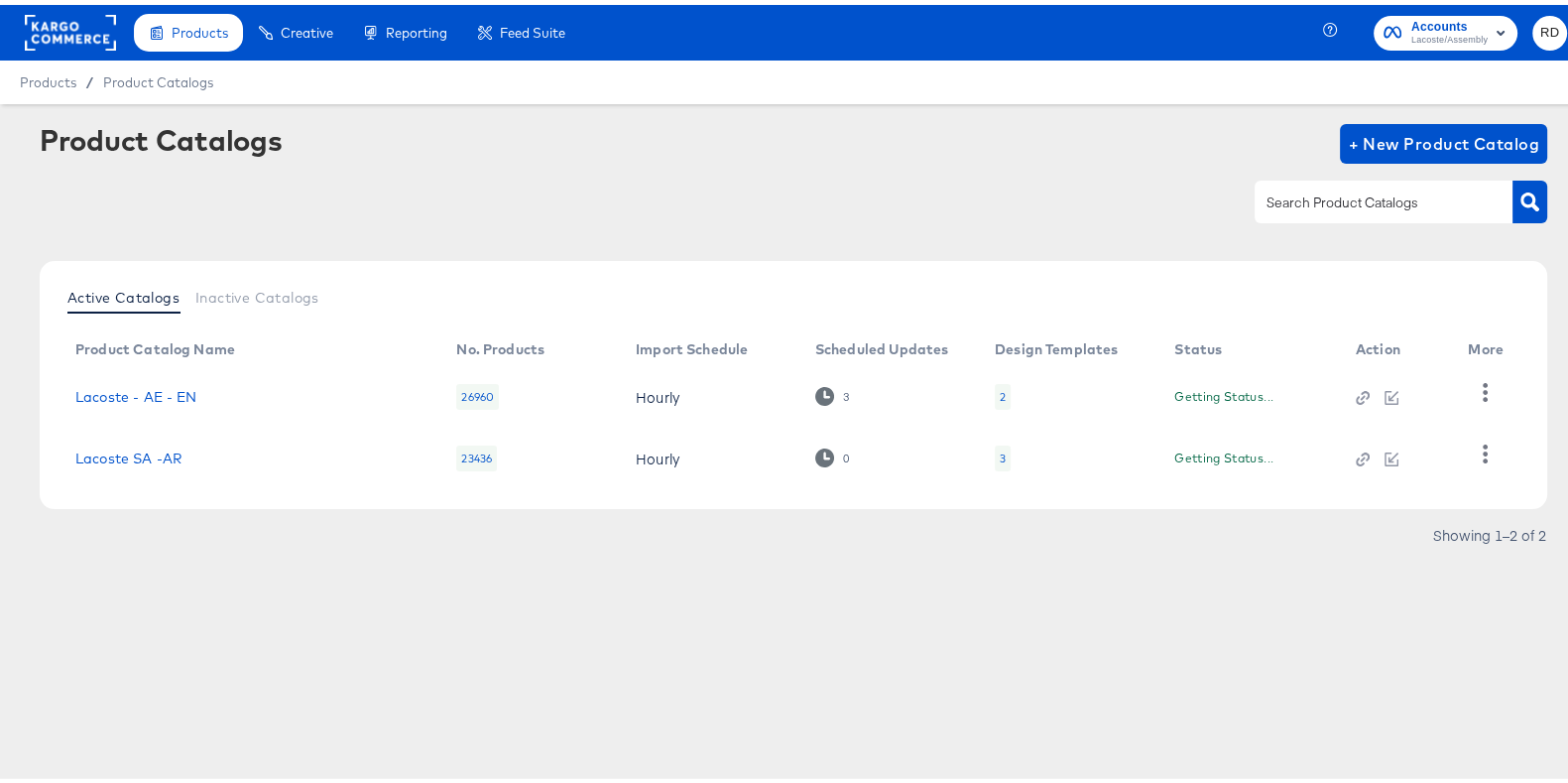 scroll, scrollTop: 0, scrollLeft: 0, axis: both 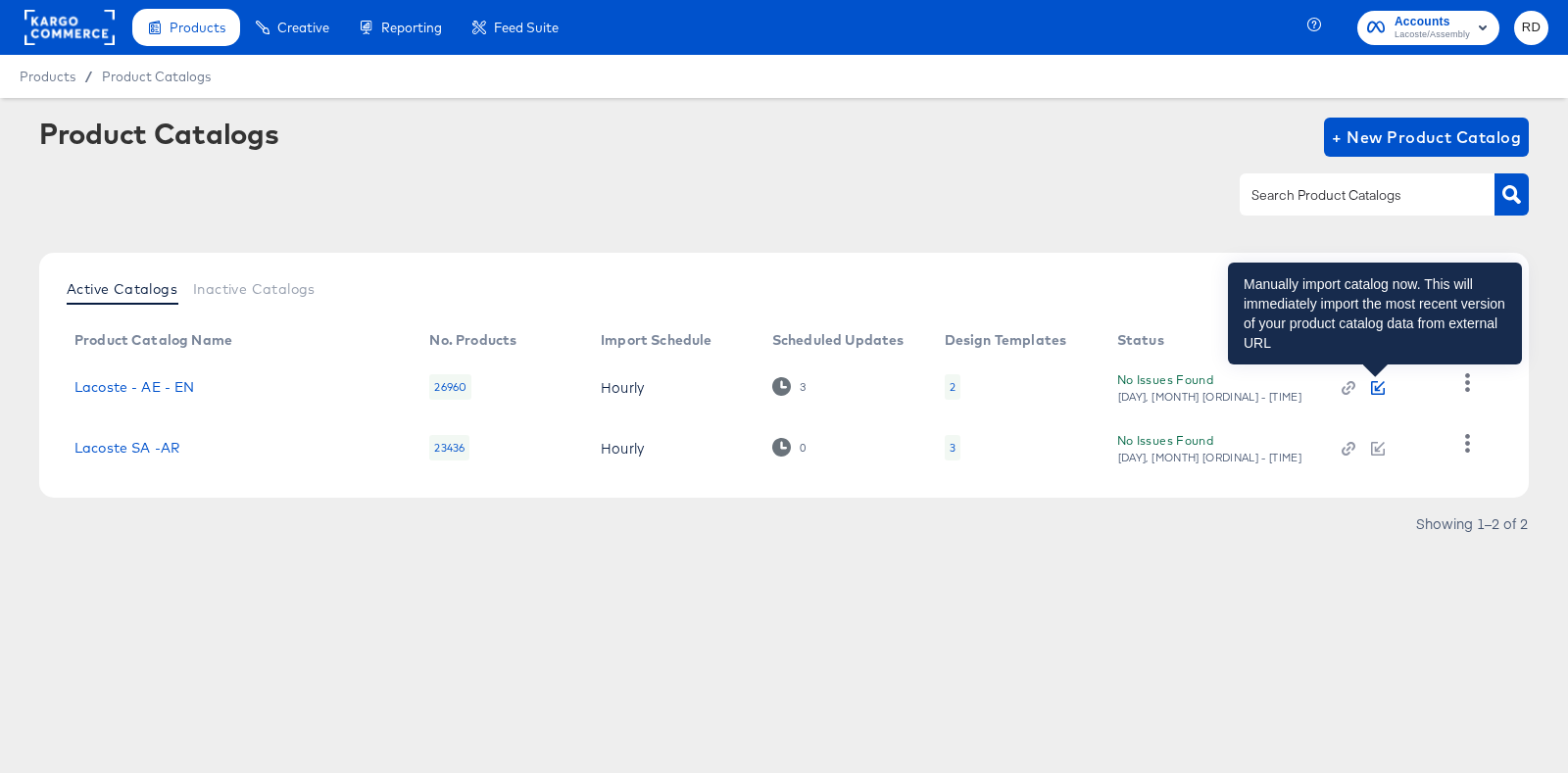 click 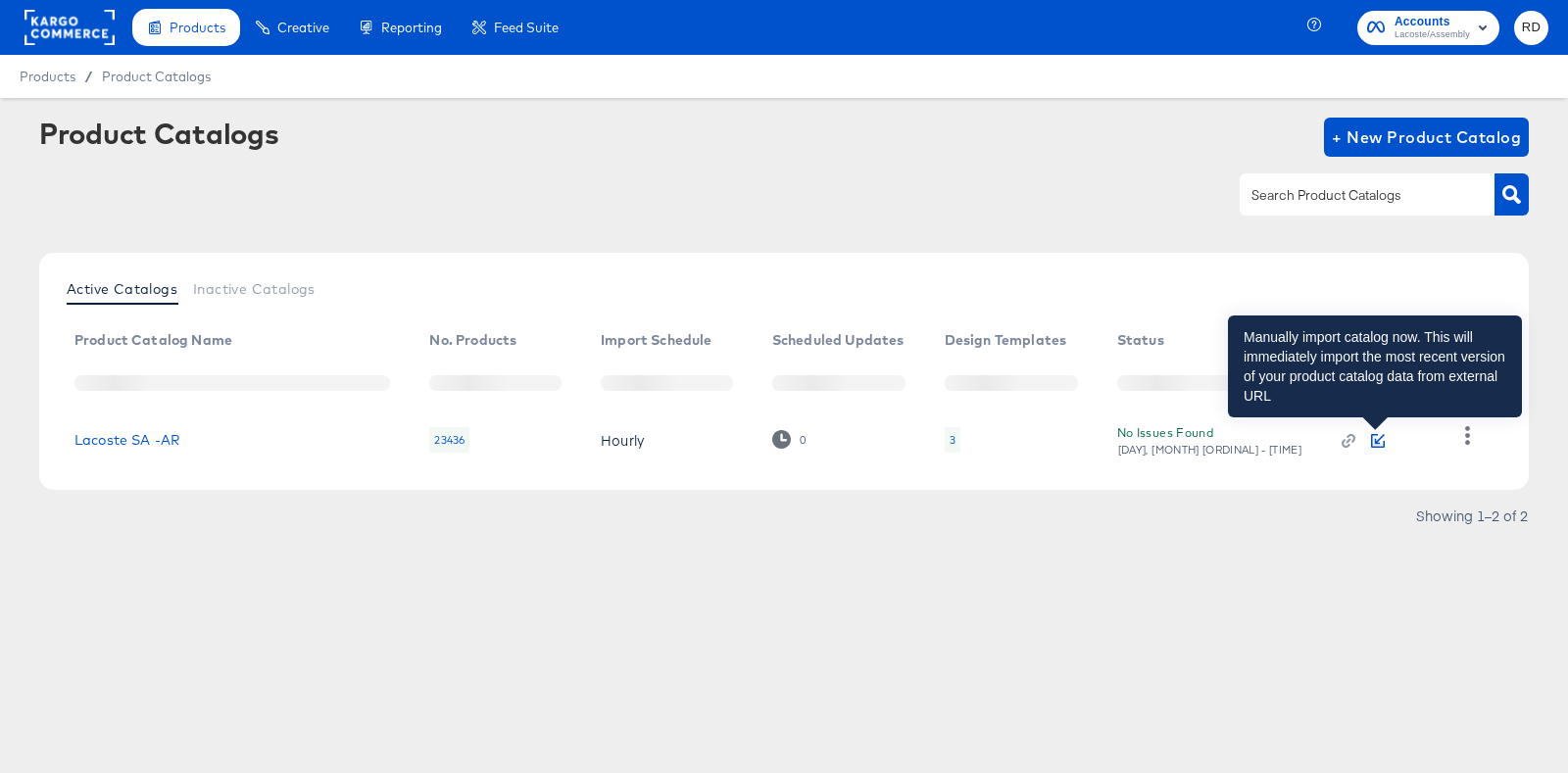 click at bounding box center (1380, 440) 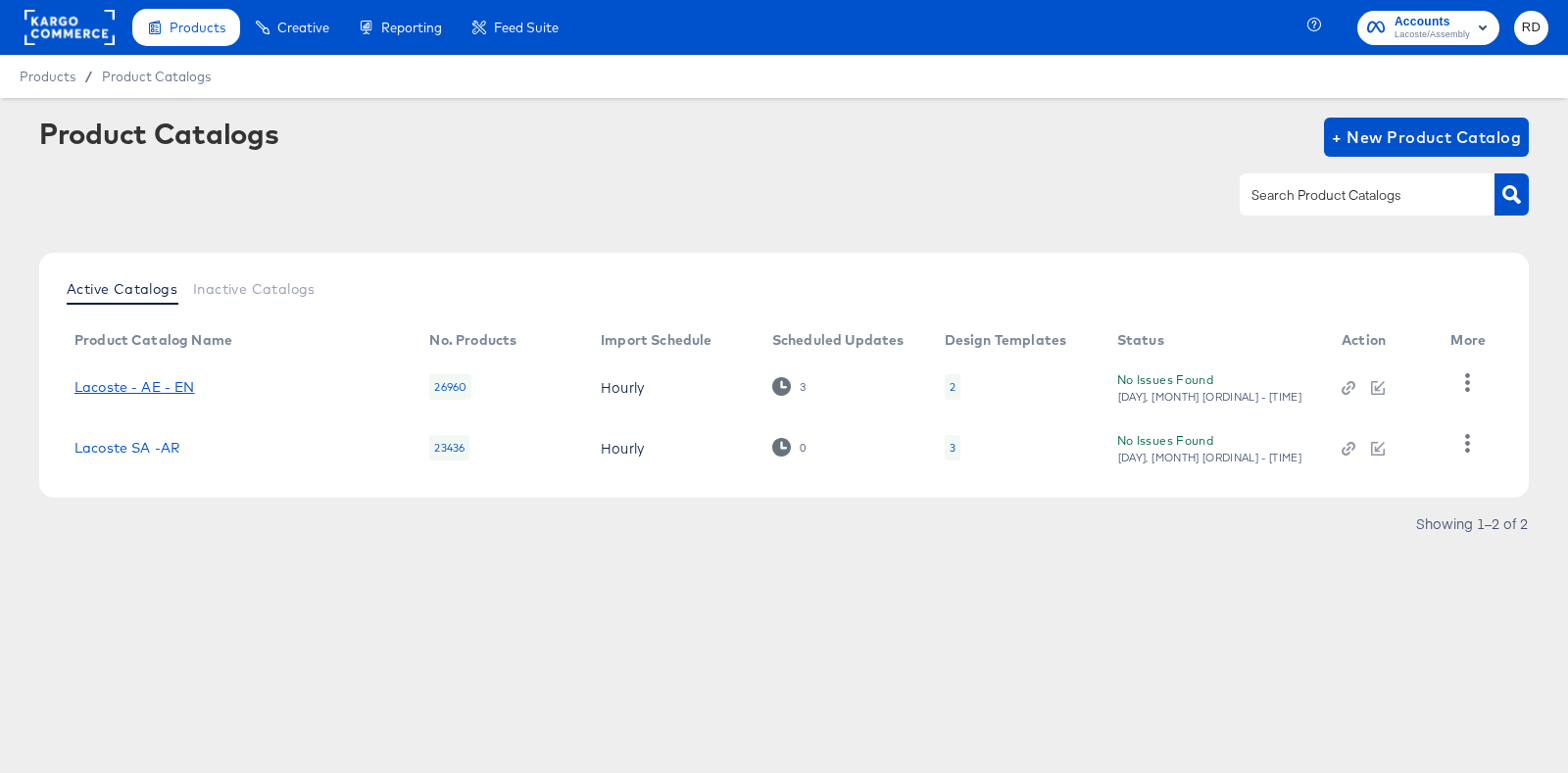 click on "Lacoste - AE - EN" at bounding box center (134, 387) 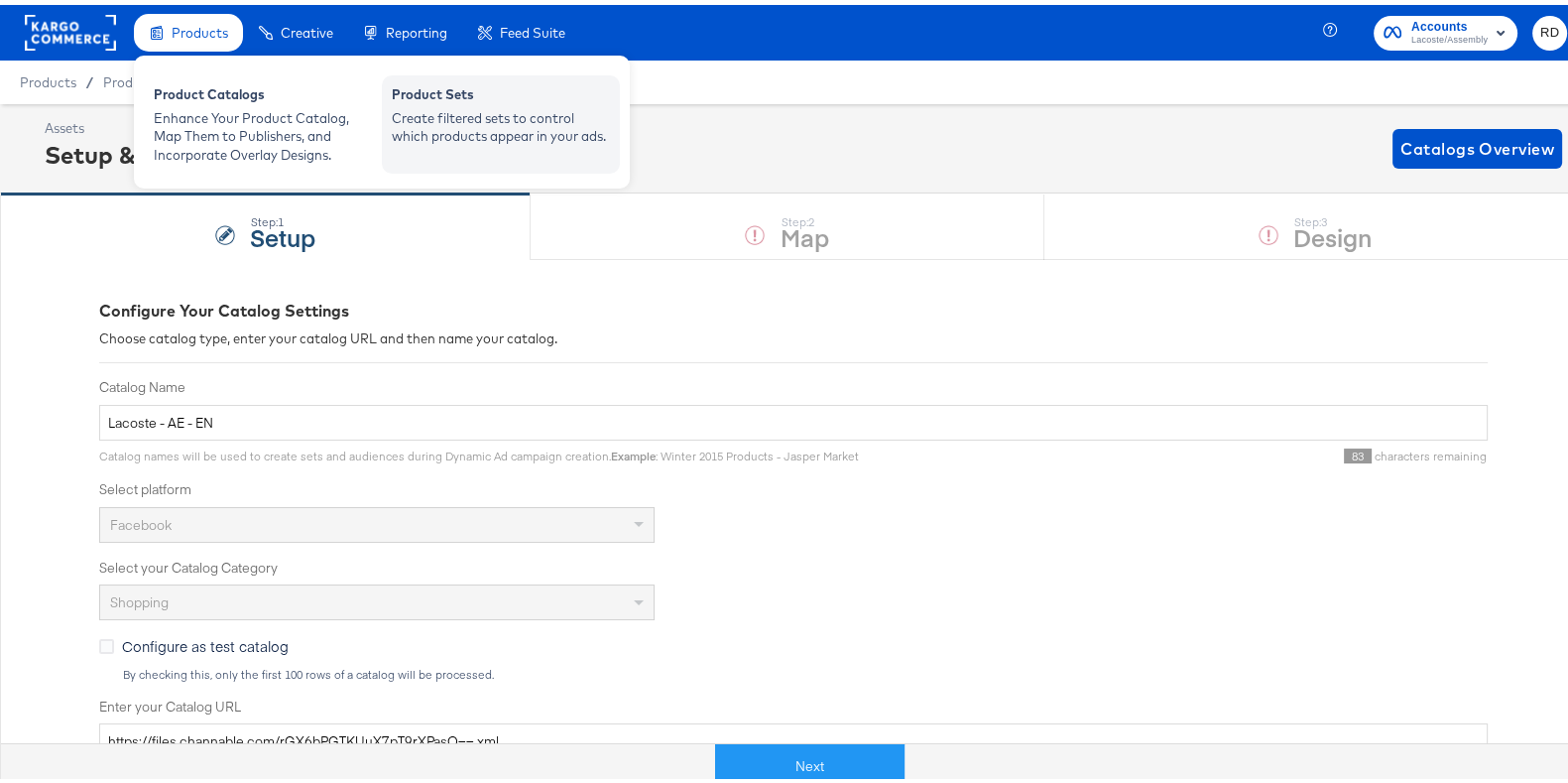 click on "Create filtered sets to control which products appear in your ads." at bounding box center (501, 122) 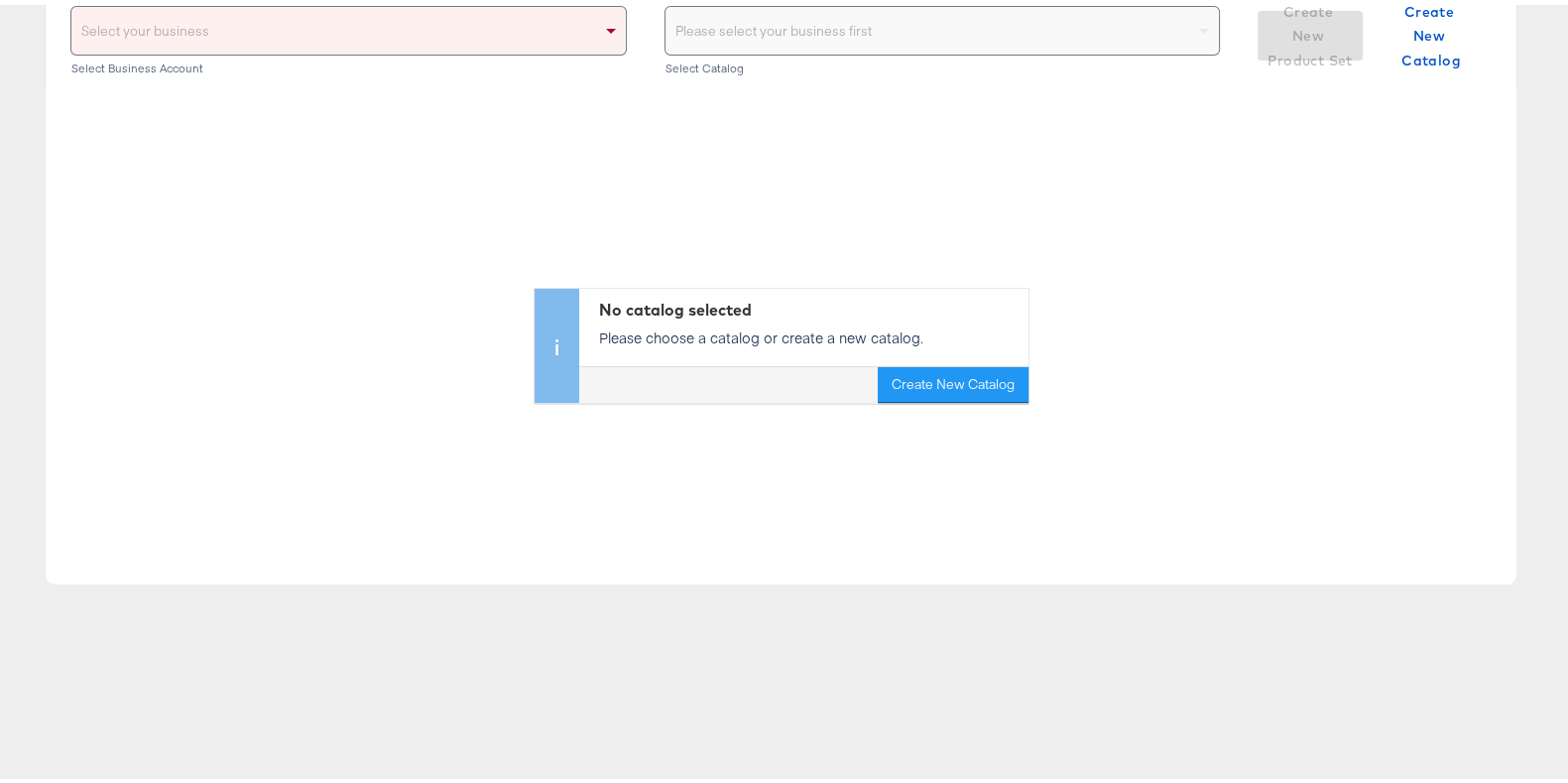 scroll, scrollTop: 0, scrollLeft: 0, axis: both 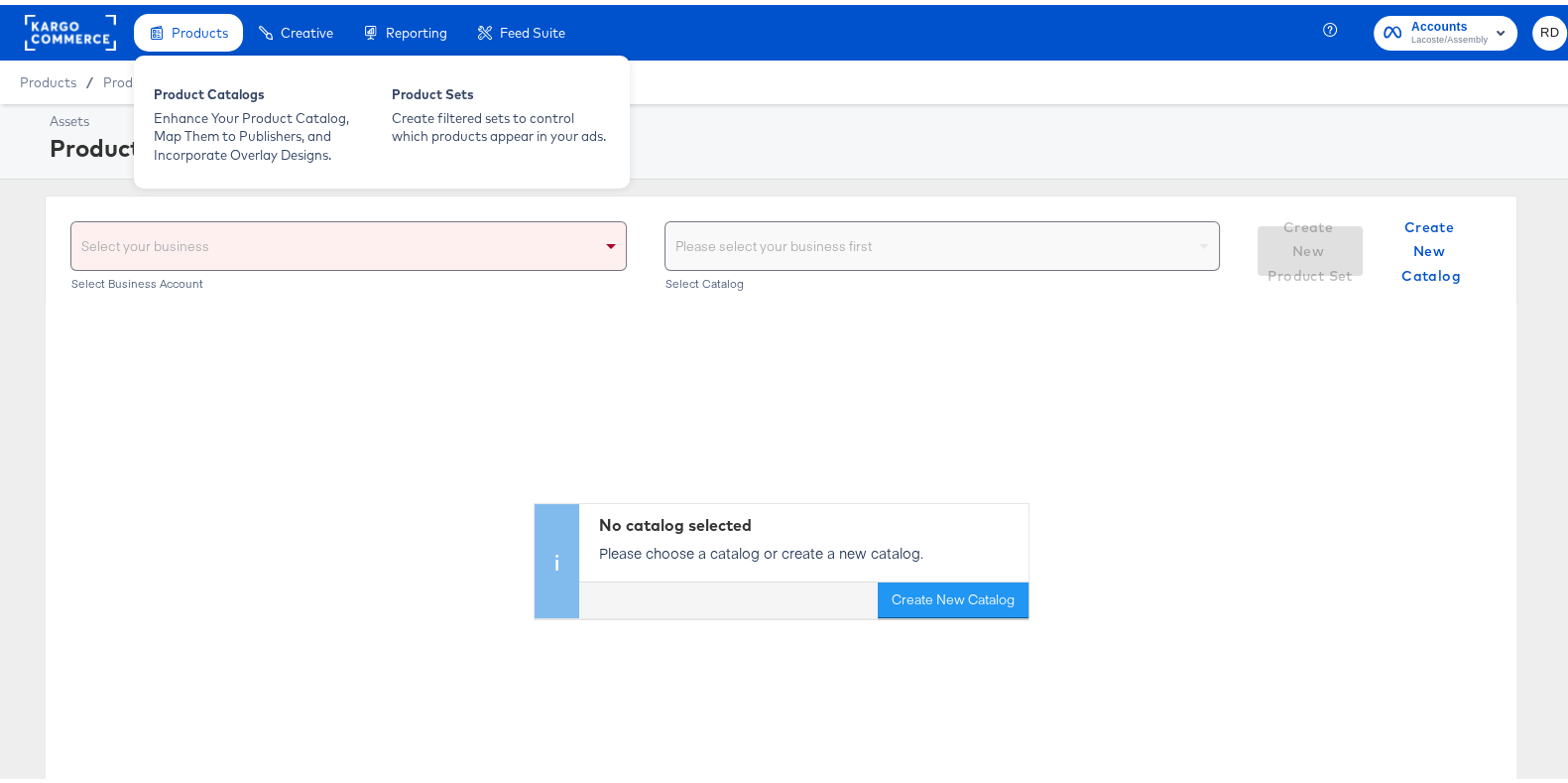click on "Products" at bounding box center (199, 28) 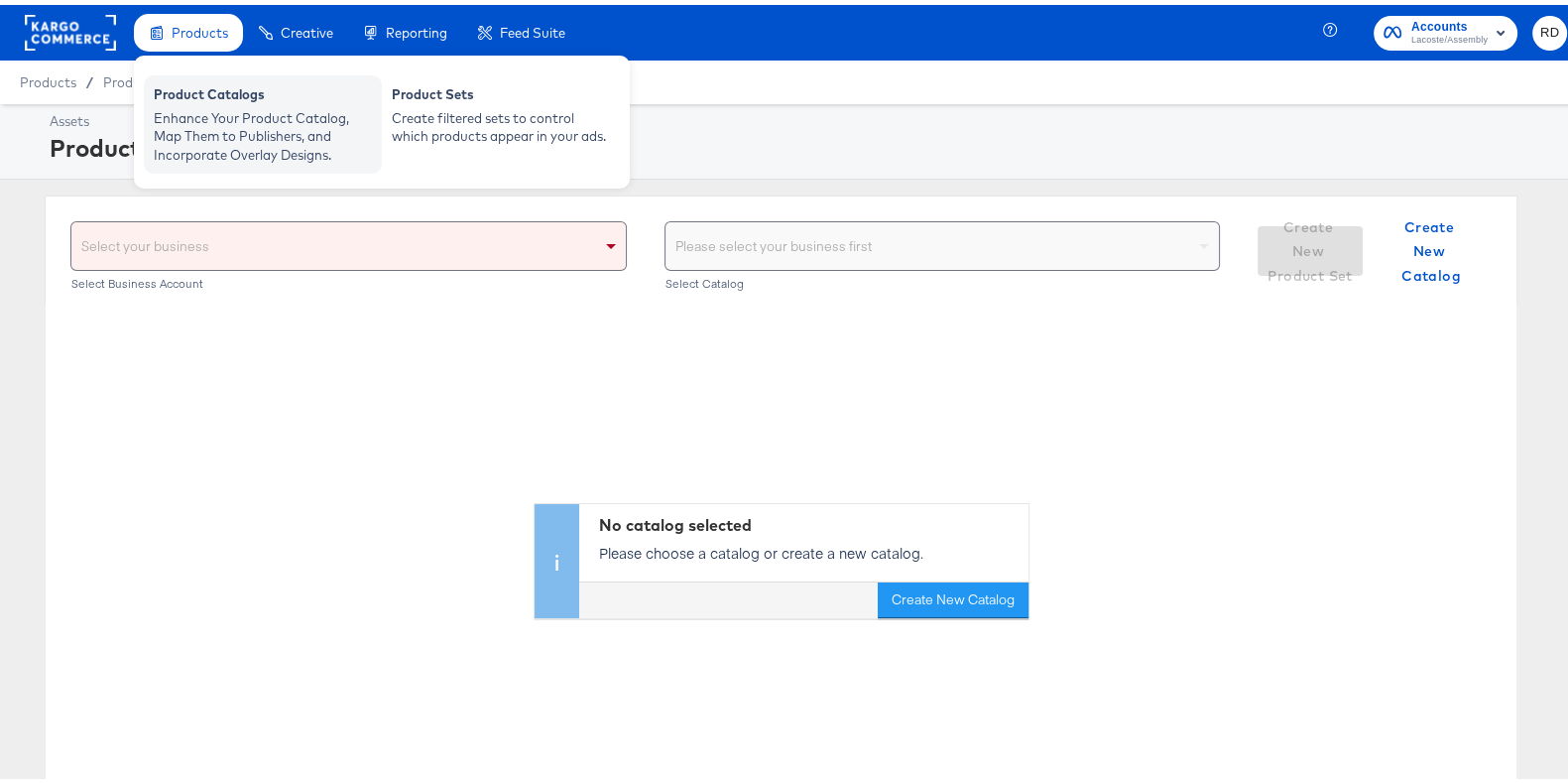 click on "Enhance Your Product Catalog, Map Them to Publishers, and Incorporate Overlay Designs." at bounding box center [263, 132] 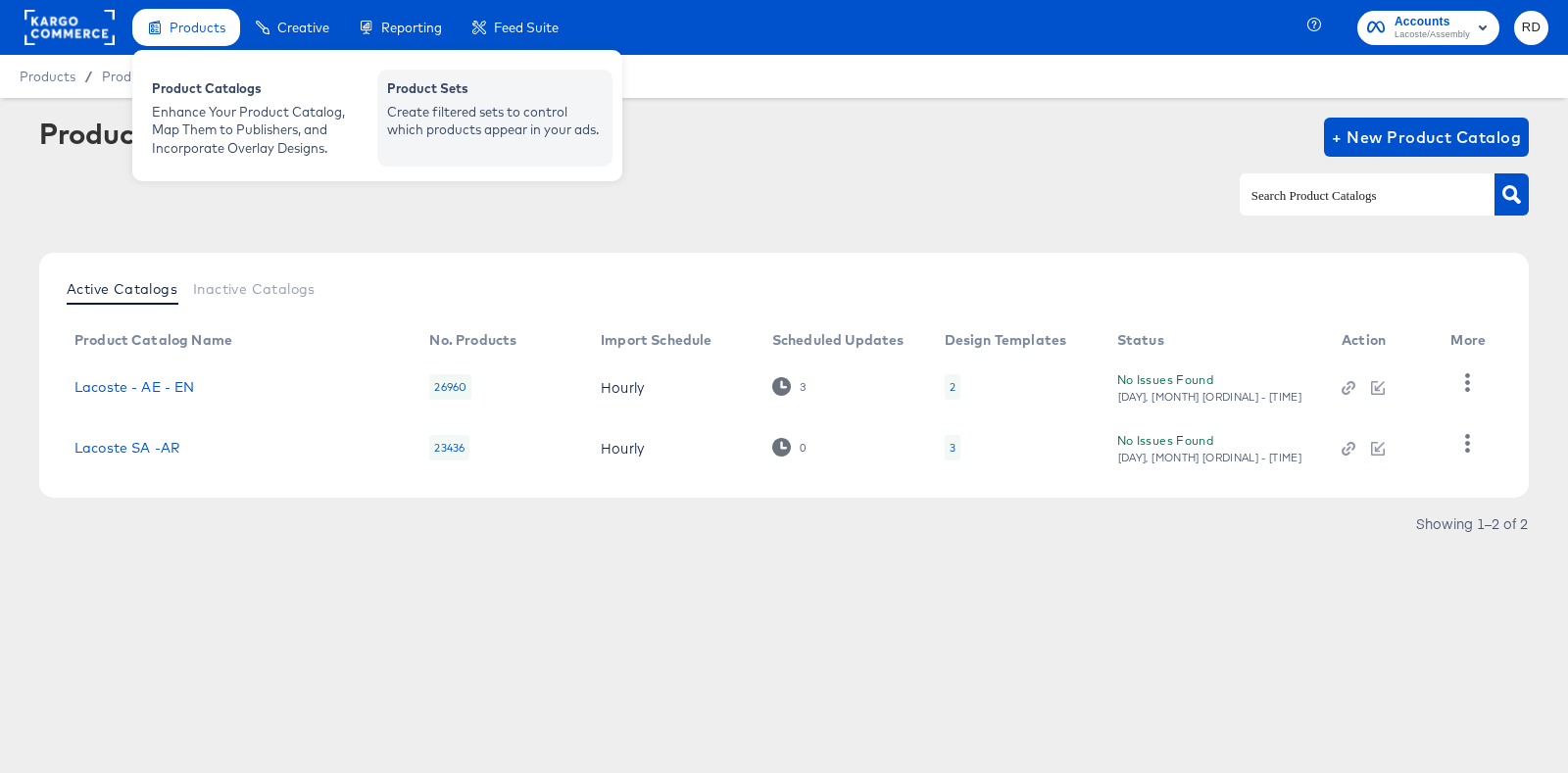 click on "Create filtered sets to control which products appear in your ads." at bounding box center [495, 121] 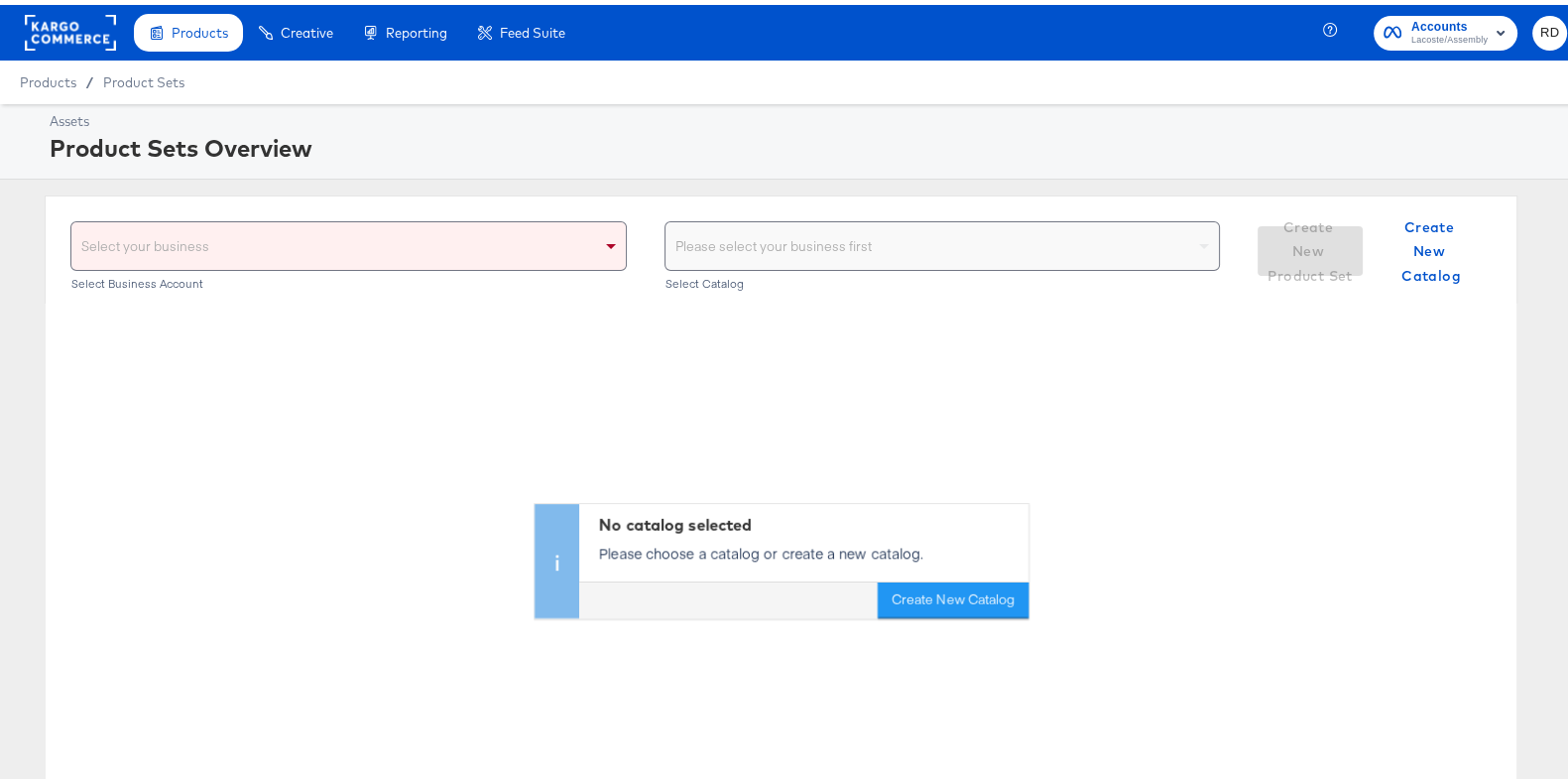 click 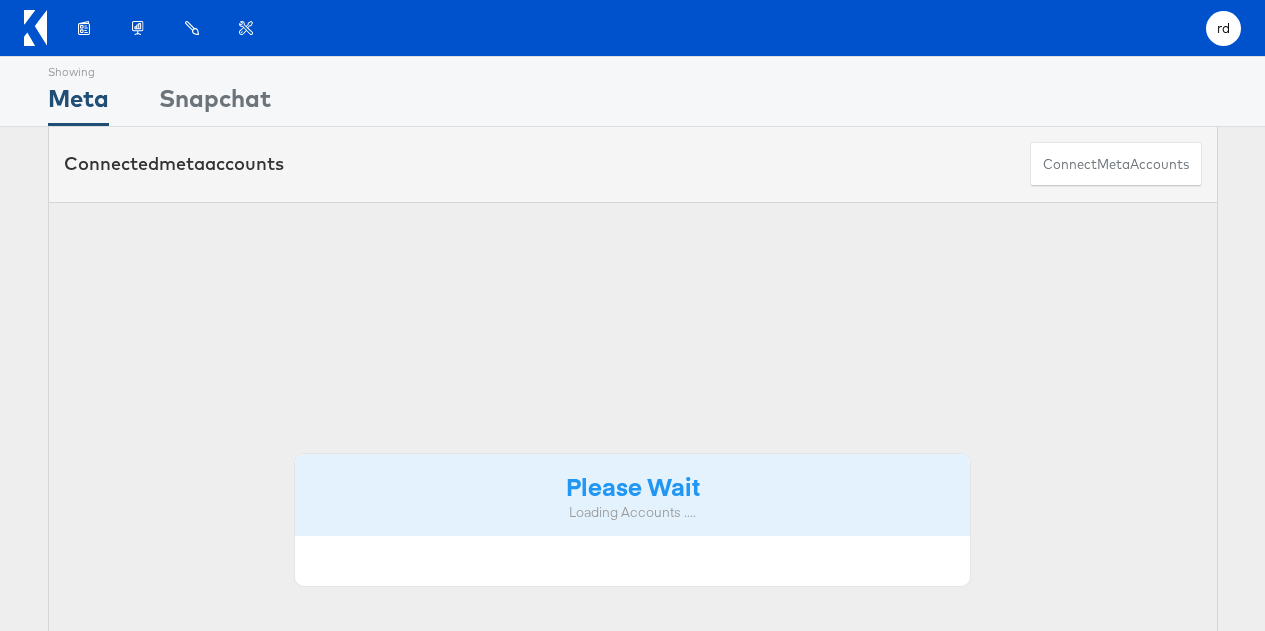 scroll, scrollTop: 0, scrollLeft: 0, axis: both 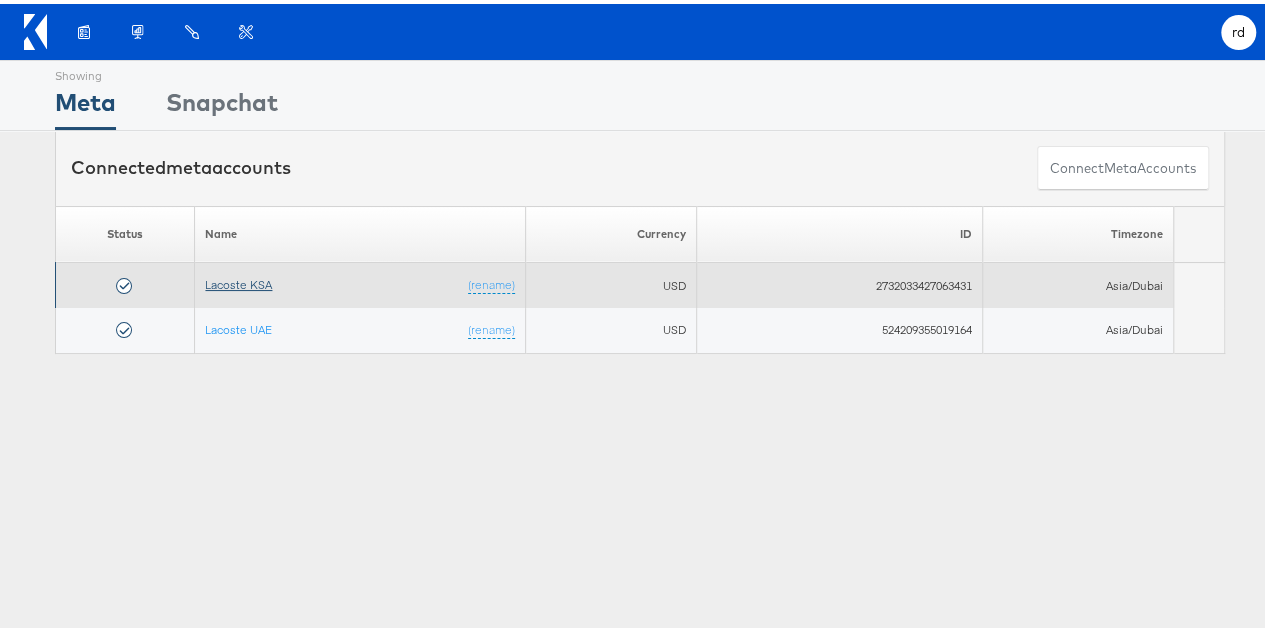 click on "Lacoste KSA" at bounding box center [238, 280] 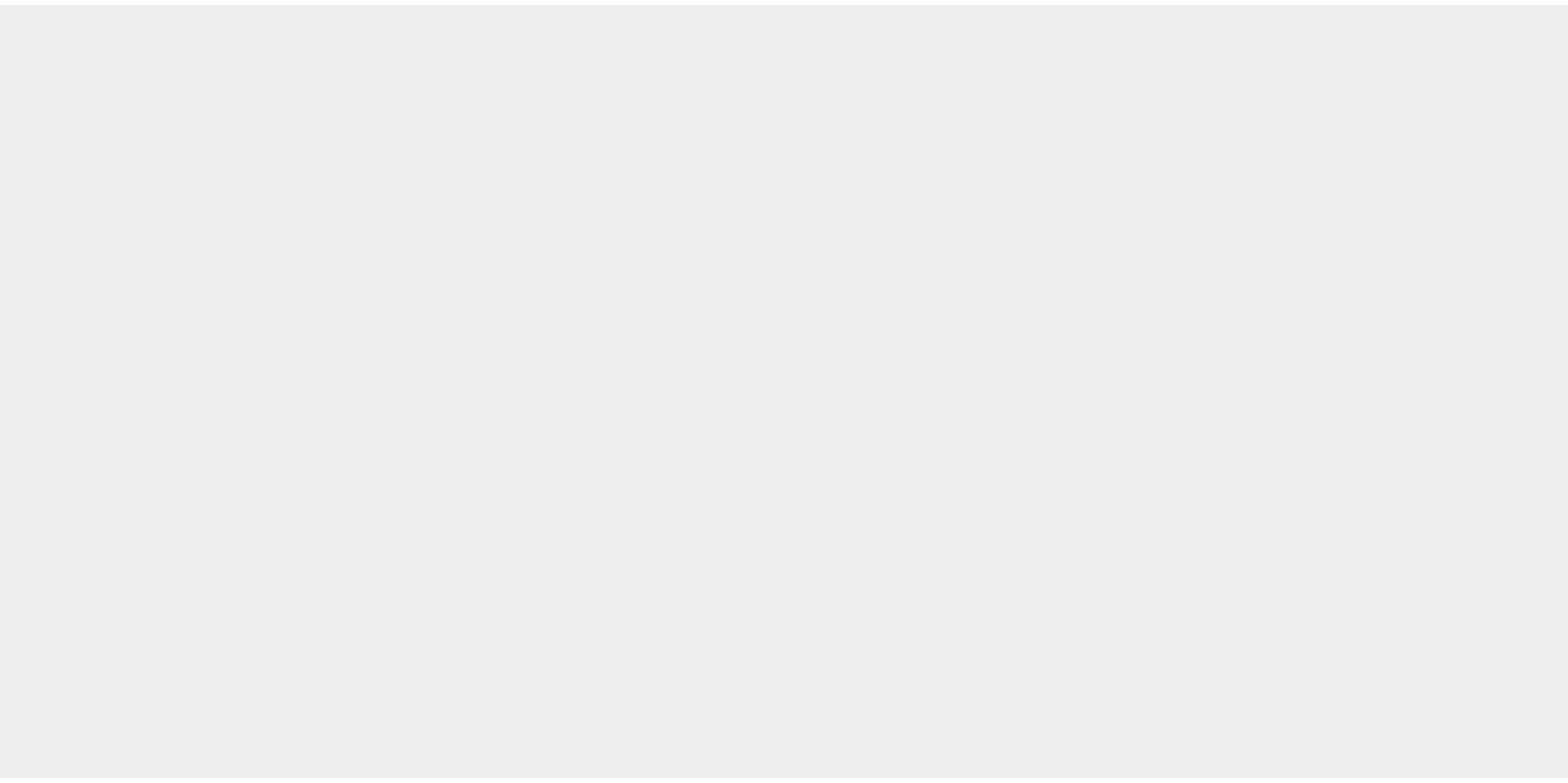 scroll, scrollTop: 0, scrollLeft: 0, axis: both 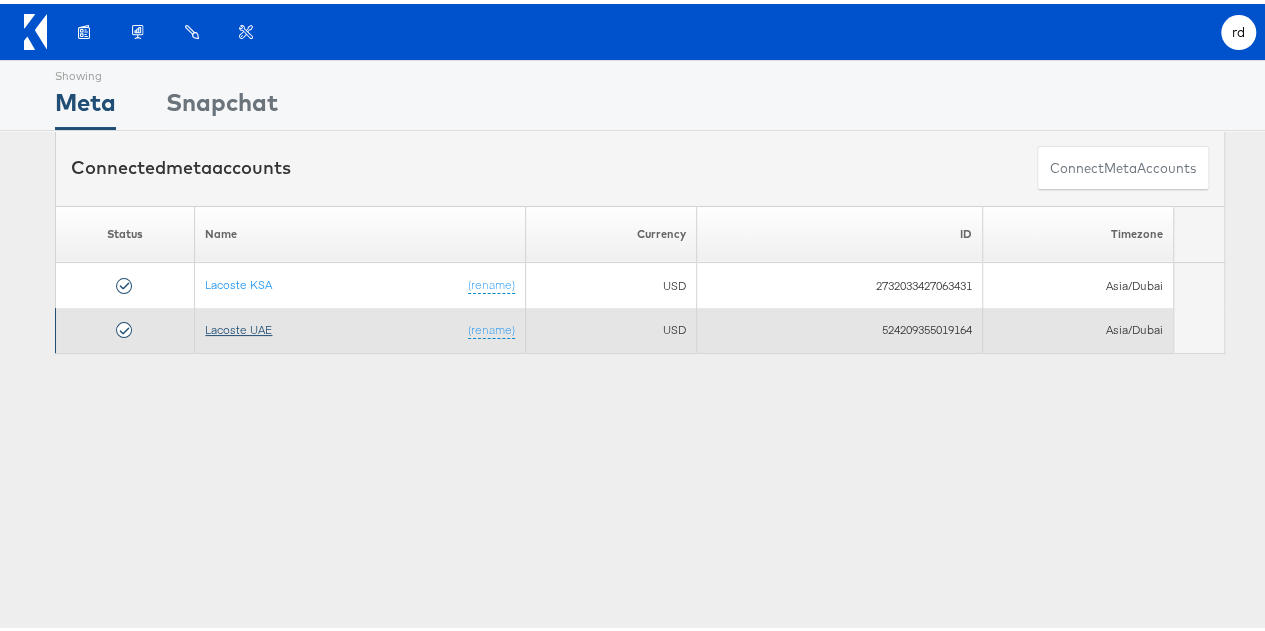 click on "Lacoste UAE" at bounding box center [238, 325] 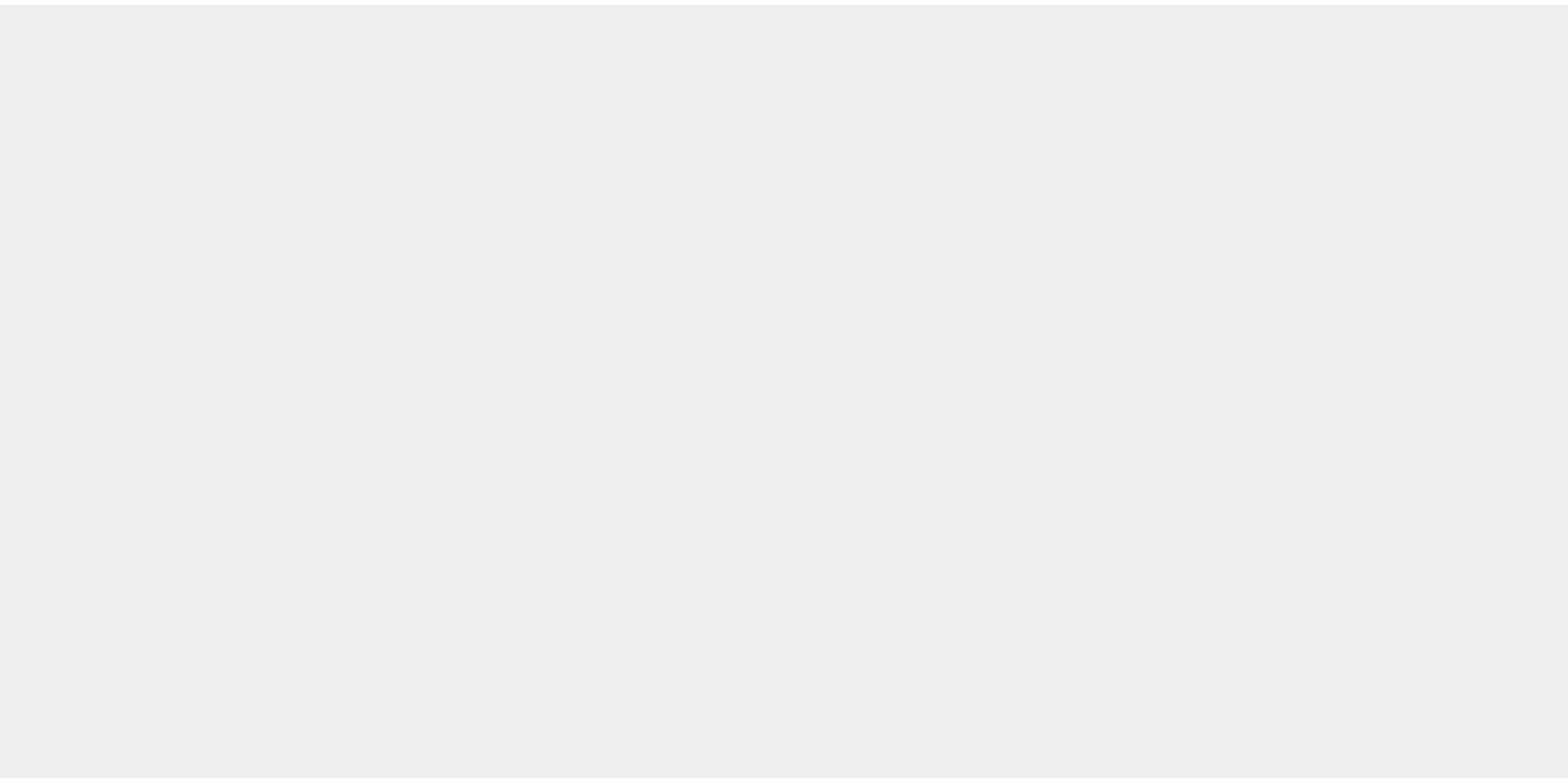 scroll, scrollTop: 0, scrollLeft: 0, axis: both 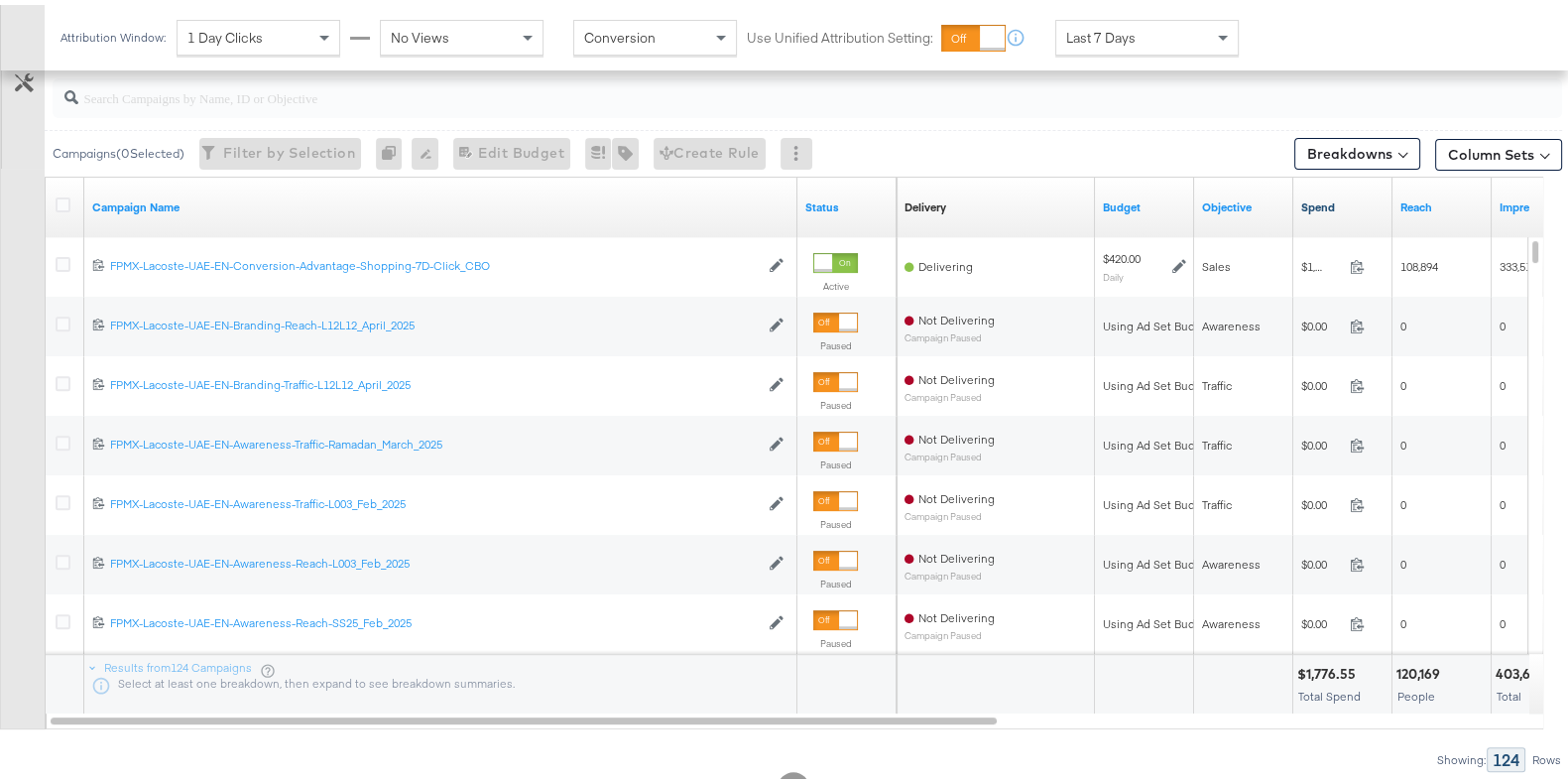 click on "Spend" at bounding box center (1343, 202) 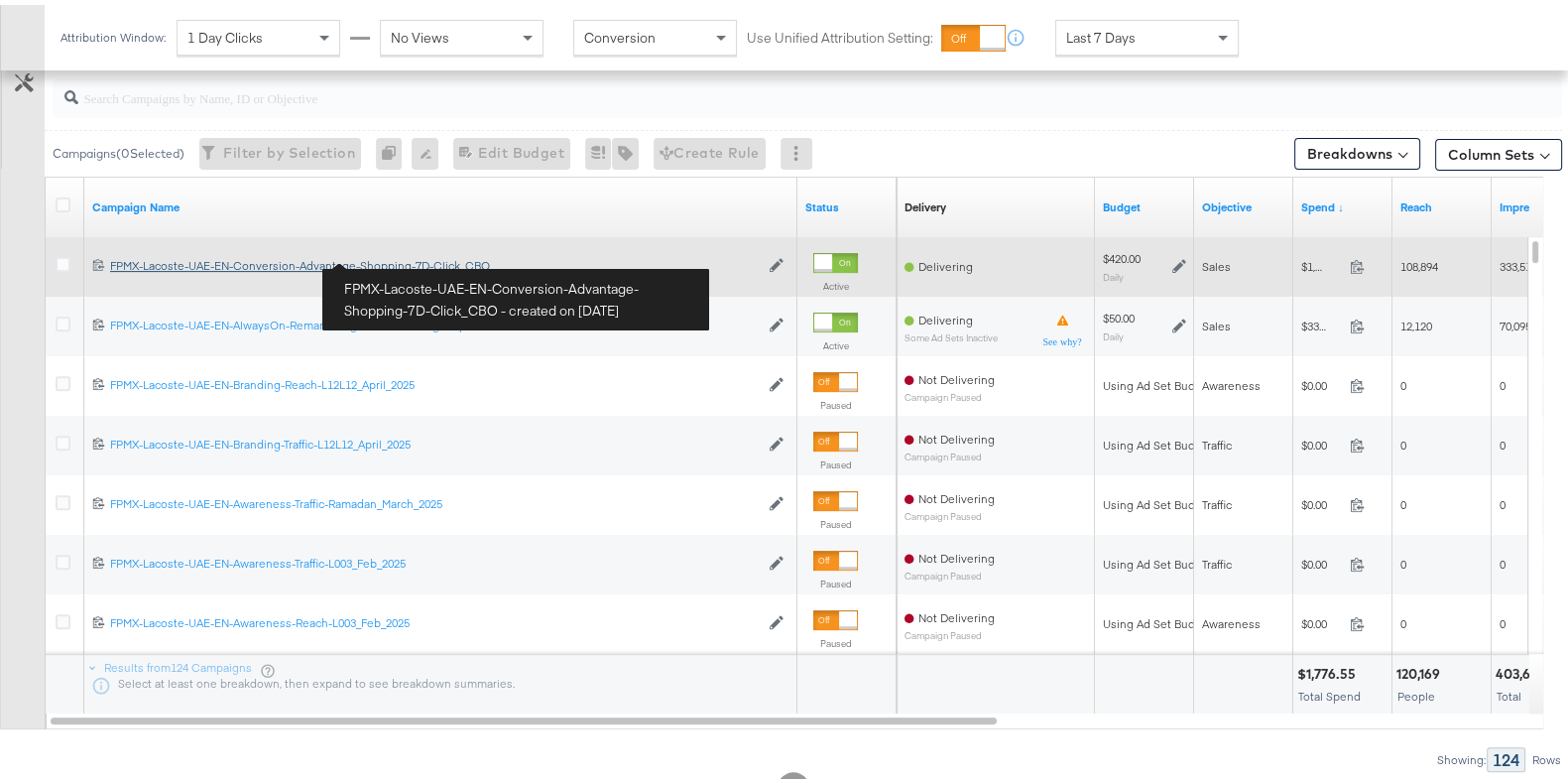 click on "FPMX-Lacoste-UAE-EN-Conversion-Advantage-Shopping-7D-Click_CBO FPMX-Lacoste-UAE-EN-Conversion-Advantage-Shopping-7D-Click_CBO" at bounding box center [434, 261] 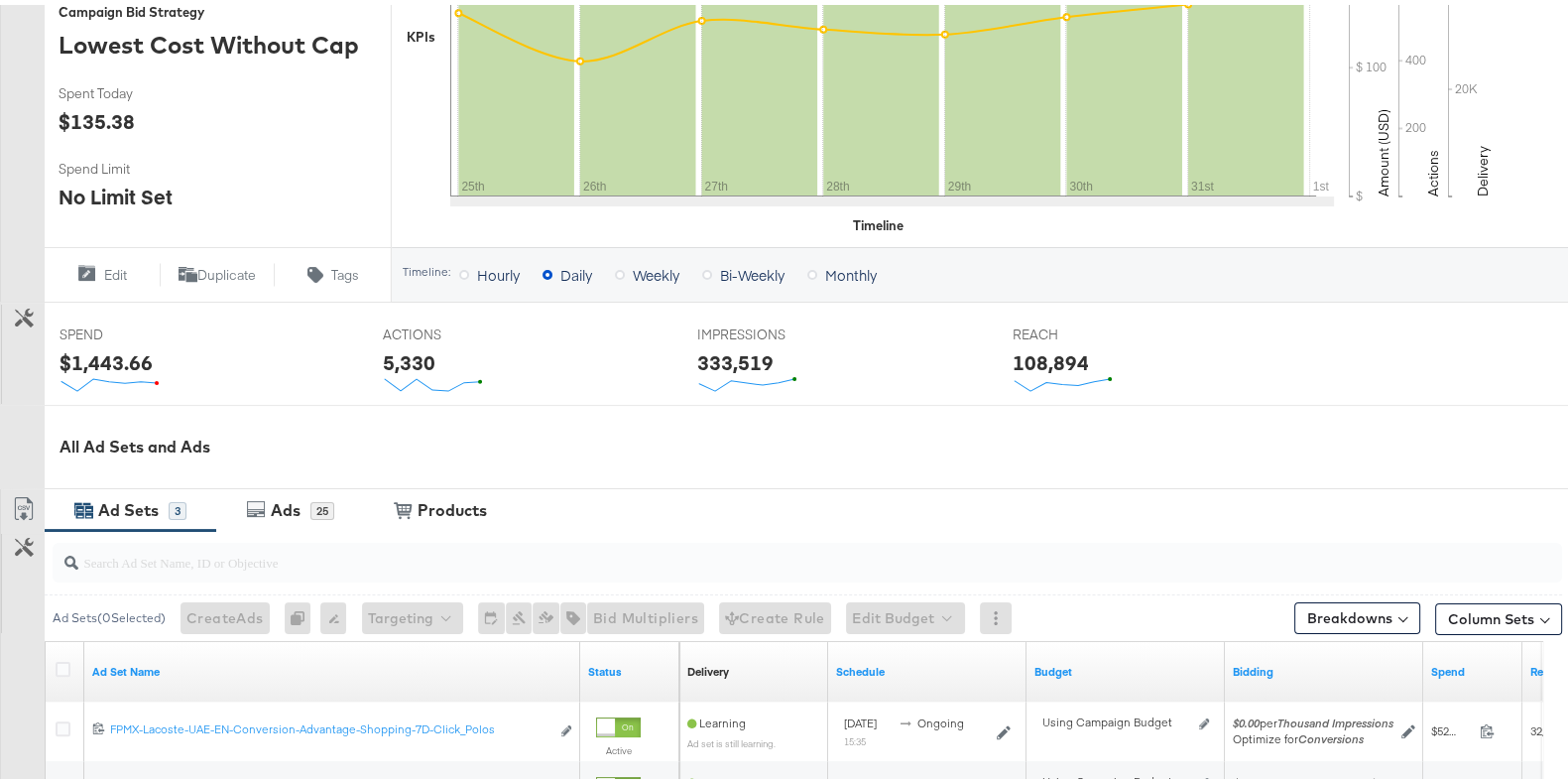 scroll, scrollTop: 774, scrollLeft: 0, axis: vertical 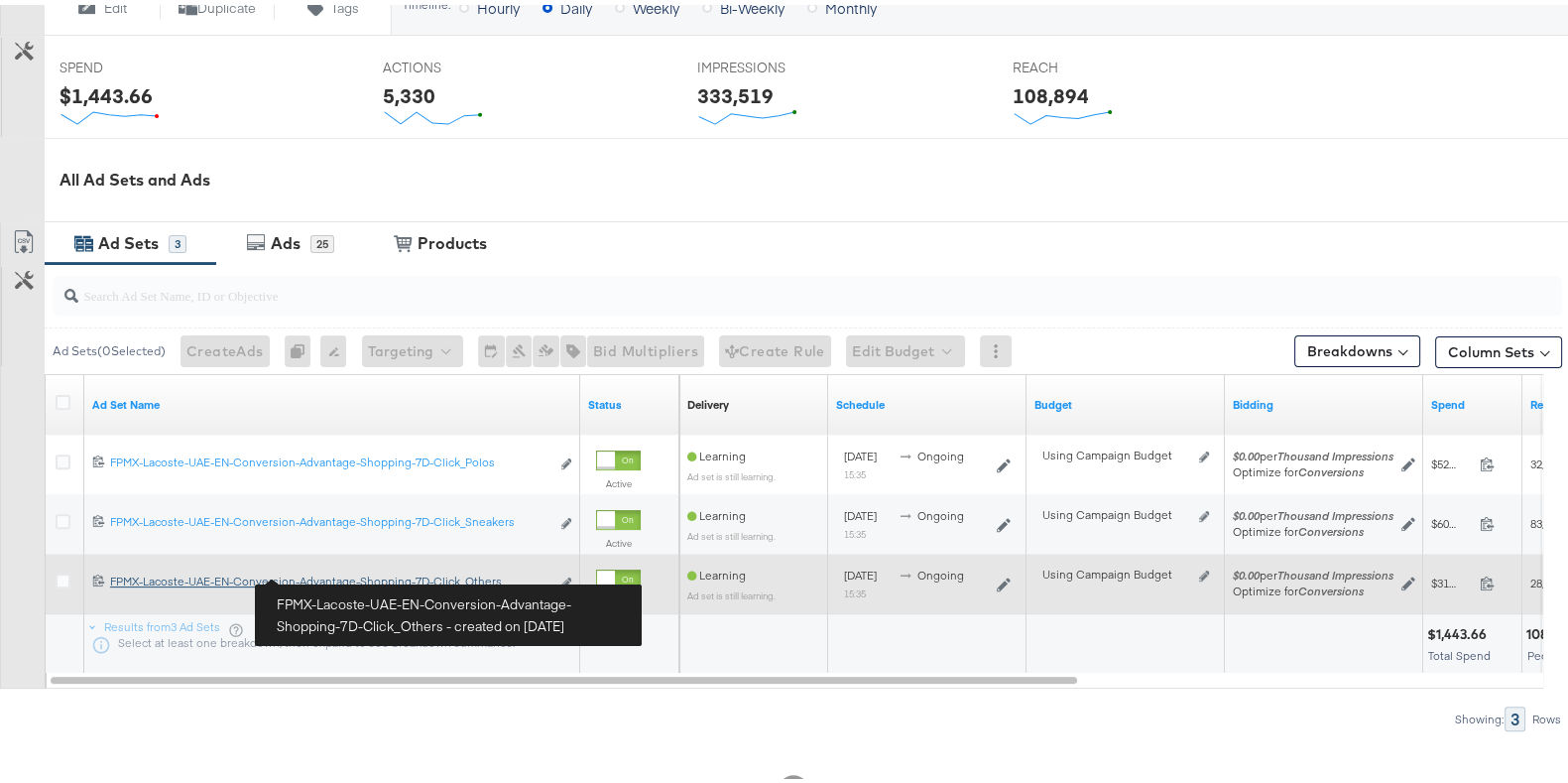 click on "FPMX-Lacoste-UAE-EN-Conversion-Advantage-Shopping-7D-Click_Others FPMX-Lacoste-UAE-EN-Conversion-Advantage-Shopping-7D-Click_Others" at bounding box center [329, 579] 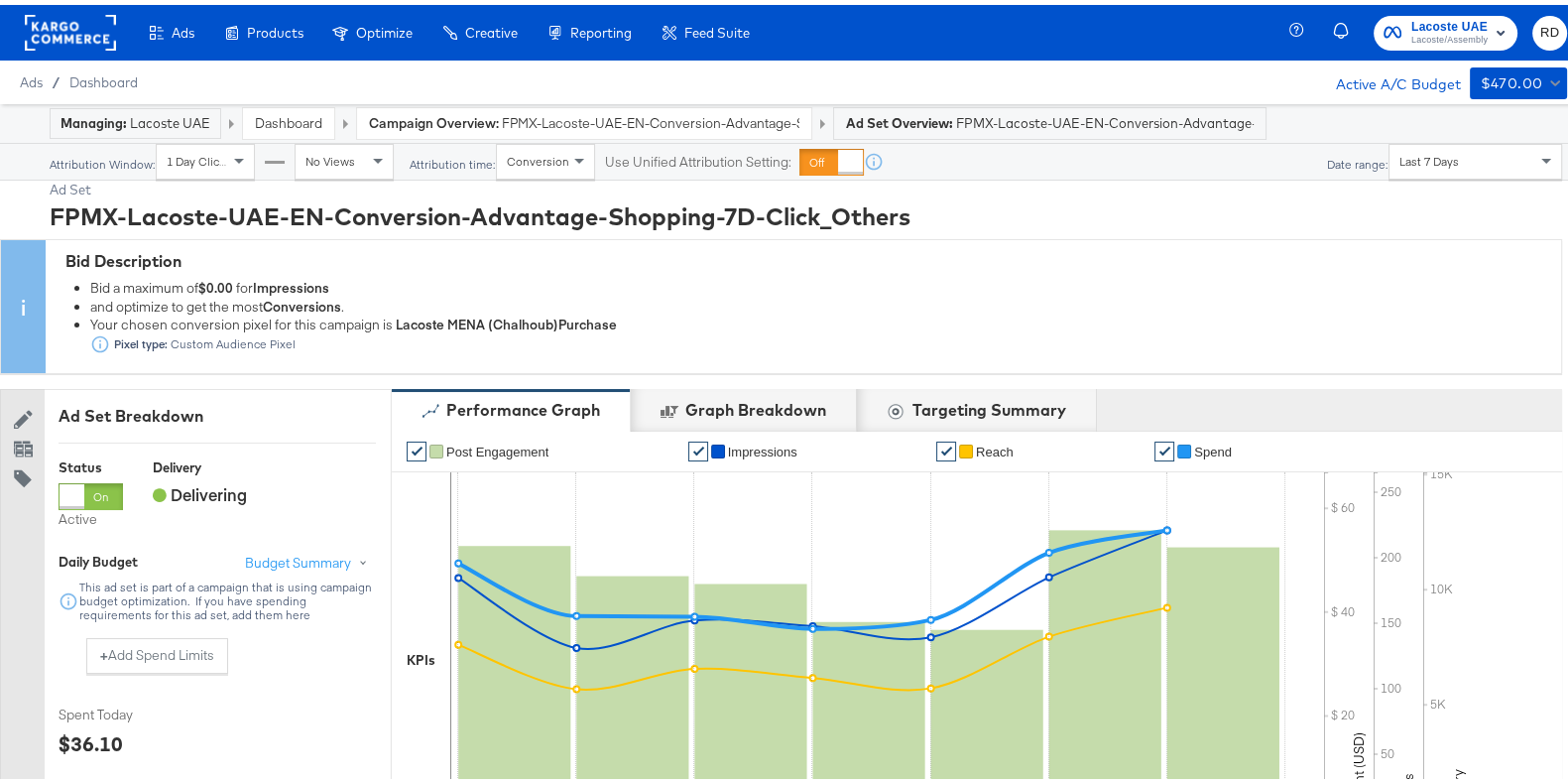 scroll, scrollTop: 890, scrollLeft: 0, axis: vertical 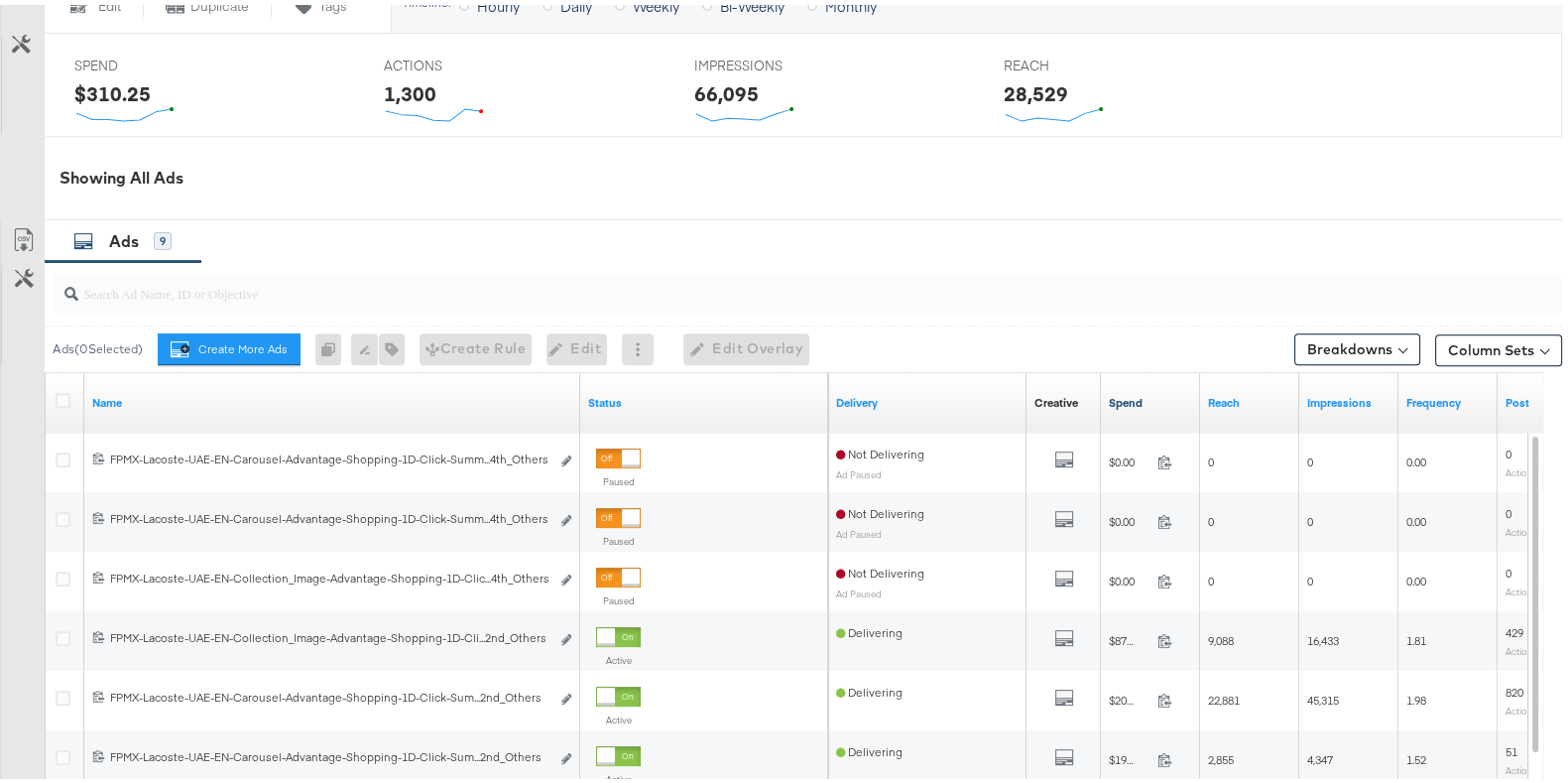 click on "Spend" at bounding box center [1150, 398] 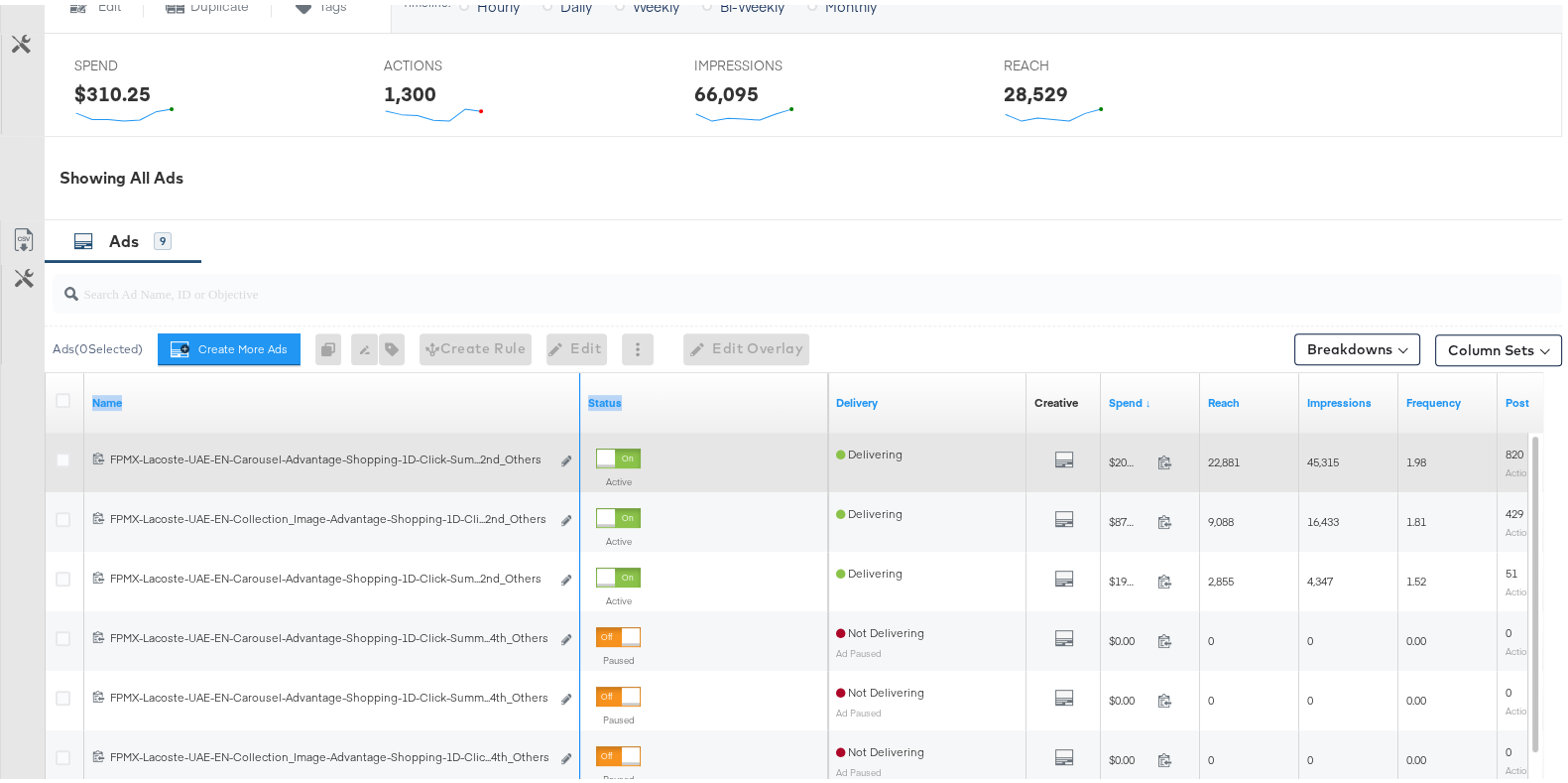 drag, startPoint x: 574, startPoint y: 394, endPoint x: 541, endPoint y: 471, distance: 83.7735 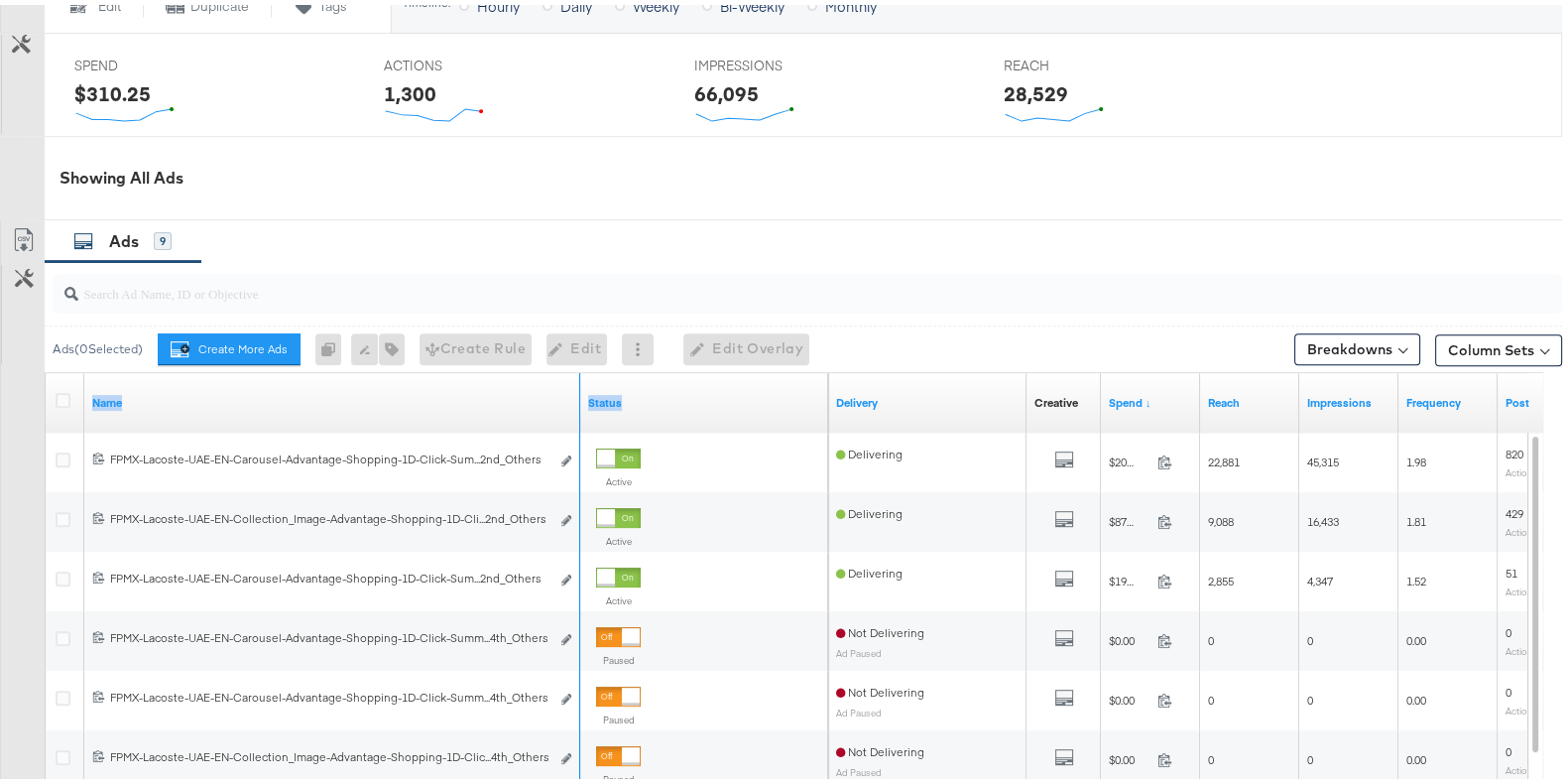 click on "Name Status" at bounding box center [436, 398] 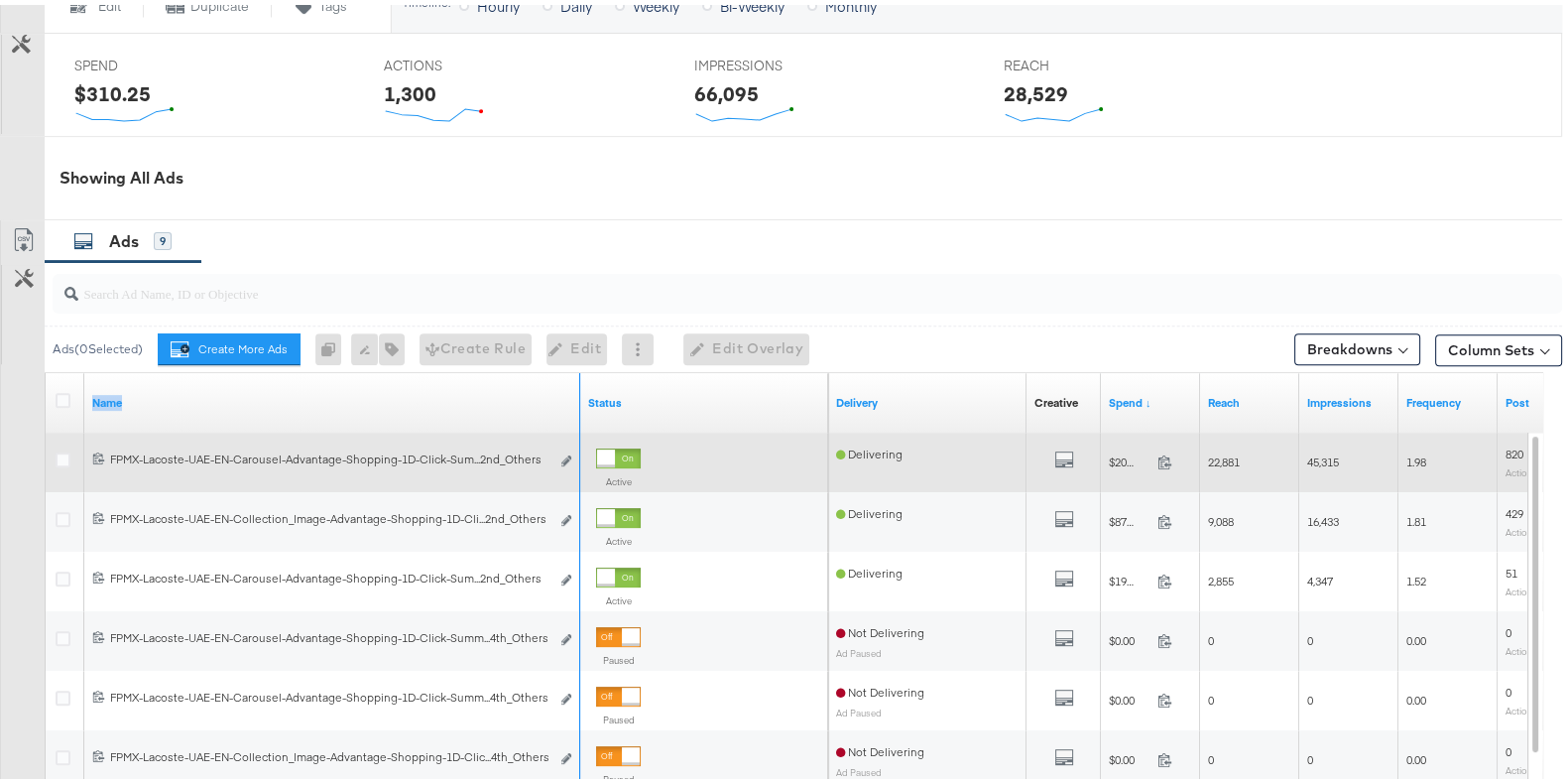 drag, startPoint x: 578, startPoint y: 381, endPoint x: 573, endPoint y: 464, distance: 83.15047 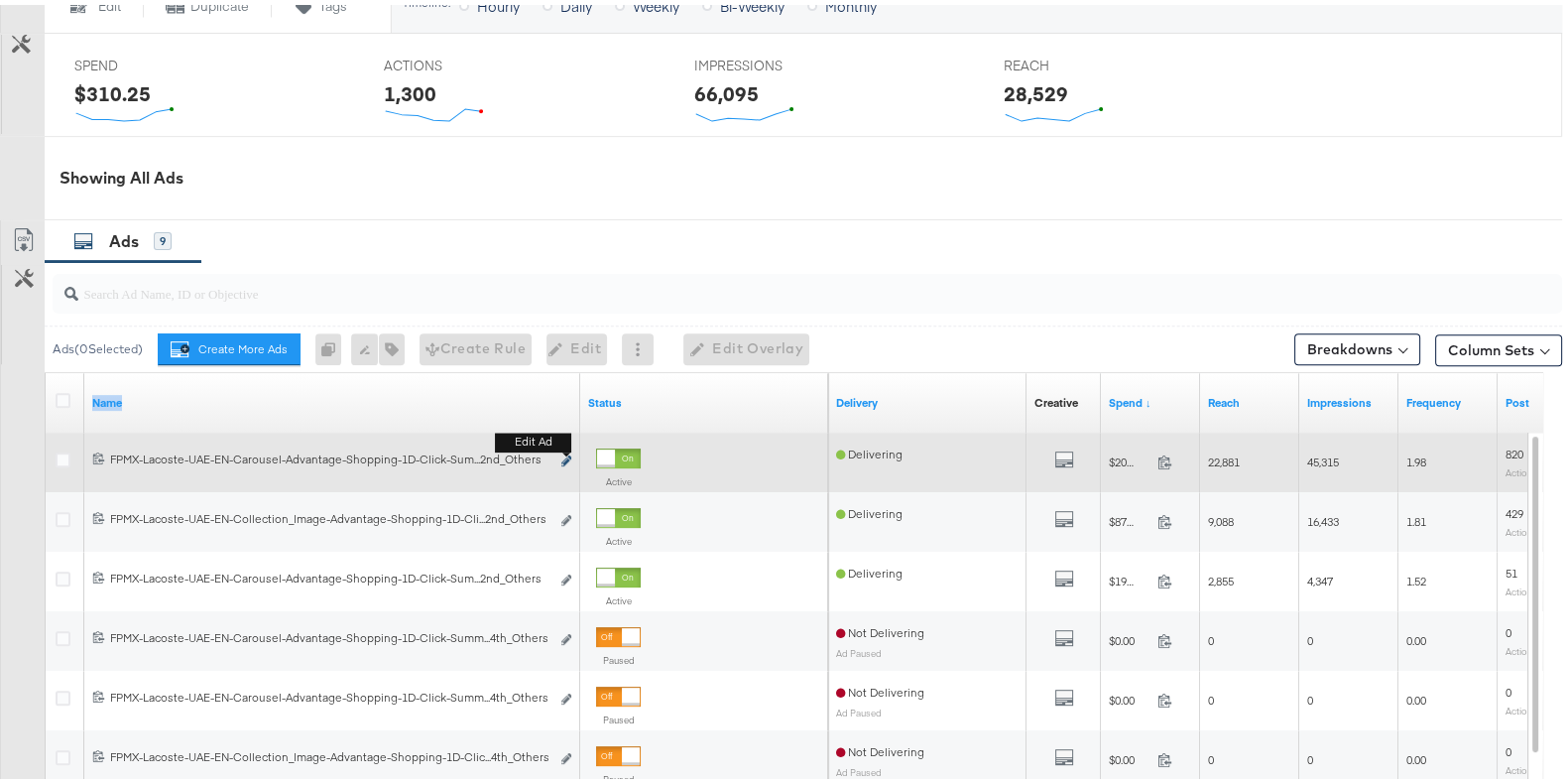 click at bounding box center (566, 456) 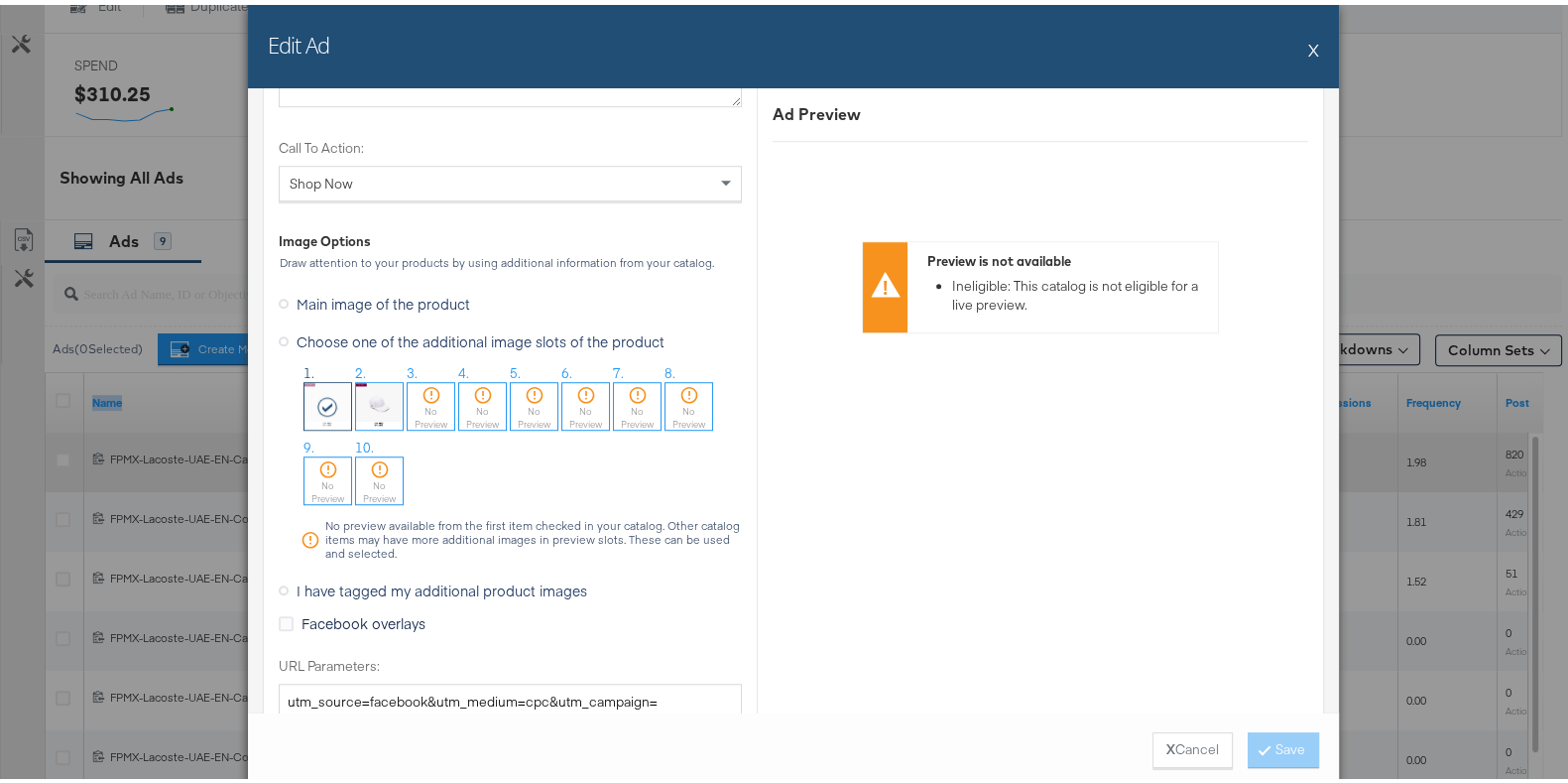 scroll, scrollTop: 1897, scrollLeft: 0, axis: vertical 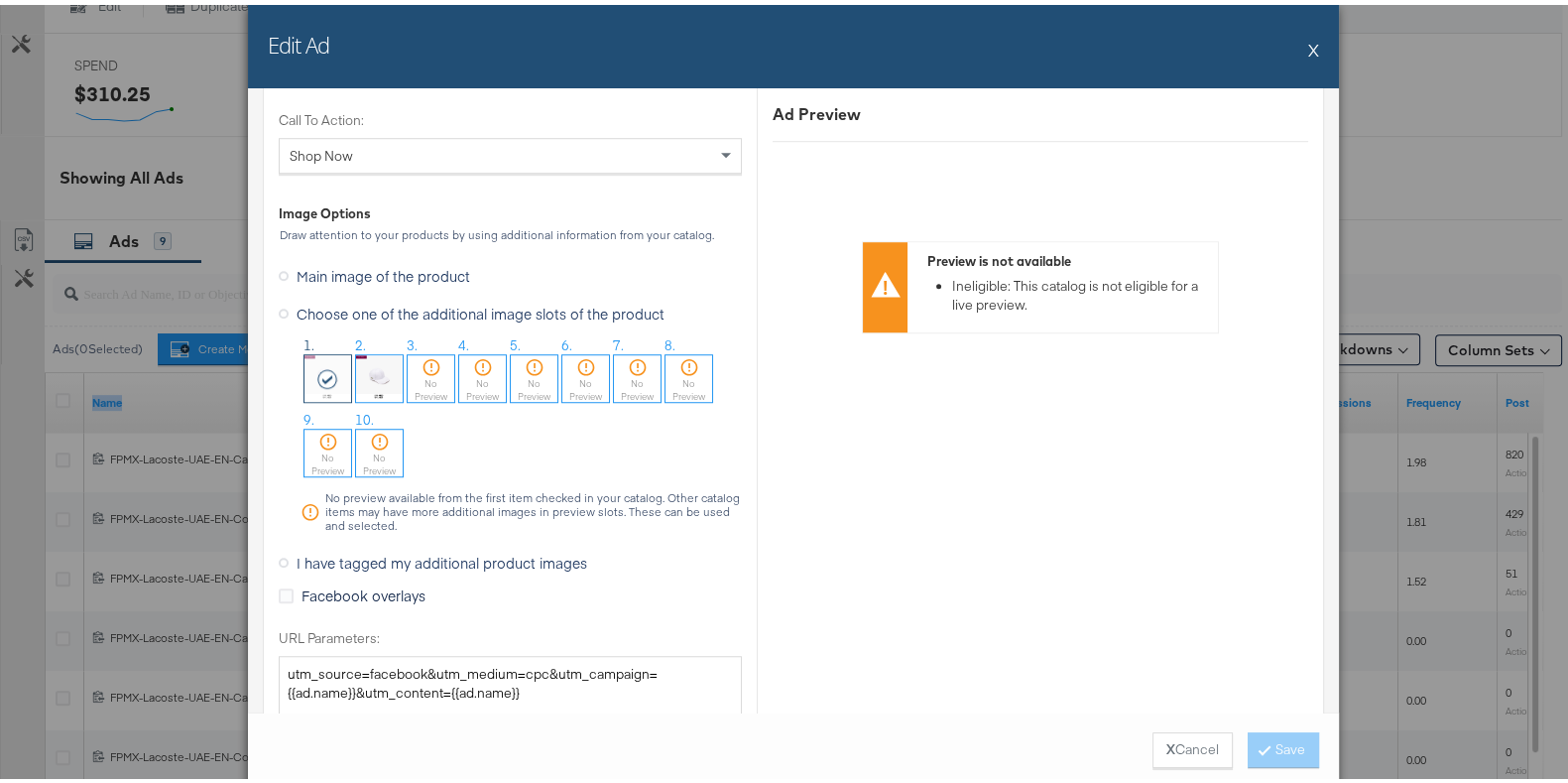 click at bounding box center (379, 373) 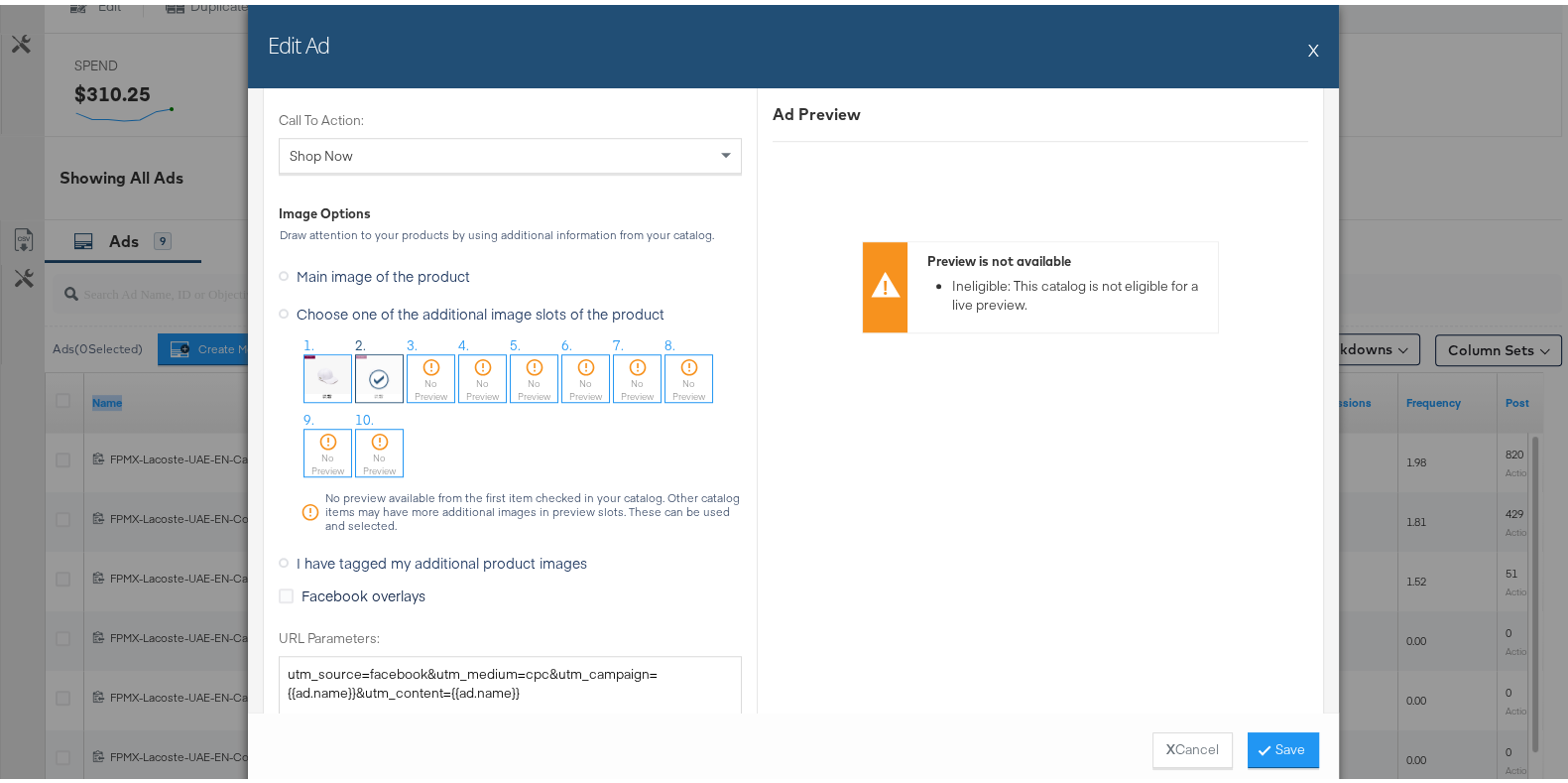 scroll, scrollTop: 2612, scrollLeft: 0, axis: vertical 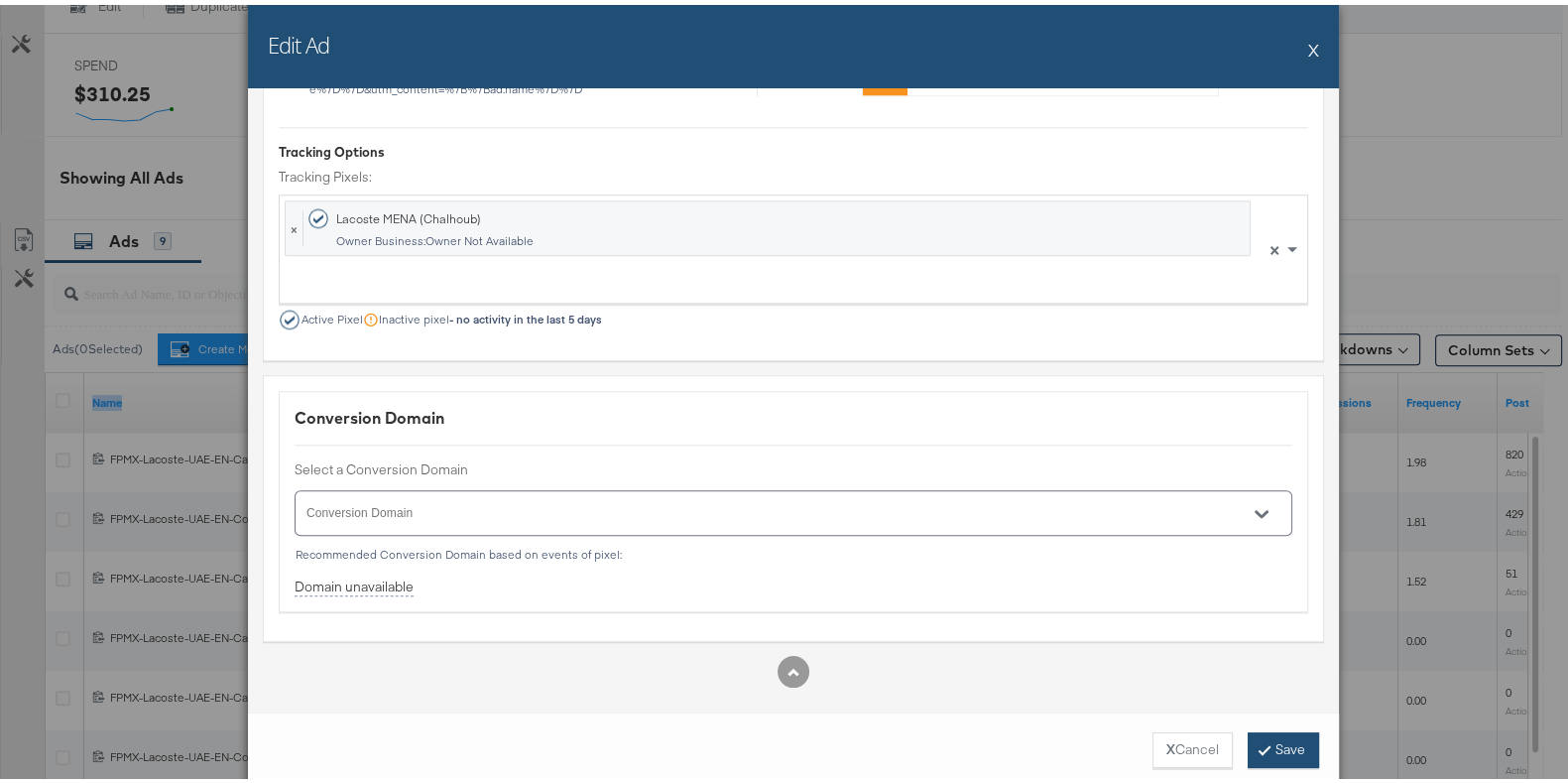 click on "Save" at bounding box center (1283, 745) 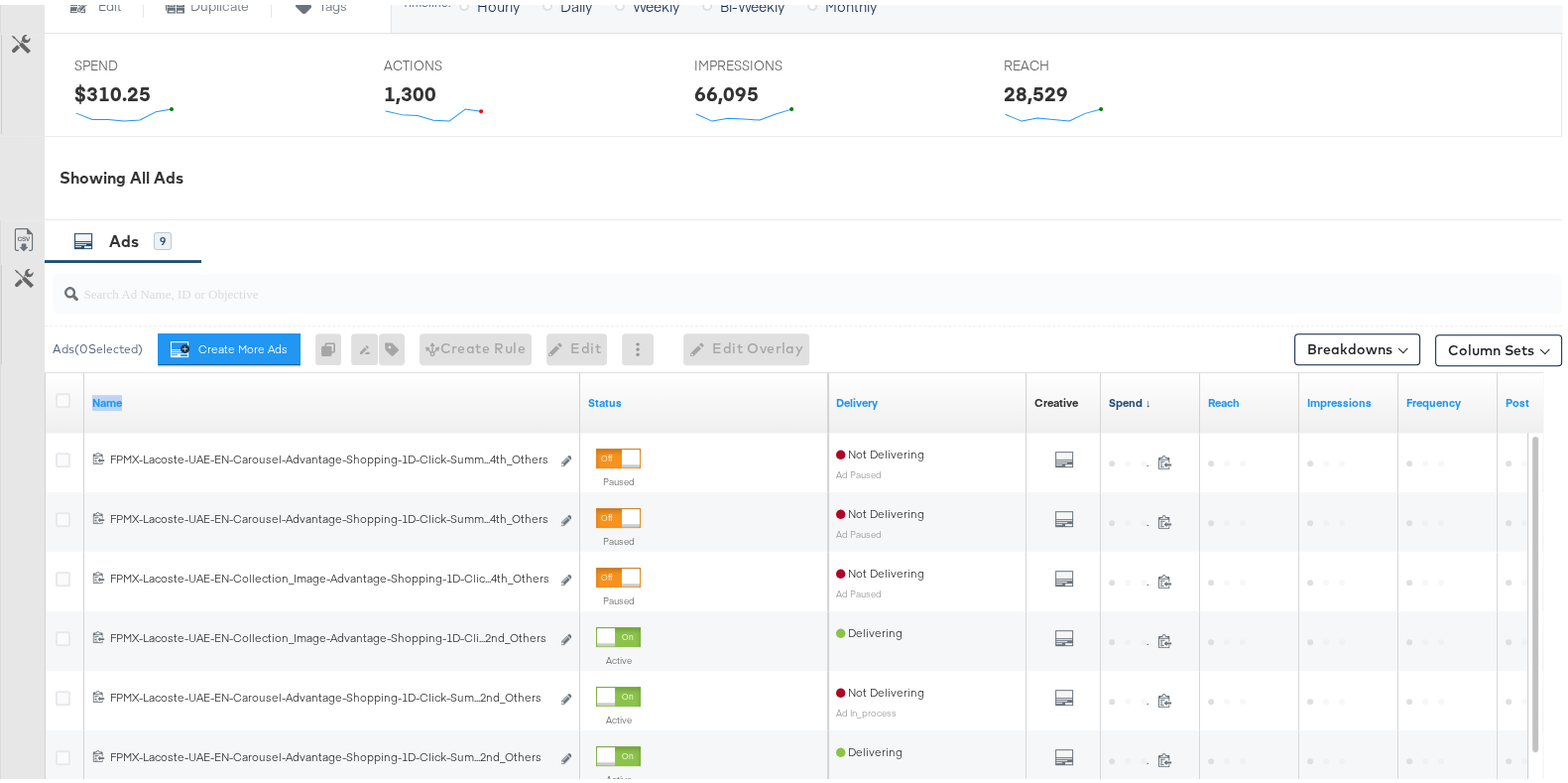 click on "Spend   ↓" at bounding box center [1150, 398] 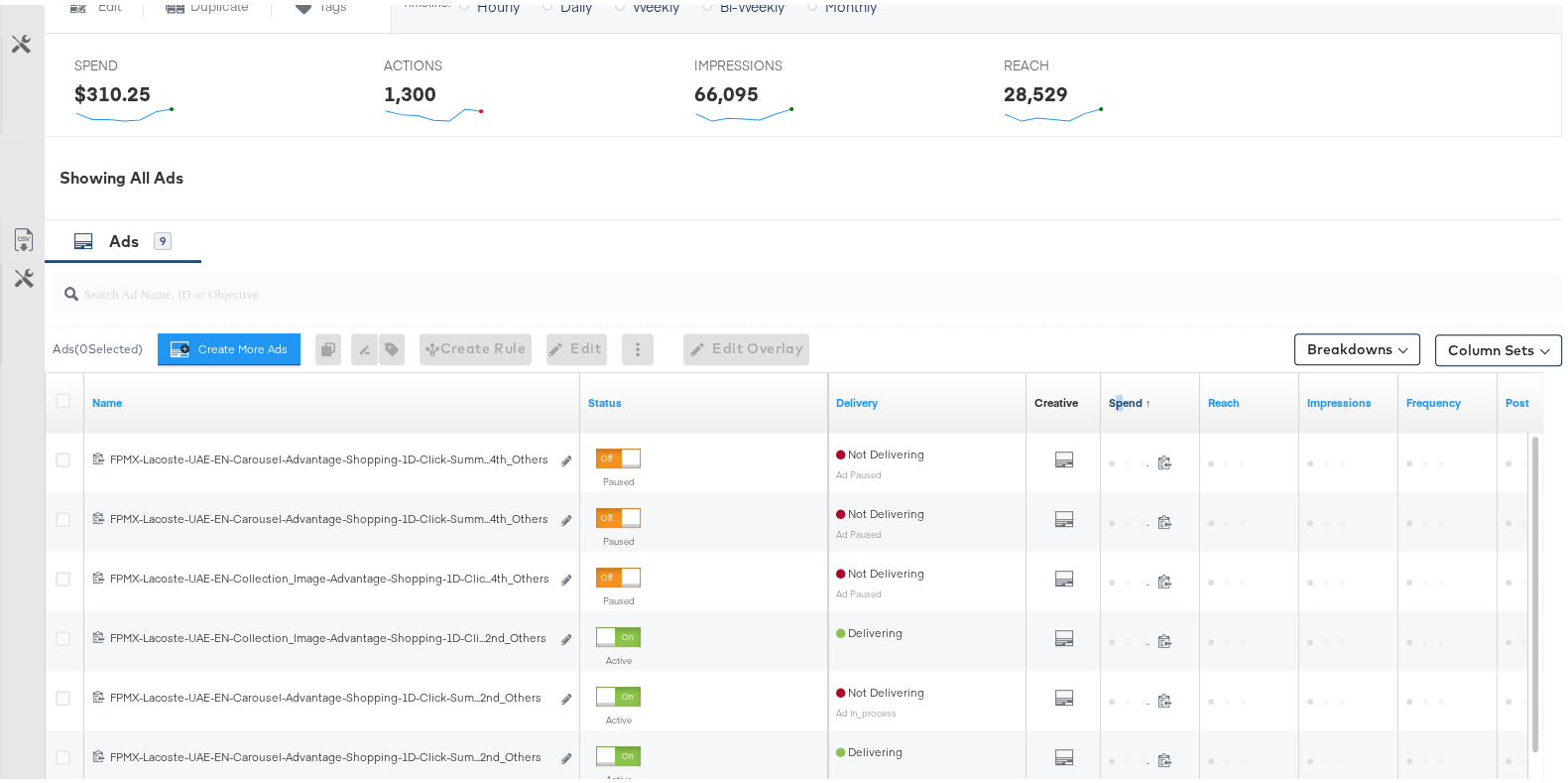 drag, startPoint x: 1148, startPoint y: 399, endPoint x: 1136, endPoint y: 397, distance: 12.165525 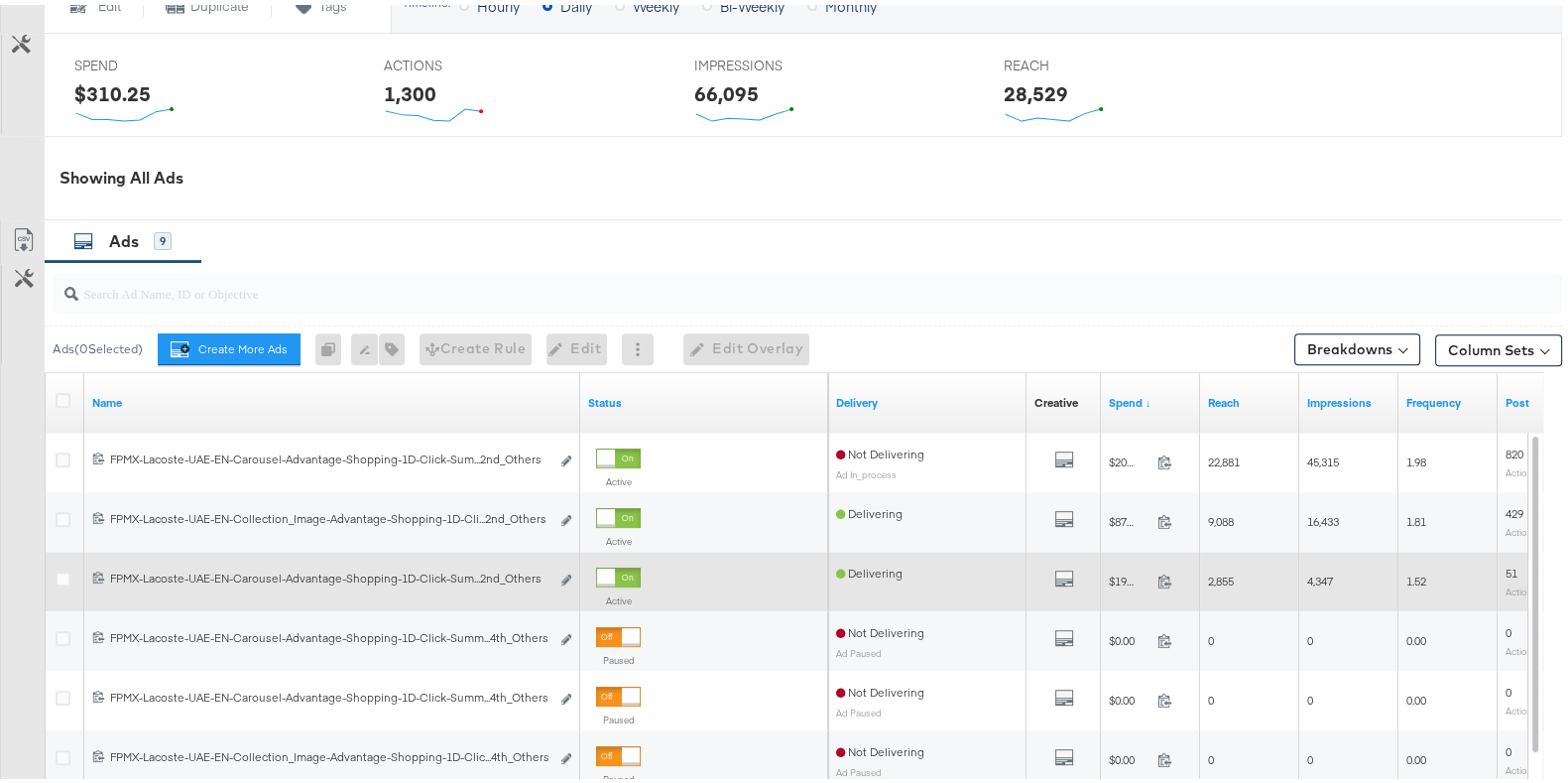 click on "120230684737320364 FPMX-Lacoste-UAE-EN-Carousel-Advantage-Shopping-1D-Click-Summer_Sale_V4_Sale_extended_July22nd_Others FPMX-Lacoste-UAE-EN-Carousel-Advantage-Shopping-1D-Click-Sum...2nd_Others   Edit ad" at bounding box center [332, 576] 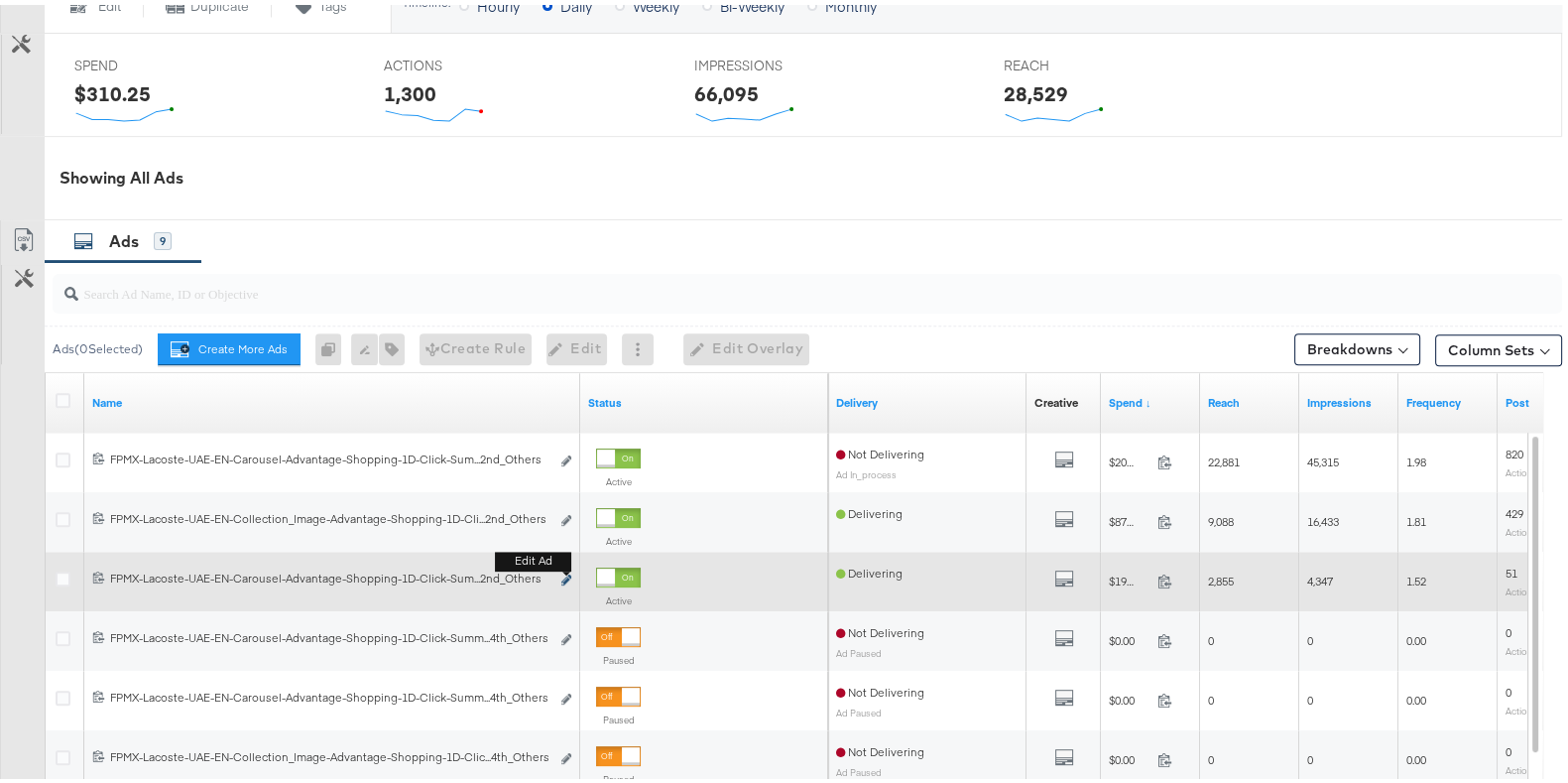 click at bounding box center (566, 575) 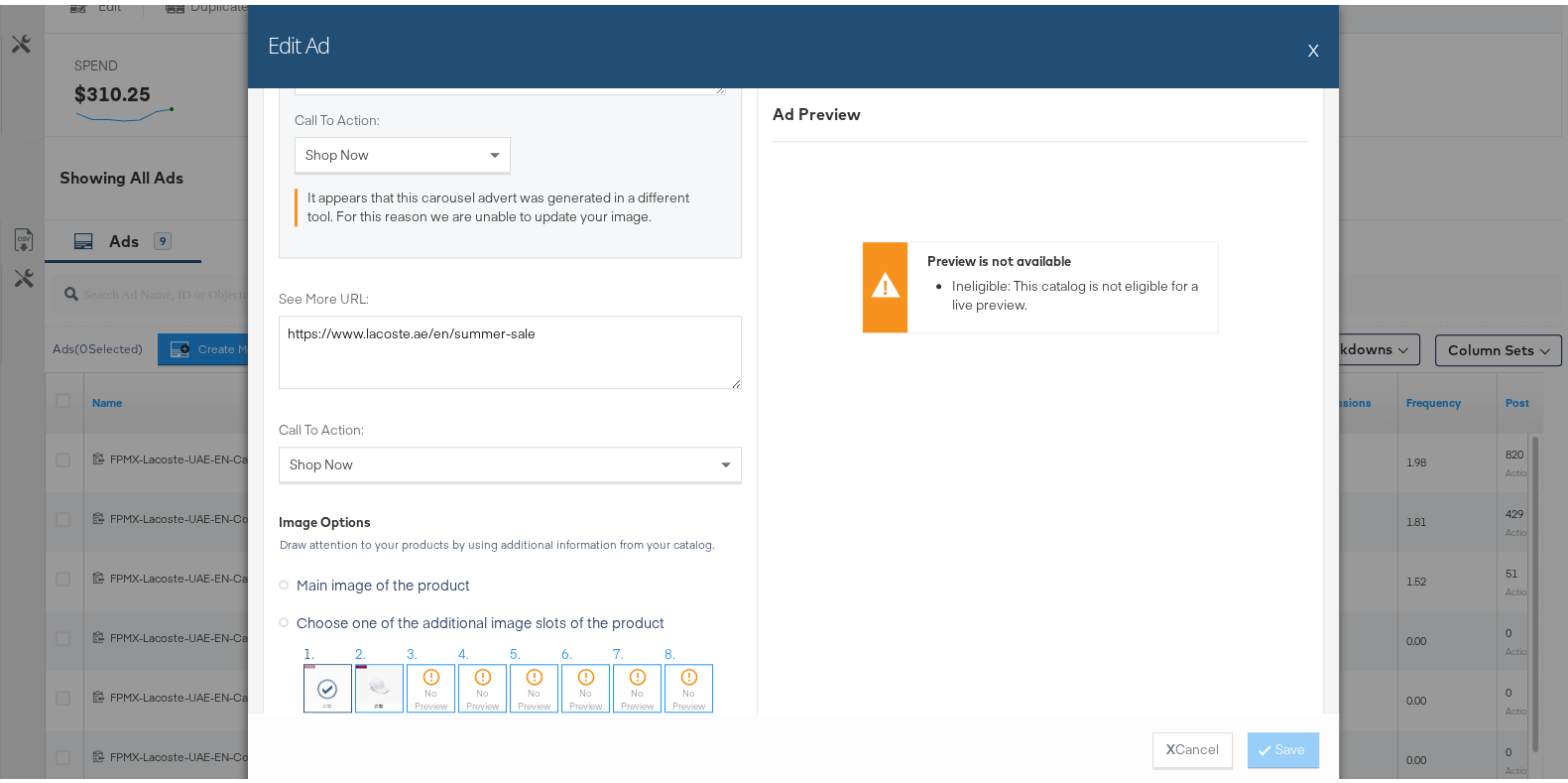 scroll, scrollTop: 2264, scrollLeft: 0, axis: vertical 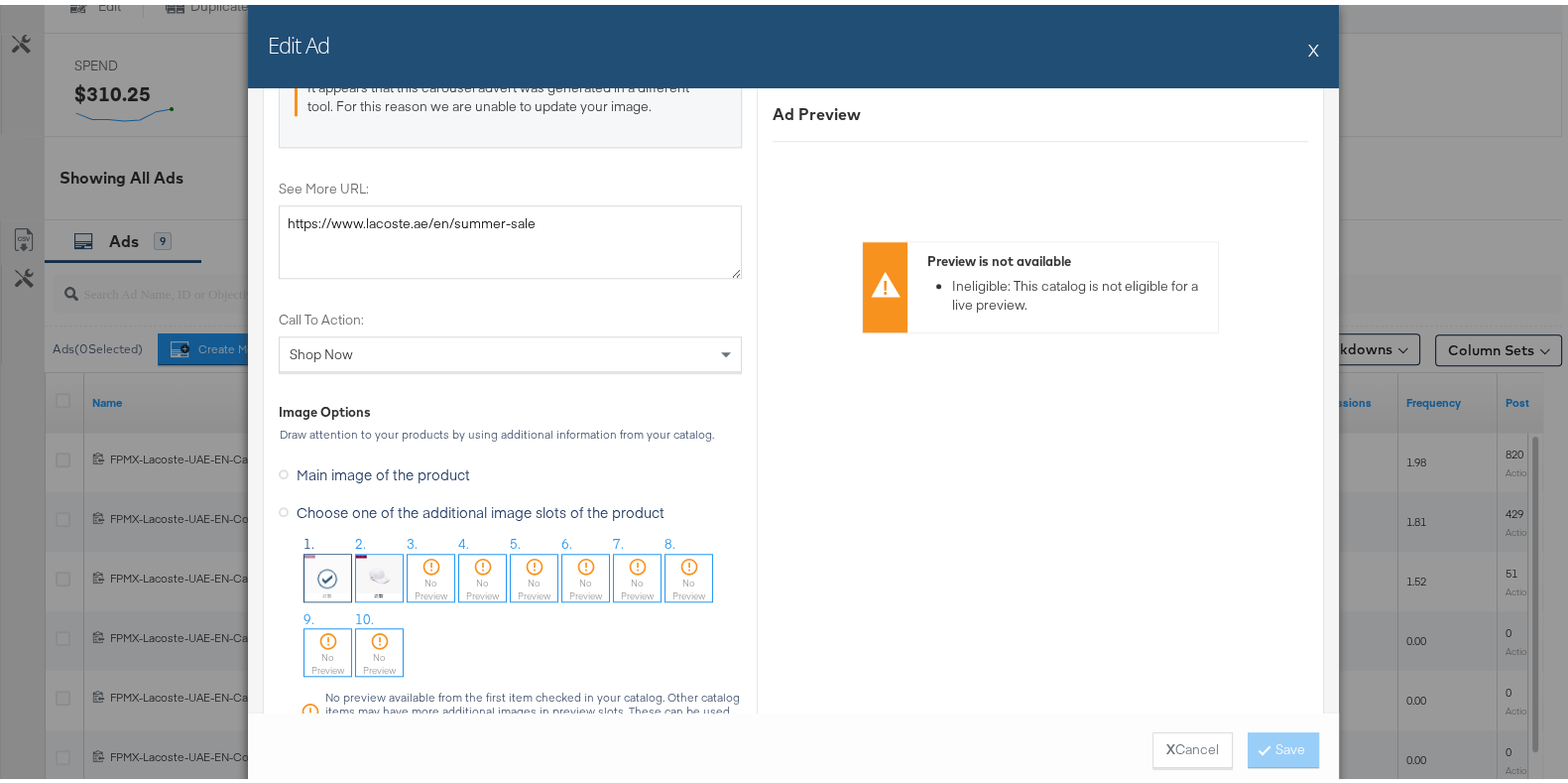 click at bounding box center [379, 573] 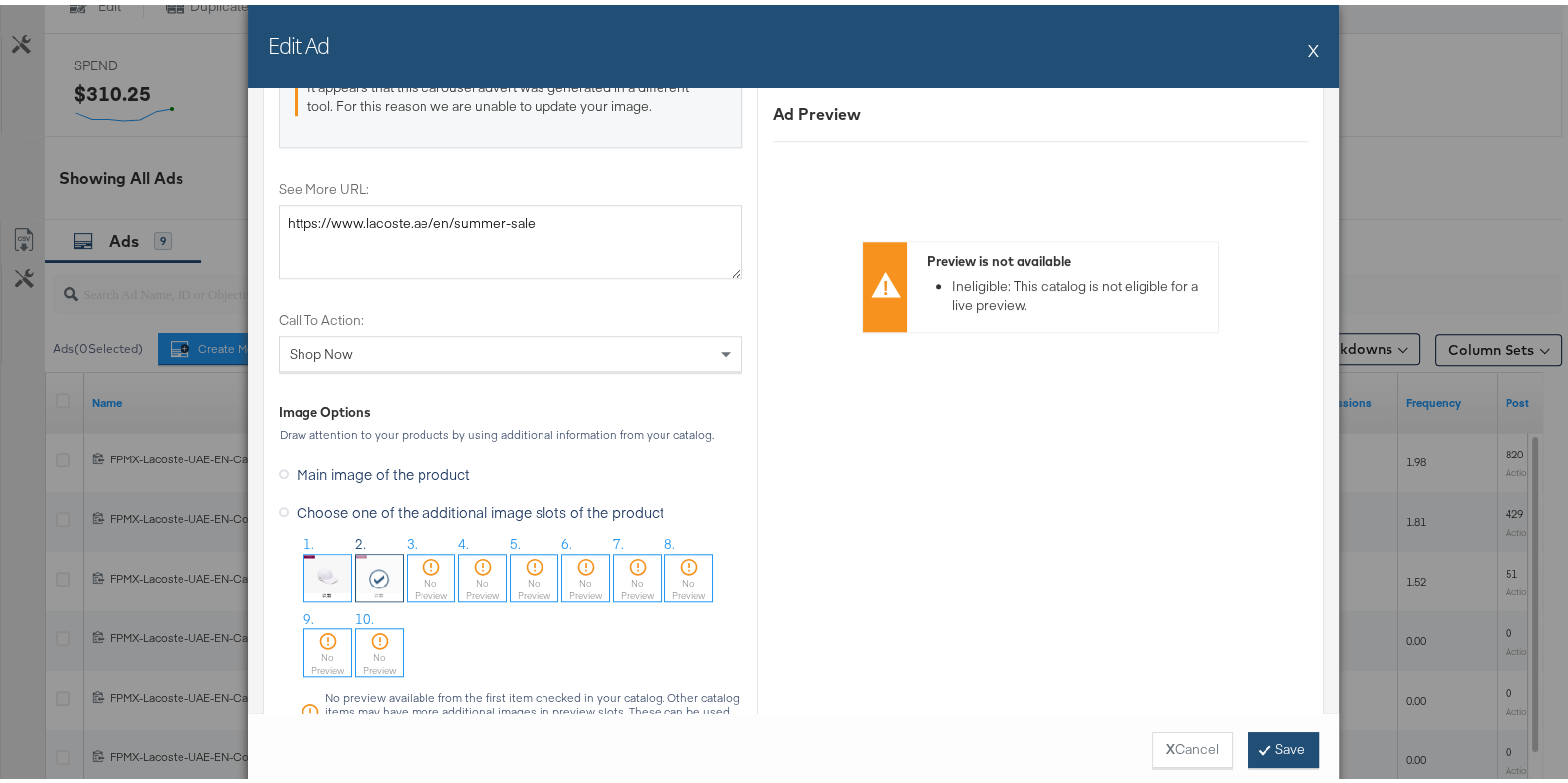 click on "Save" at bounding box center (1283, 745) 